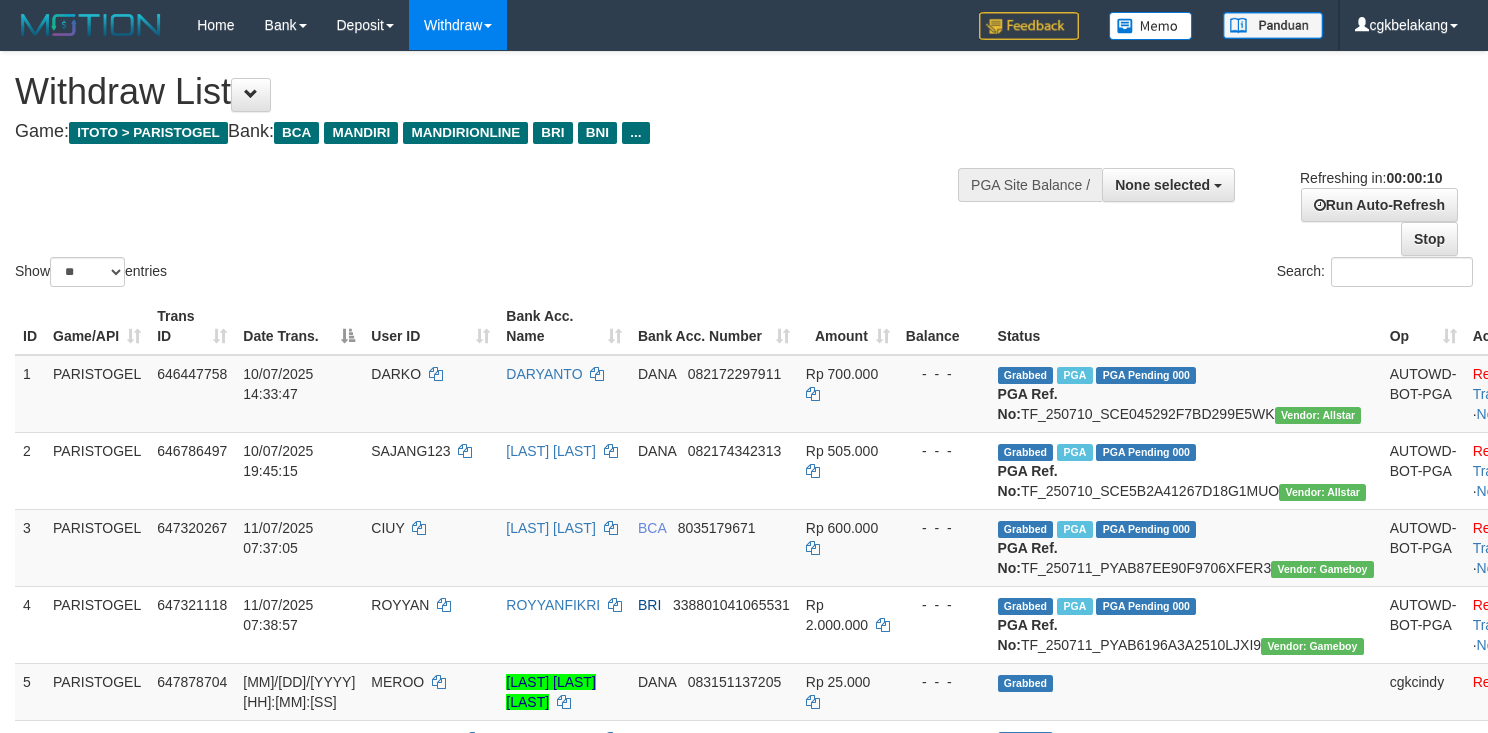 select 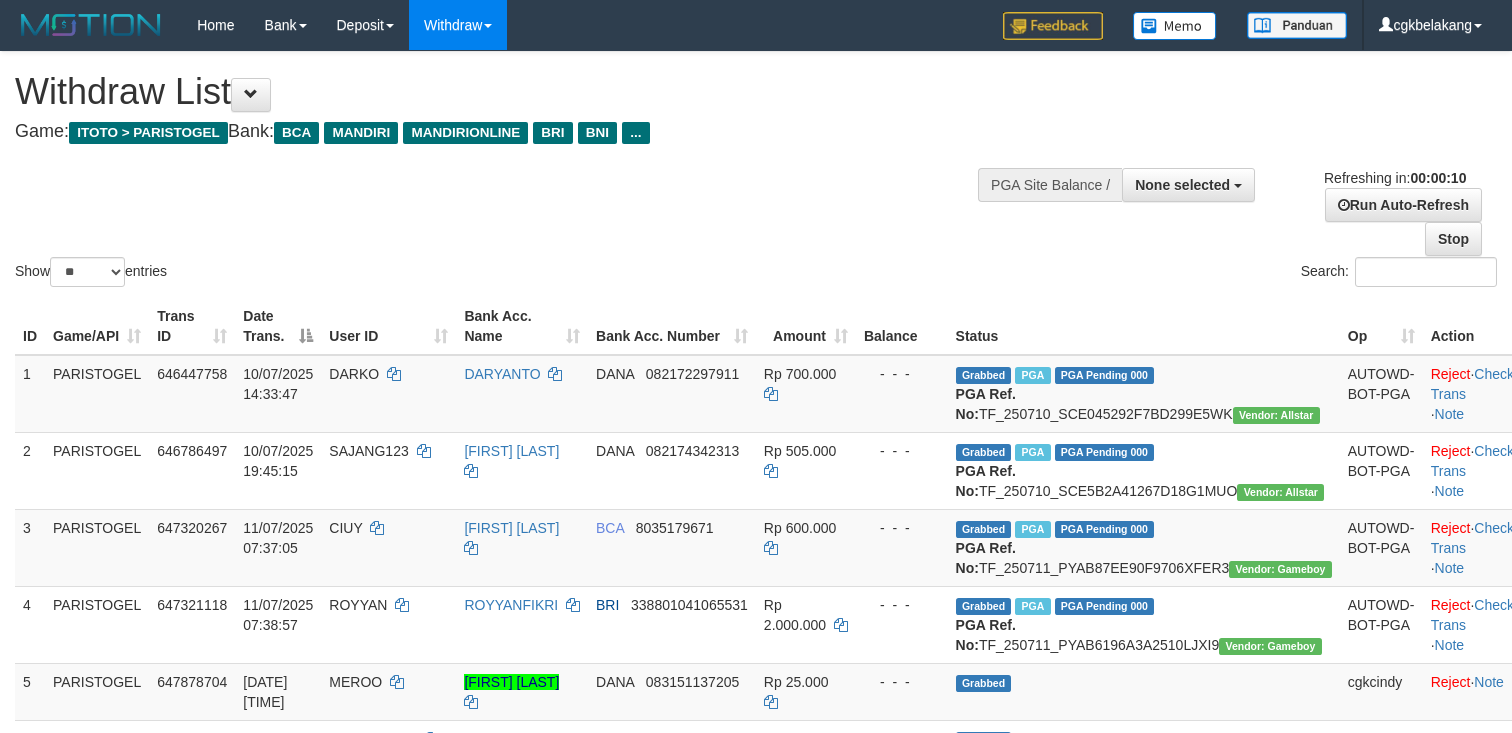 select 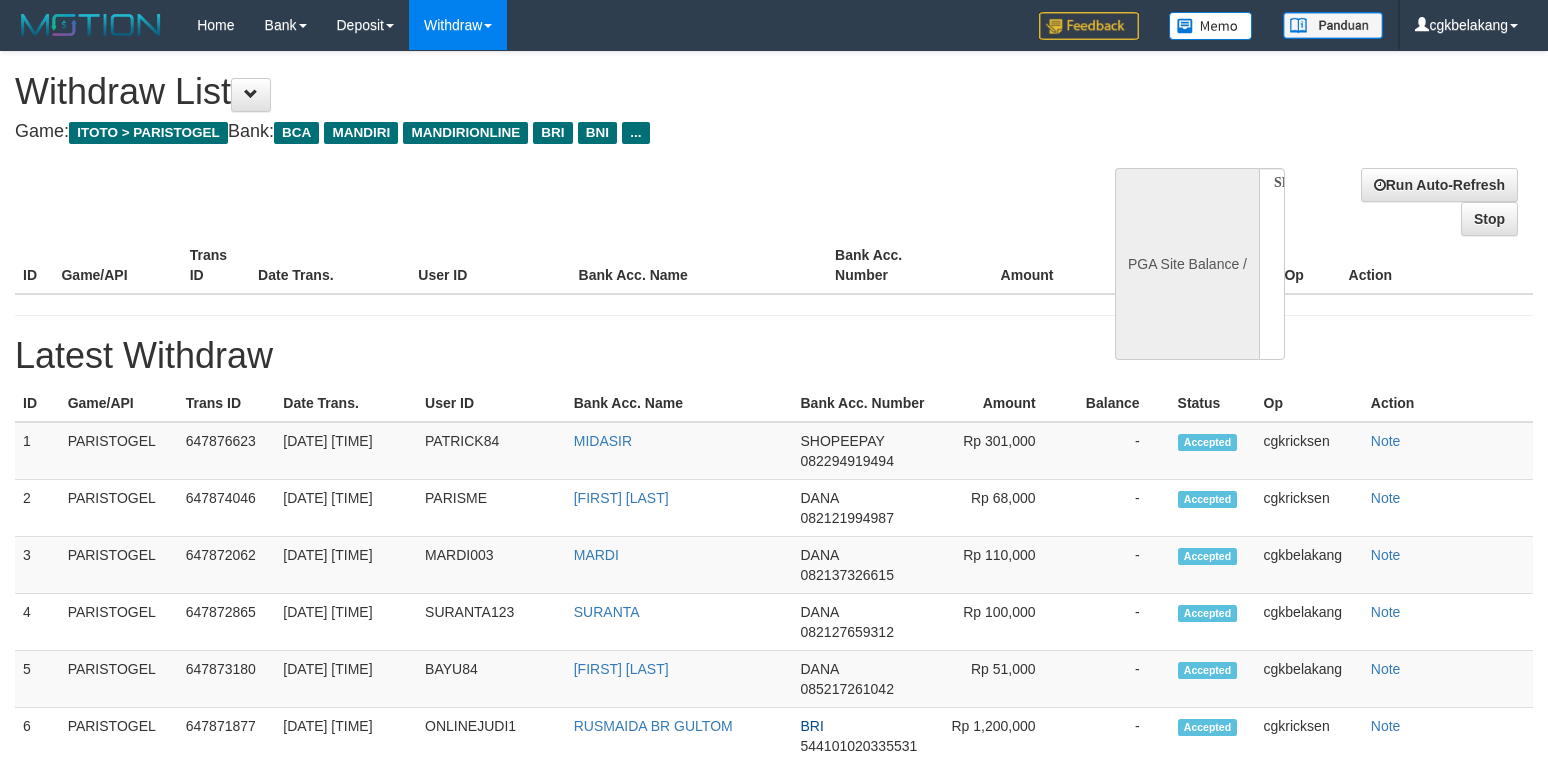 select 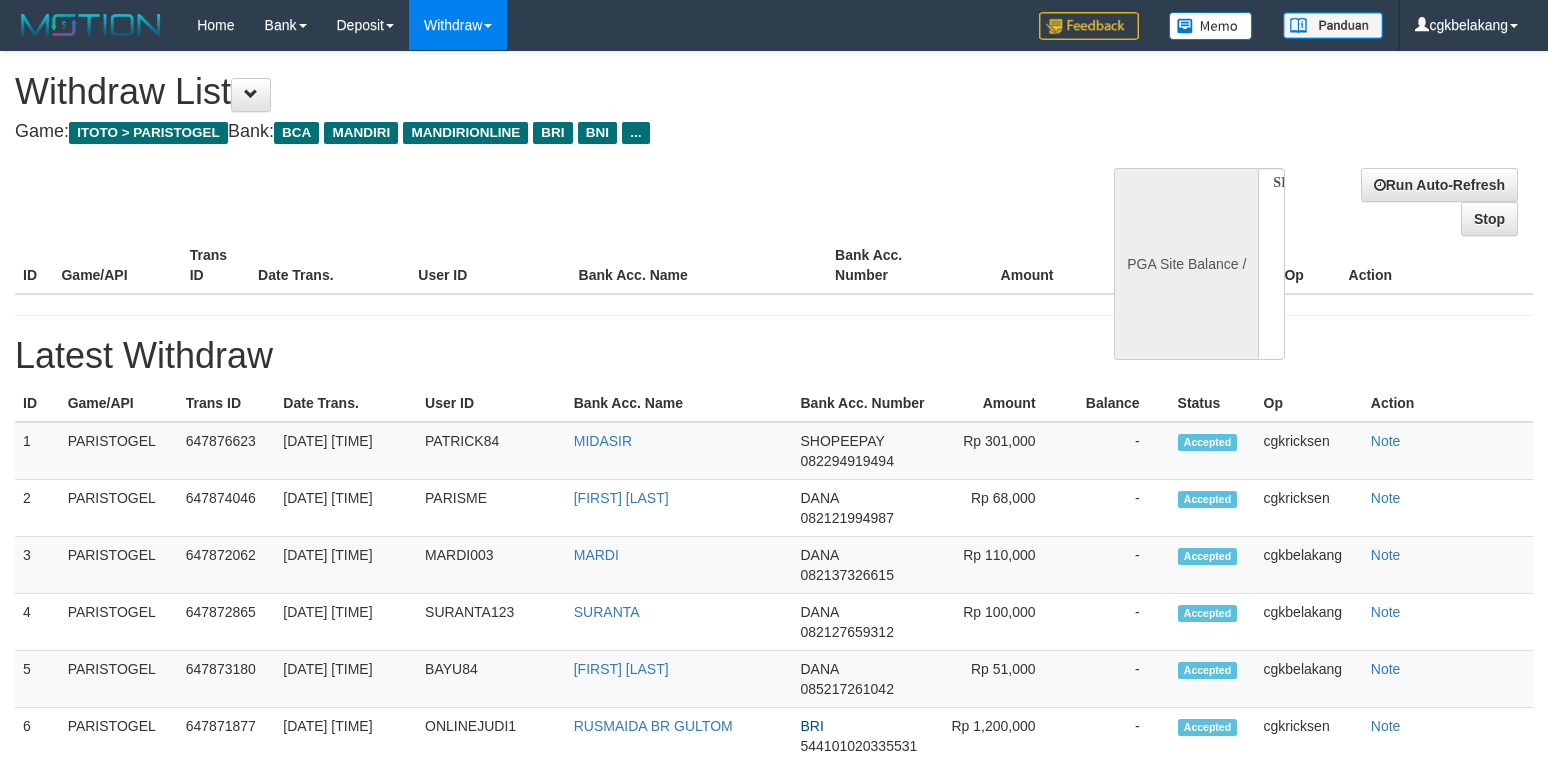 scroll, scrollTop: 0, scrollLeft: 0, axis: both 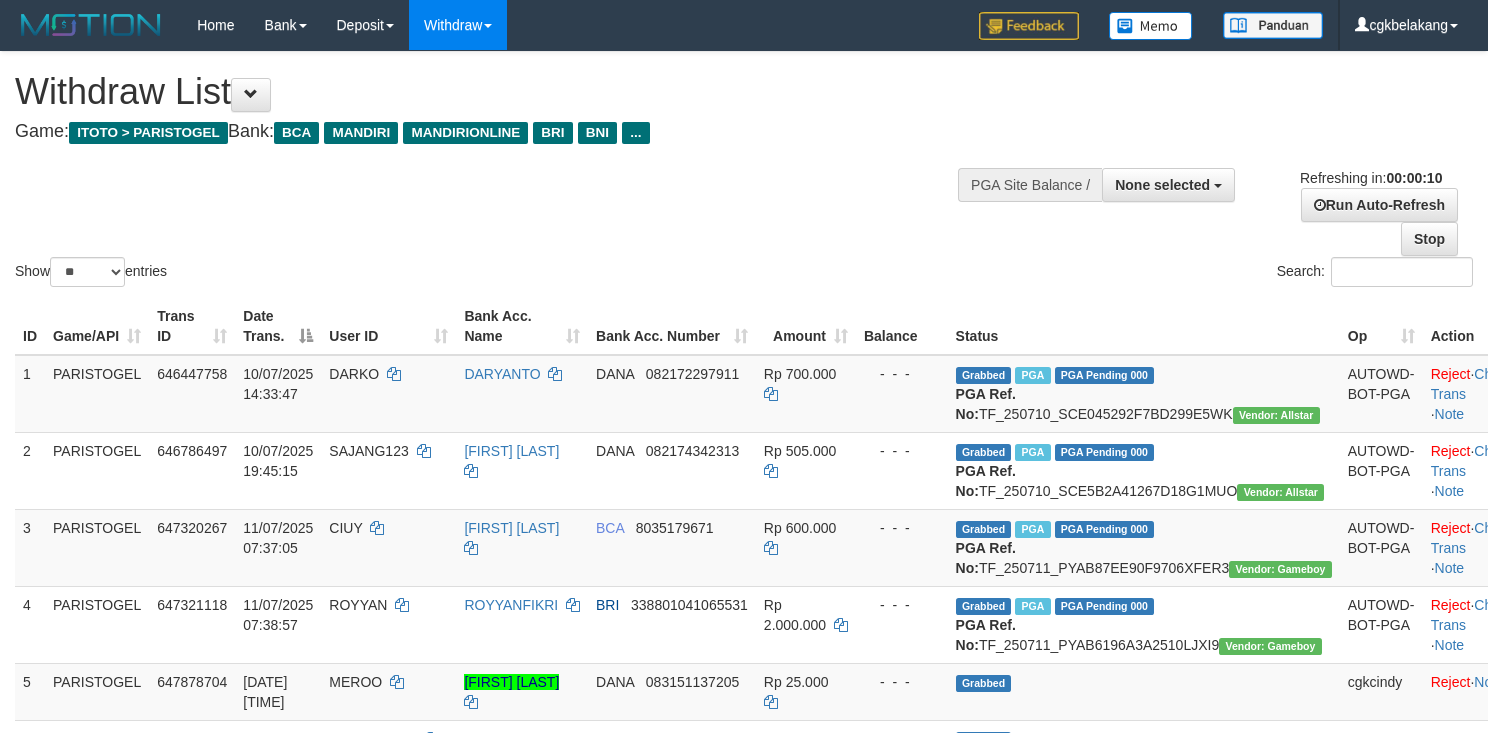select 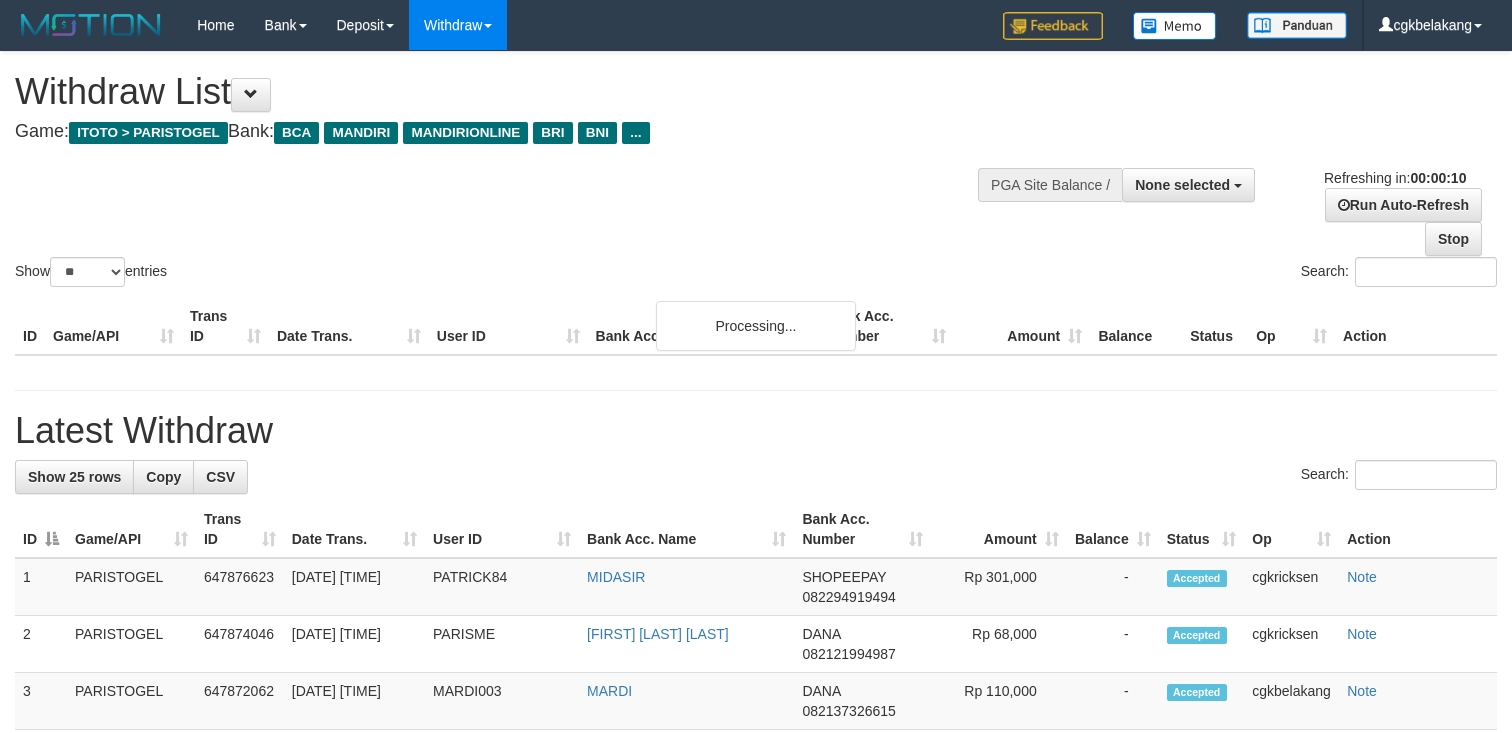 select 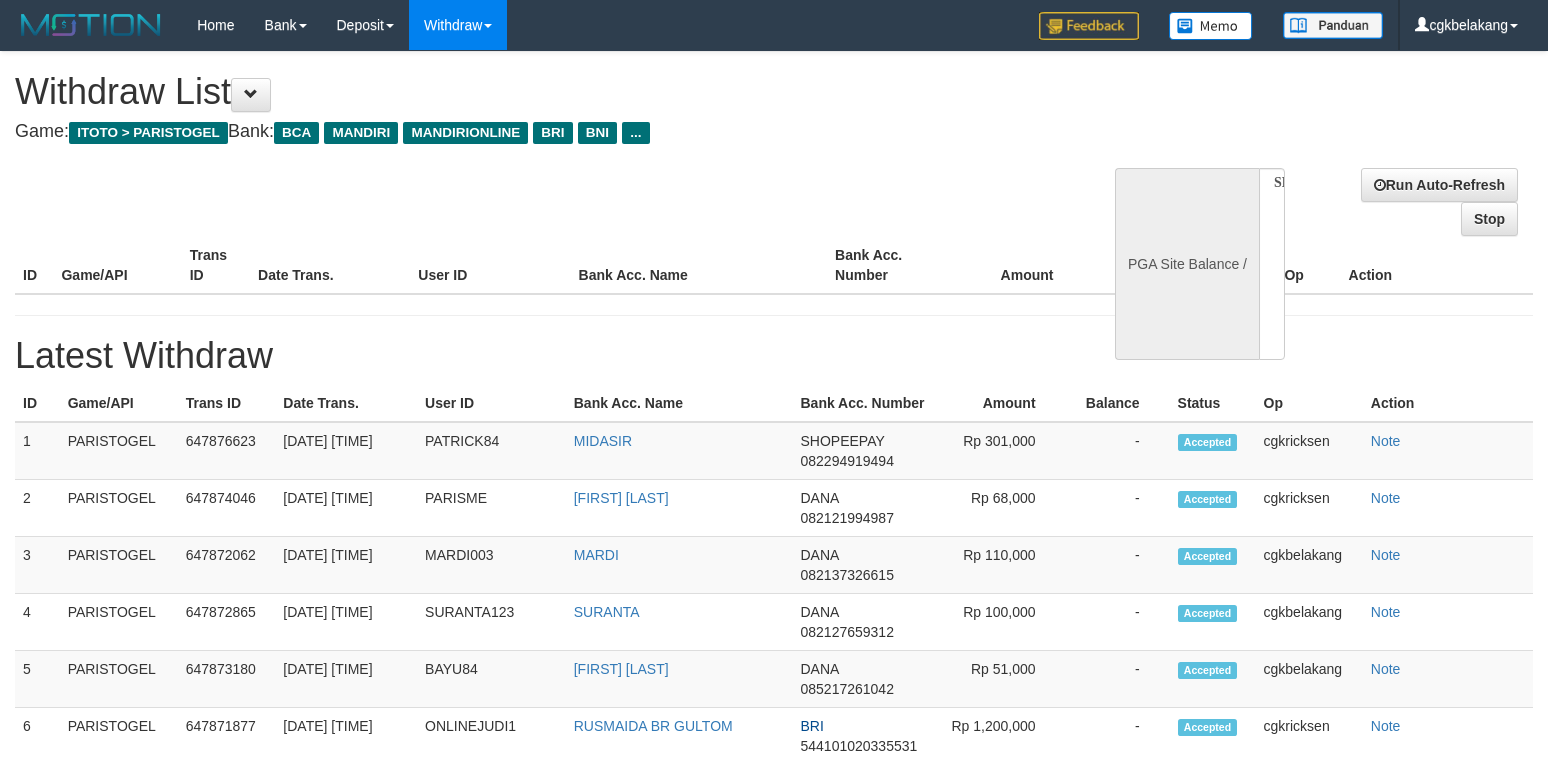select 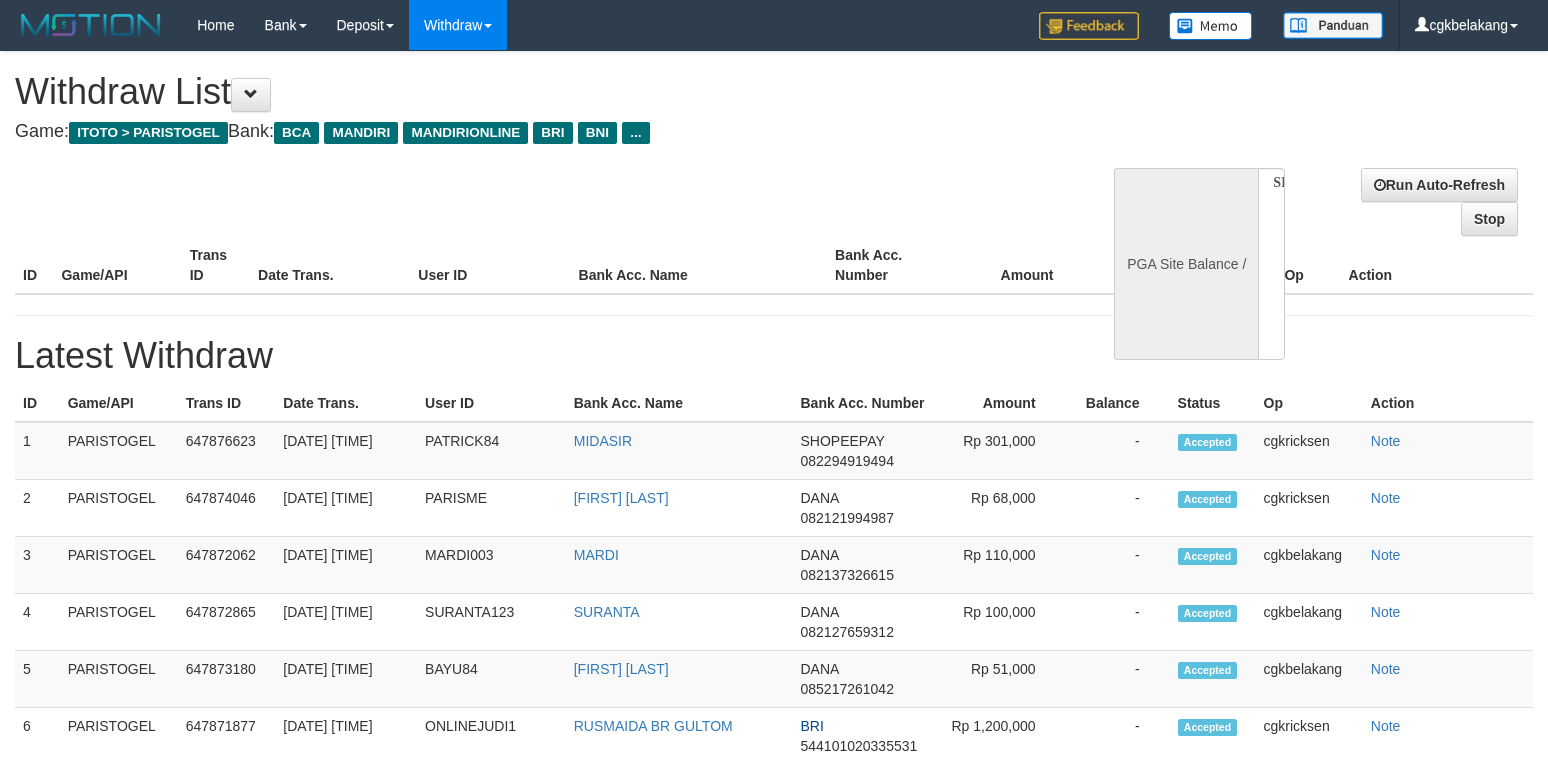 scroll, scrollTop: 0, scrollLeft: 0, axis: both 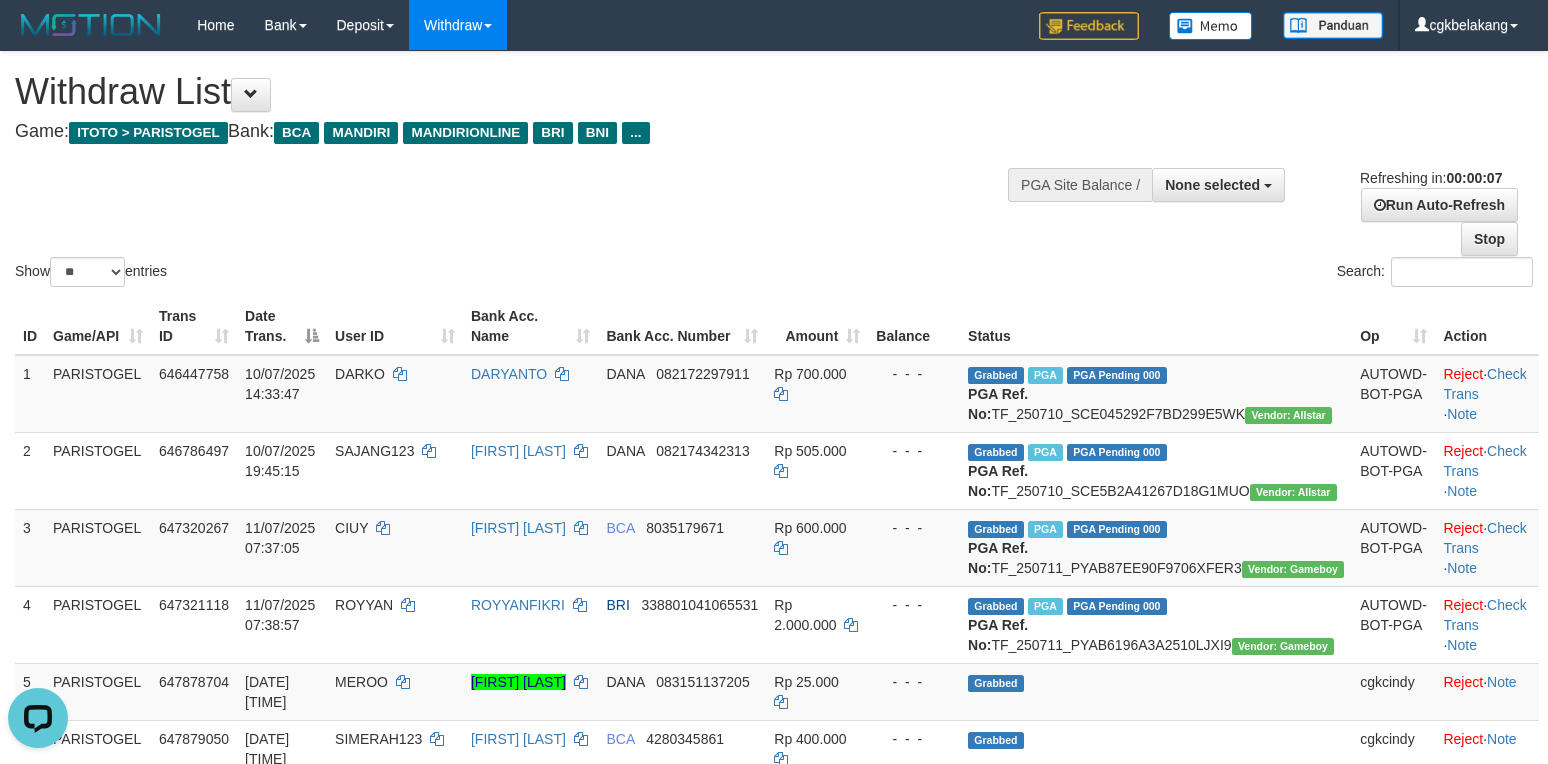click on "Status" at bounding box center [1156, 326] 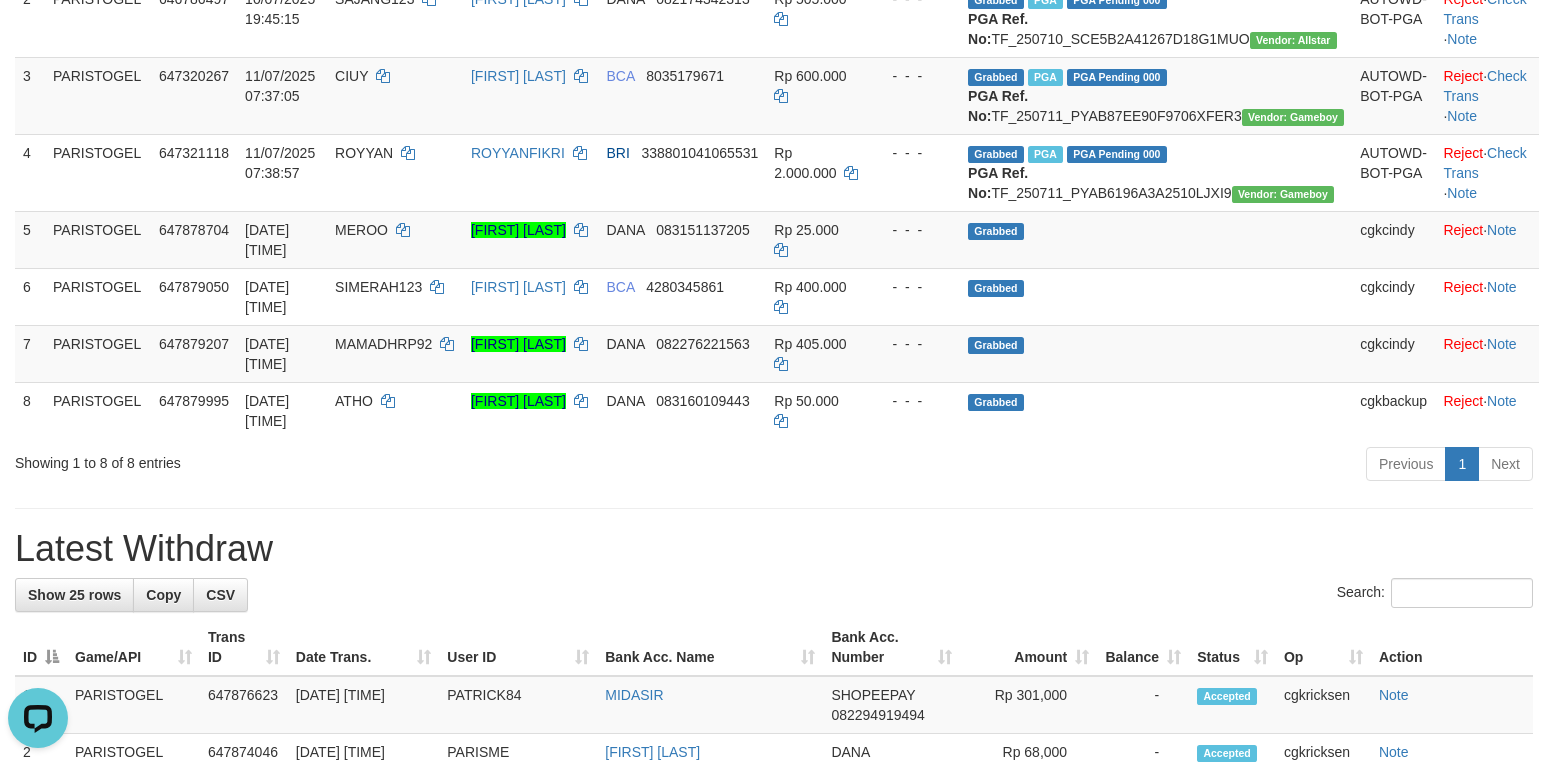 scroll, scrollTop: 666, scrollLeft: 0, axis: vertical 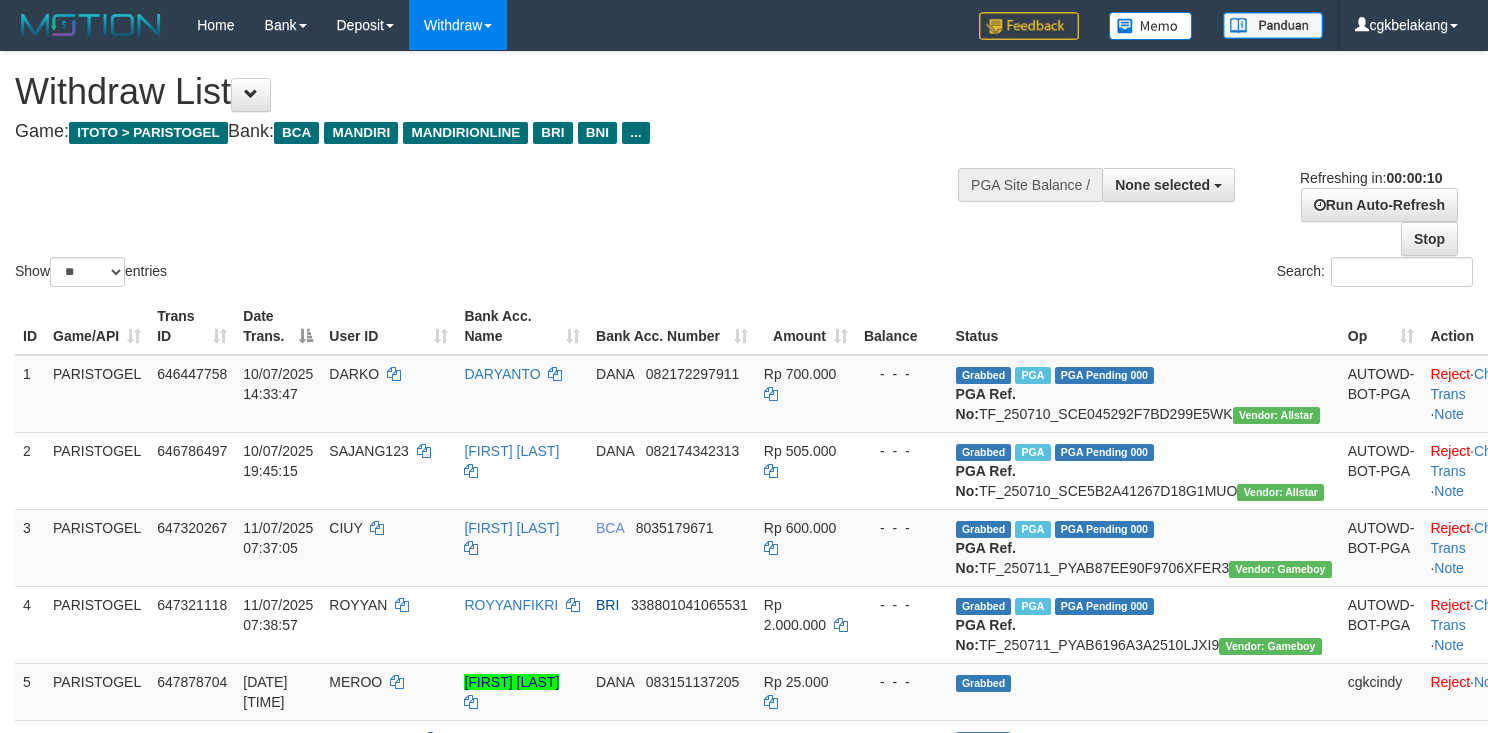 select 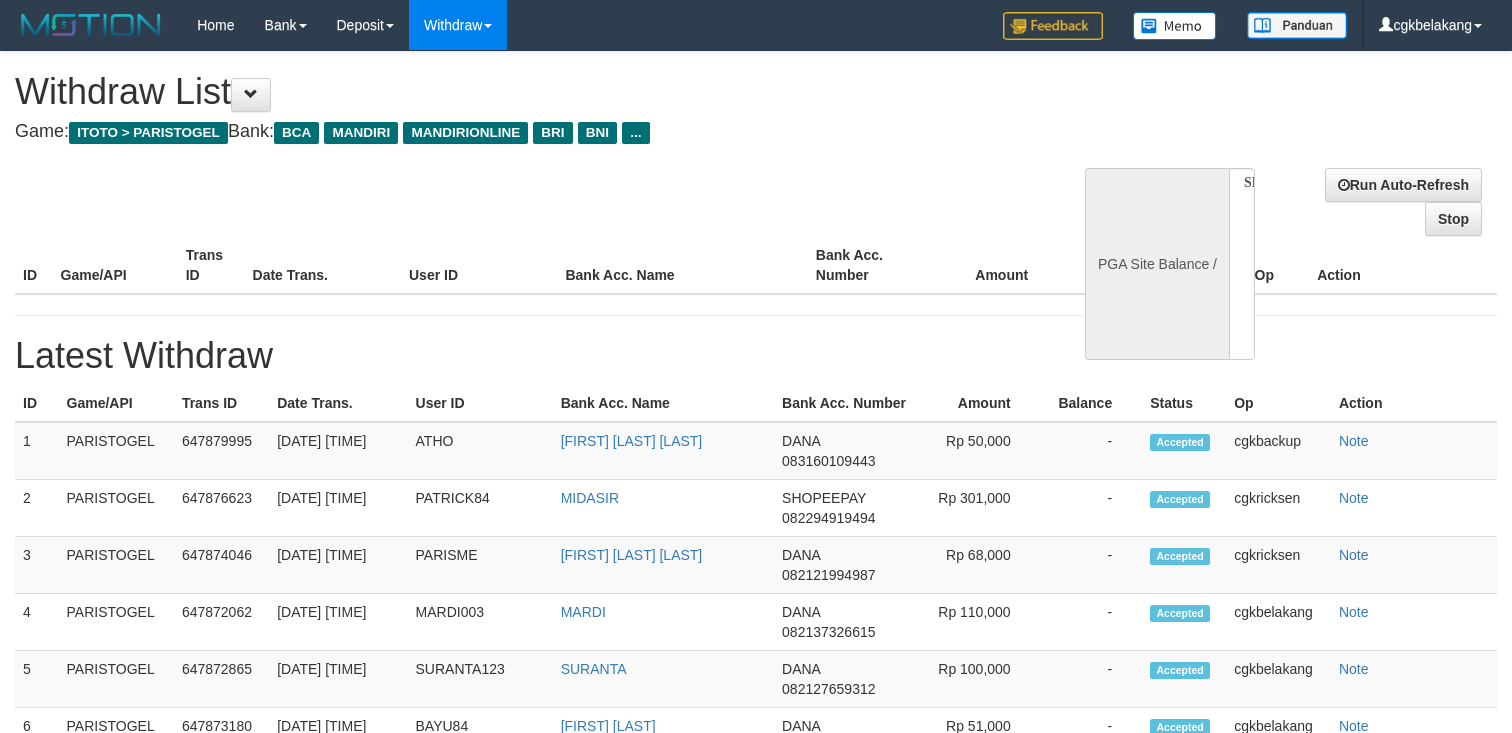 select 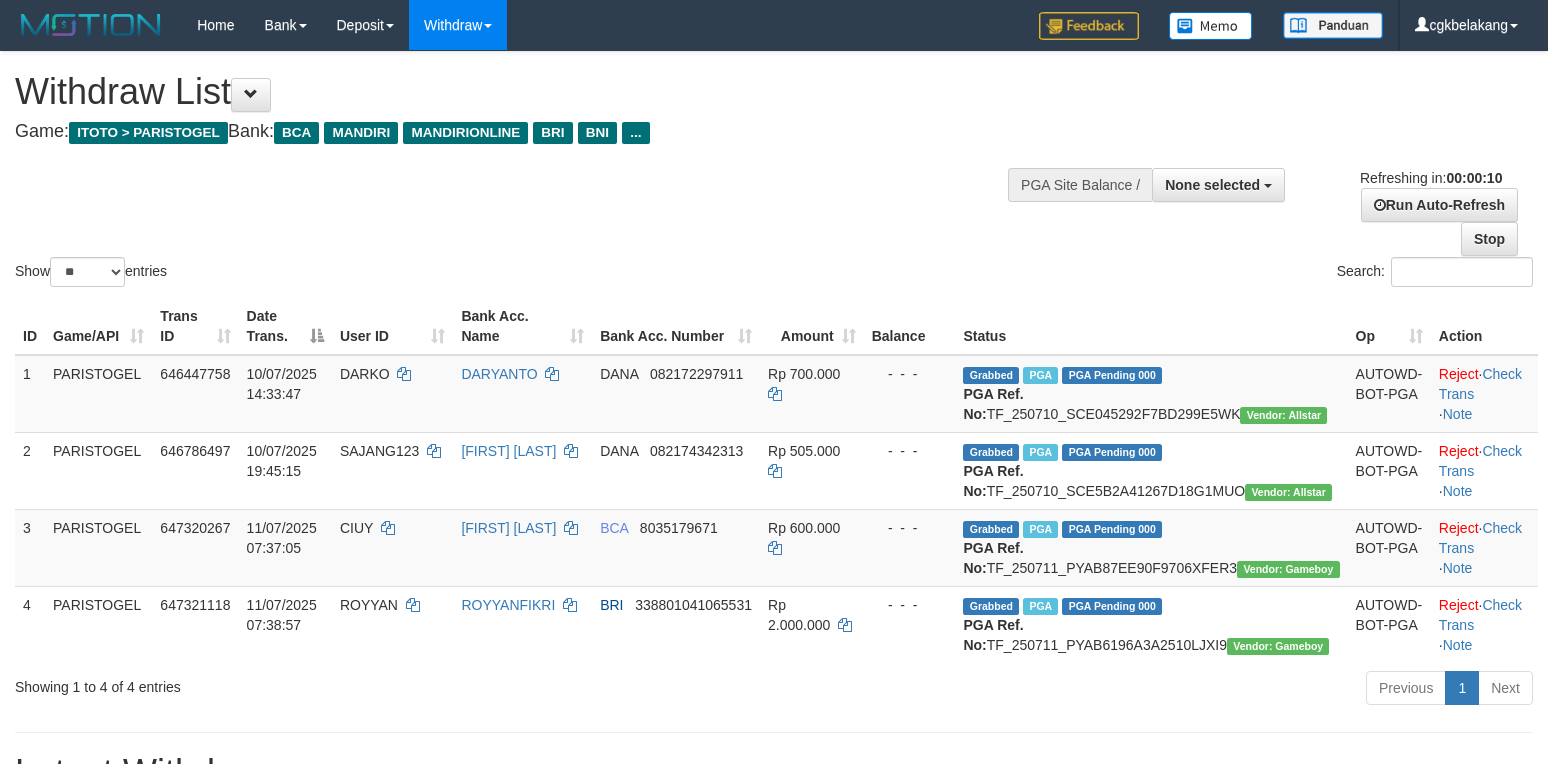 select 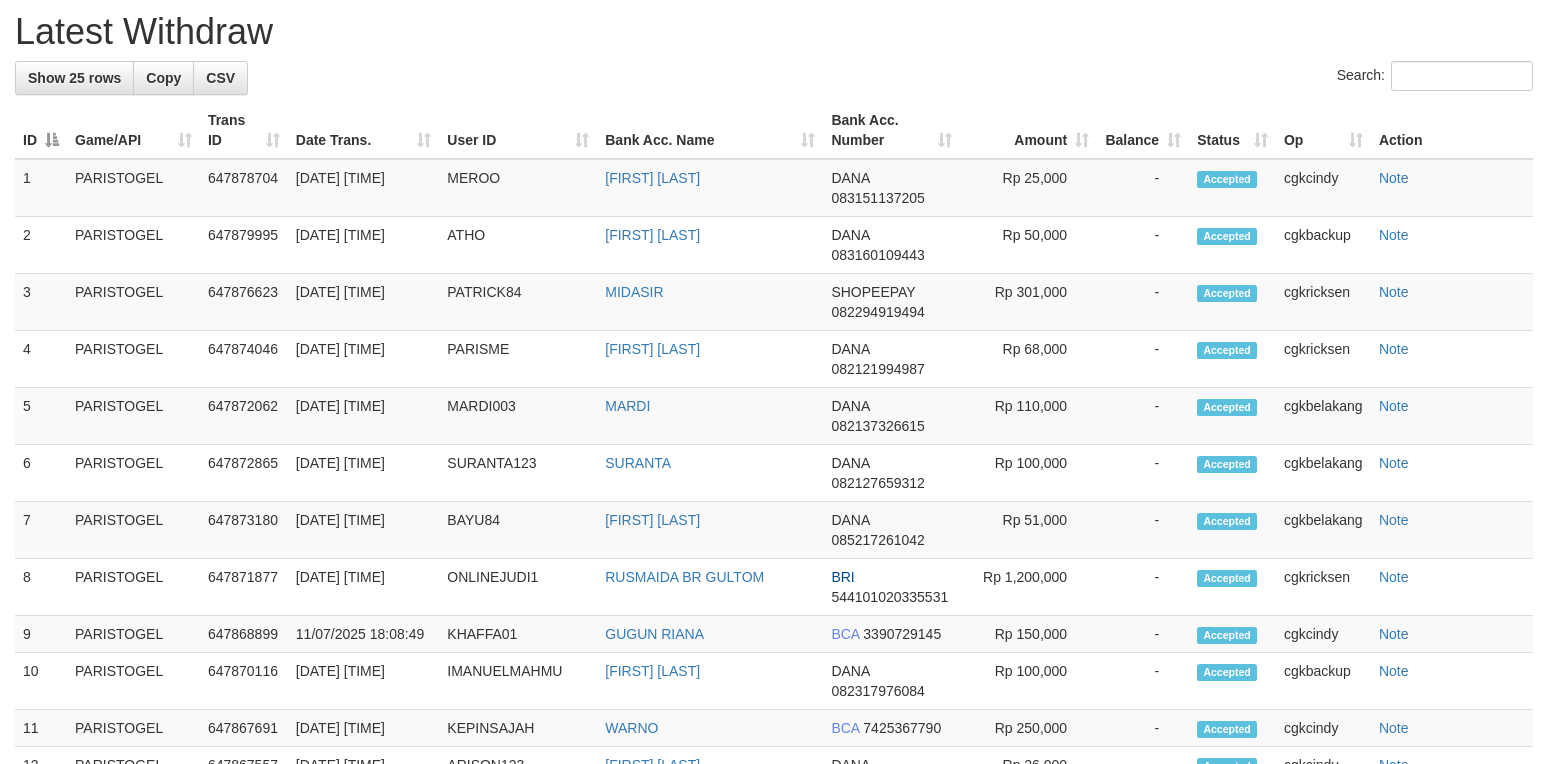 scroll, scrollTop: 666, scrollLeft: 0, axis: vertical 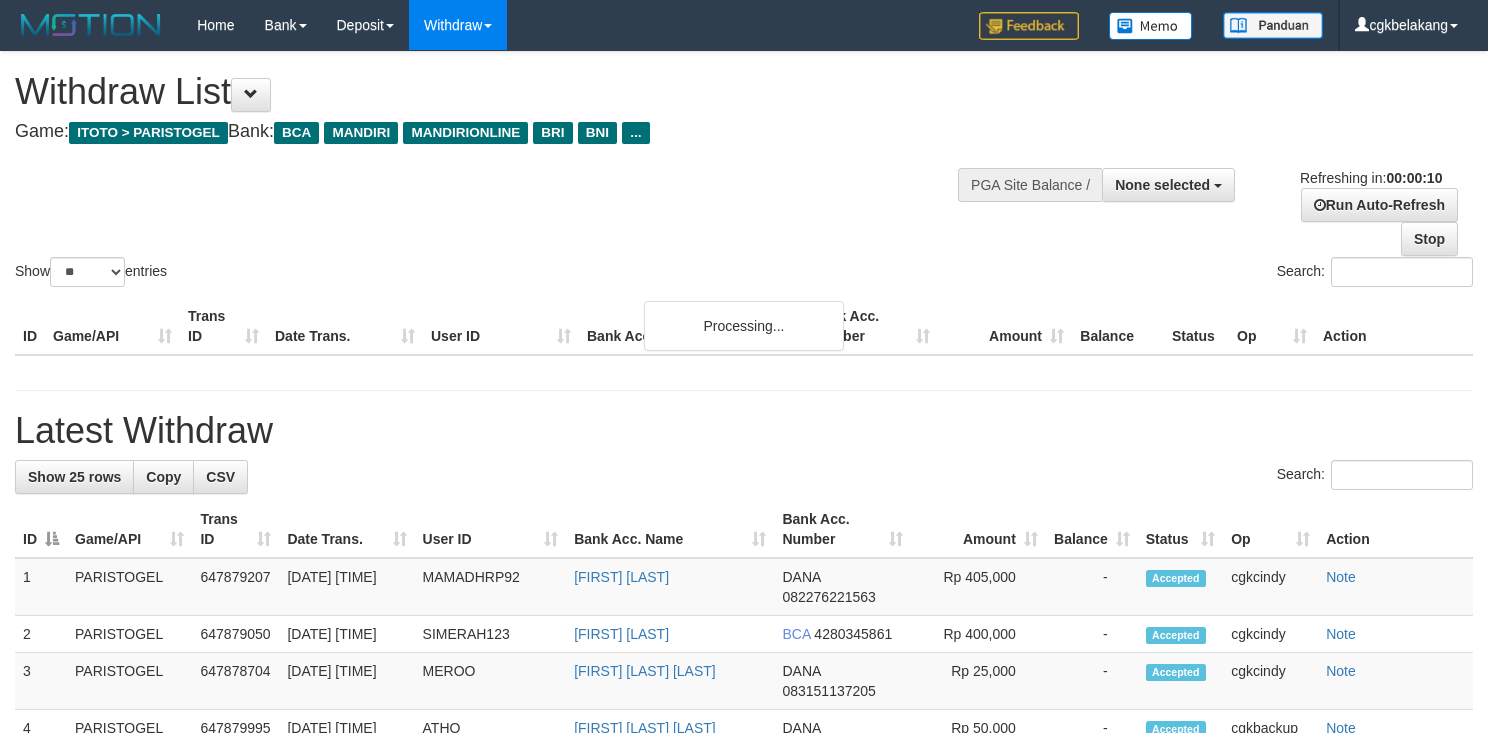 select 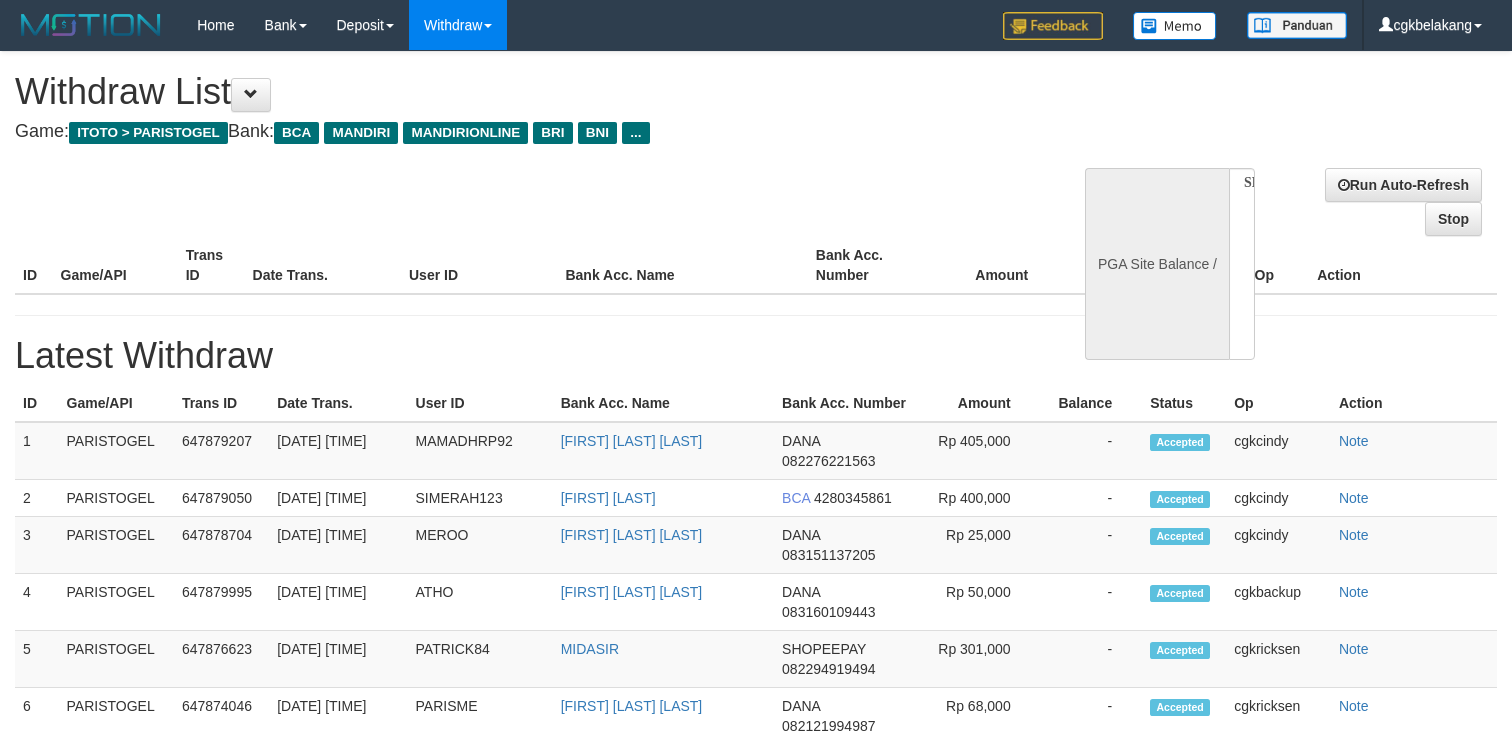 select 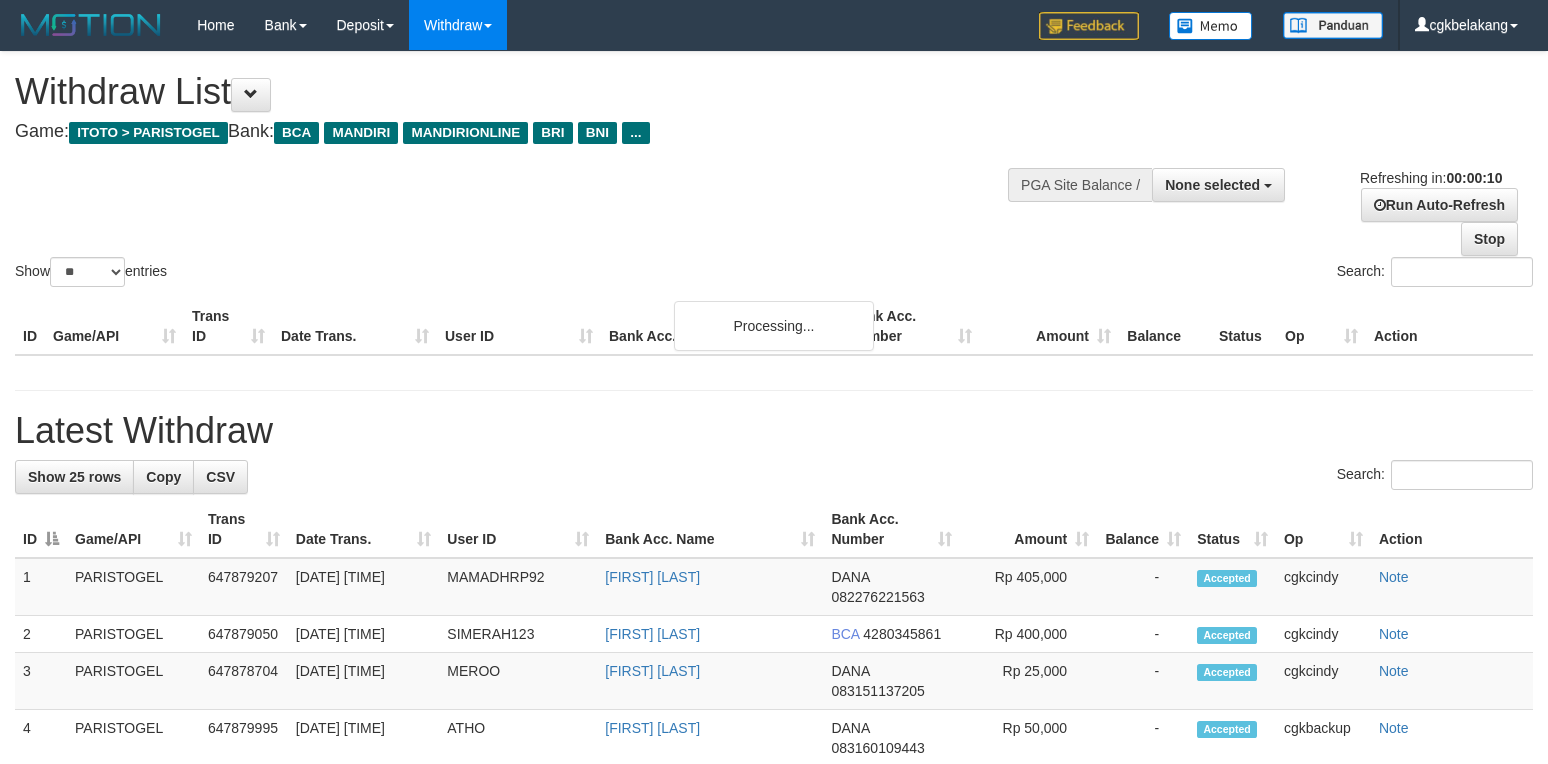 select 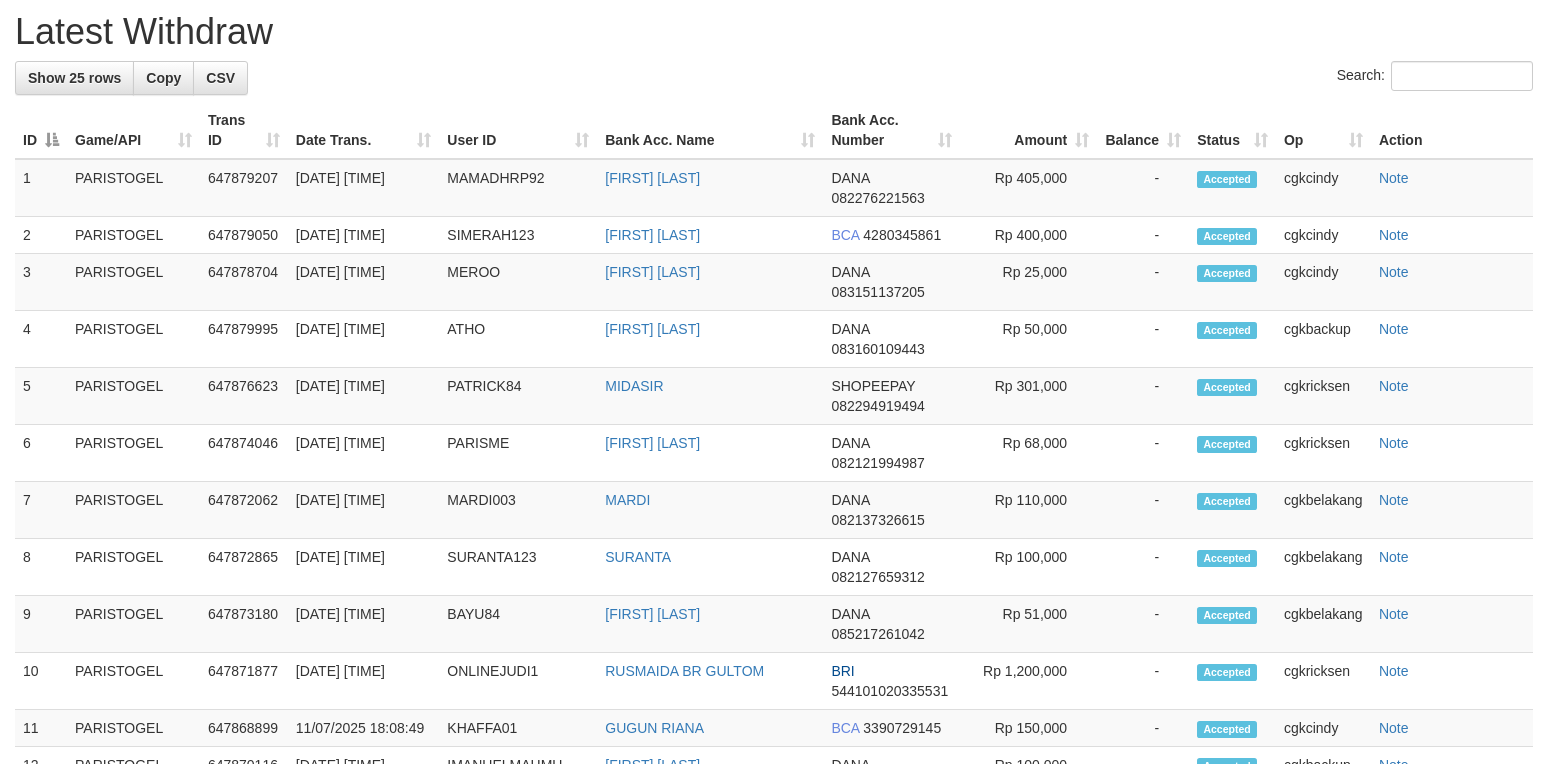 scroll, scrollTop: 666, scrollLeft: 0, axis: vertical 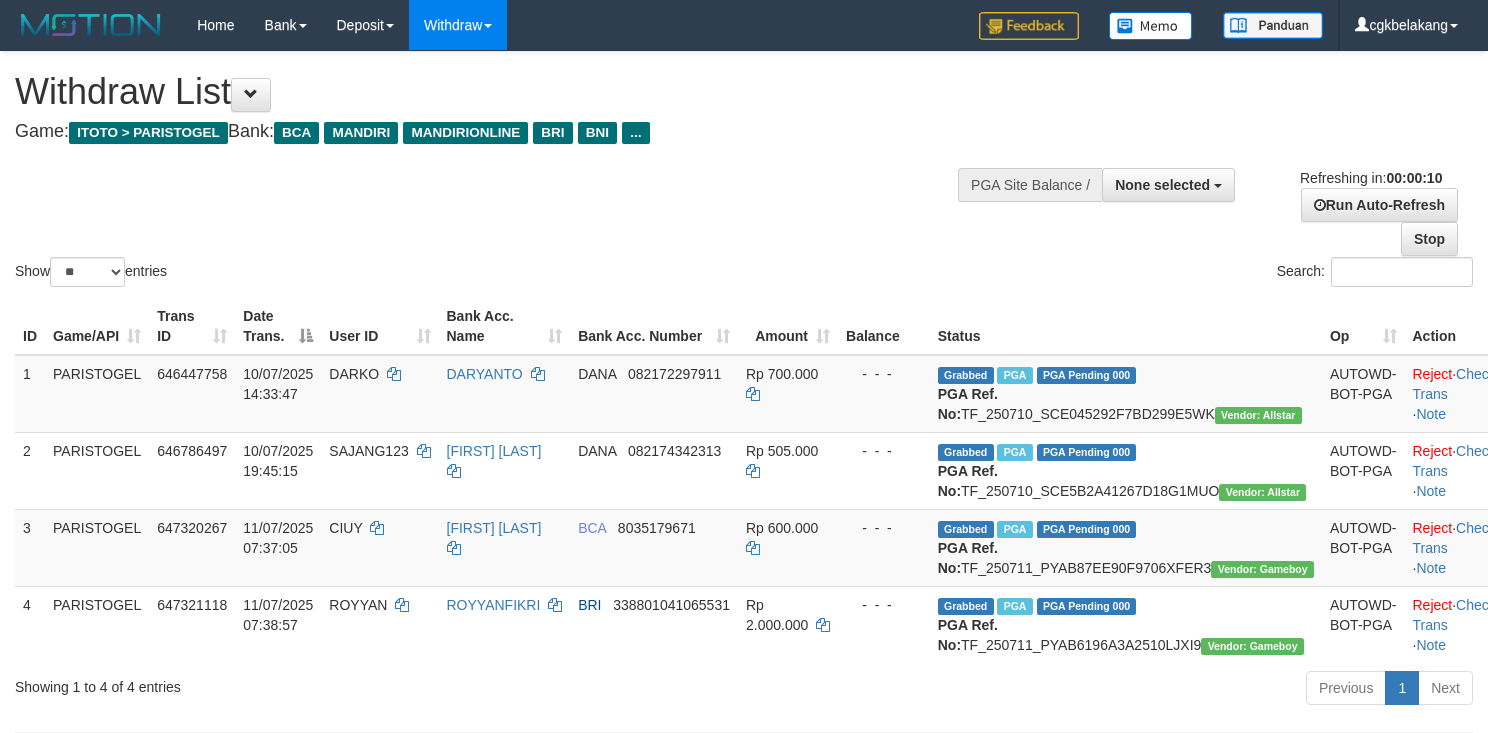 select 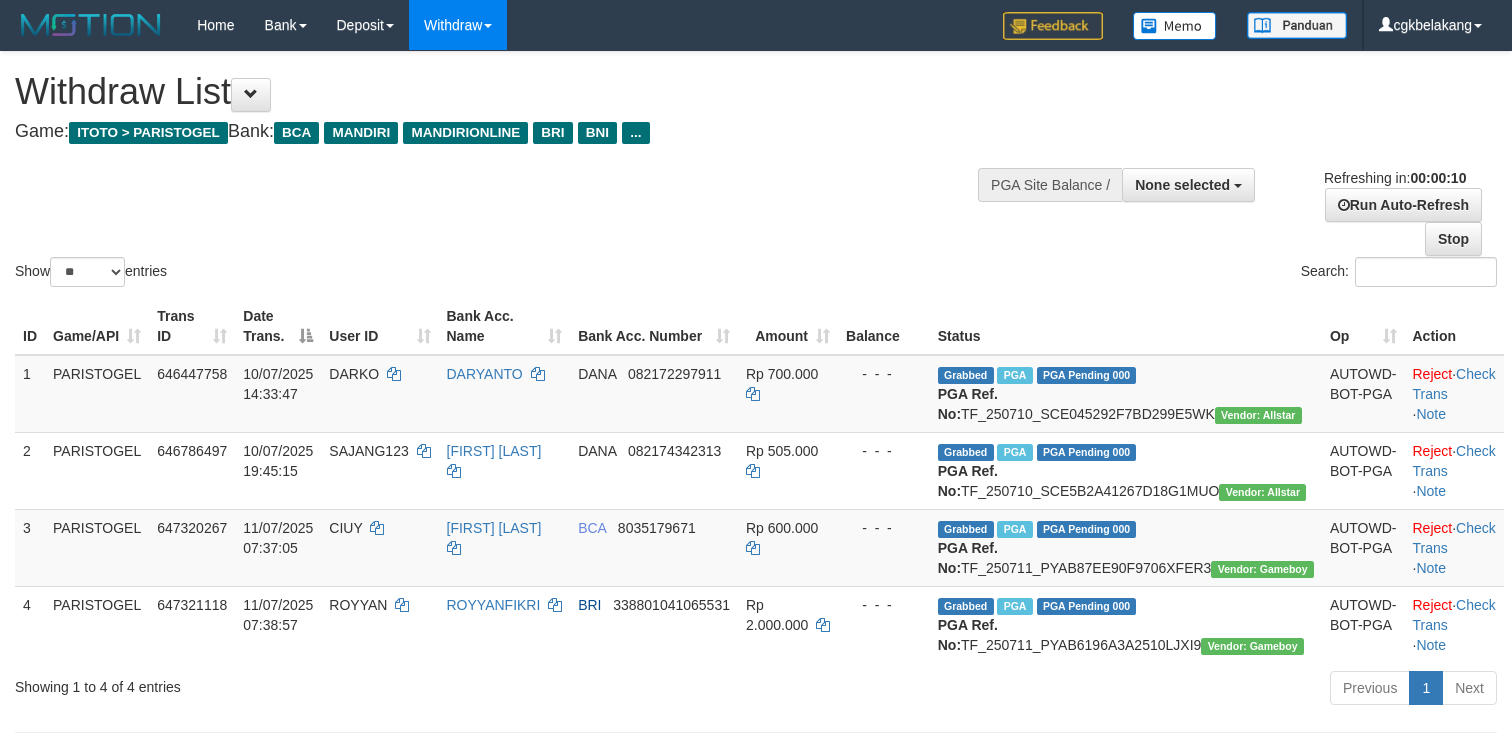 select 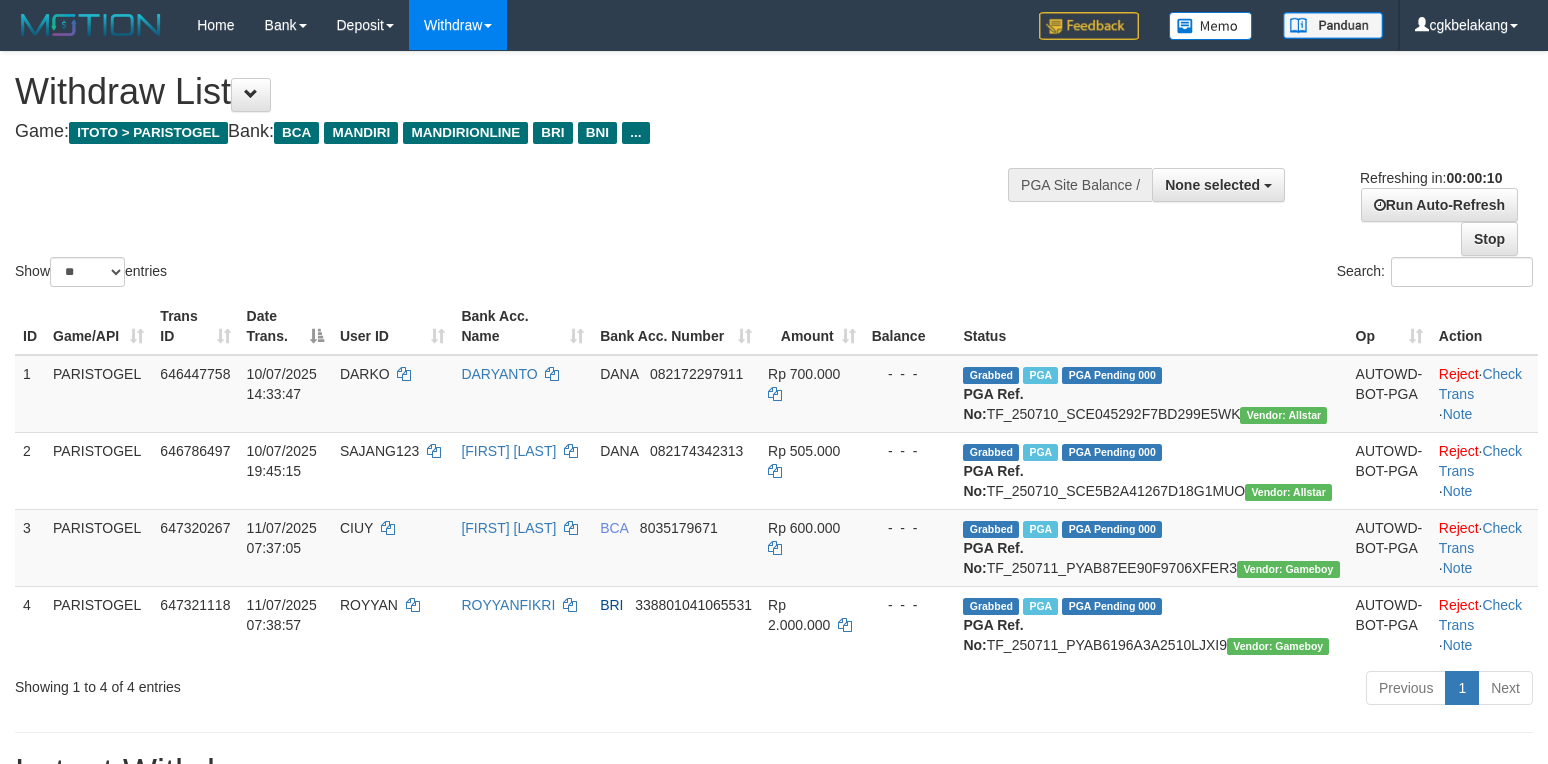 select 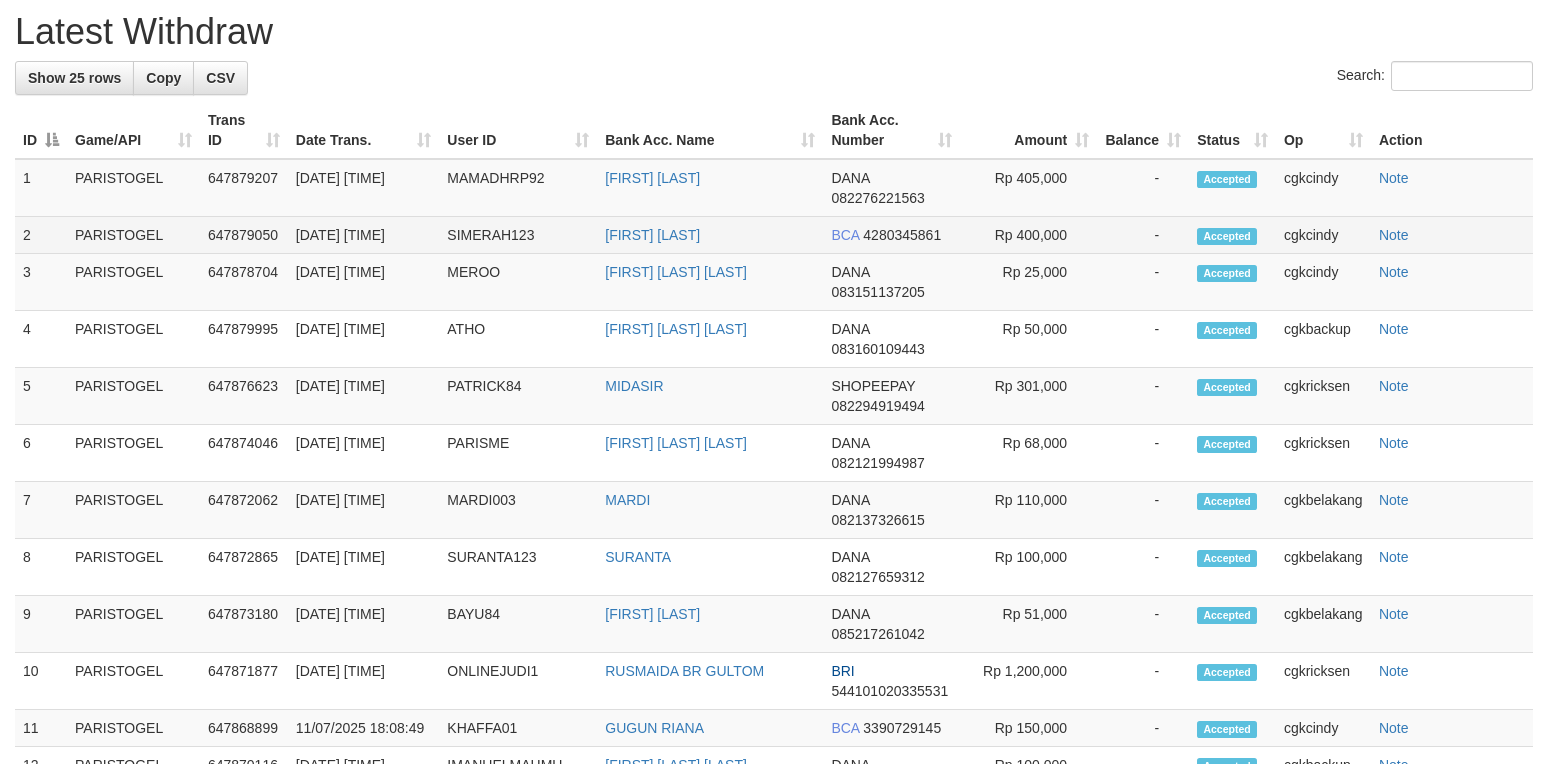 scroll, scrollTop: 666, scrollLeft: 0, axis: vertical 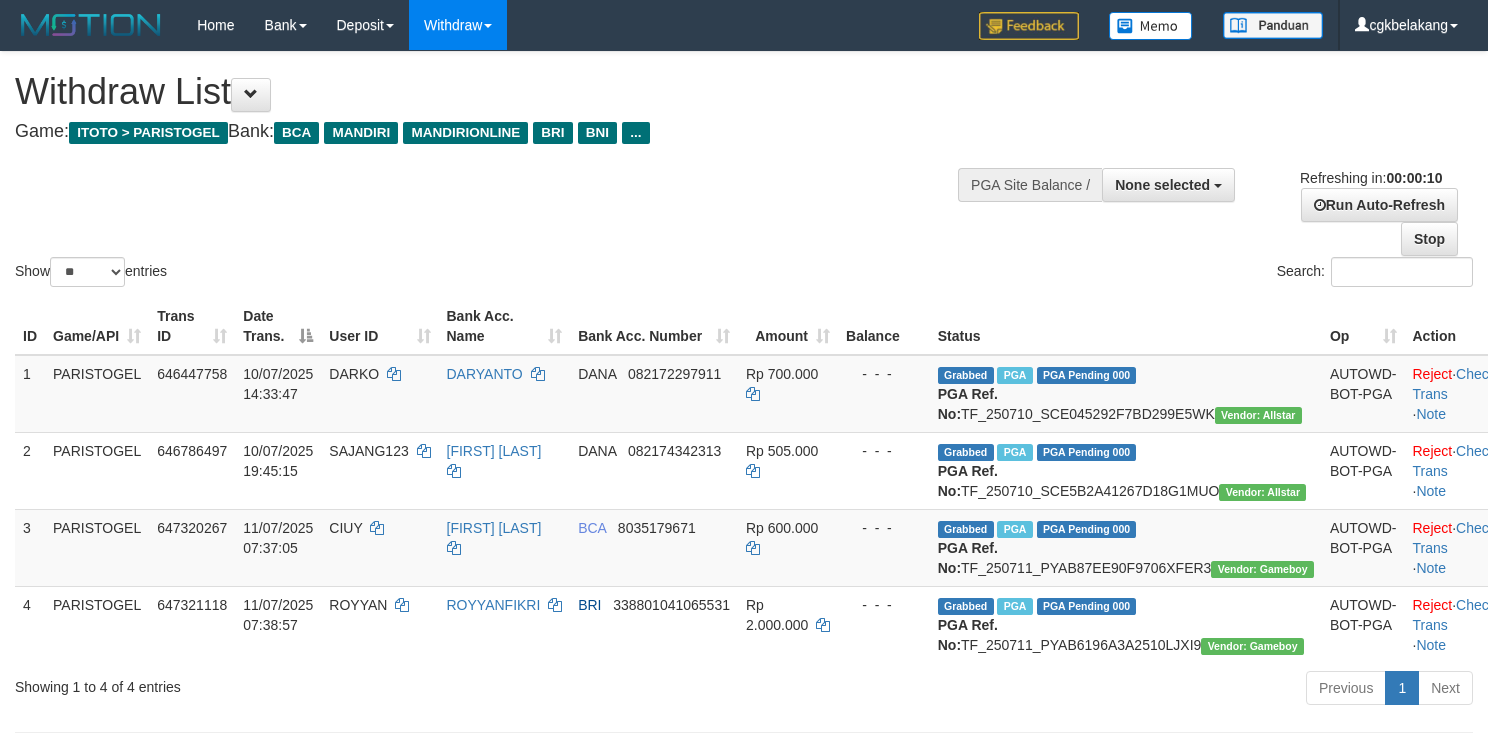 select 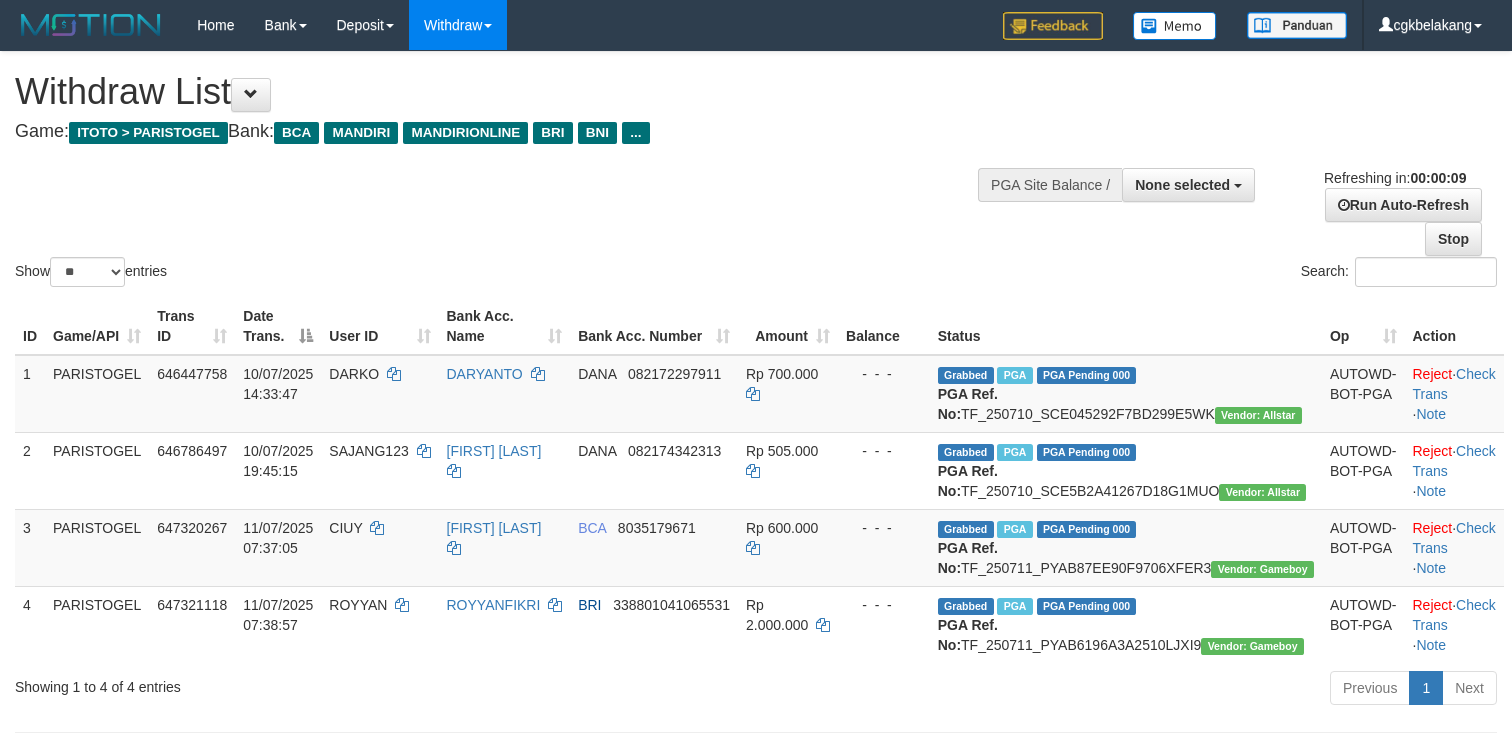 select 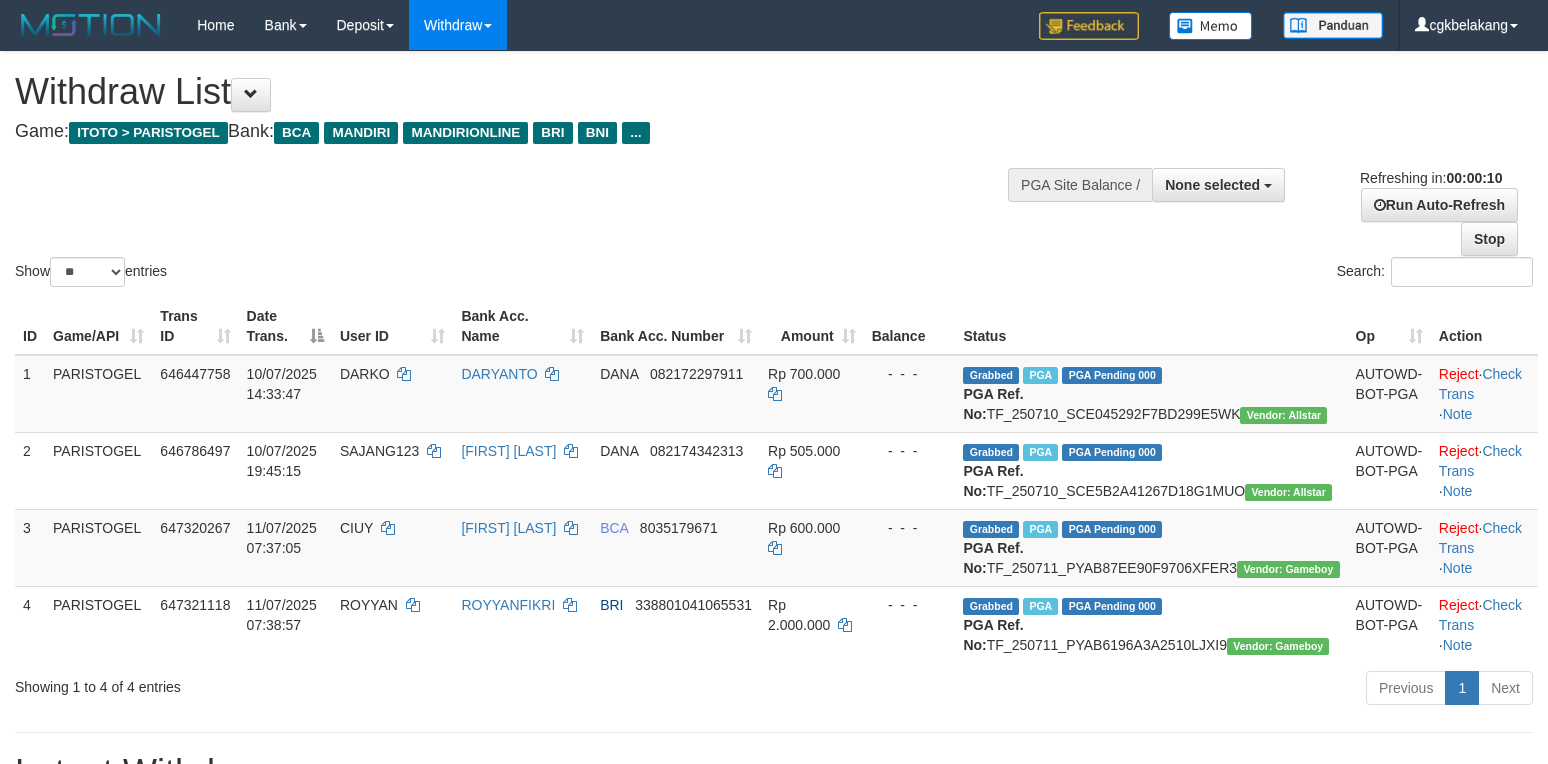 select 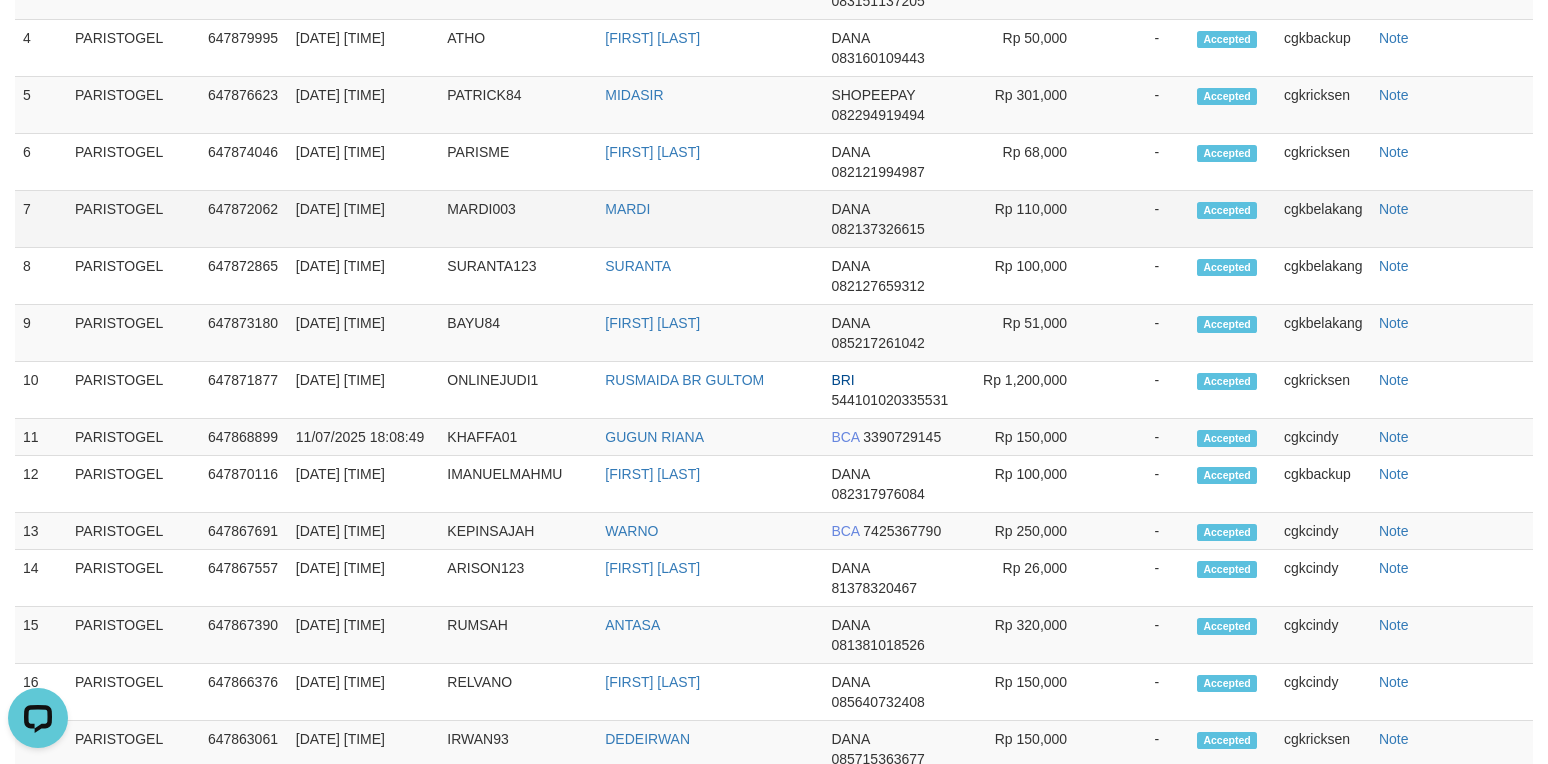 scroll, scrollTop: 0, scrollLeft: 0, axis: both 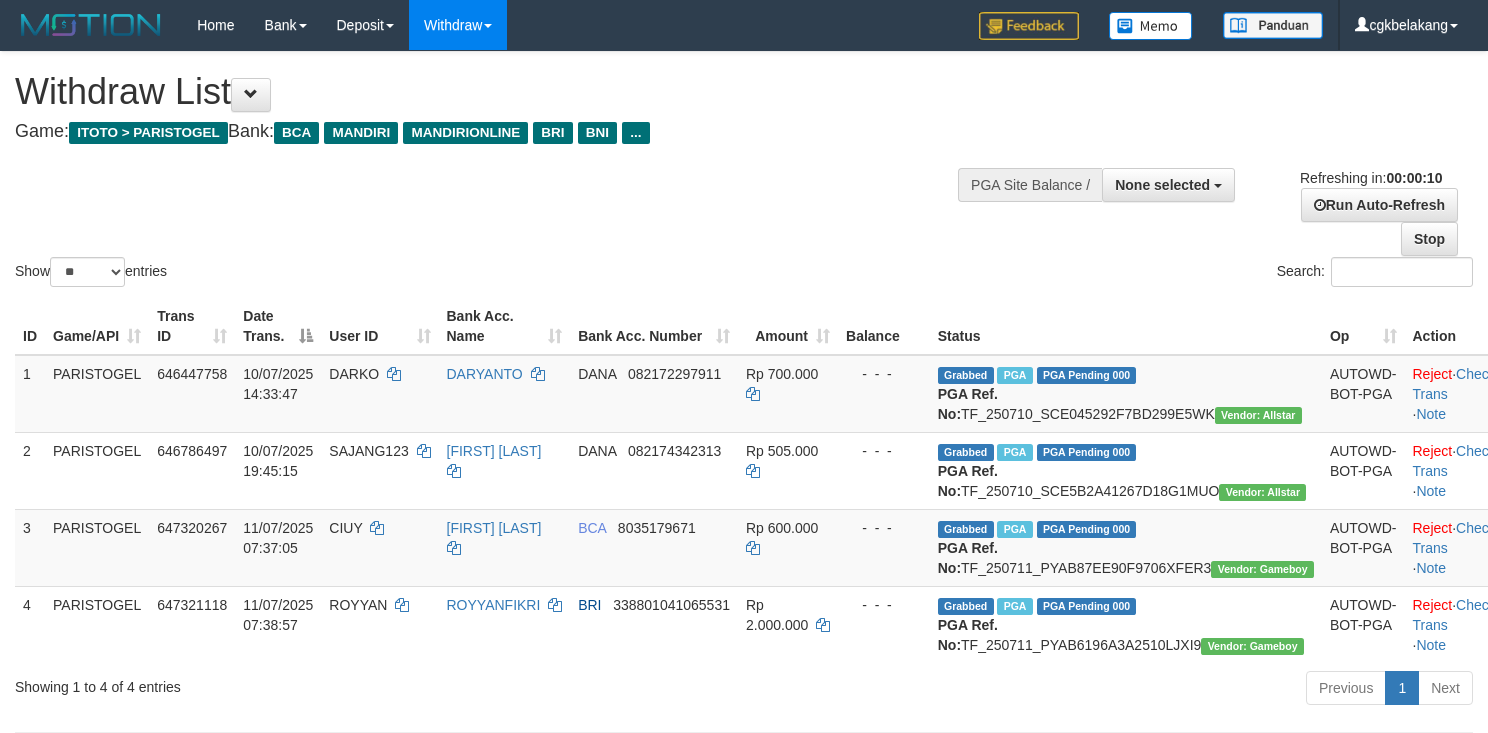select 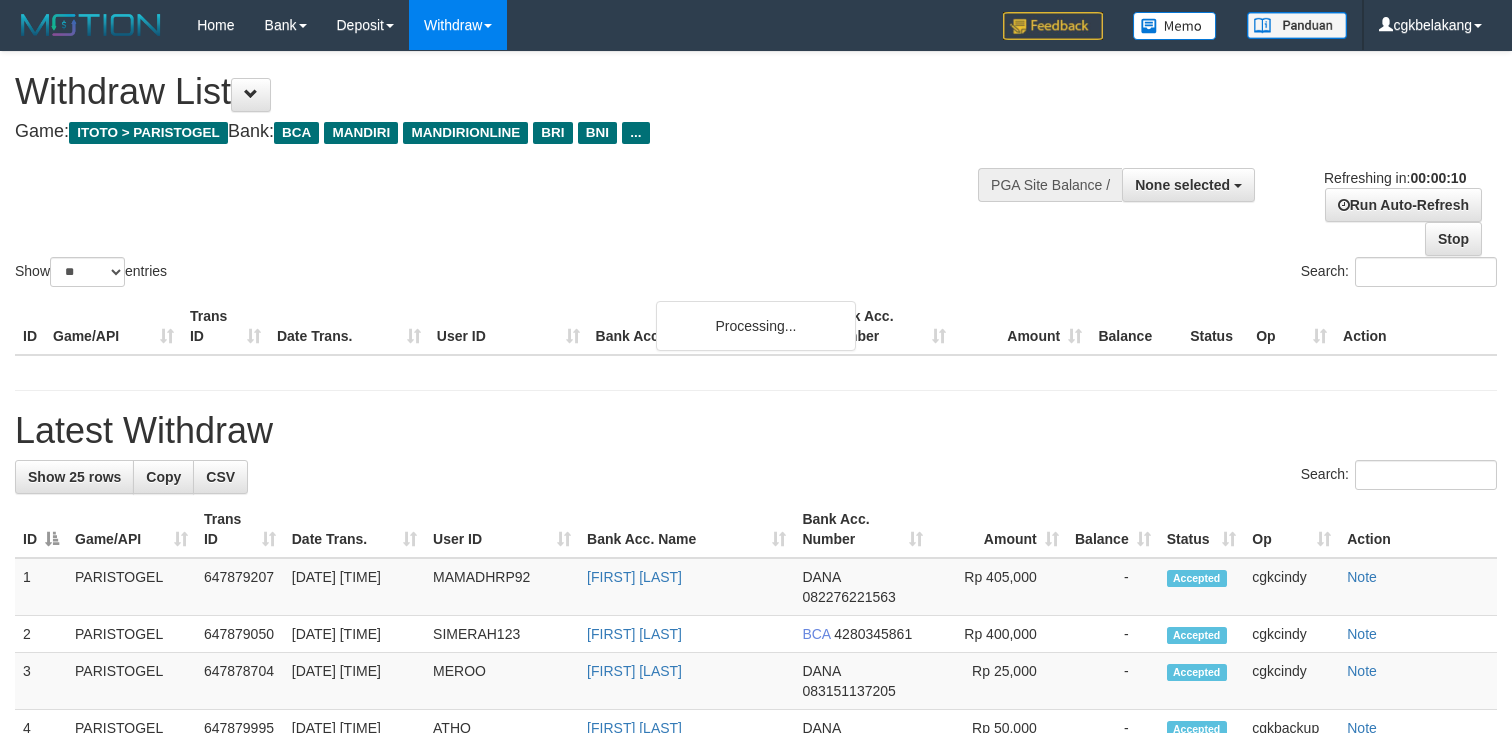 select 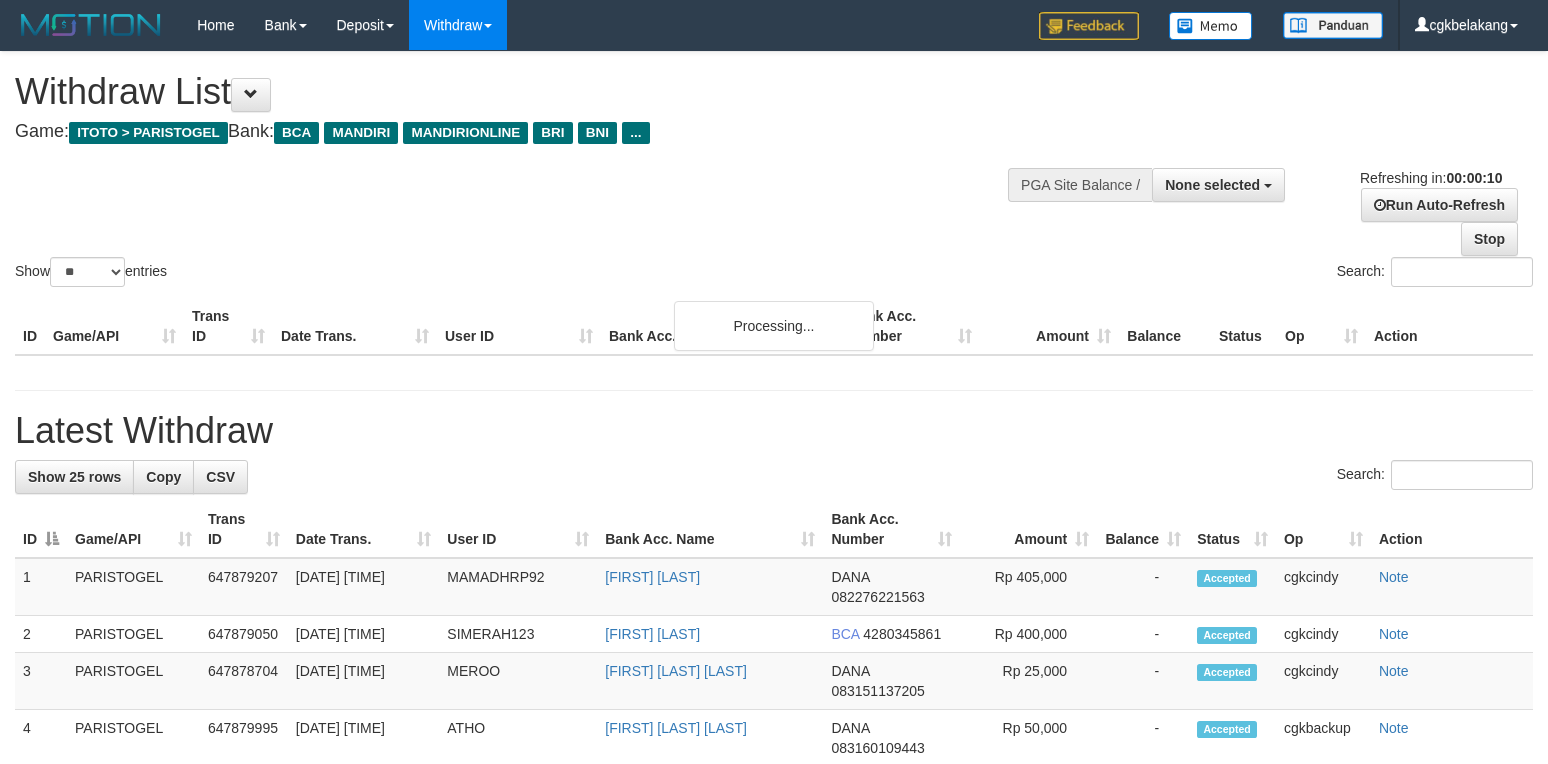 select 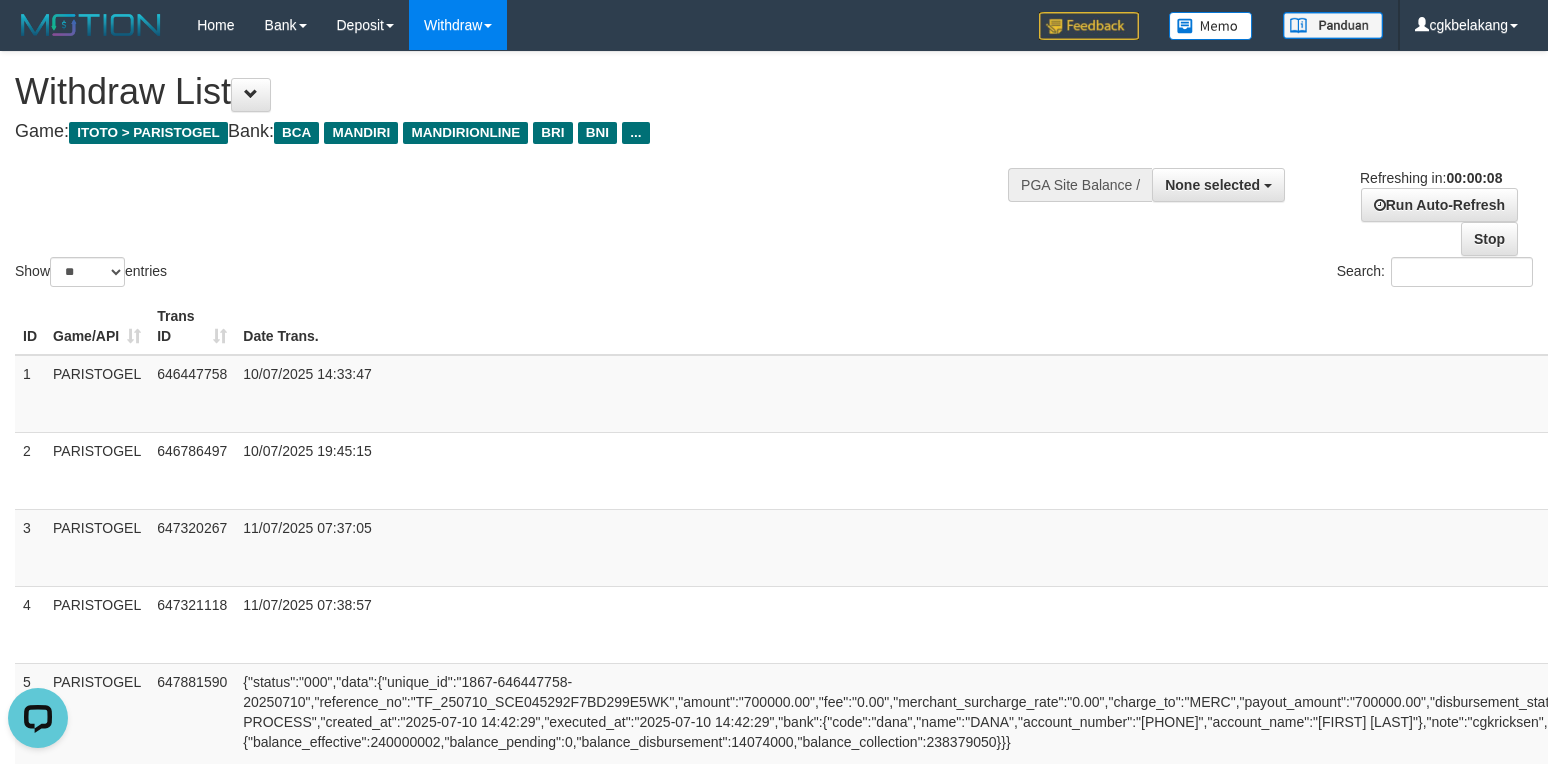 scroll, scrollTop: 0, scrollLeft: 0, axis: both 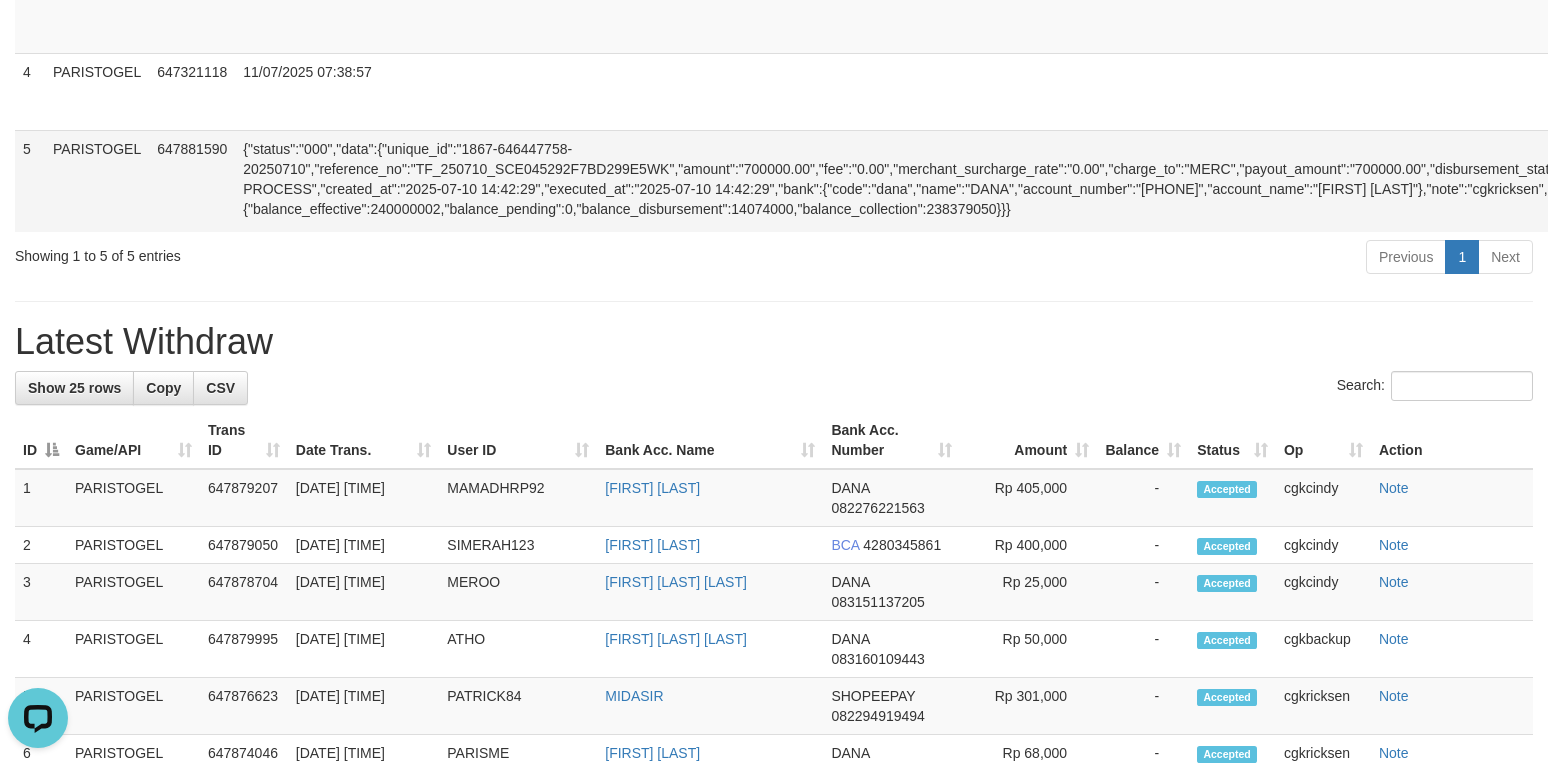 click on "Allow Grab" at bounding box center (2899, 159) 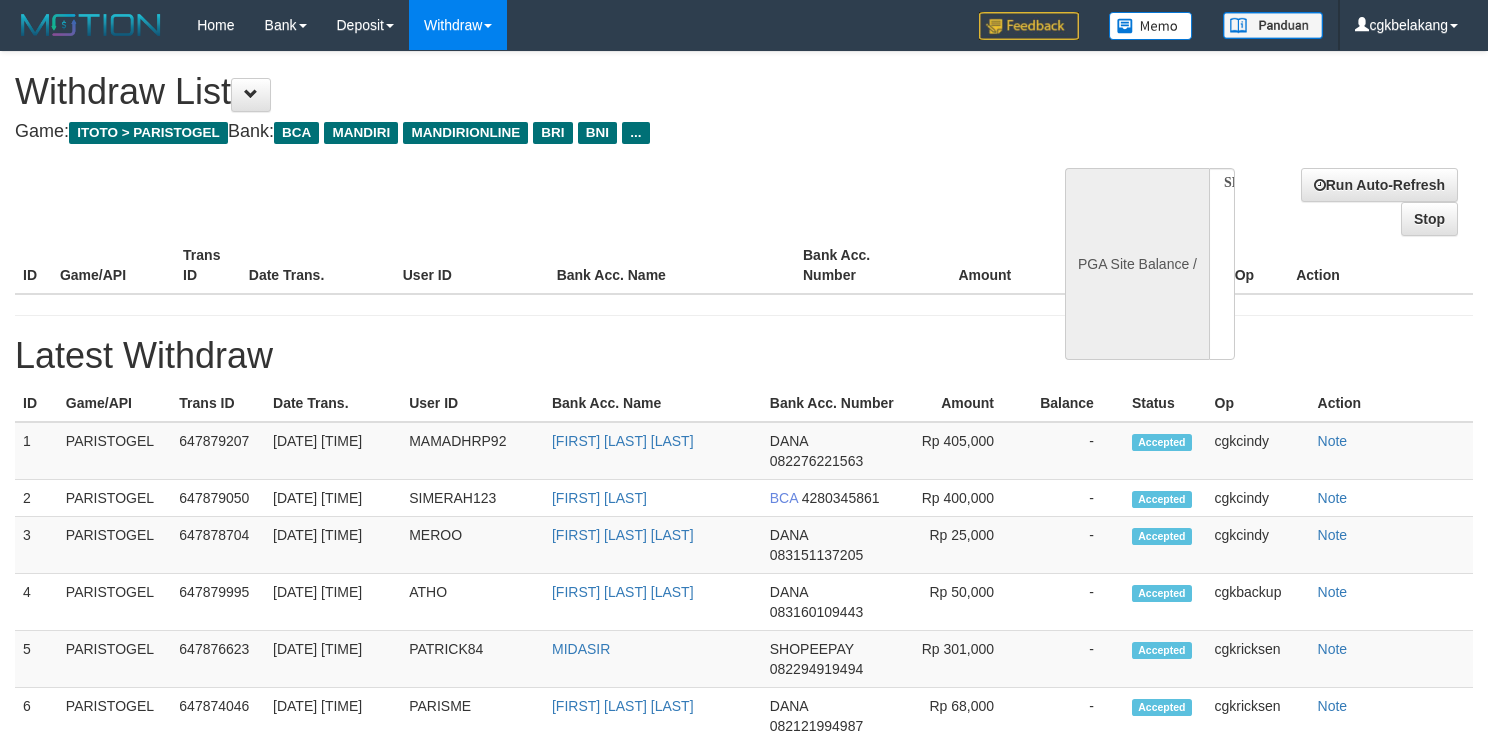 select 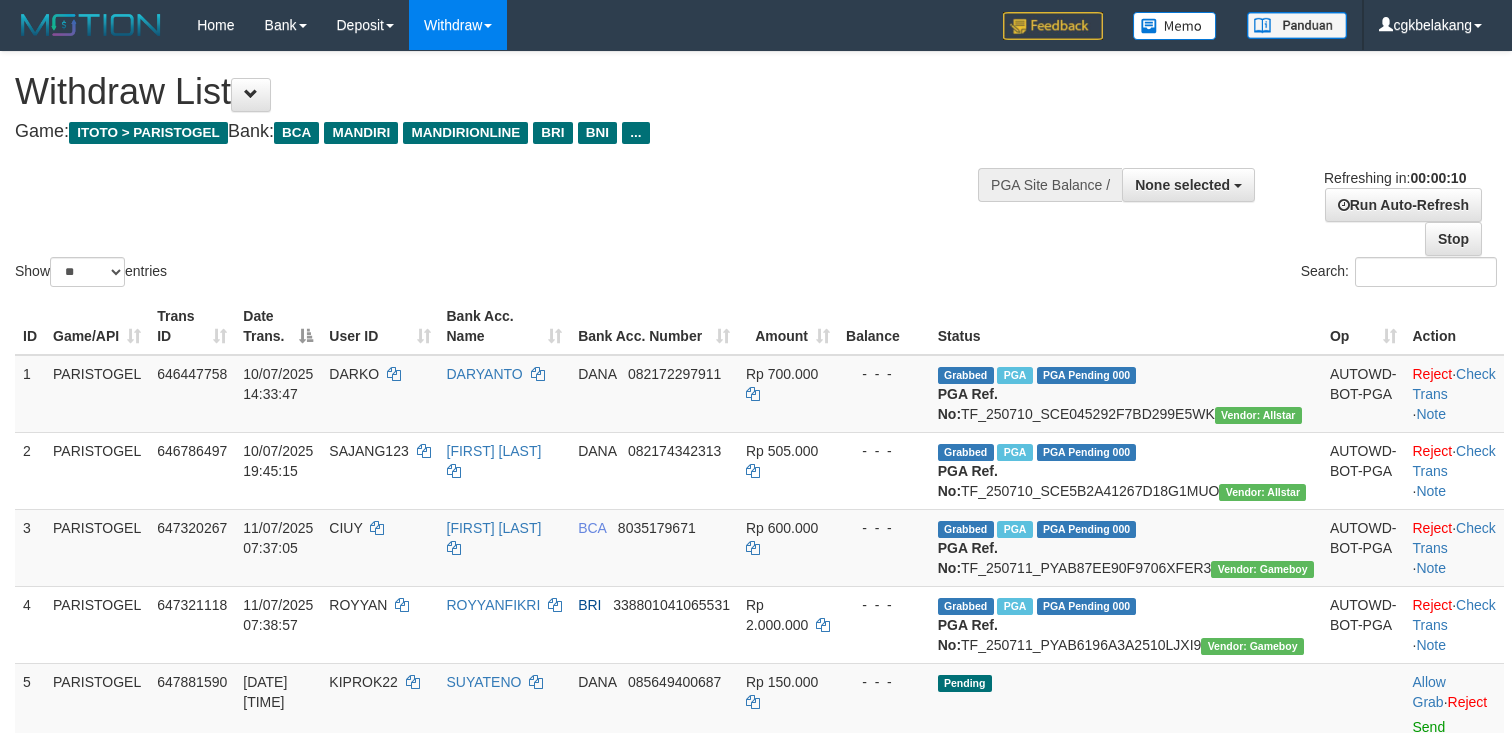 select 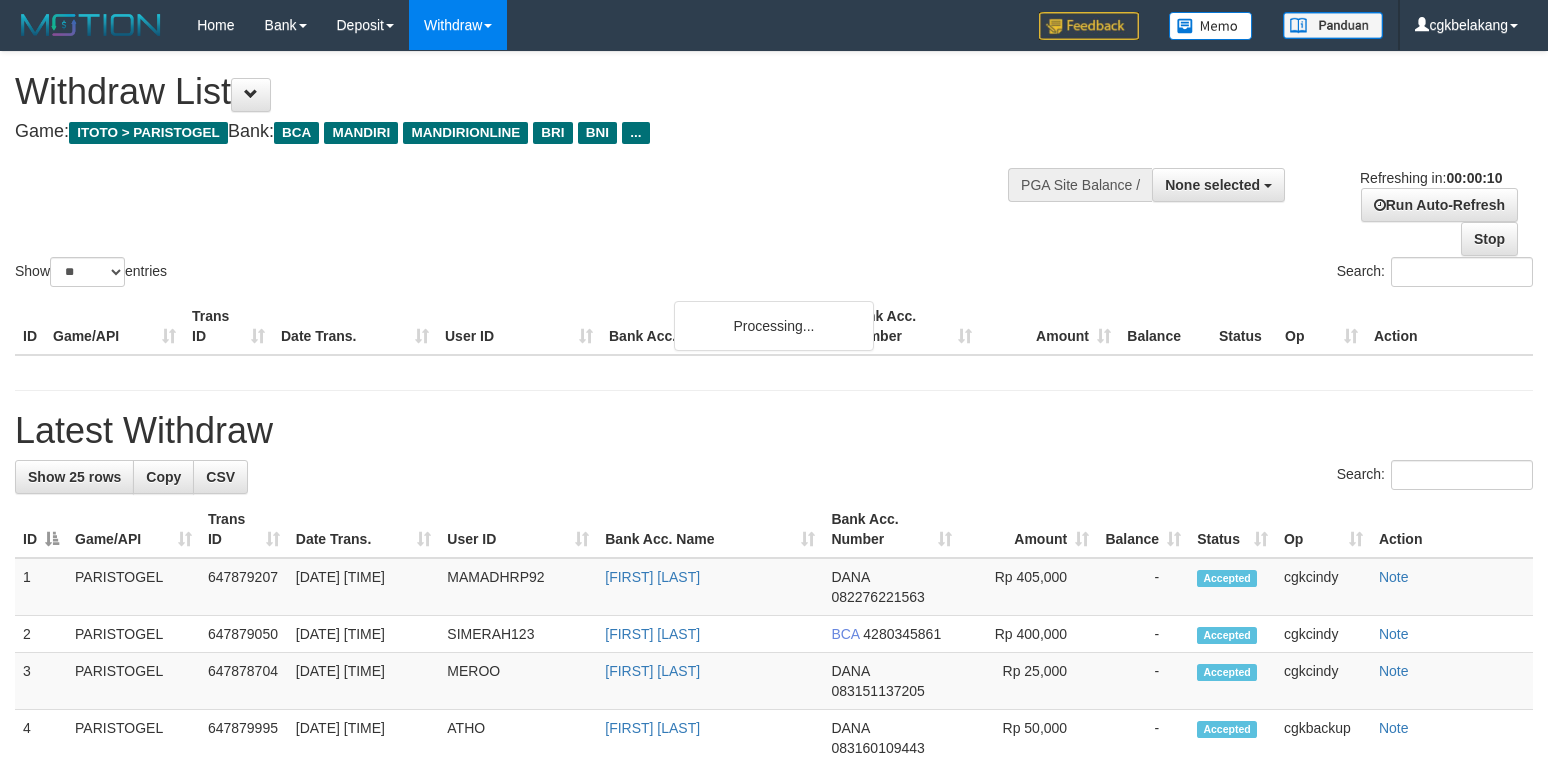 select 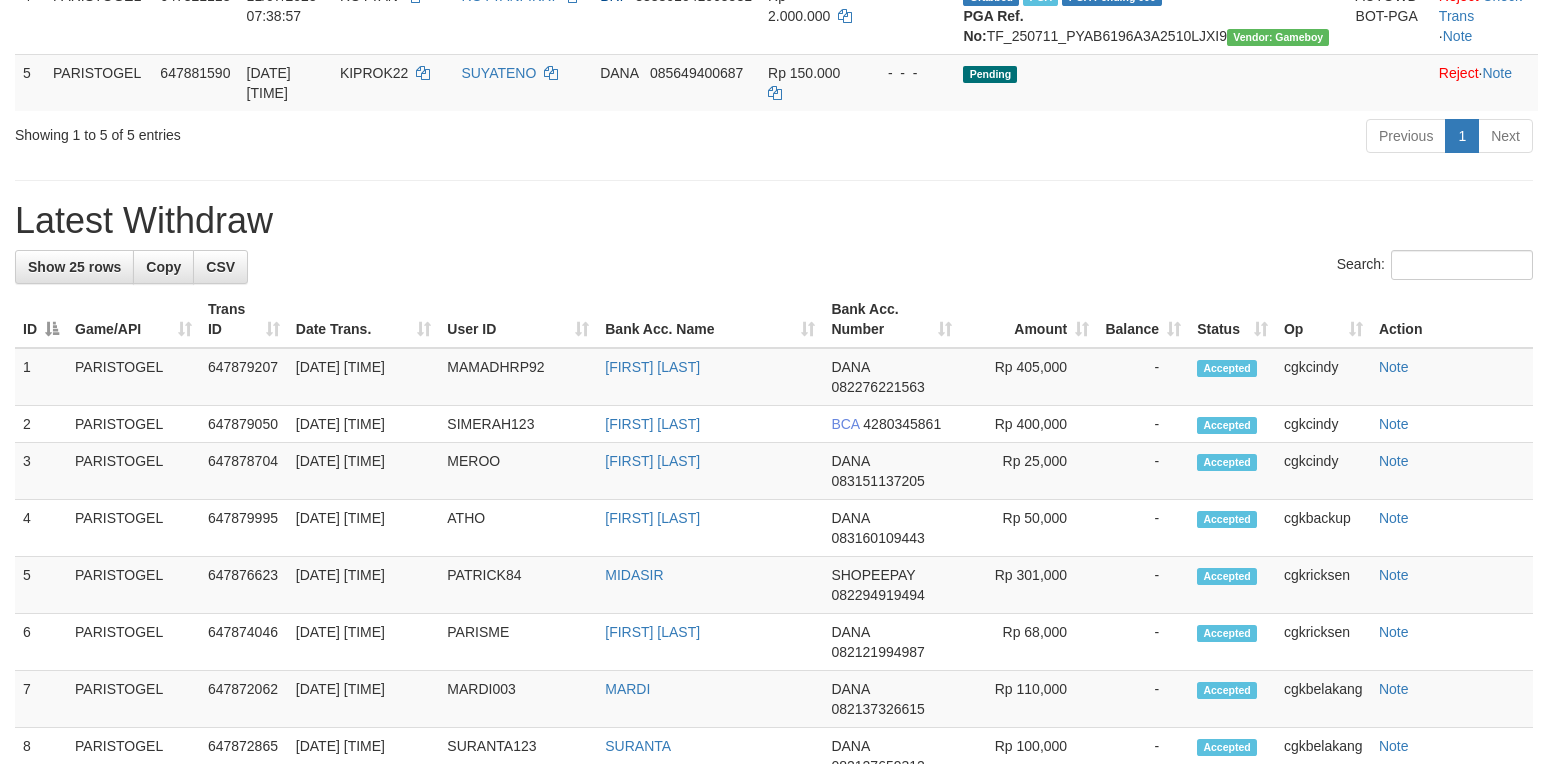 scroll, scrollTop: 533, scrollLeft: 0, axis: vertical 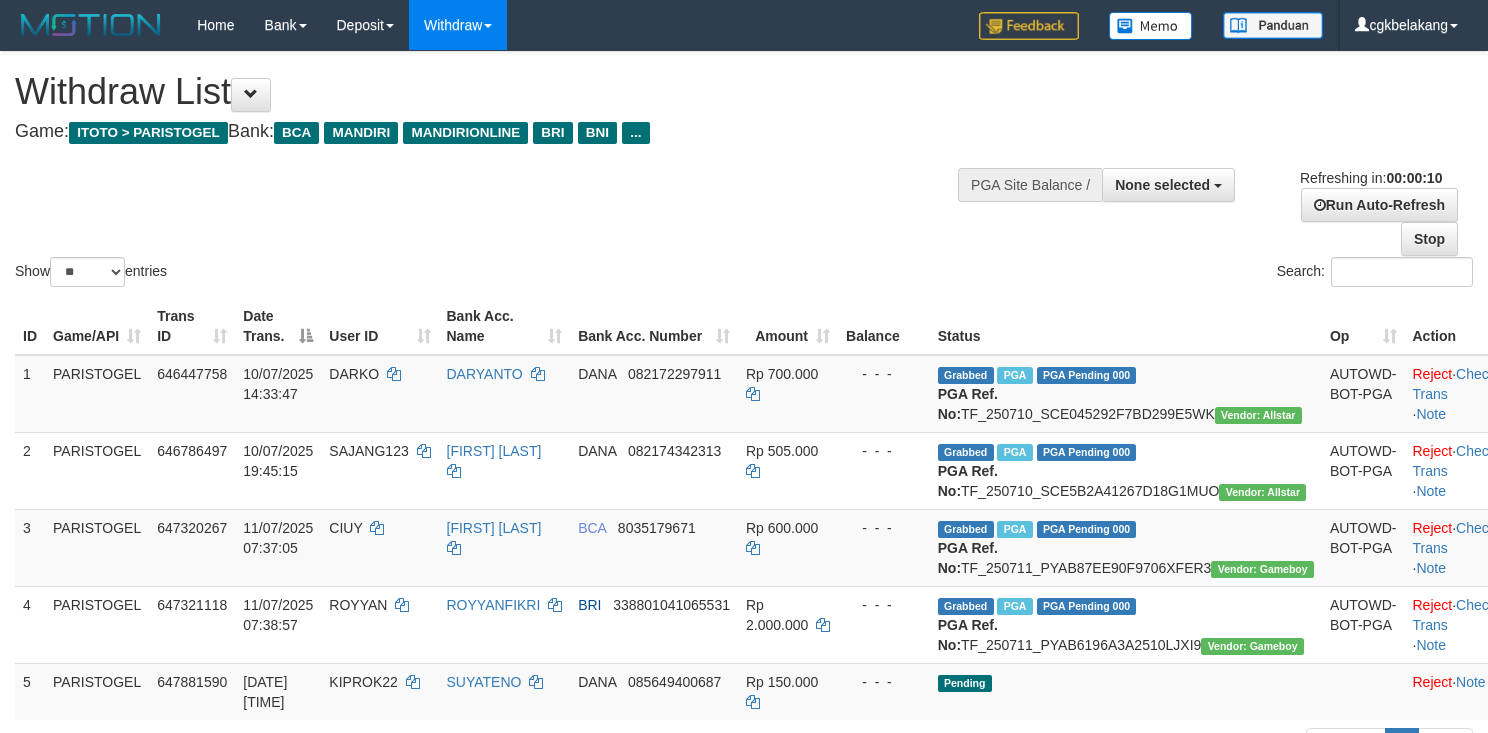 select 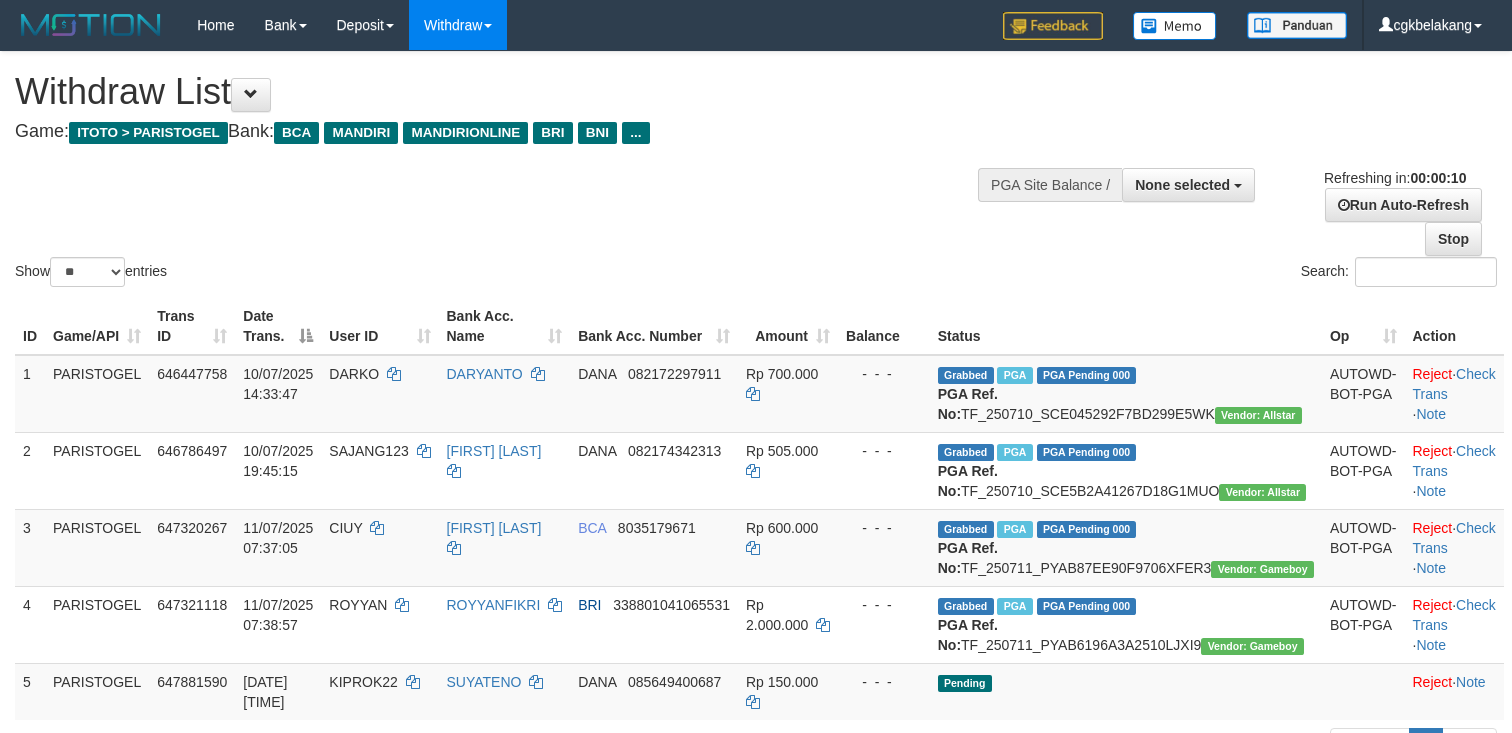 select 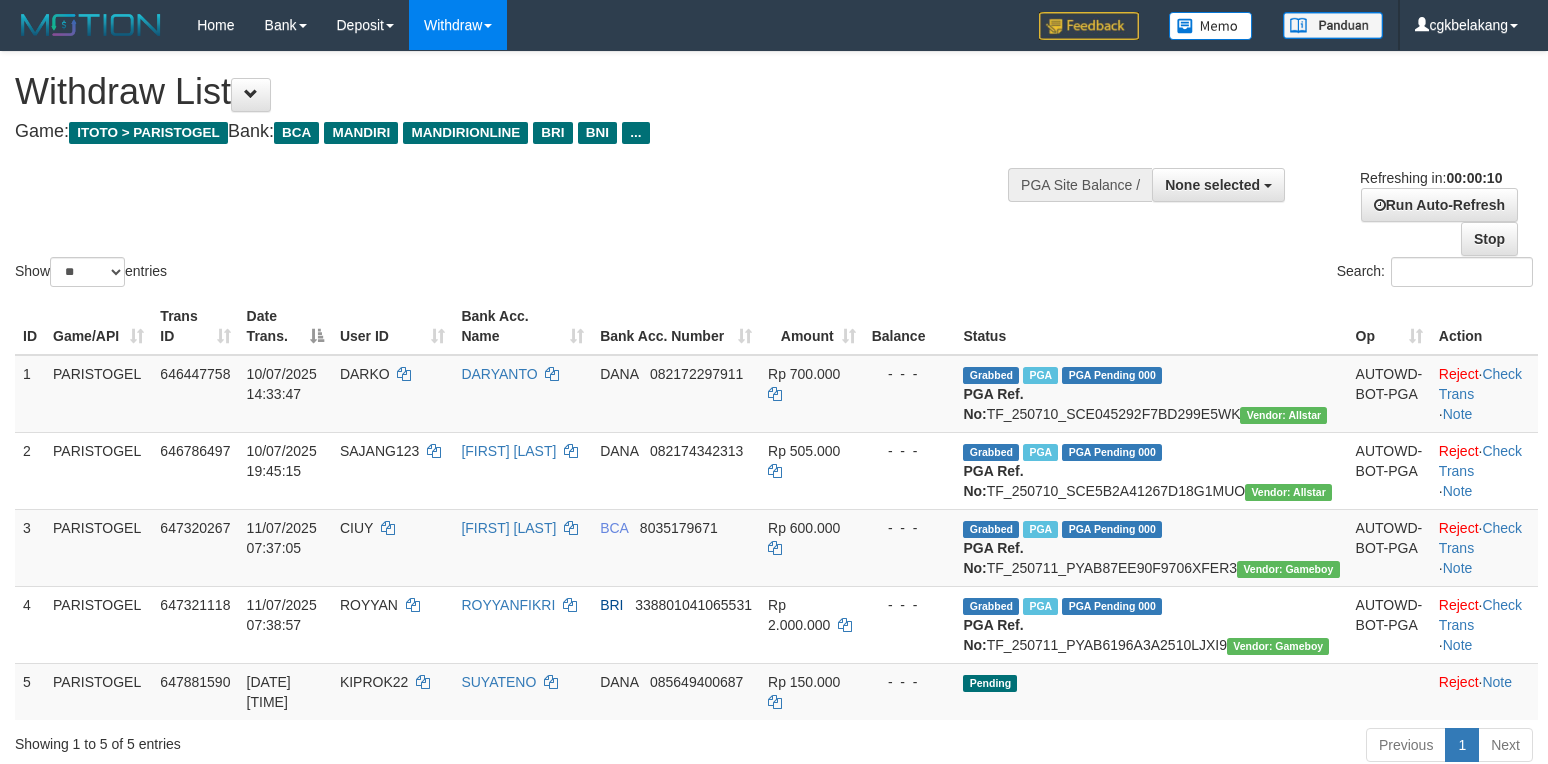 select 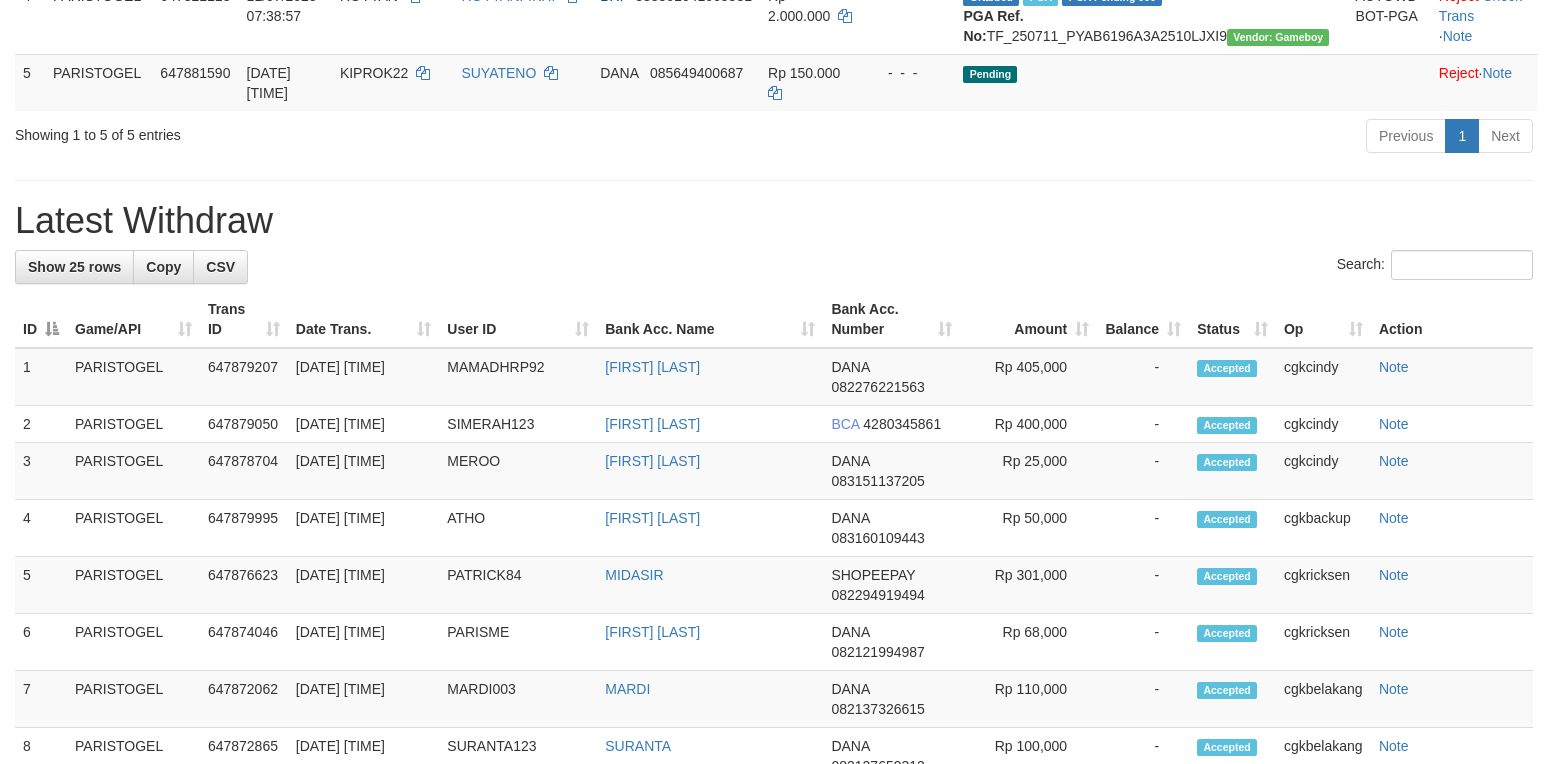 scroll, scrollTop: 533, scrollLeft: 0, axis: vertical 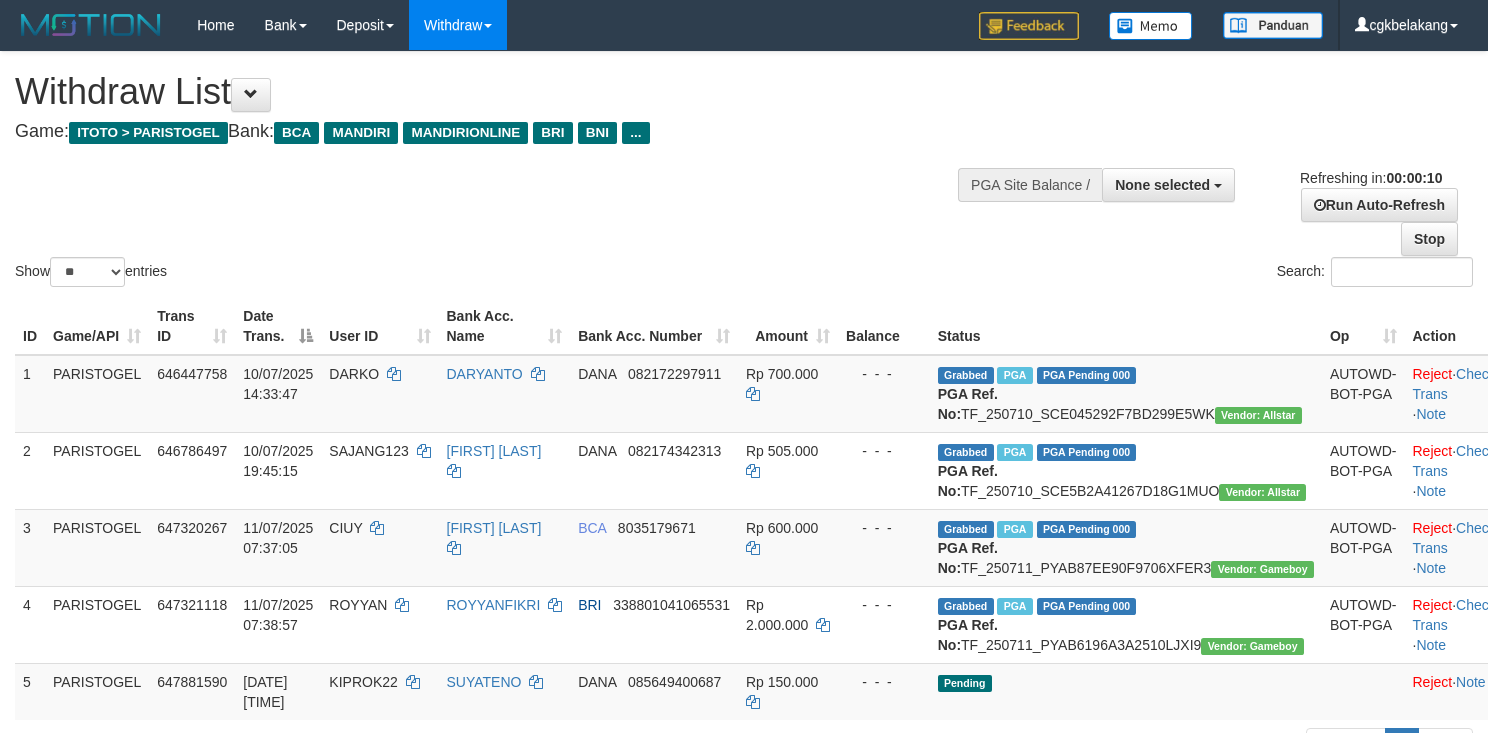 select 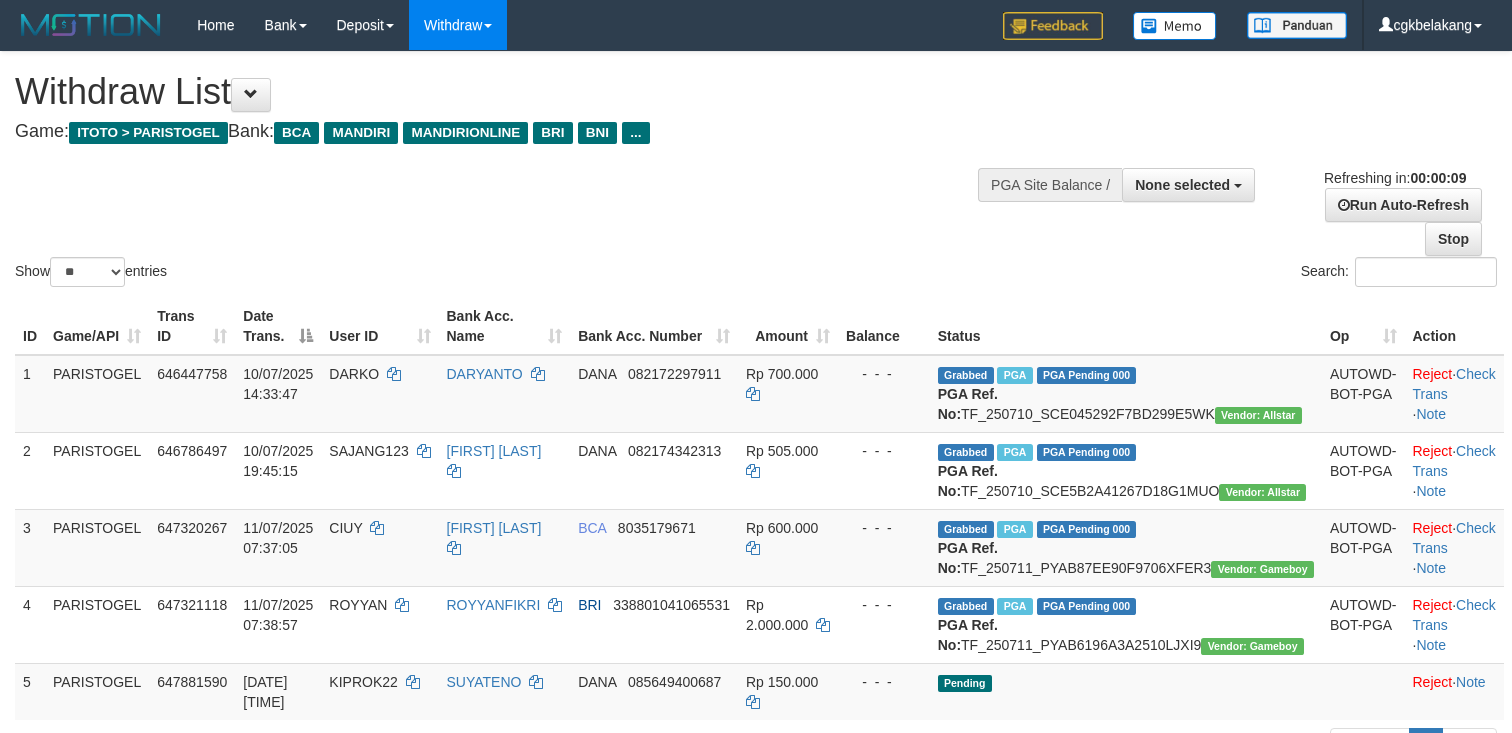 select 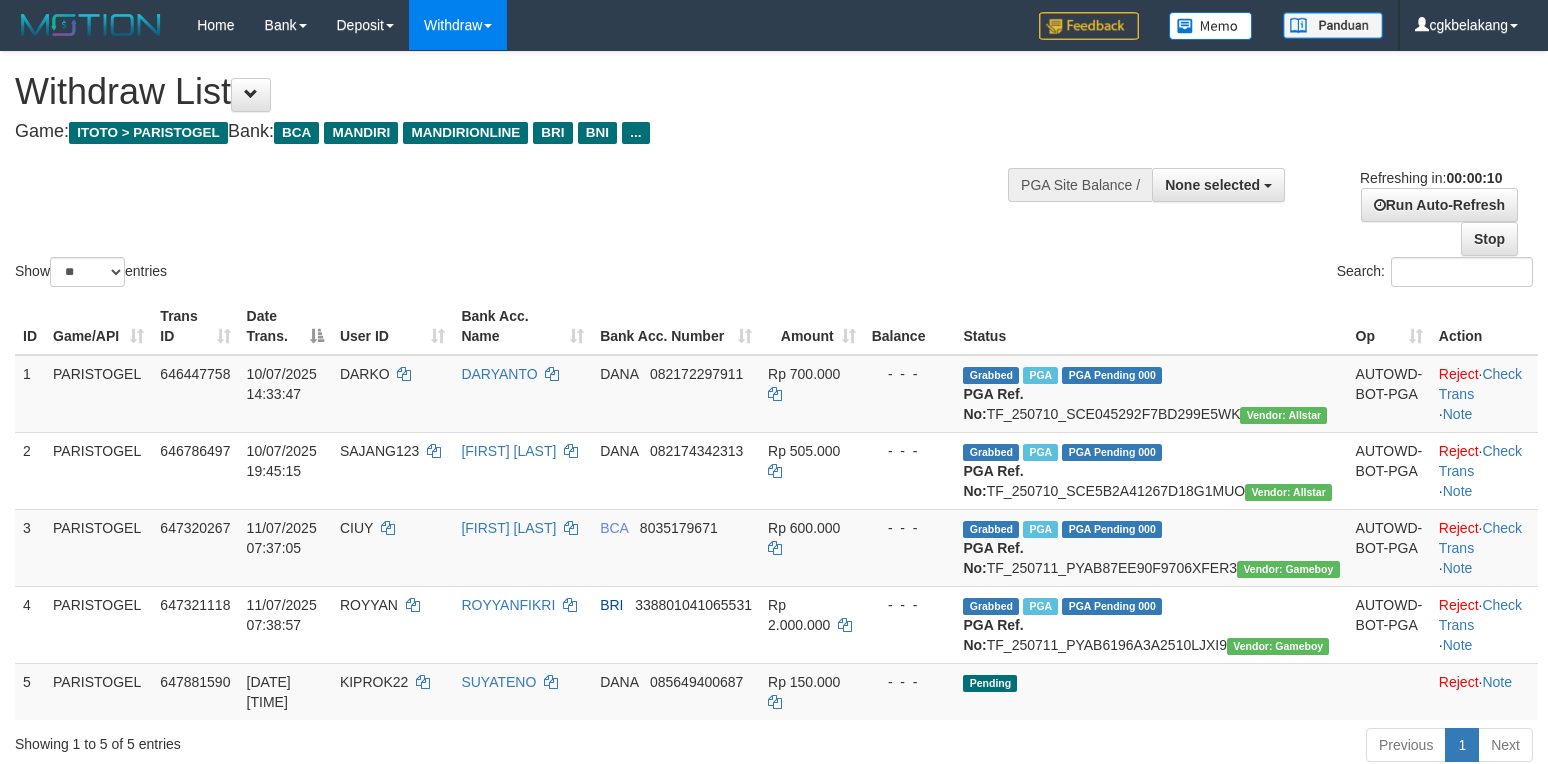 select 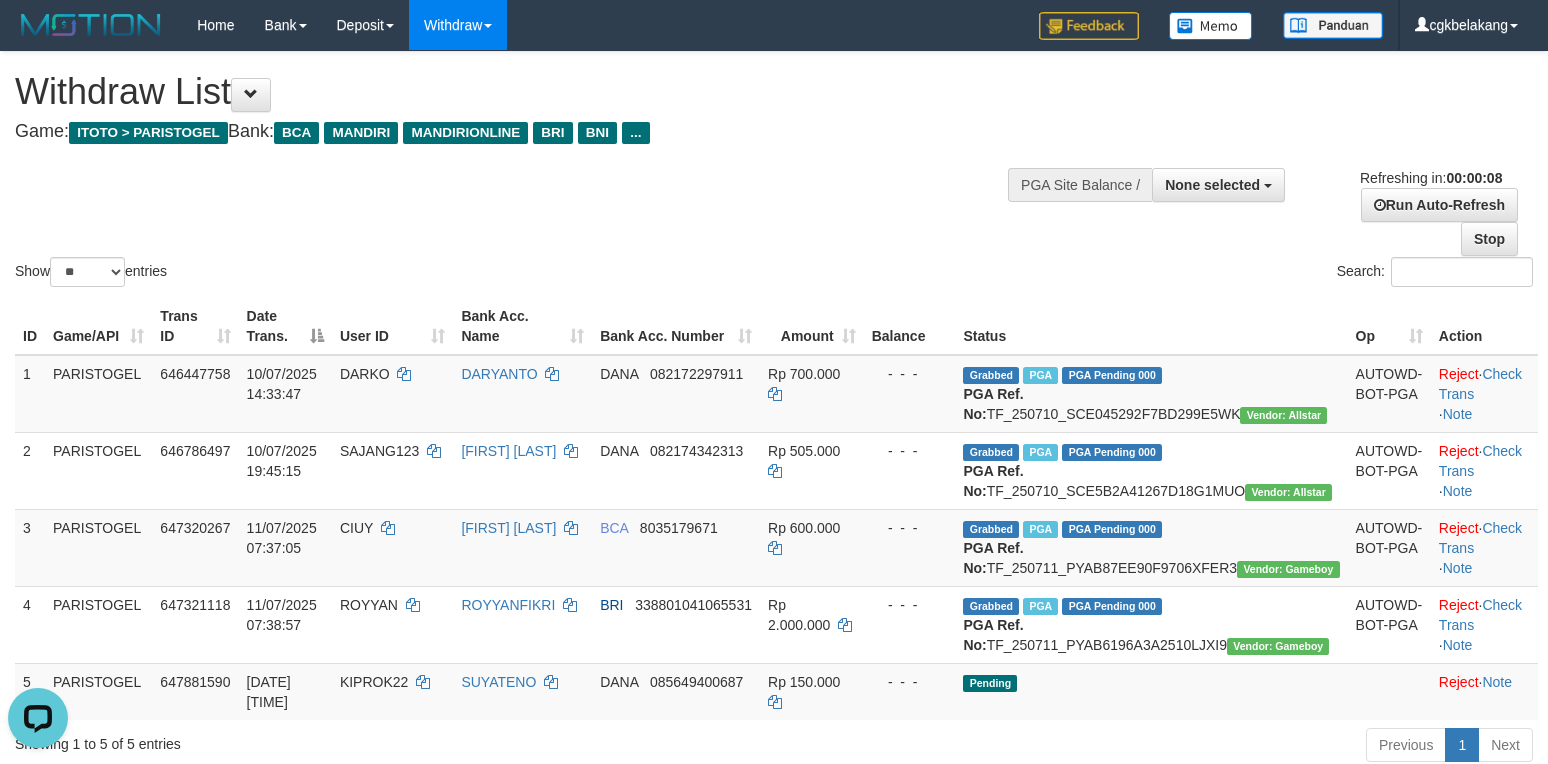 scroll, scrollTop: 0, scrollLeft: 0, axis: both 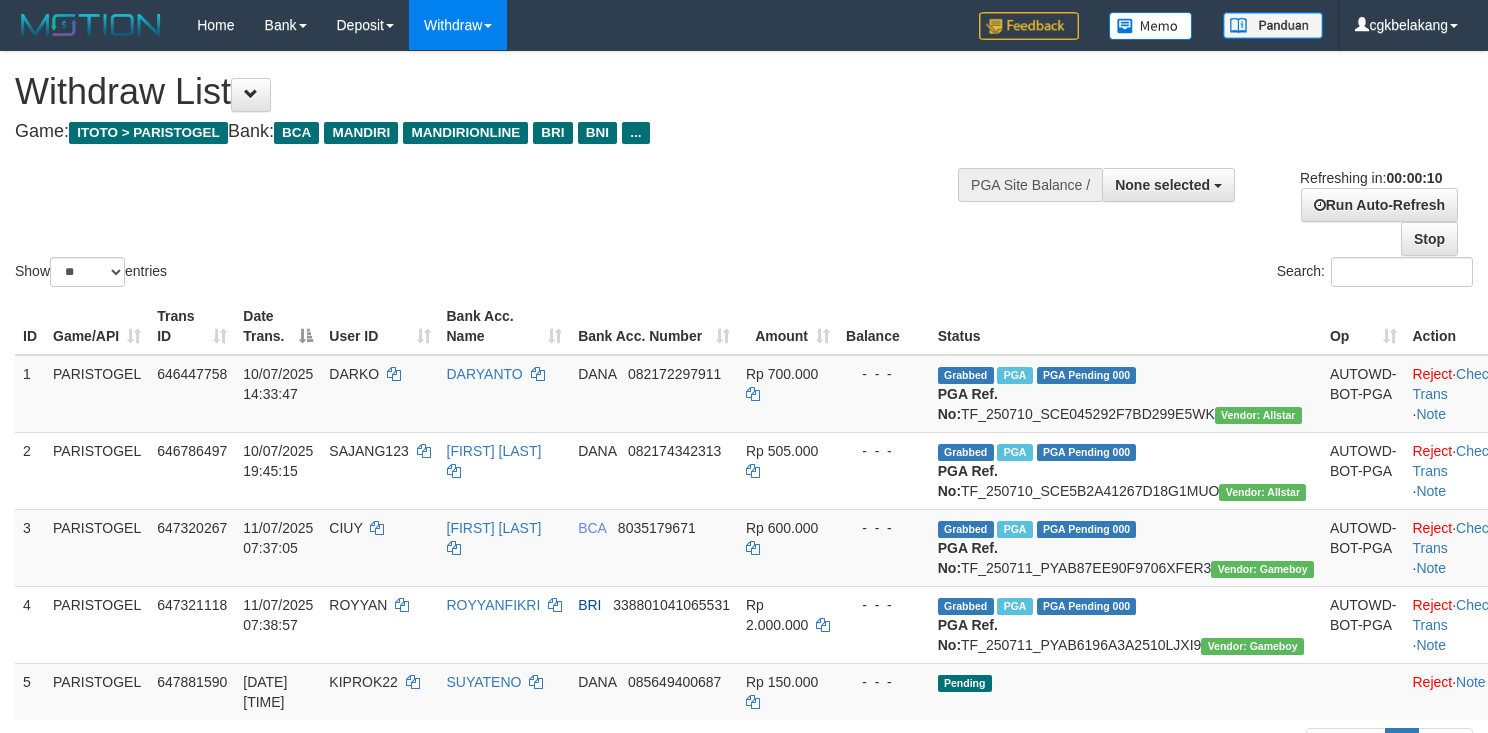select 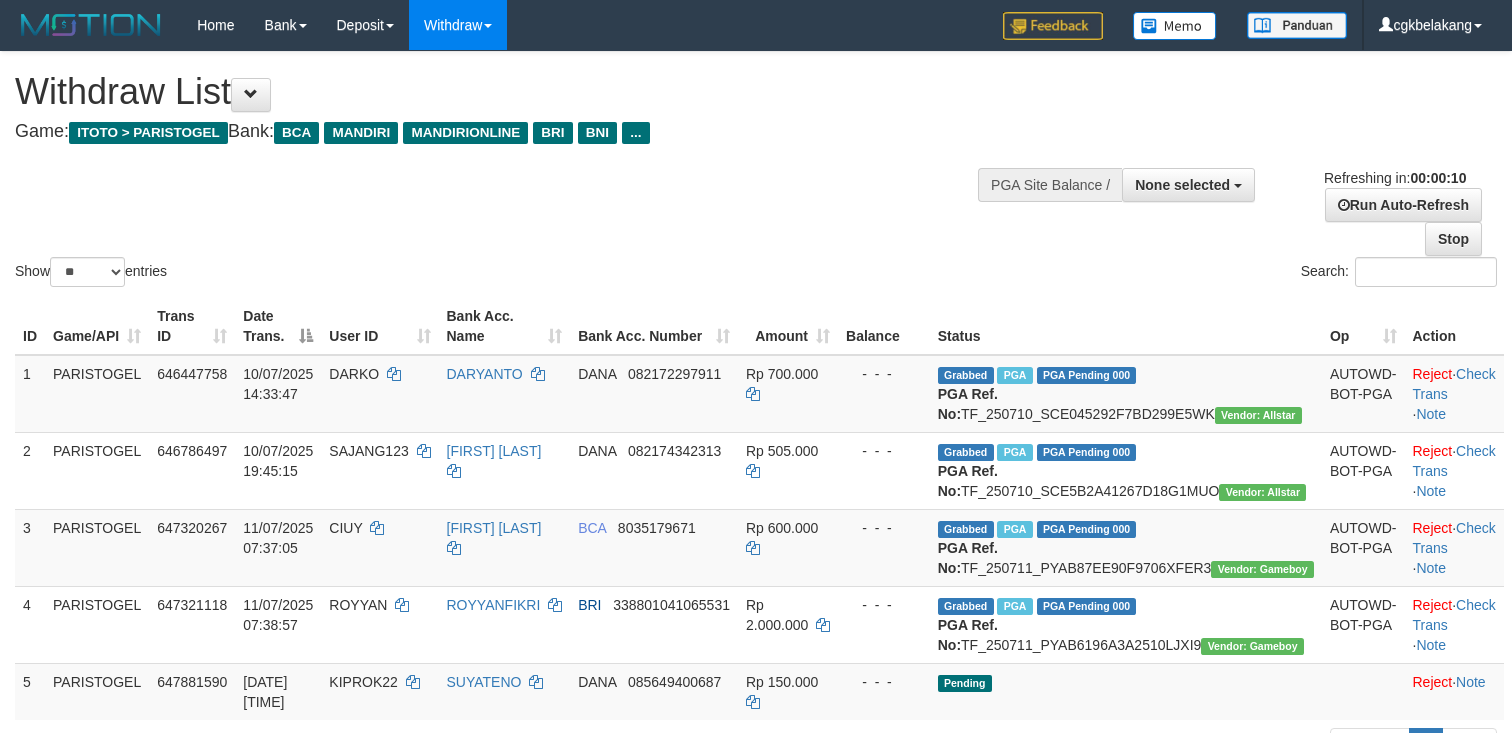 select 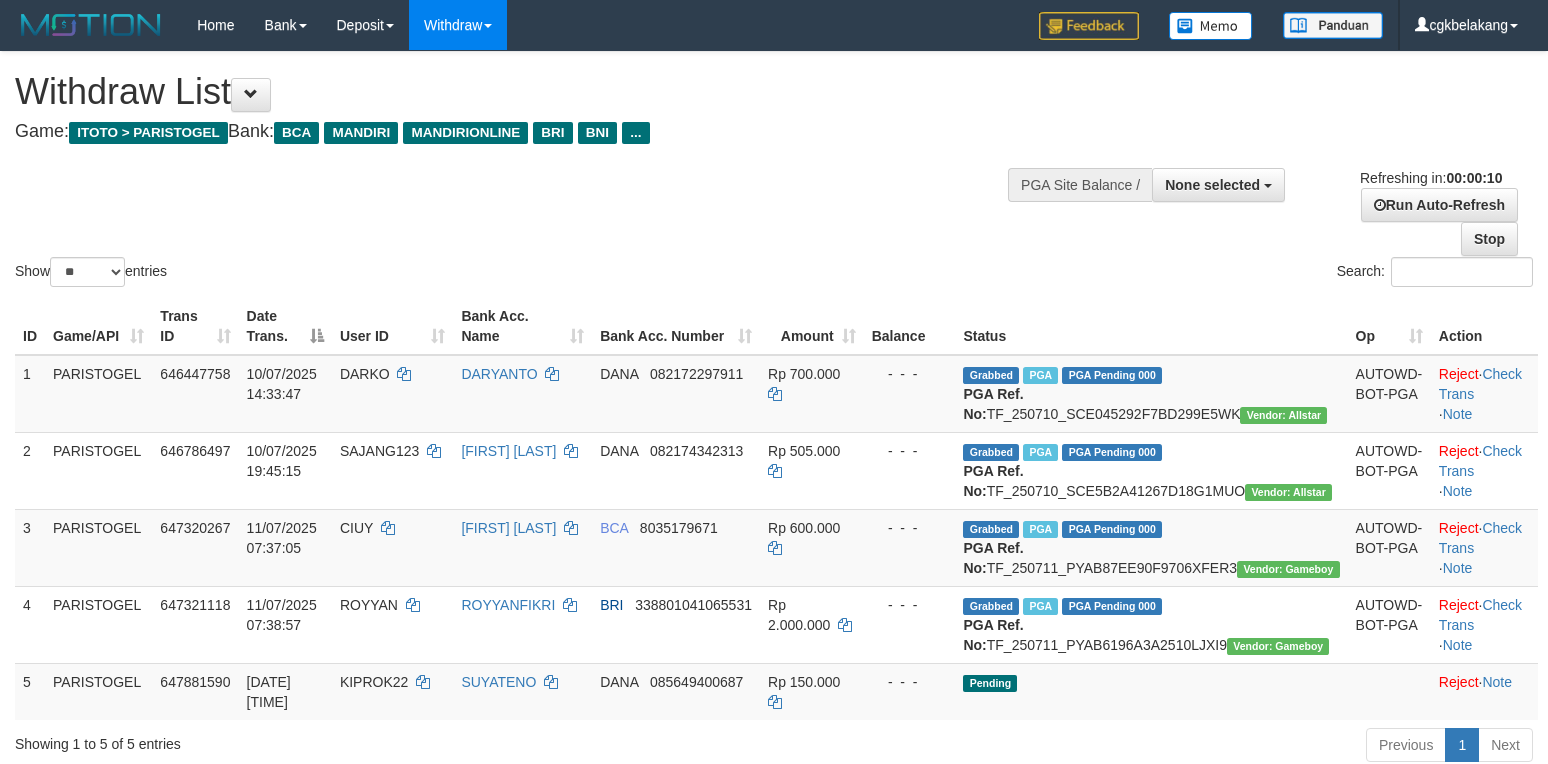 select 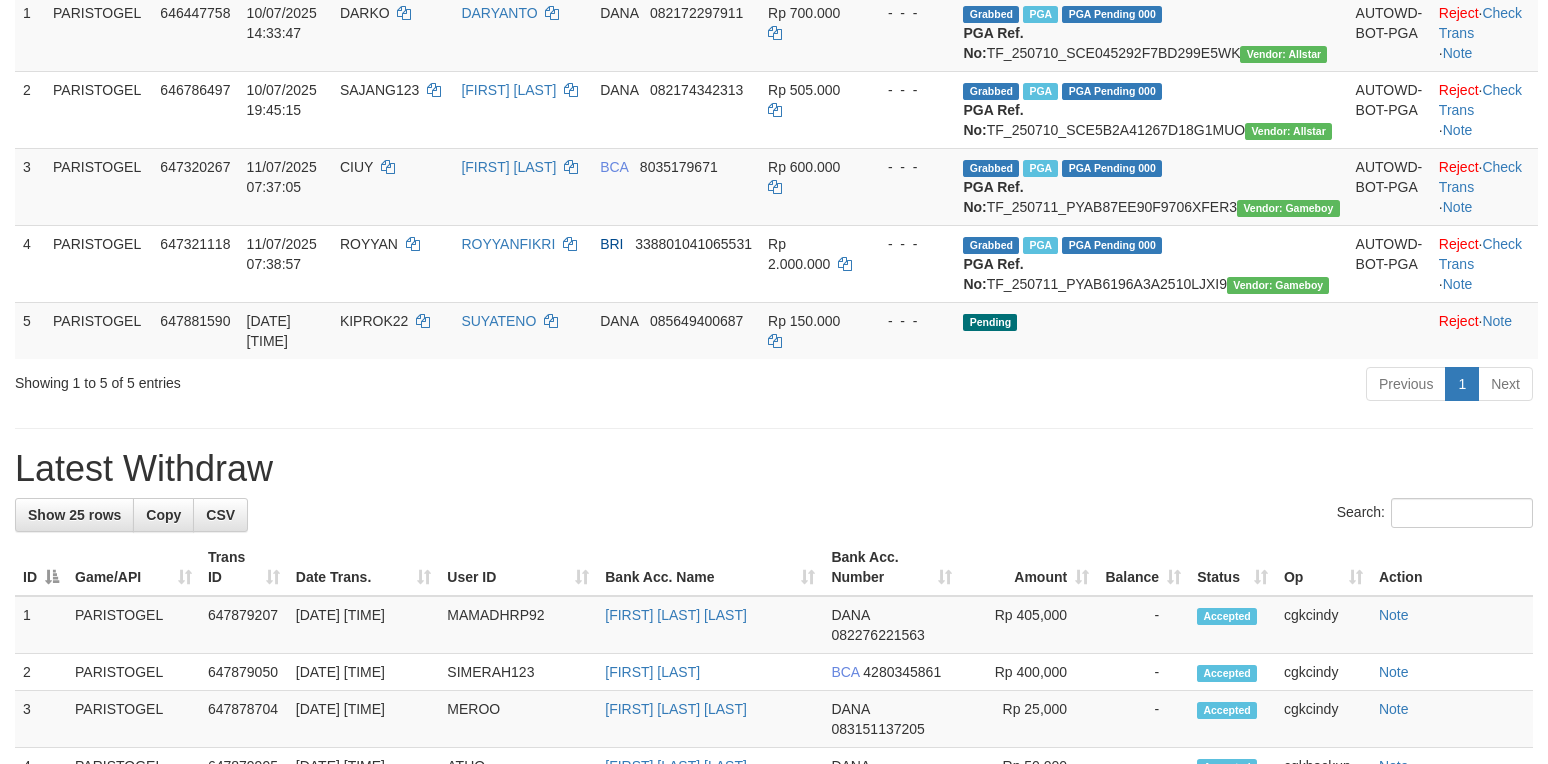 scroll, scrollTop: 400, scrollLeft: 0, axis: vertical 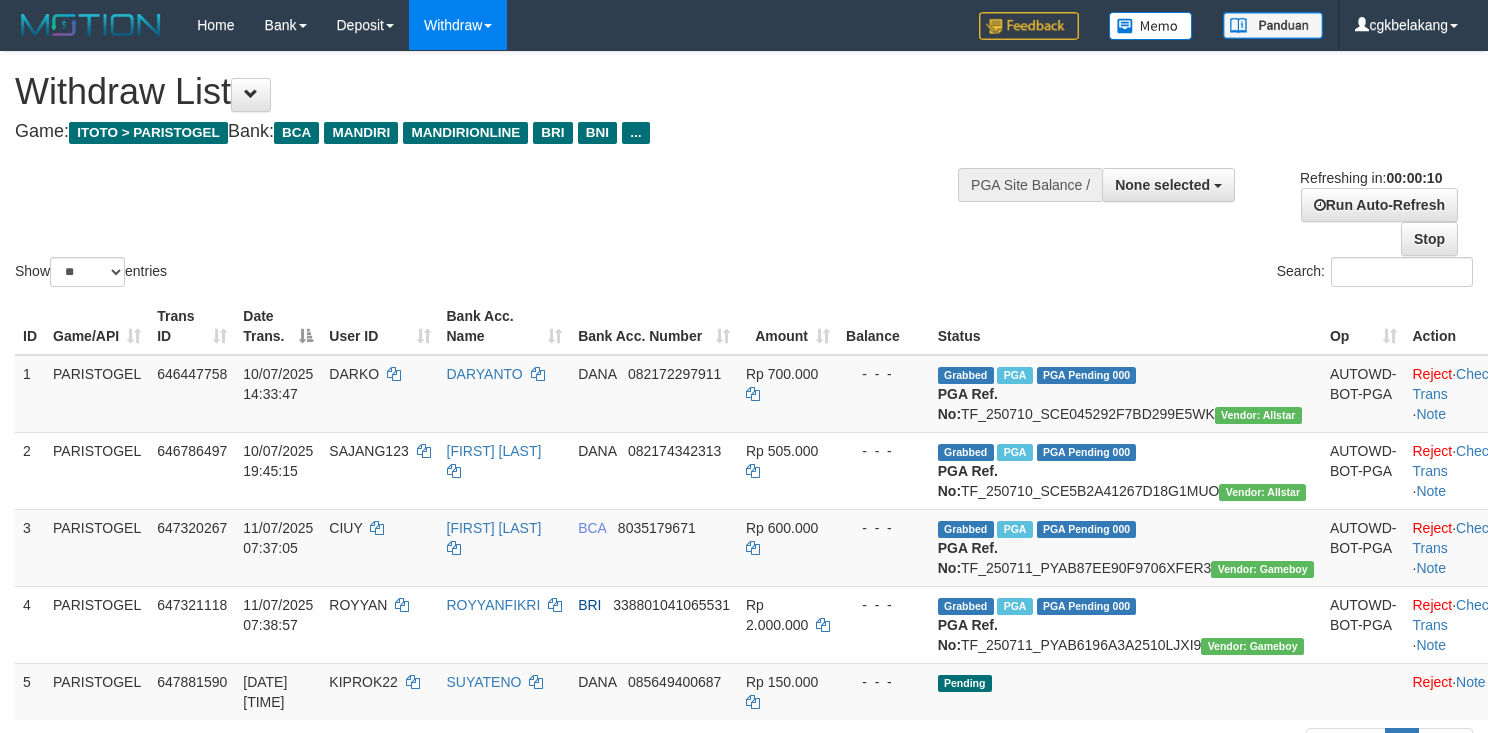 select 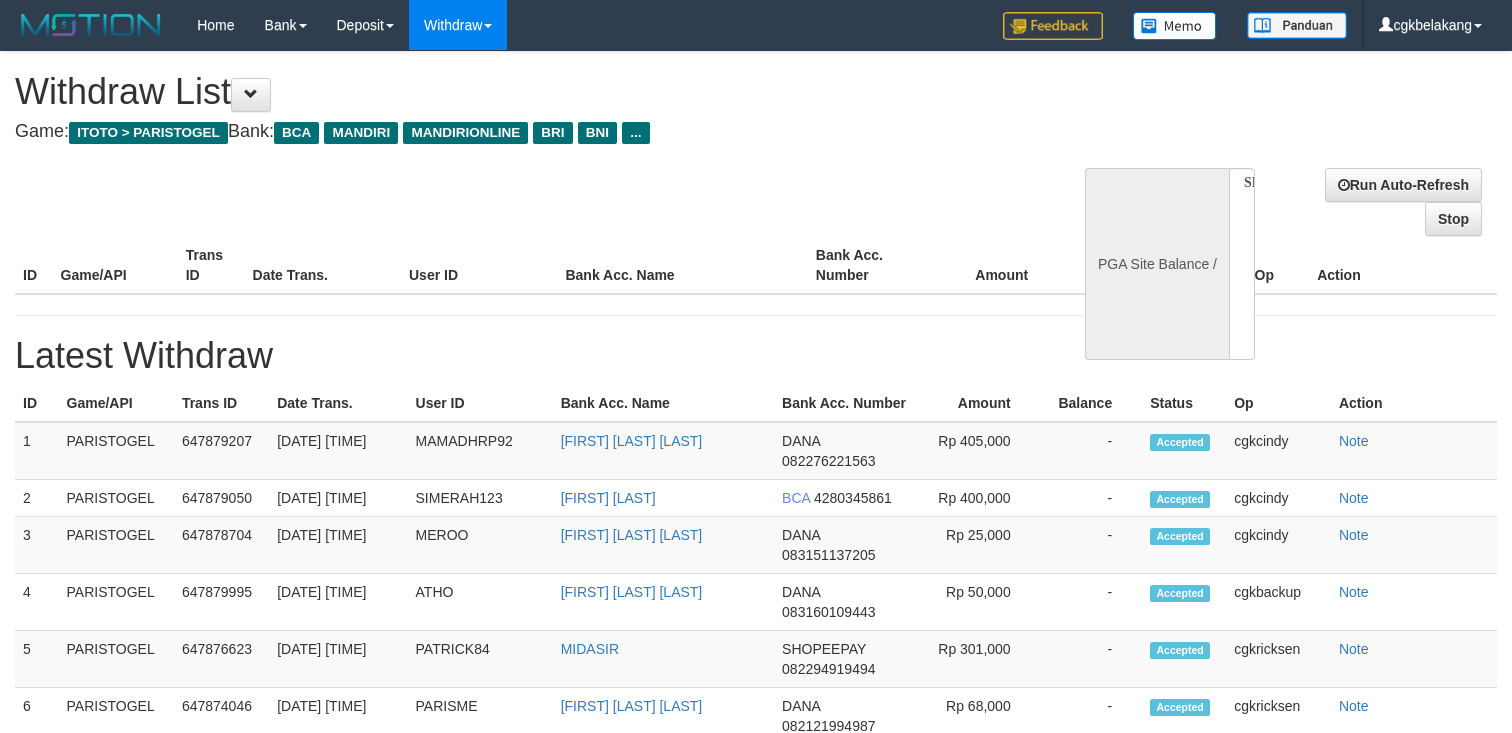 select 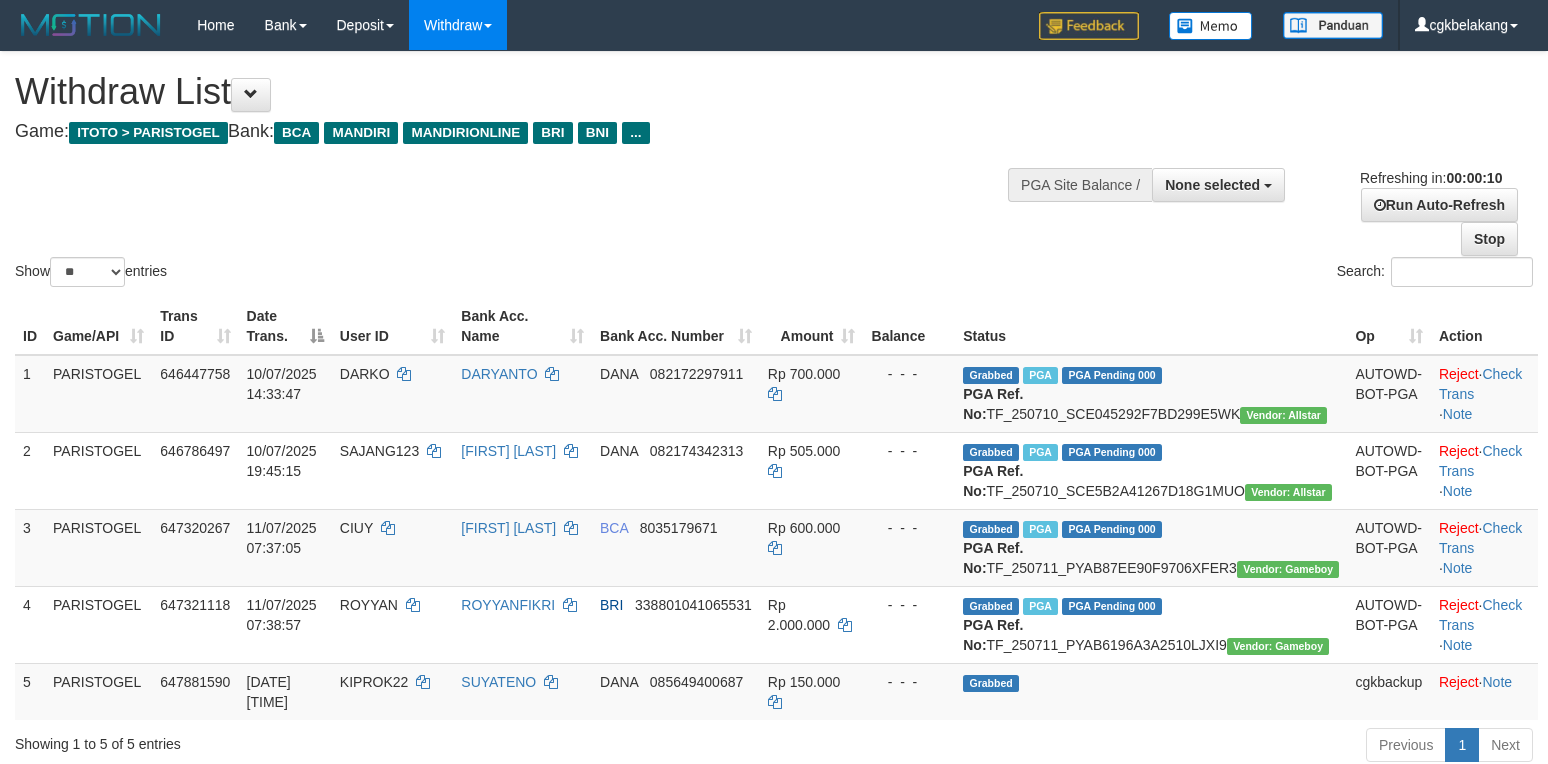 select 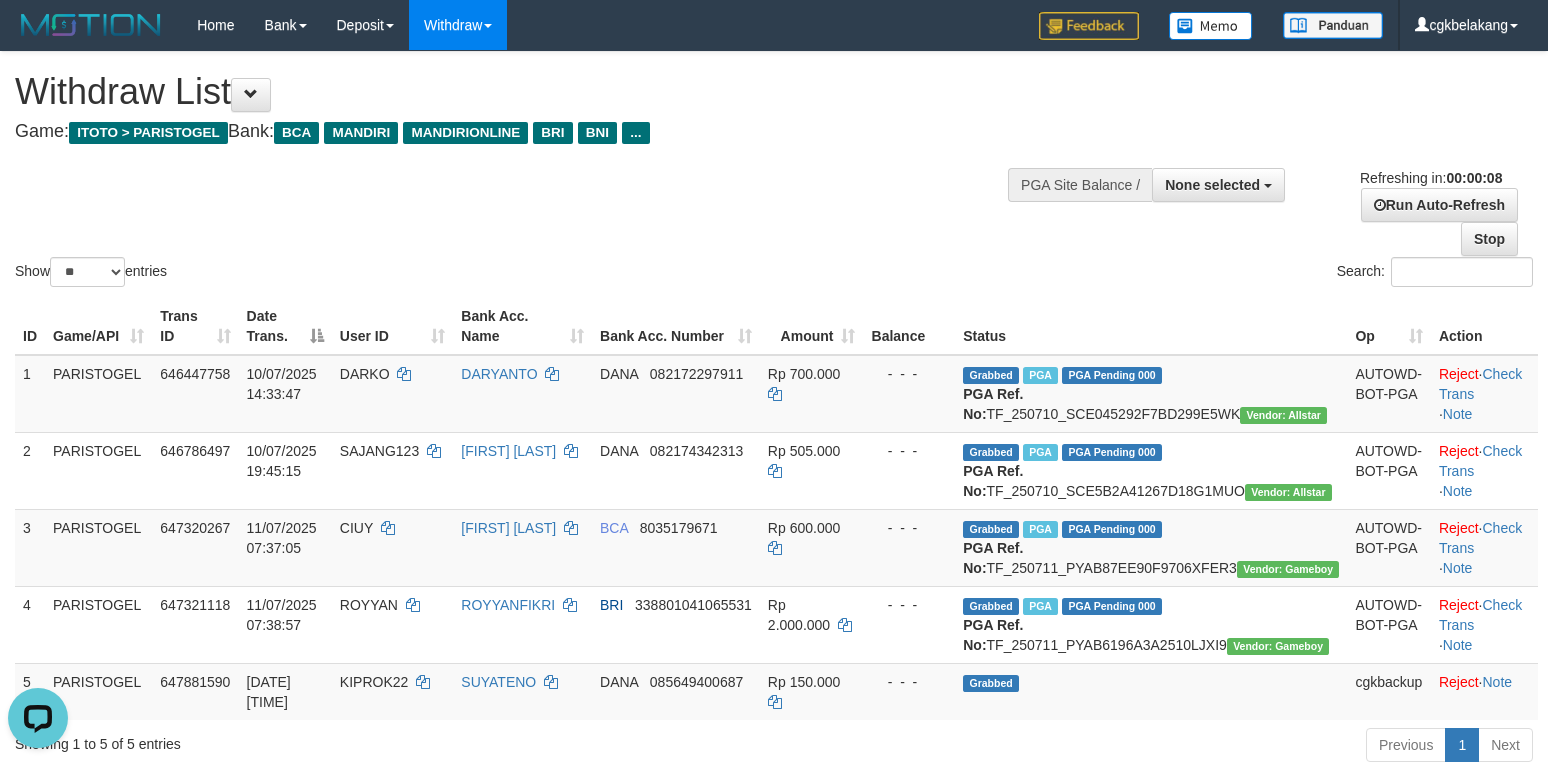scroll, scrollTop: 0, scrollLeft: 0, axis: both 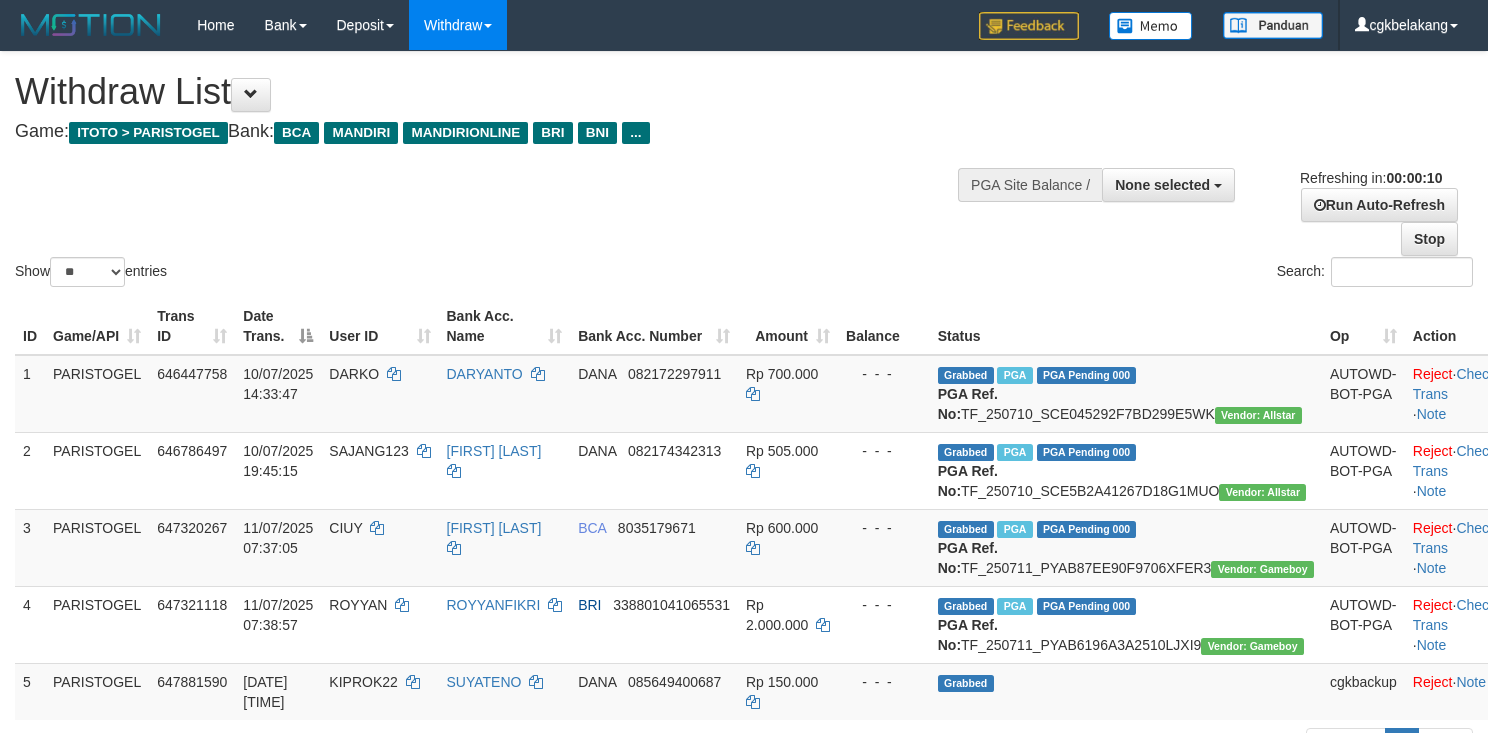 select 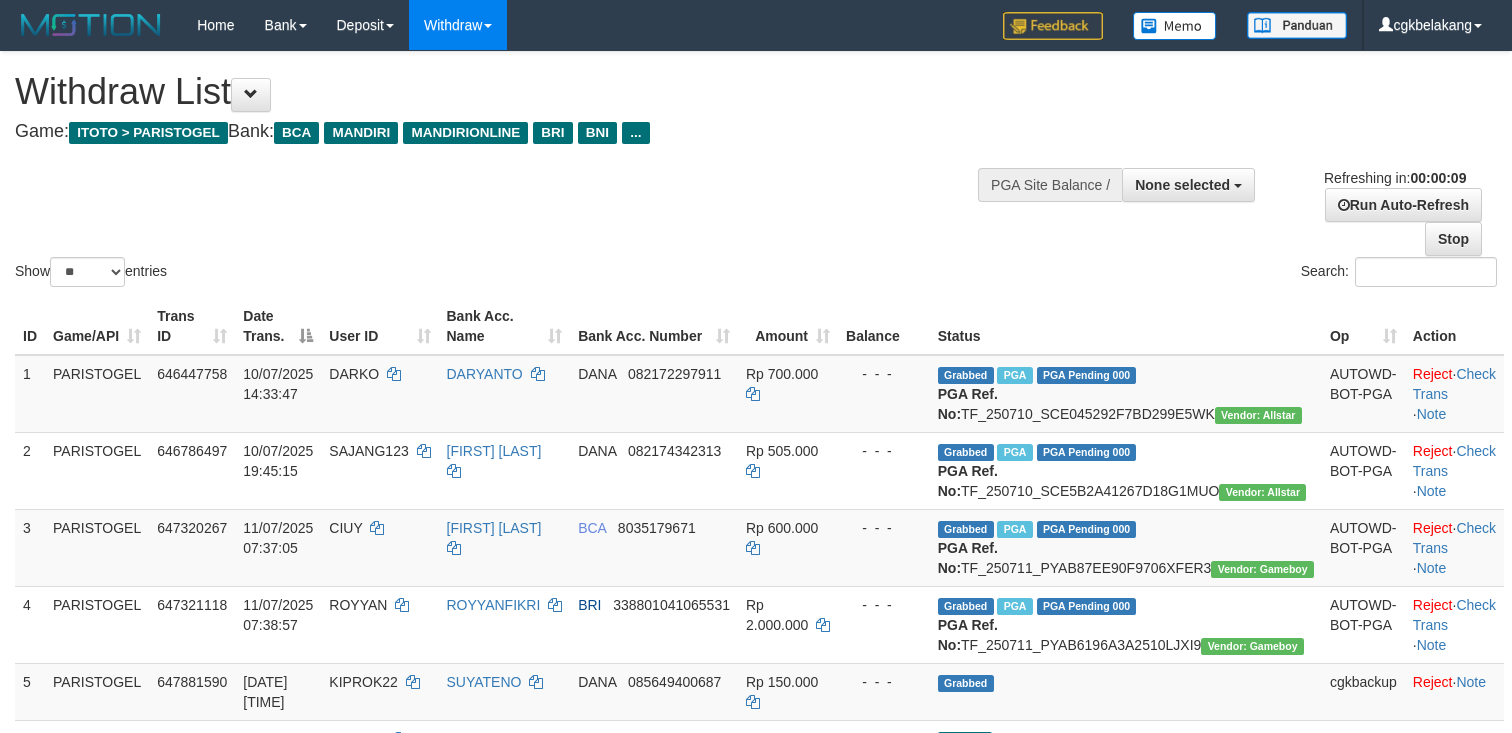 select 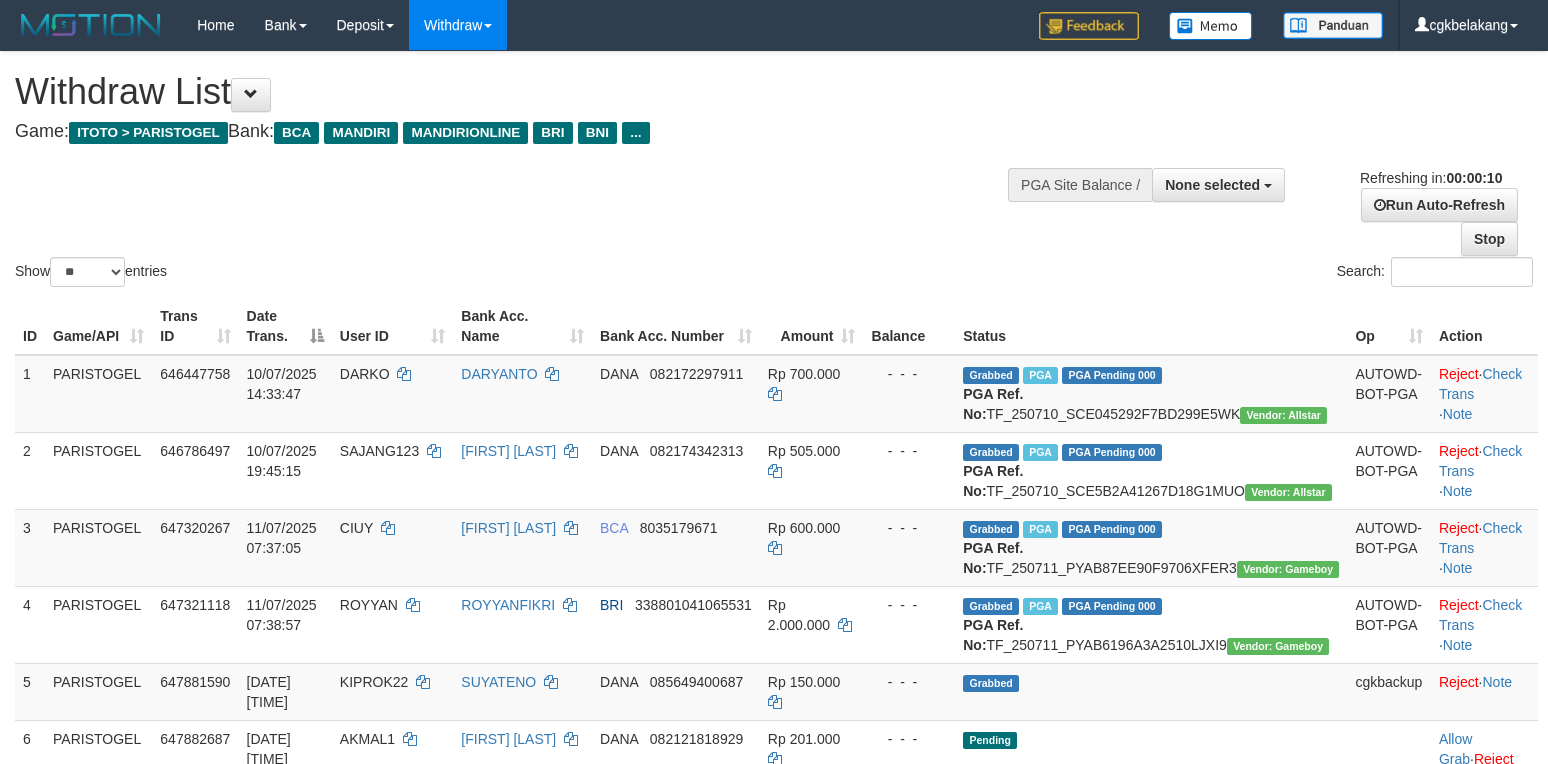select 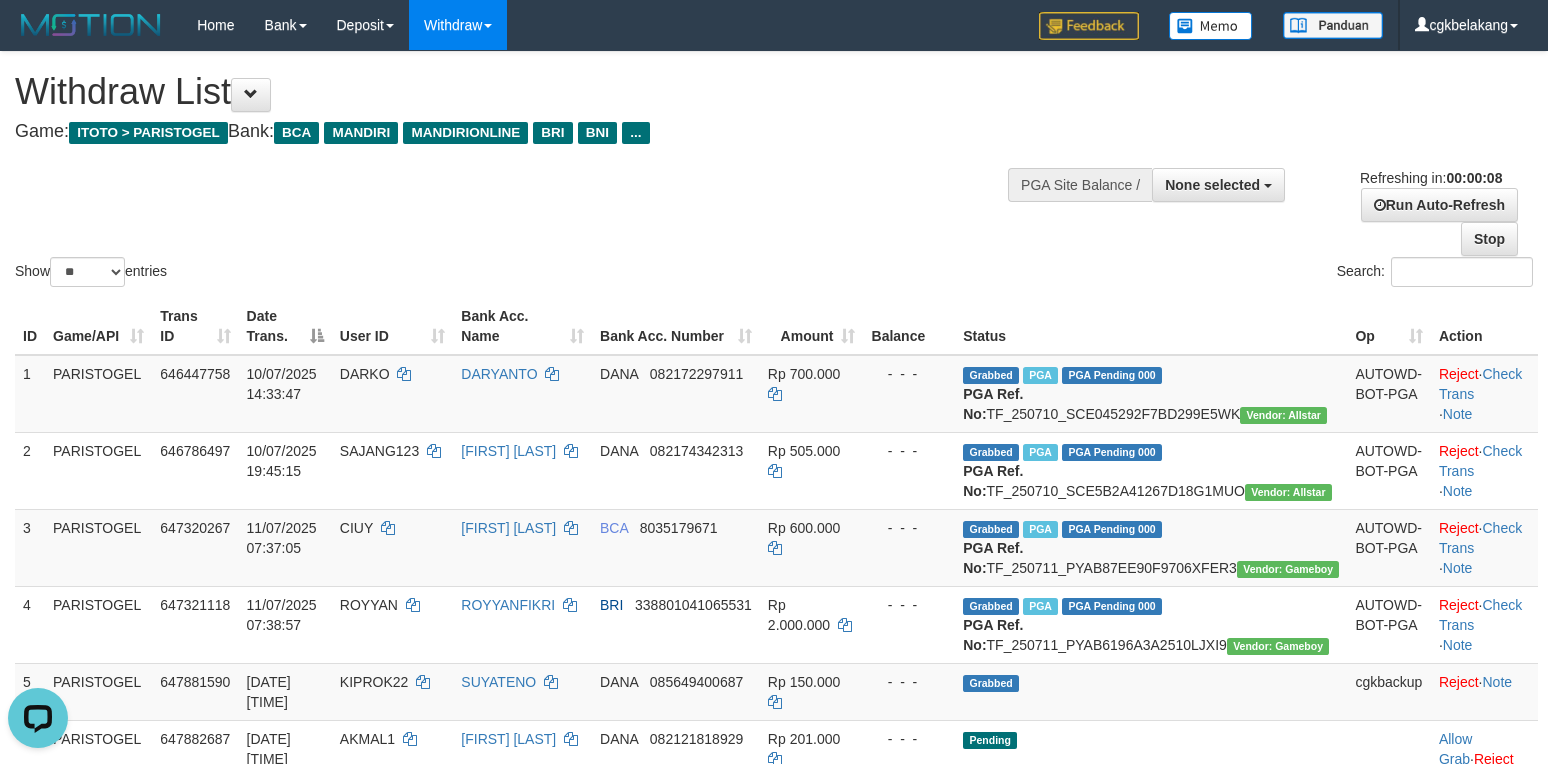 scroll, scrollTop: 0, scrollLeft: 0, axis: both 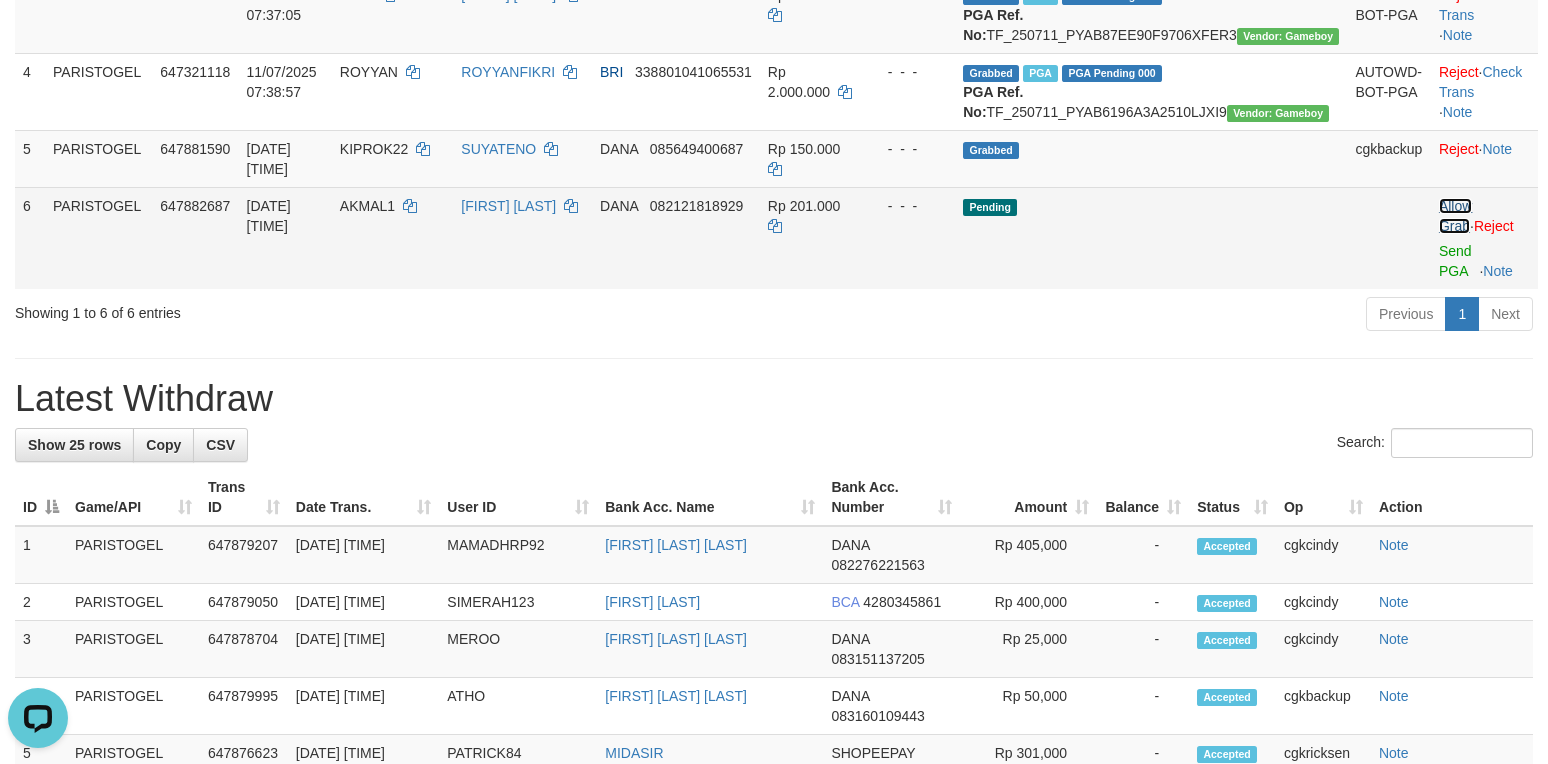 click on "Allow Grab" at bounding box center (1455, 216) 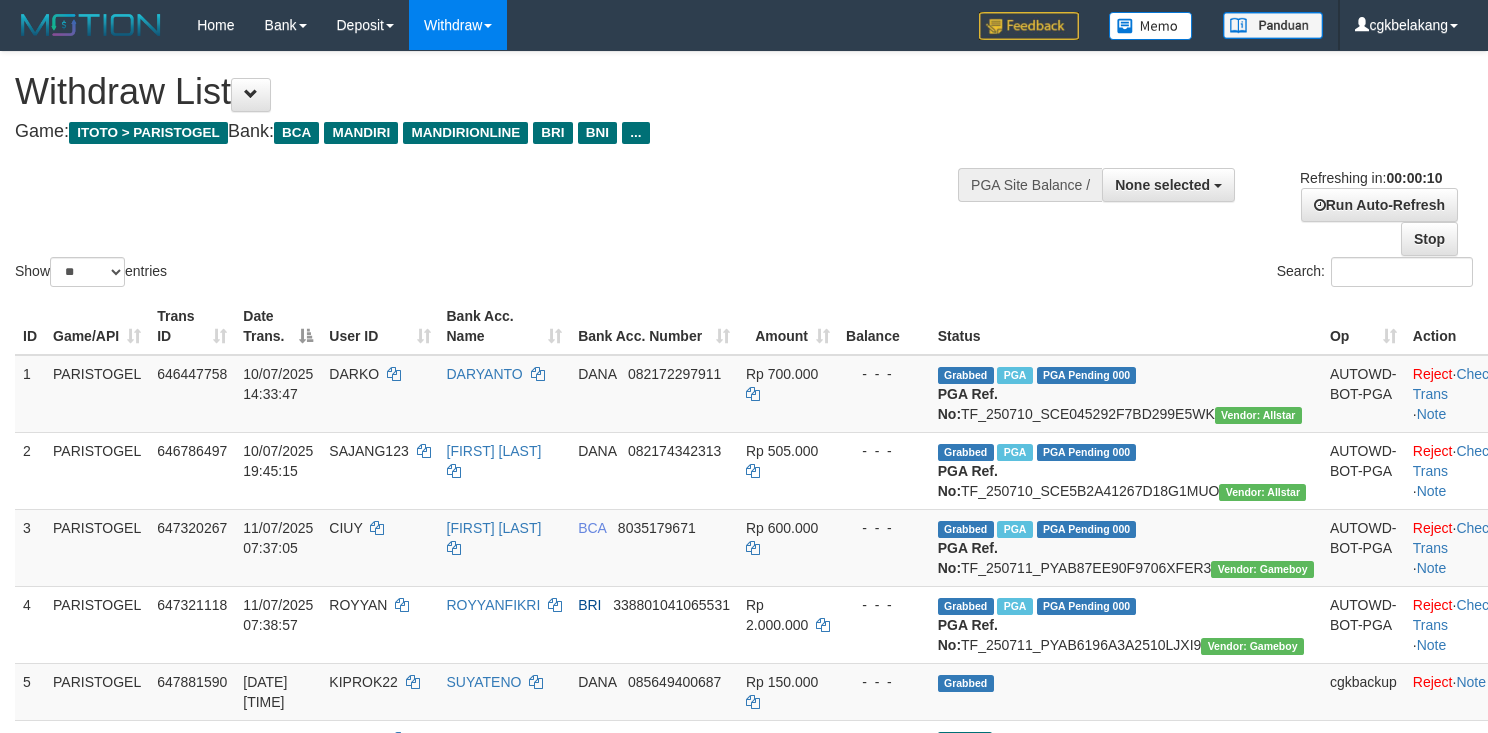 select 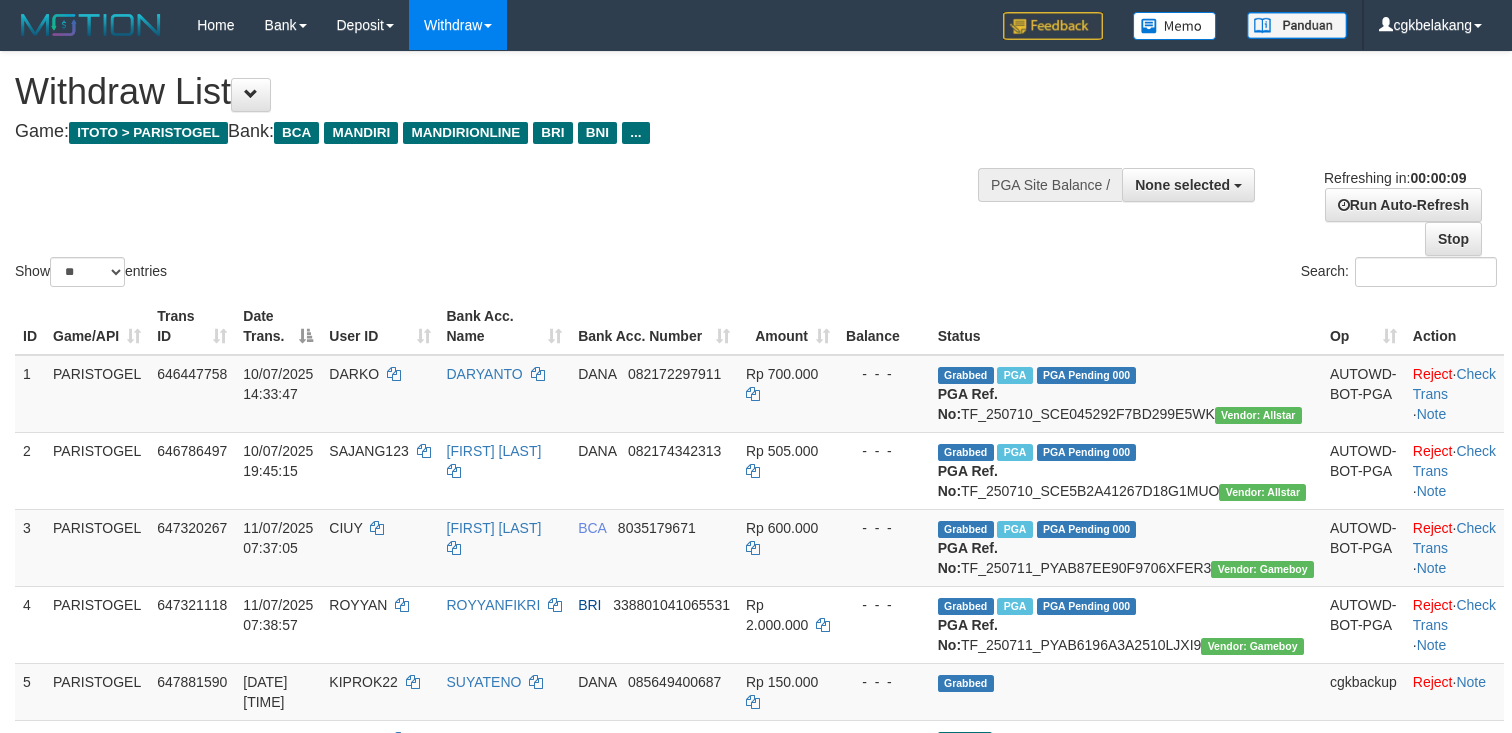 select 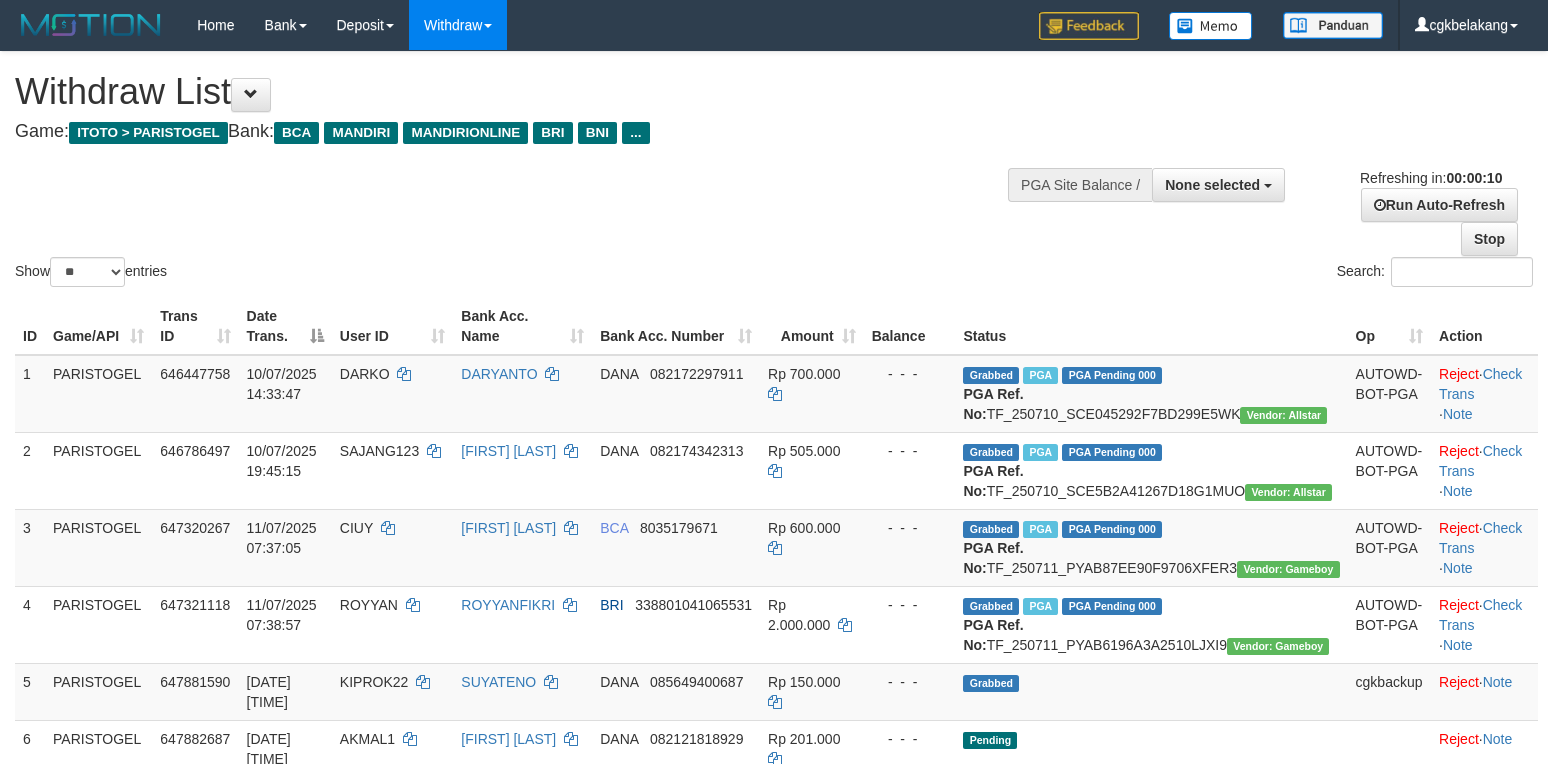 select 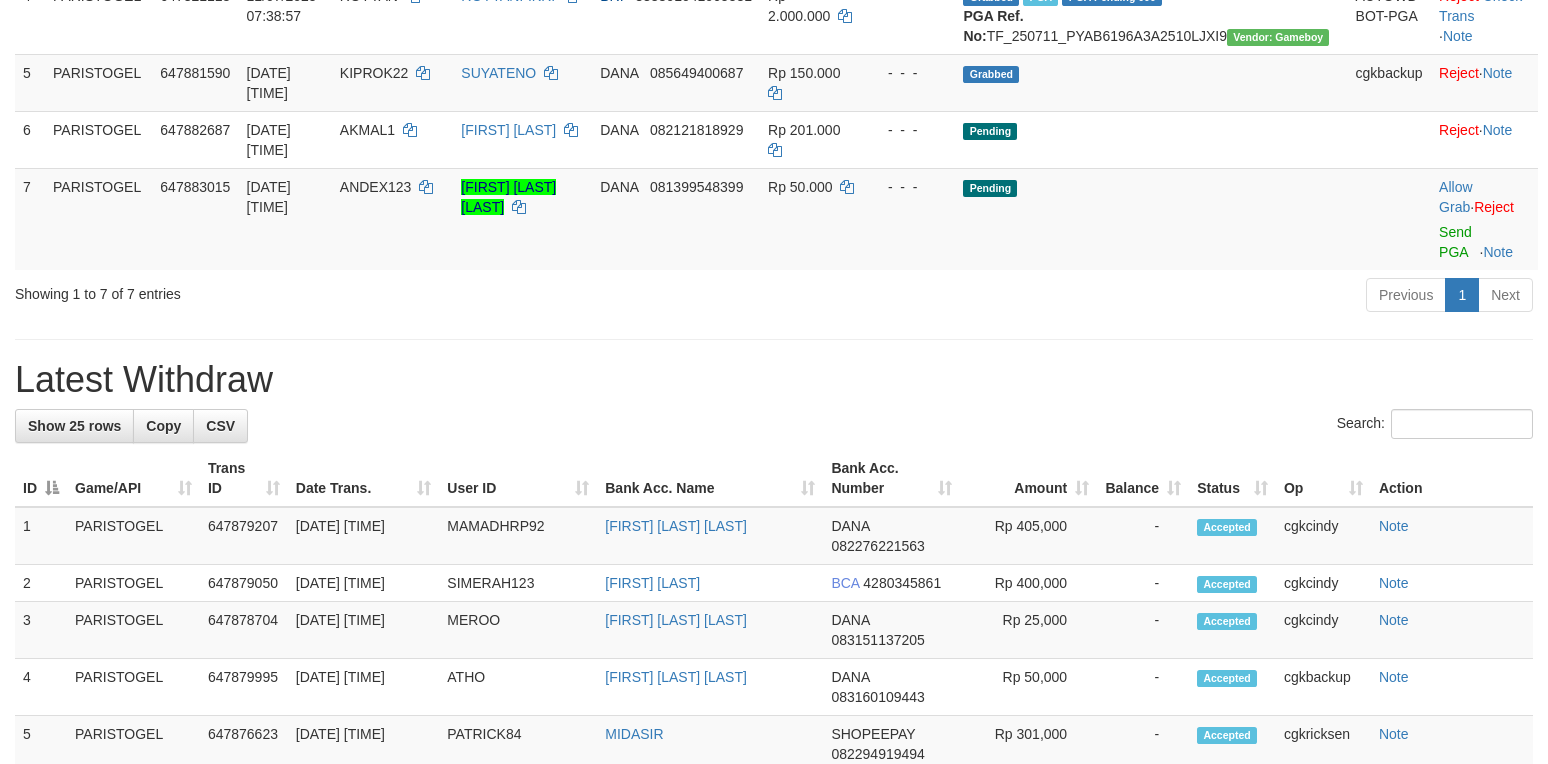 scroll, scrollTop: 533, scrollLeft: 0, axis: vertical 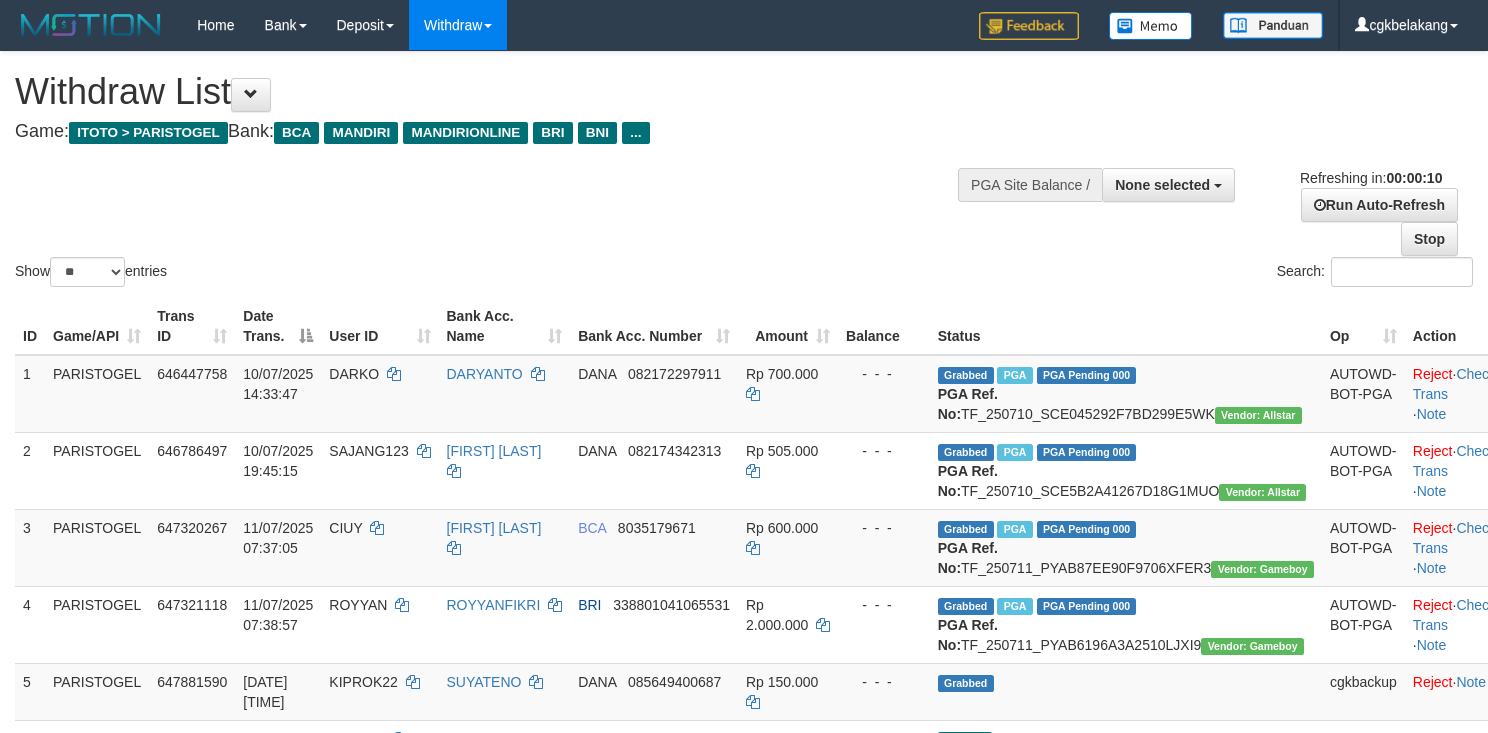 select 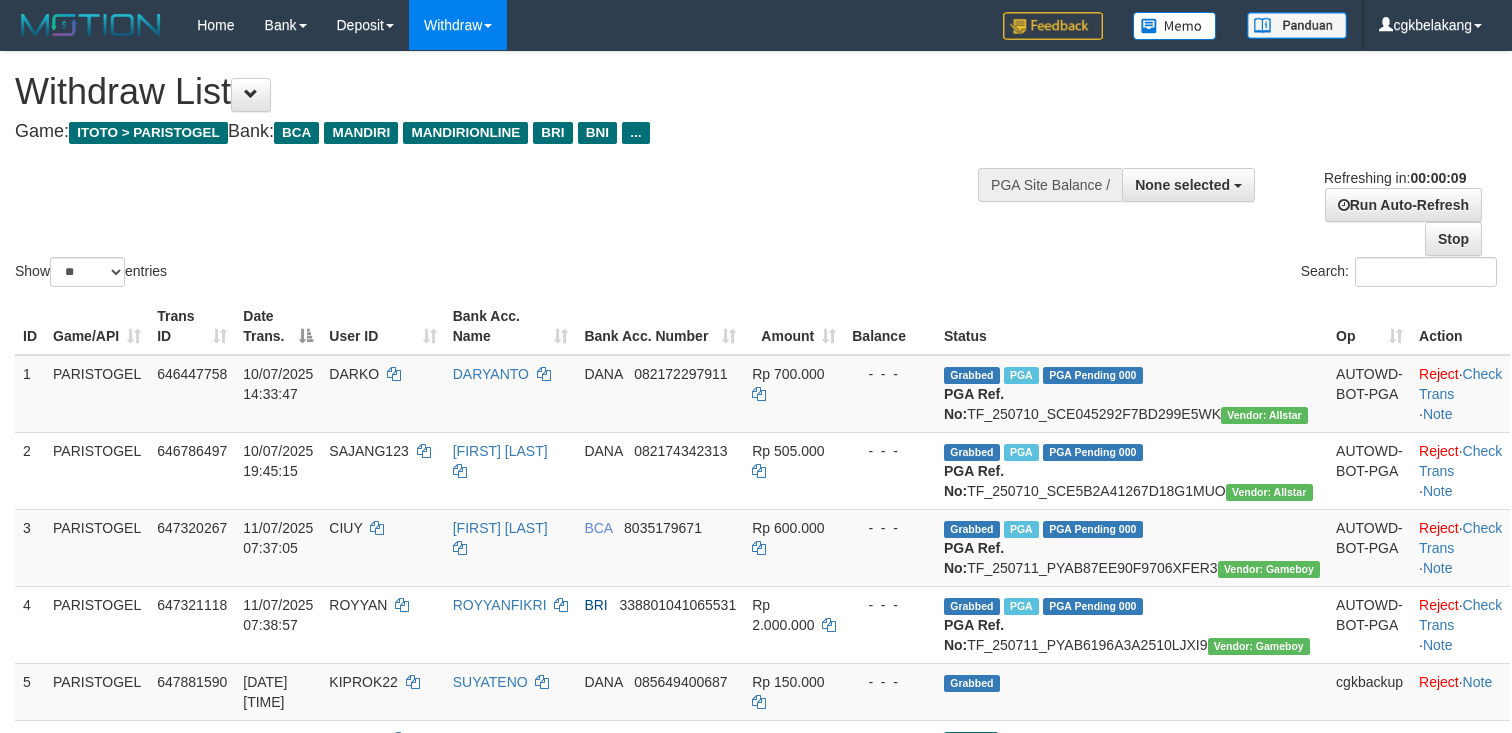 select 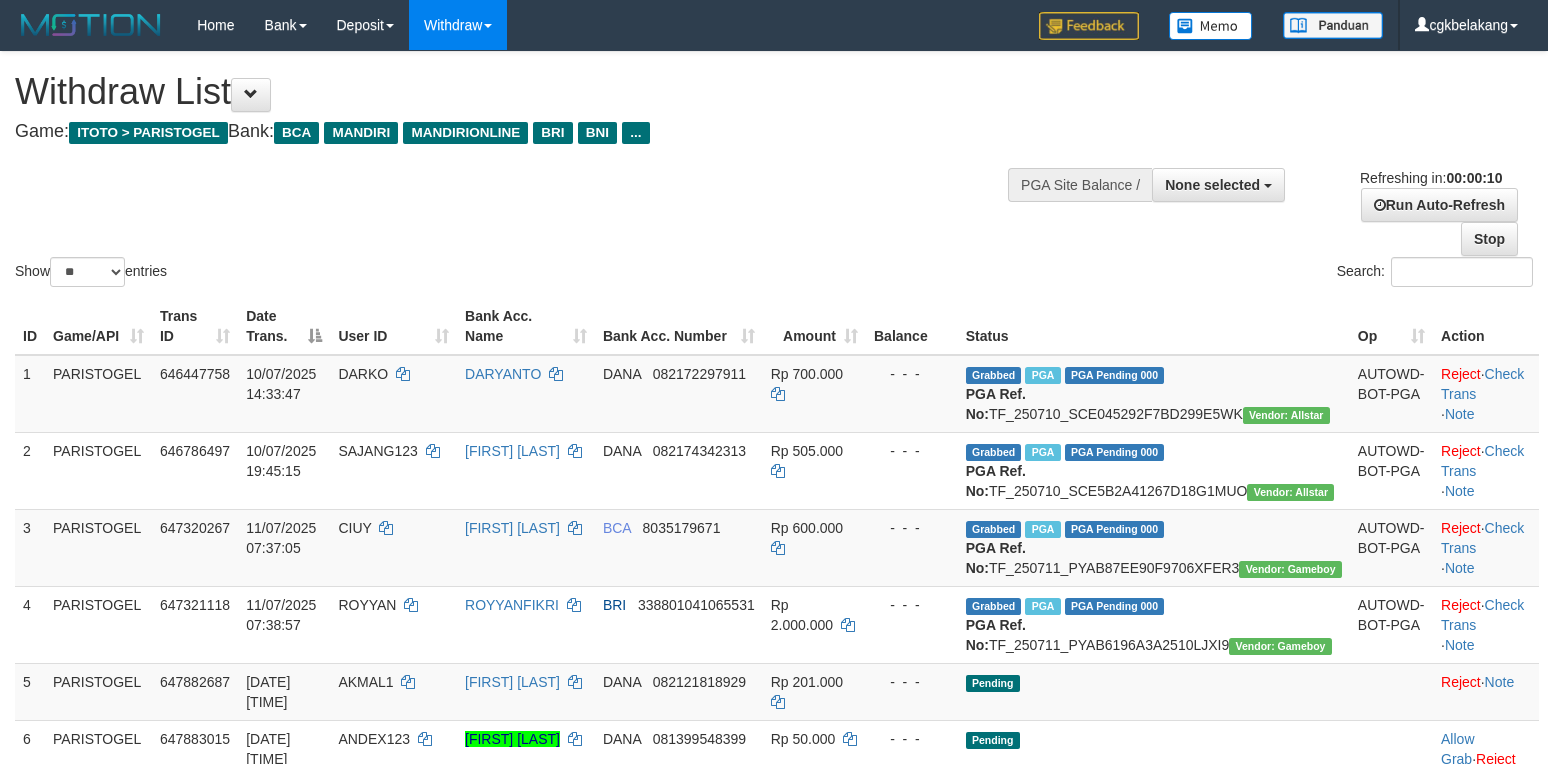 select 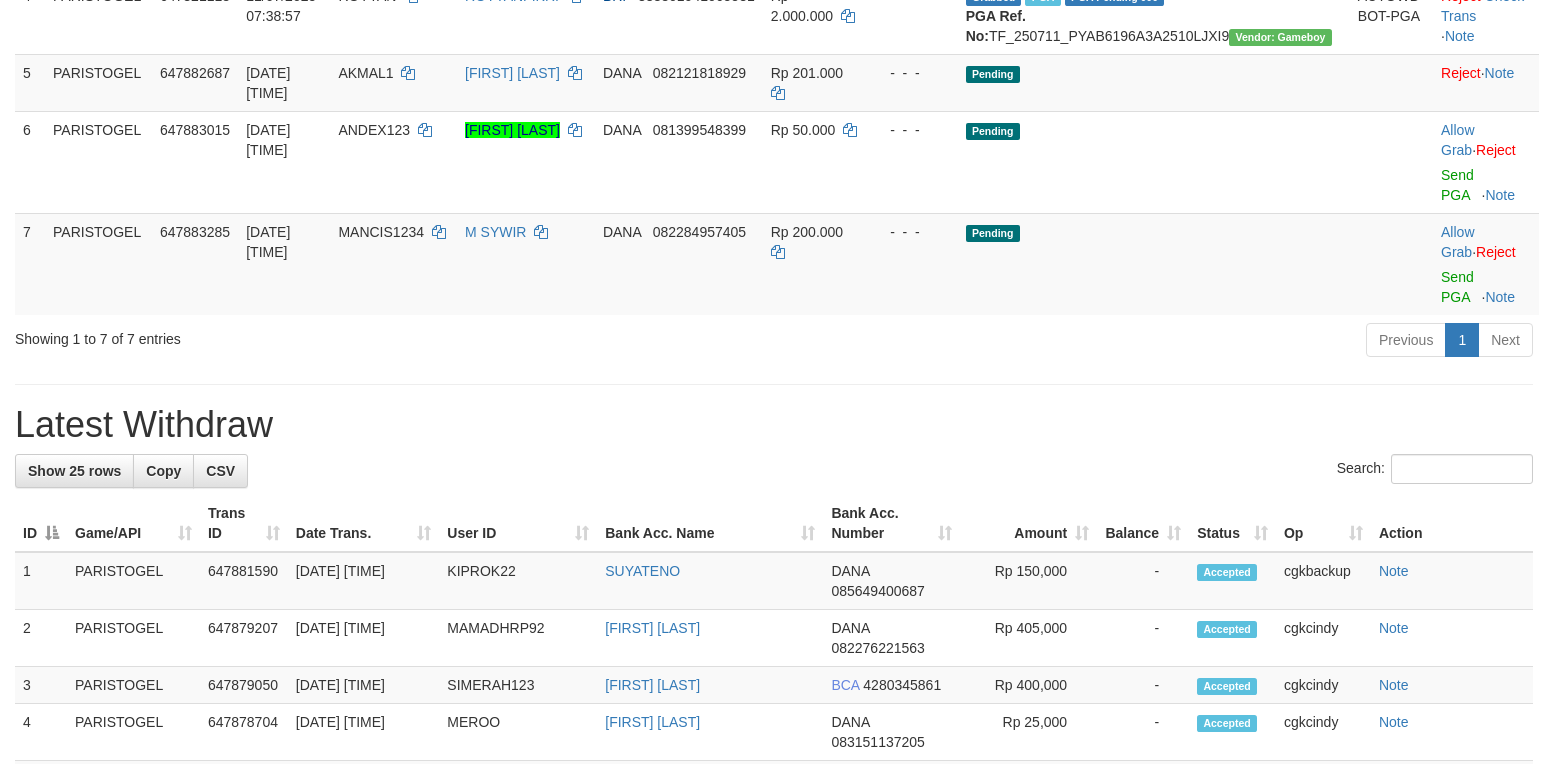 scroll, scrollTop: 533, scrollLeft: 0, axis: vertical 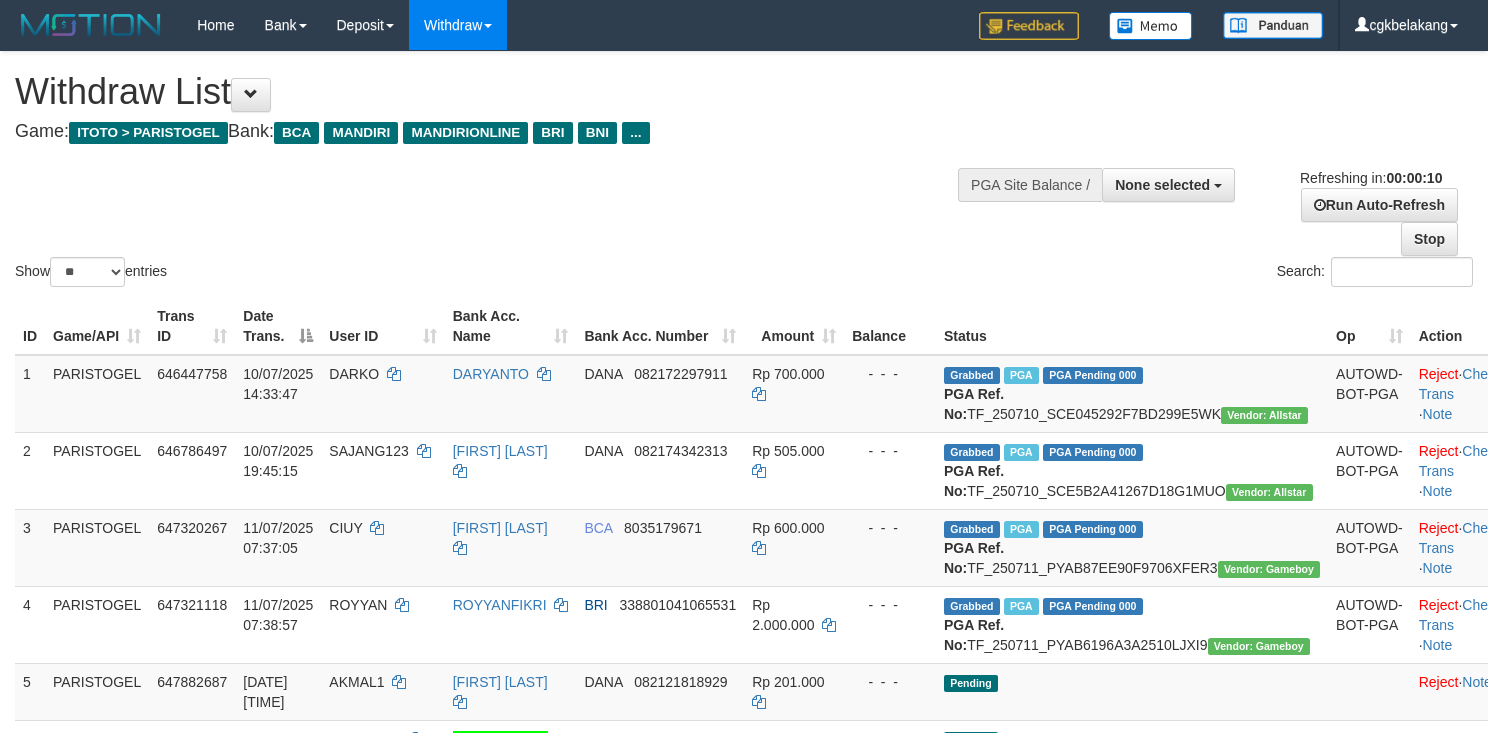 select 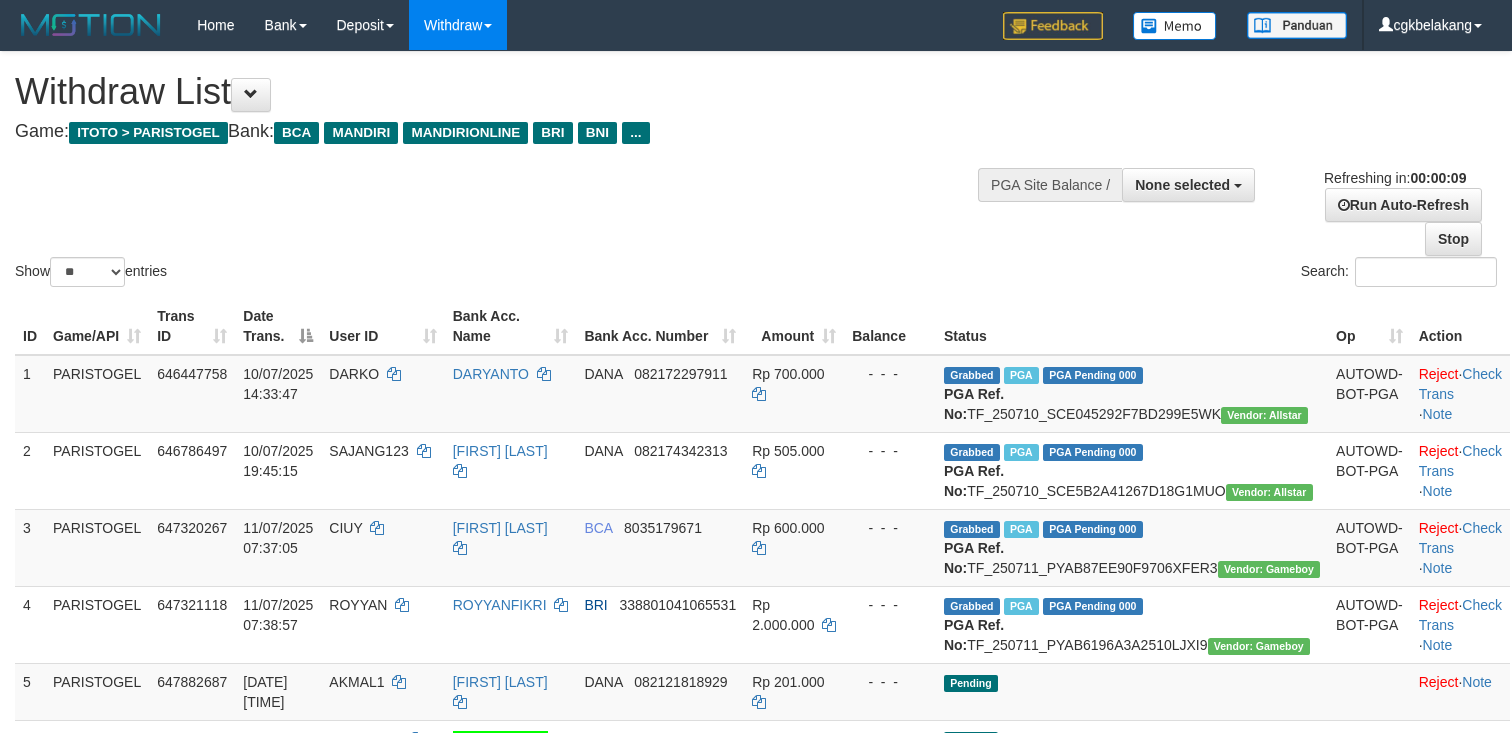 select 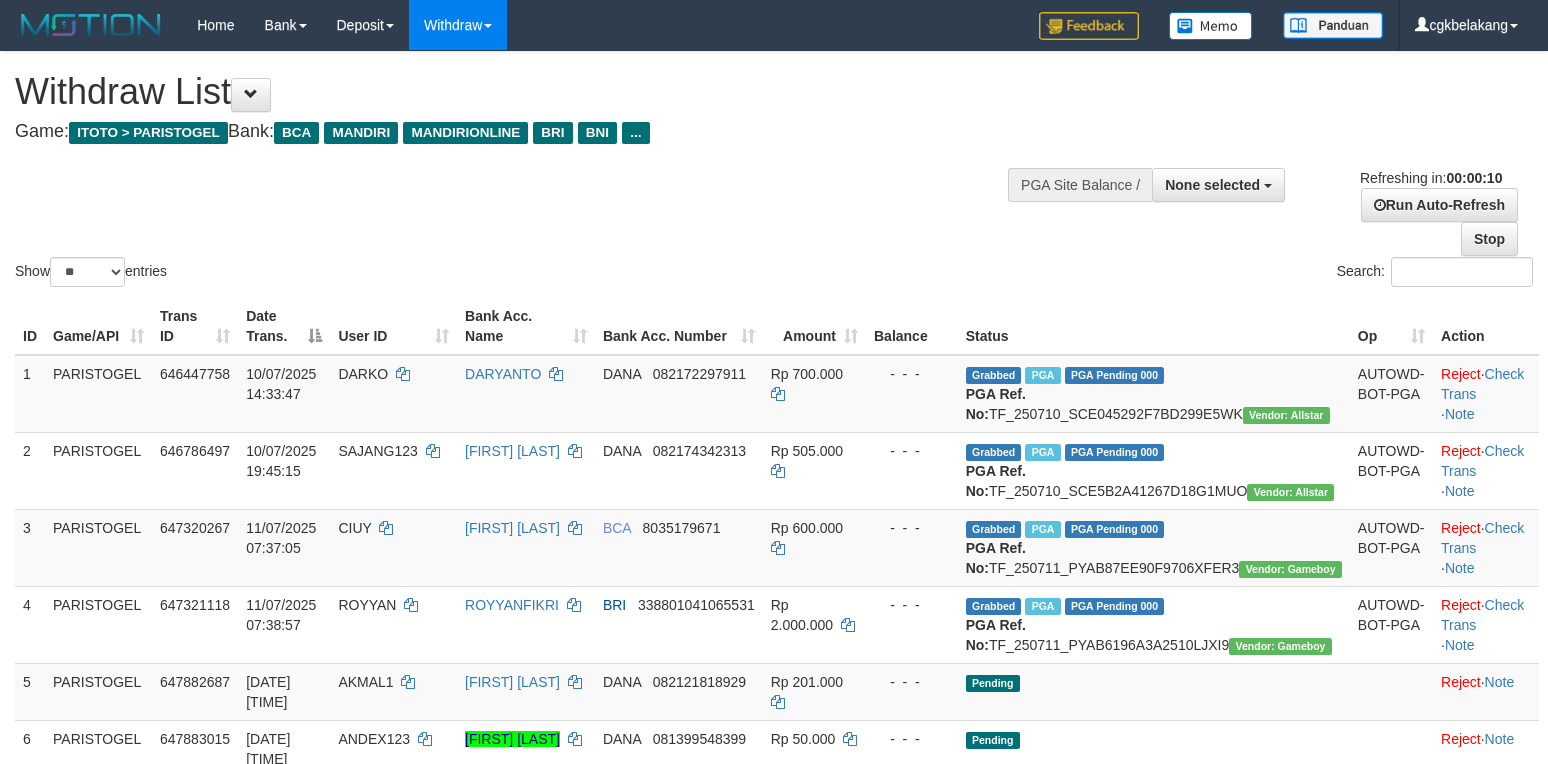 select 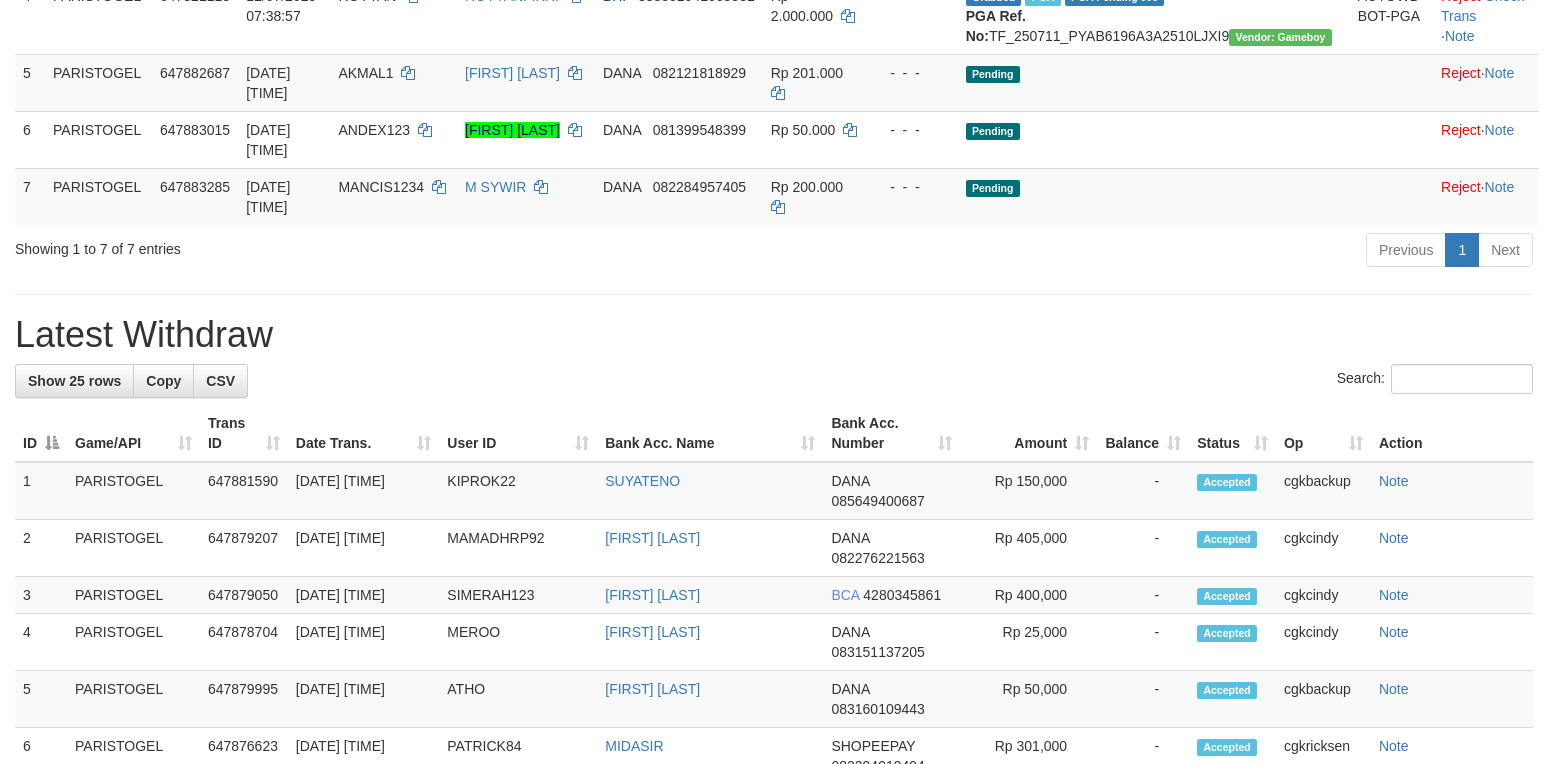 scroll, scrollTop: 533, scrollLeft: 0, axis: vertical 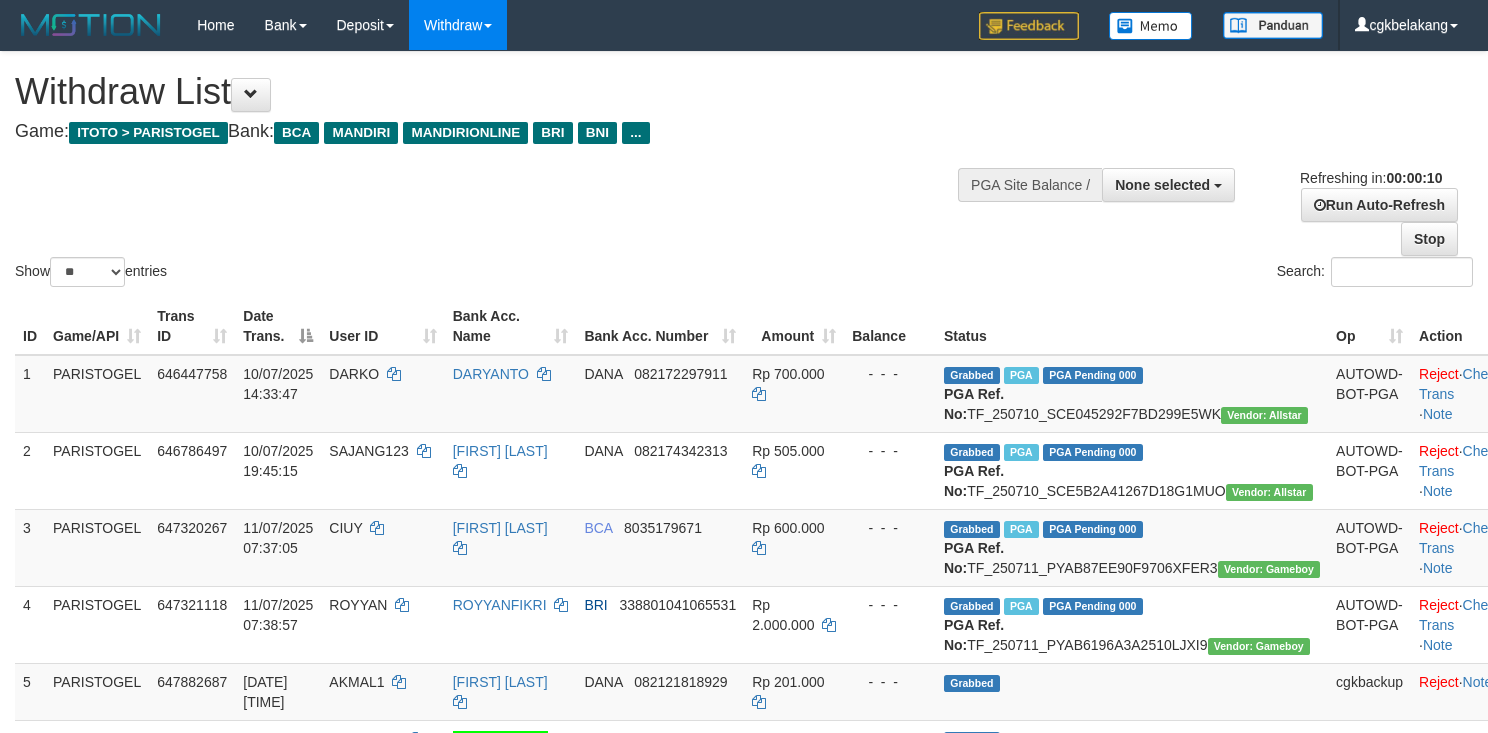 select 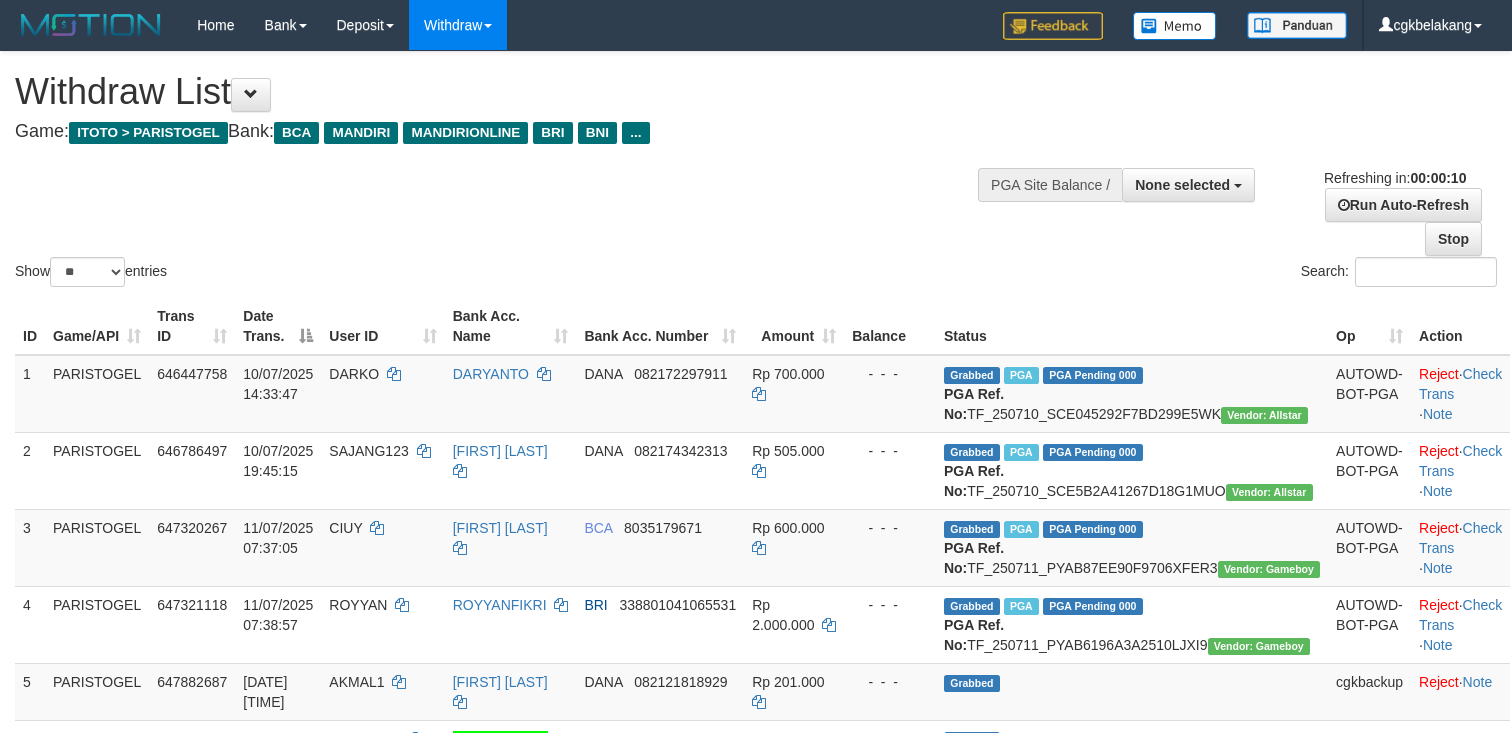 select 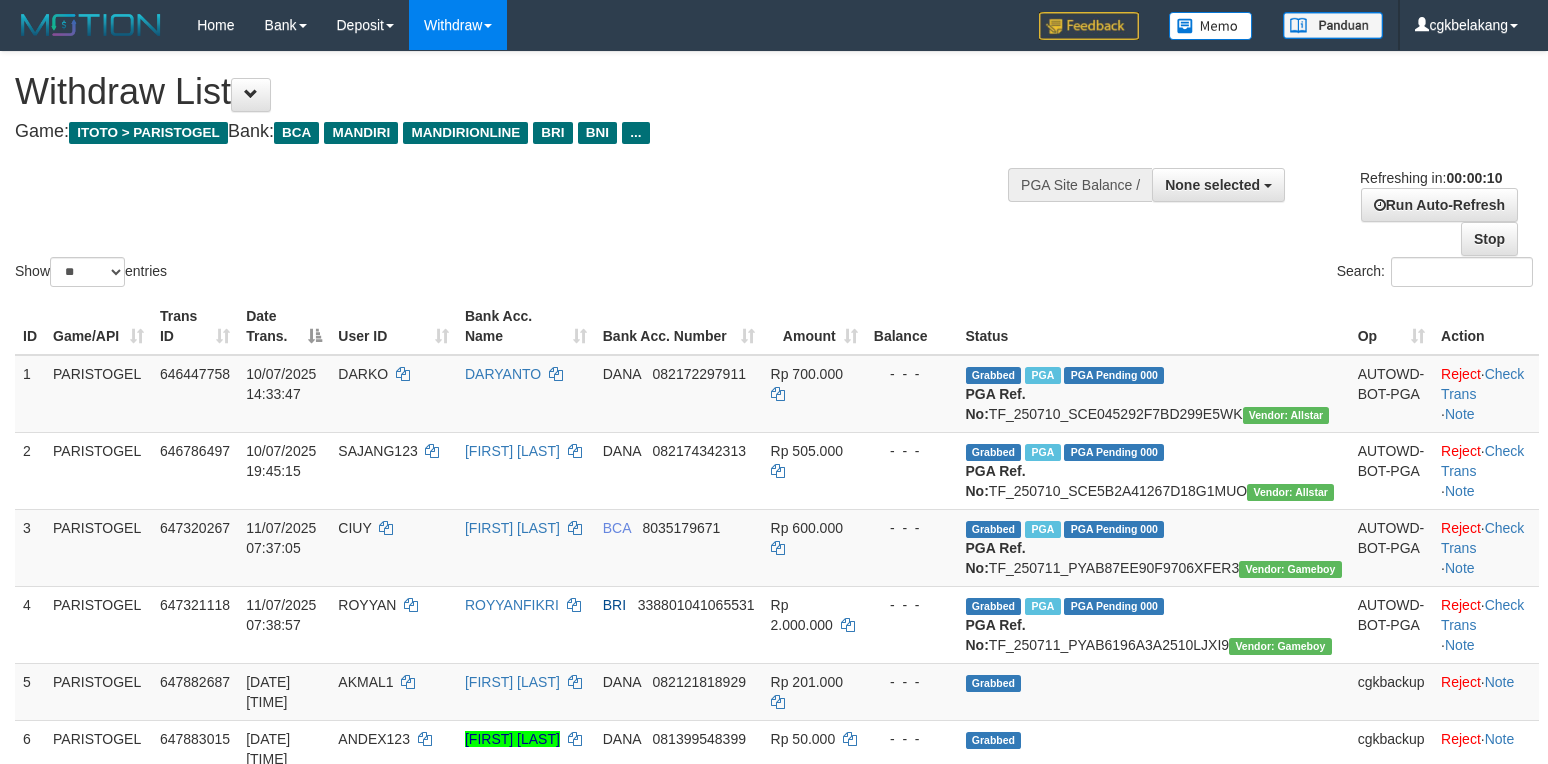 select 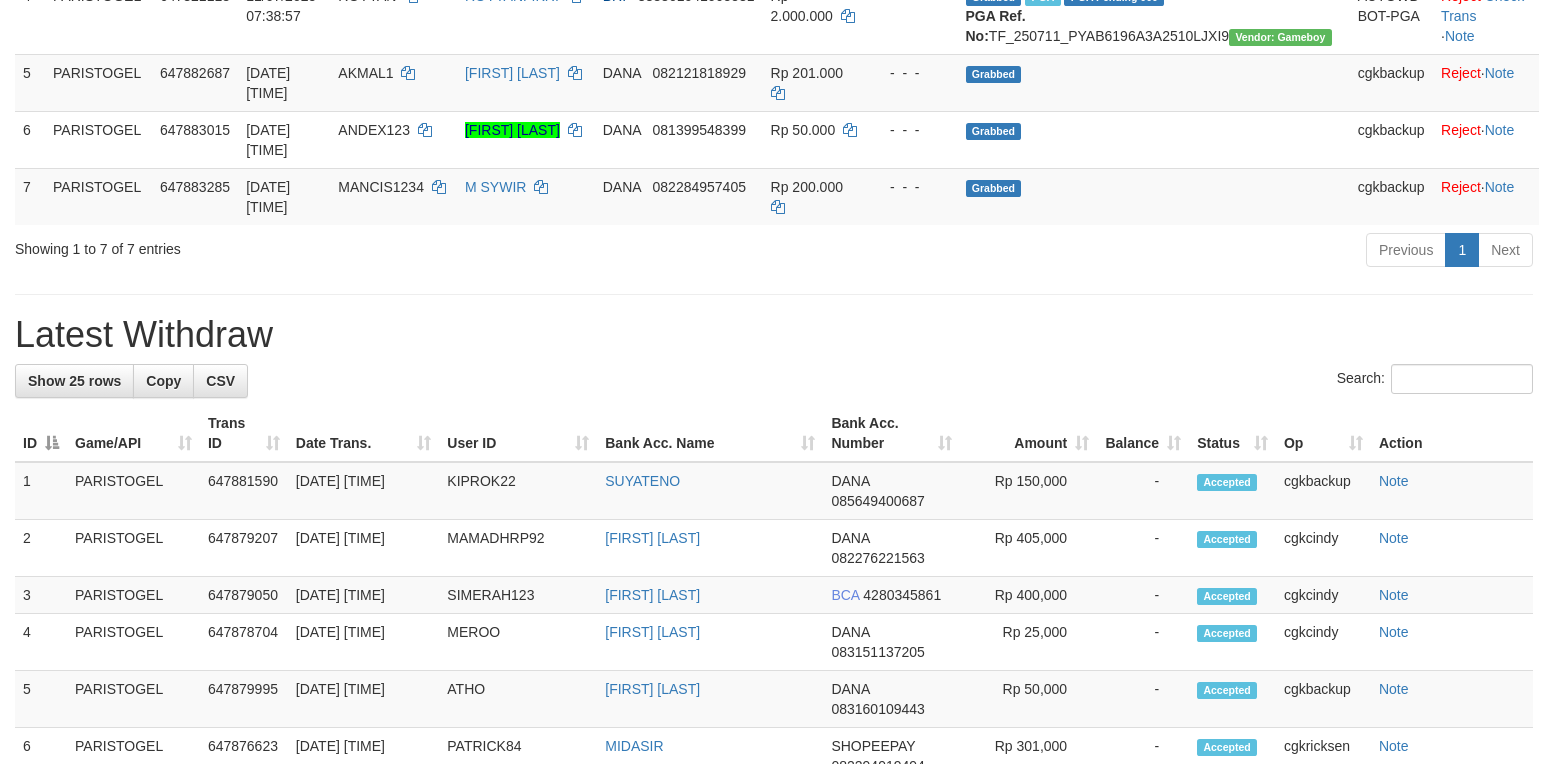 scroll, scrollTop: 533, scrollLeft: 0, axis: vertical 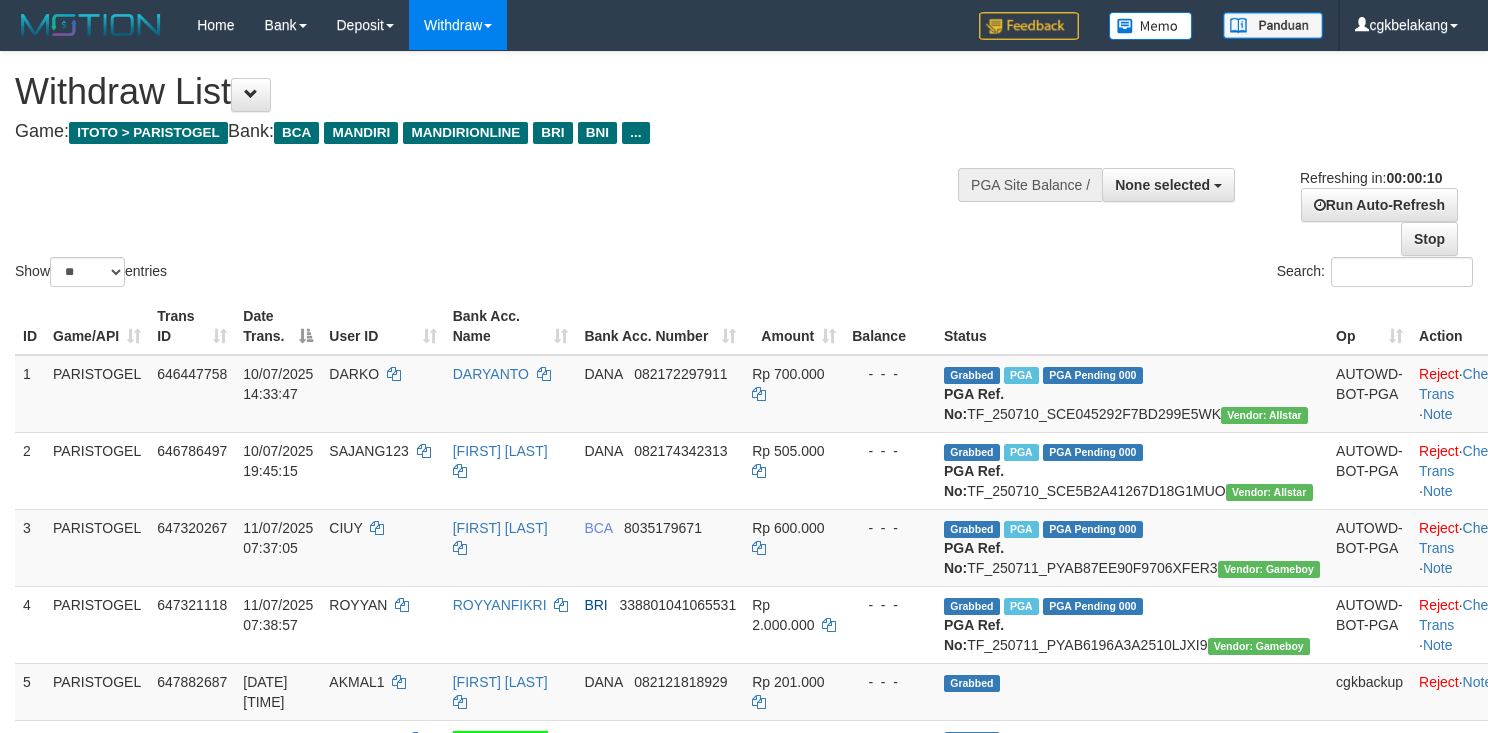 select 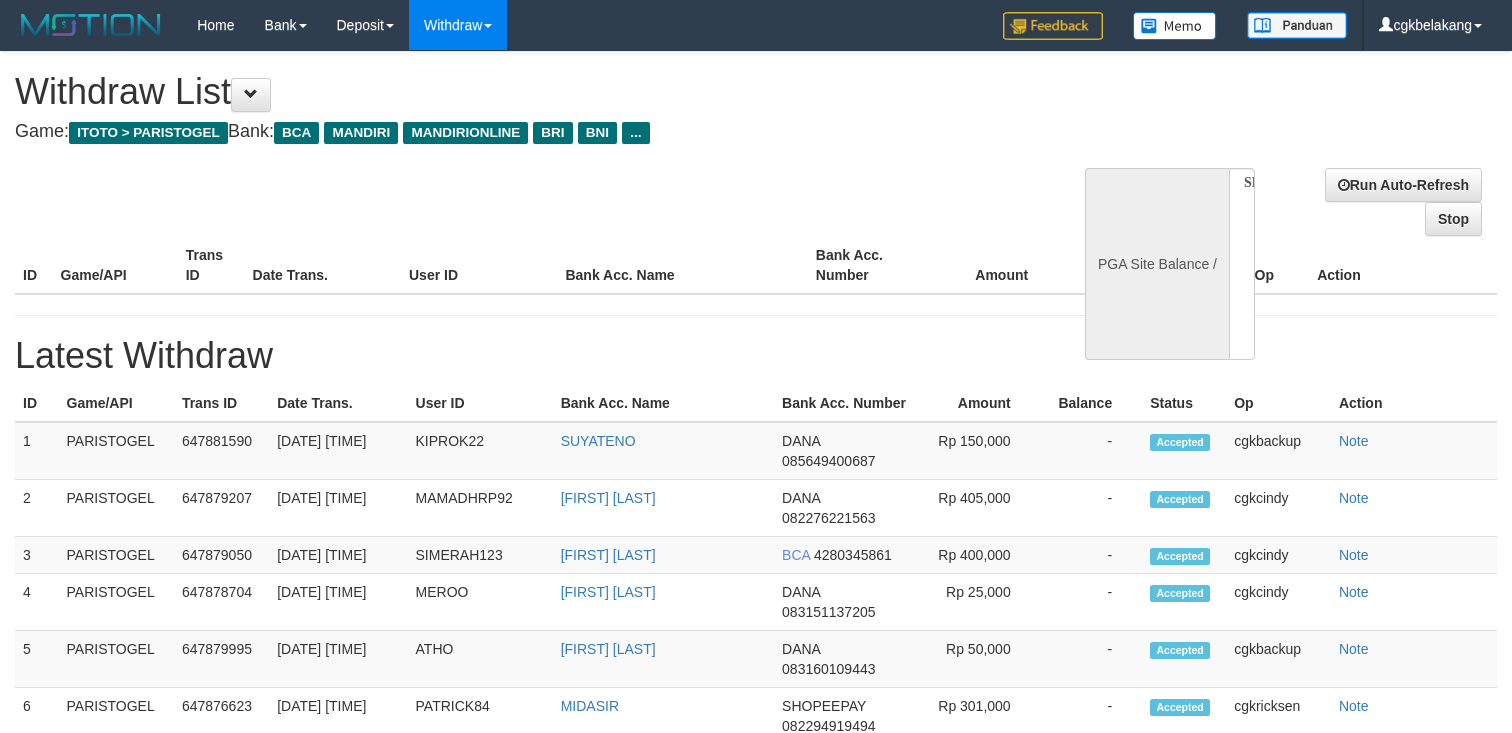 select 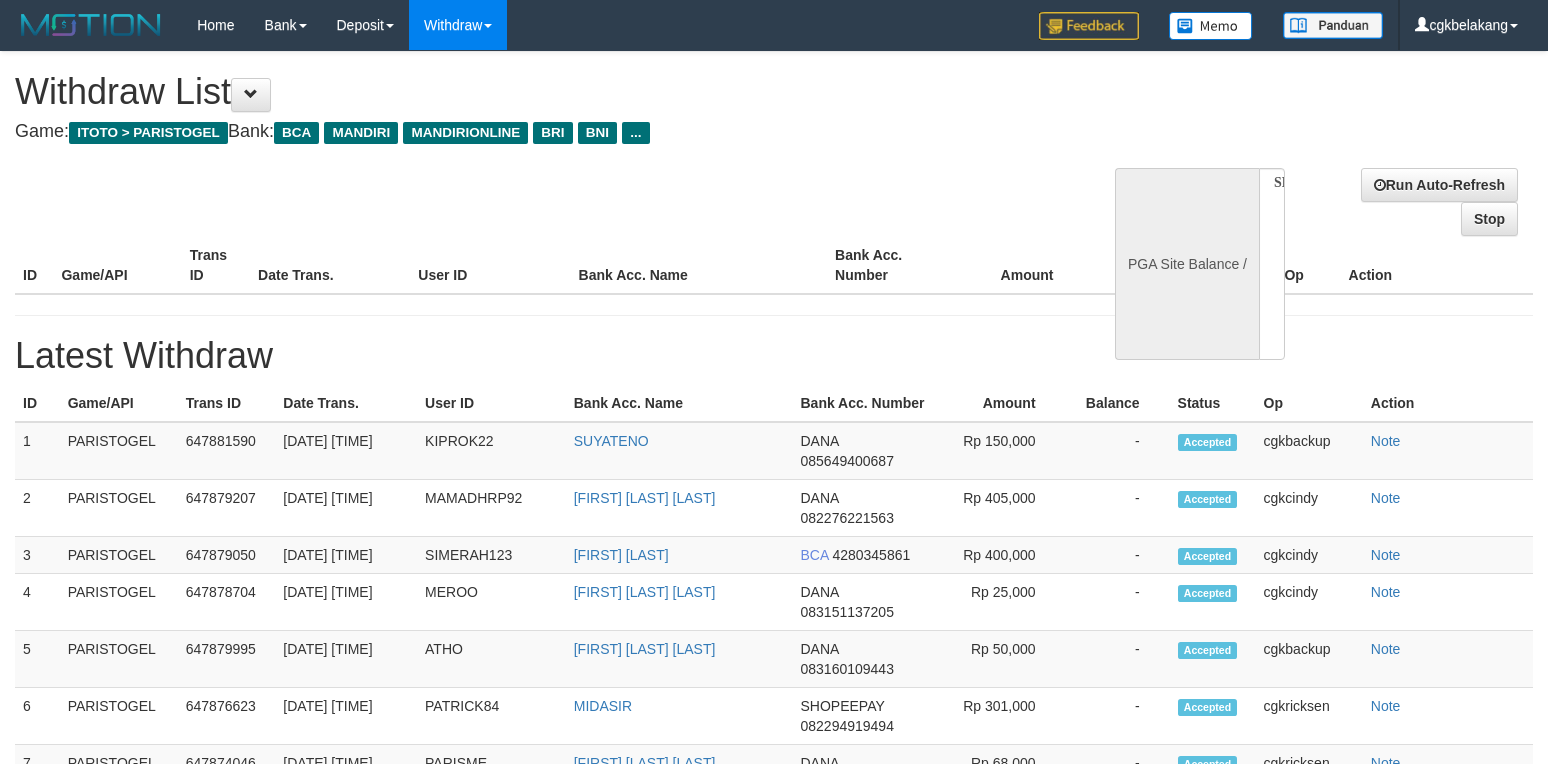 select 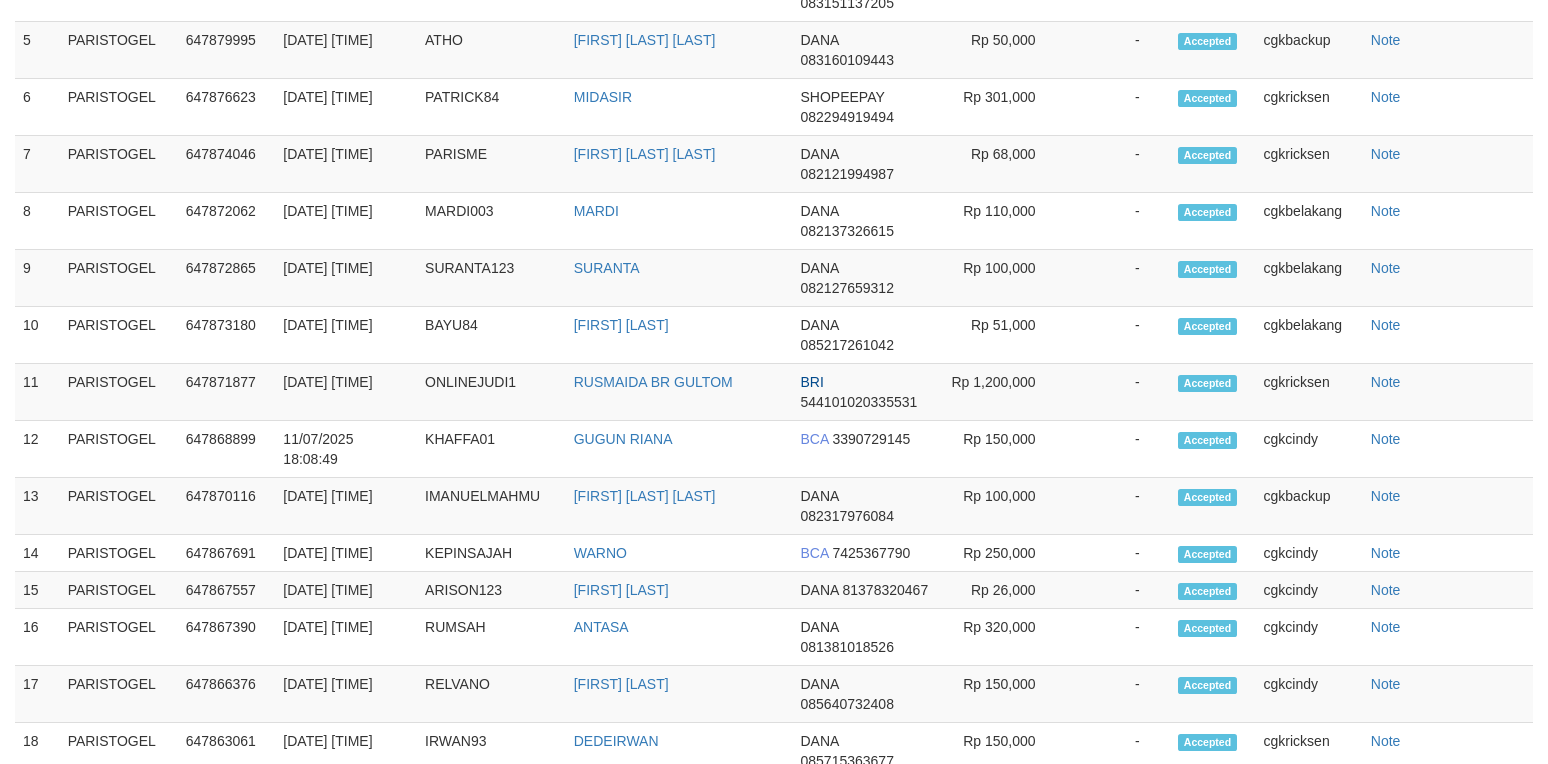 select on "**" 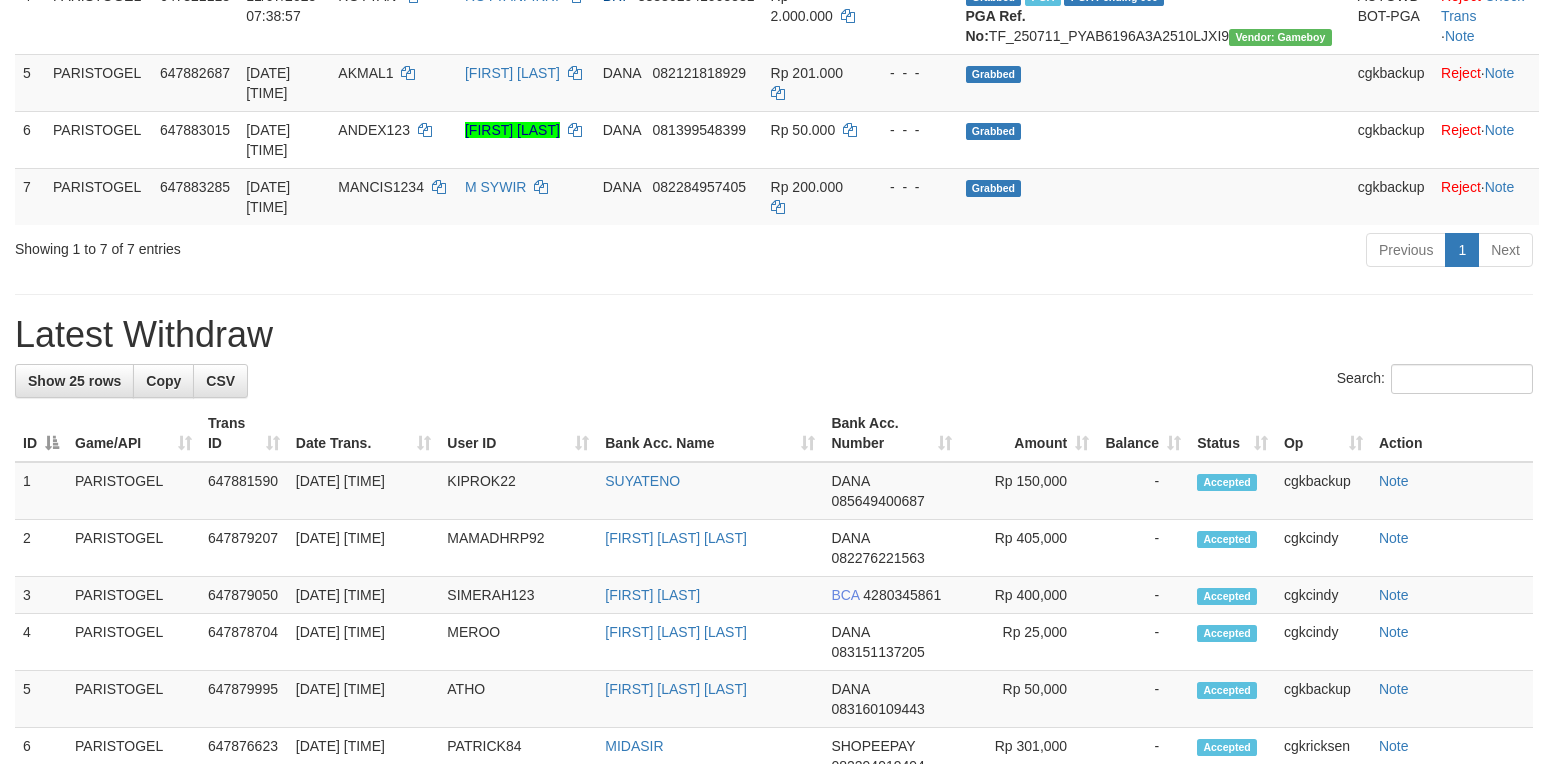 scroll, scrollTop: 533, scrollLeft: 0, axis: vertical 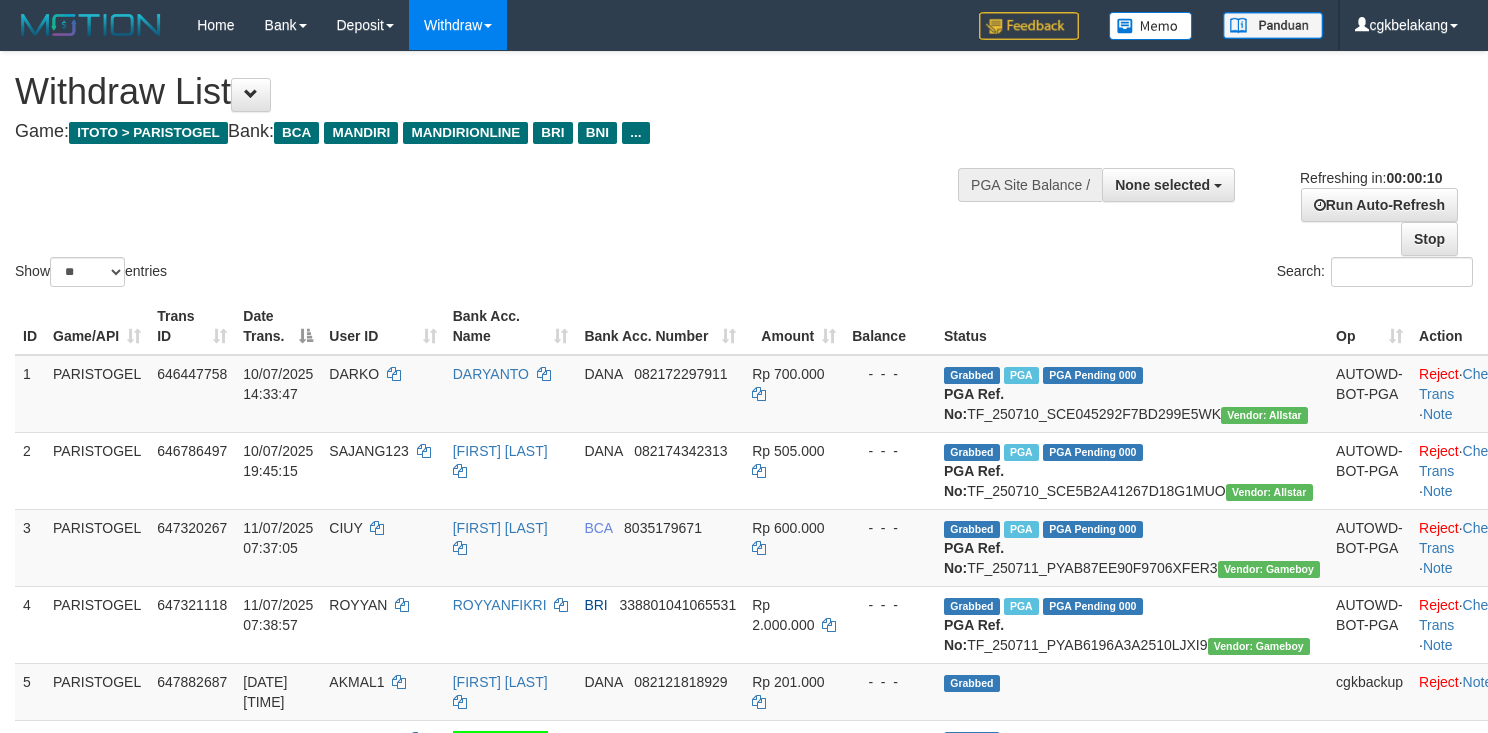 select 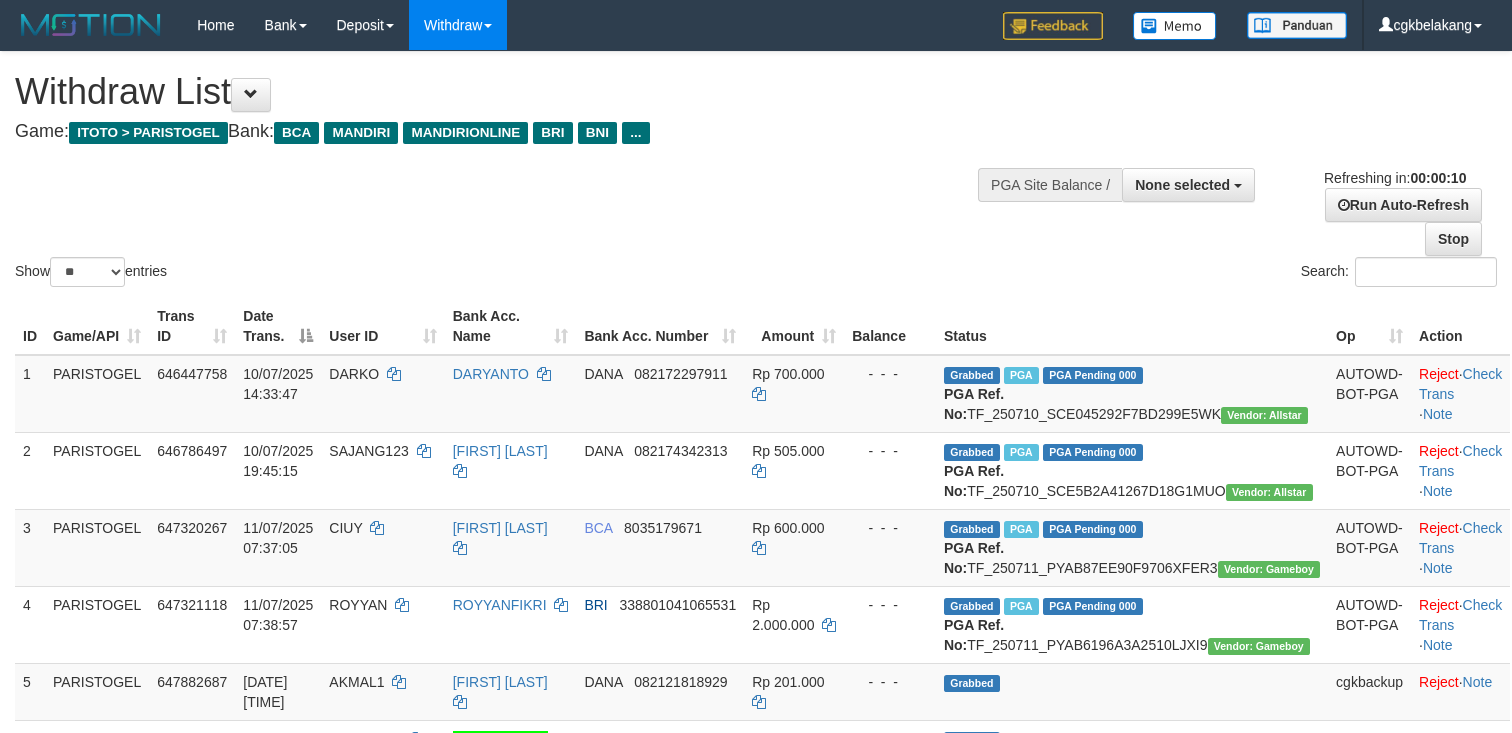 select 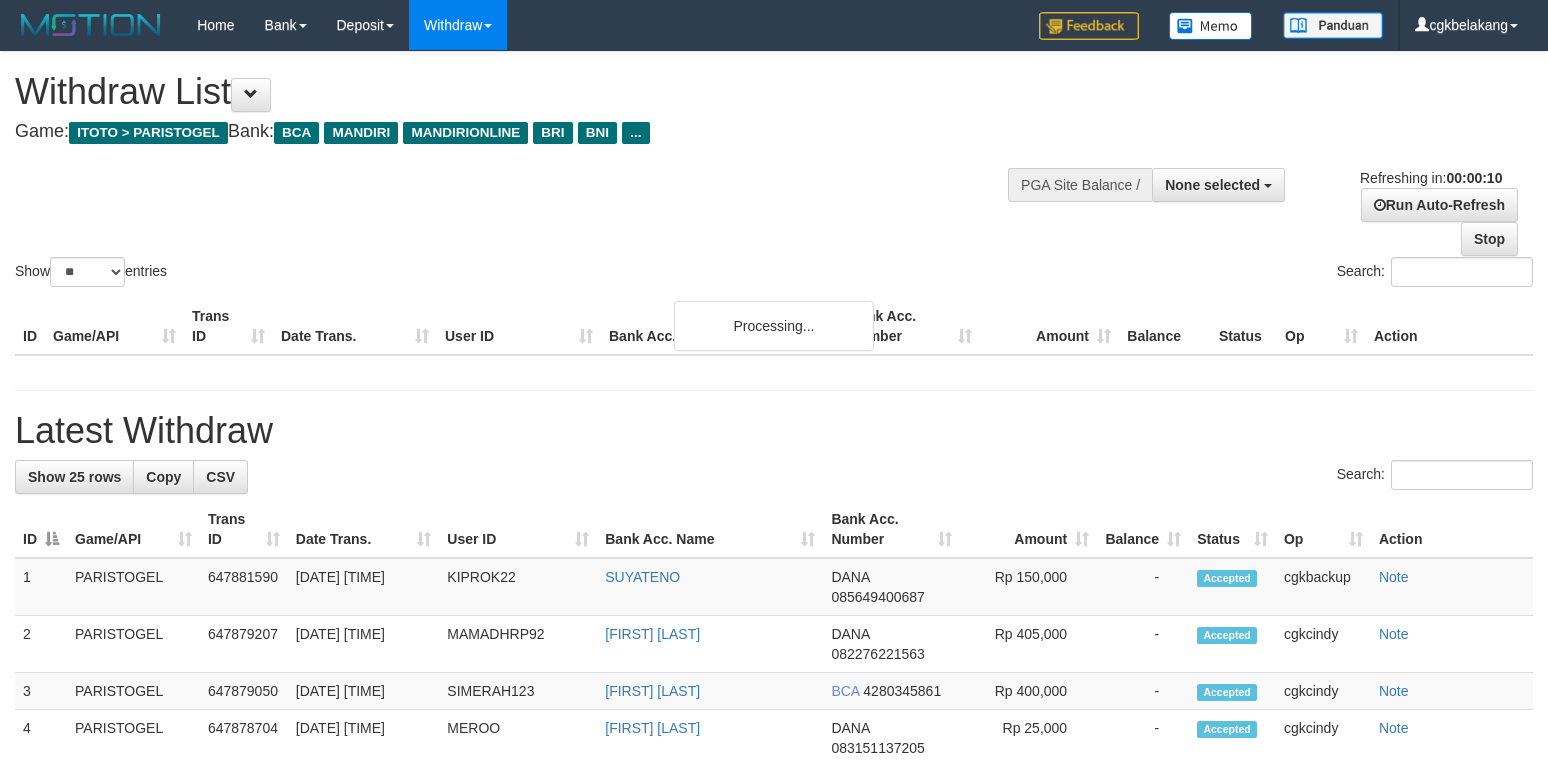 select 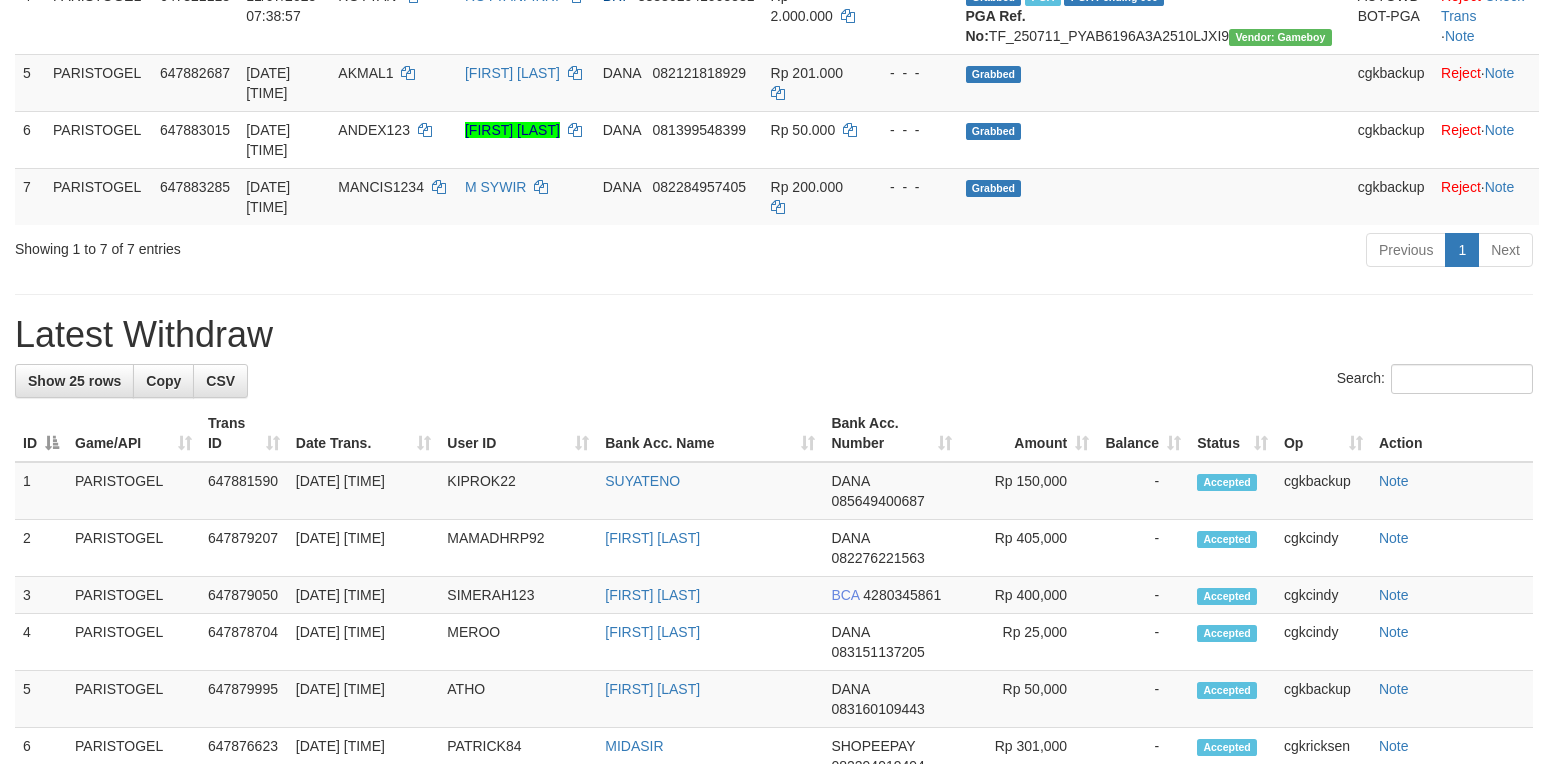 scroll, scrollTop: 533, scrollLeft: 0, axis: vertical 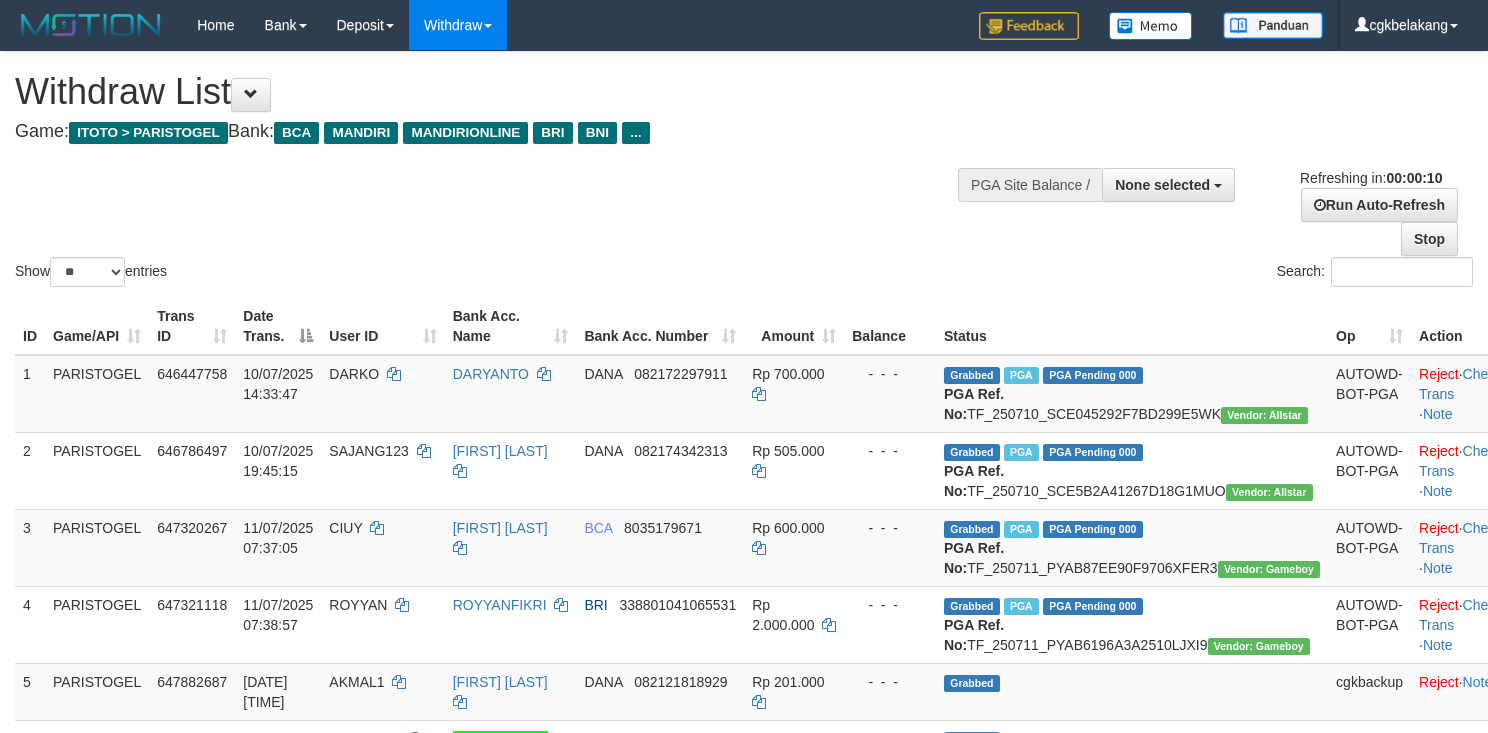 select 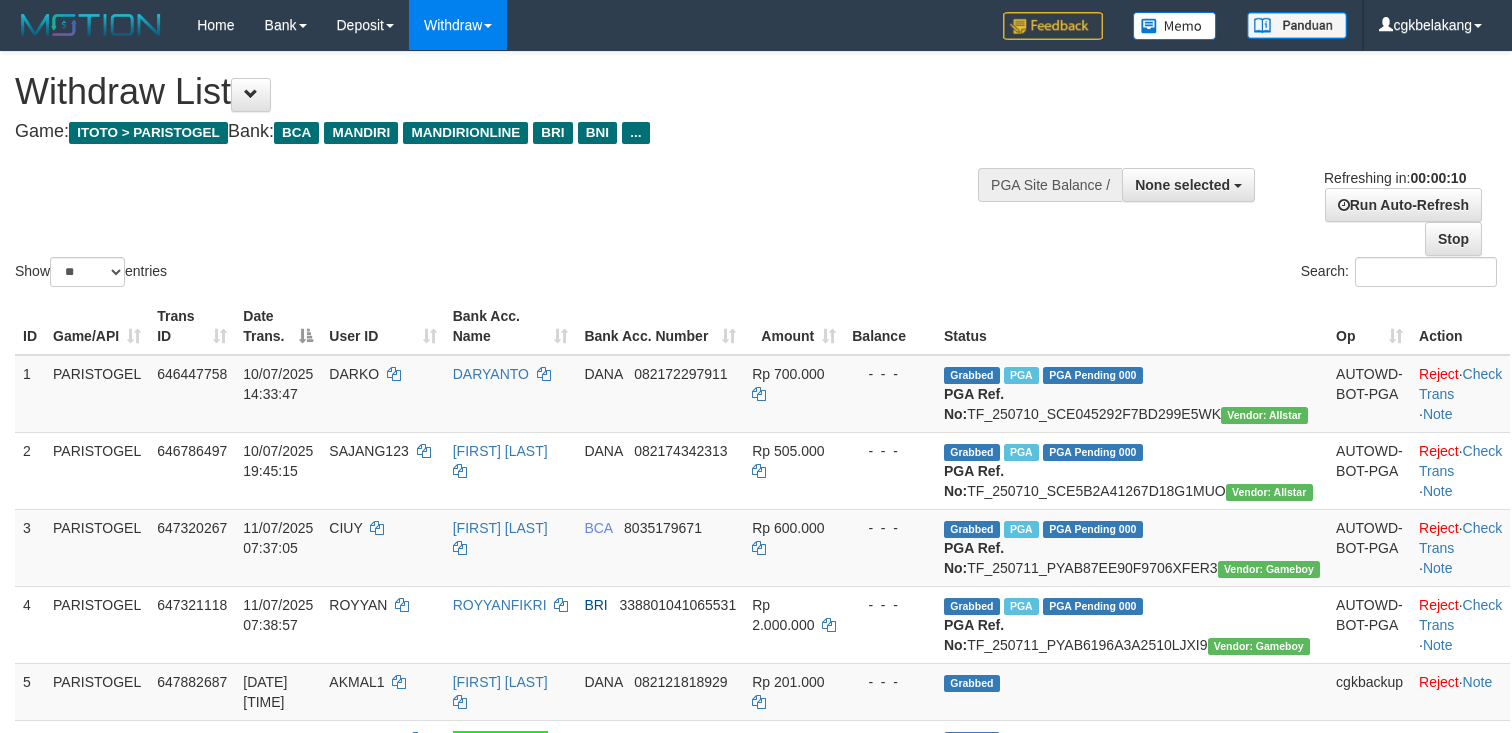 select 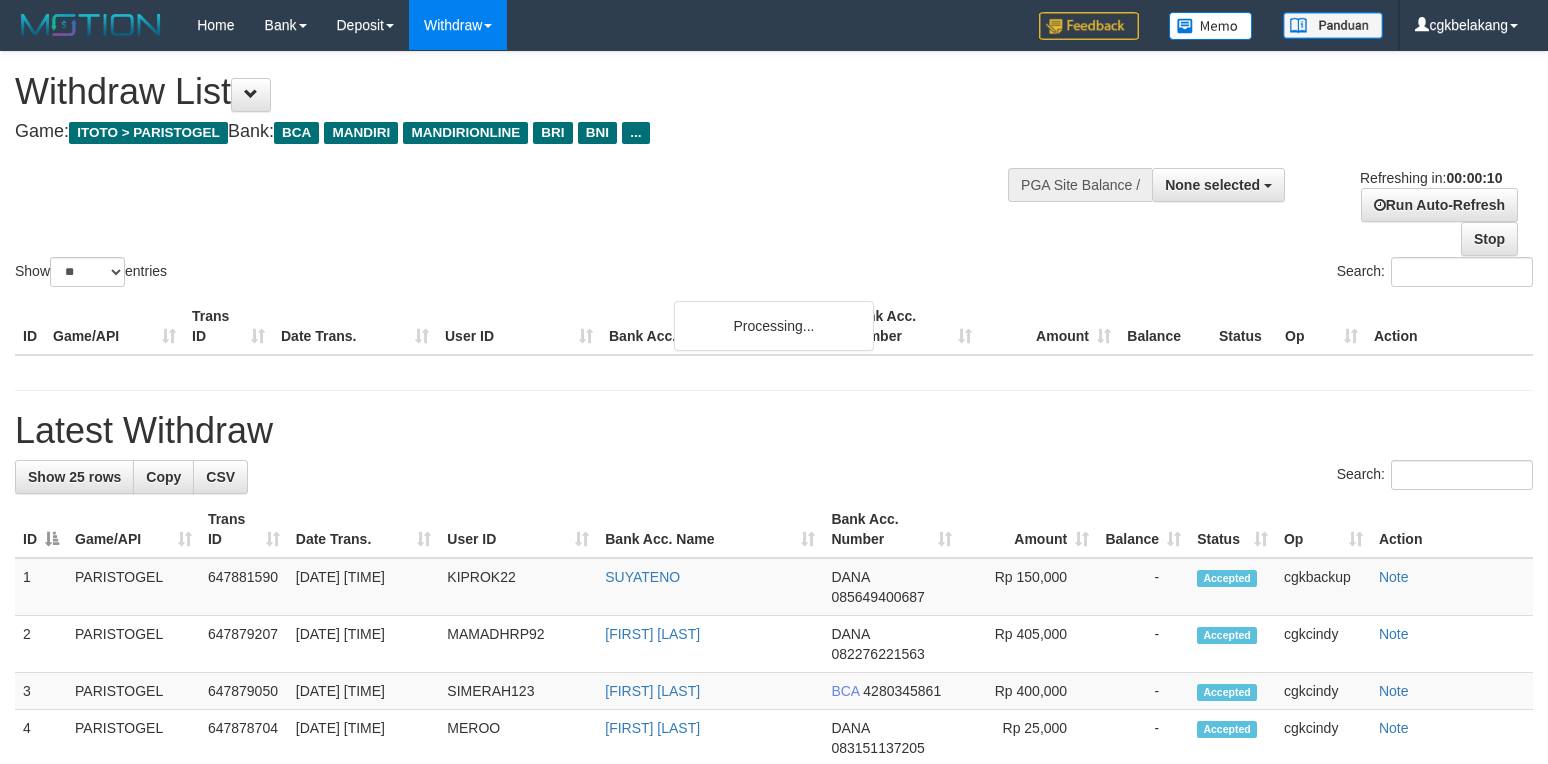 select 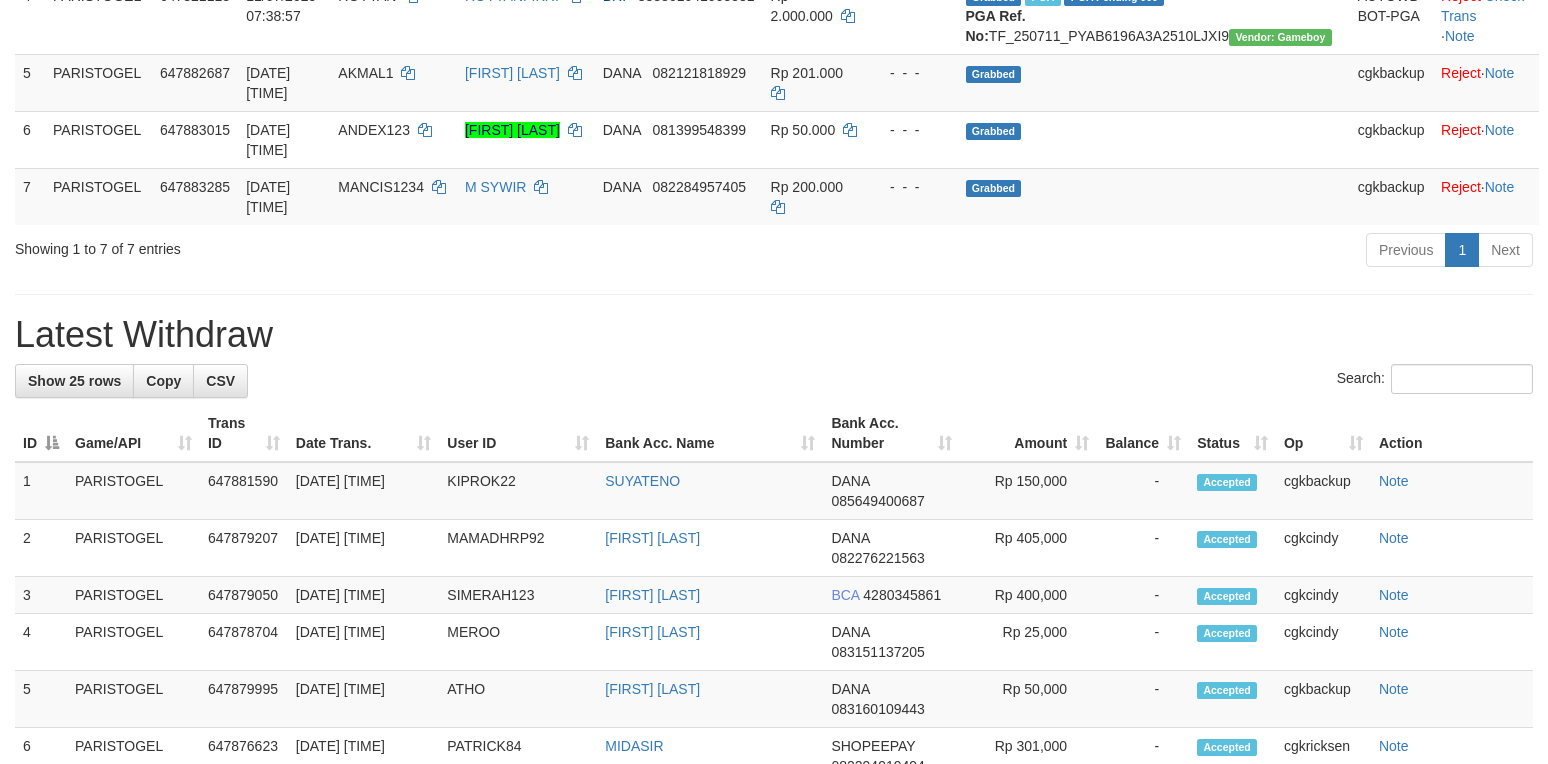 scroll, scrollTop: 533, scrollLeft: 0, axis: vertical 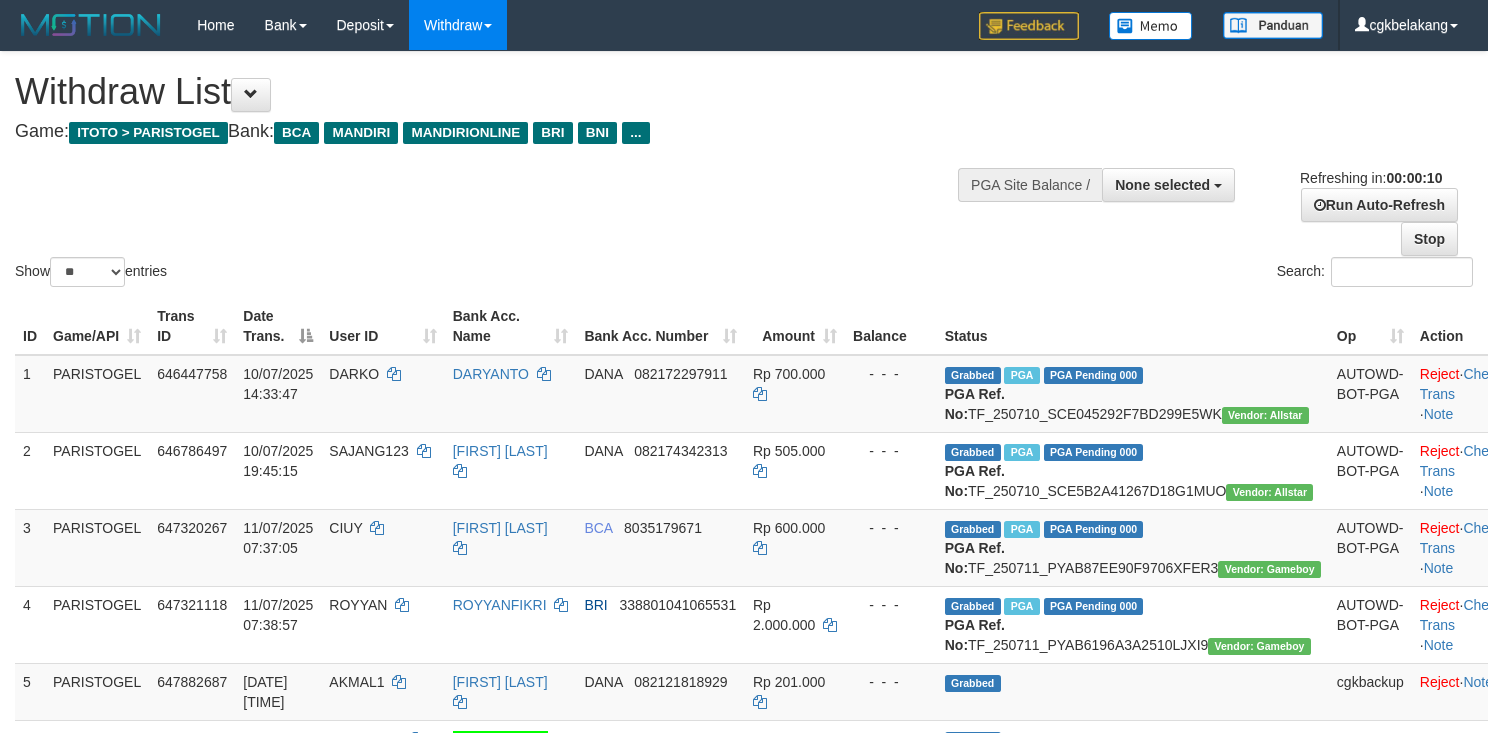 select 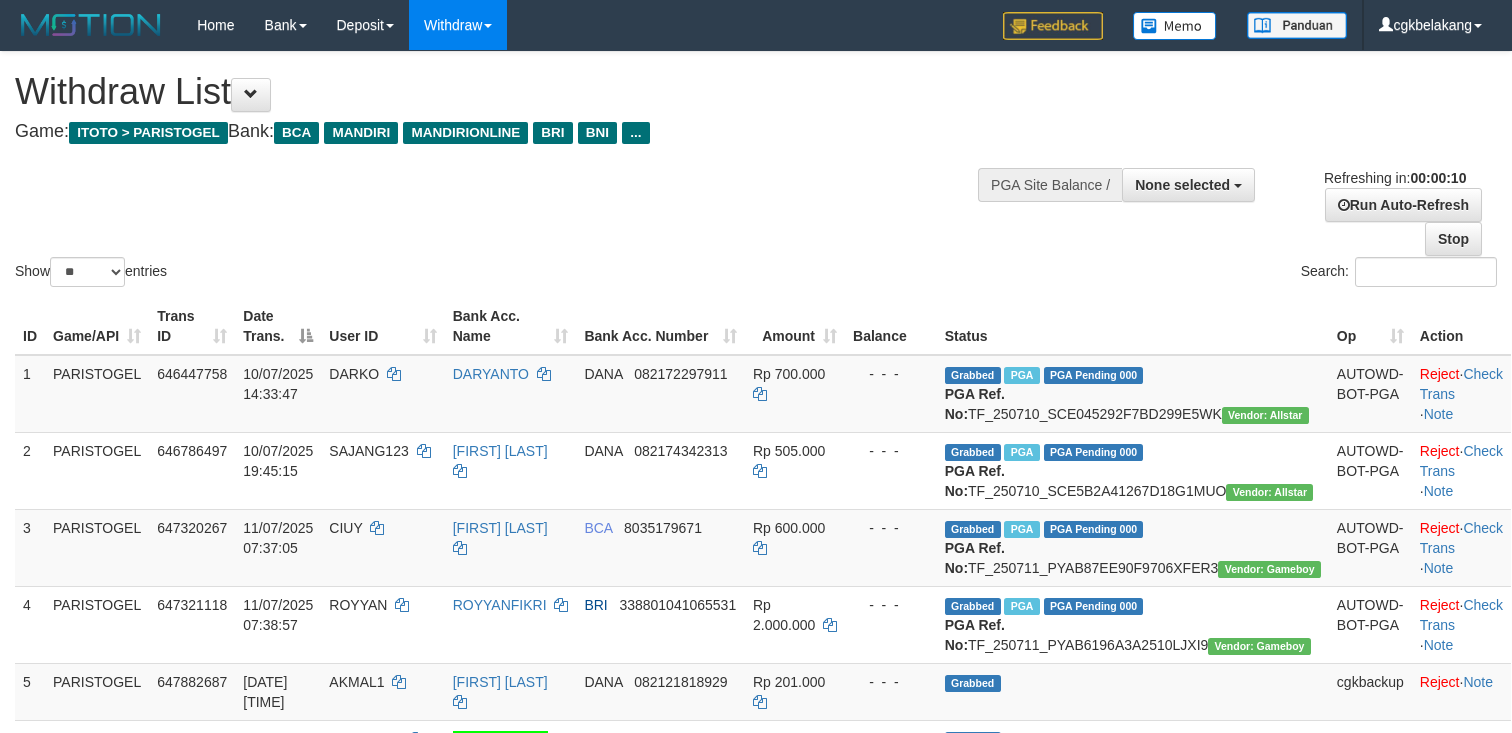 select 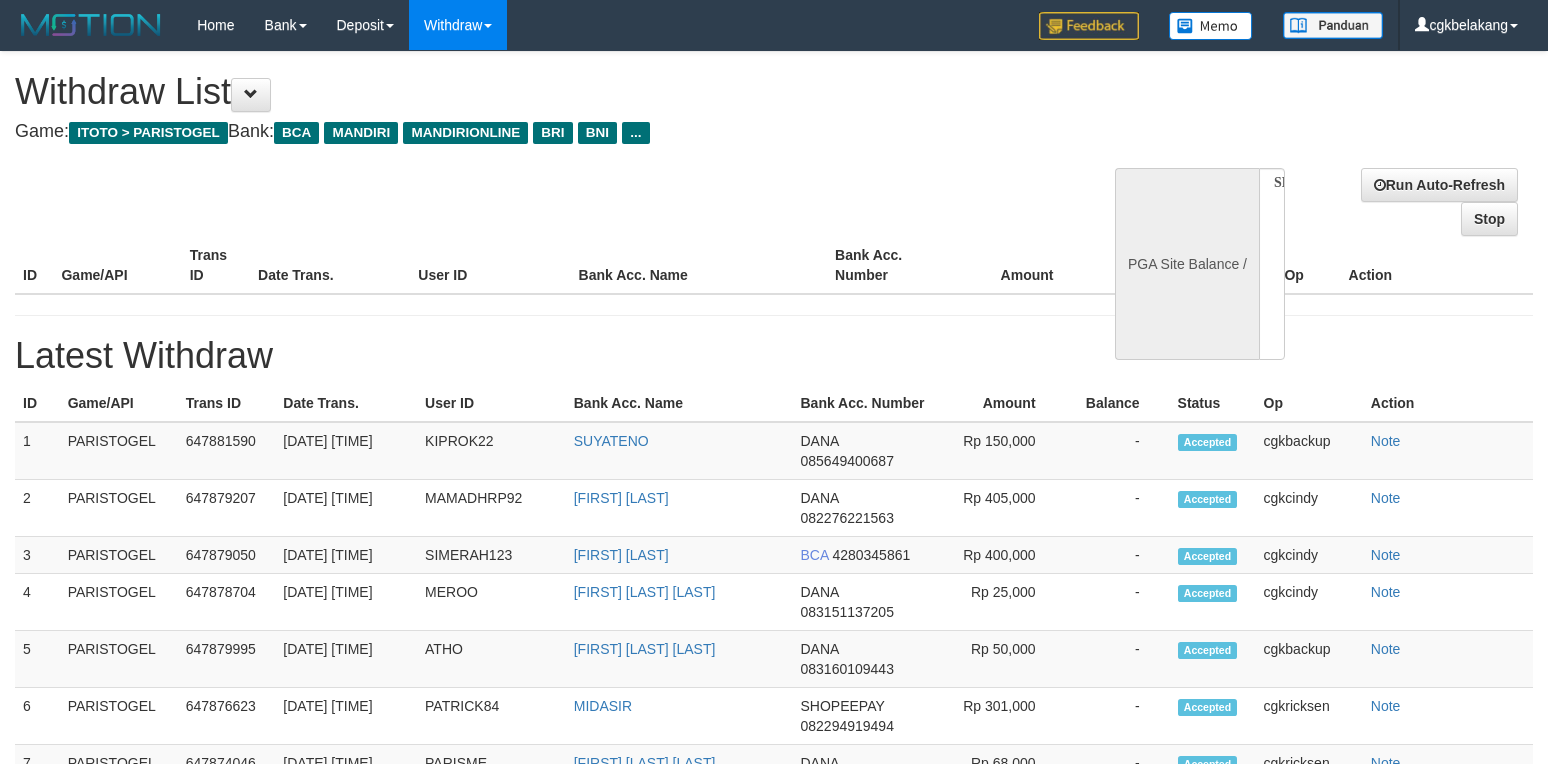 select 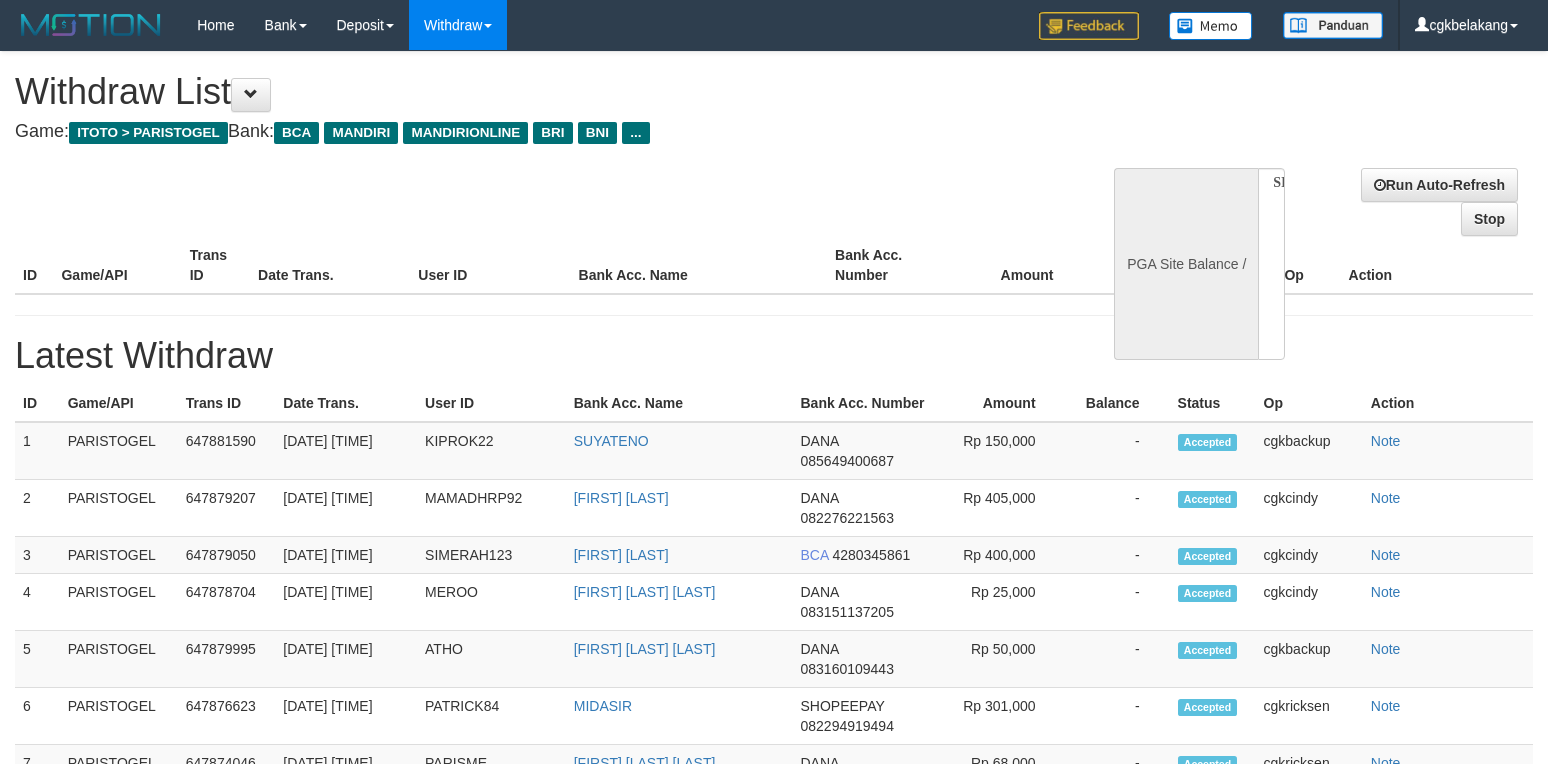 scroll, scrollTop: 0, scrollLeft: 0, axis: both 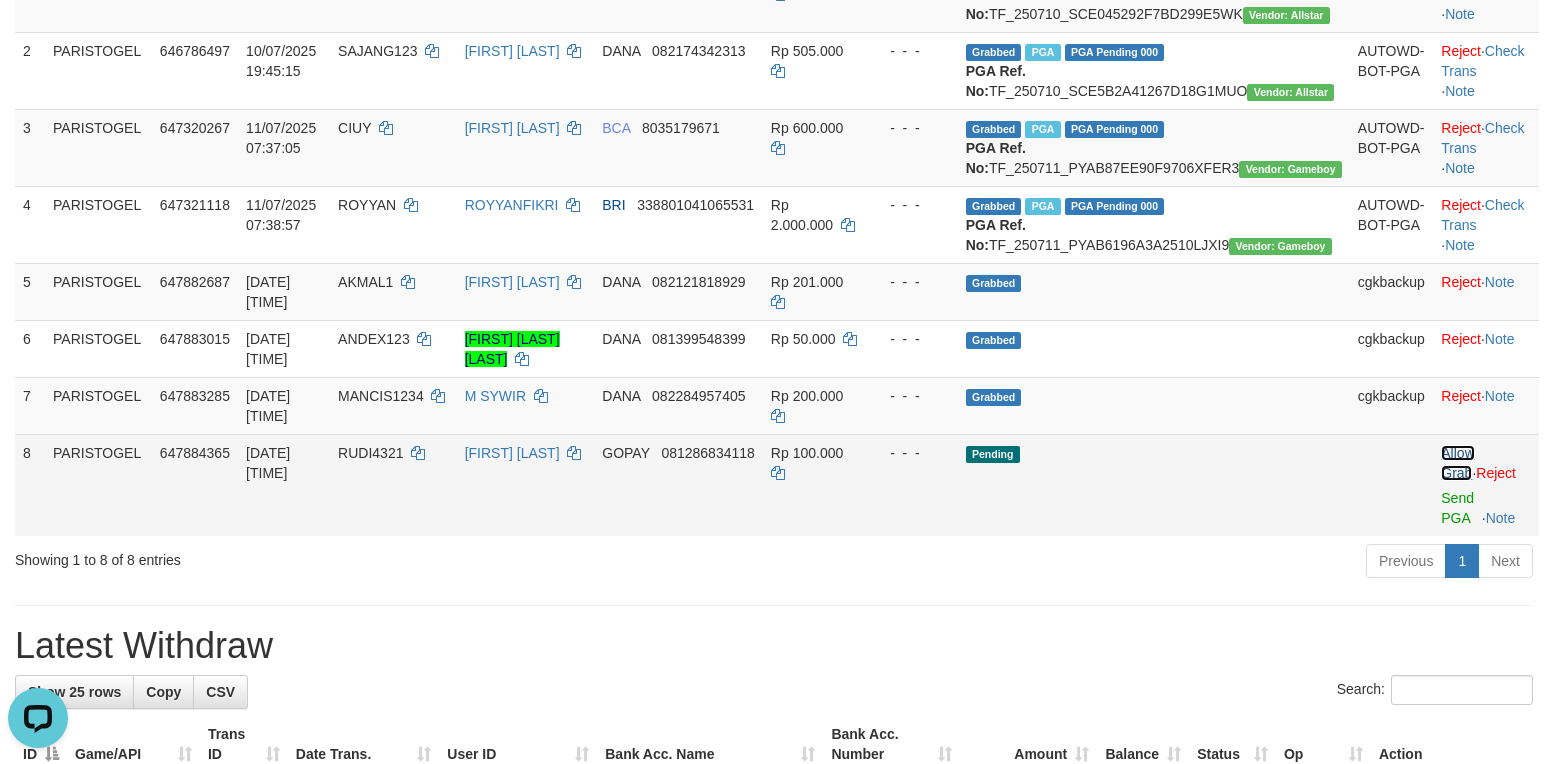 click on "Allow Grab" at bounding box center (1457, 463) 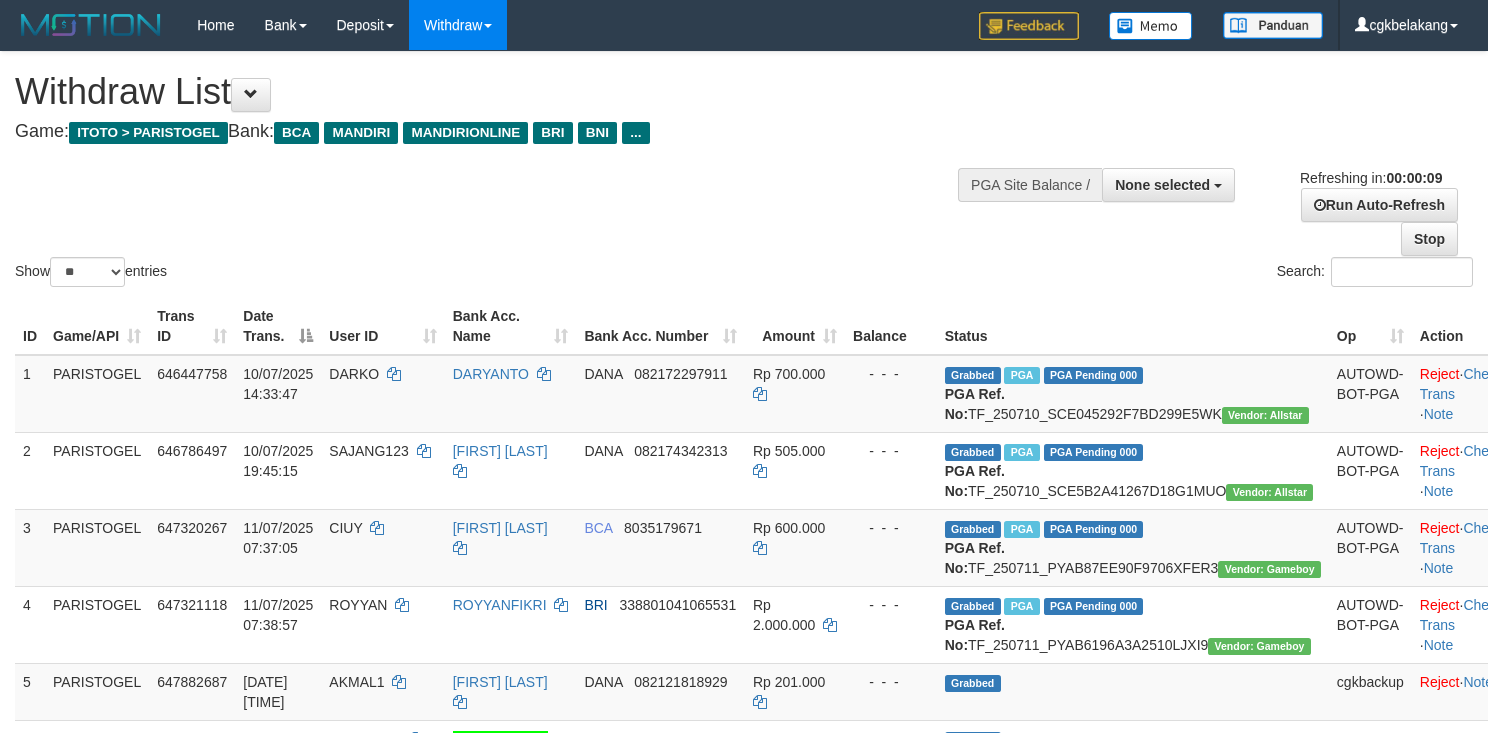 select 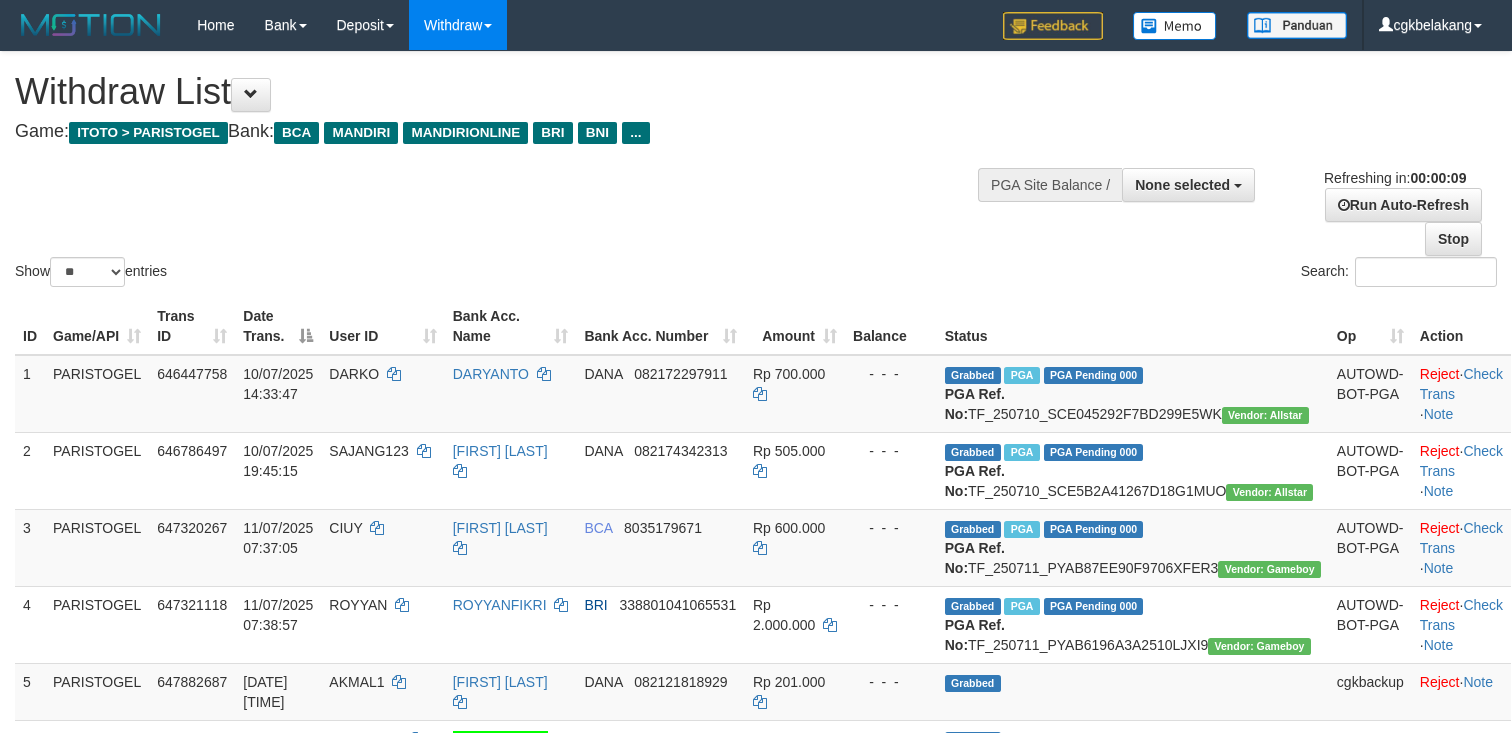 select 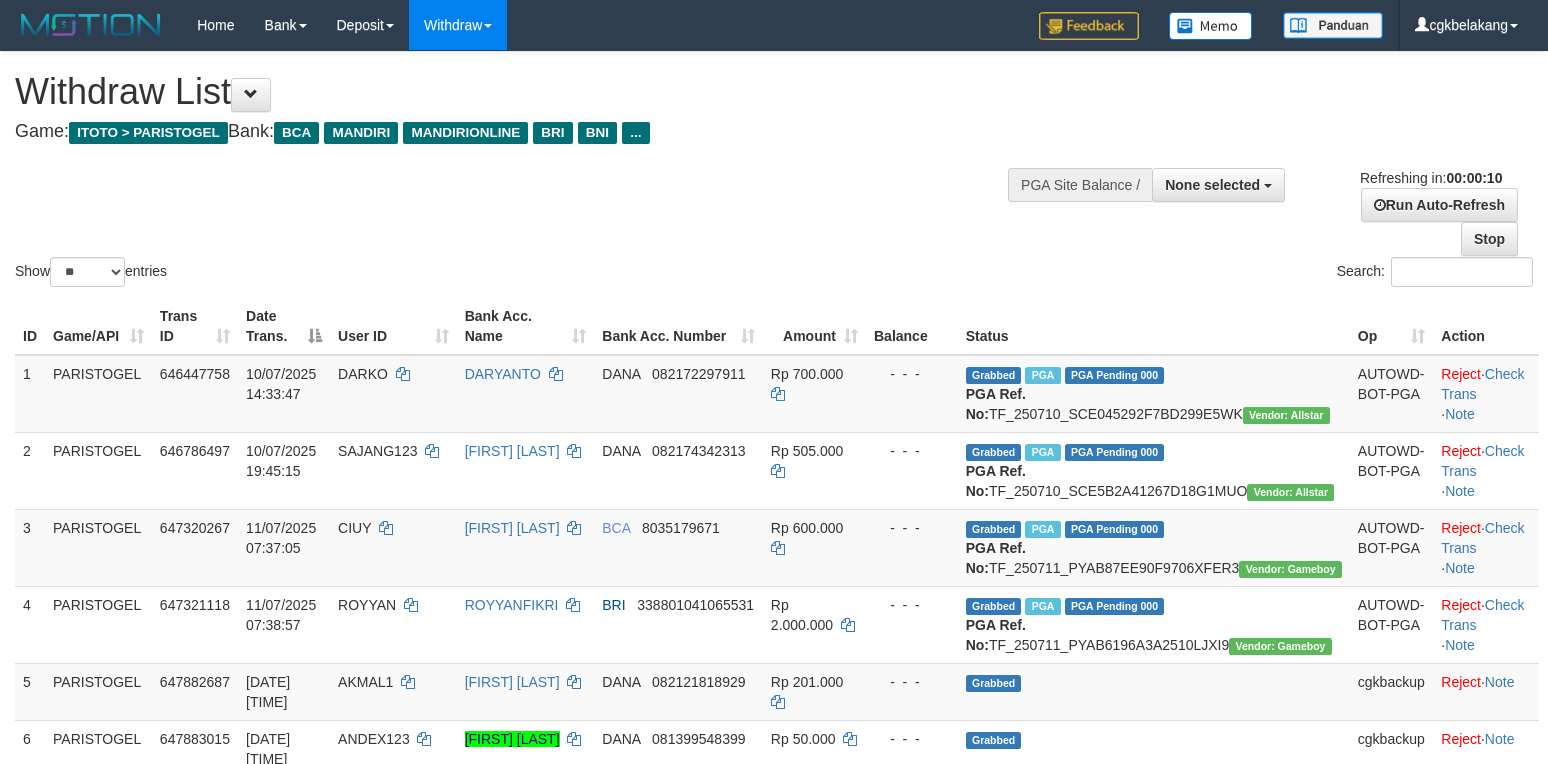 select 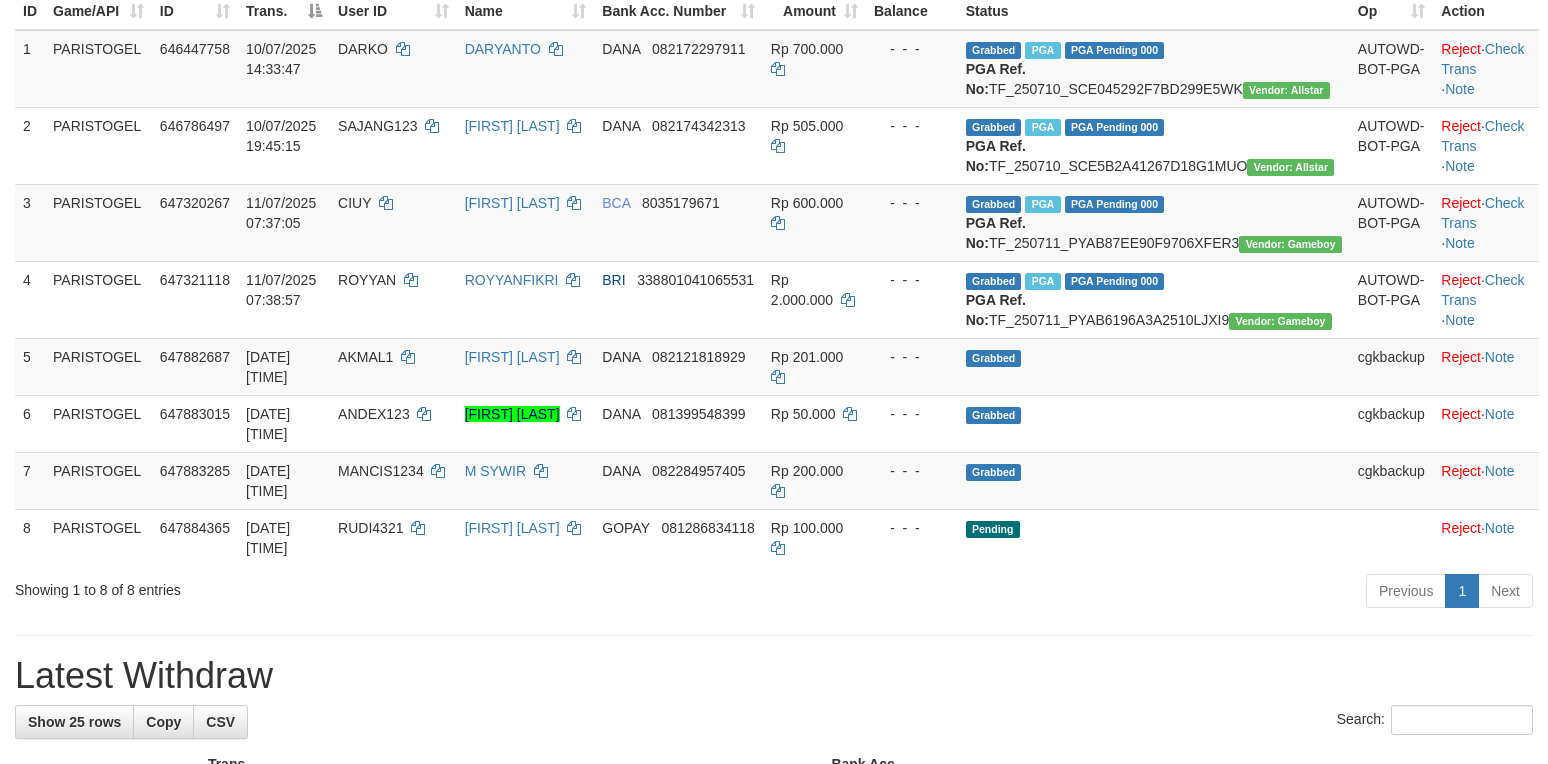 scroll, scrollTop: 341, scrollLeft: 0, axis: vertical 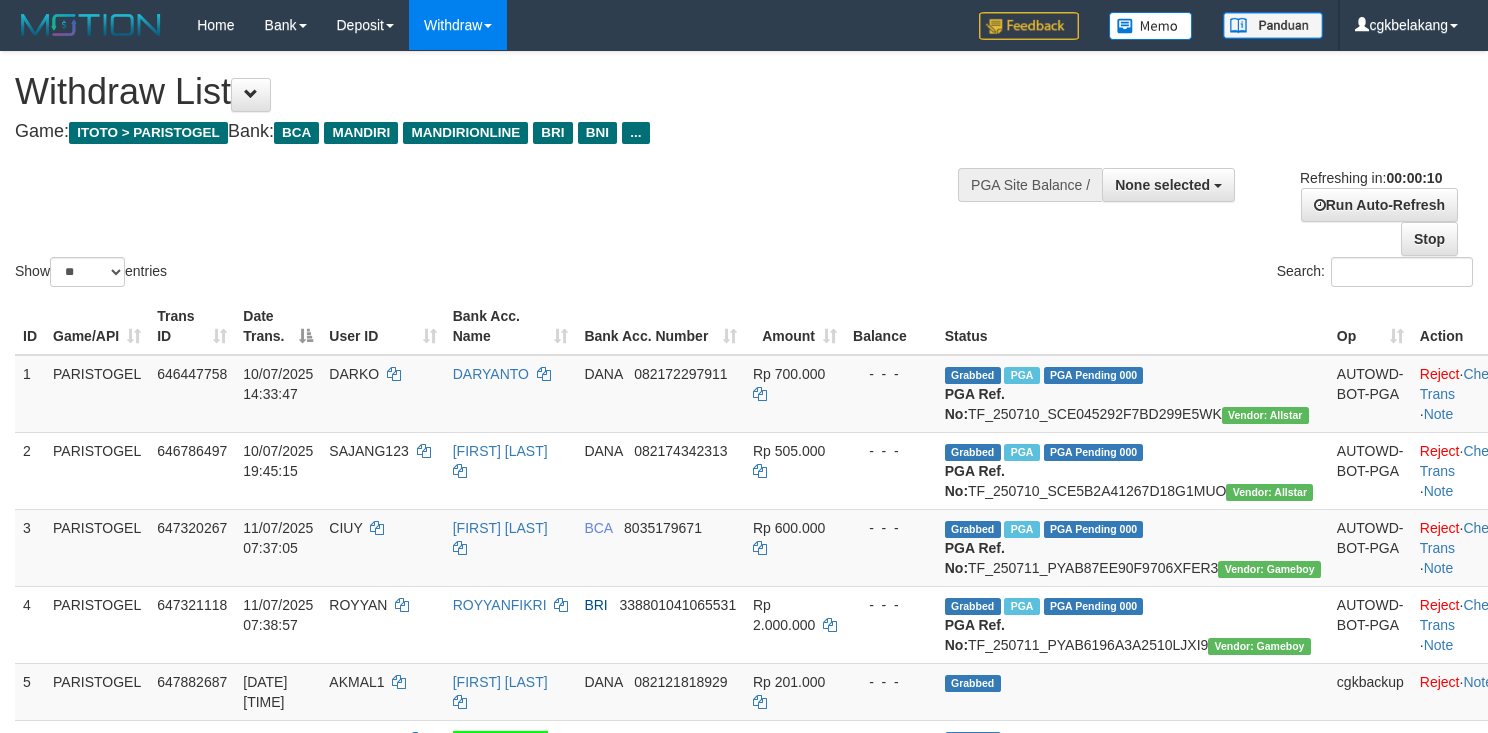 select 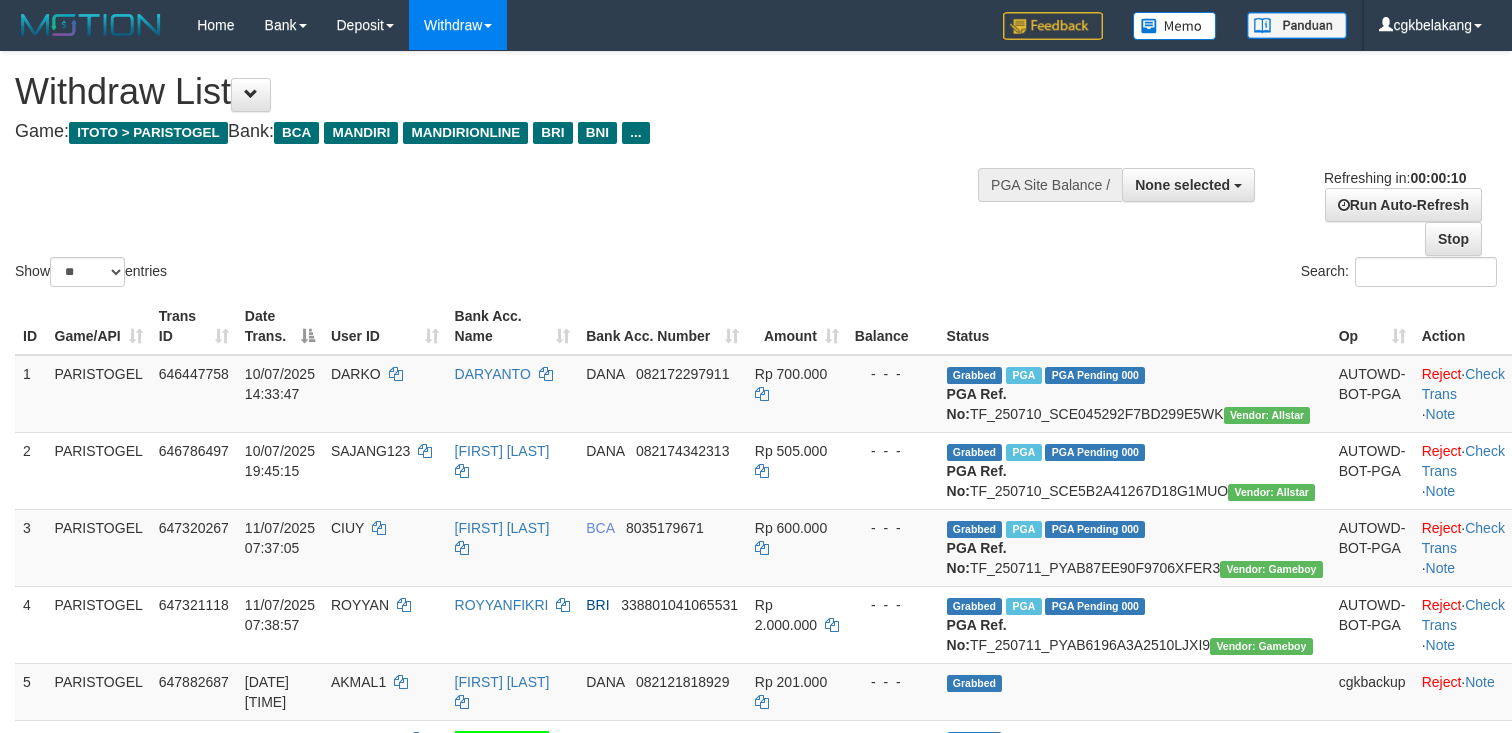 select 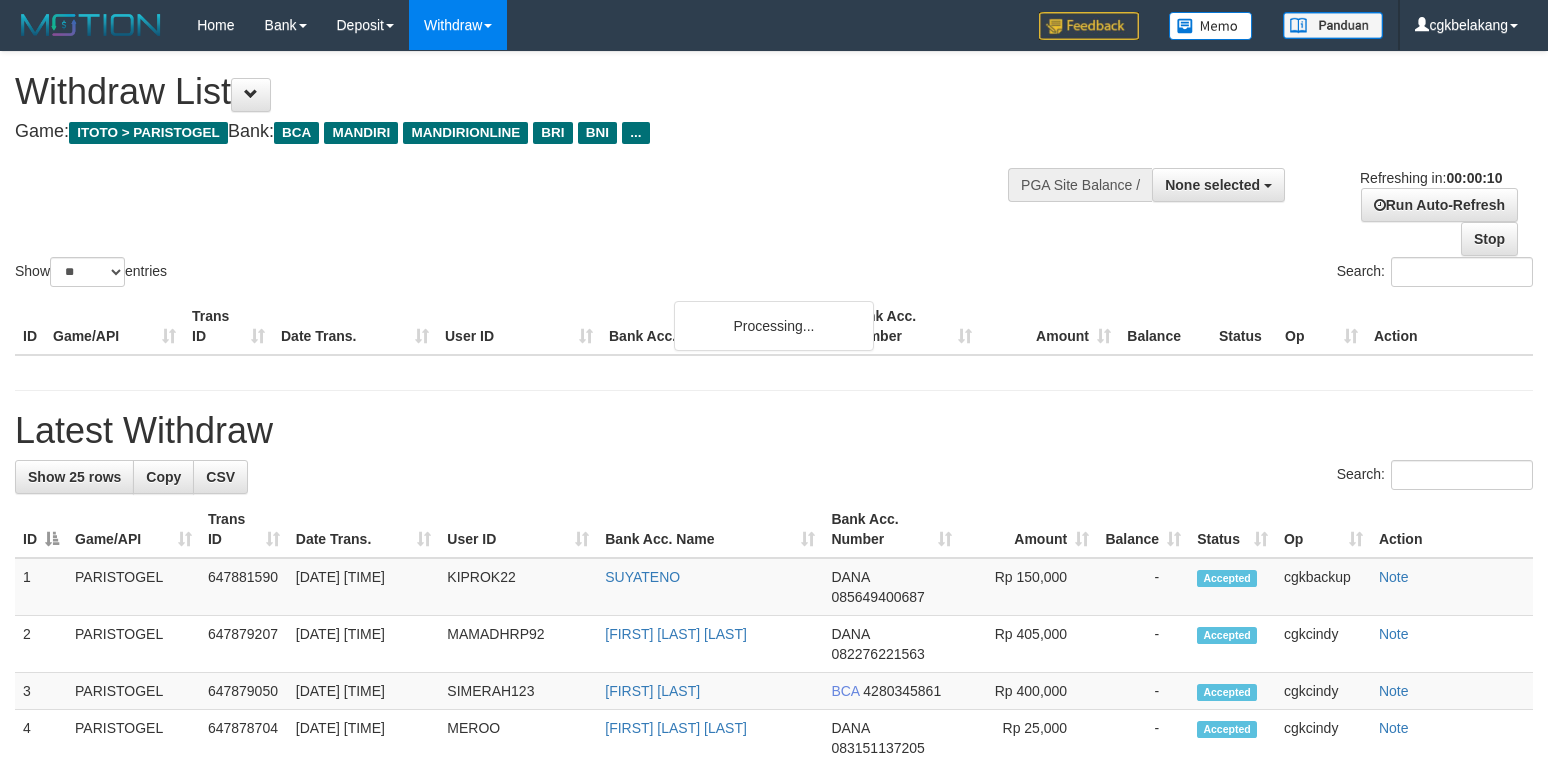 select 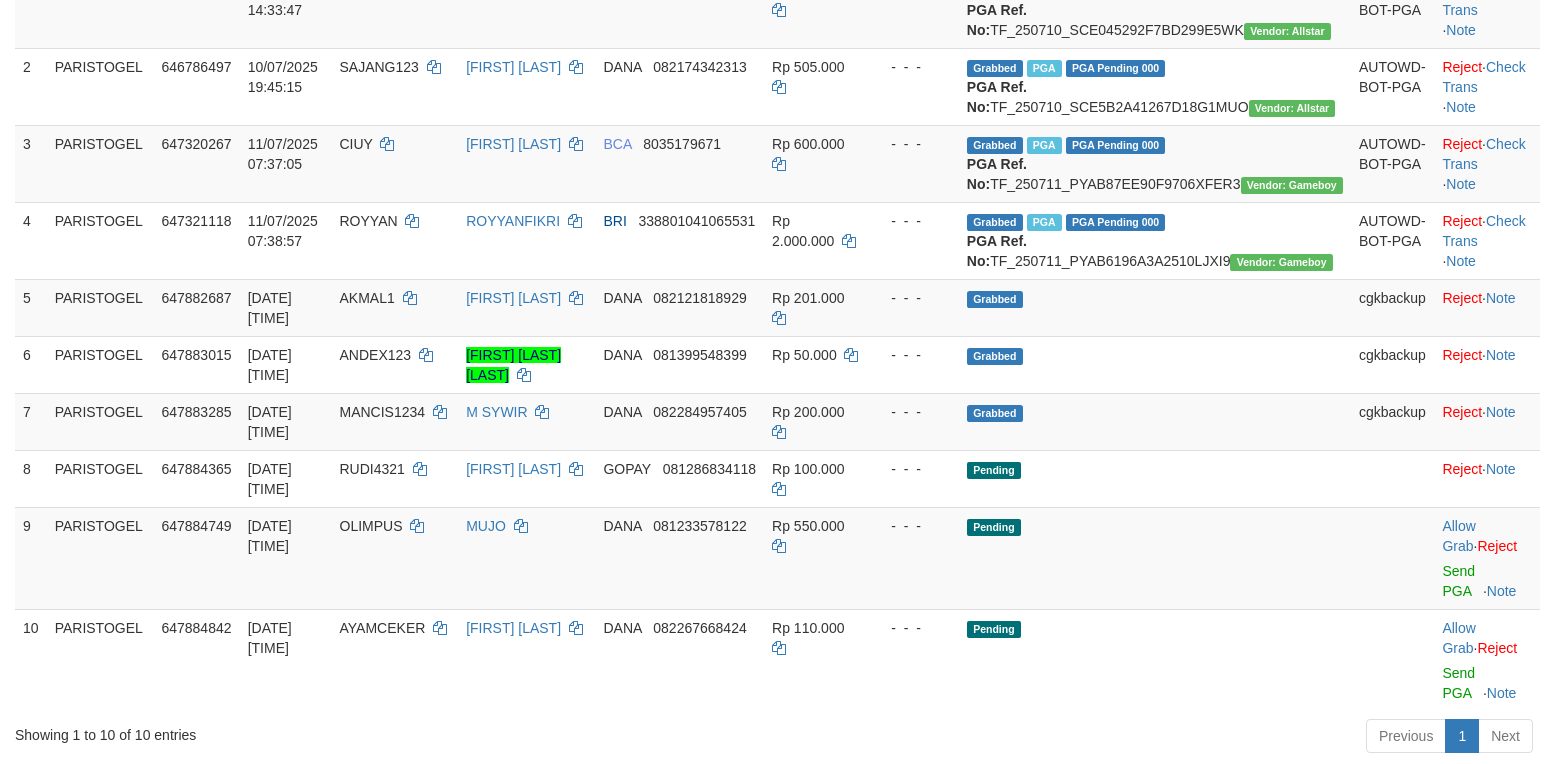 scroll, scrollTop: 517, scrollLeft: 0, axis: vertical 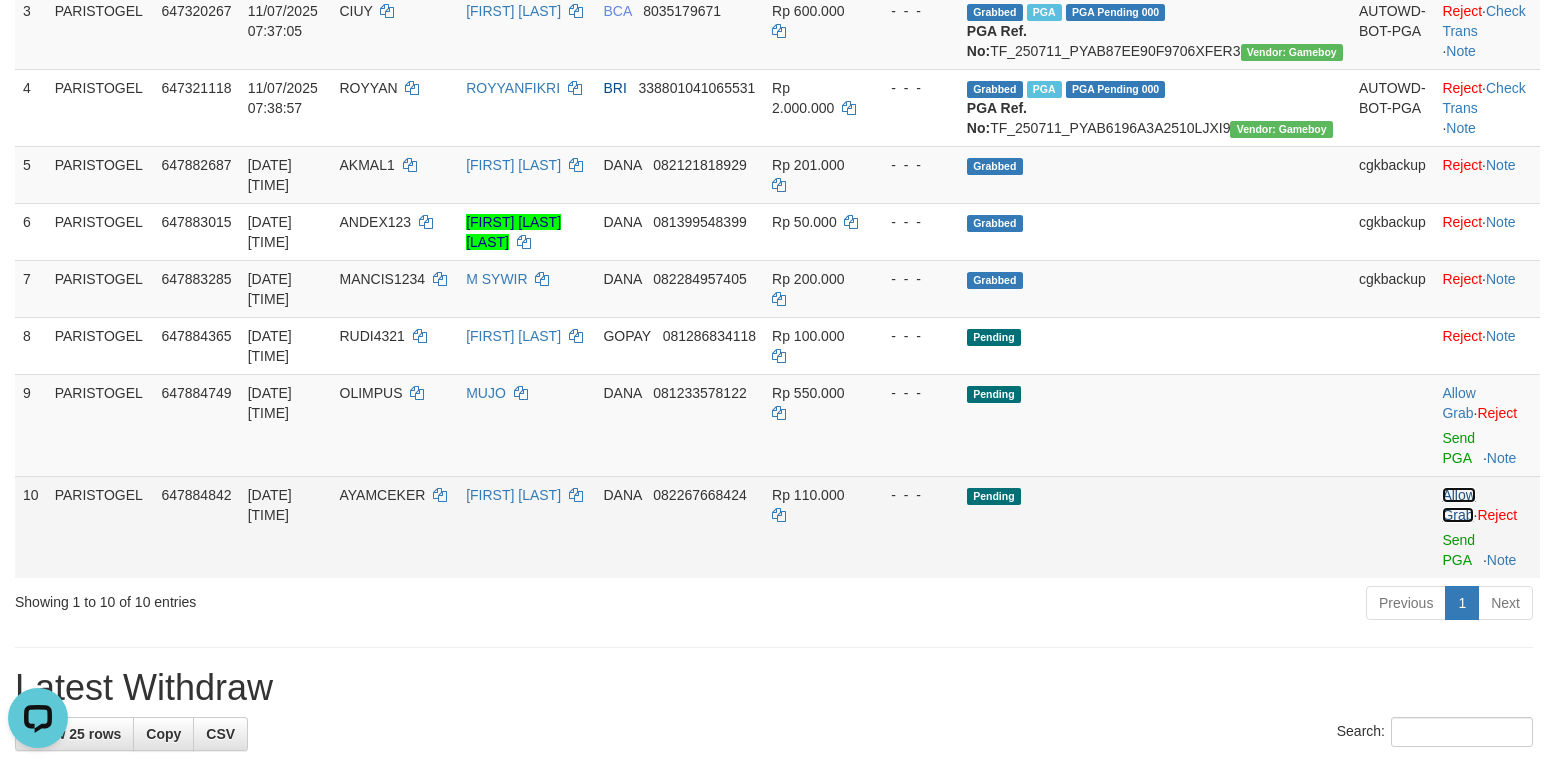 click on "Allow Grab" at bounding box center (1458, 505) 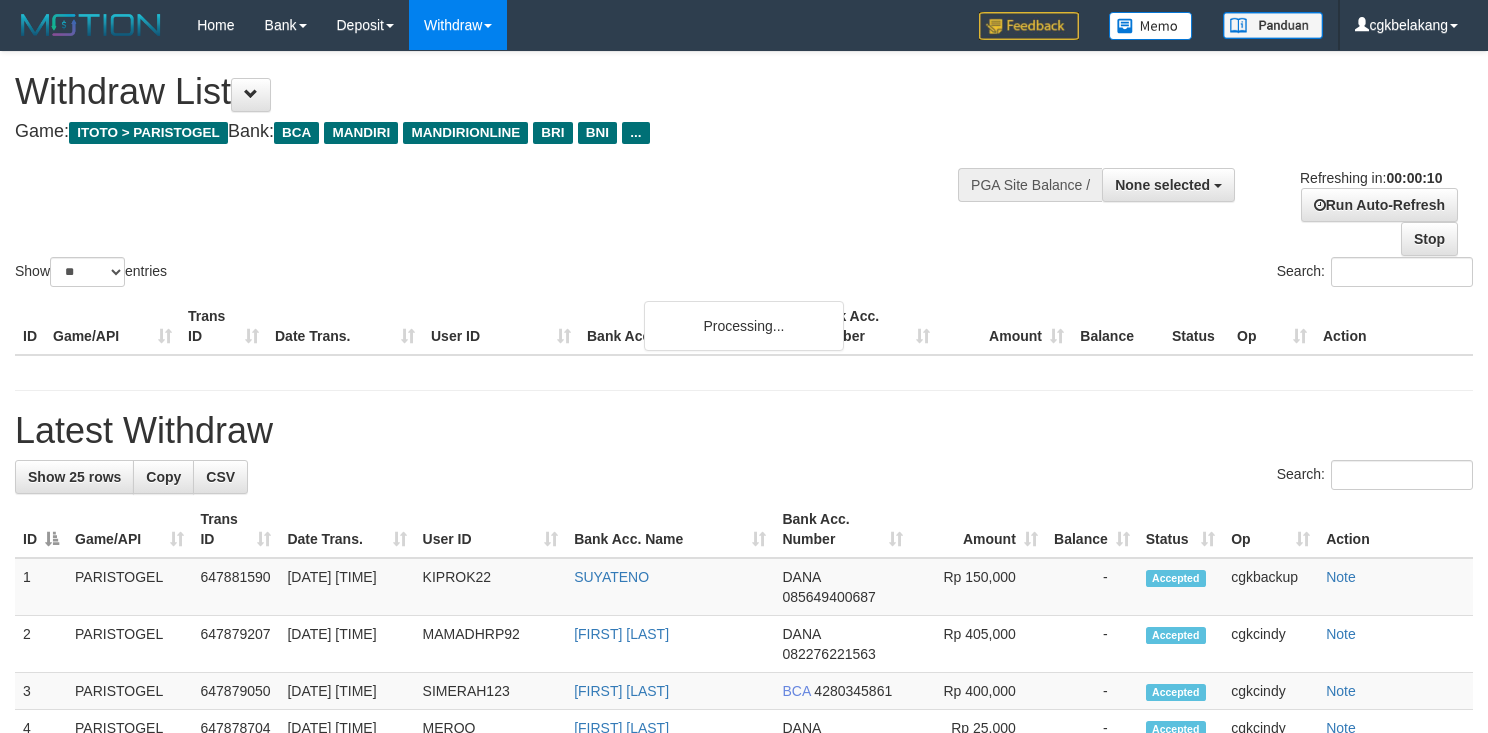 select 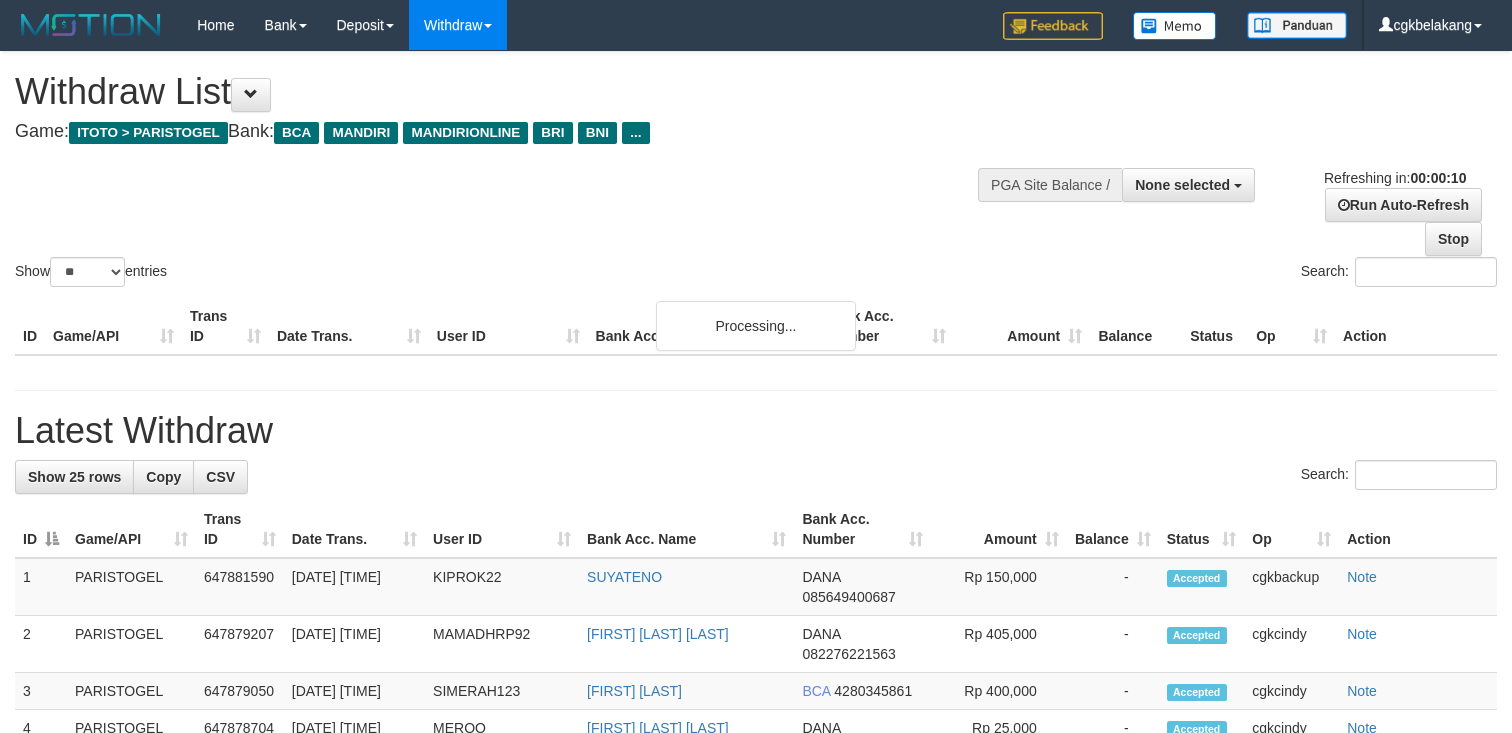 select 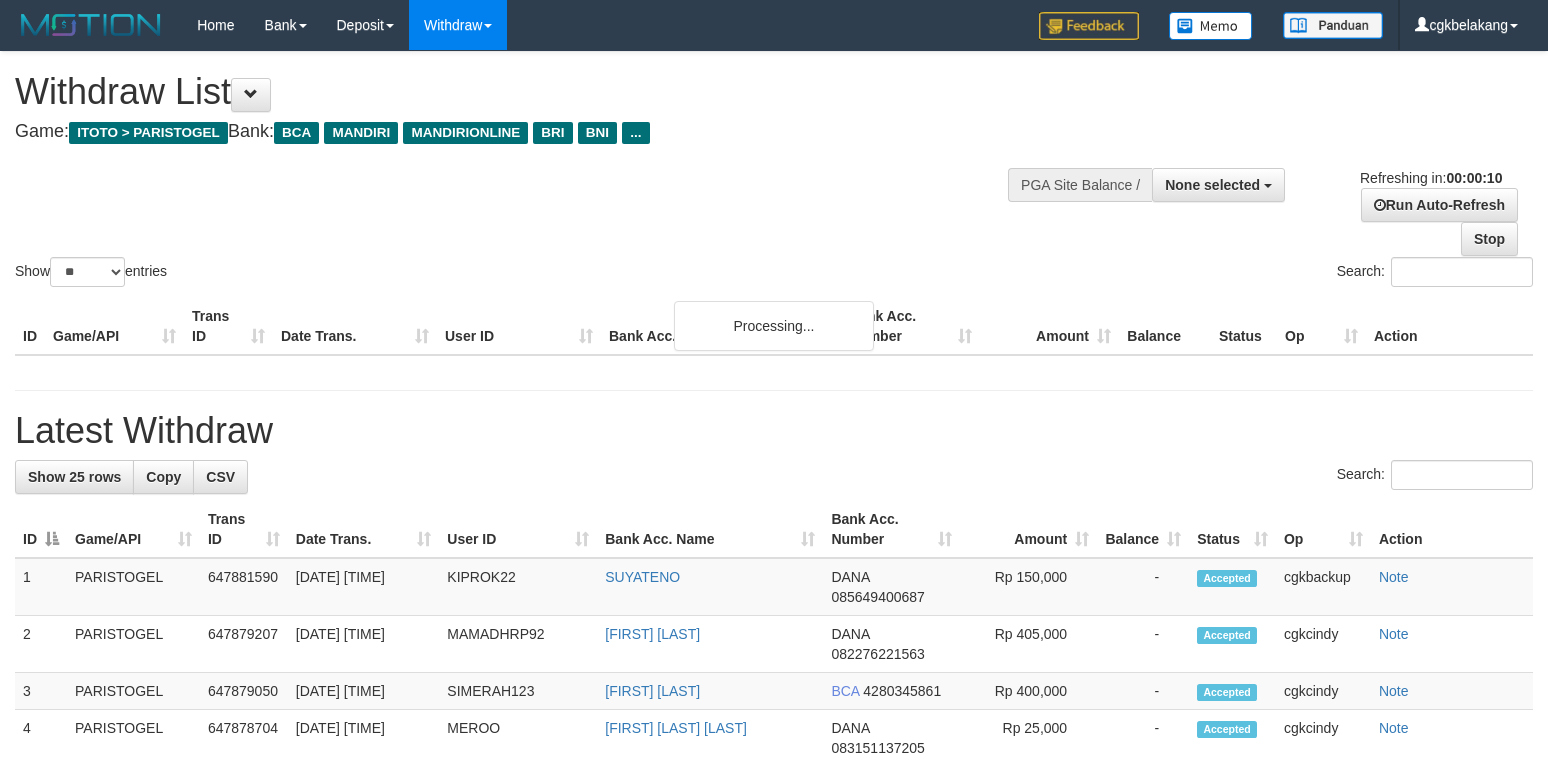 select 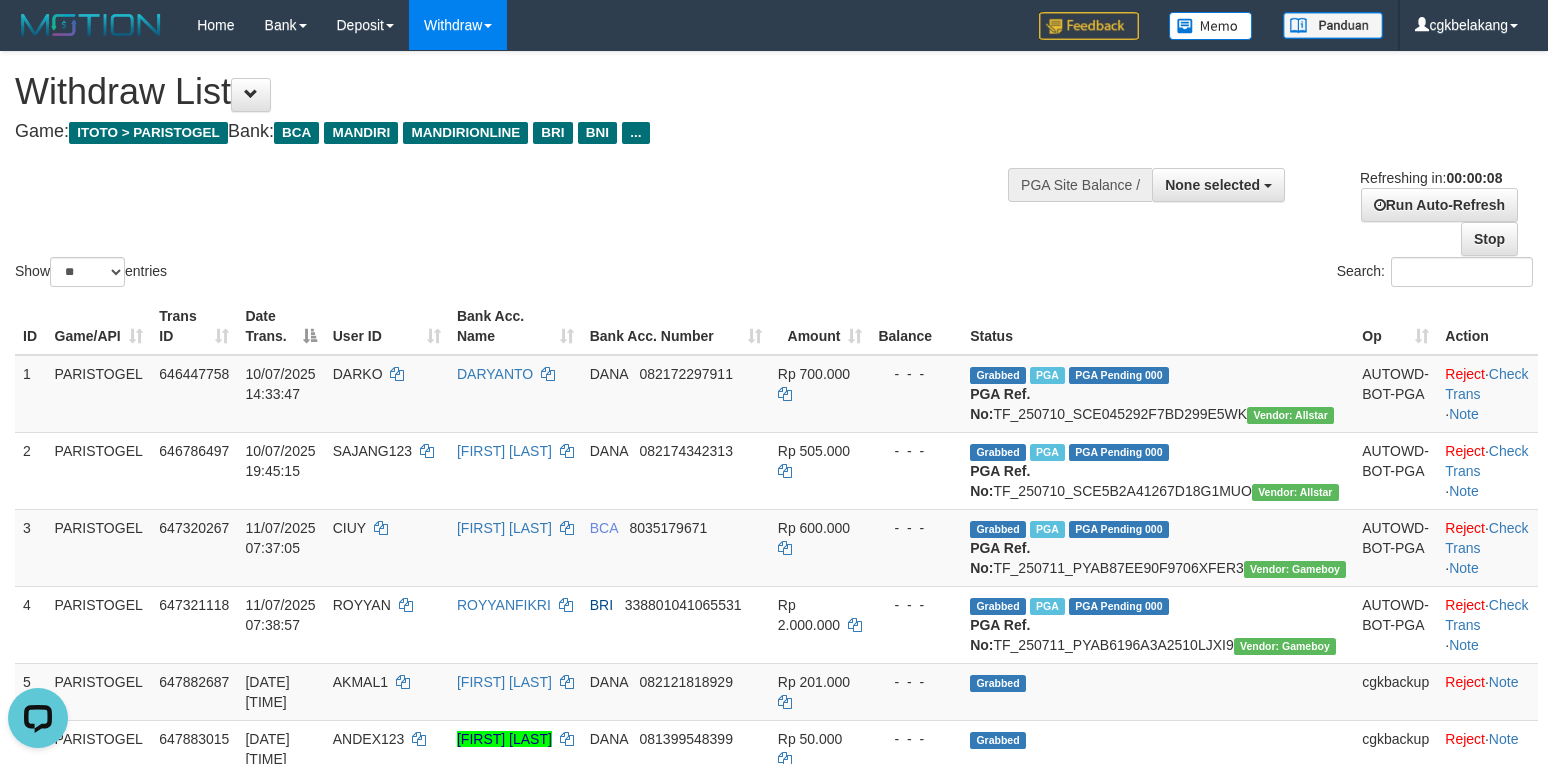 scroll, scrollTop: 0, scrollLeft: 0, axis: both 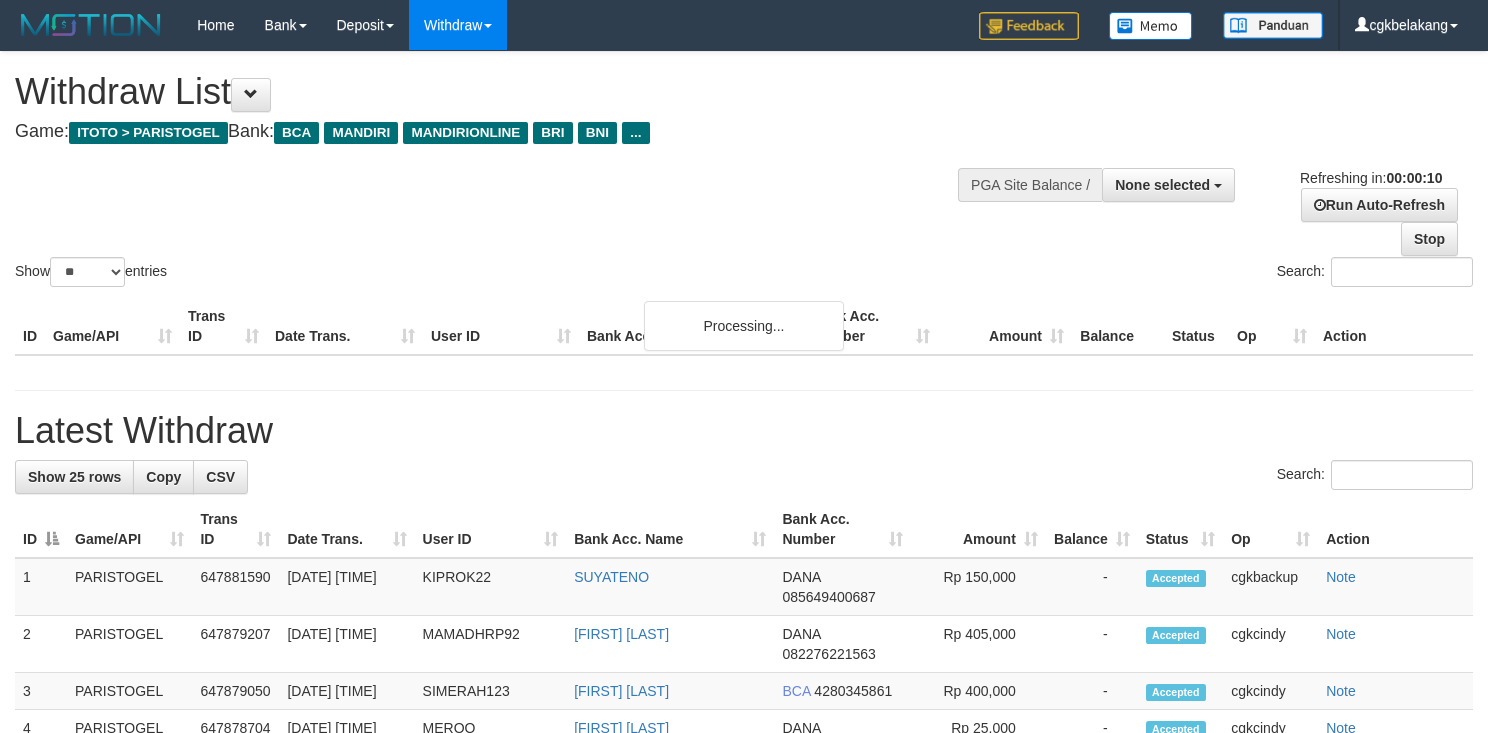select 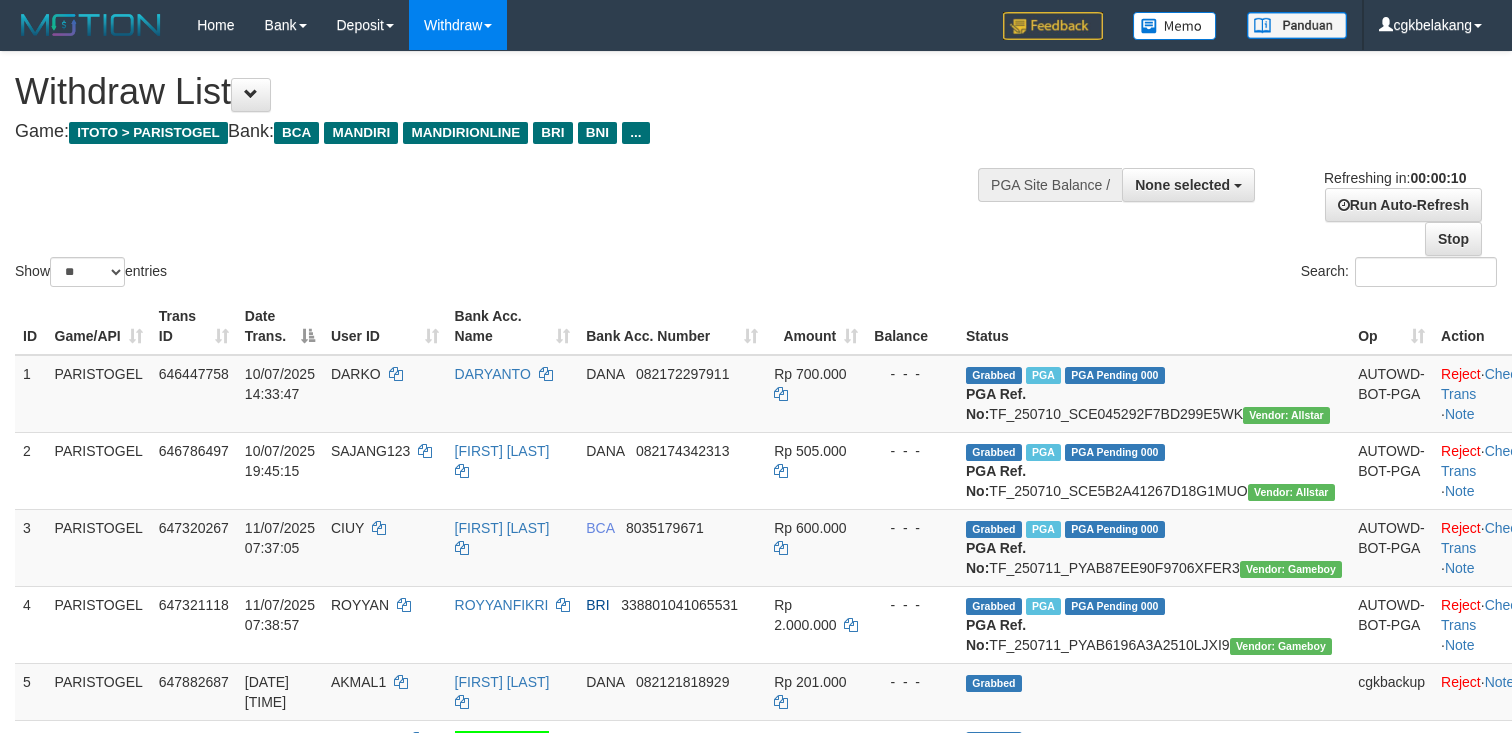 select 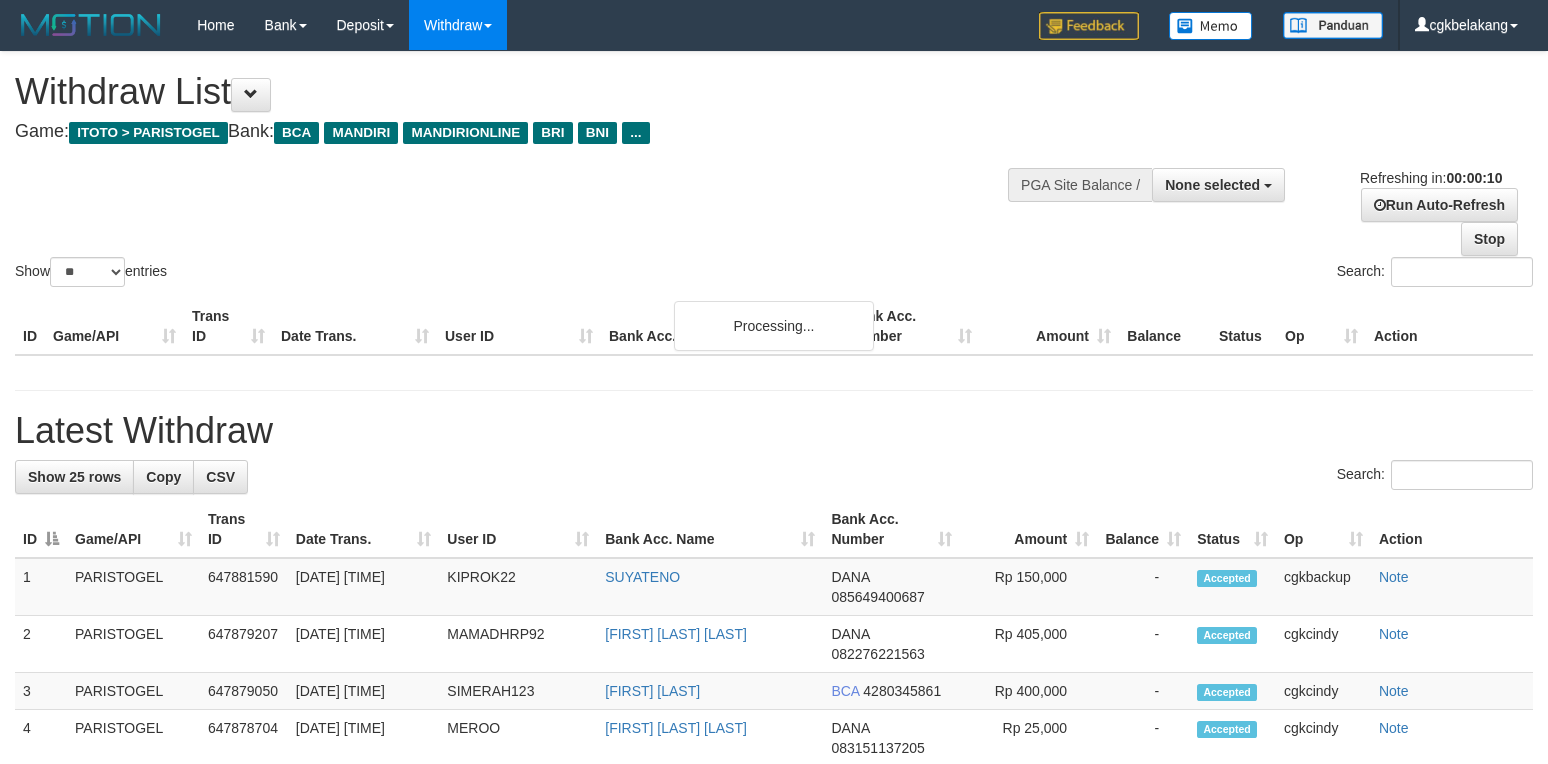select 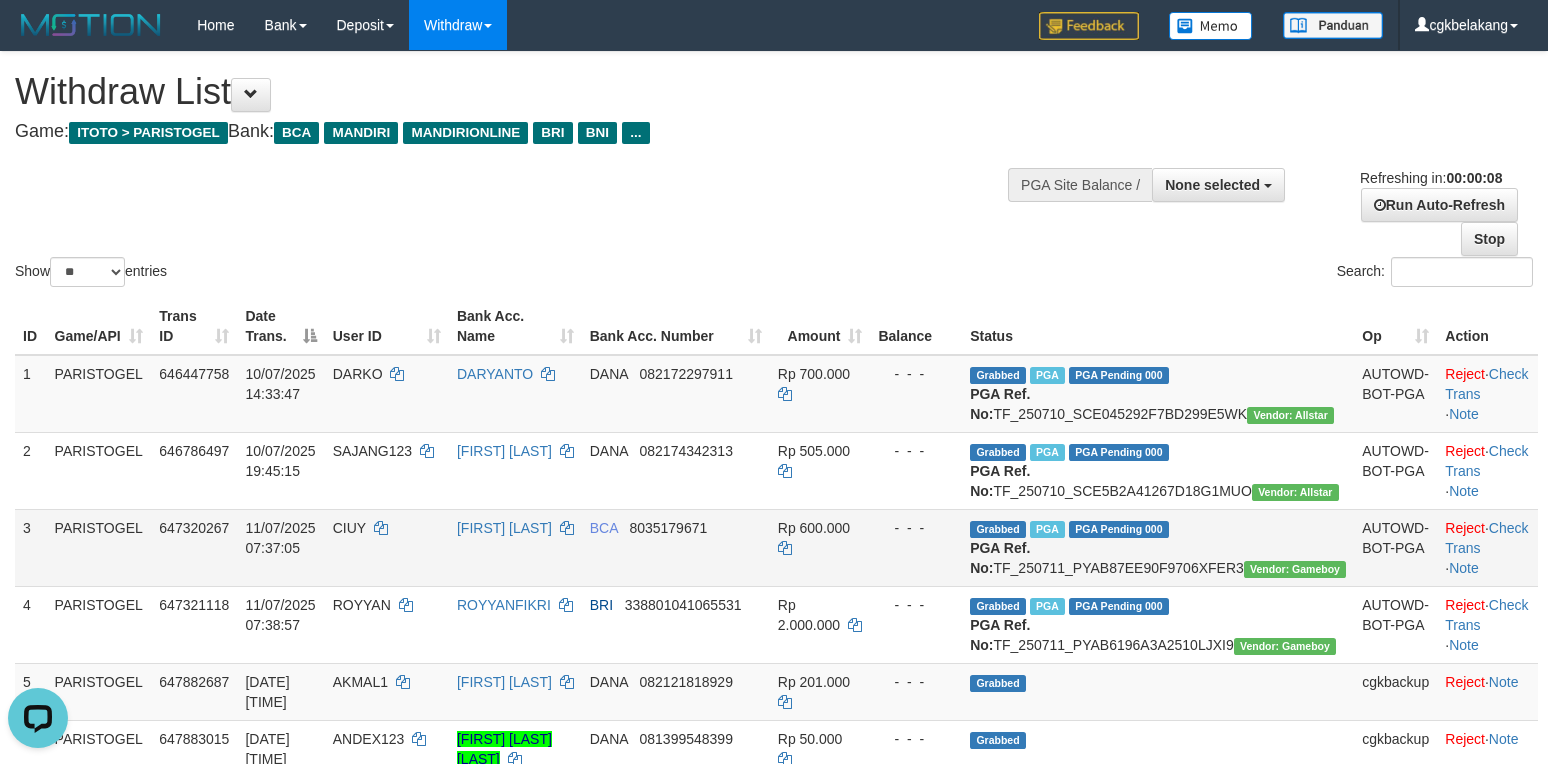 scroll, scrollTop: 0, scrollLeft: 0, axis: both 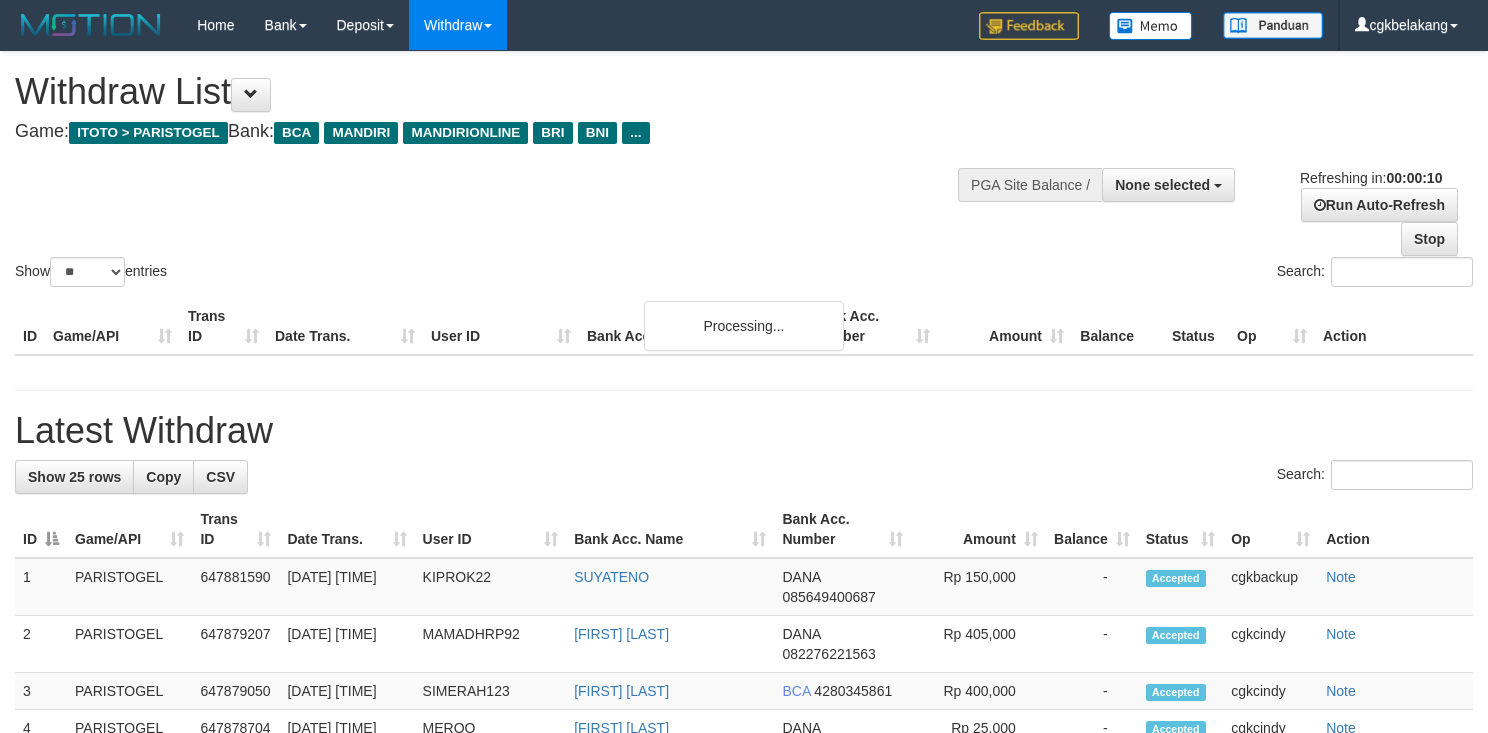 select 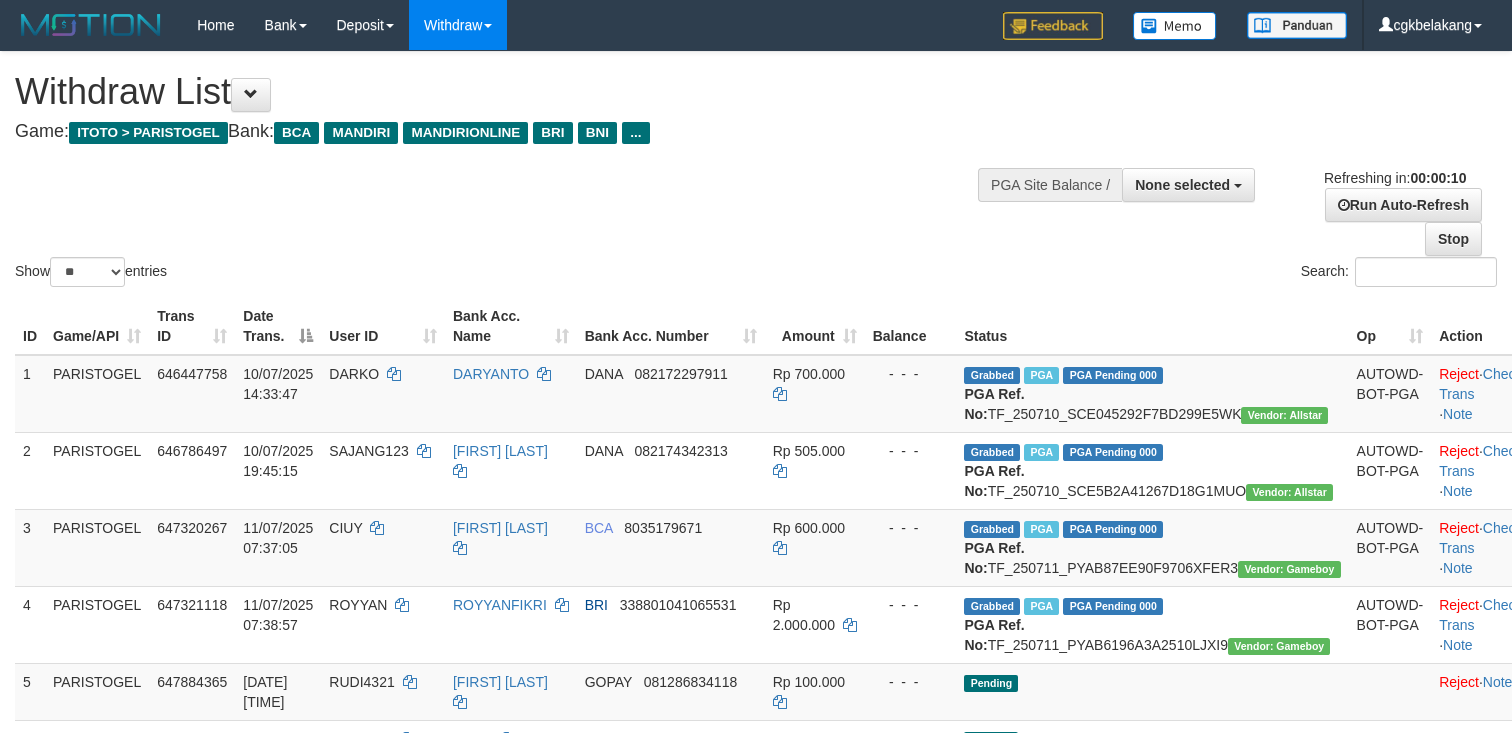 select 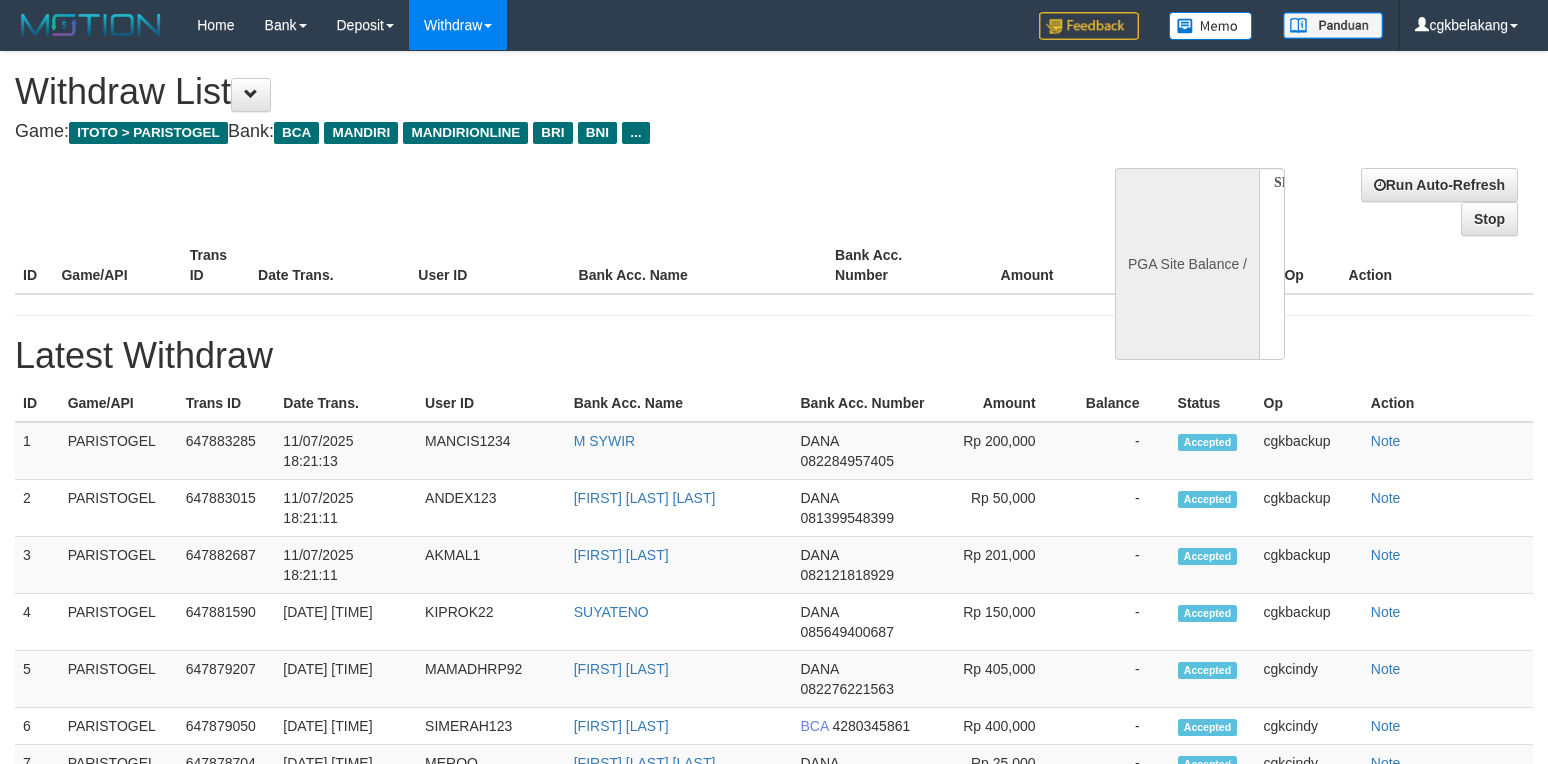 select 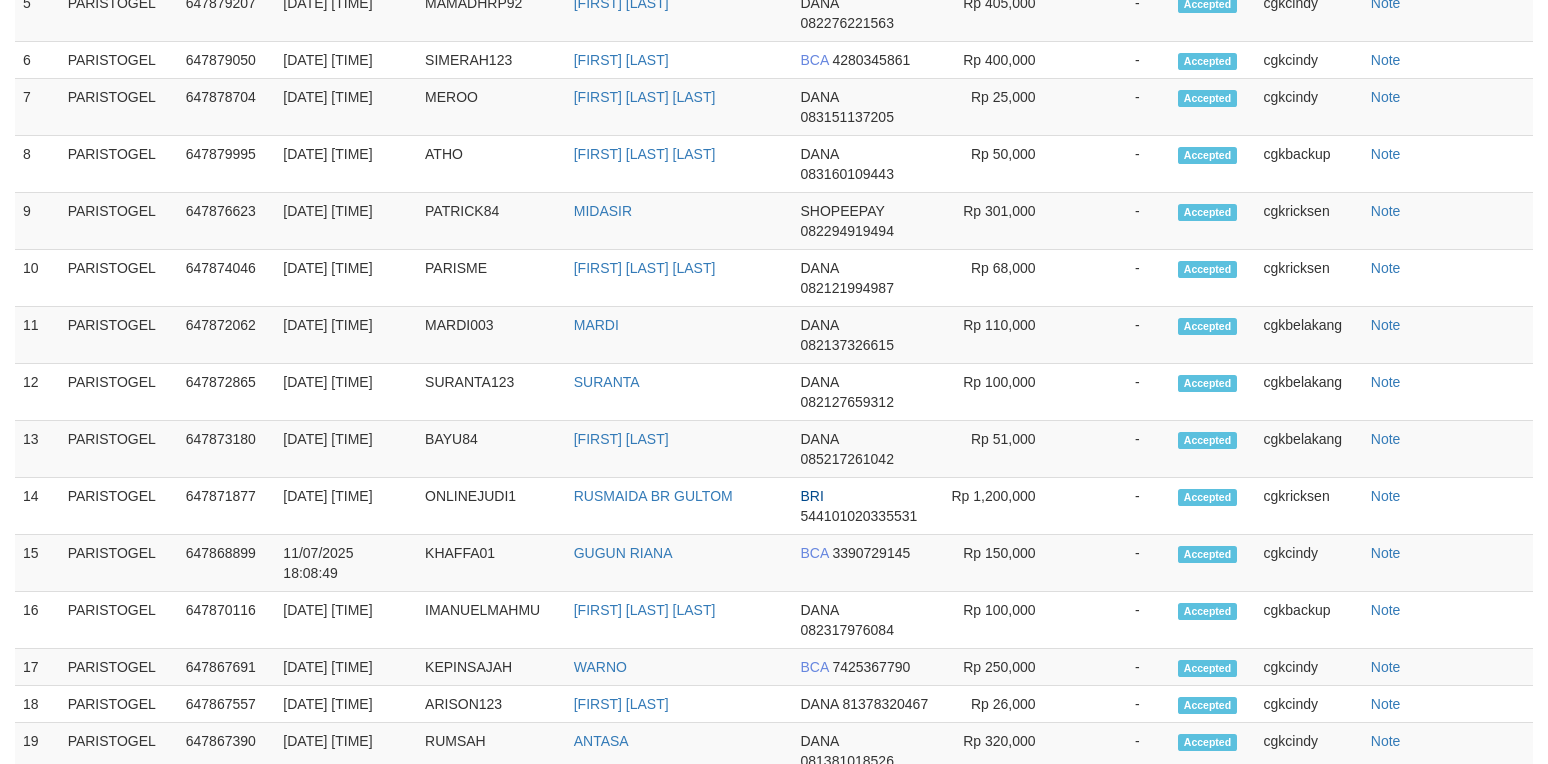 select on "**" 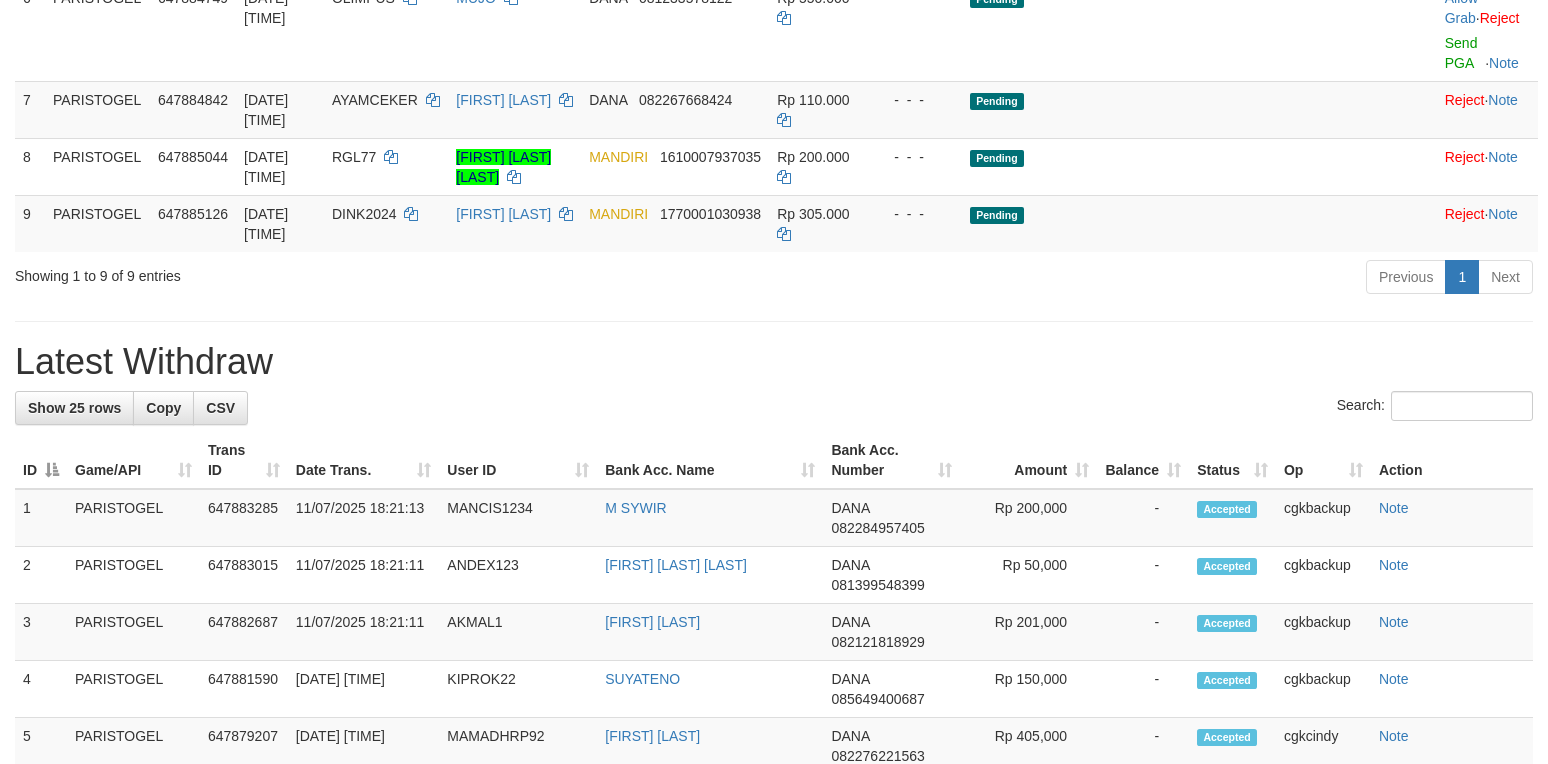 scroll, scrollTop: 666, scrollLeft: 0, axis: vertical 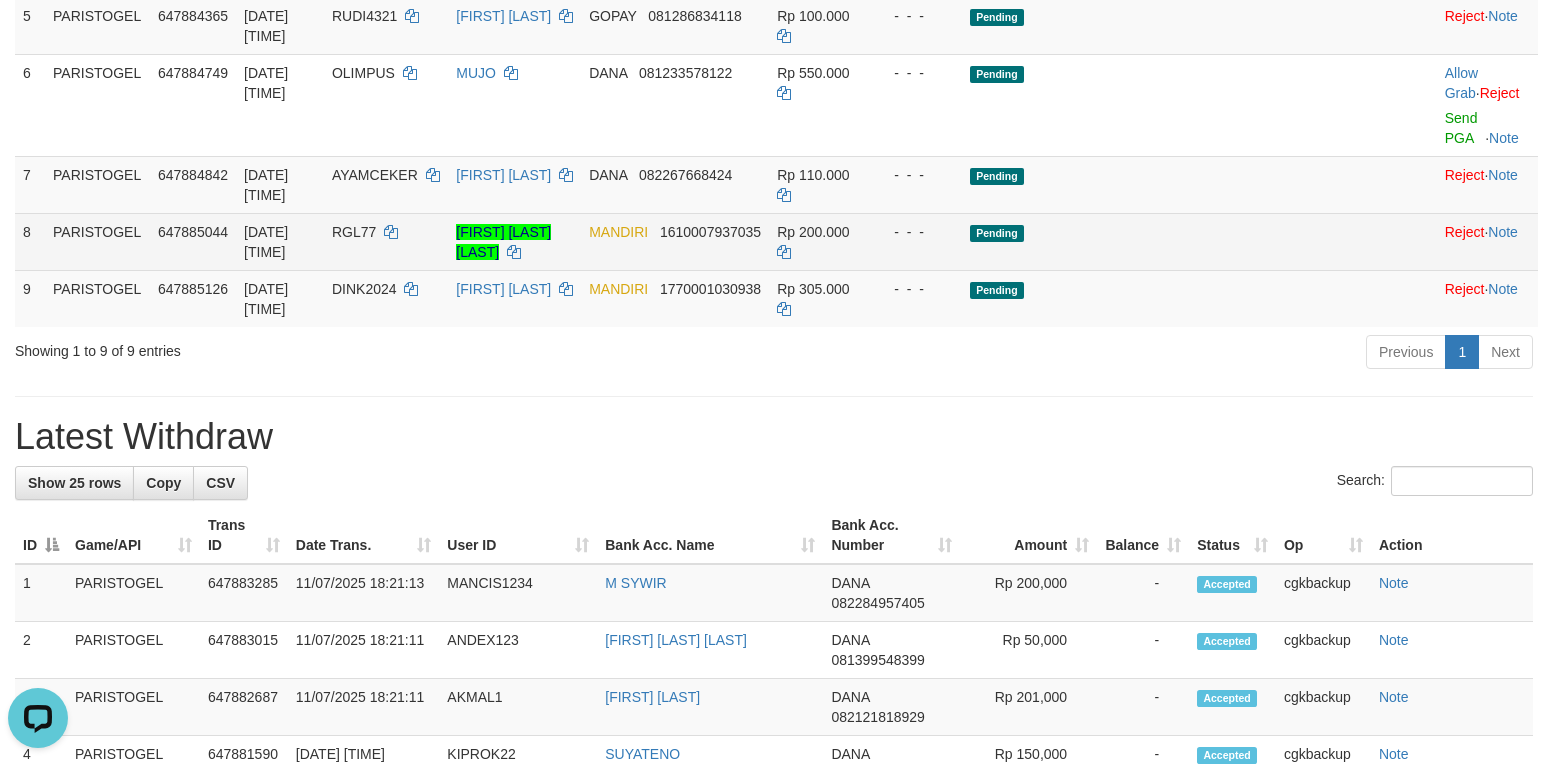 click on "[DATE] [TIME]" at bounding box center (280, 241) 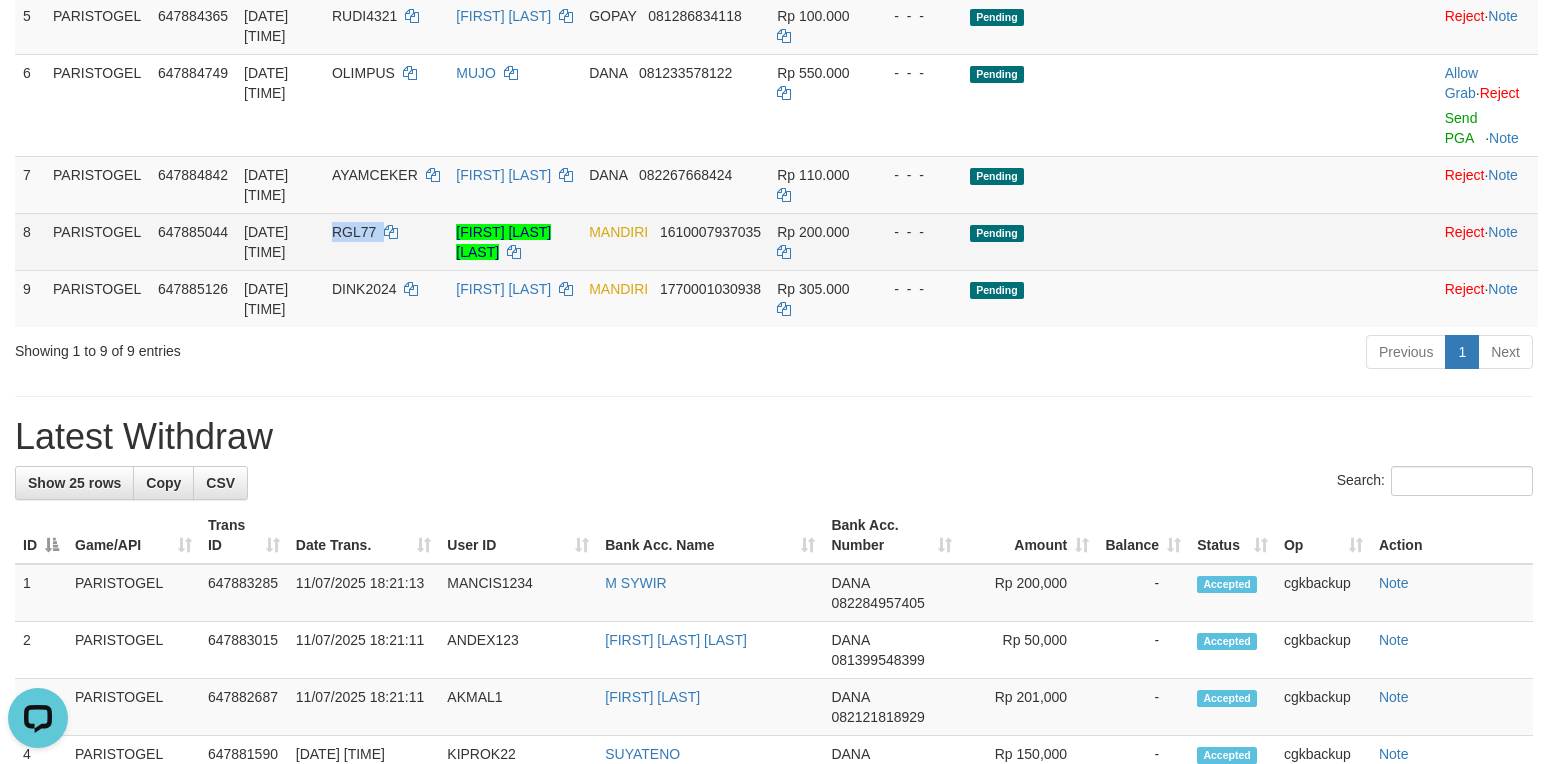 copy on "RGL77" 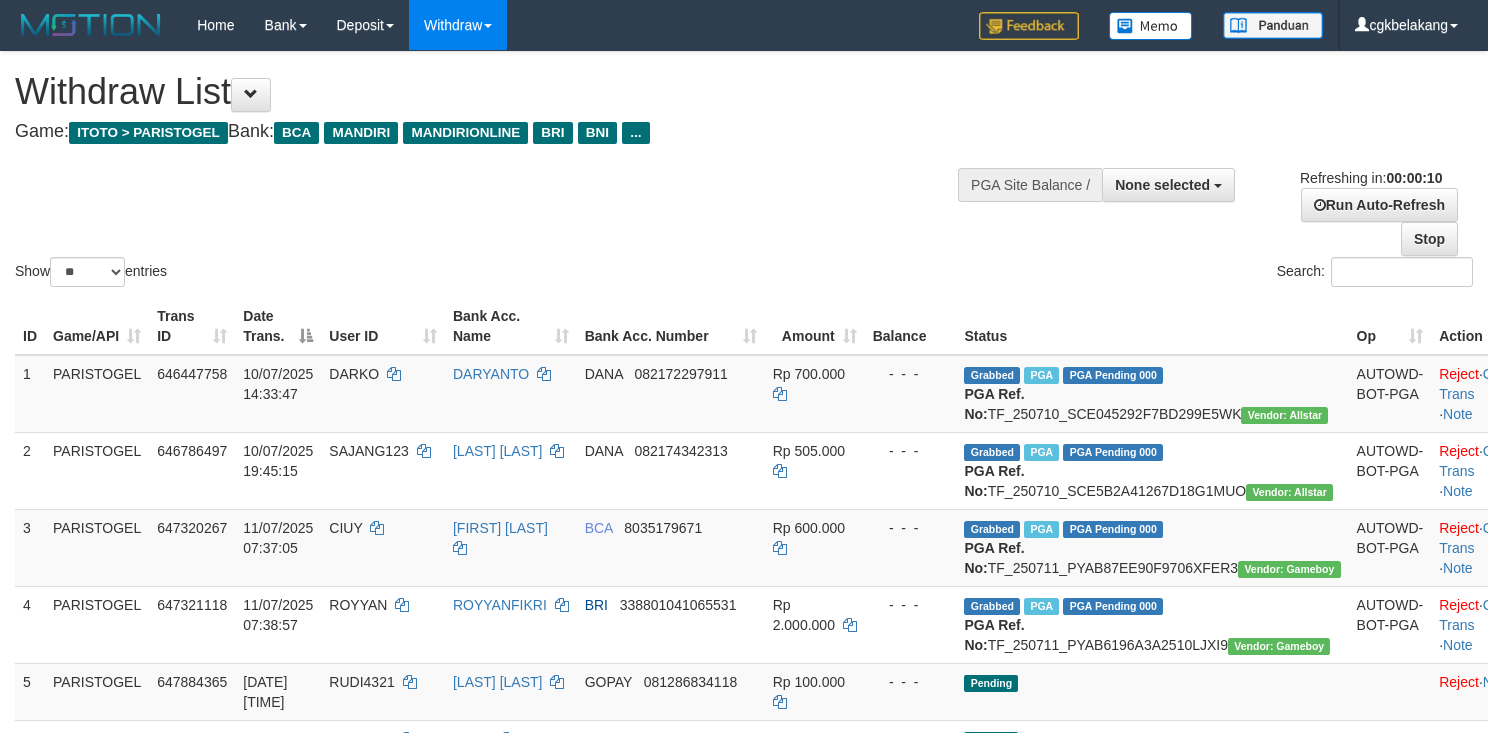 select 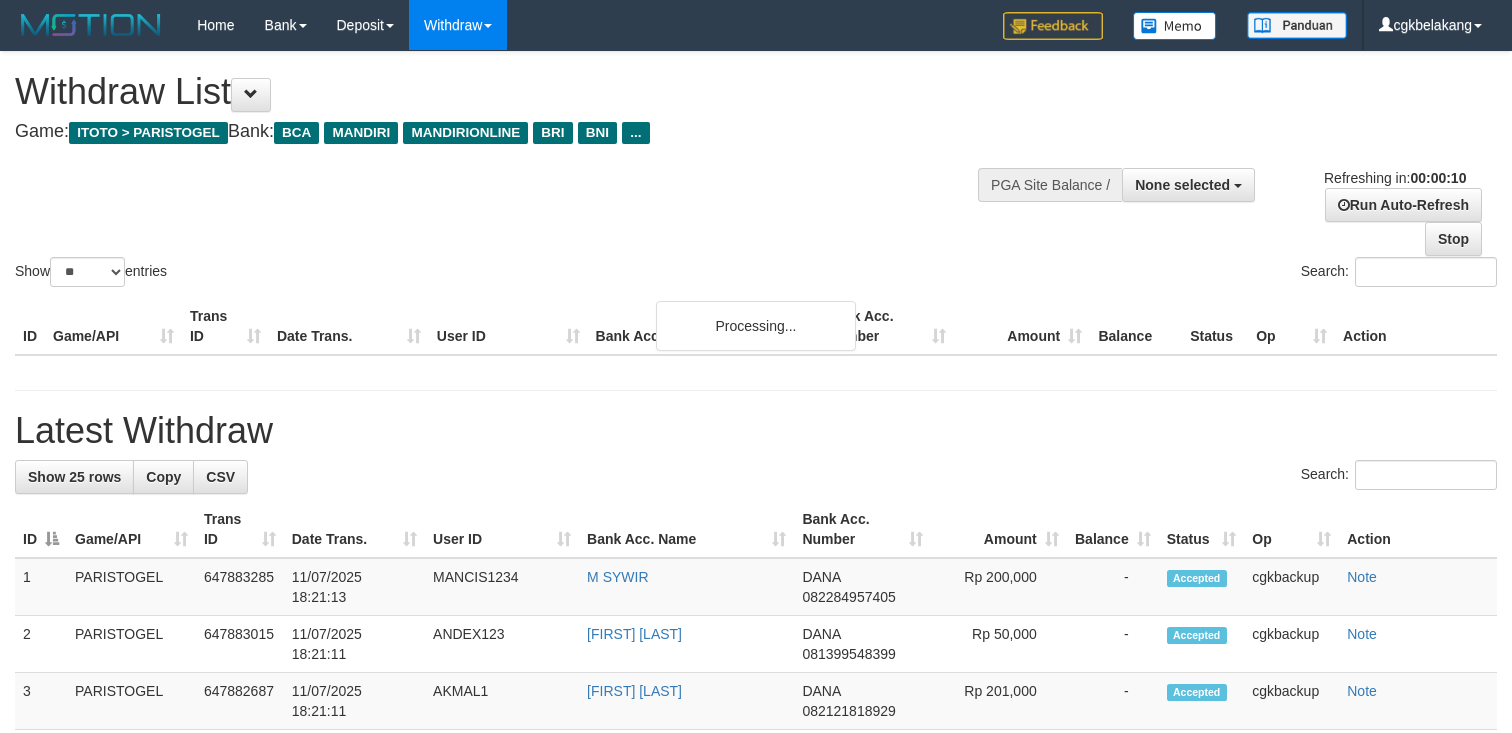 select 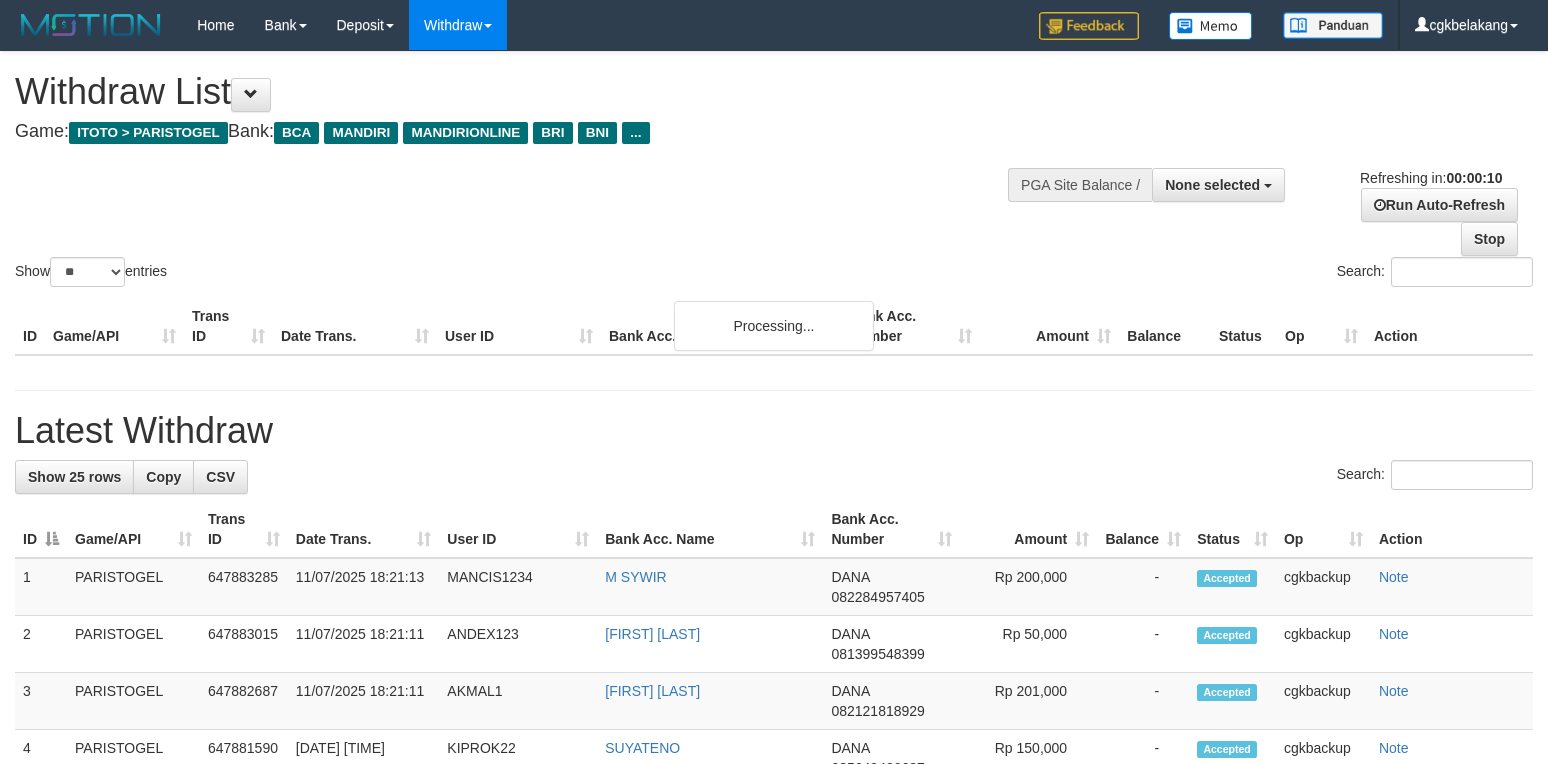 select 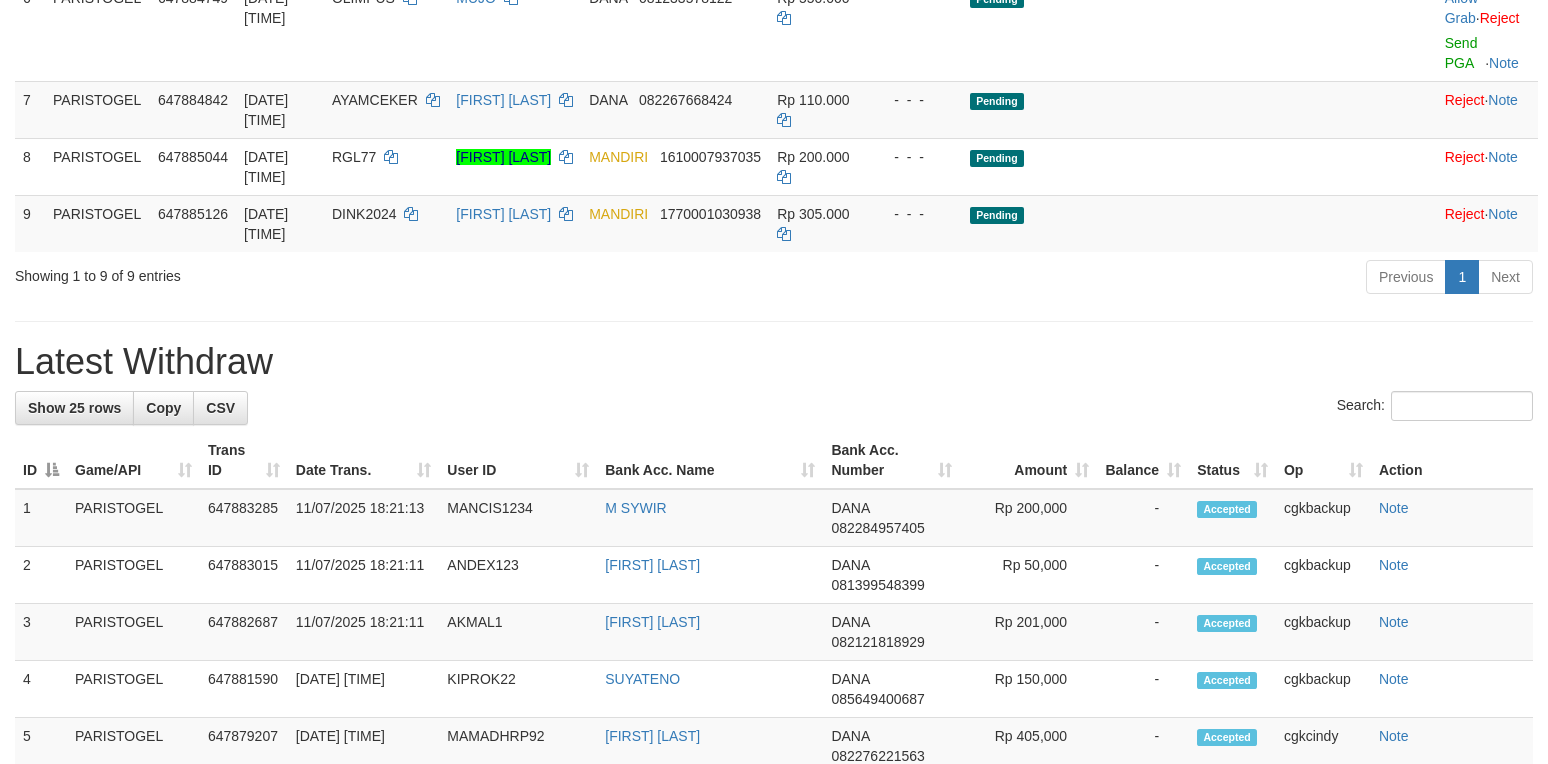 scroll, scrollTop: 666, scrollLeft: 0, axis: vertical 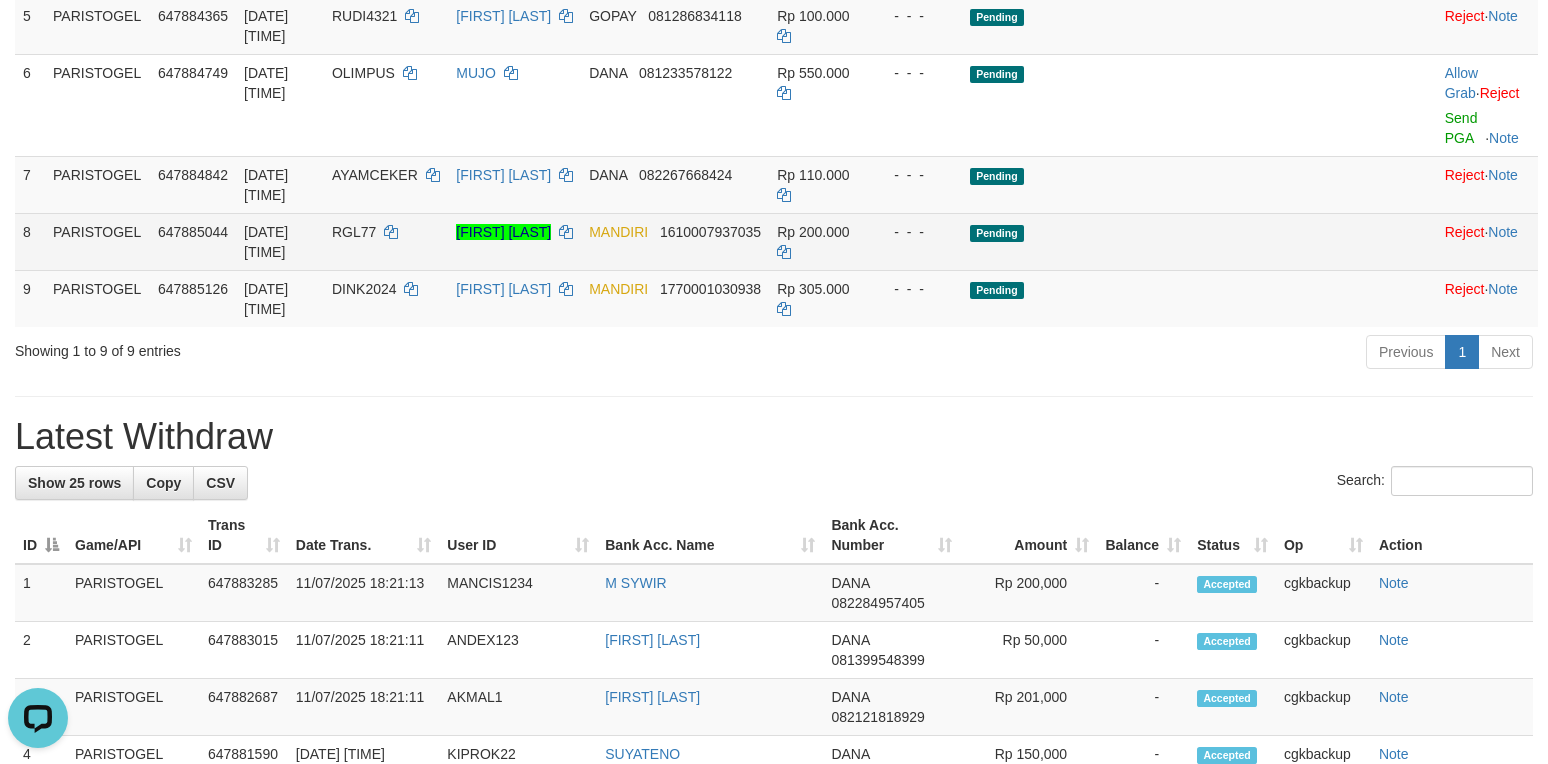 click on "[FIRST] [LAST]" at bounding box center [514, 241] 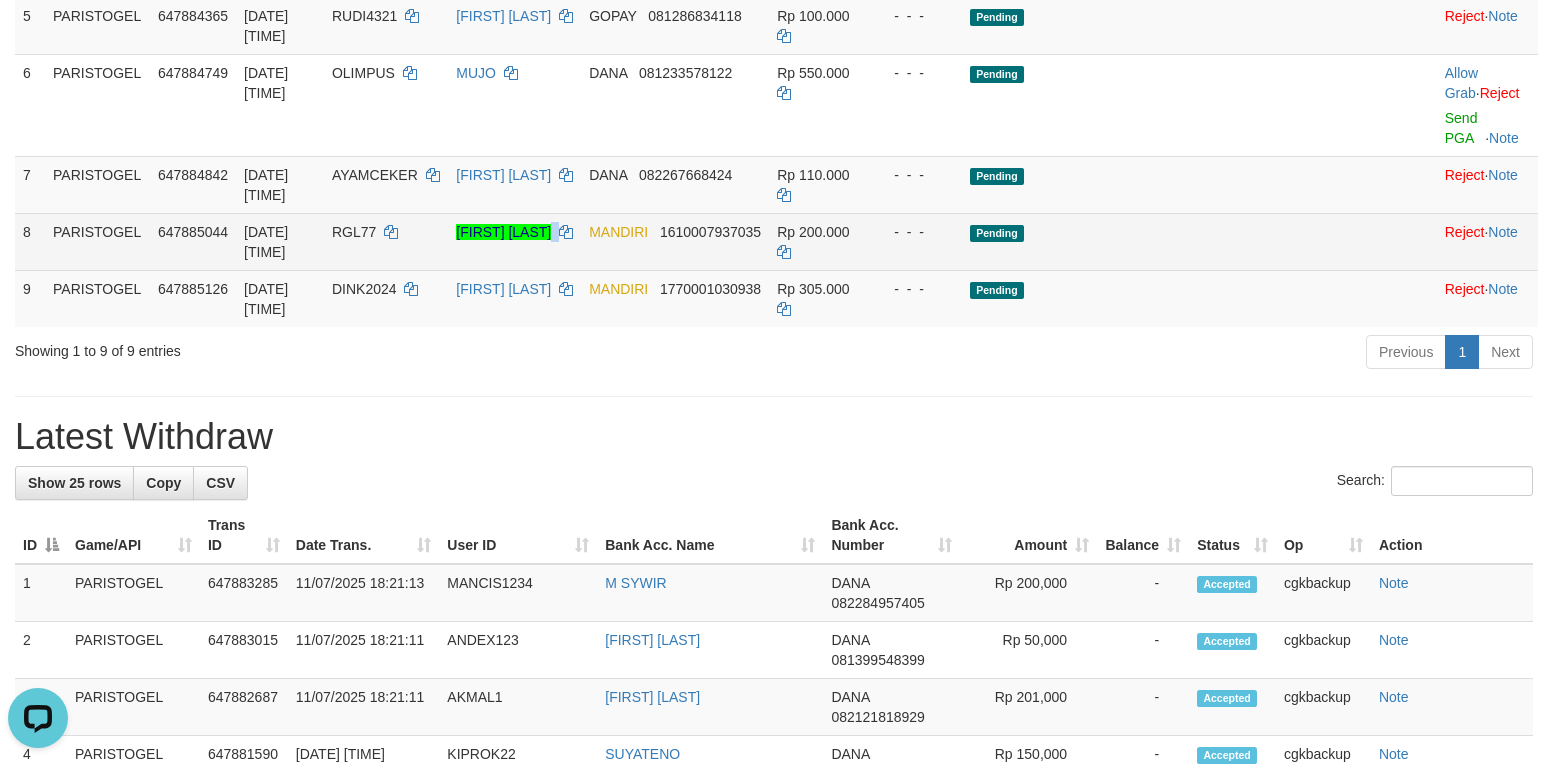 click on "[FIRST] [LAST]" at bounding box center (514, 241) 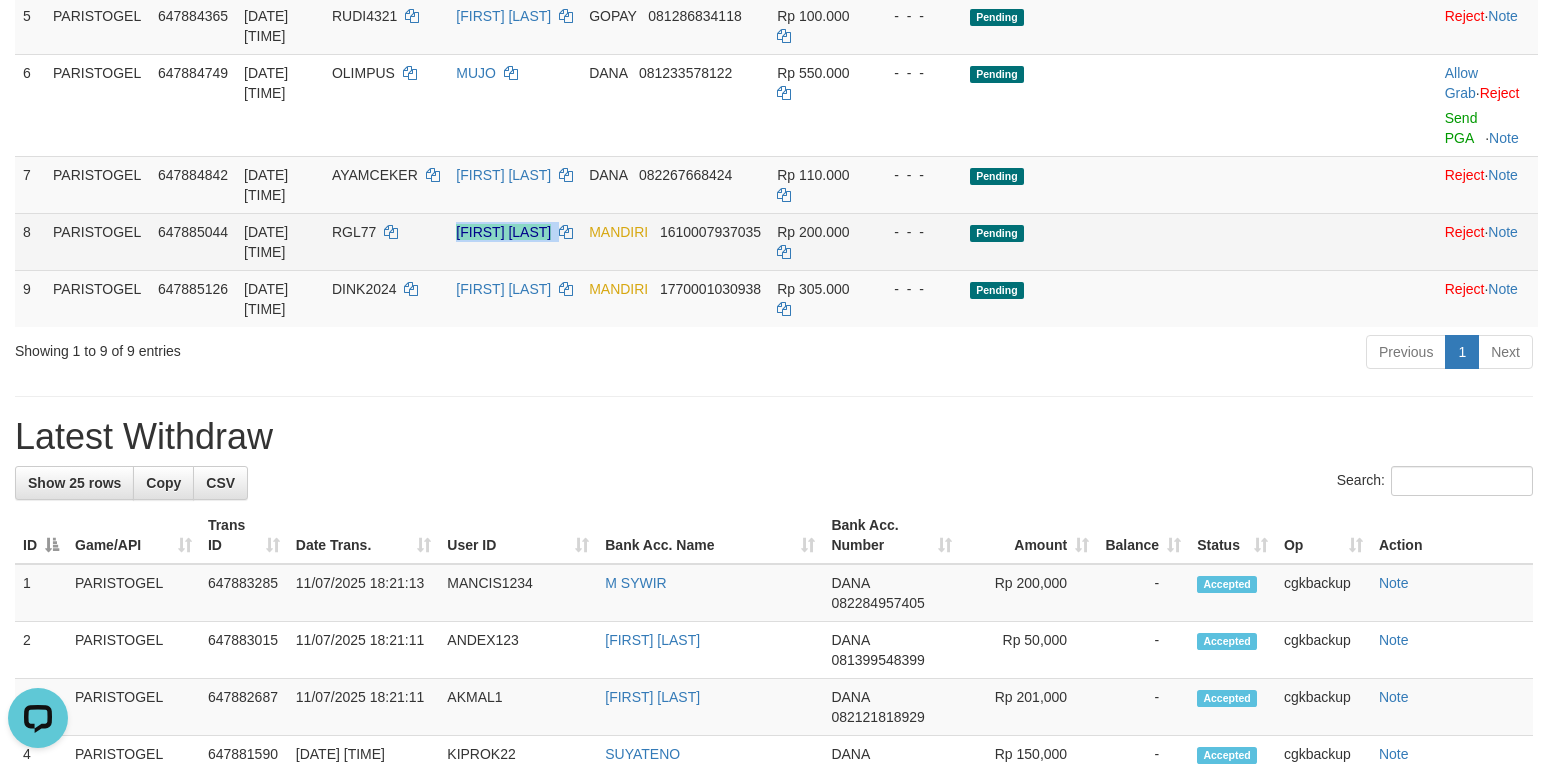 click on "[FIRST] [LAST]" at bounding box center (514, 241) 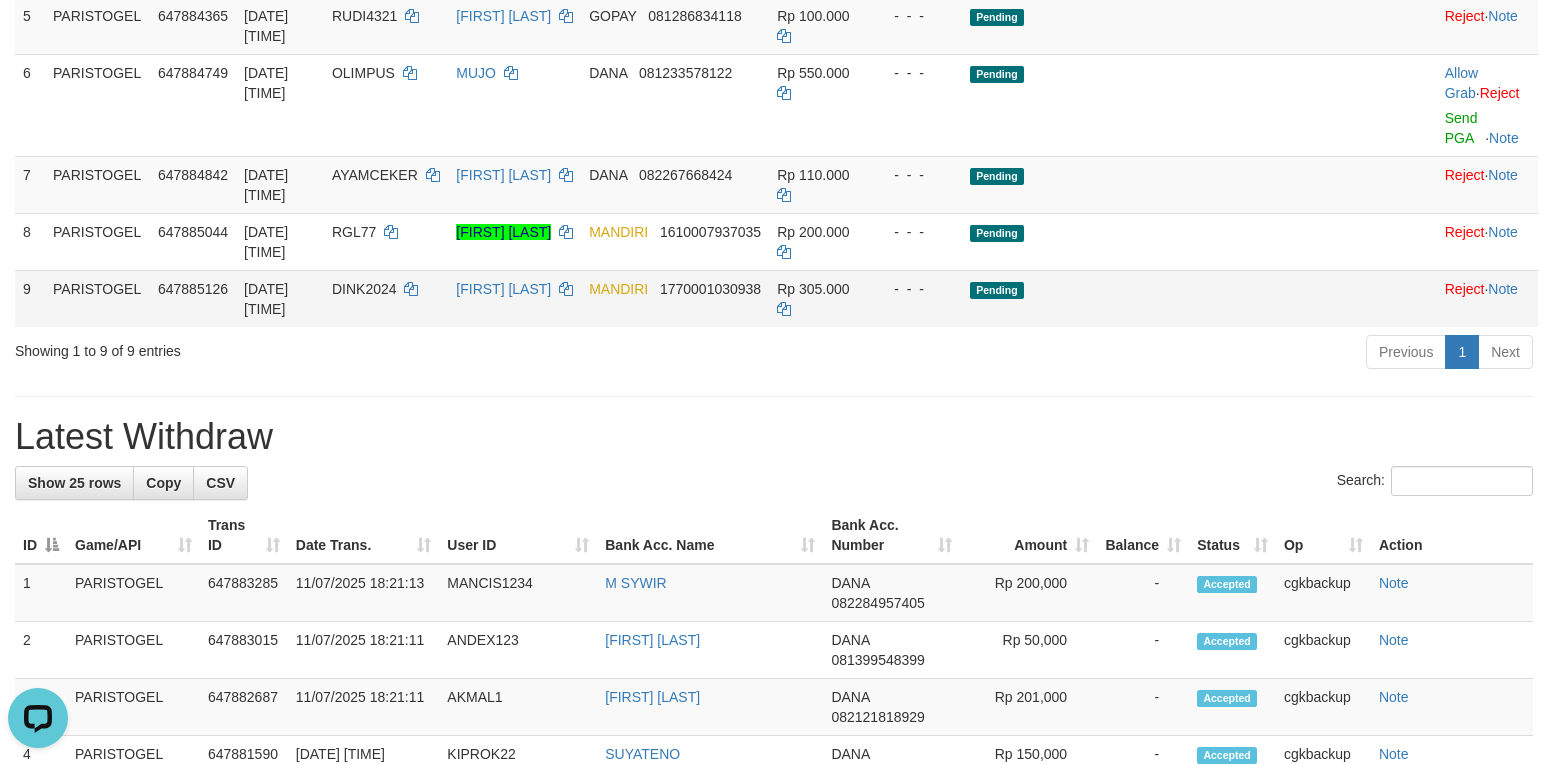 click on "DINK2024" at bounding box center (386, 298) 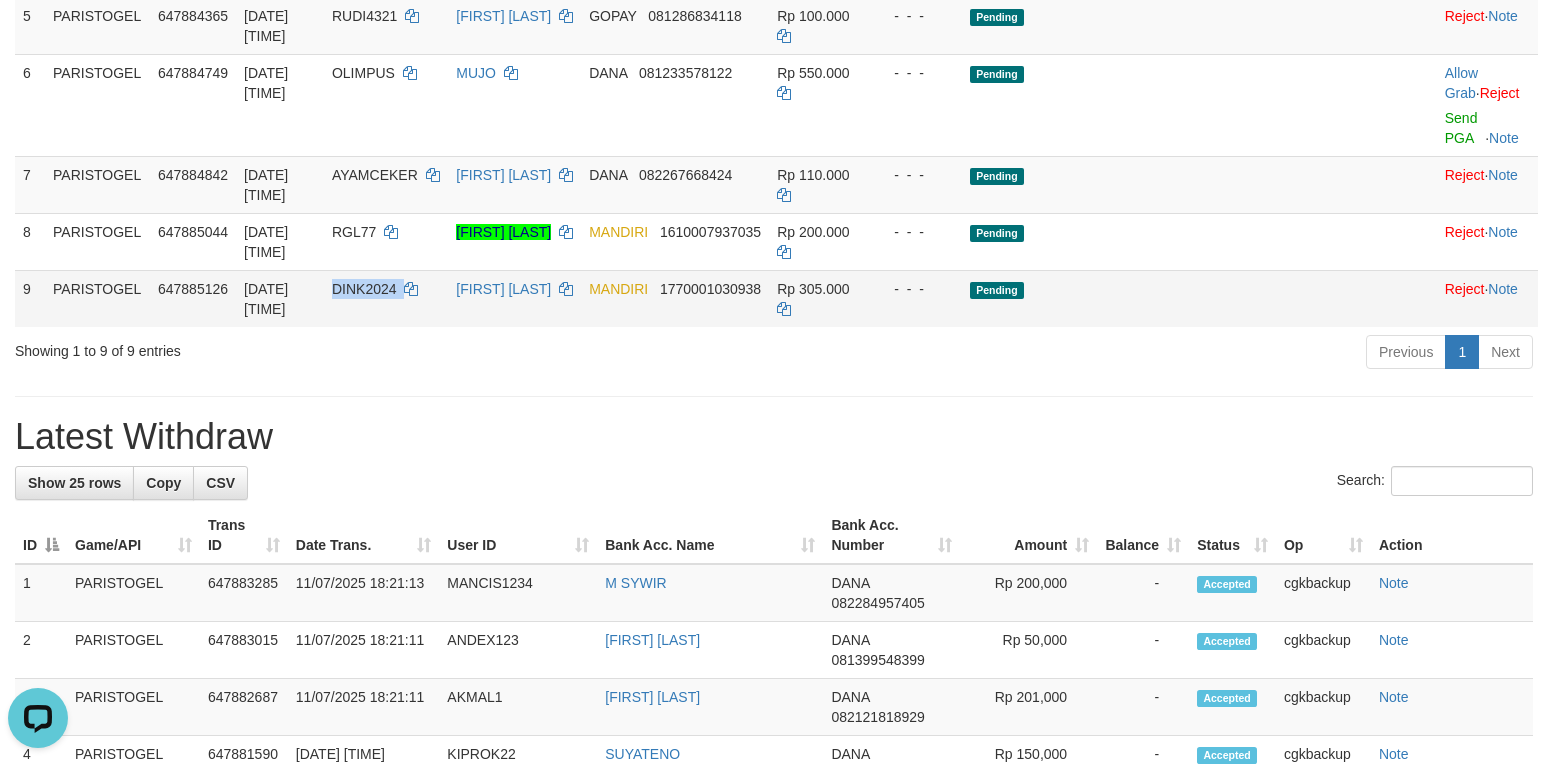 click on "DINK2024" at bounding box center [386, 298] 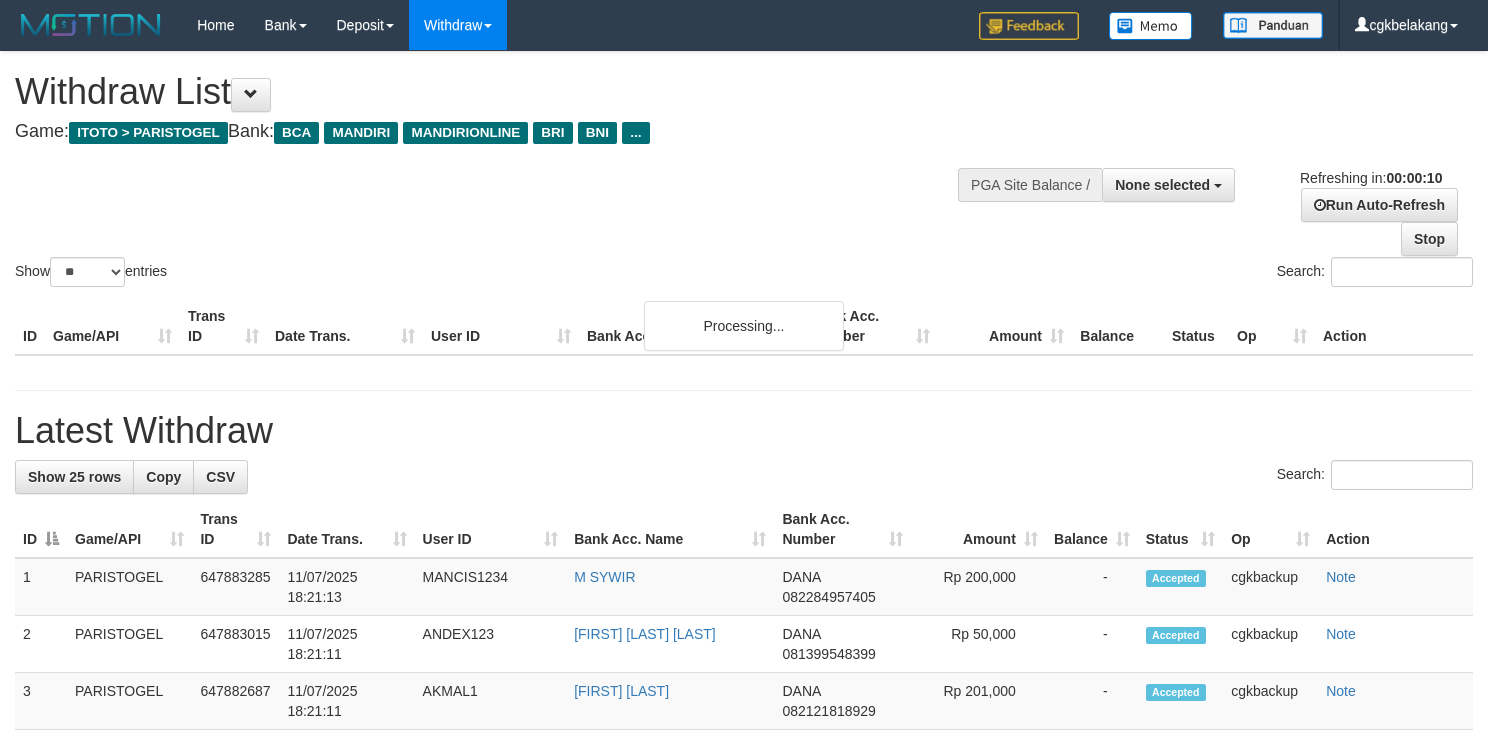 select 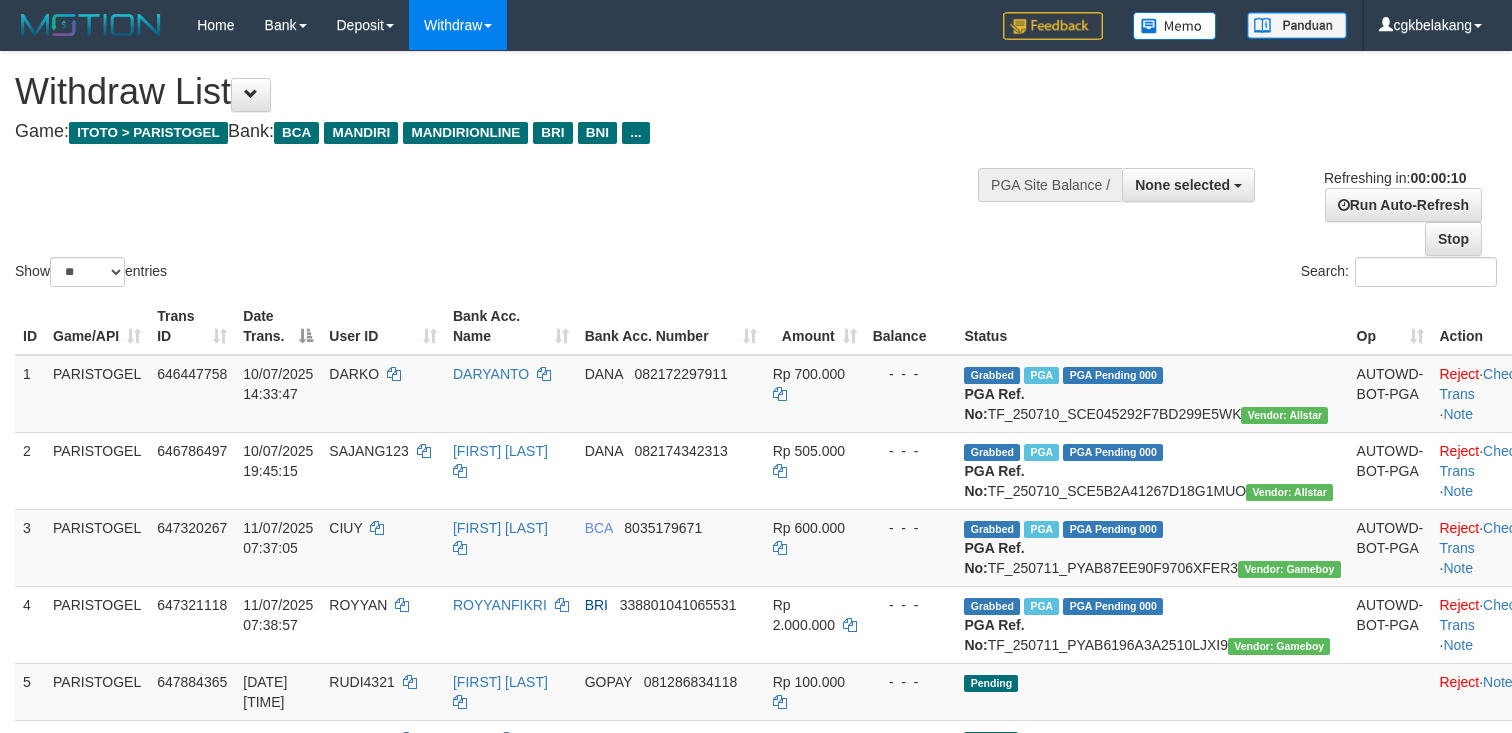 select 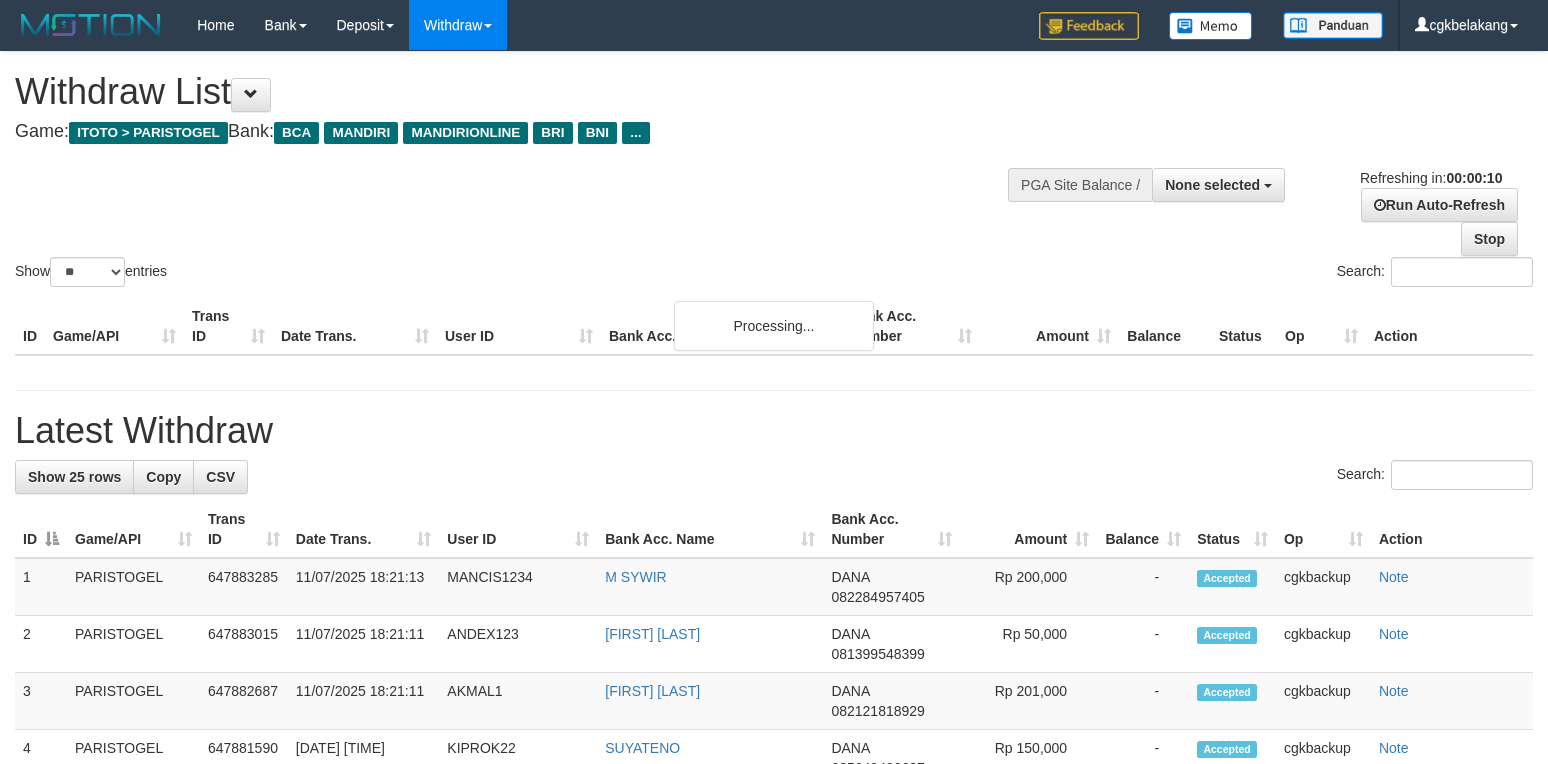 select 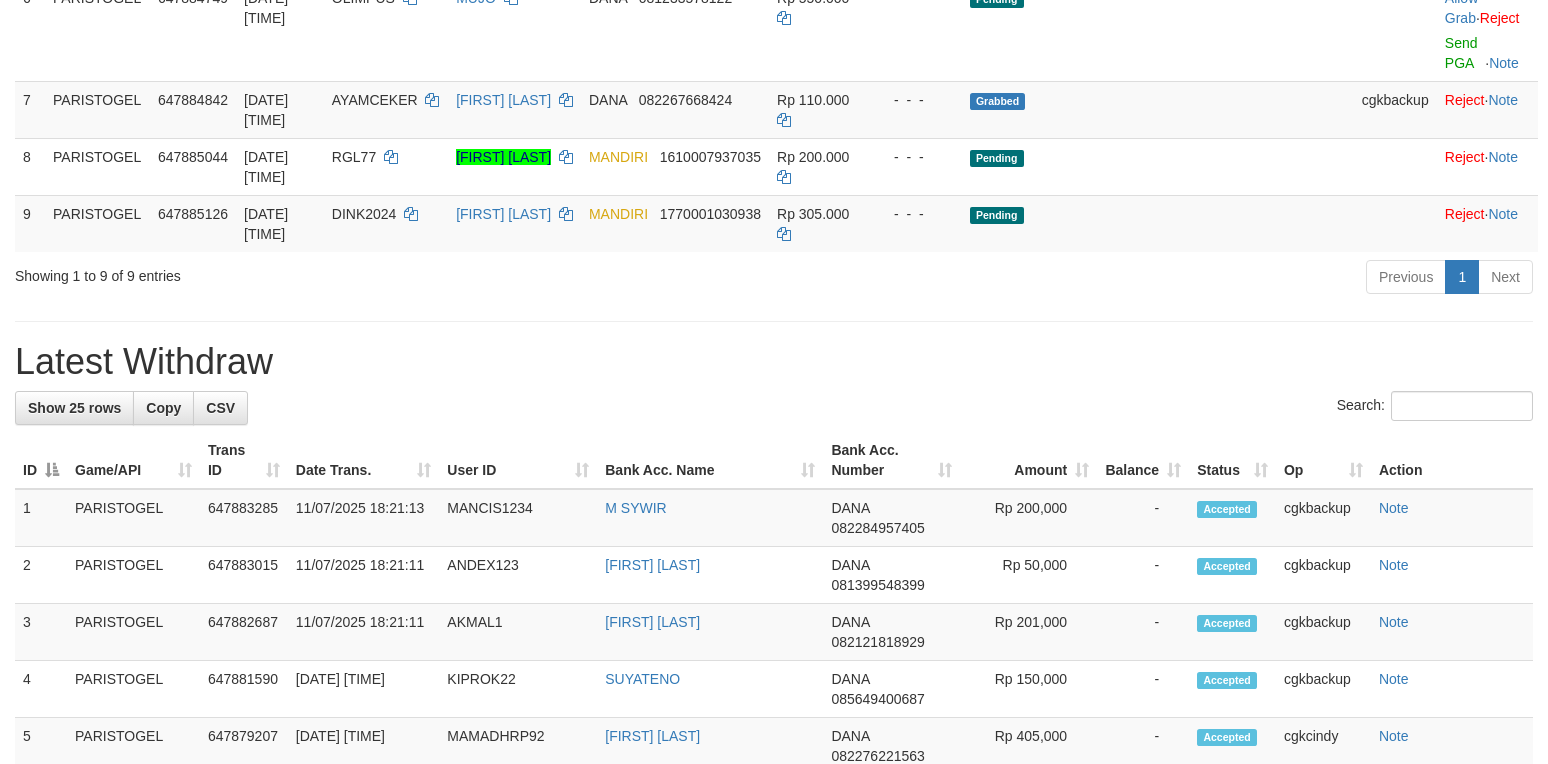 scroll, scrollTop: 666, scrollLeft: 0, axis: vertical 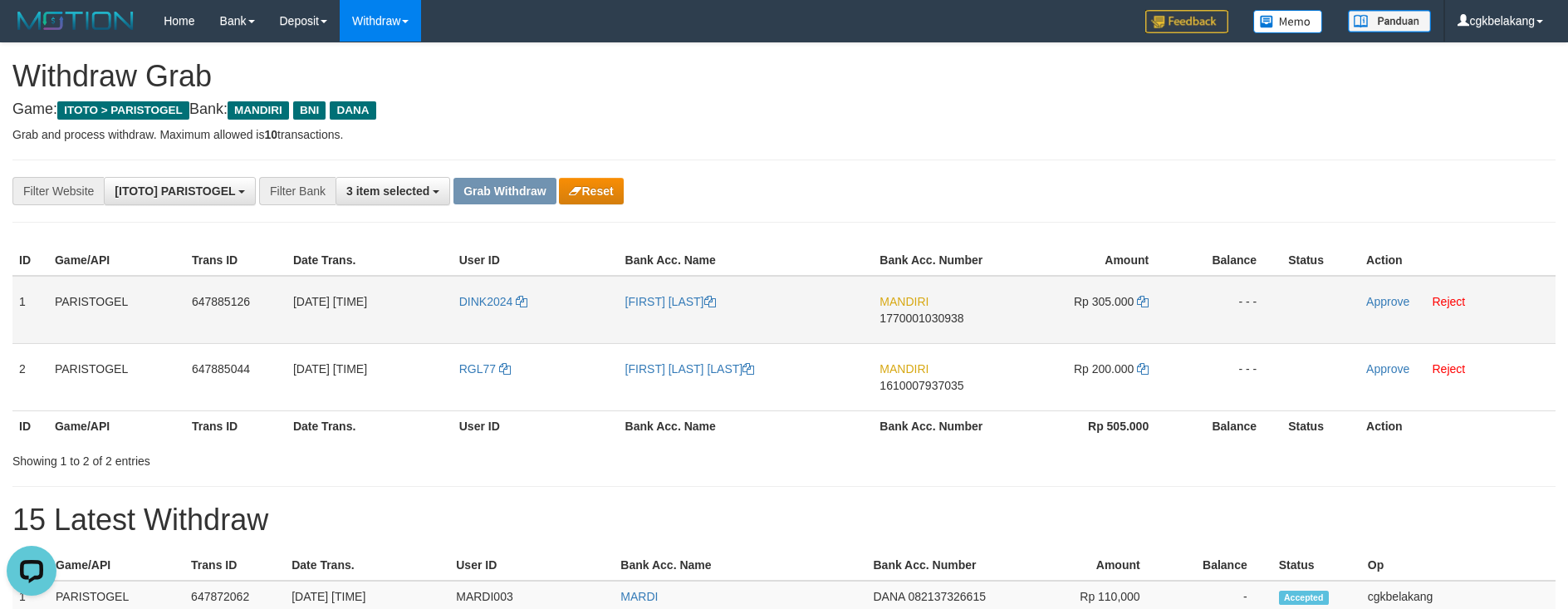 click on "DINK2024" at bounding box center (536, 310) 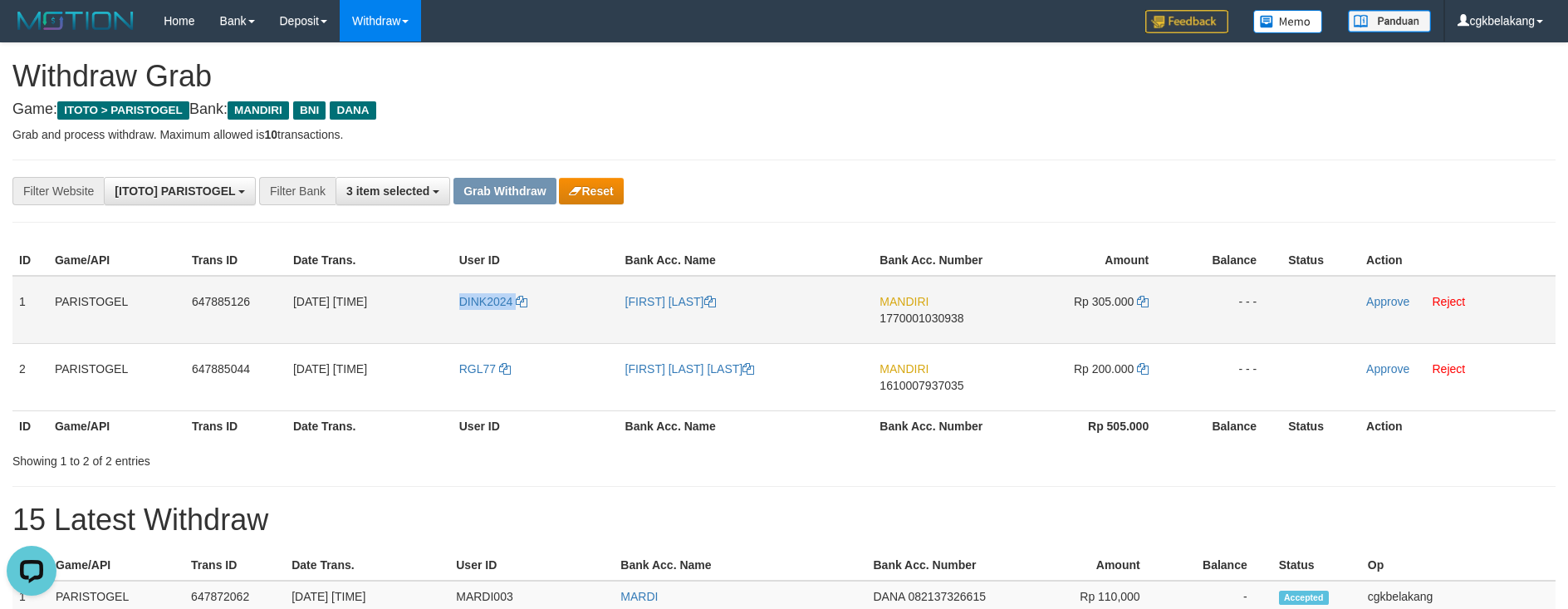 click on "DINK2024" at bounding box center (536, 310) 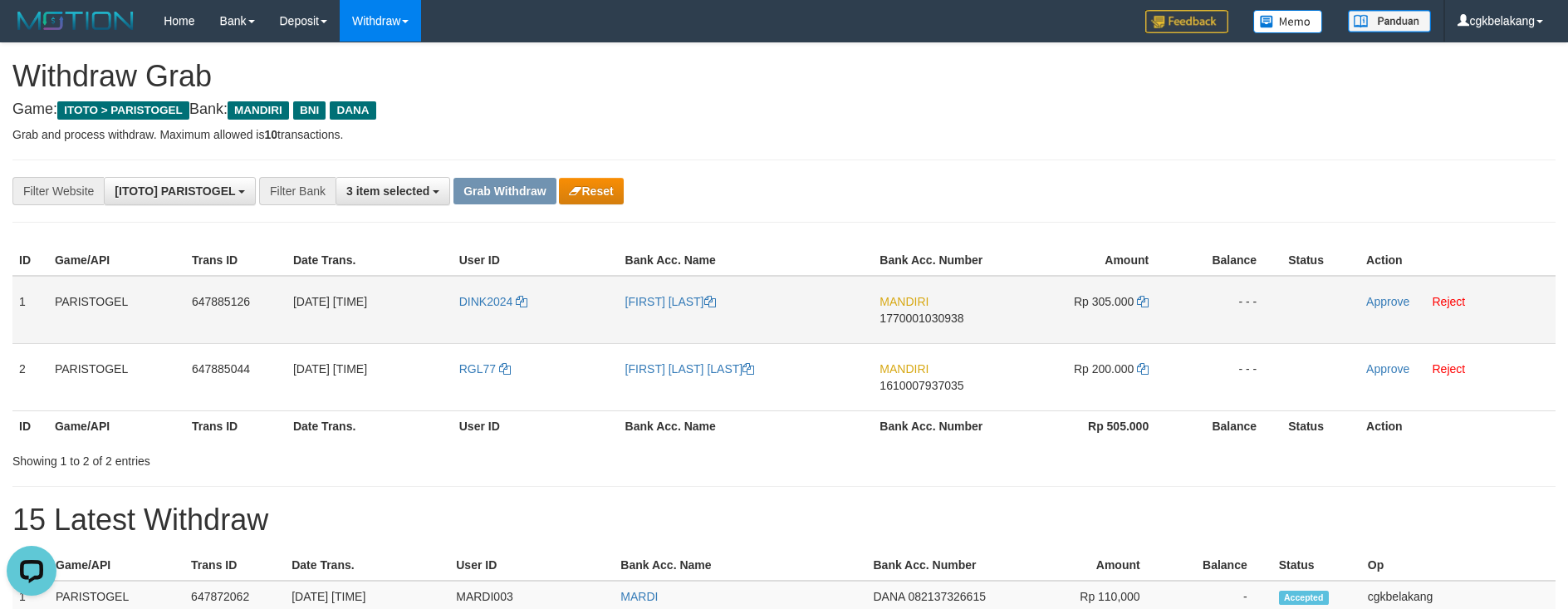 click on "[FIRST] [LAST]" at bounding box center [746, 310] 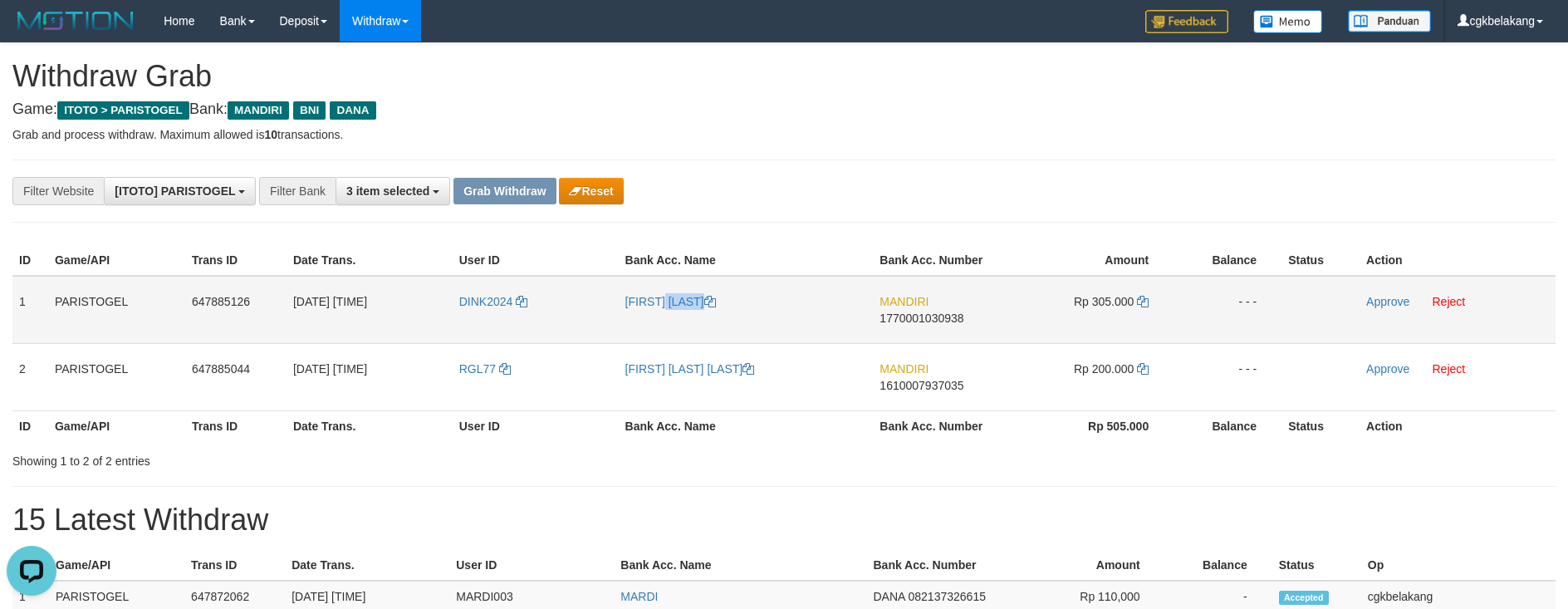 click on "[FIRST] [LAST]" at bounding box center [746, 310] 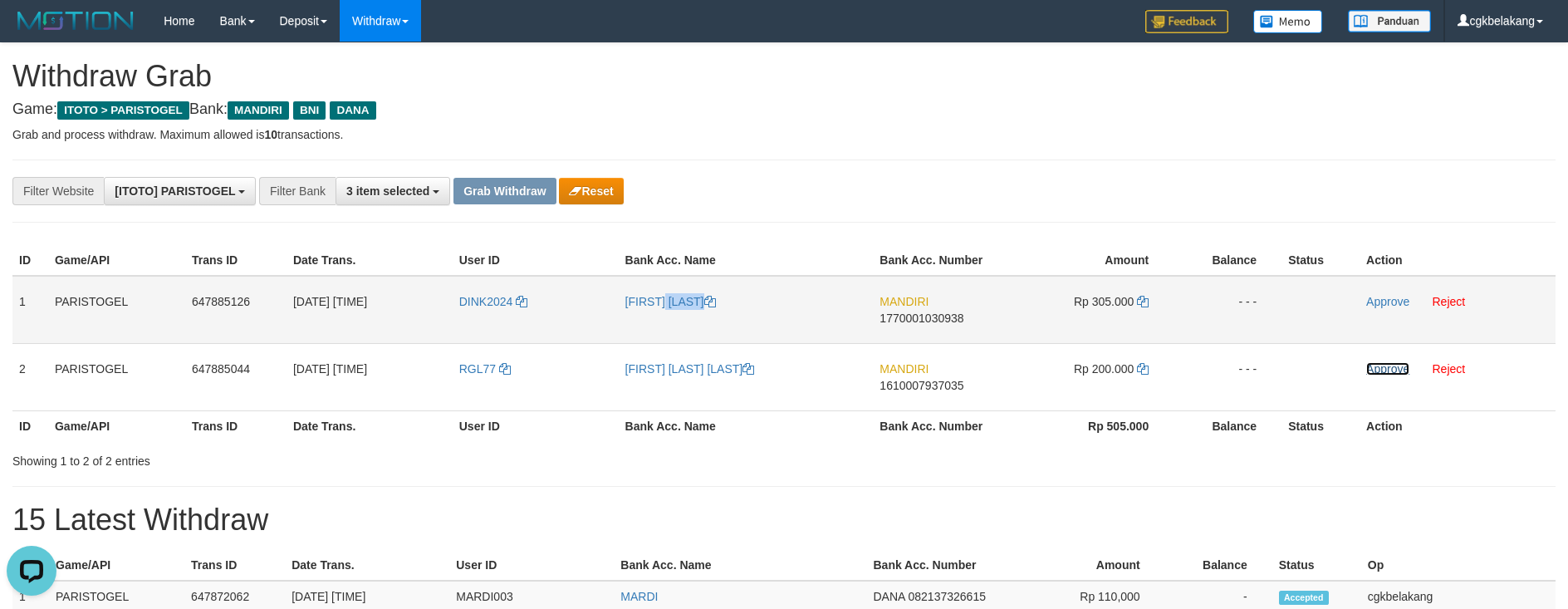 drag, startPoint x: 1382, startPoint y: 374, endPoint x: 1399, endPoint y: 337, distance: 40.718546 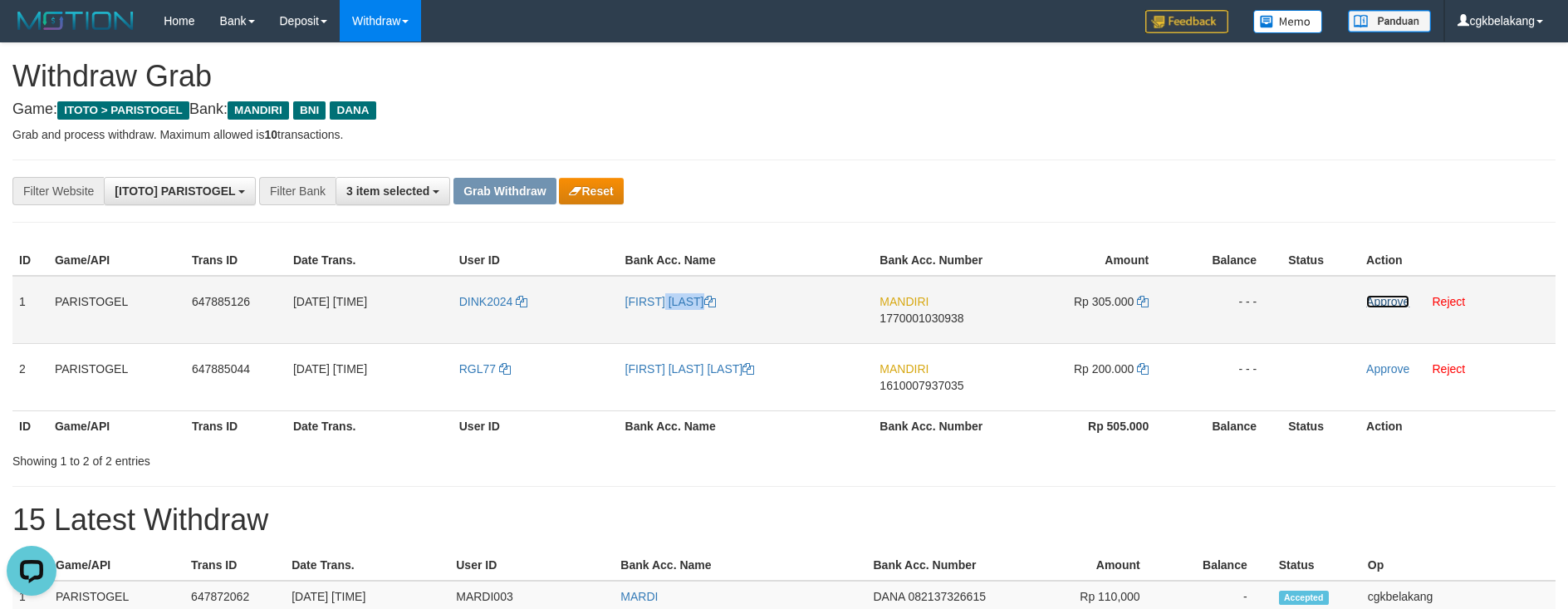 click on "Approve" at bounding box center [1388, 302] 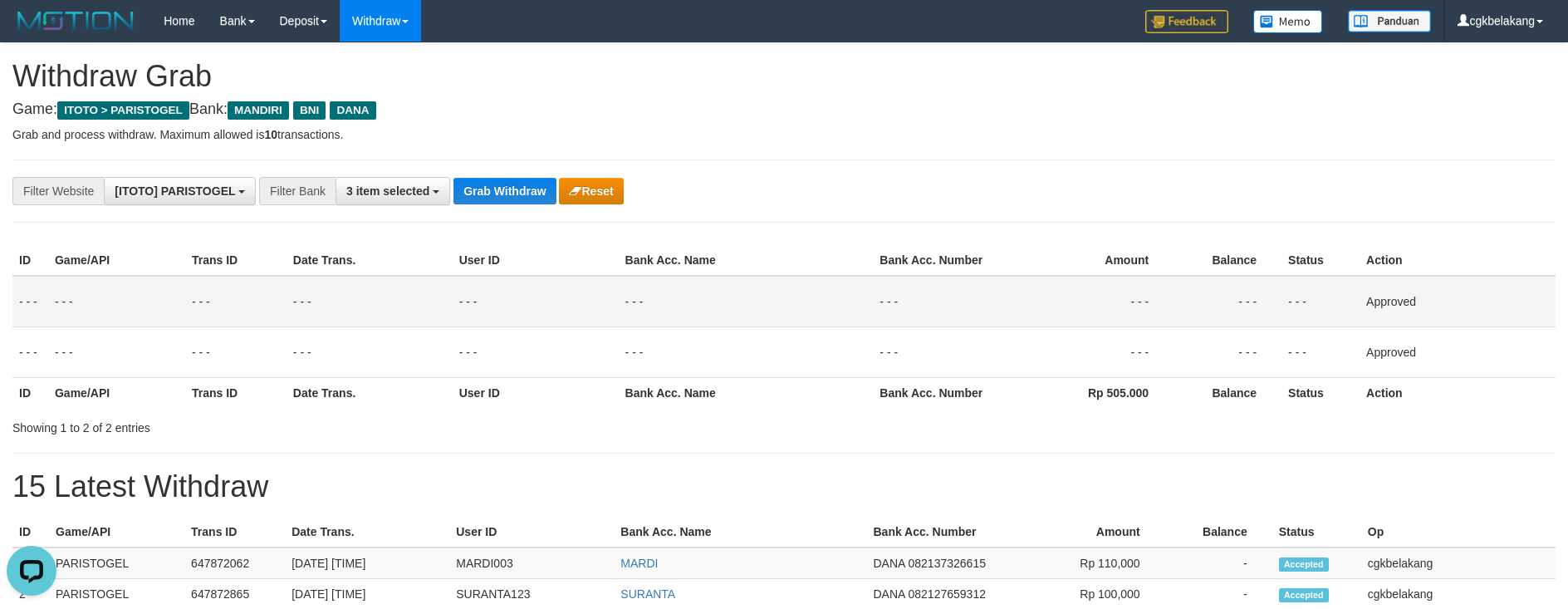 click on "**********" at bounding box center [784, 750] 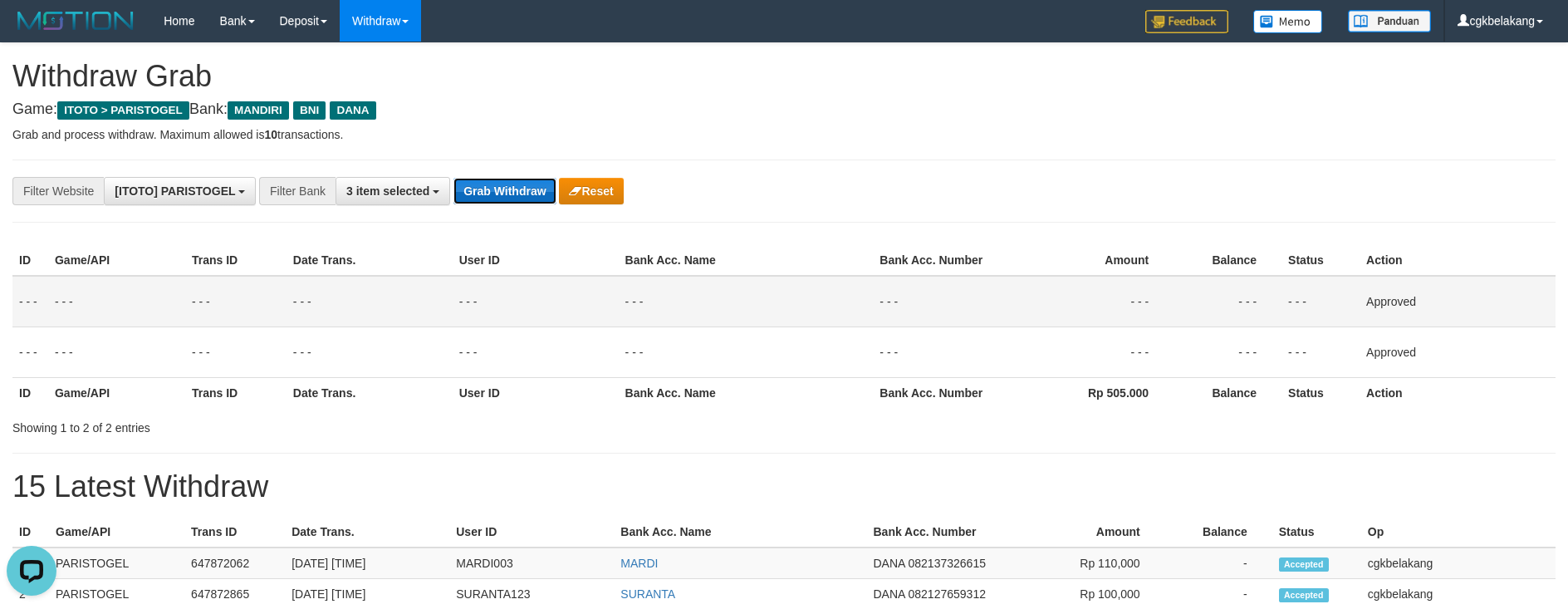 click on "Grab Withdraw" at bounding box center [504, 191] 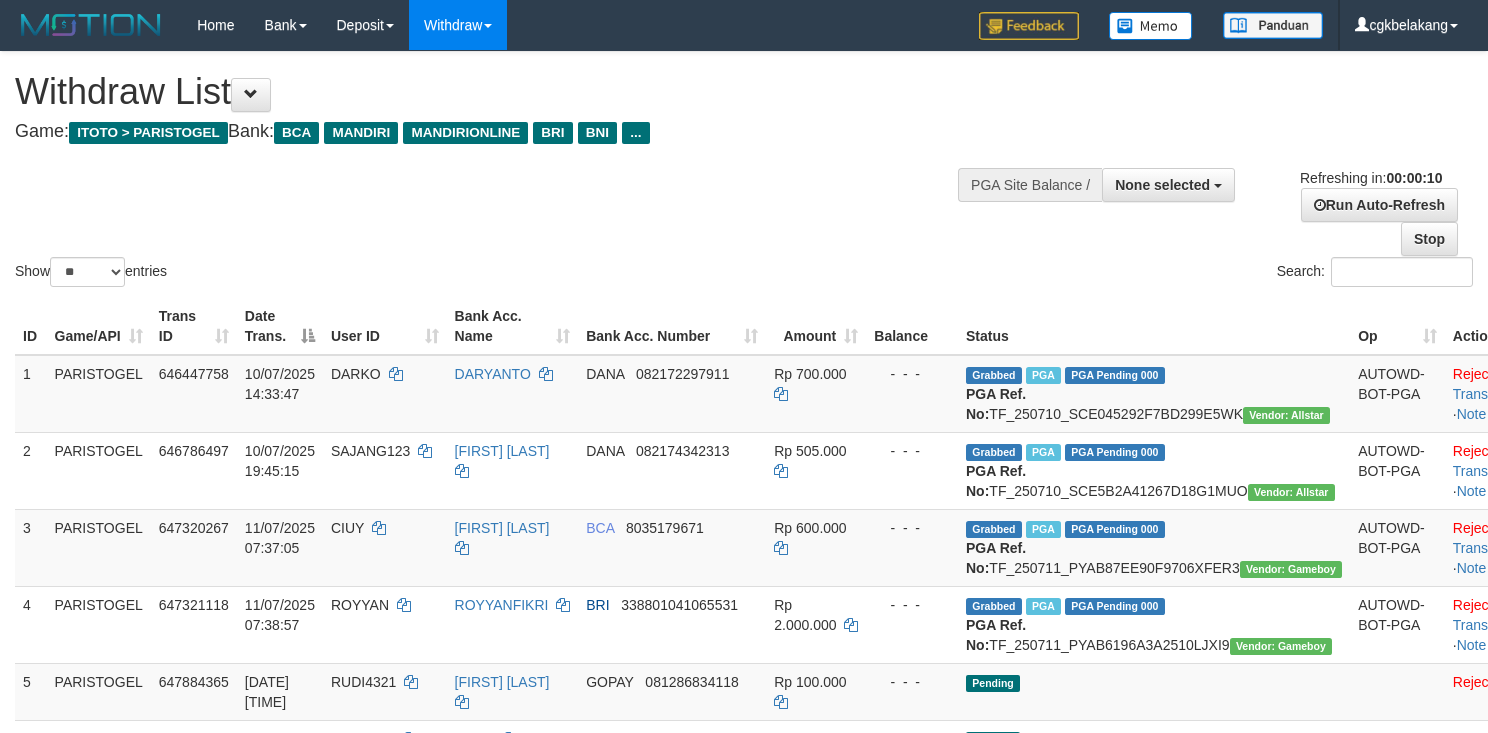 select 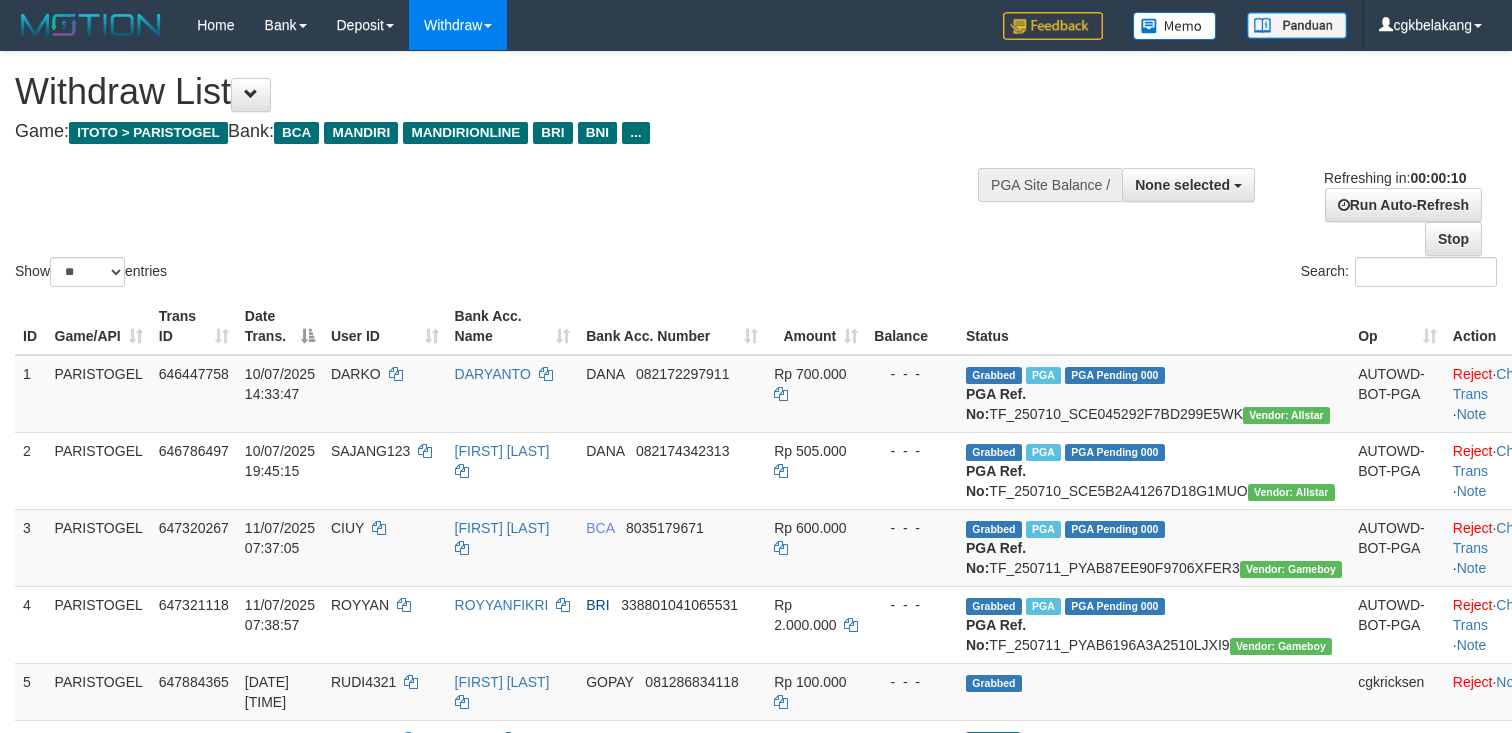 select 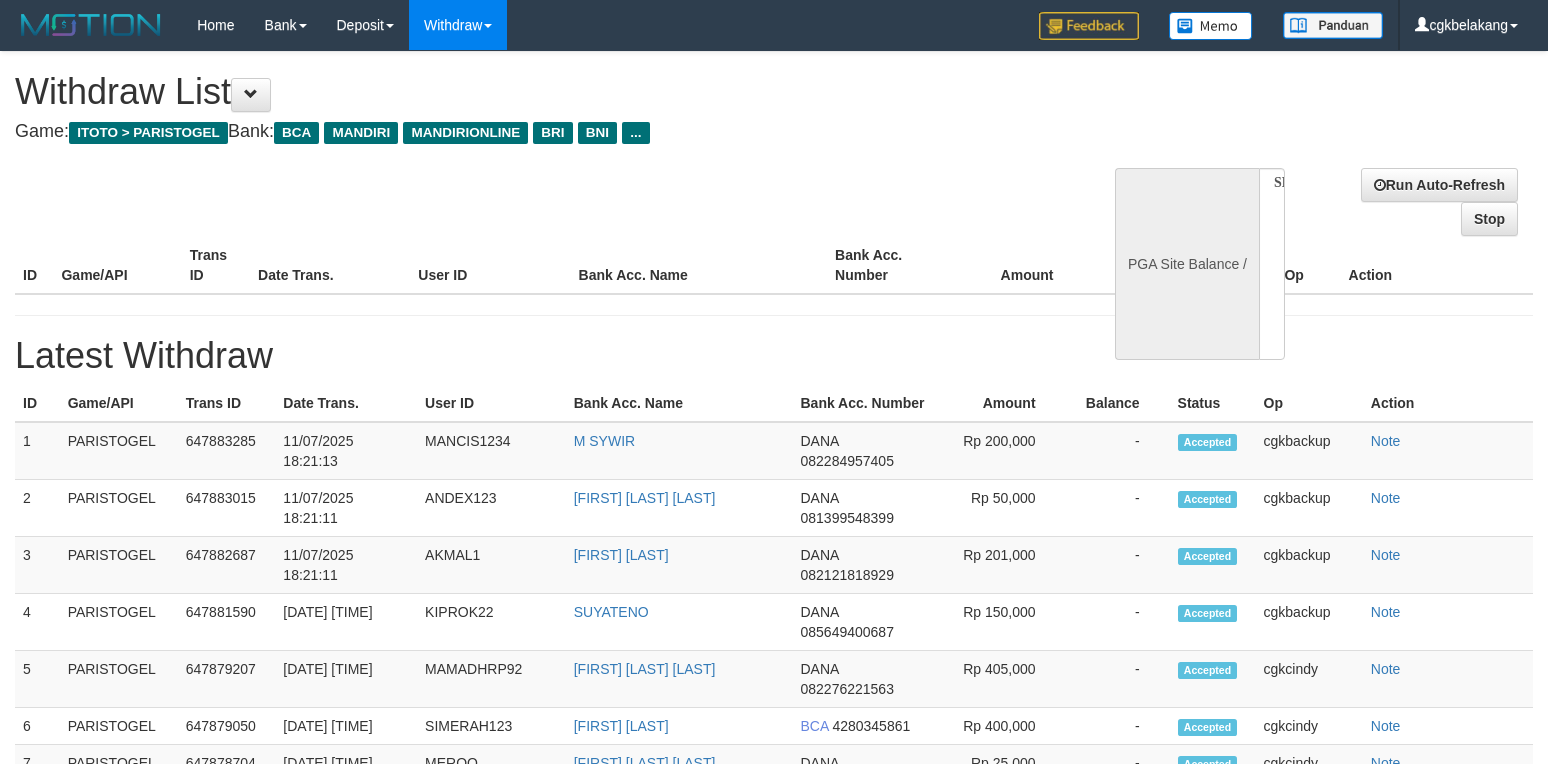select 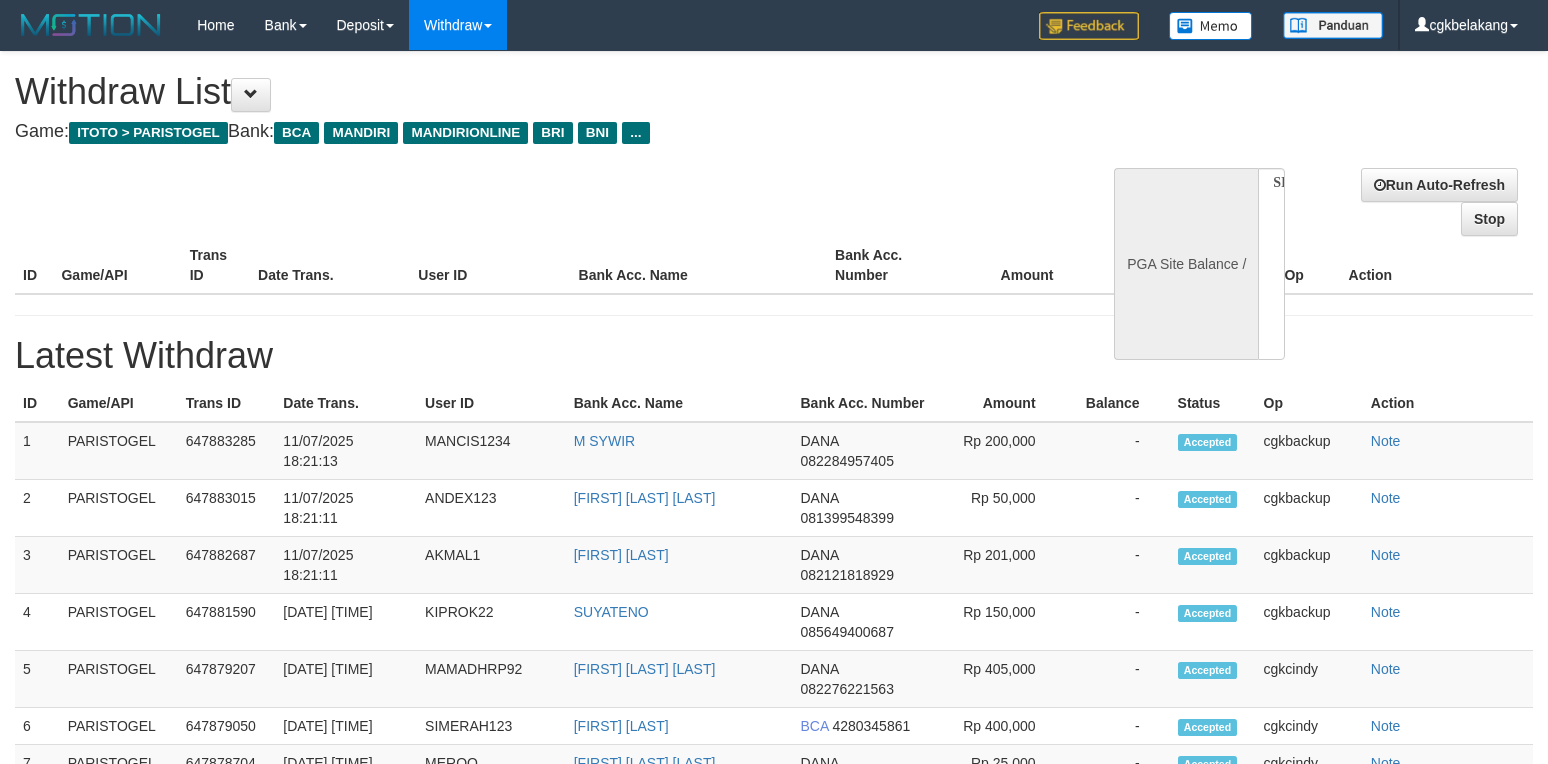 scroll, scrollTop: 0, scrollLeft: 0, axis: both 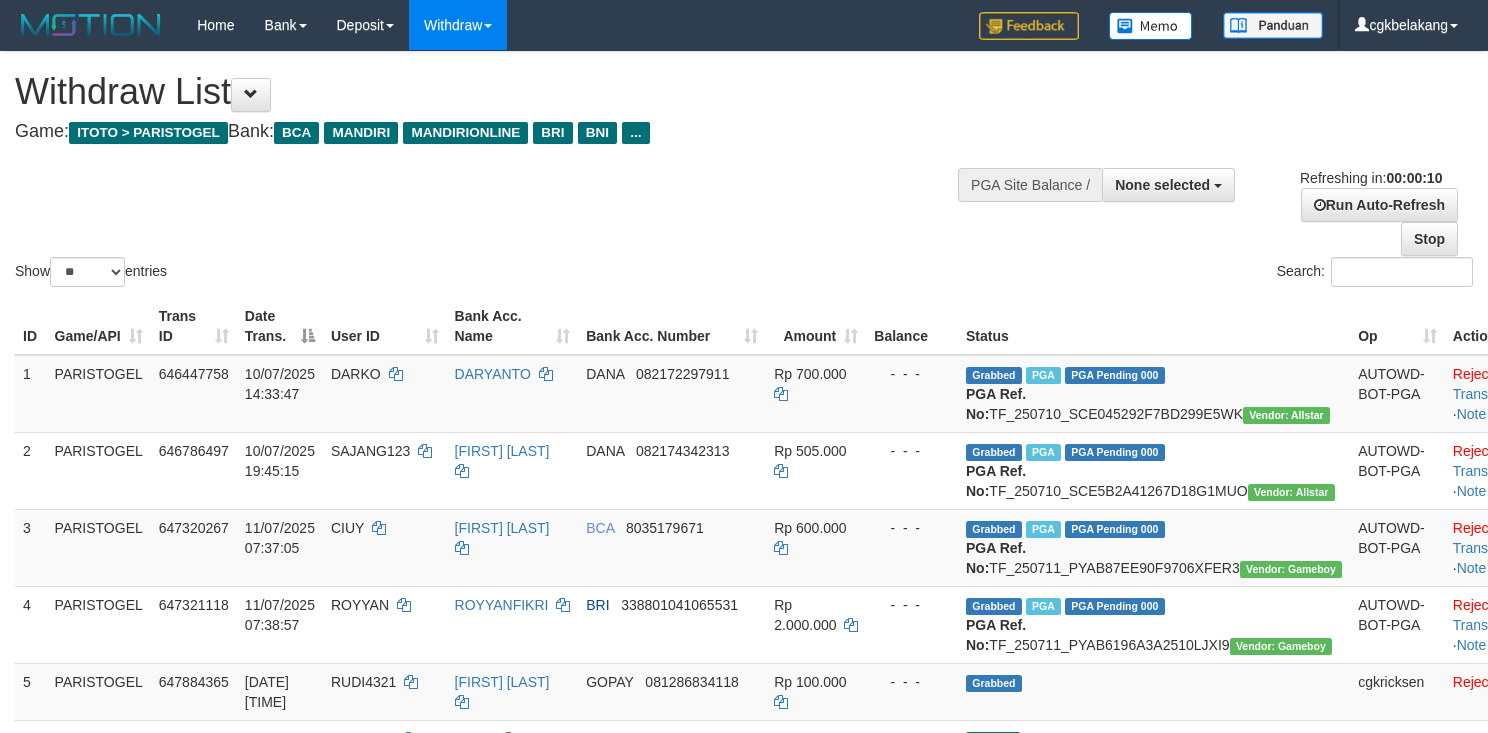 select 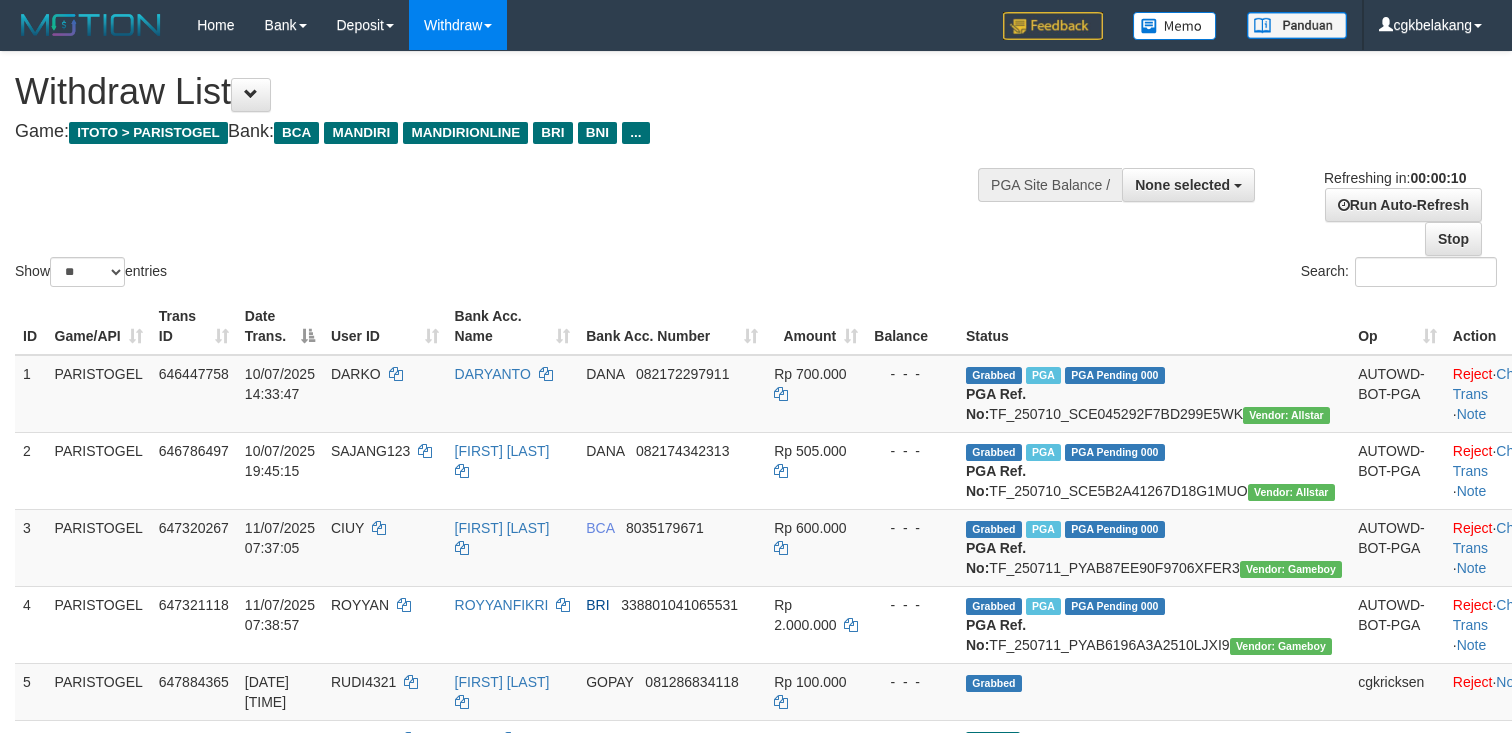 select 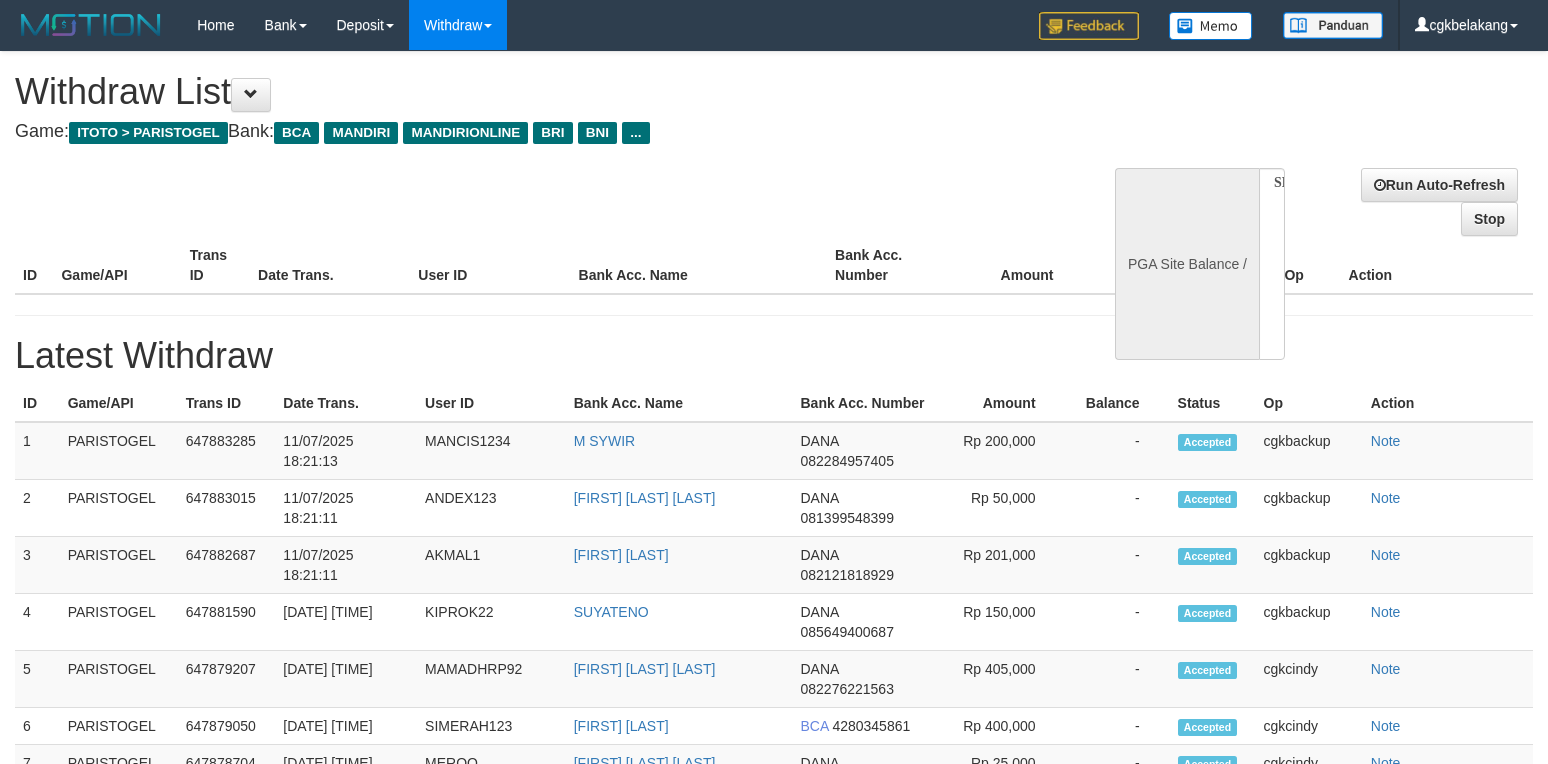 select 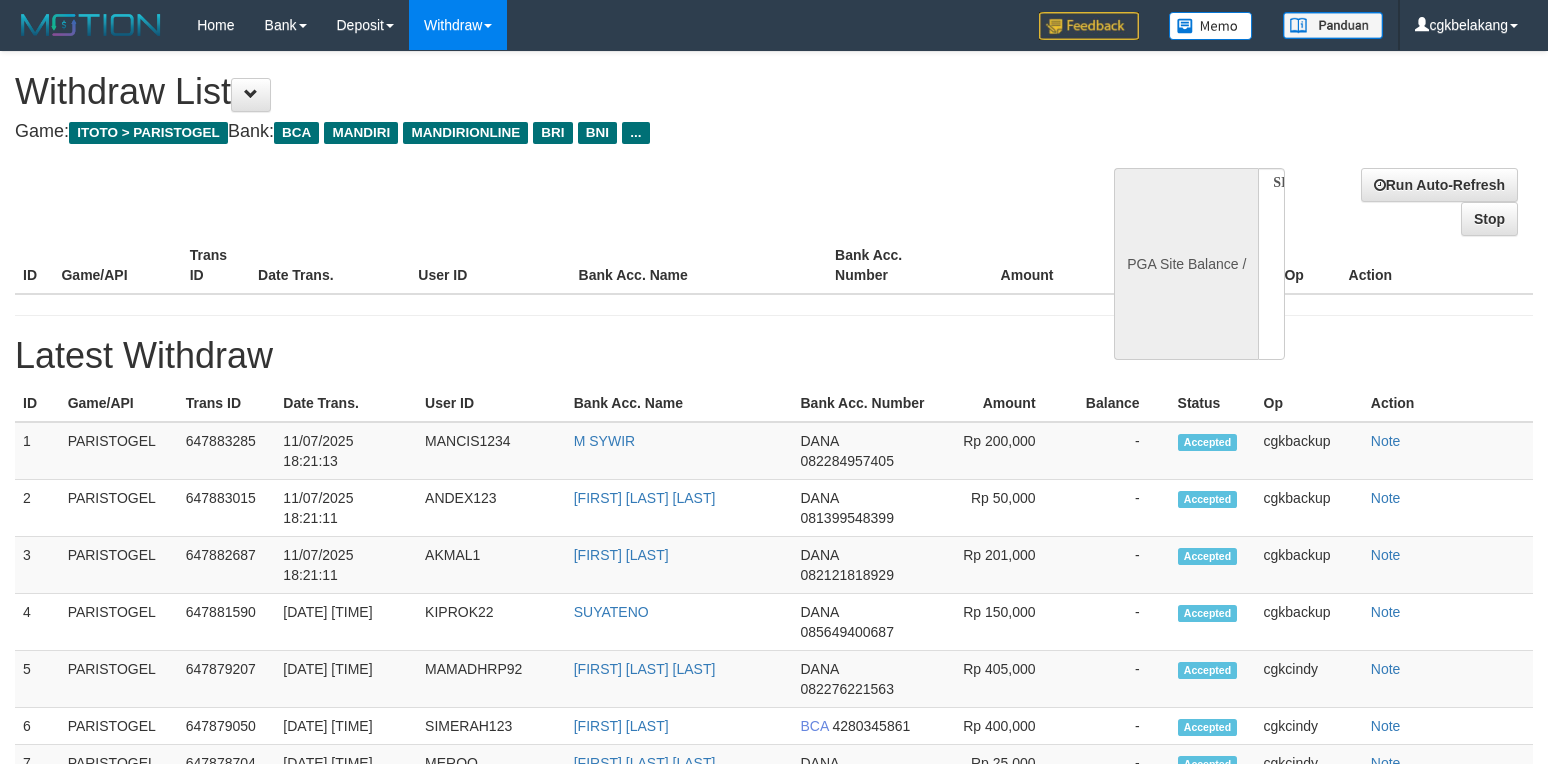 scroll, scrollTop: 0, scrollLeft: 0, axis: both 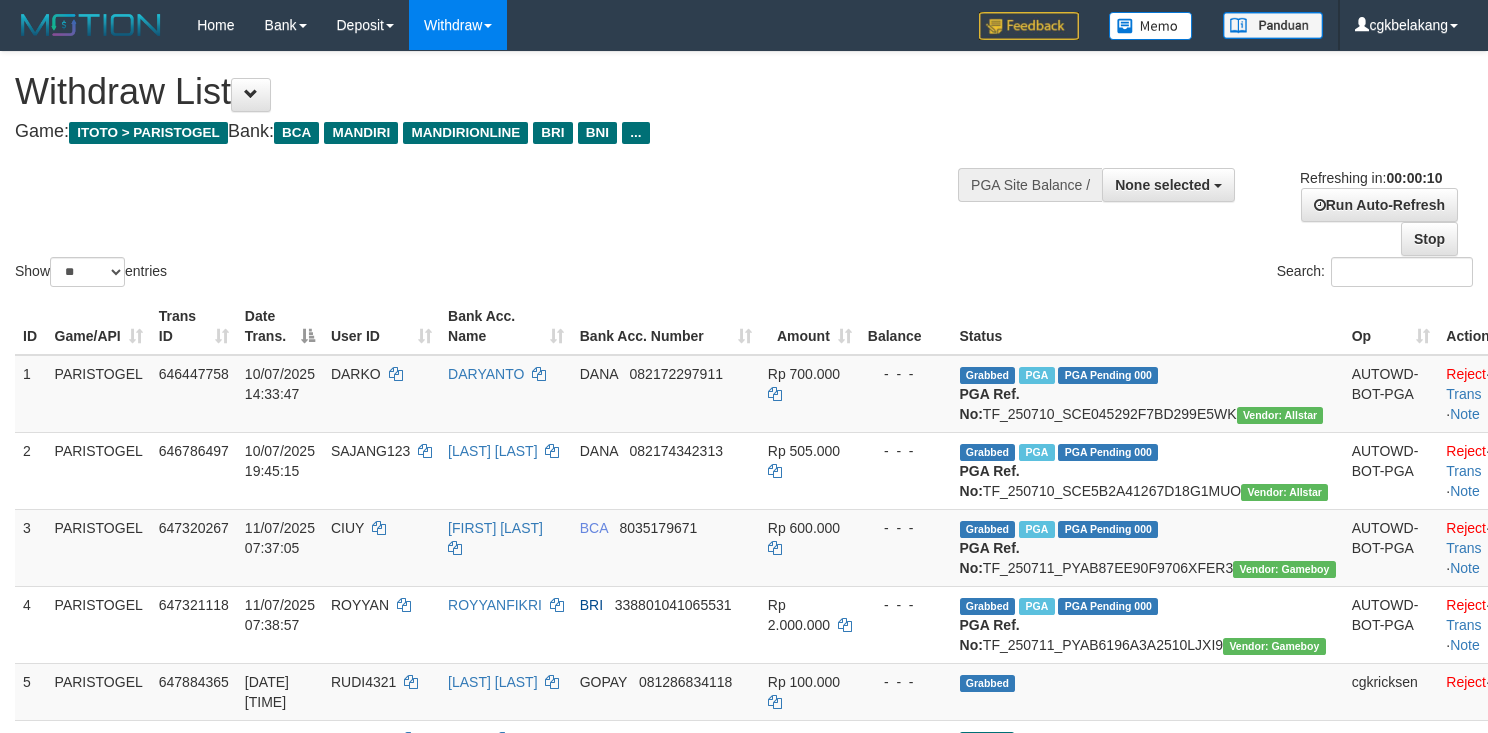 select 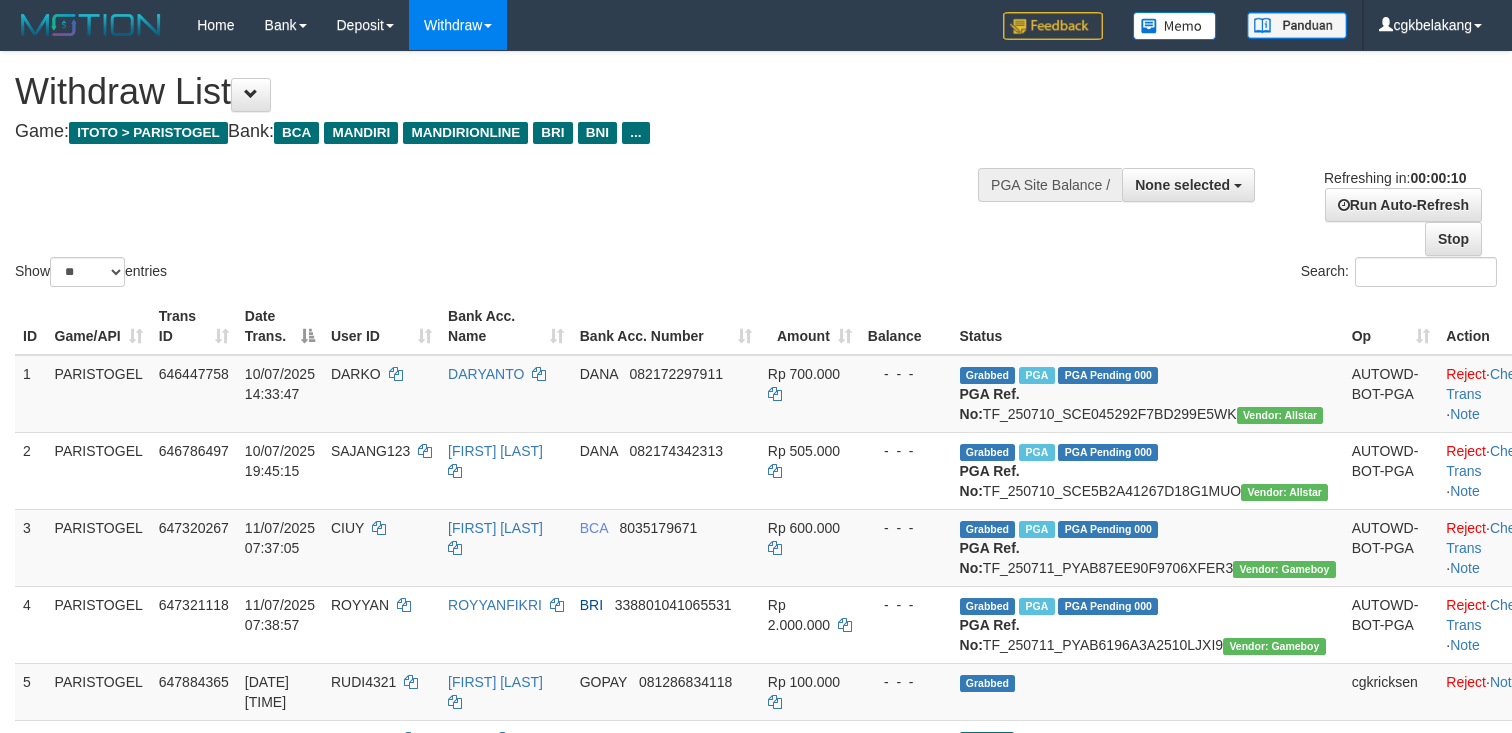 select 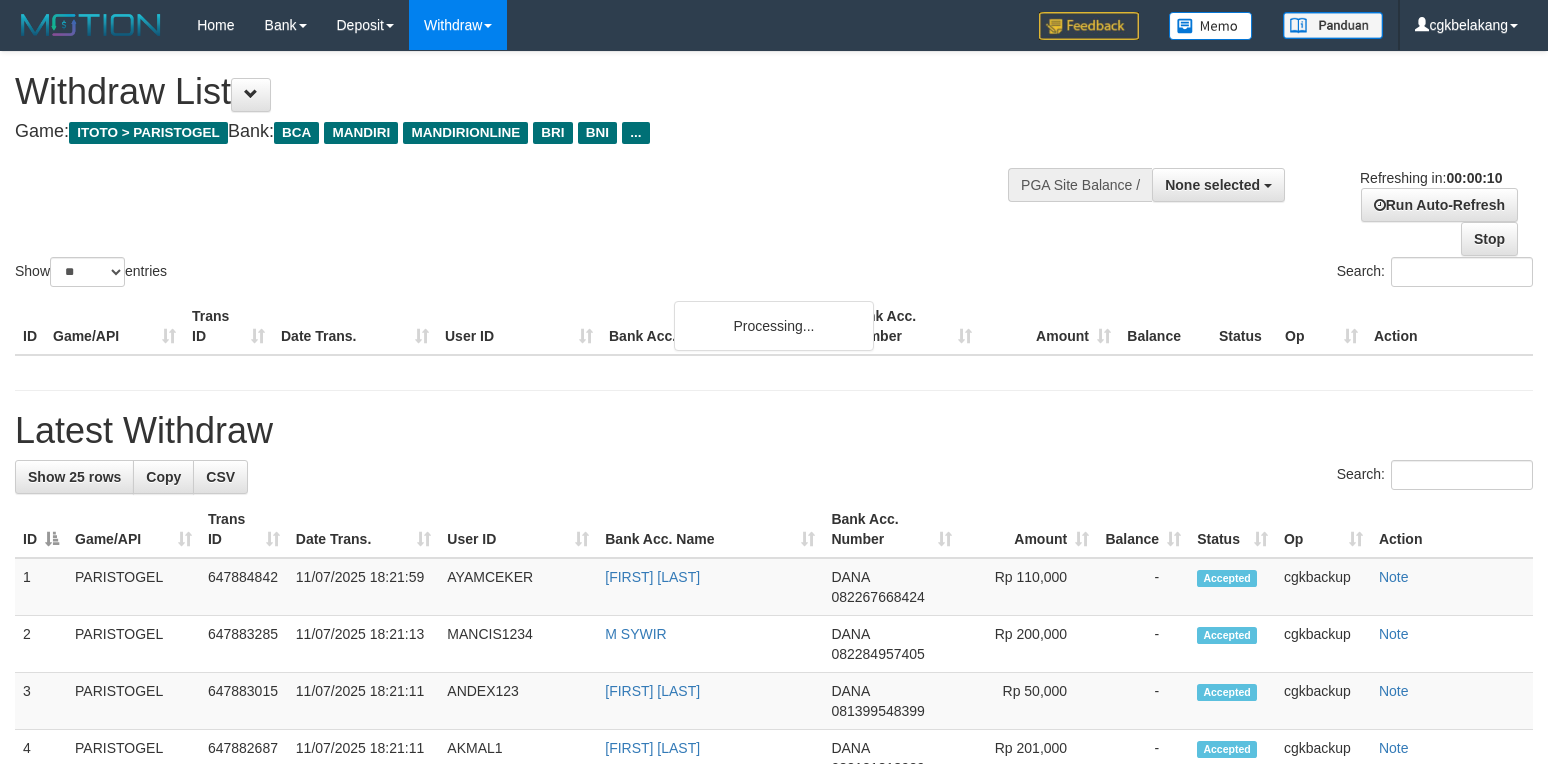 select 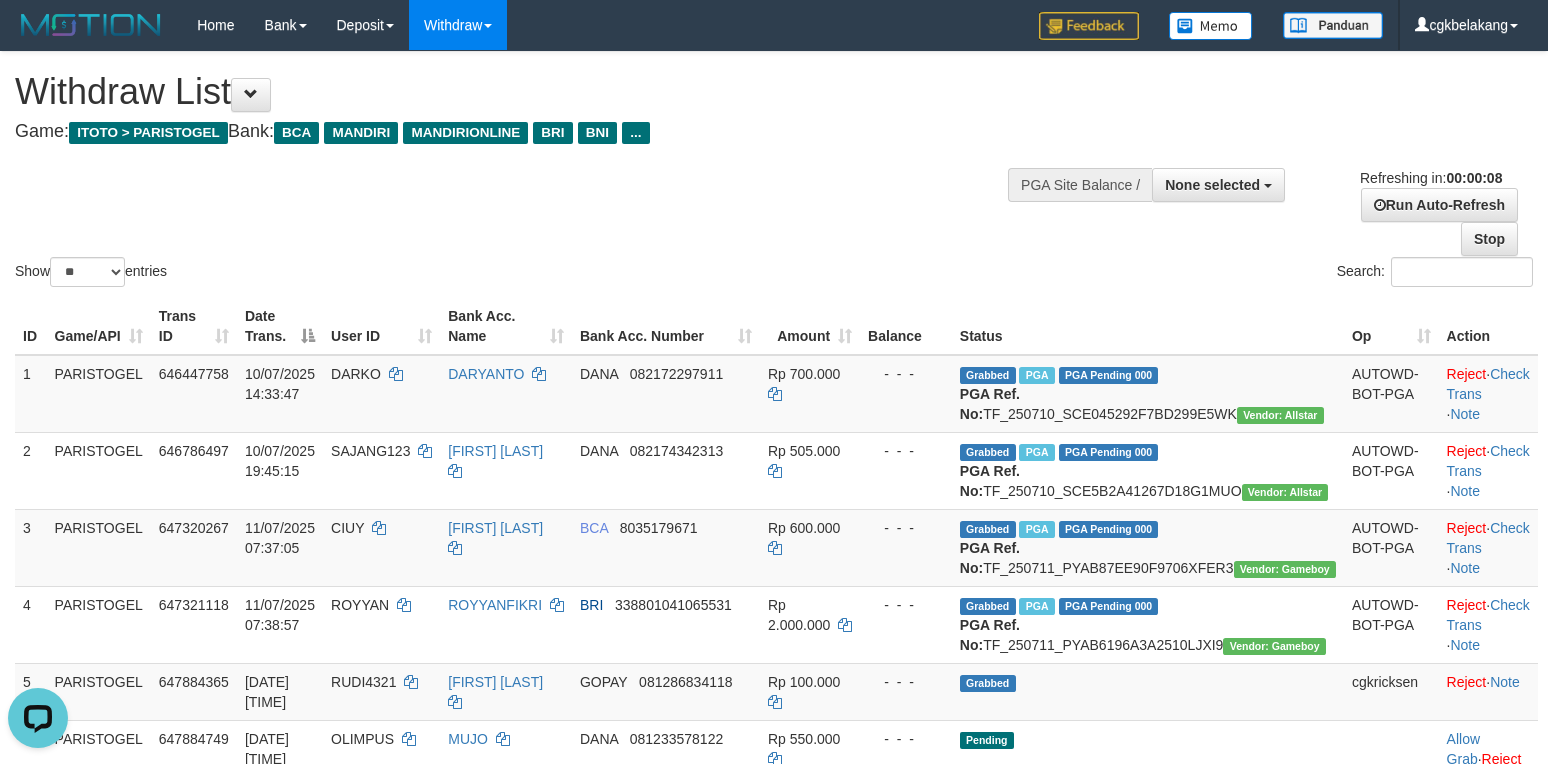 scroll, scrollTop: 0, scrollLeft: 0, axis: both 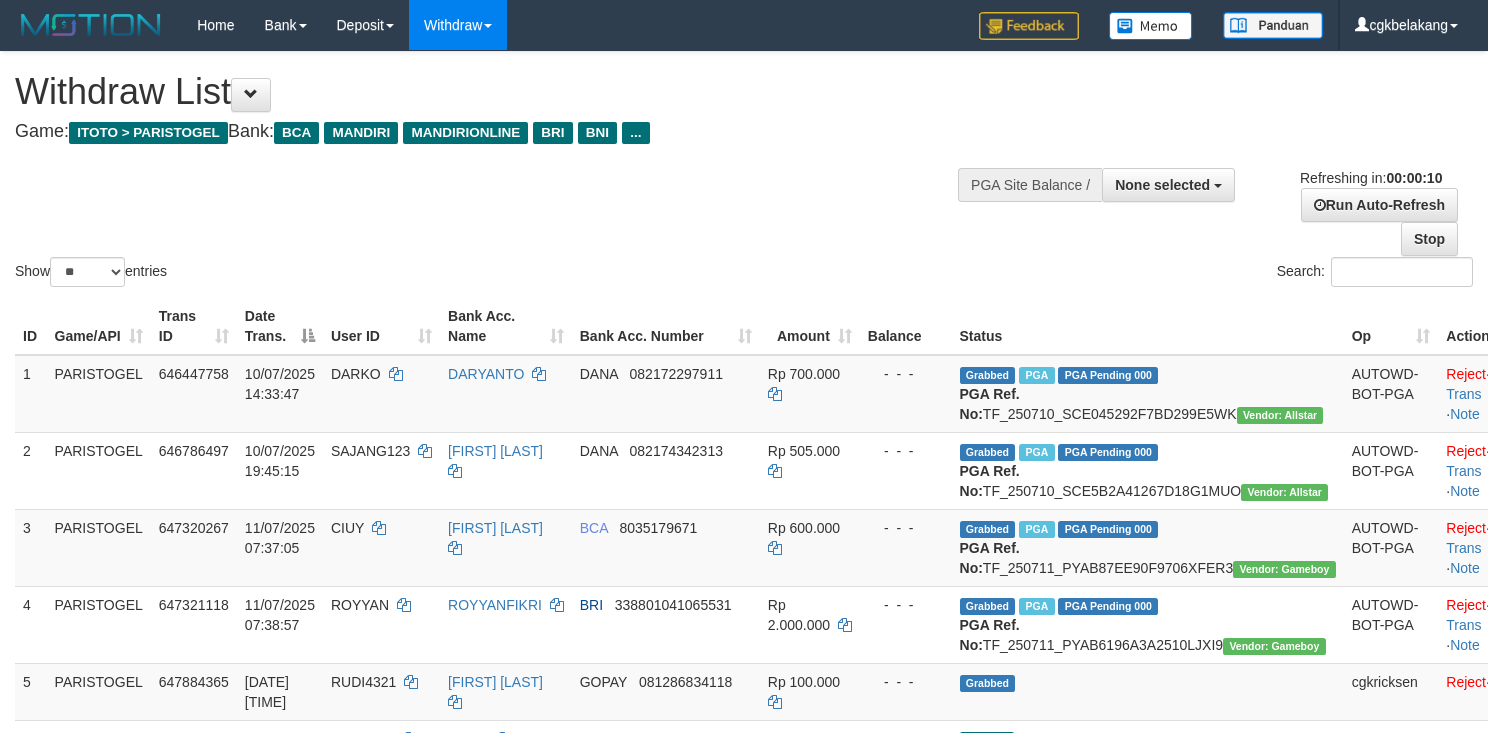 select 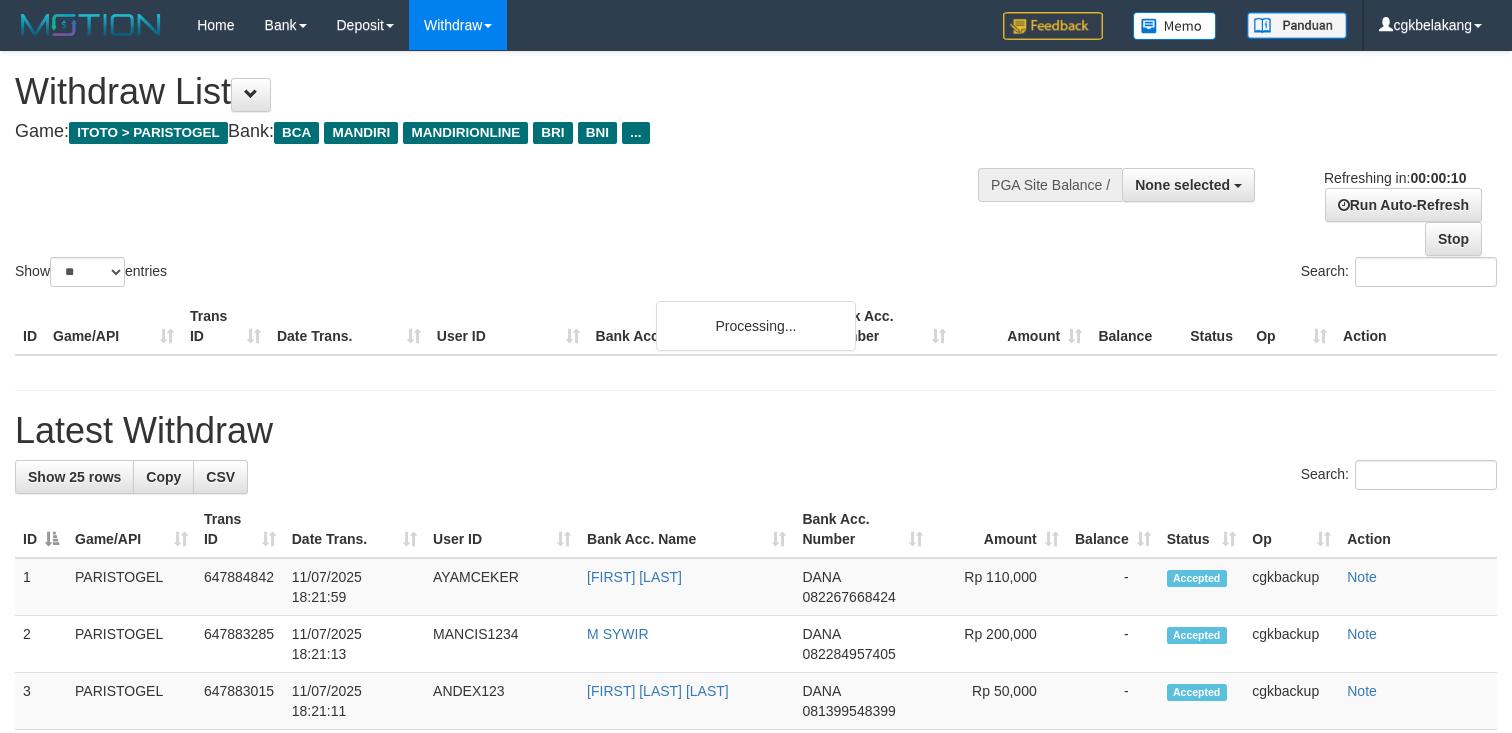 select 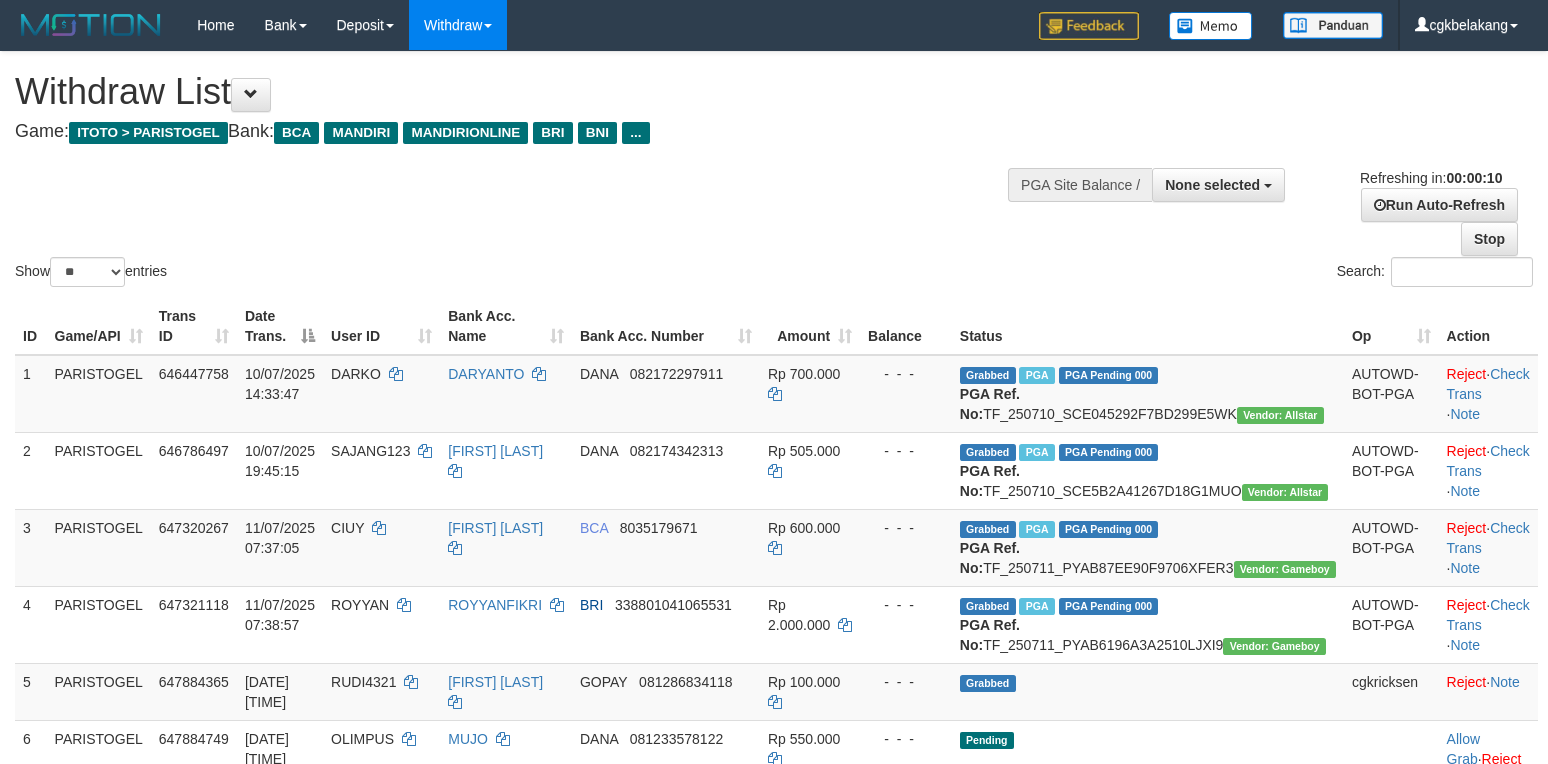 select 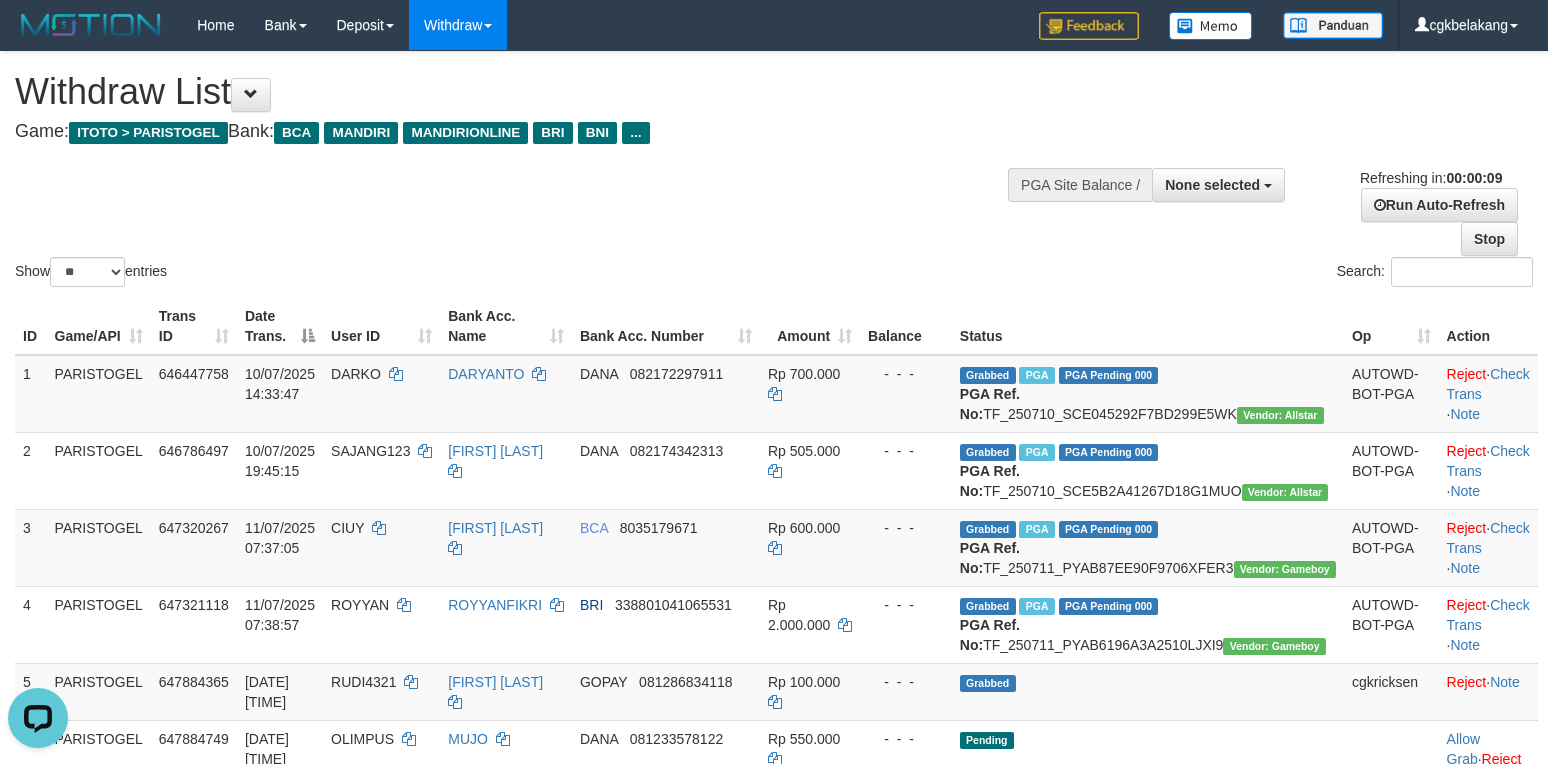 scroll, scrollTop: 0, scrollLeft: 0, axis: both 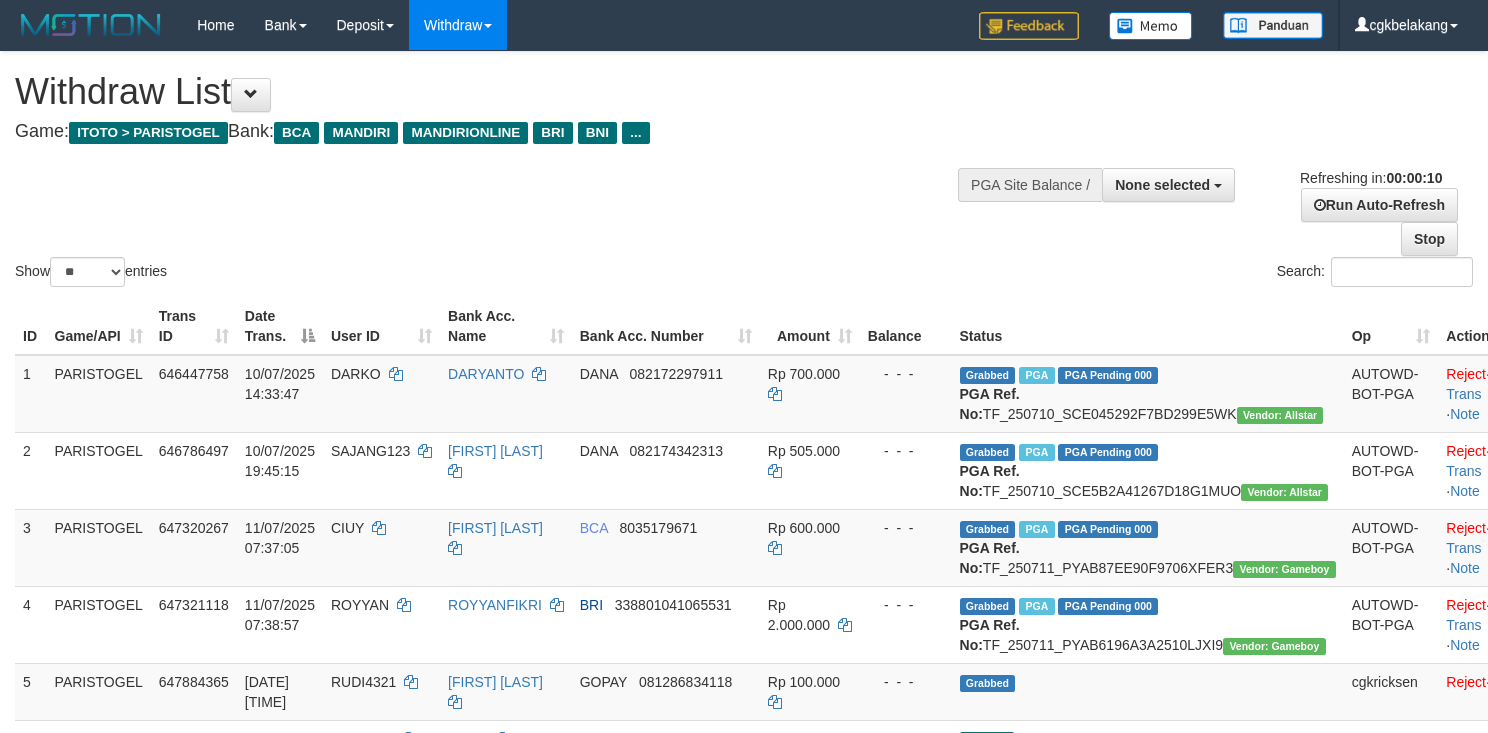 select 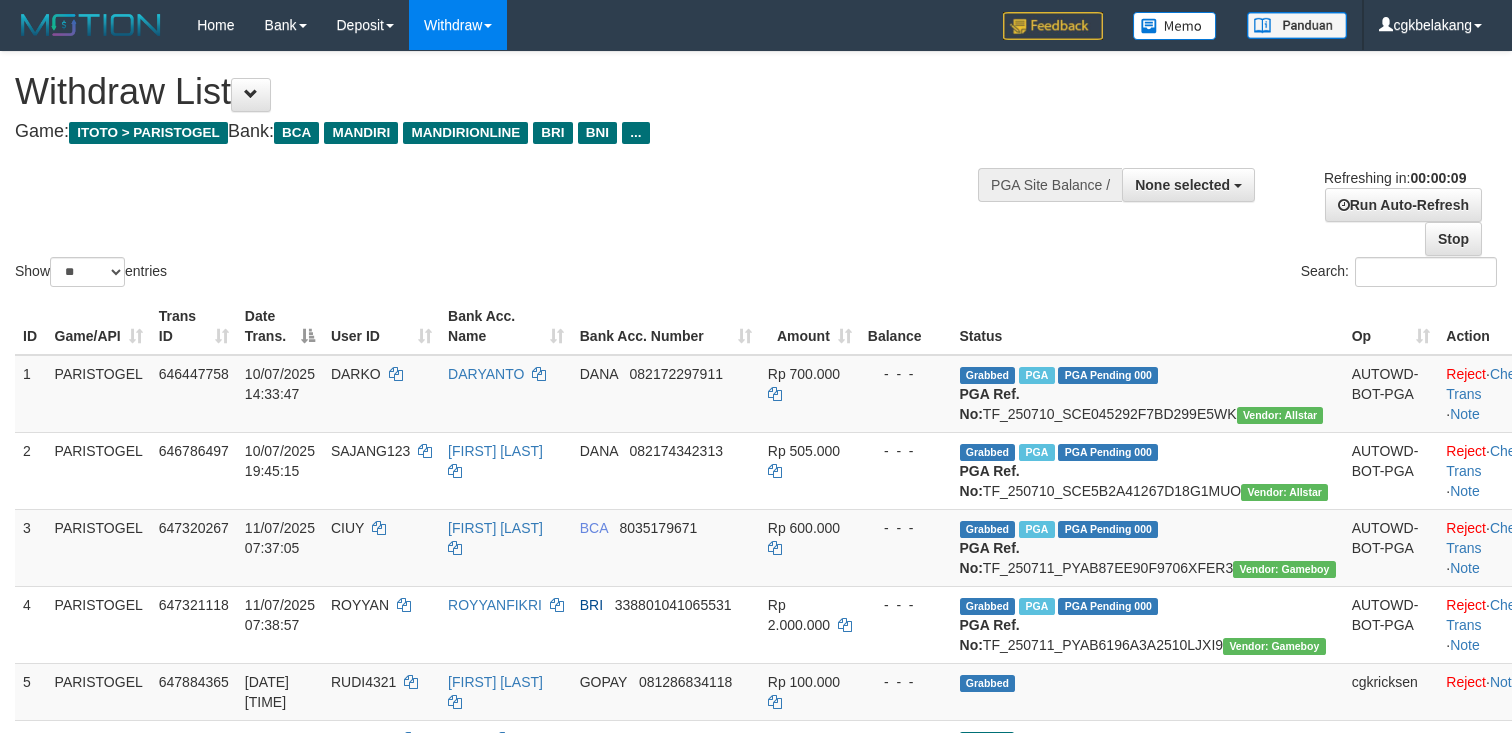 select 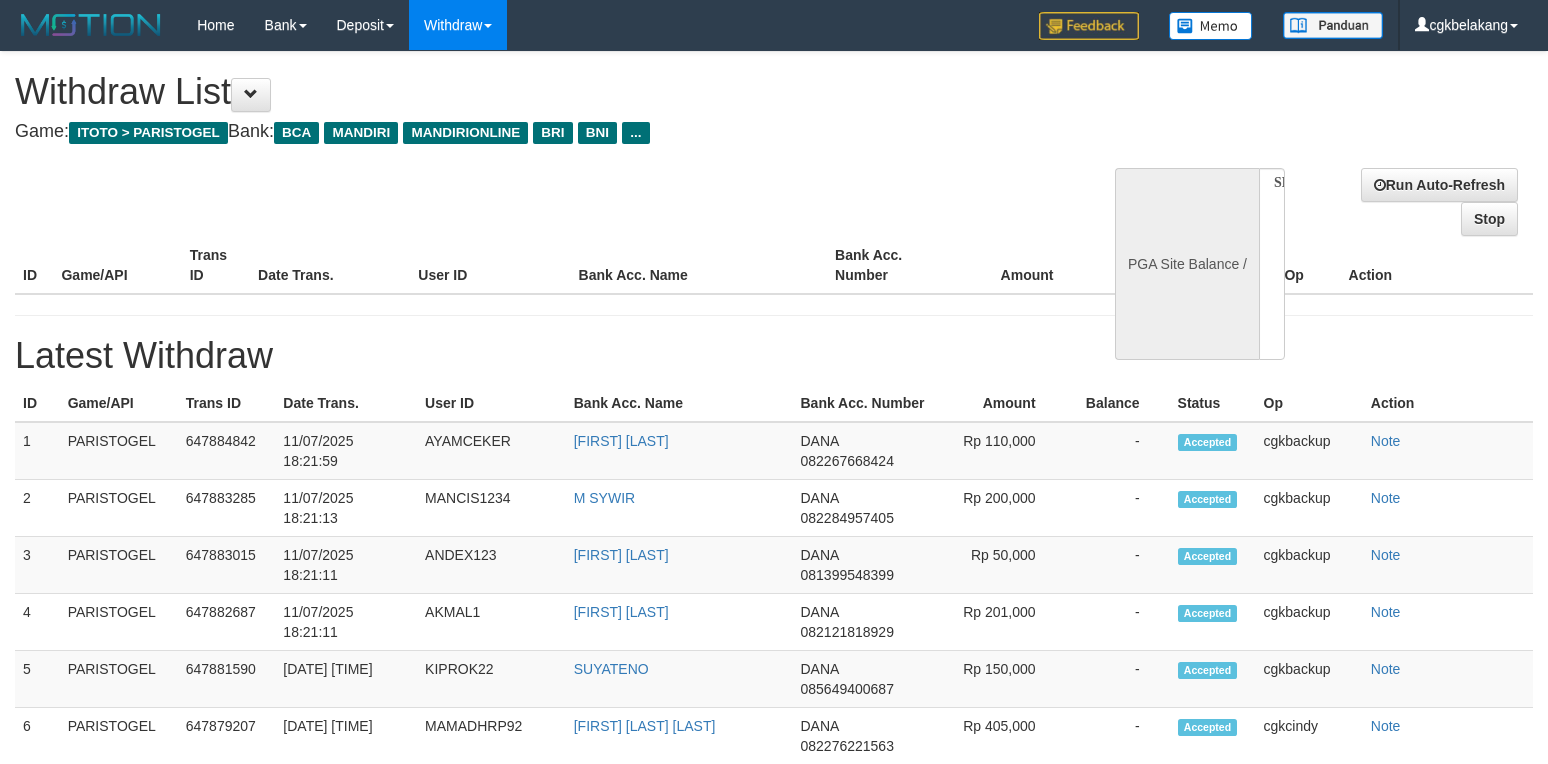 select 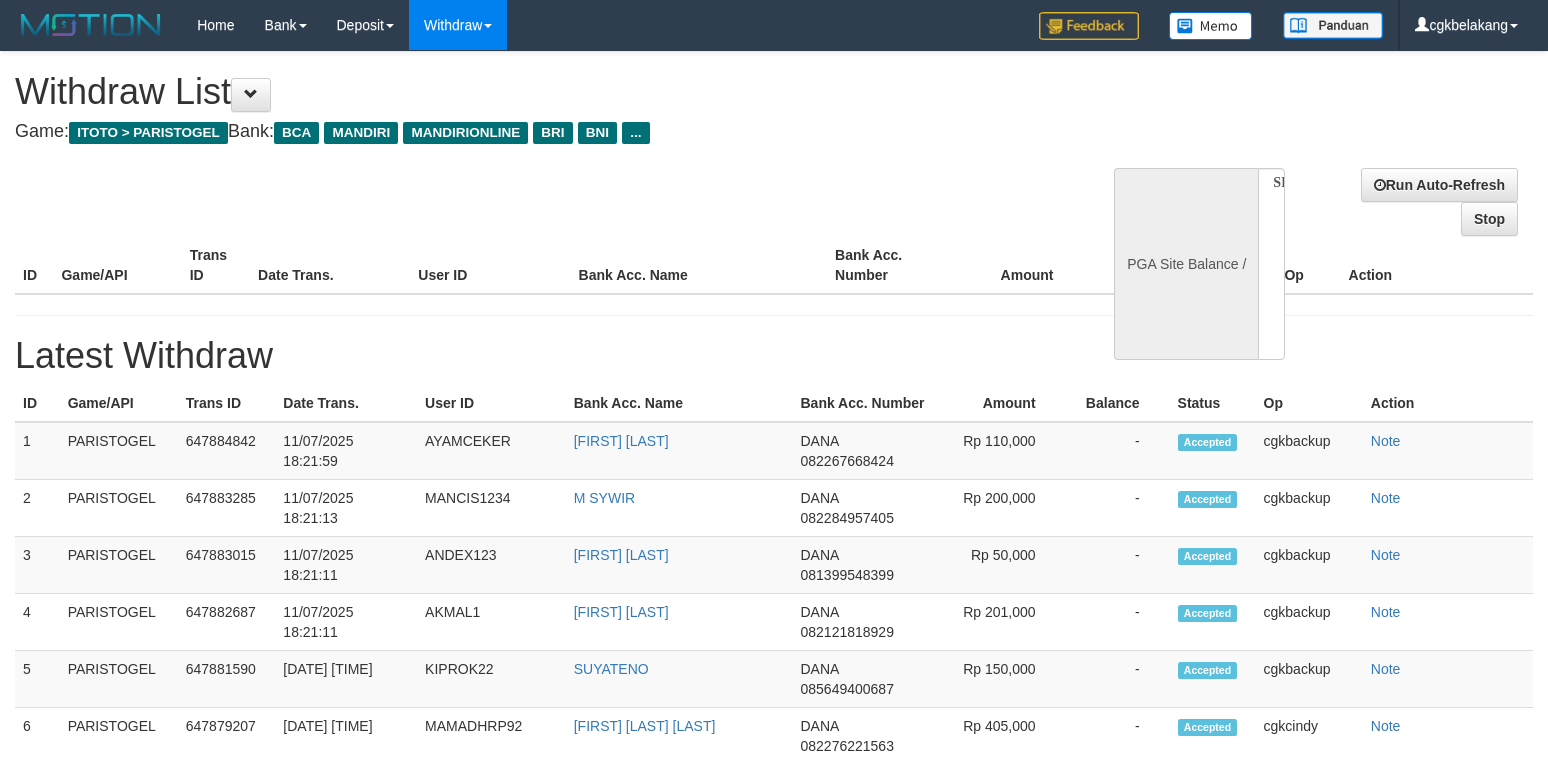 scroll, scrollTop: 0, scrollLeft: 0, axis: both 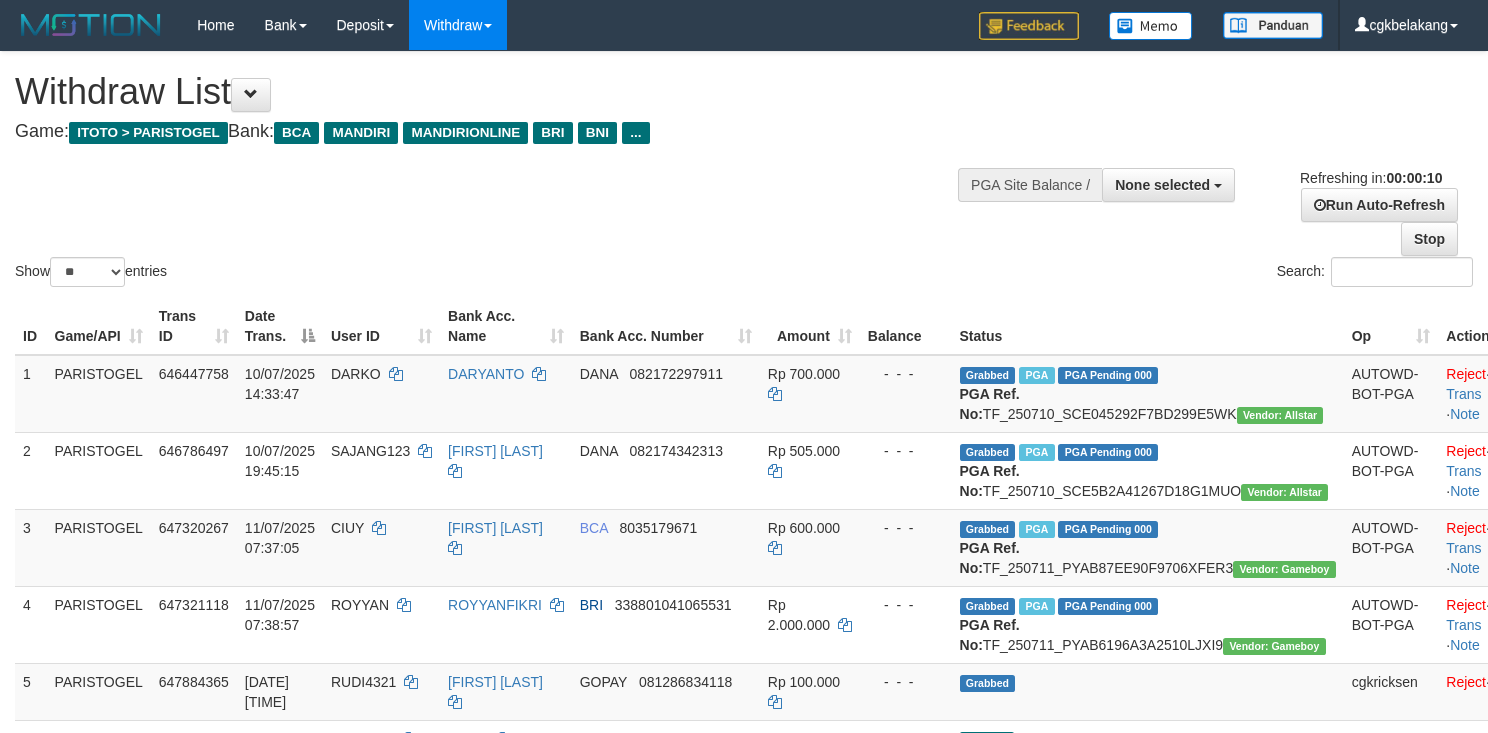 select 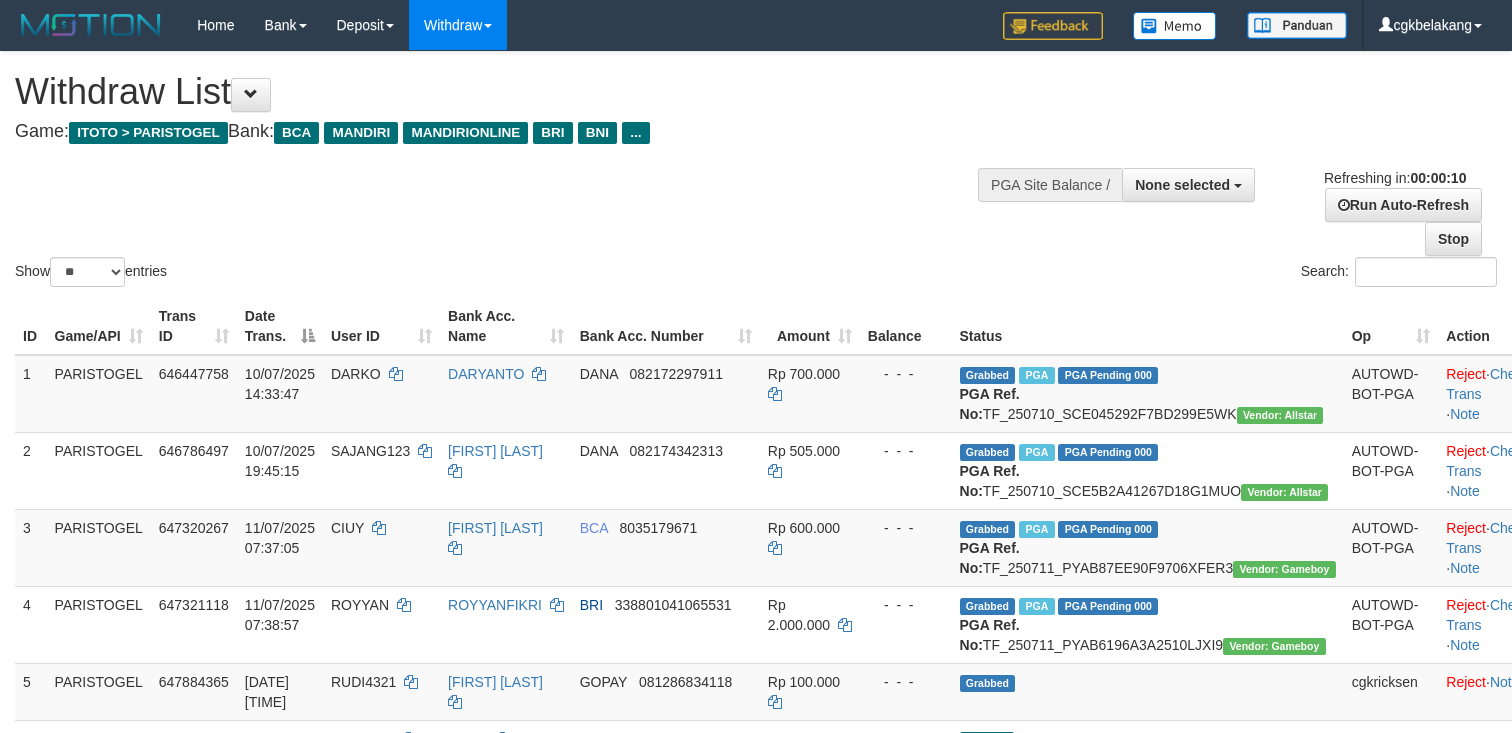 select 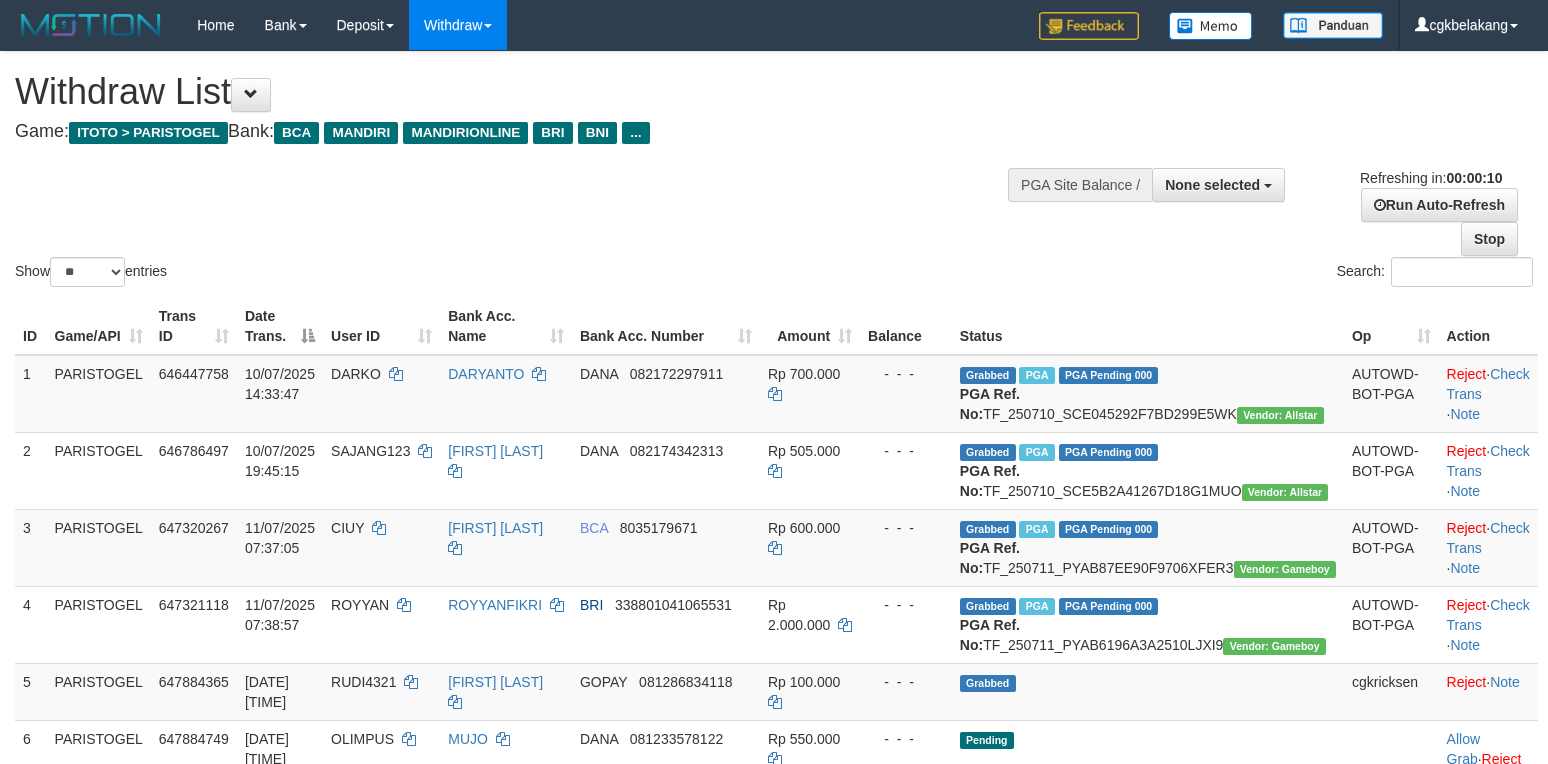 select 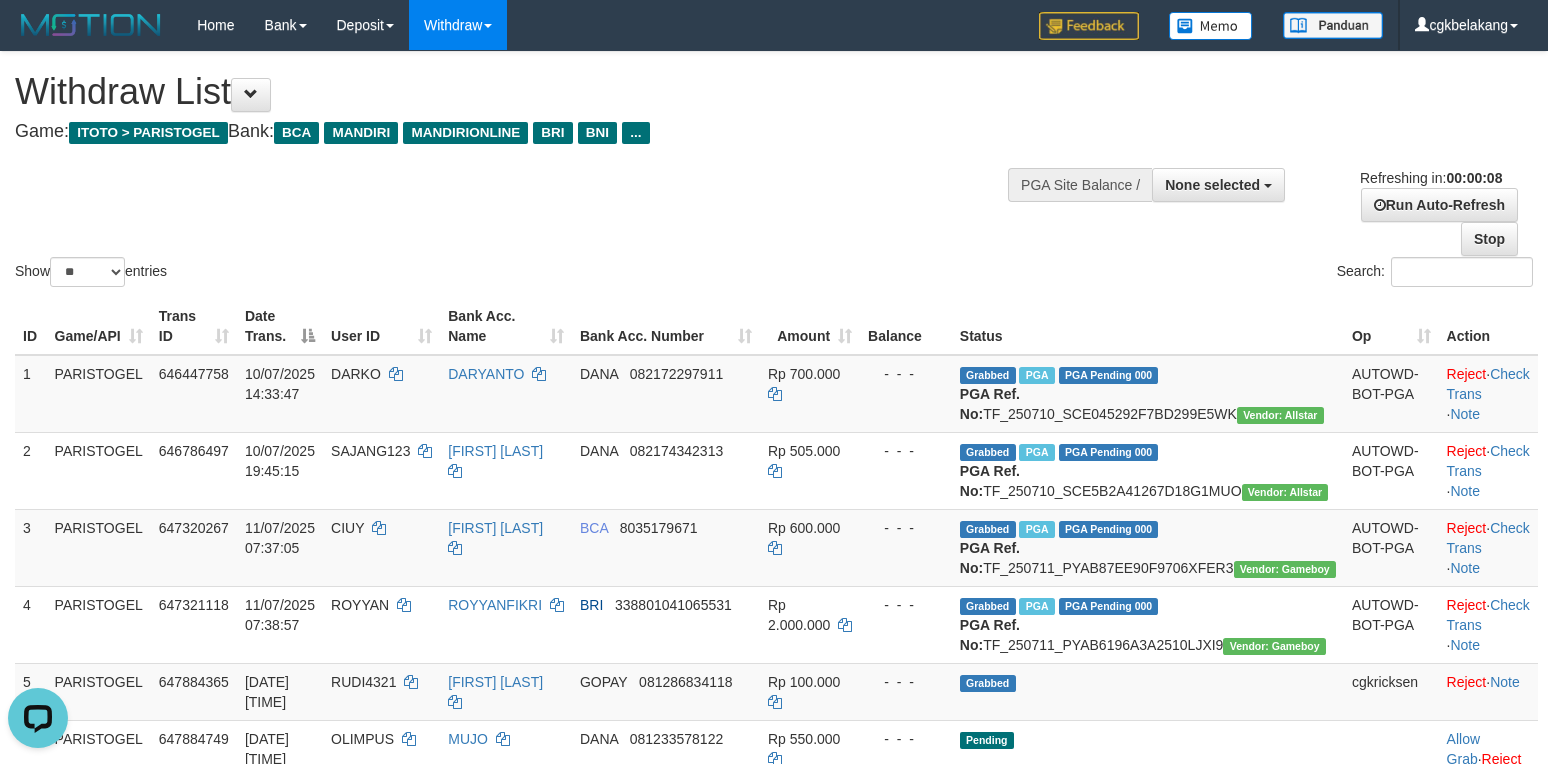 scroll, scrollTop: 0, scrollLeft: 0, axis: both 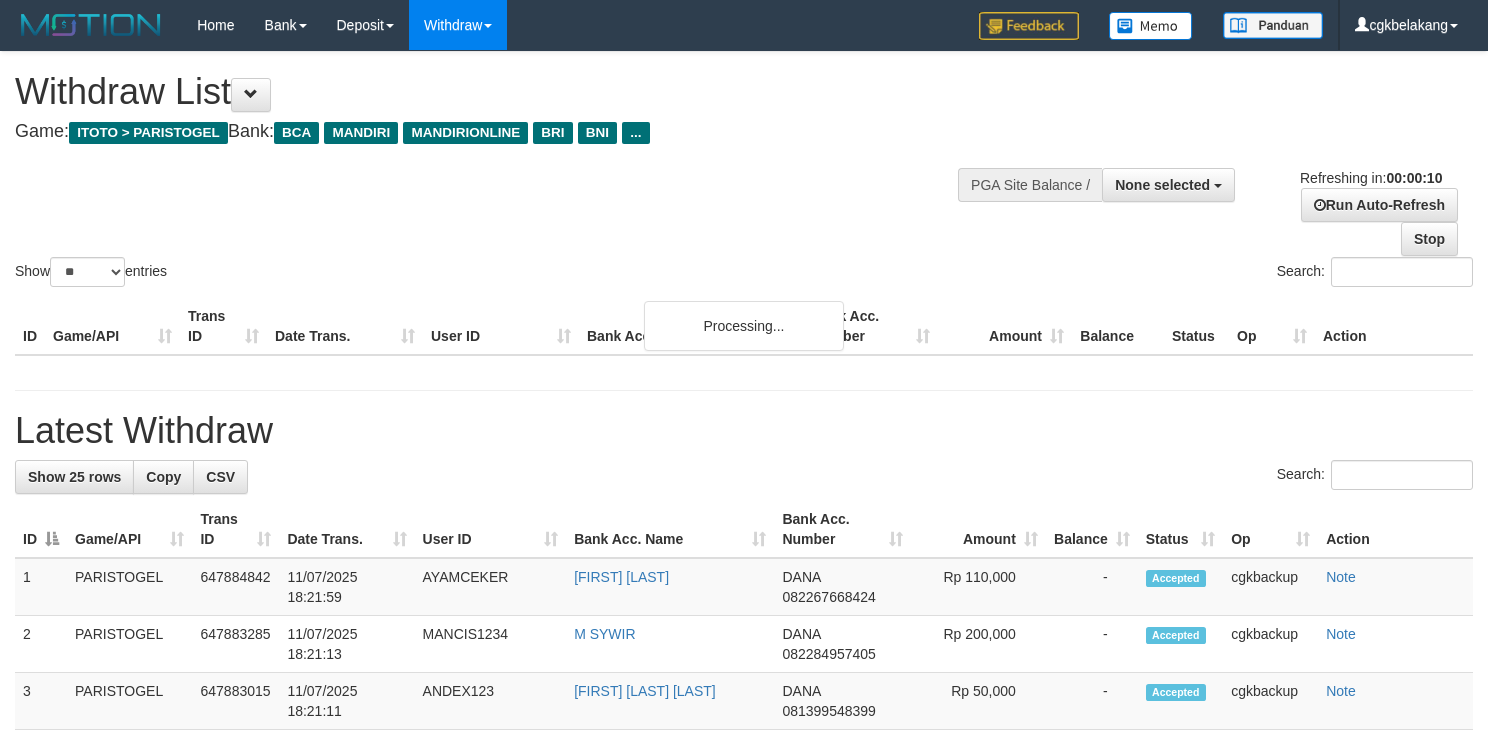 select 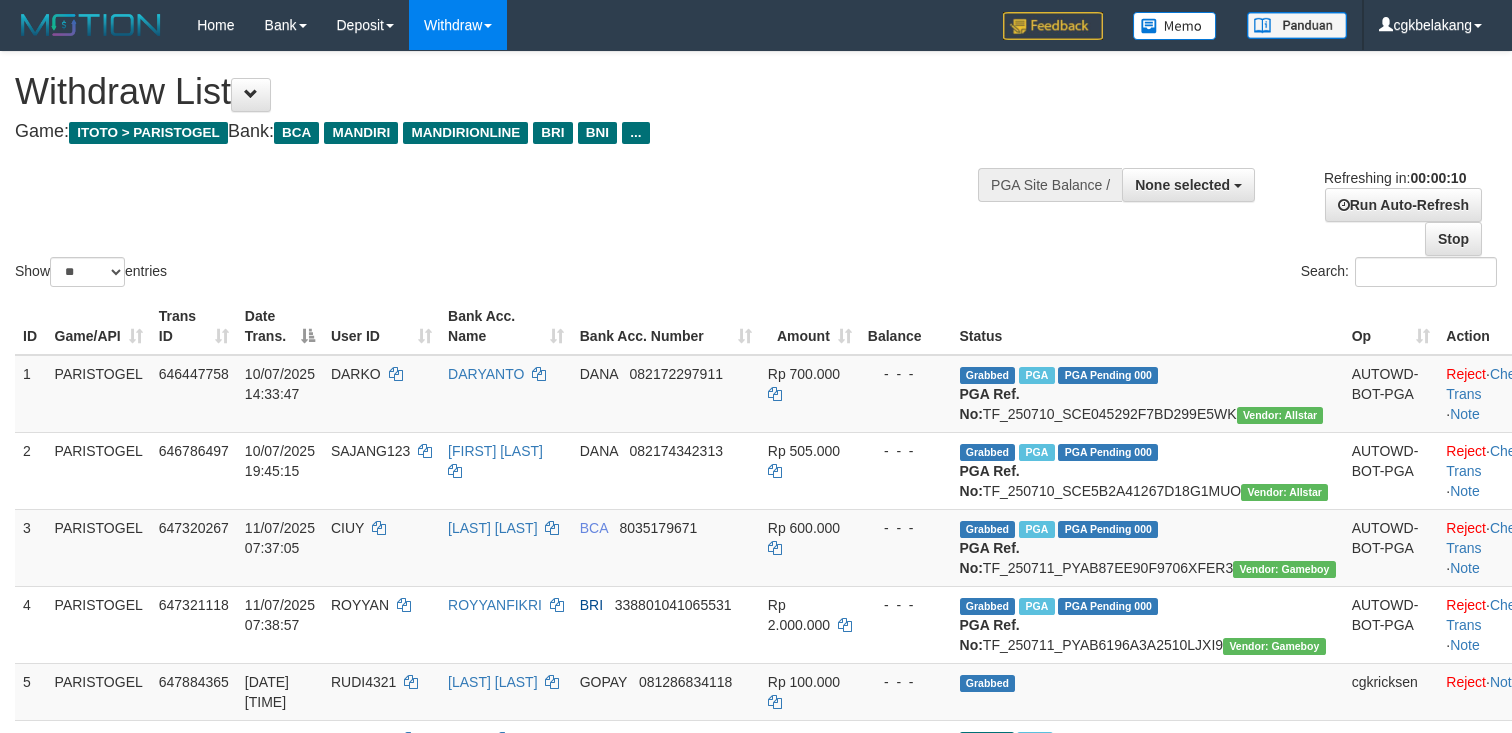 select 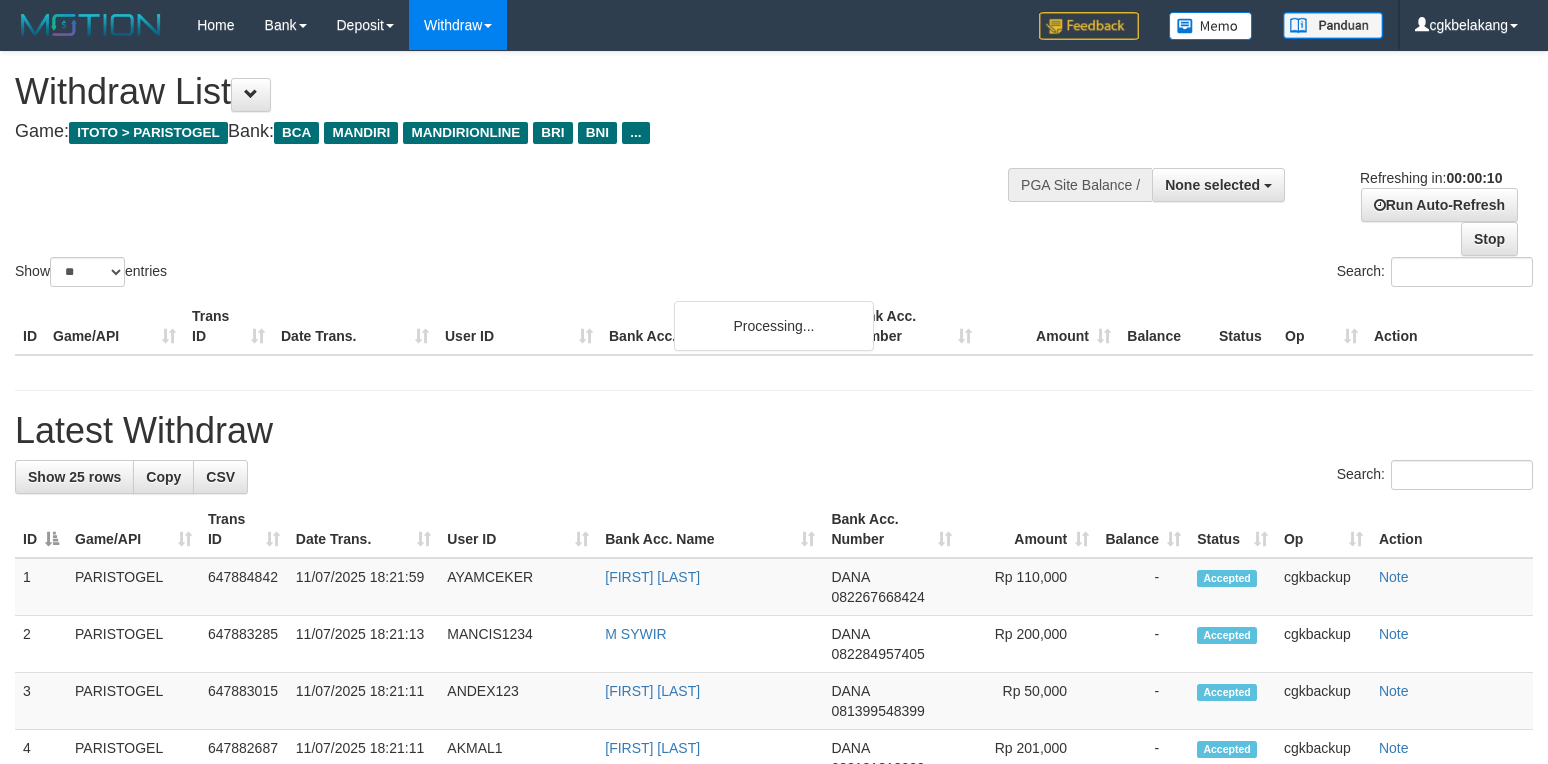select 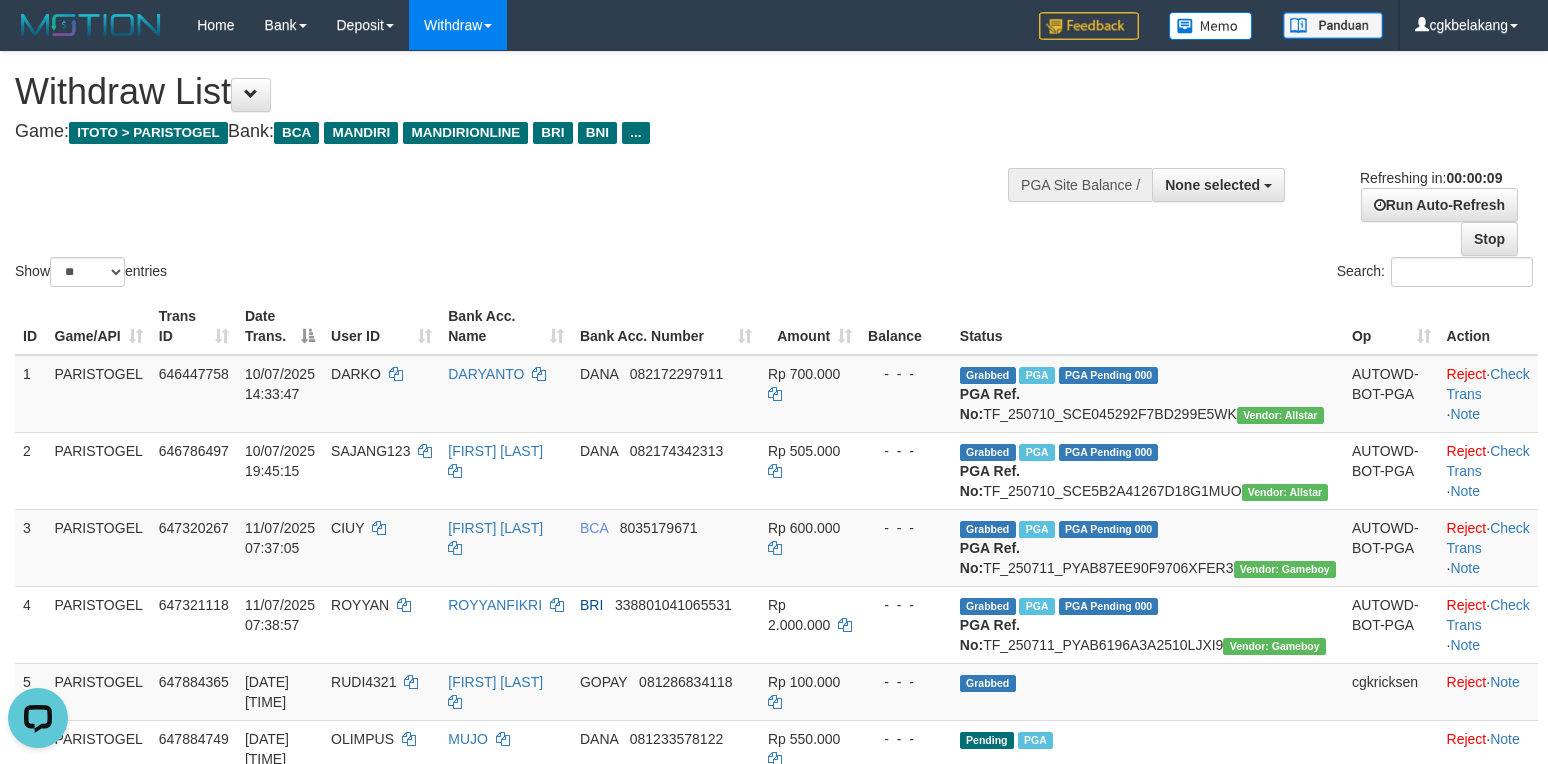 scroll, scrollTop: 0, scrollLeft: 0, axis: both 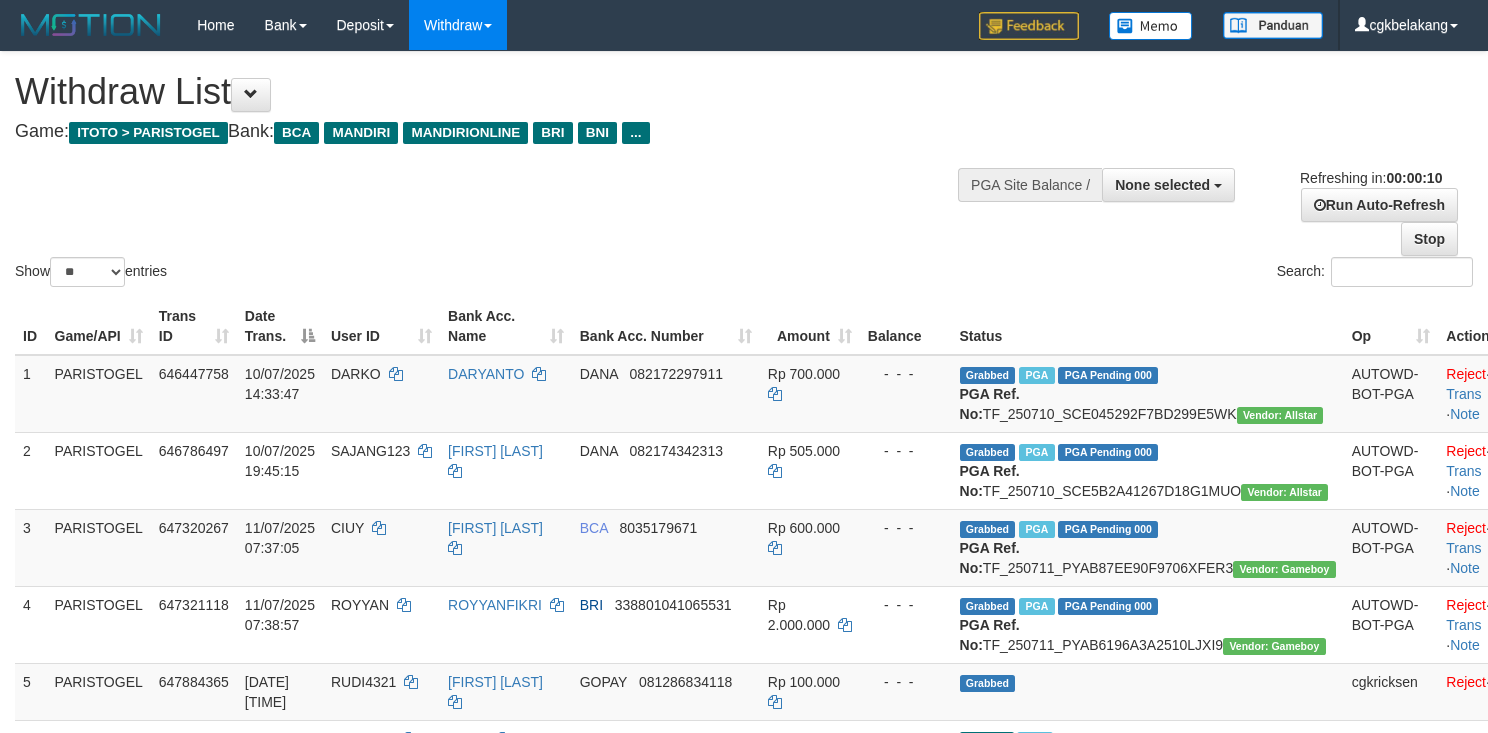 select 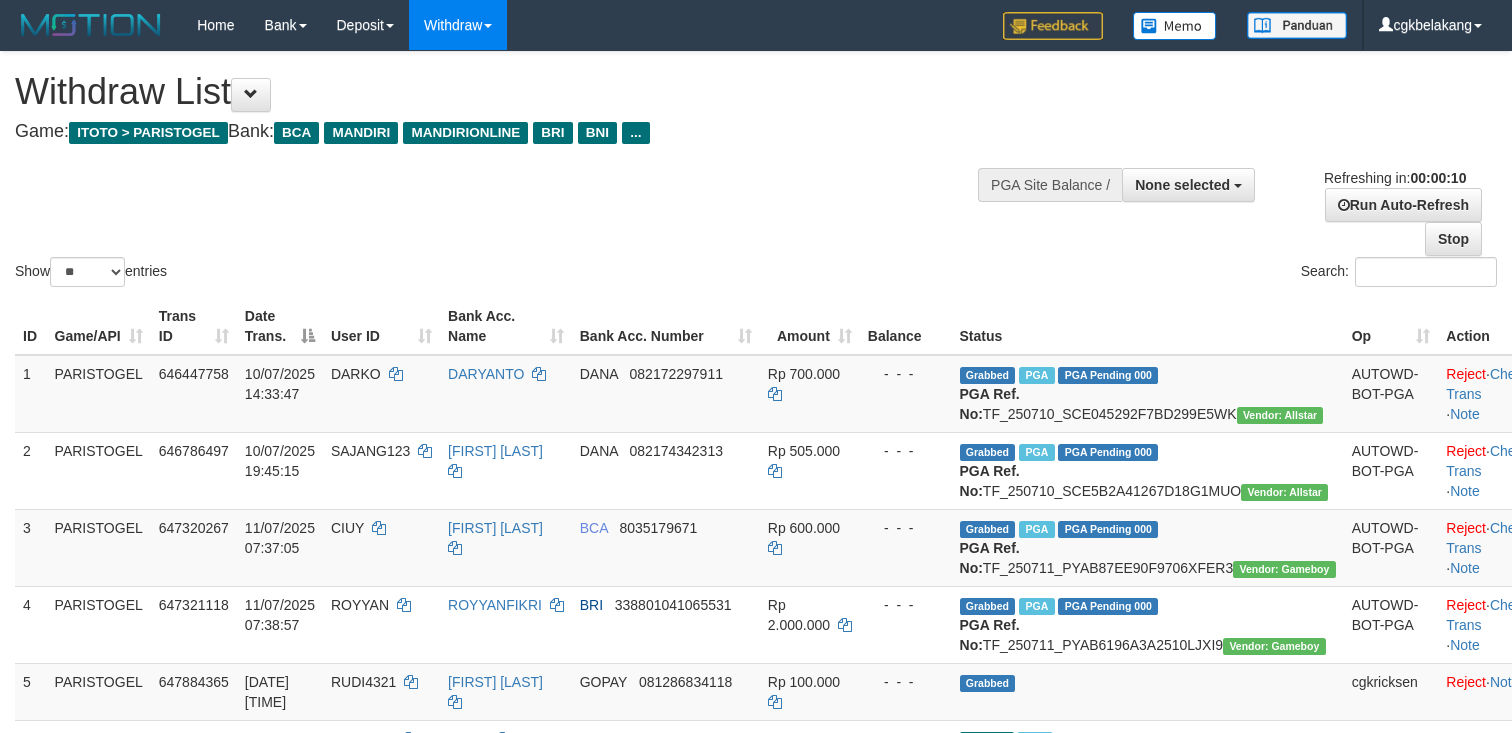 select 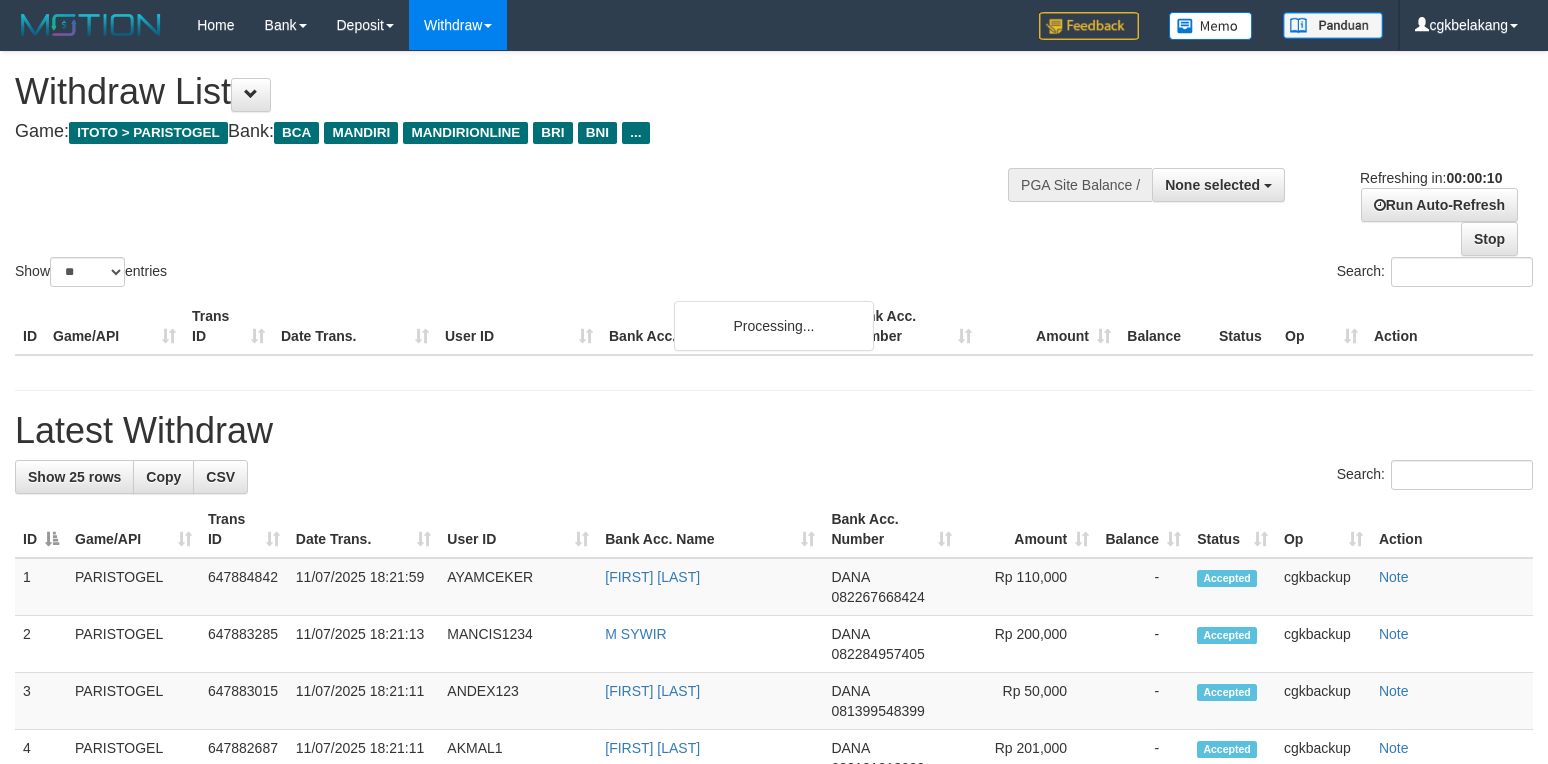 select 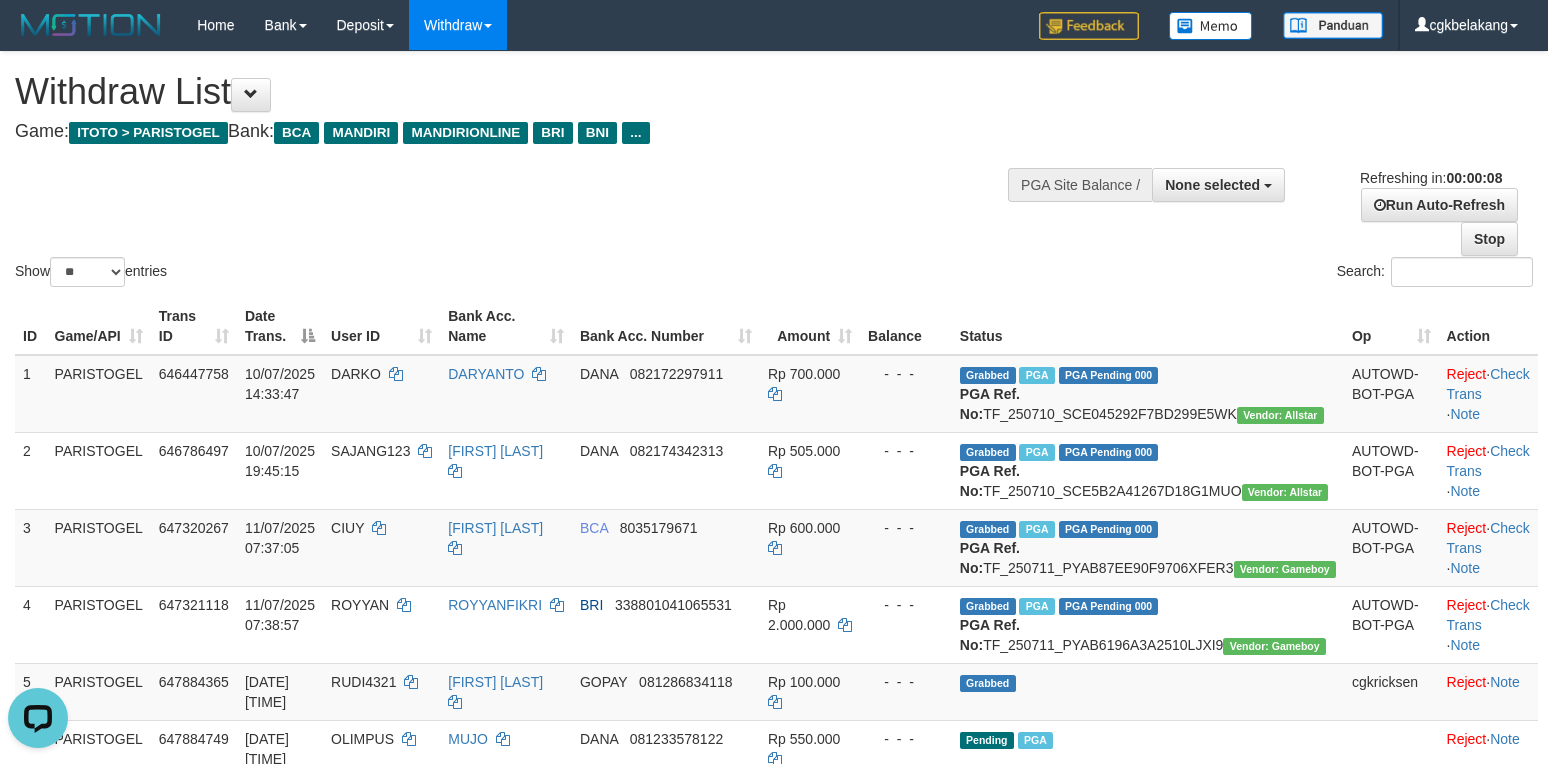 scroll, scrollTop: 0, scrollLeft: 0, axis: both 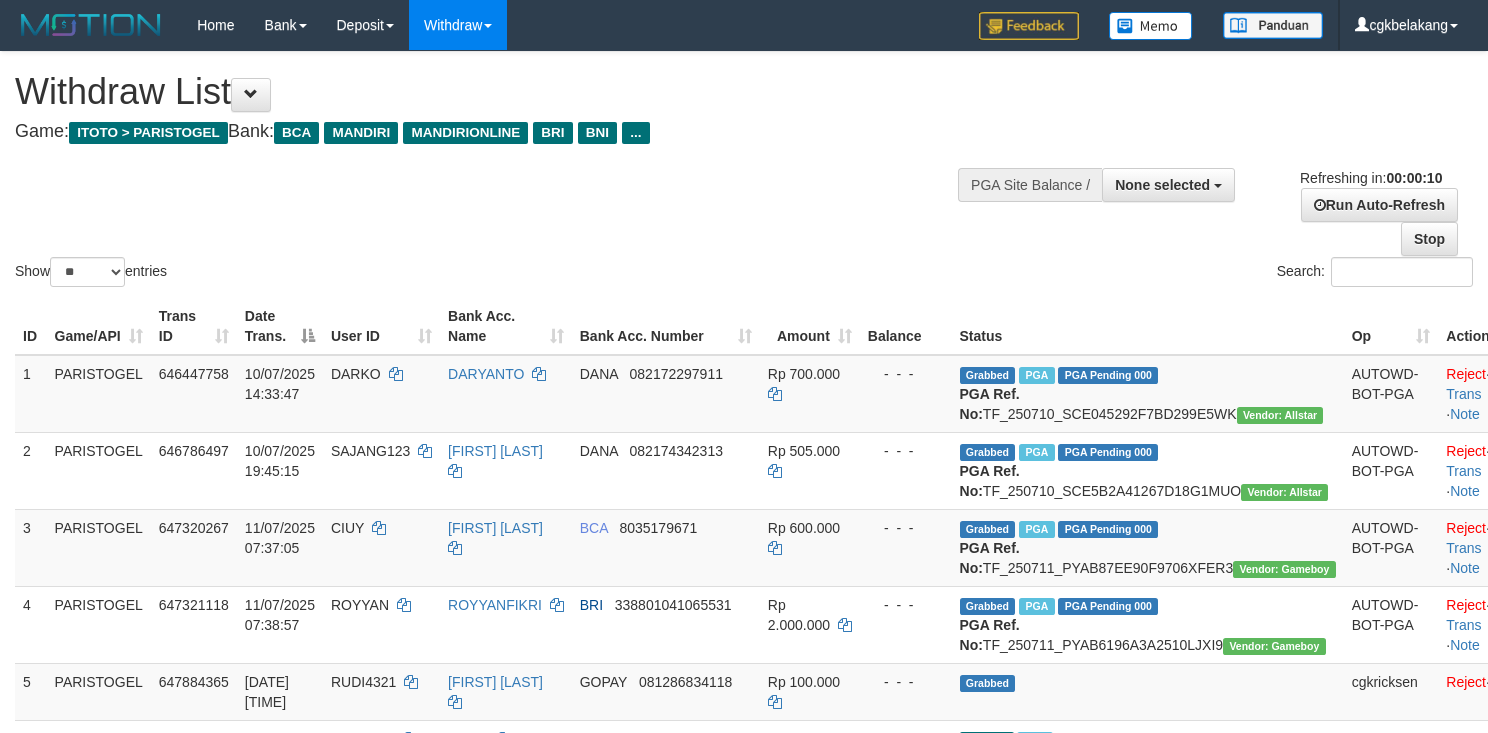 select 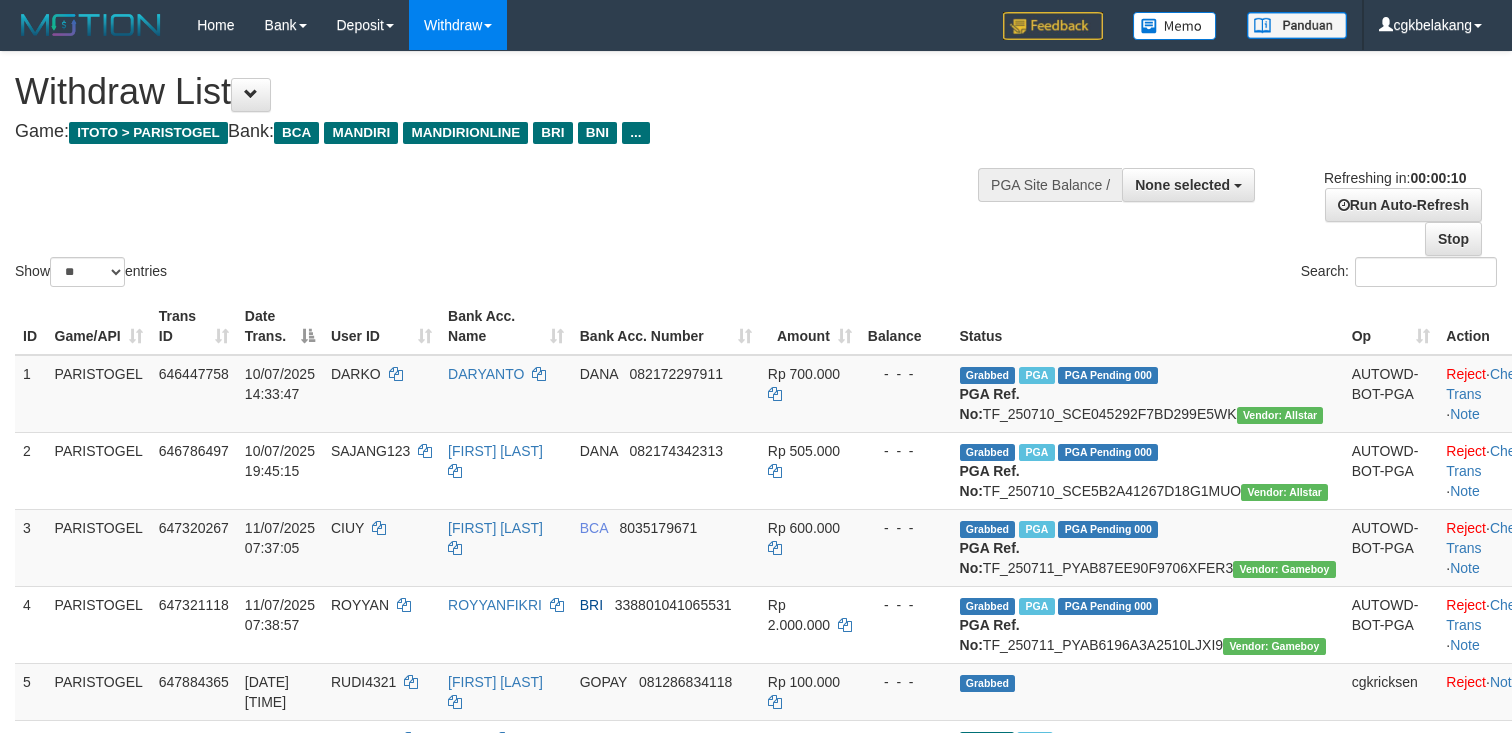 select 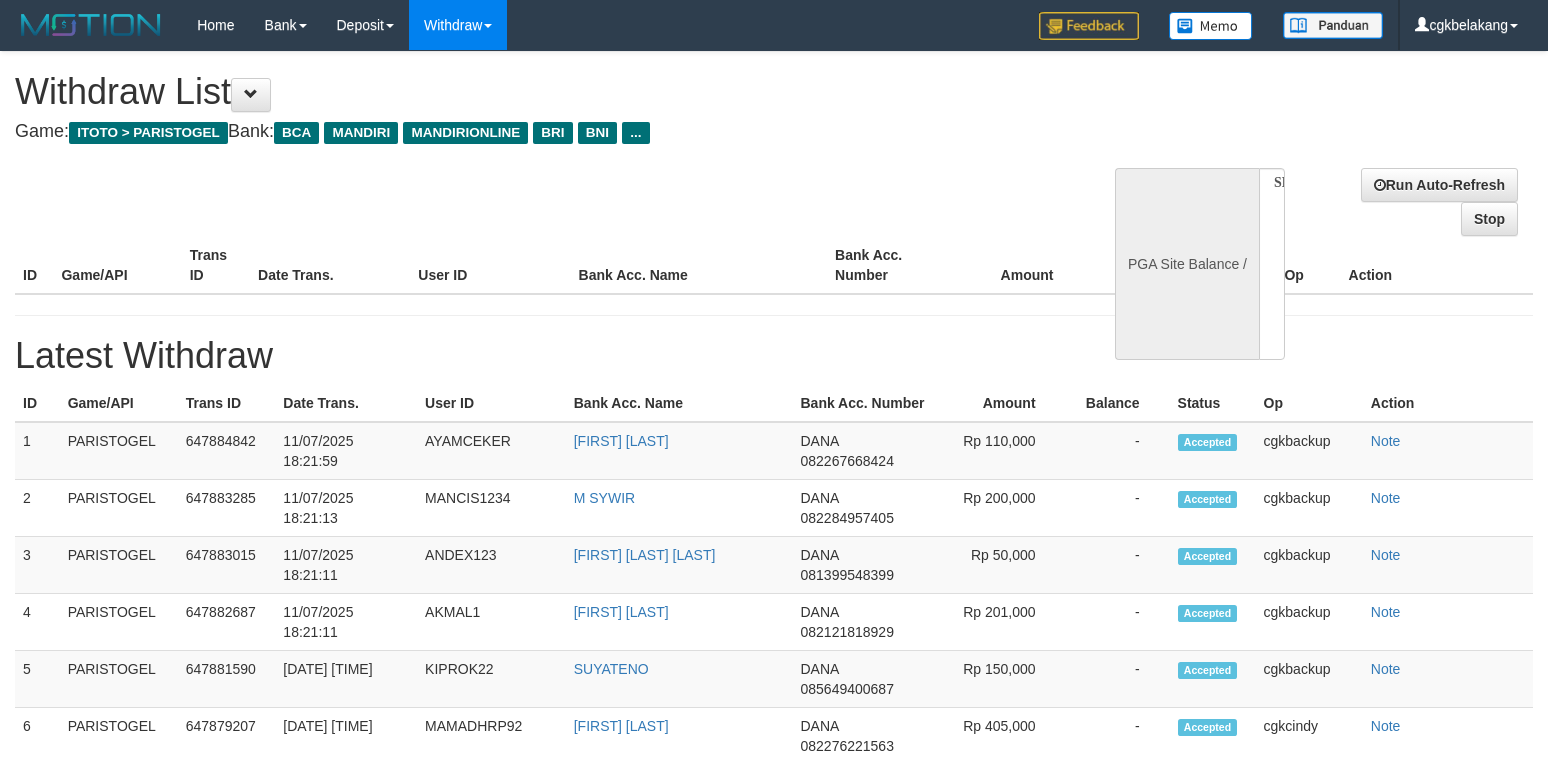 select 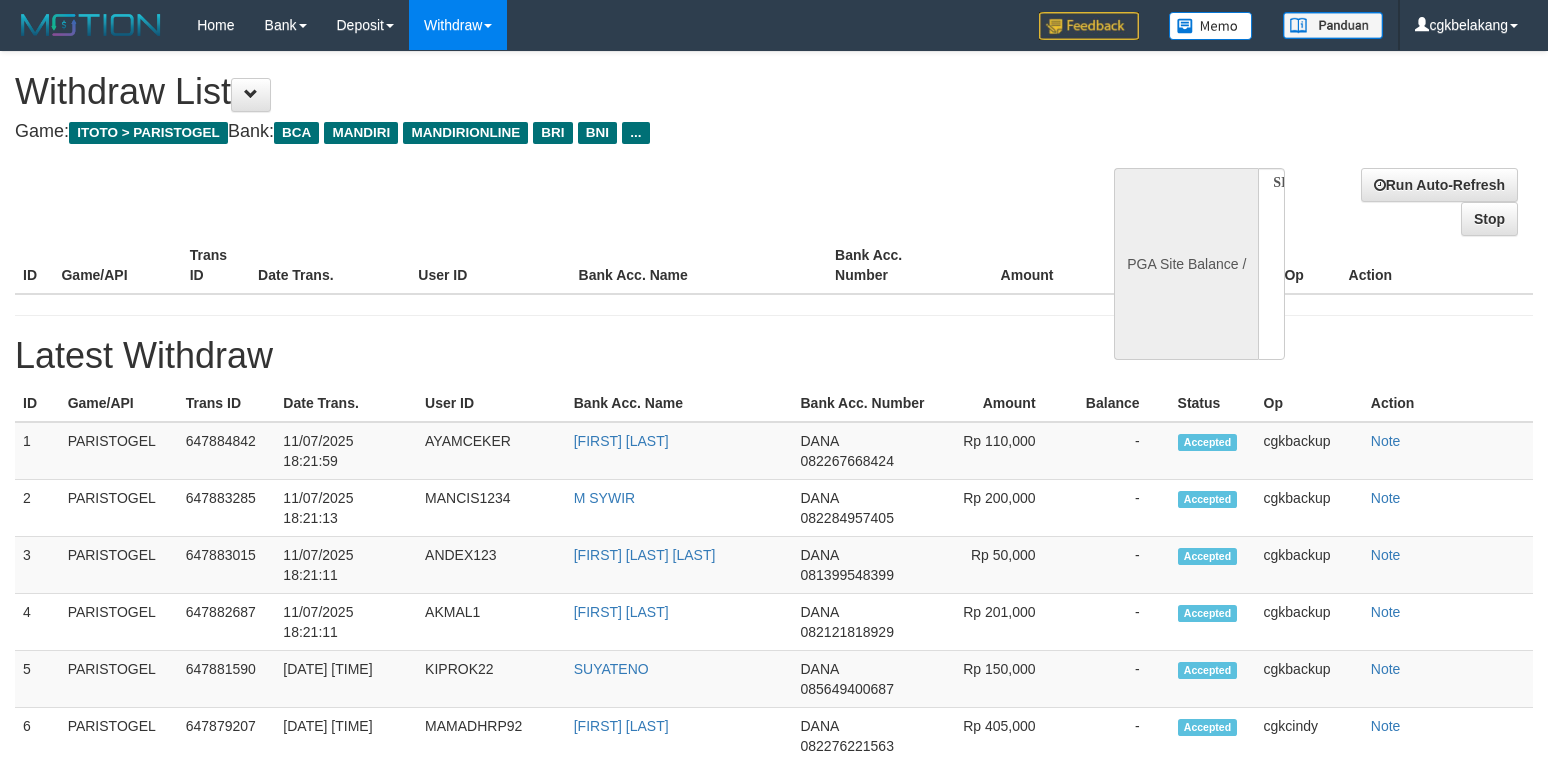 scroll, scrollTop: 0, scrollLeft: 0, axis: both 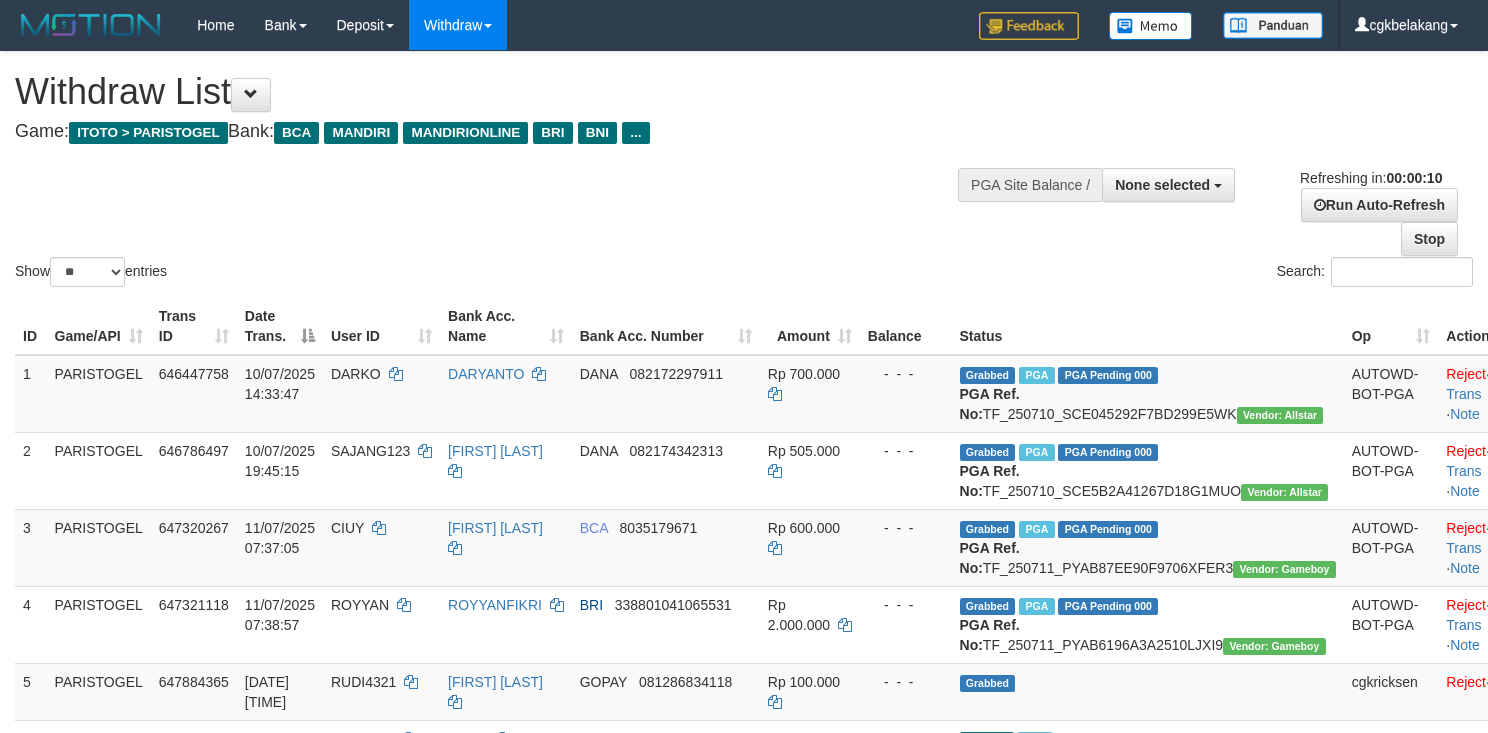 select 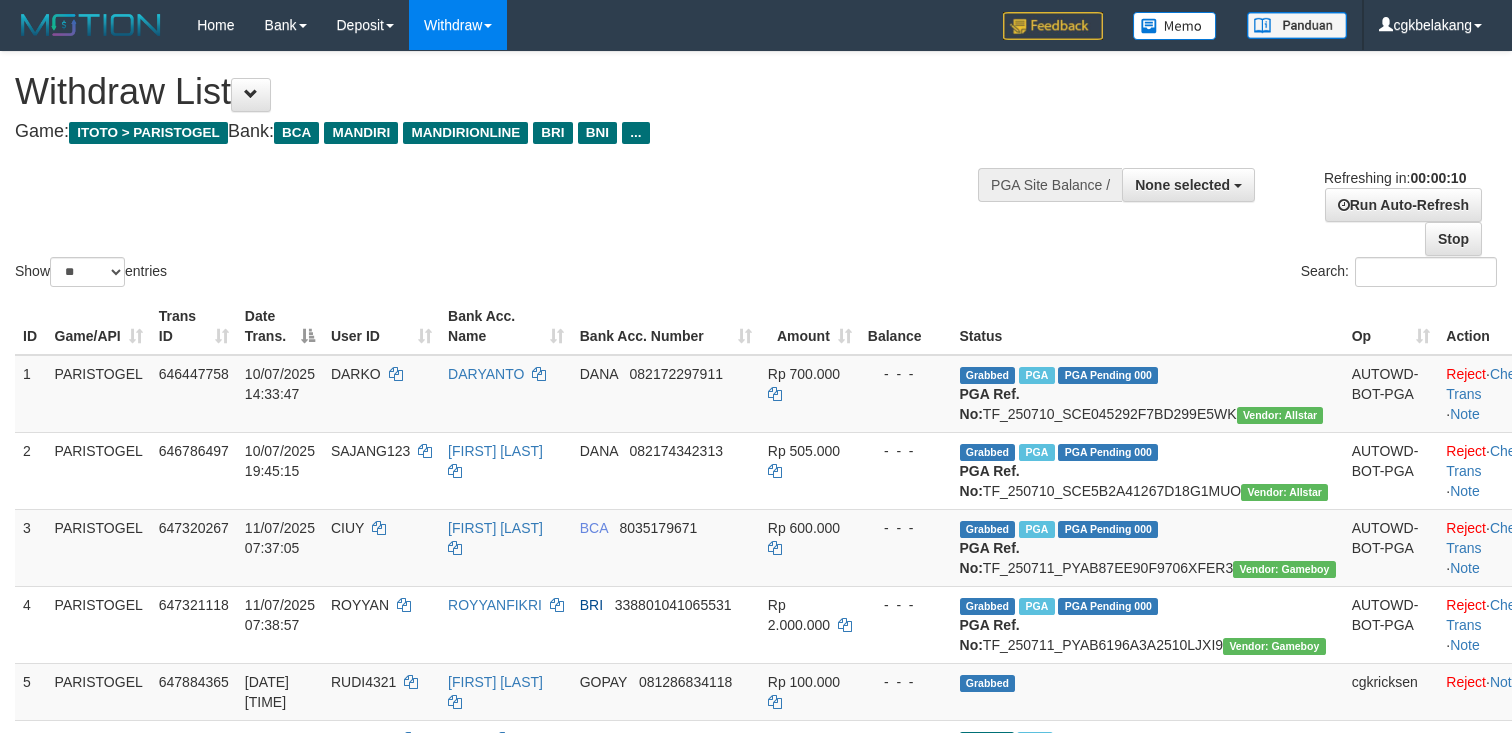 select 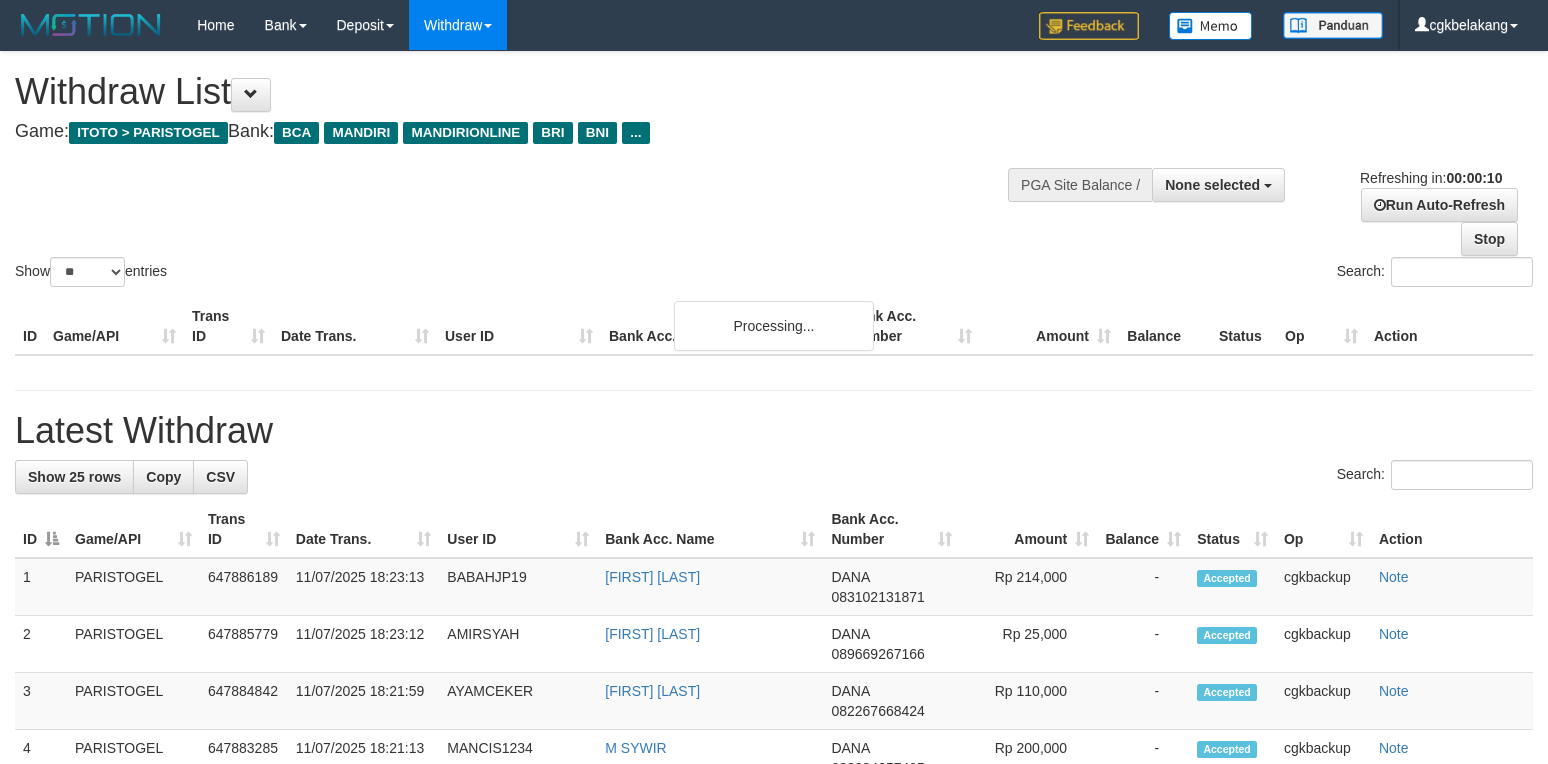 select 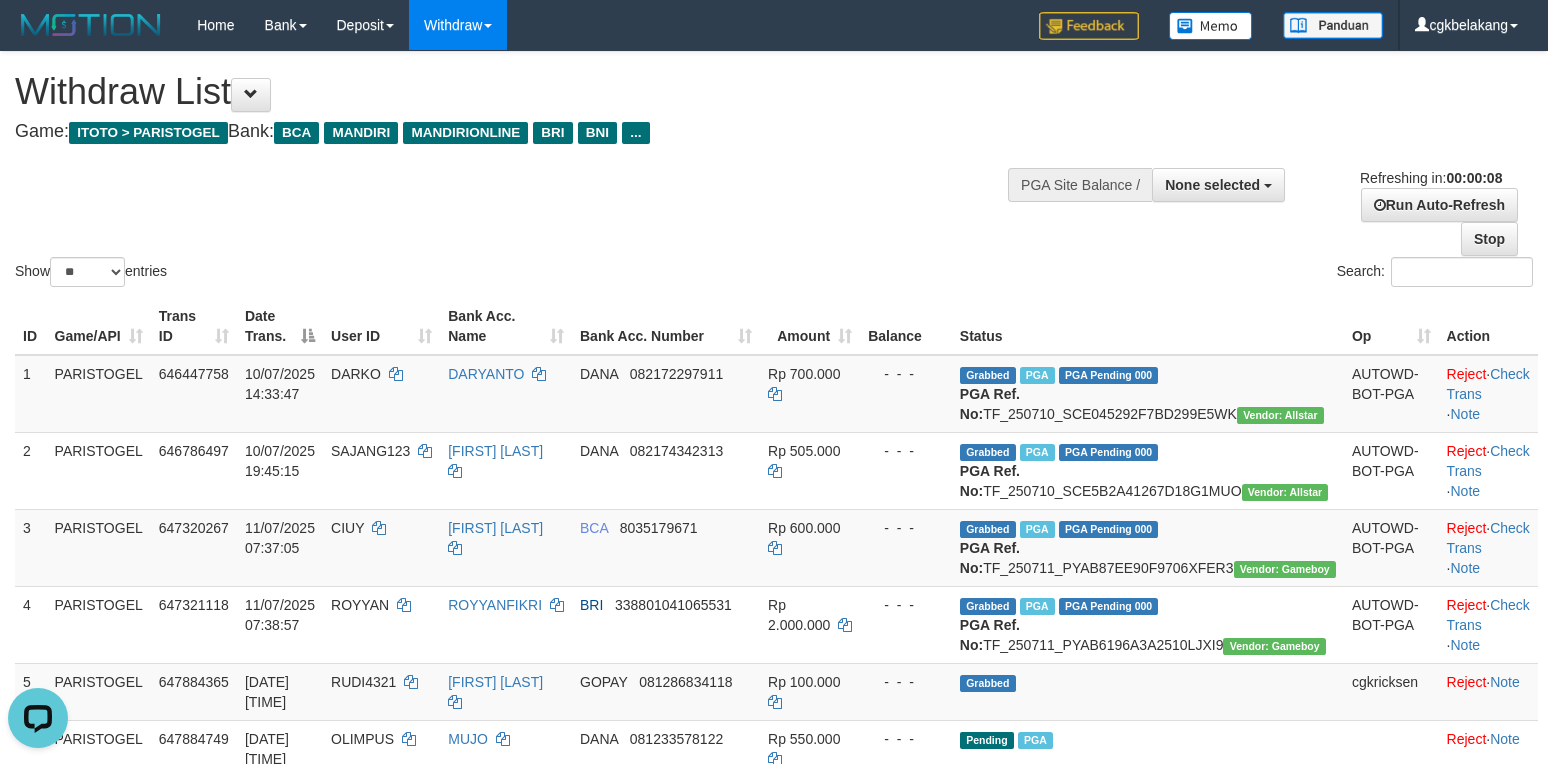 scroll, scrollTop: 0, scrollLeft: 0, axis: both 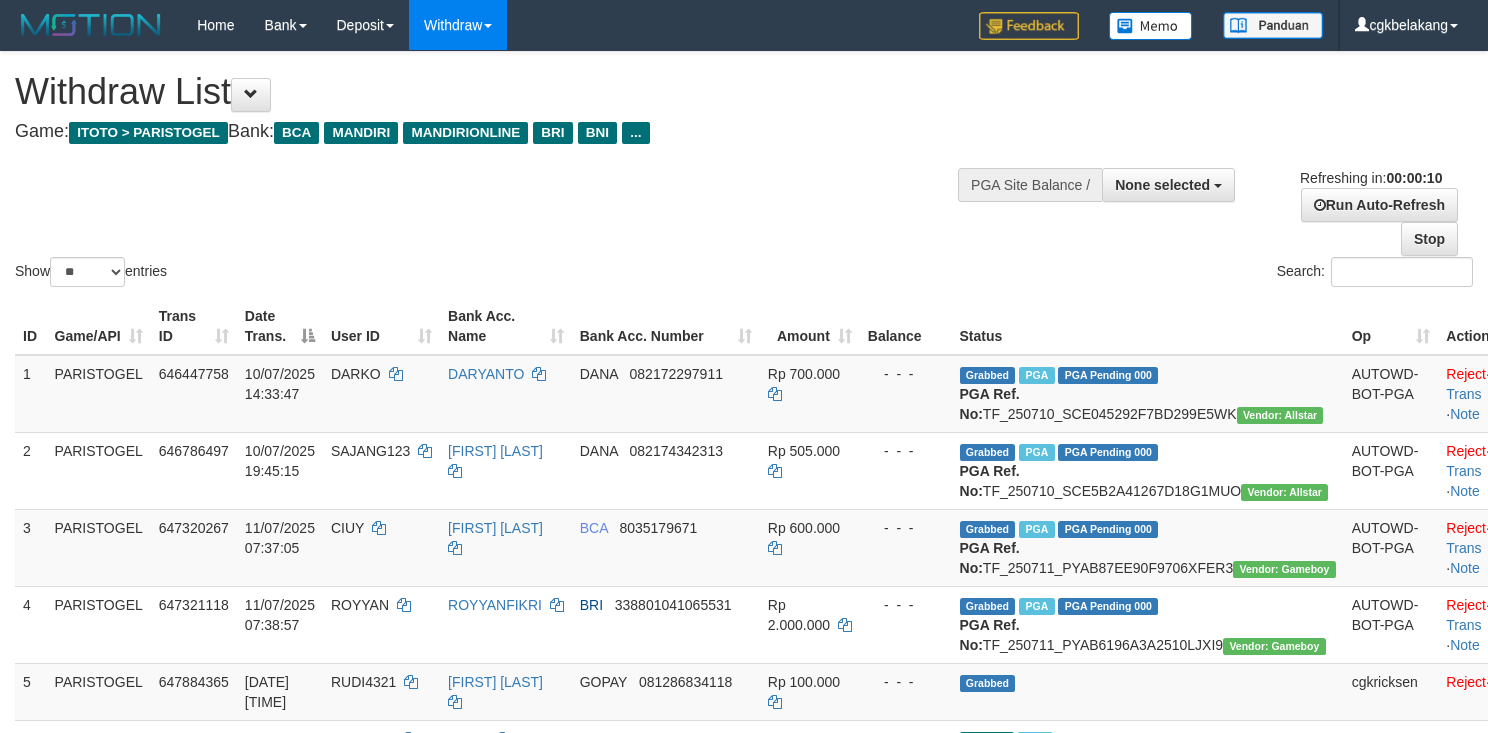 select 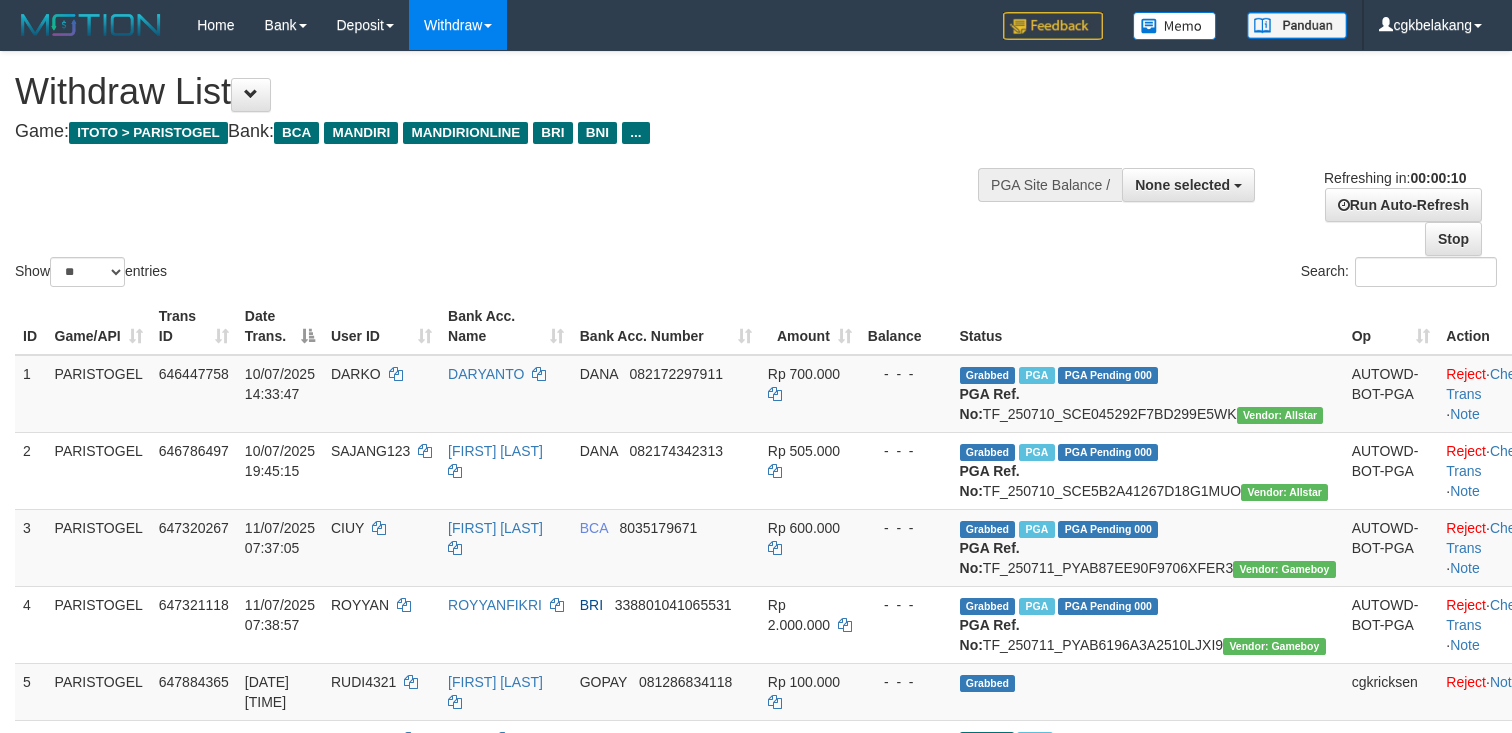 select 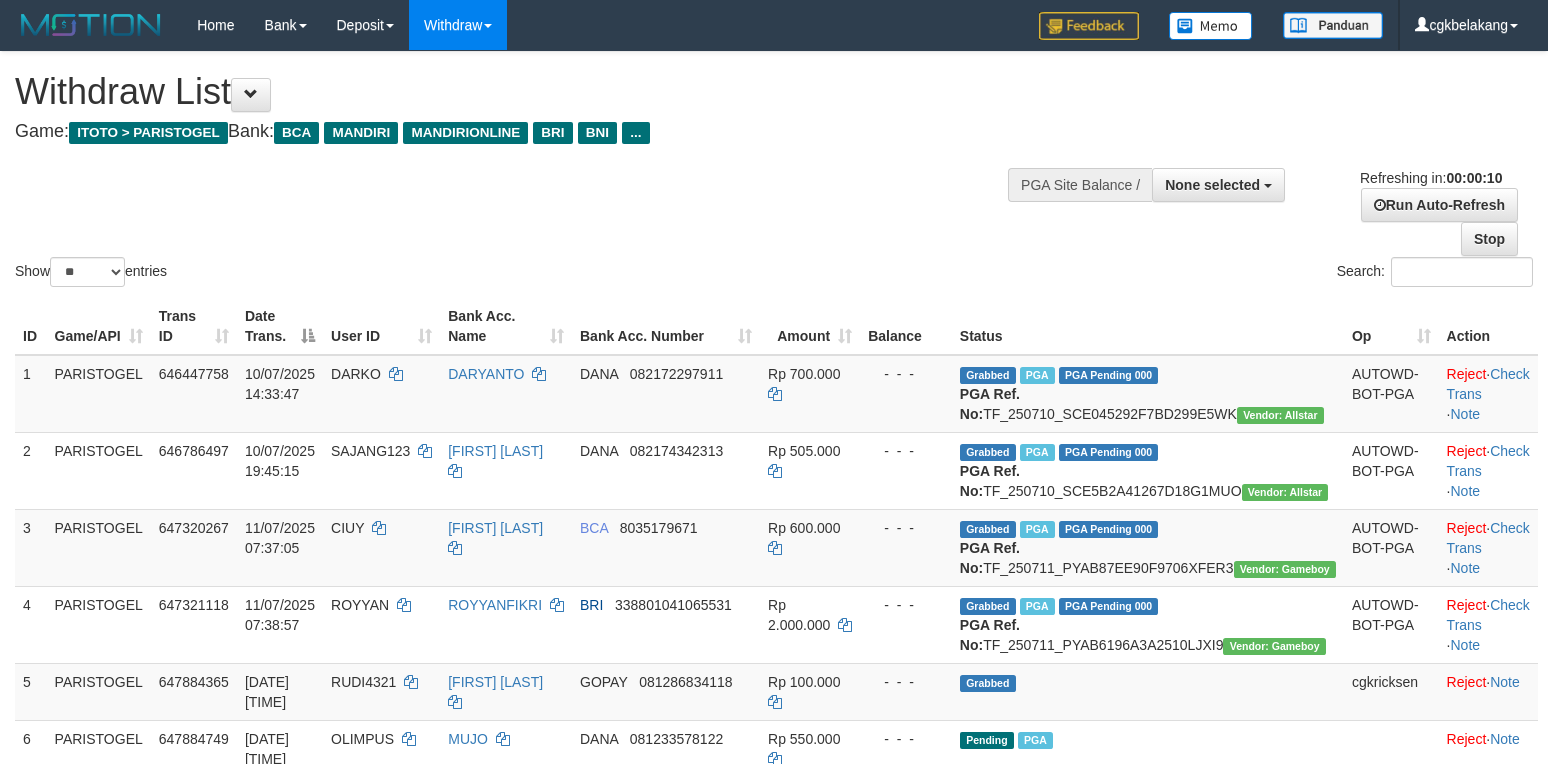 select 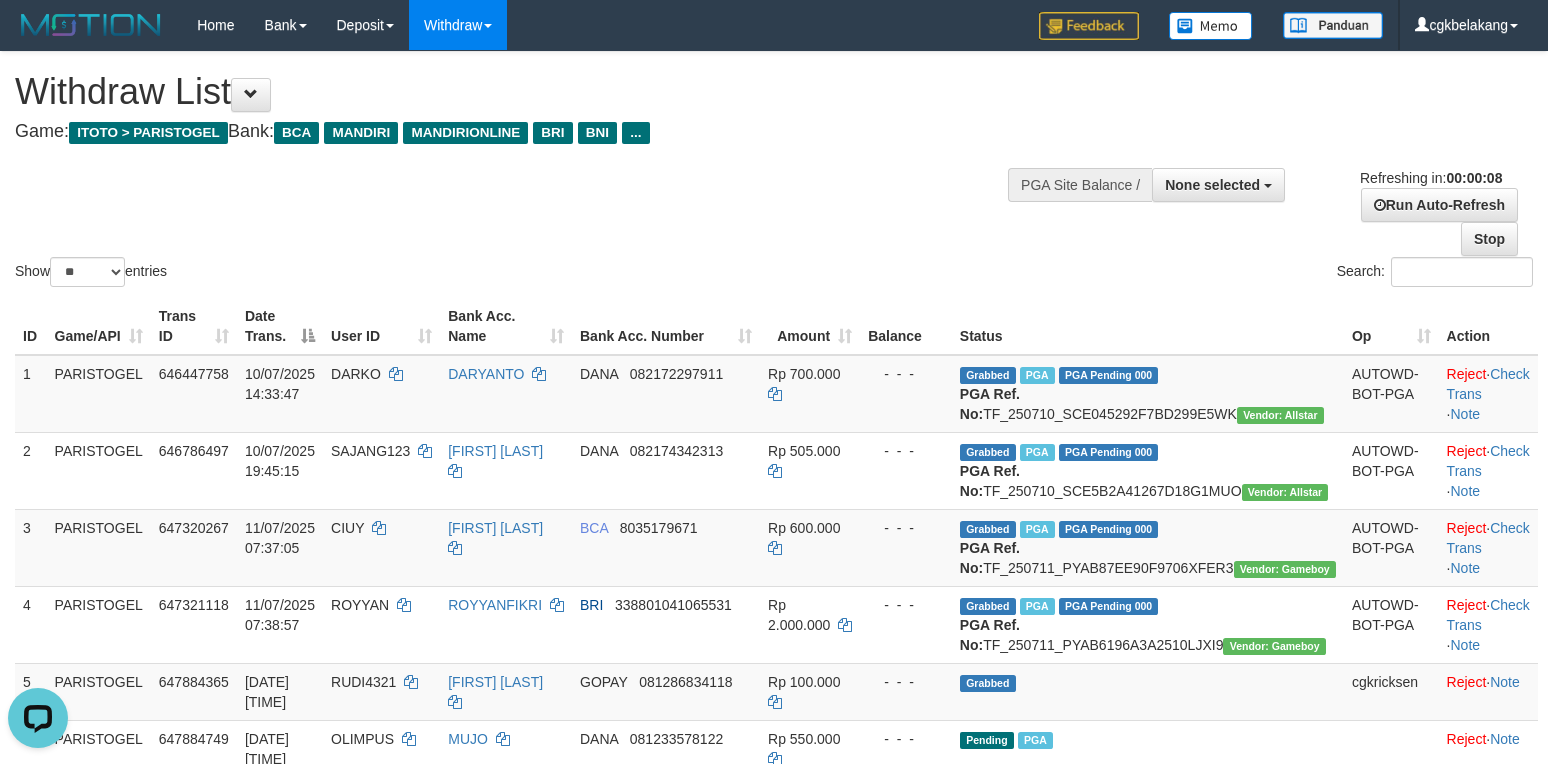 scroll, scrollTop: 0, scrollLeft: 0, axis: both 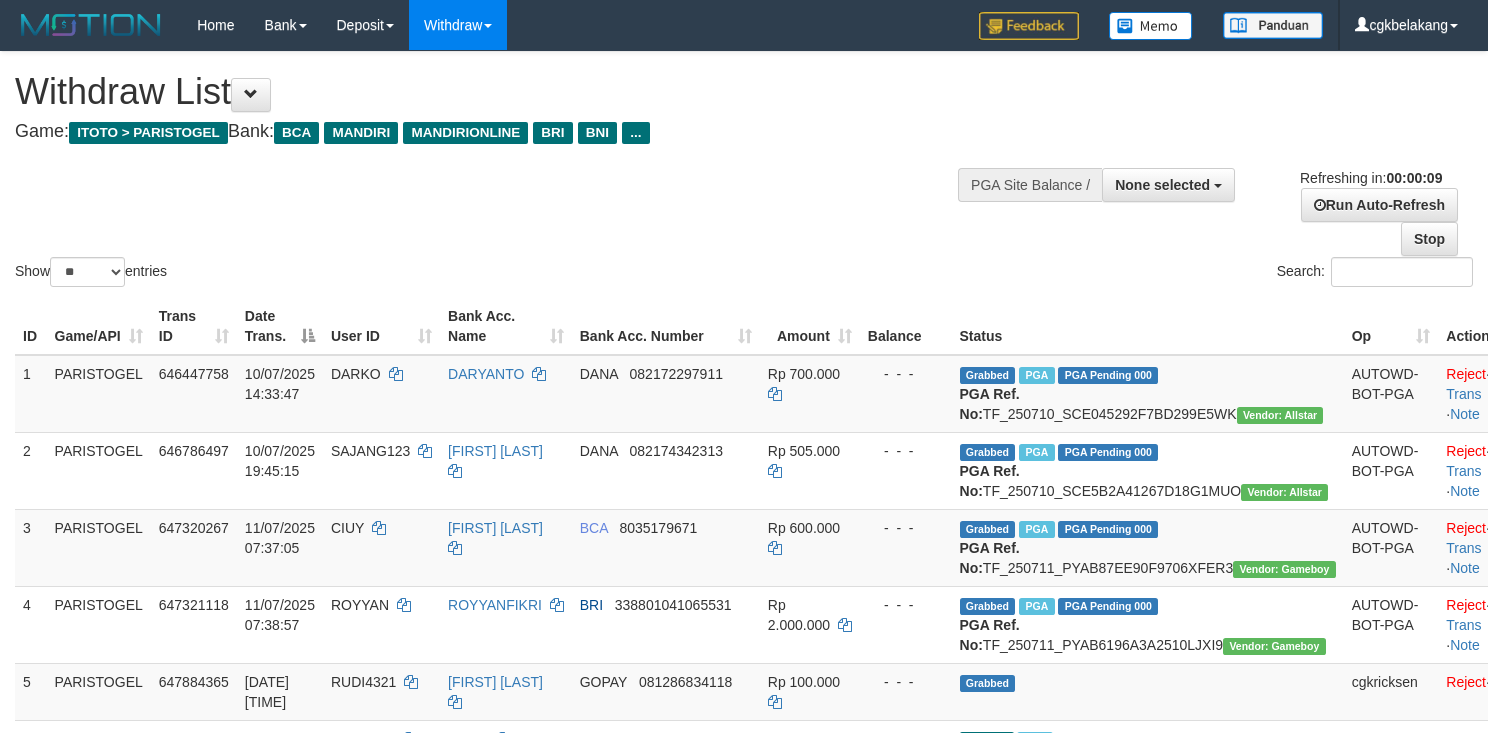 select 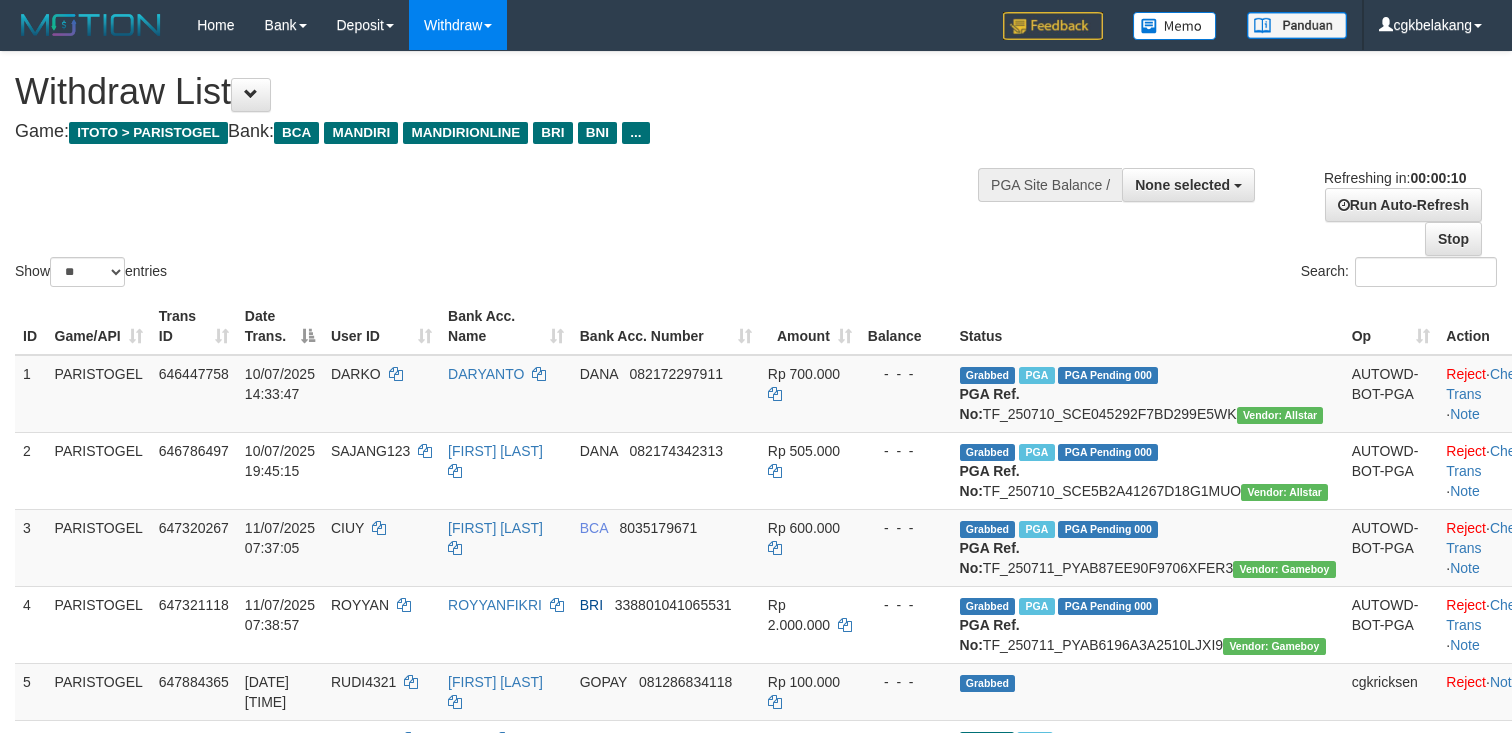 select 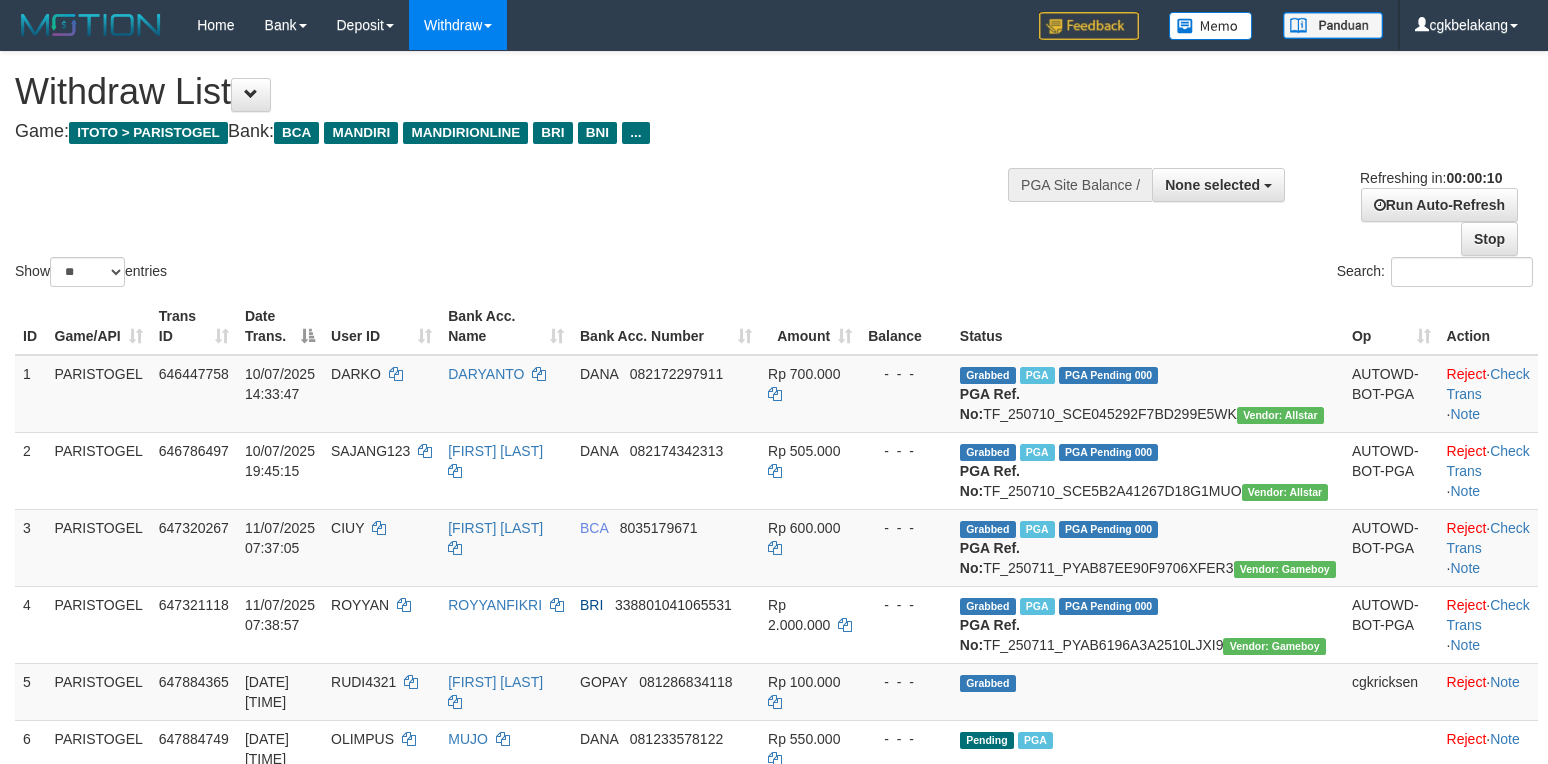 select 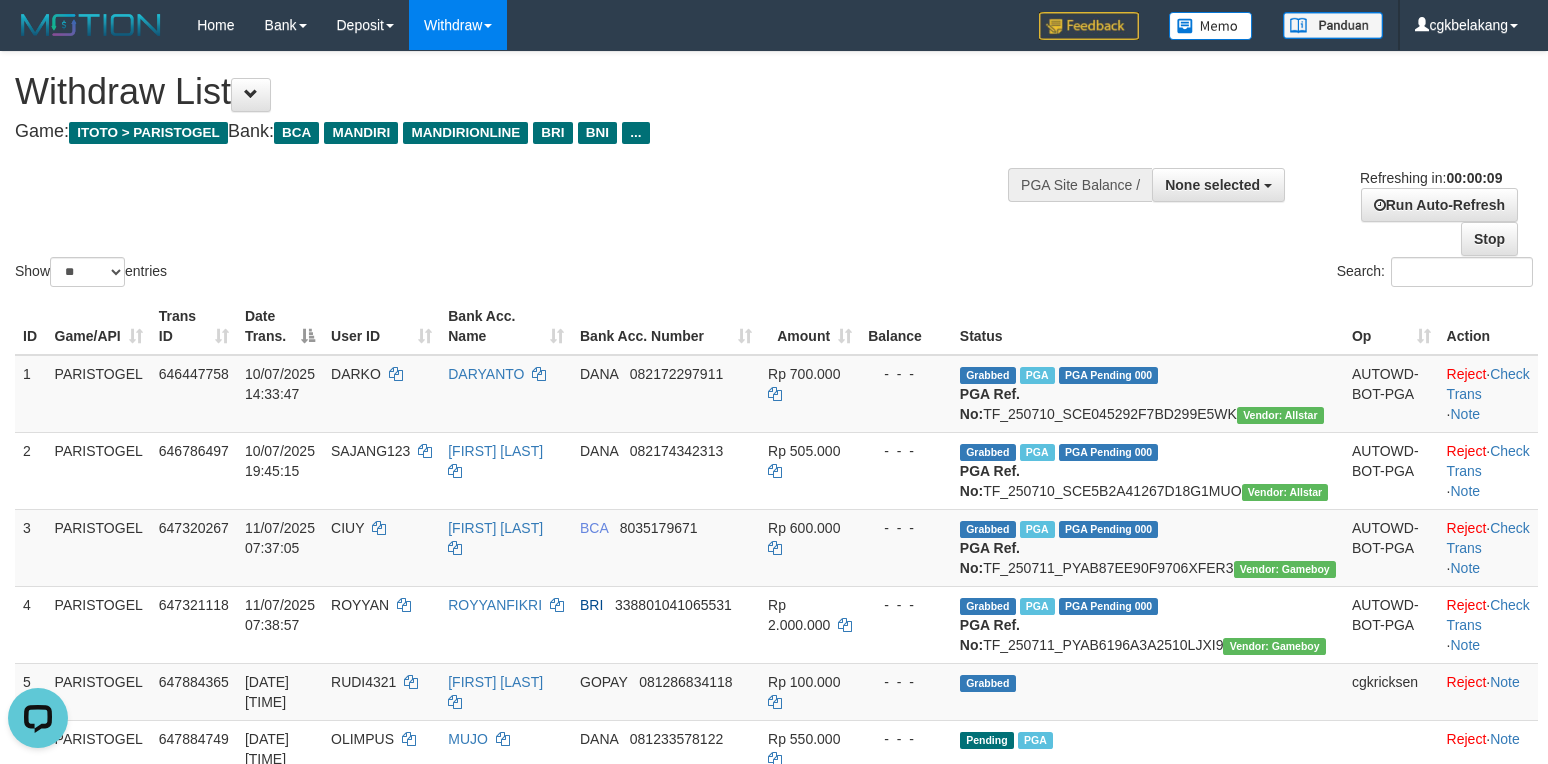 scroll, scrollTop: 0, scrollLeft: 0, axis: both 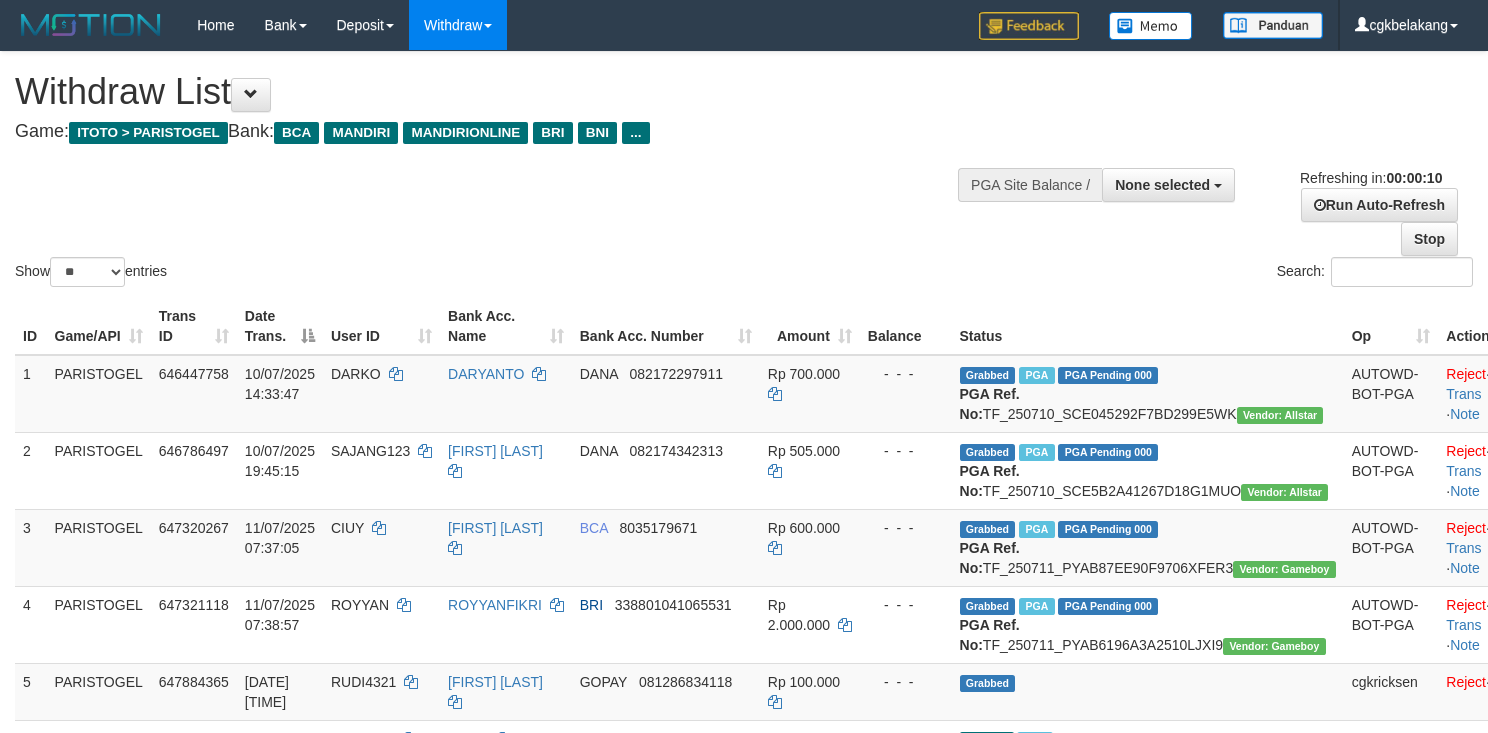 select 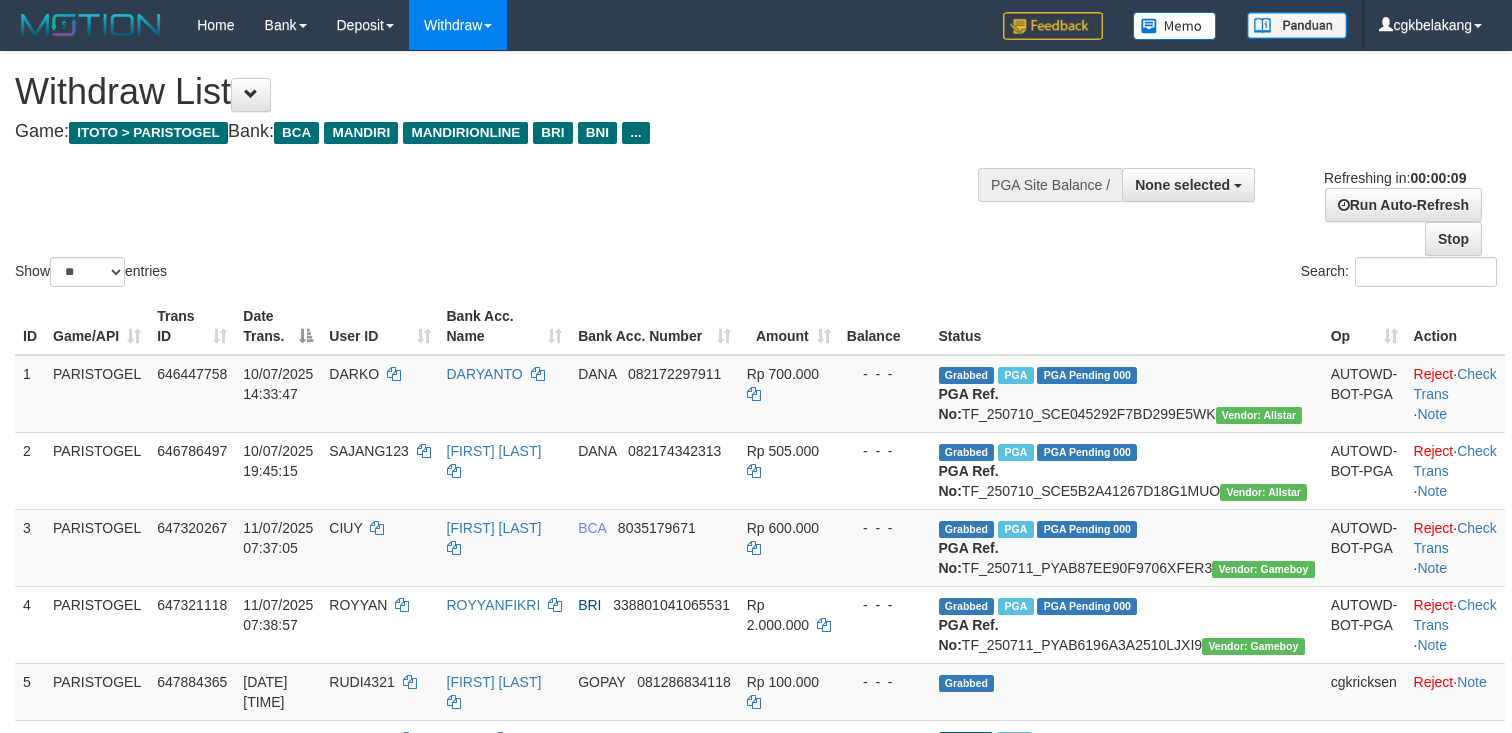 select 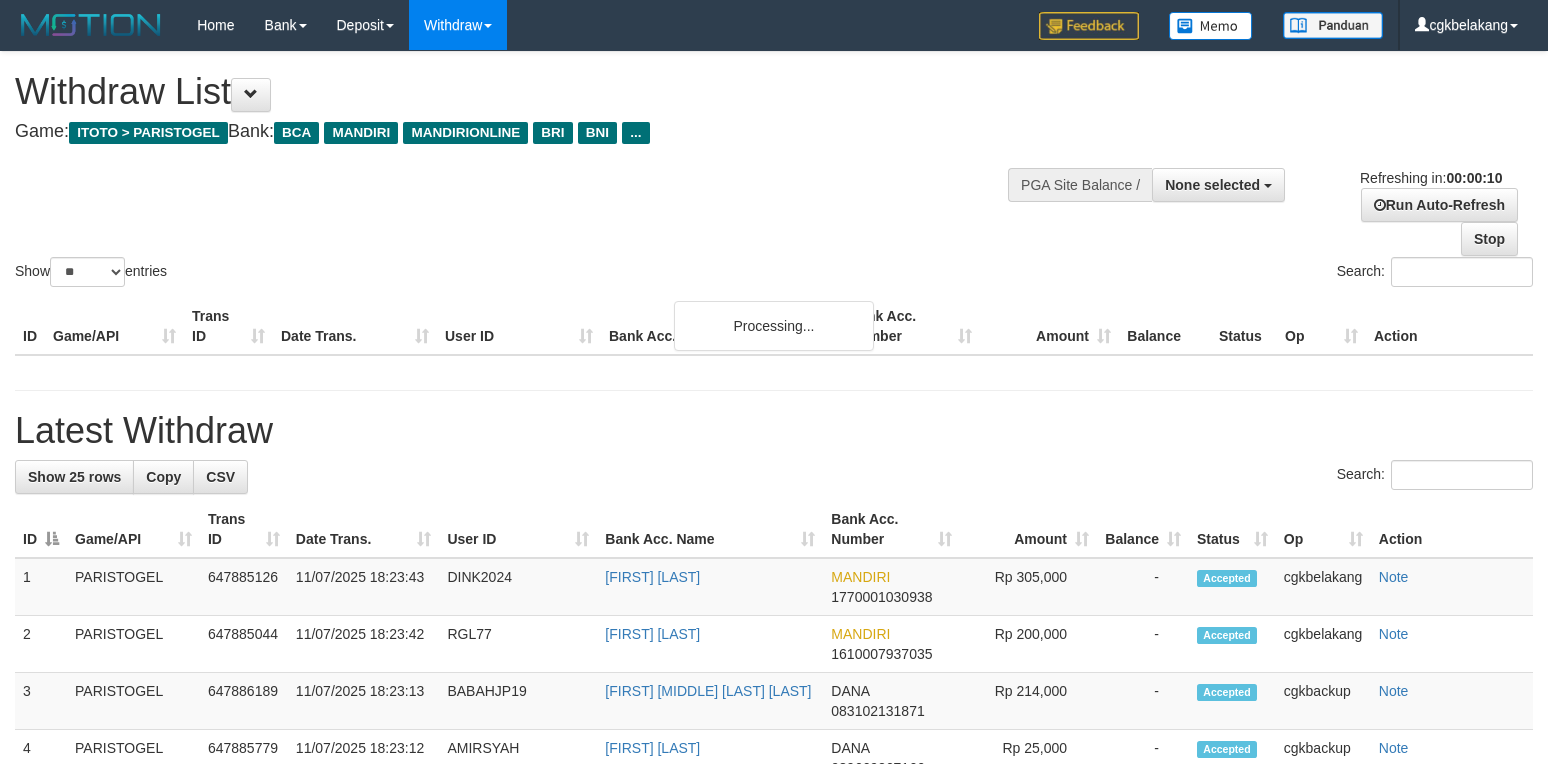 select 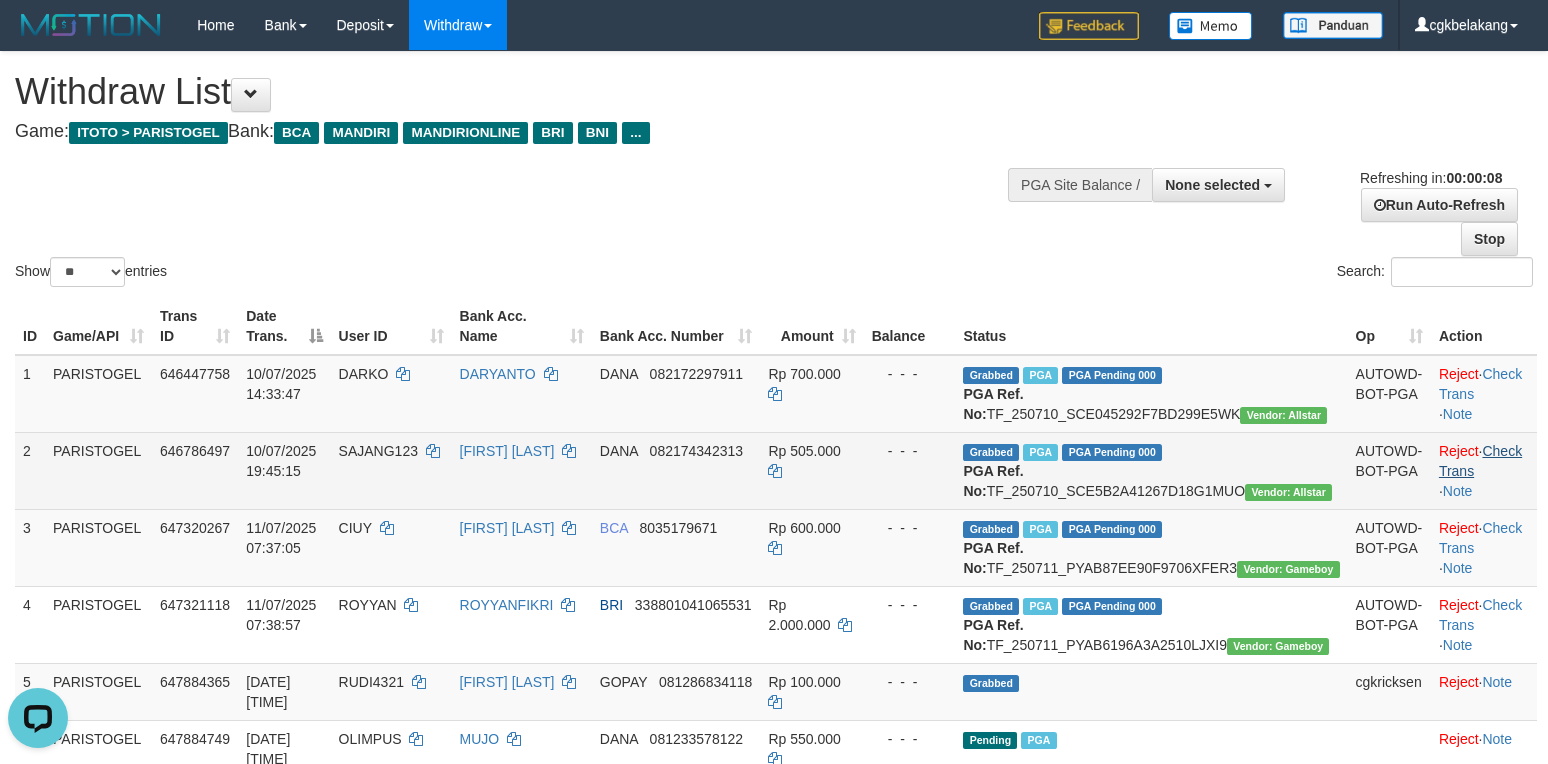 scroll, scrollTop: 0, scrollLeft: 0, axis: both 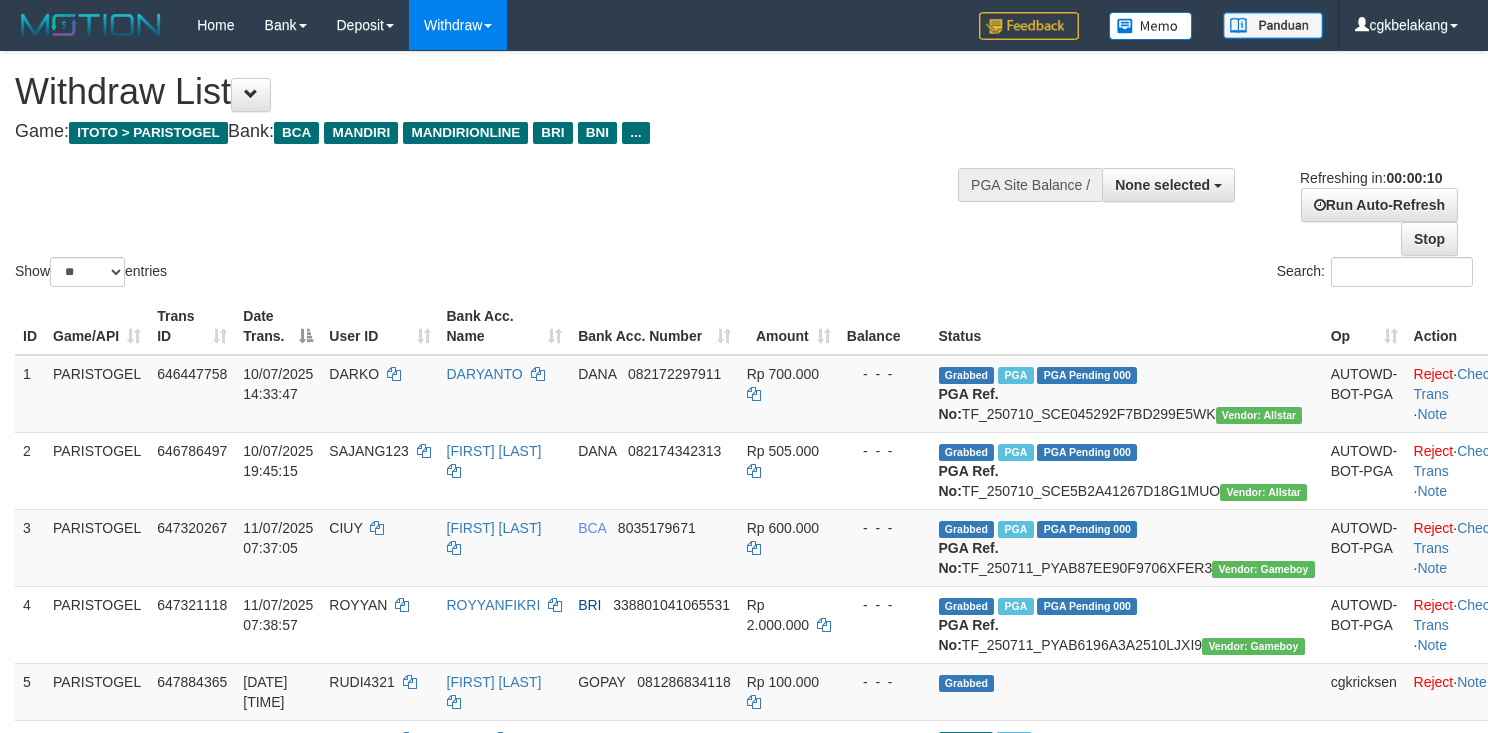 select 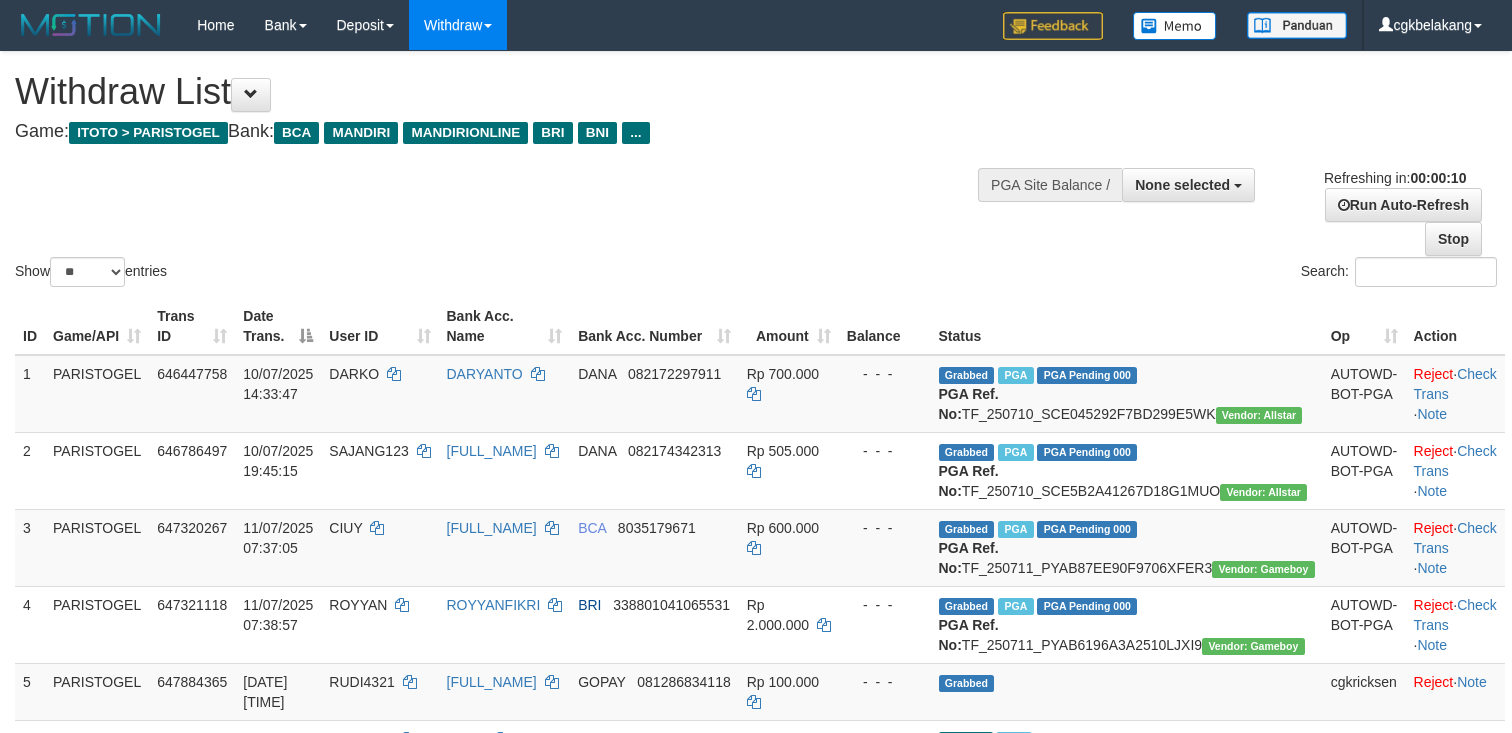 select 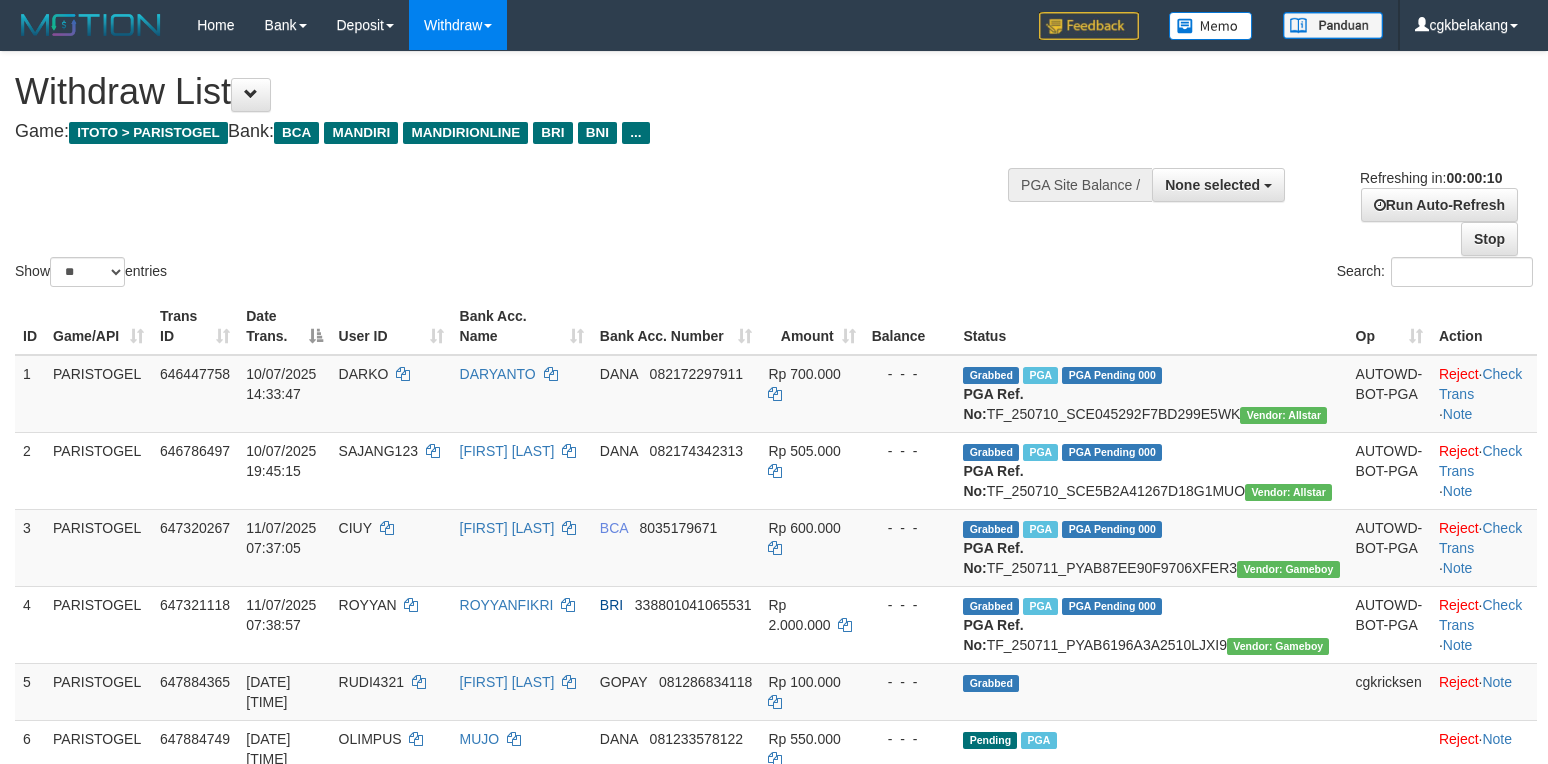 select 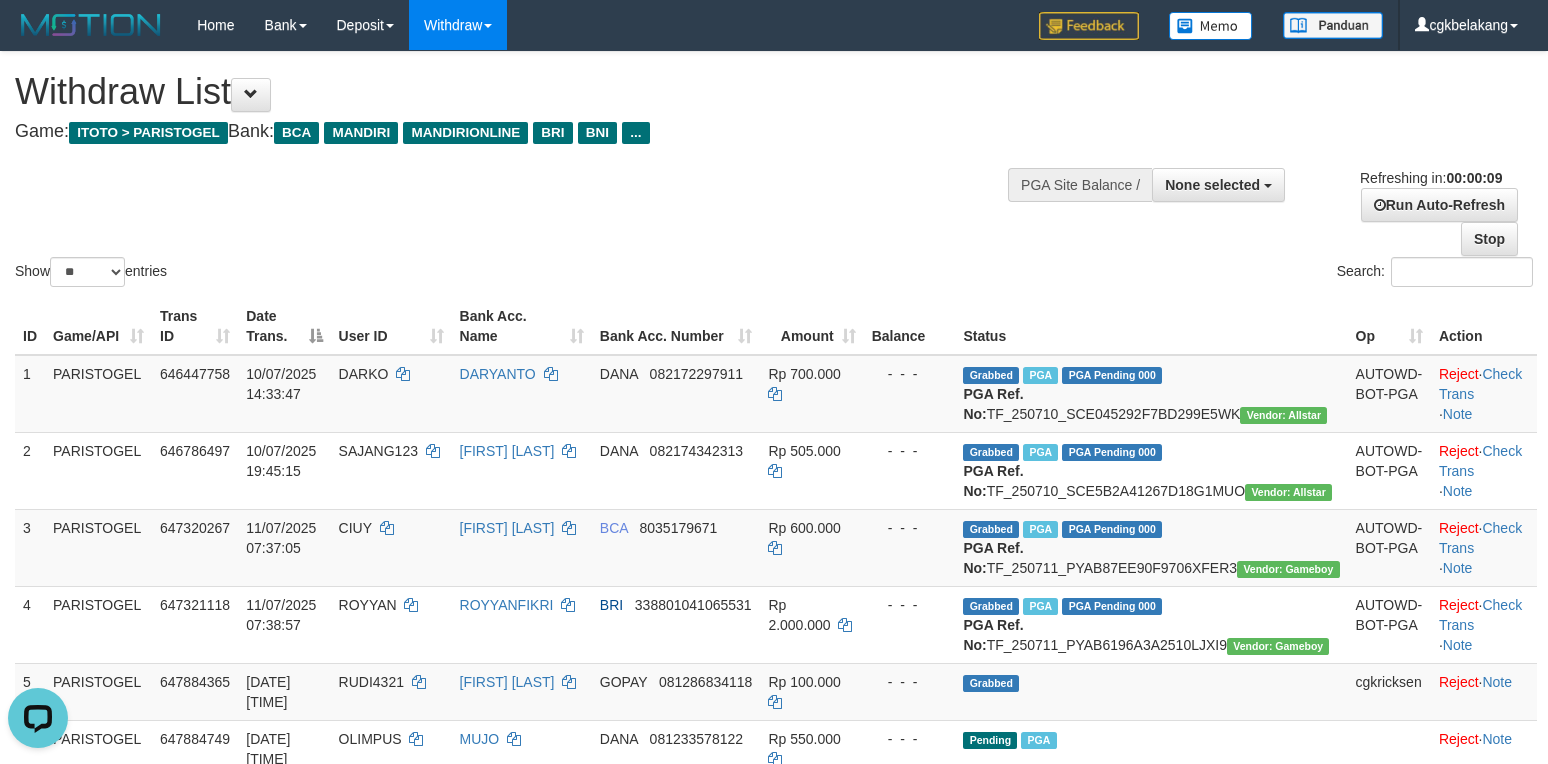 scroll, scrollTop: 0, scrollLeft: 0, axis: both 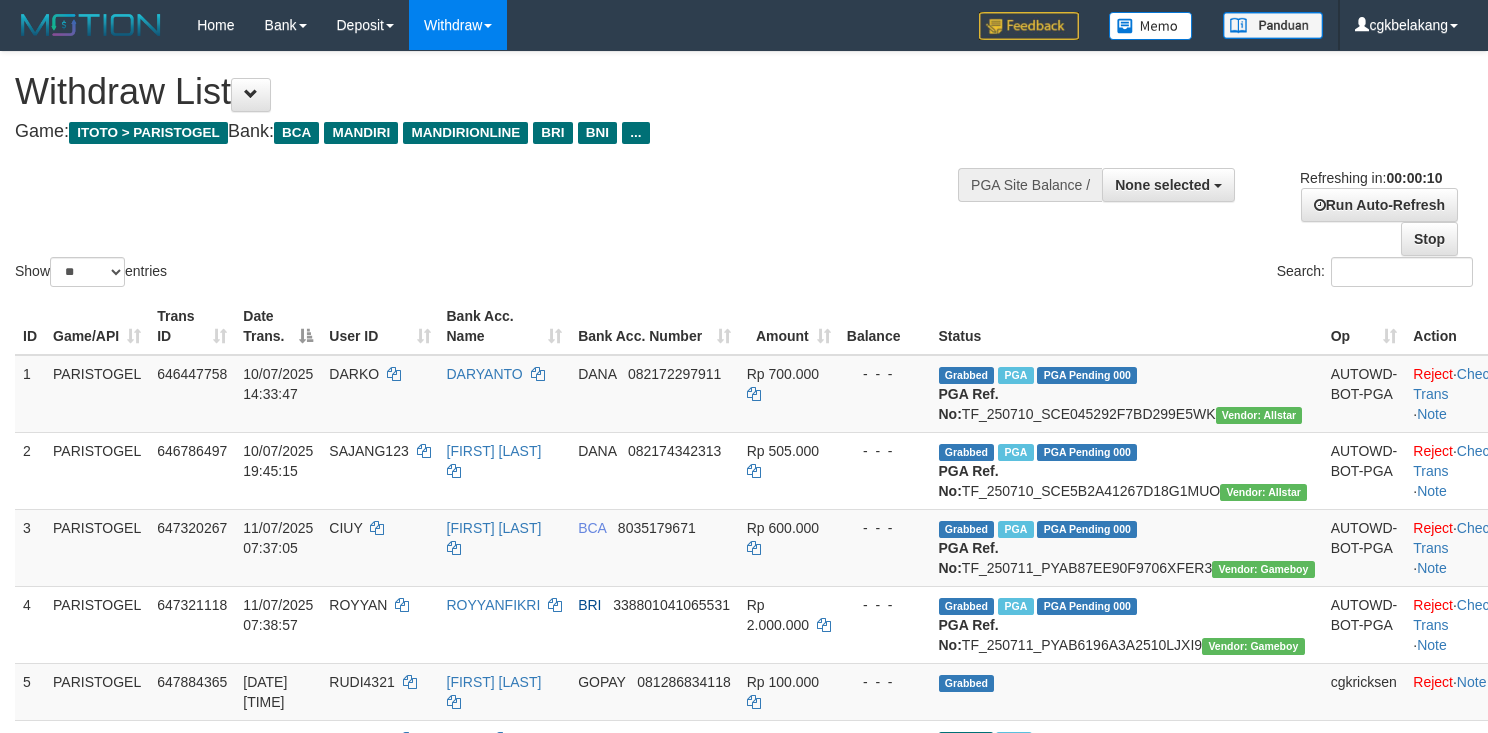 select 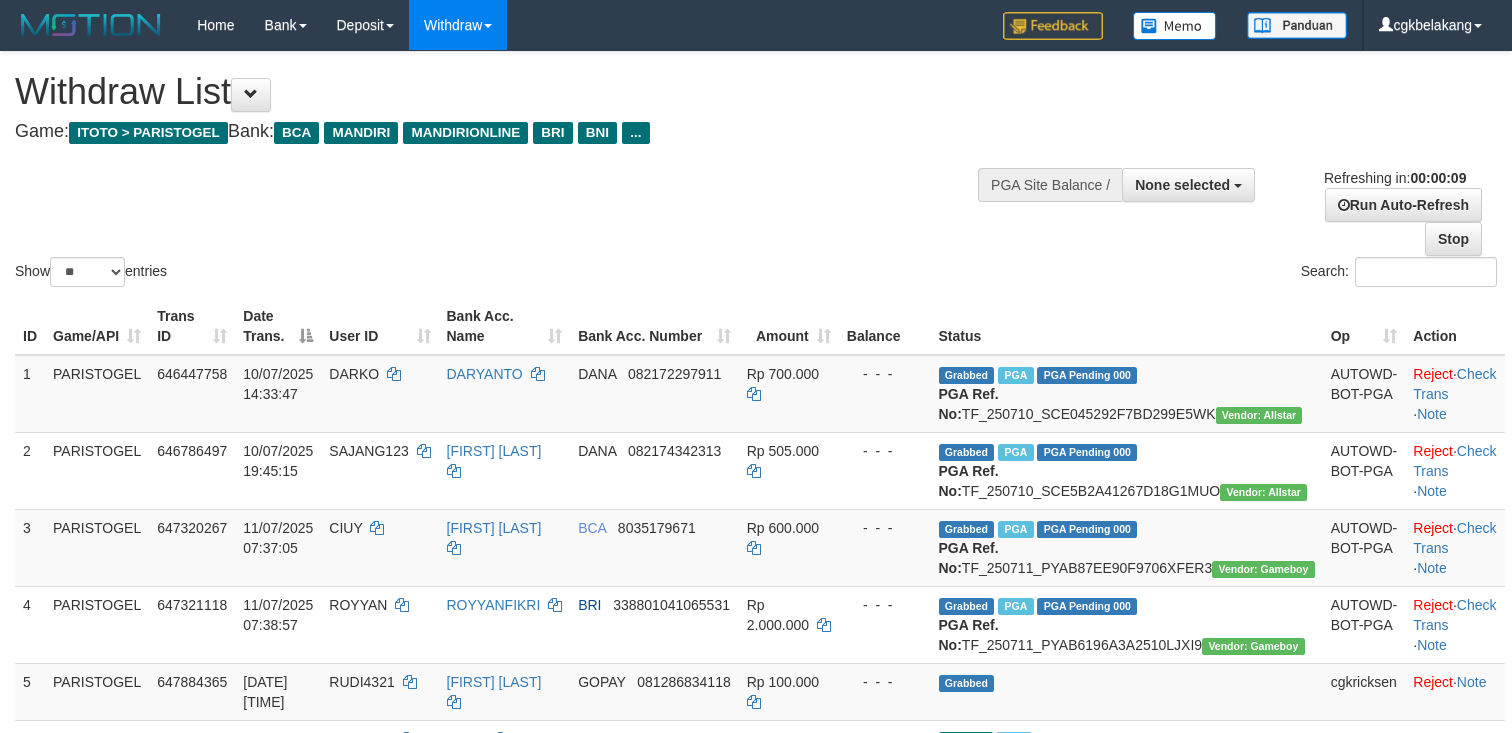 select 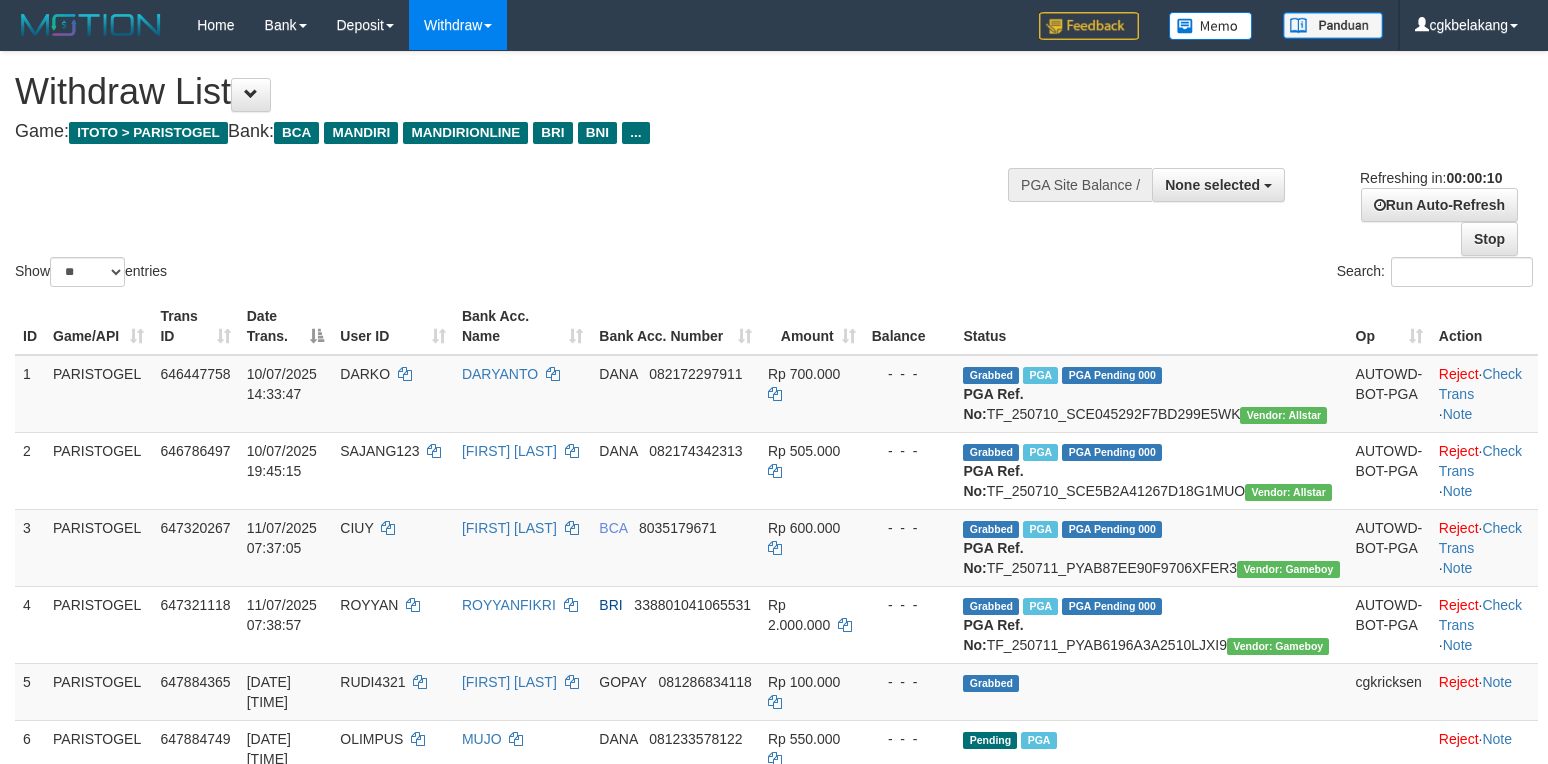 select 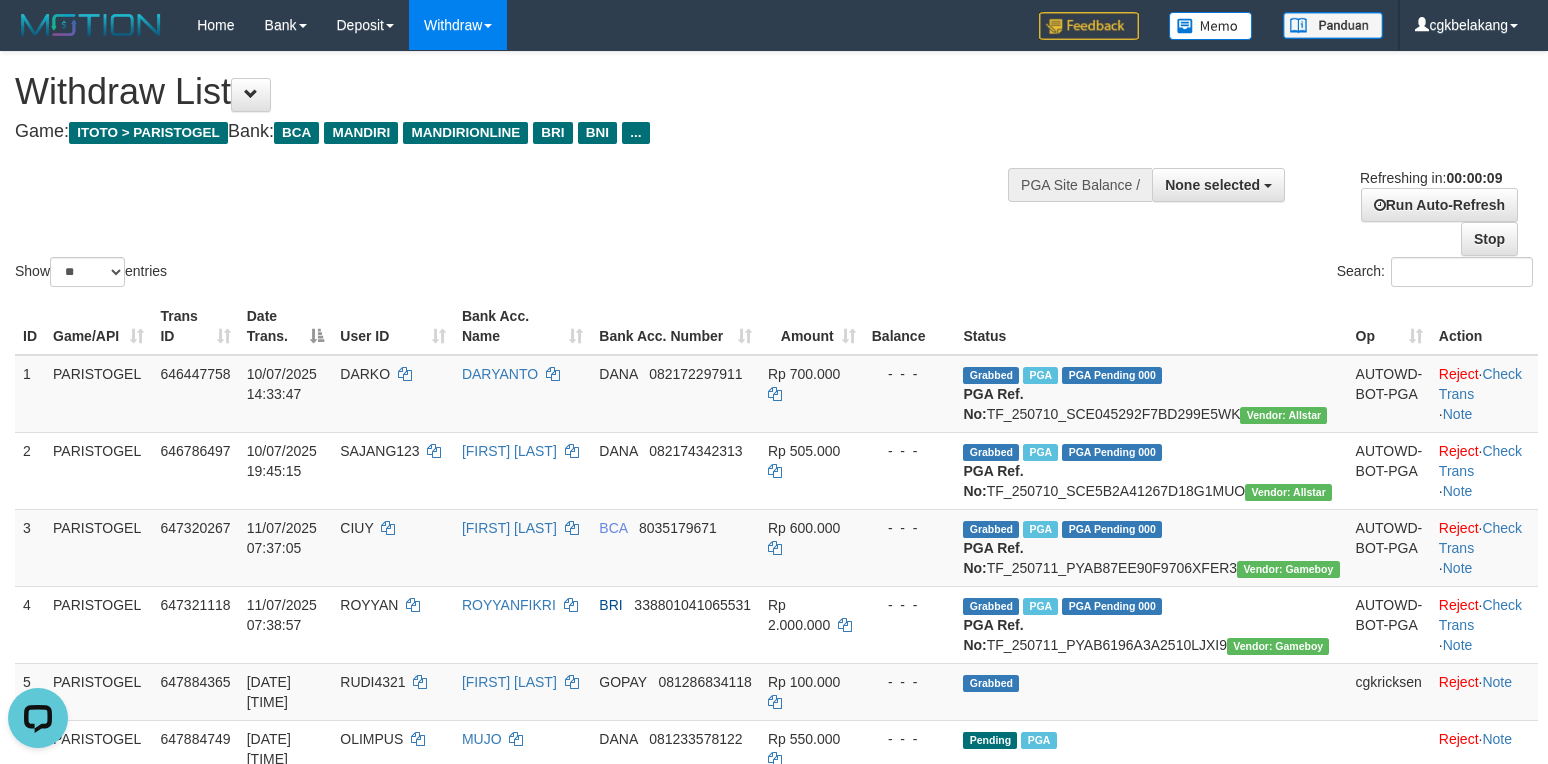 scroll, scrollTop: 0, scrollLeft: 0, axis: both 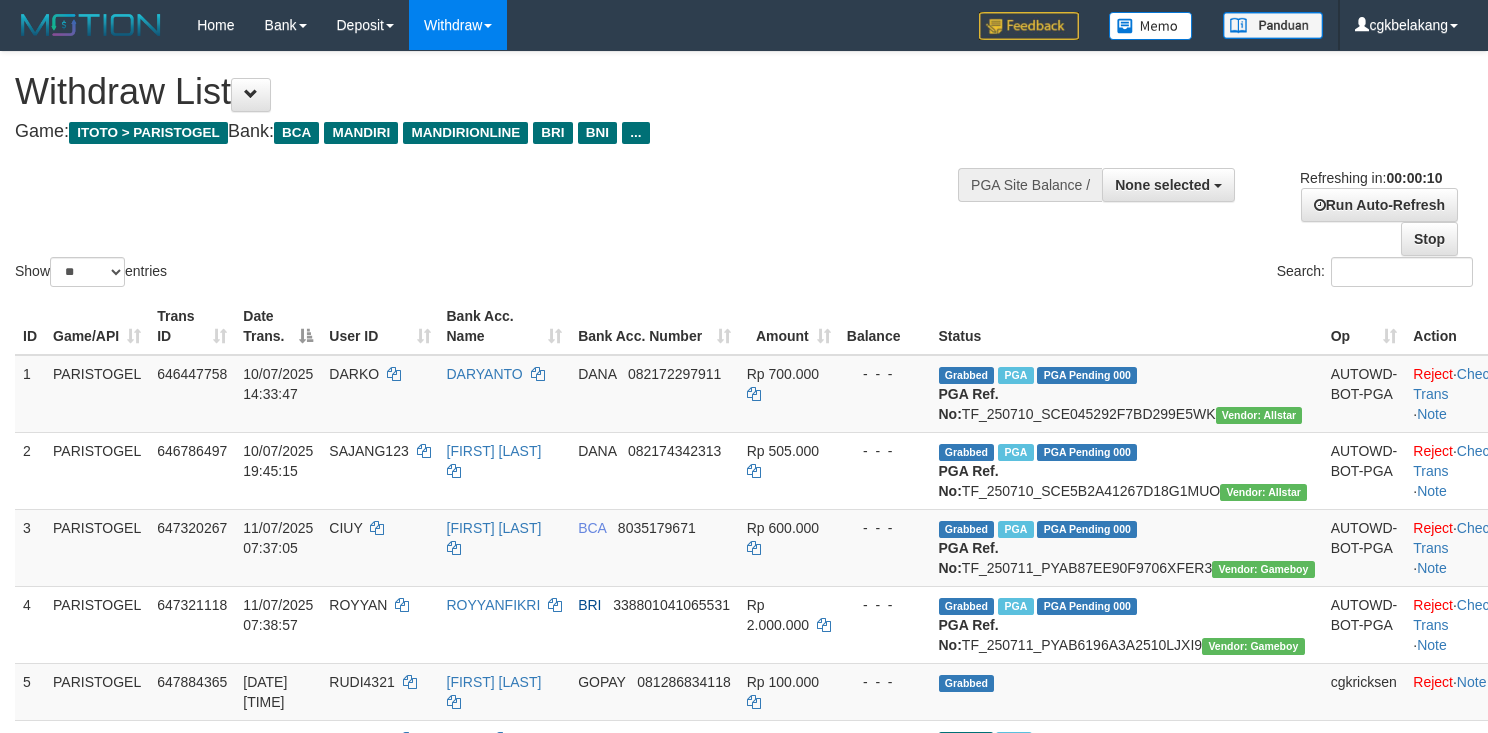 select 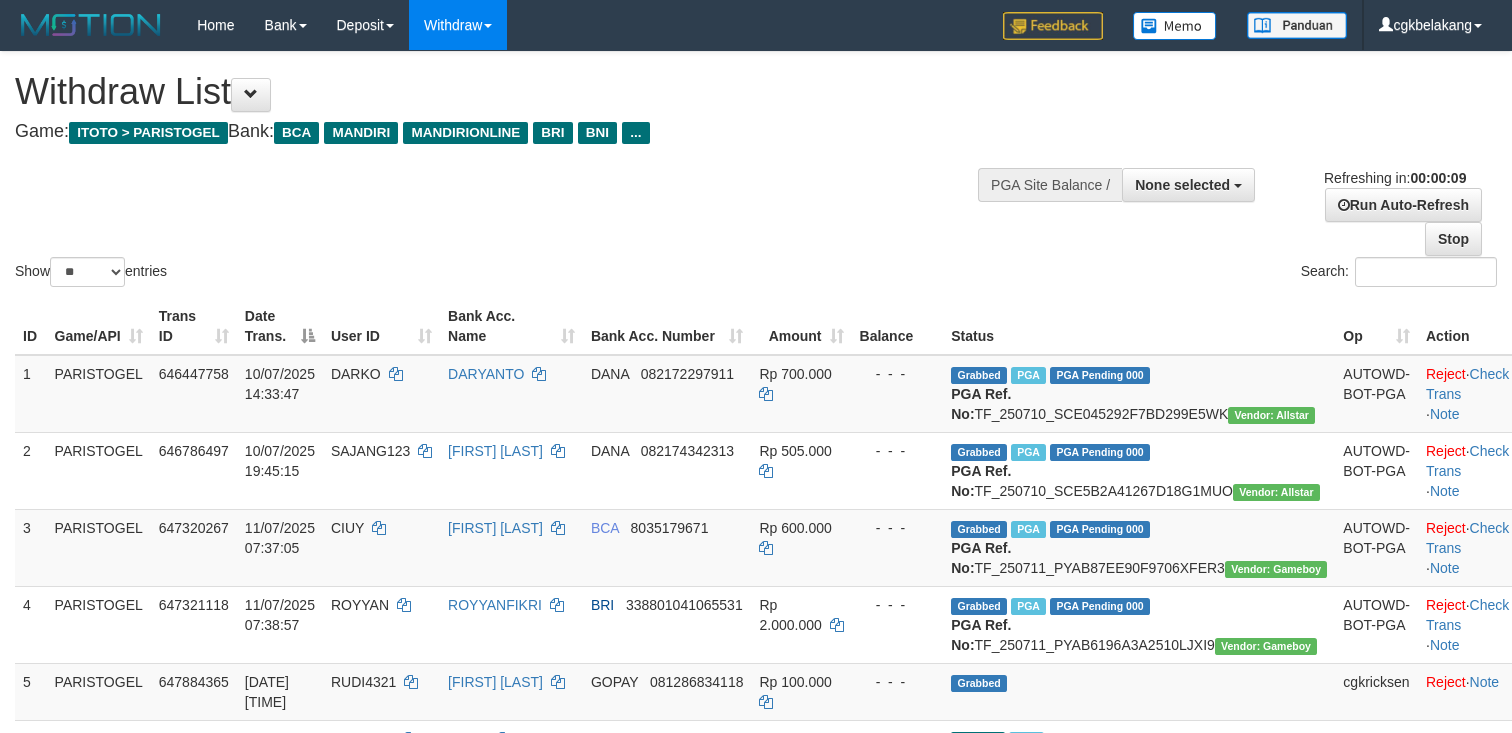 select 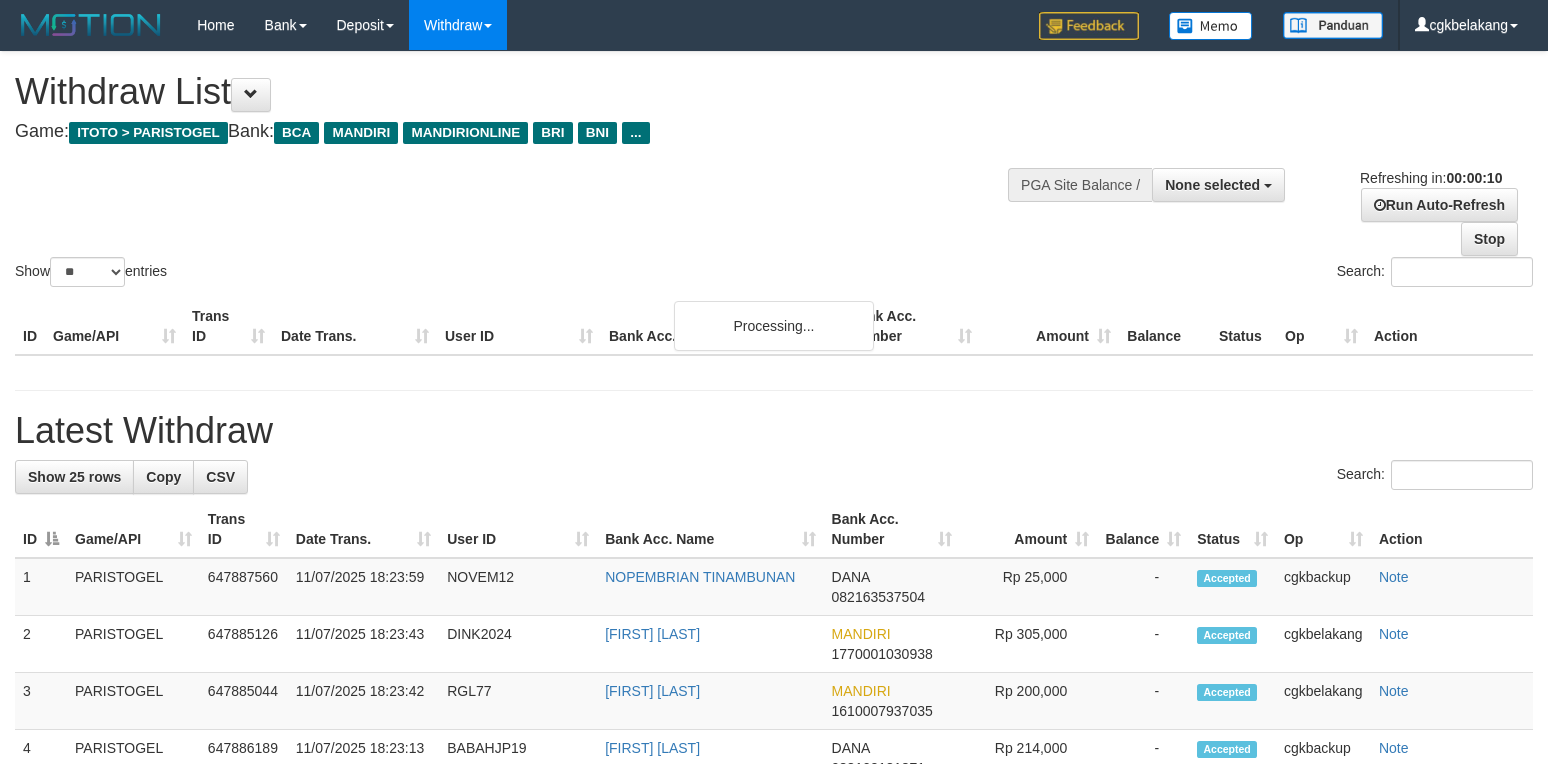 select 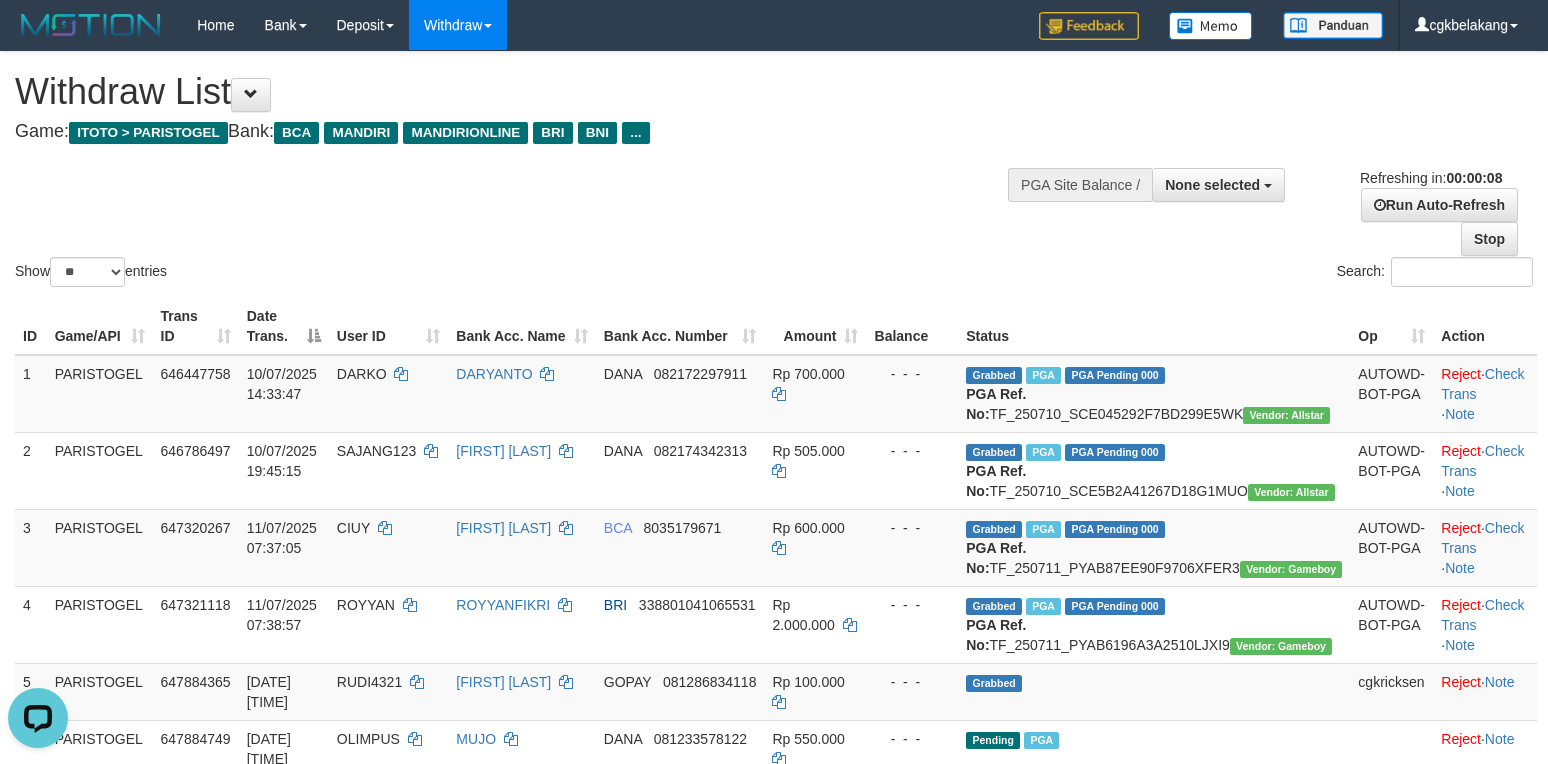 scroll, scrollTop: 0, scrollLeft: 0, axis: both 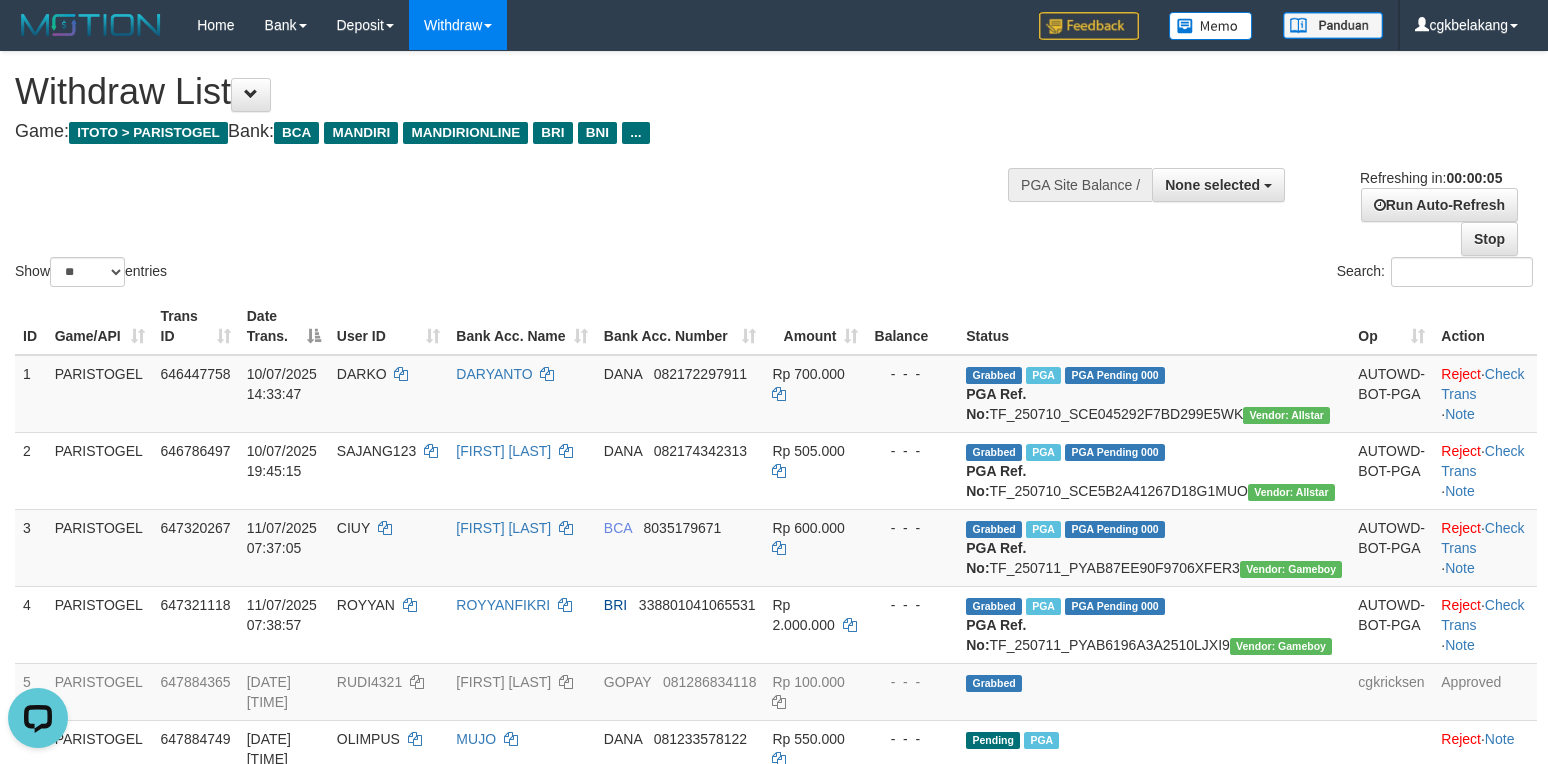 click on "Status" at bounding box center [1154, 326] 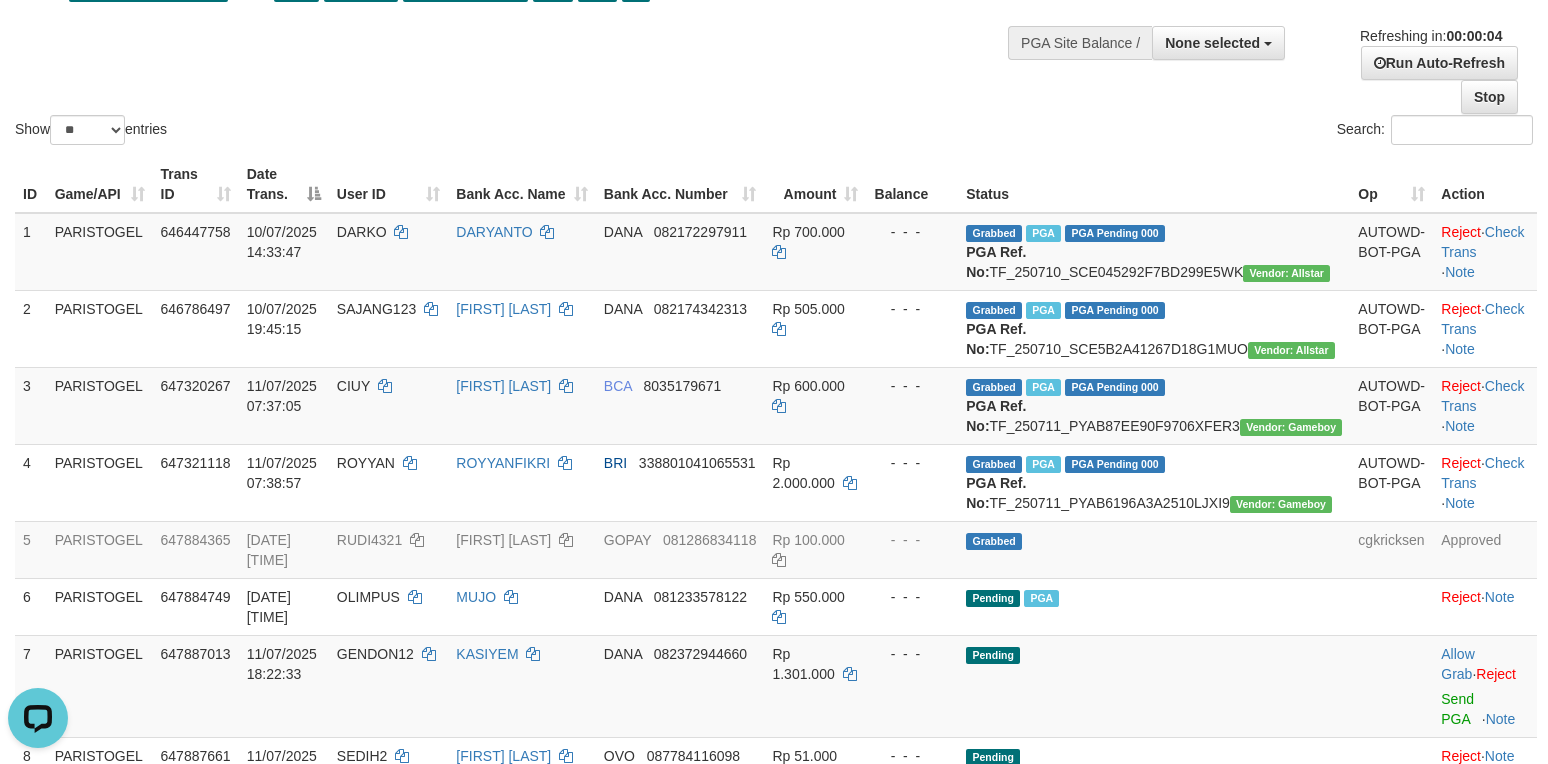 scroll, scrollTop: 533, scrollLeft: 0, axis: vertical 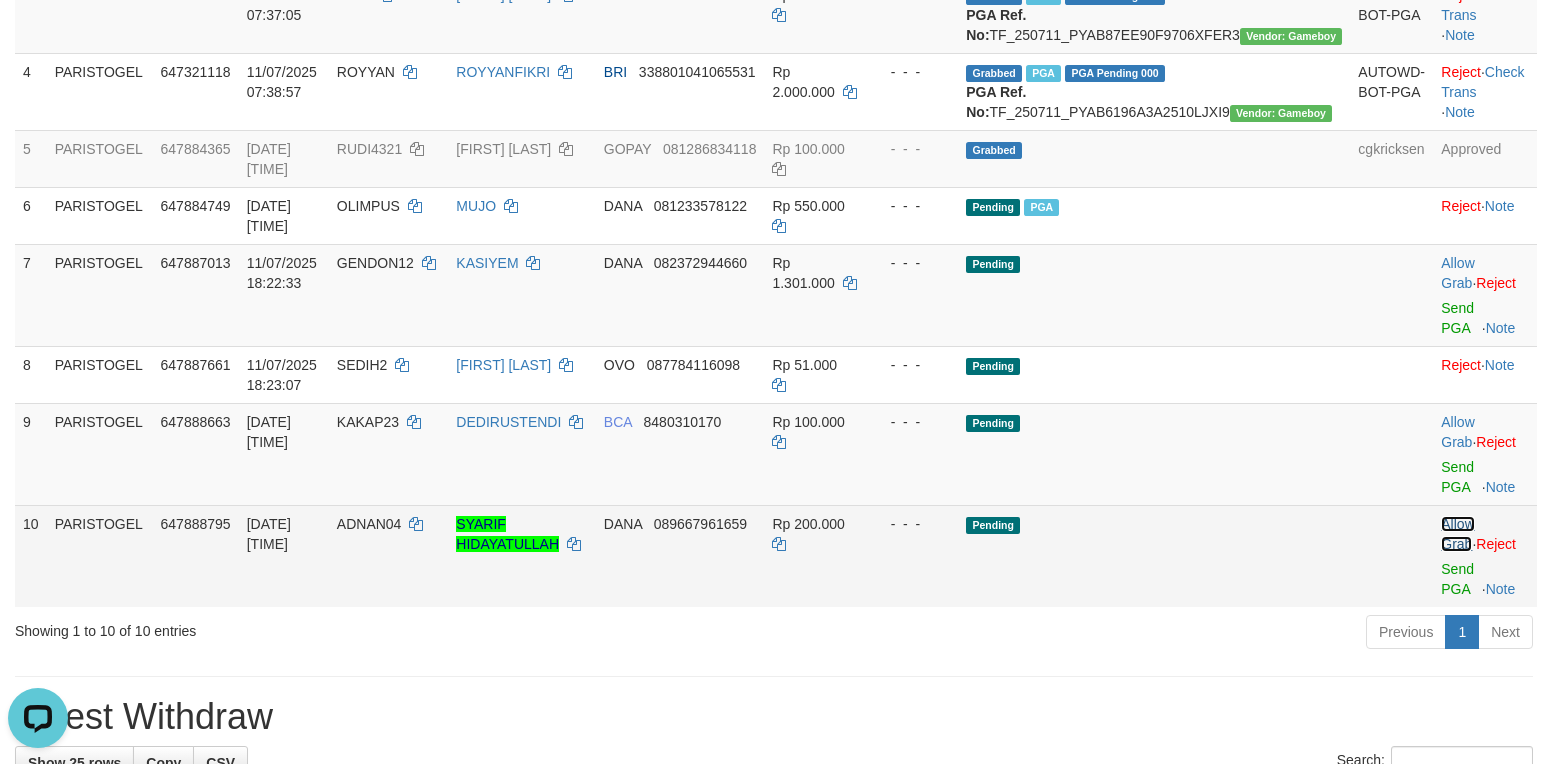 click on "Allow Grab" at bounding box center [1457, 534] 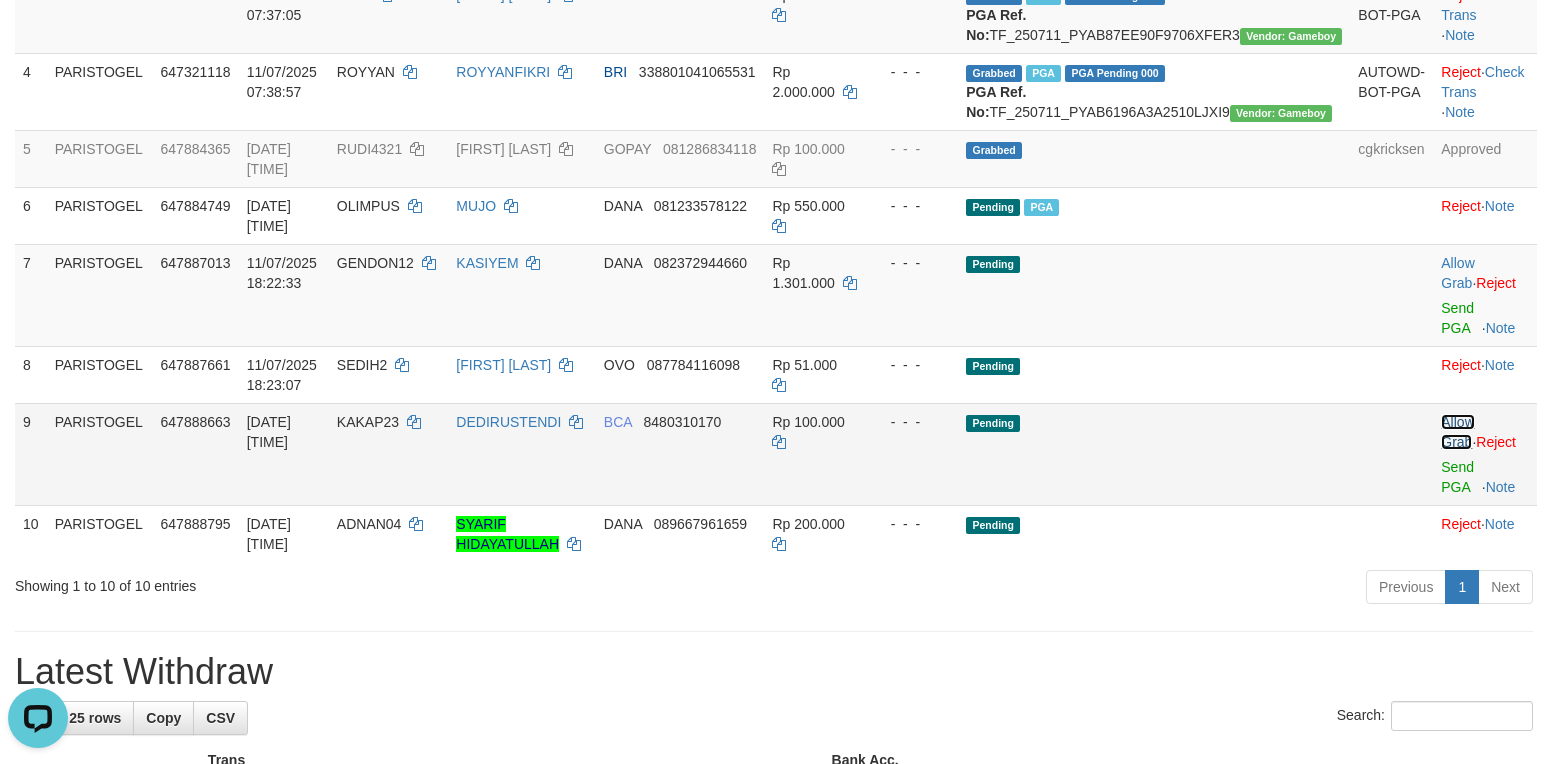 click on "Allow Grab" at bounding box center (1457, 432) 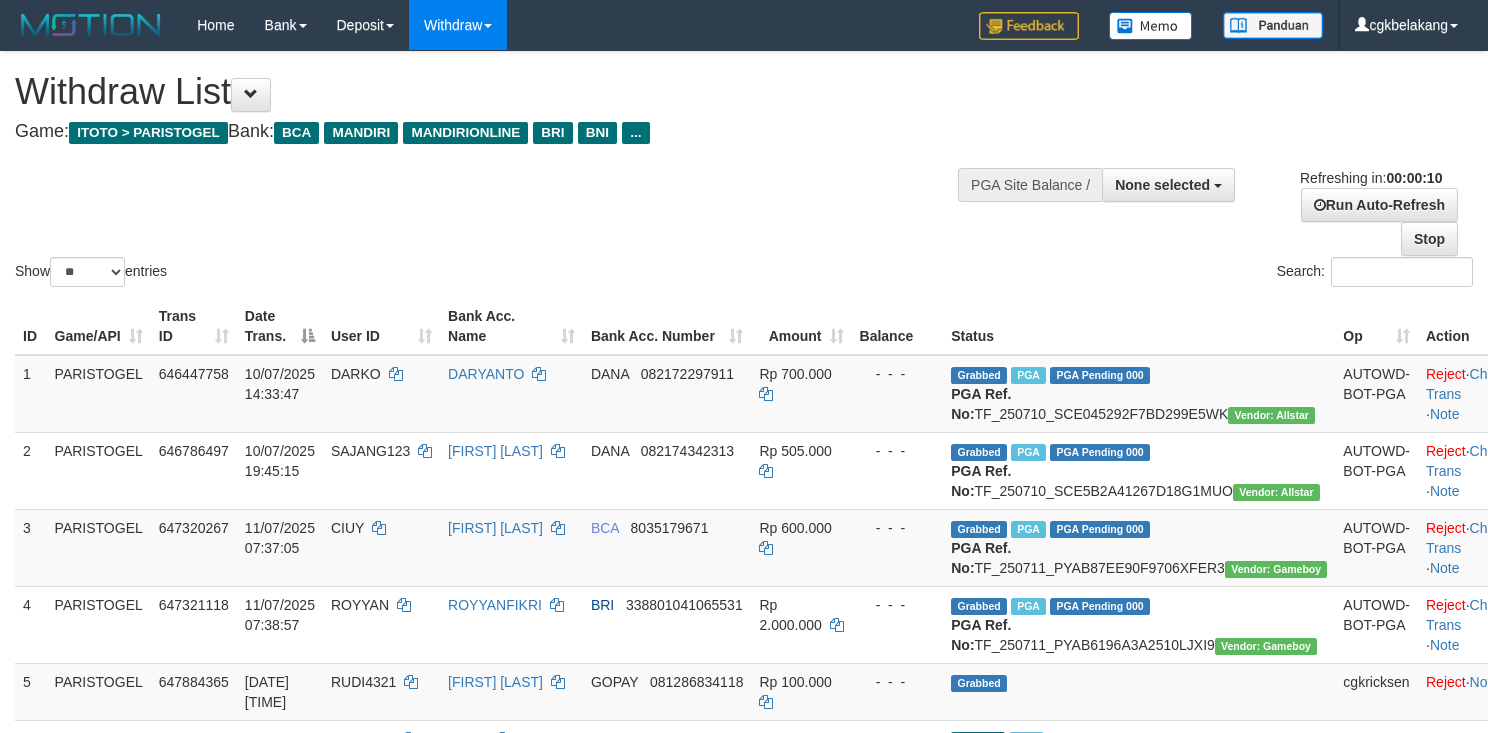 select 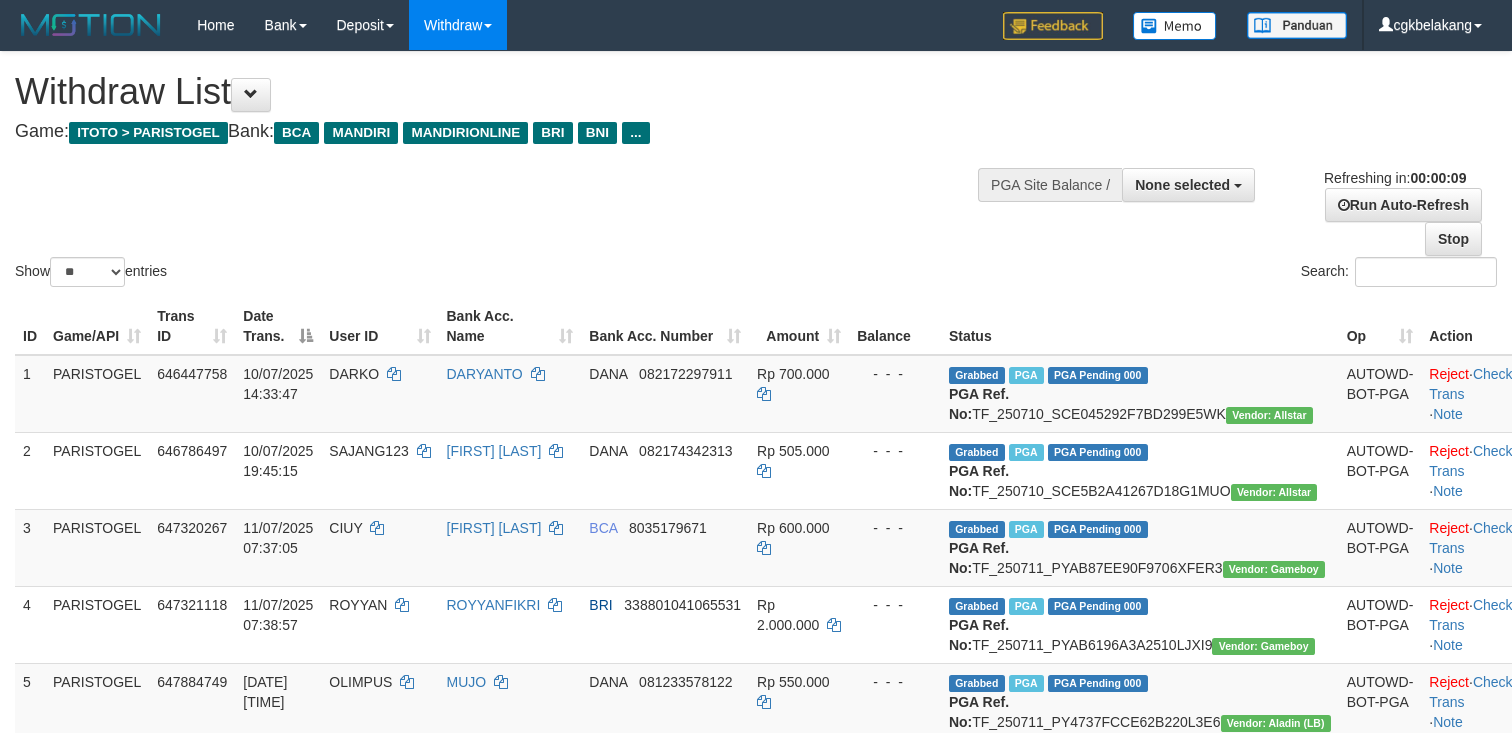 select 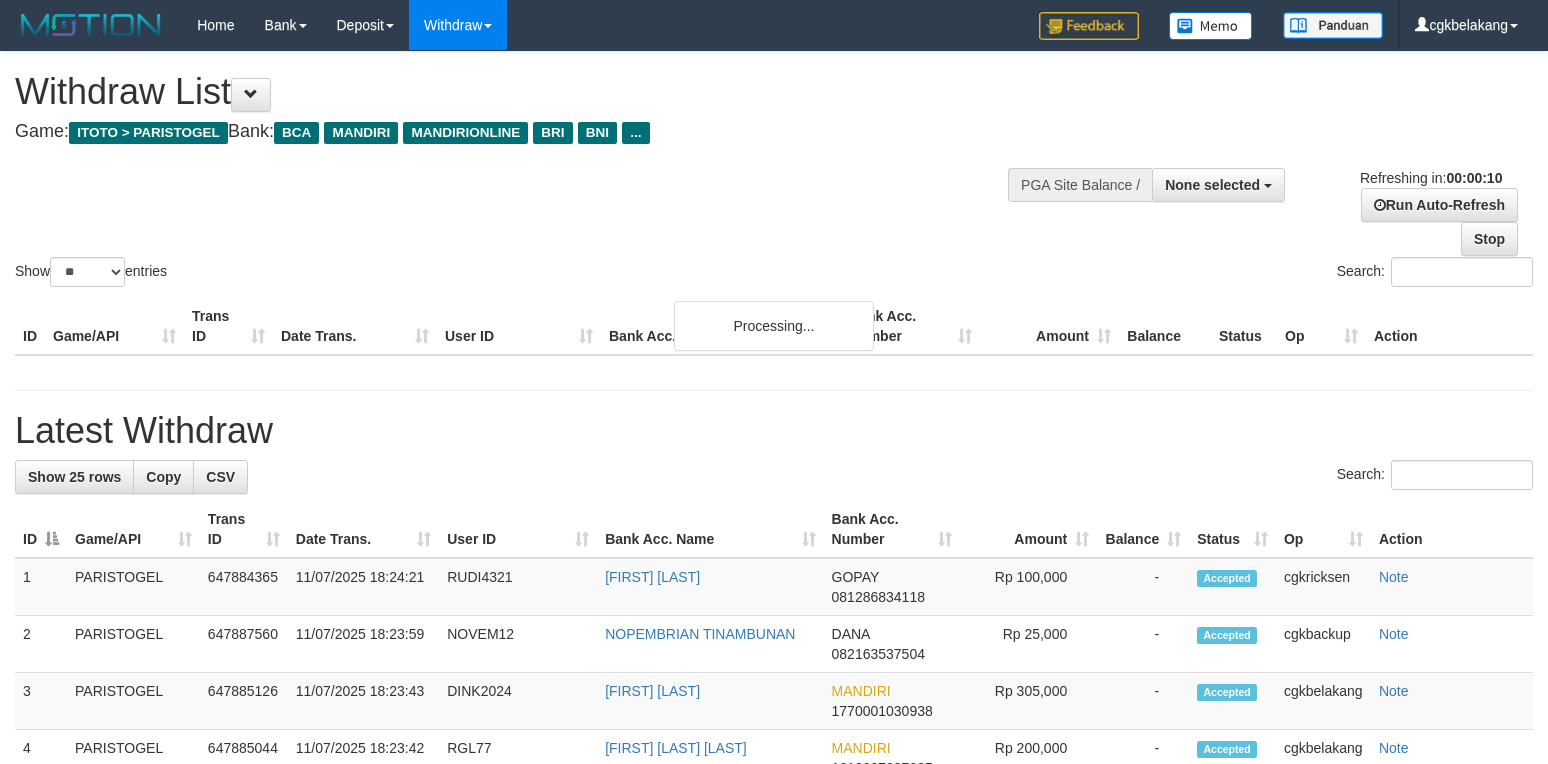 select 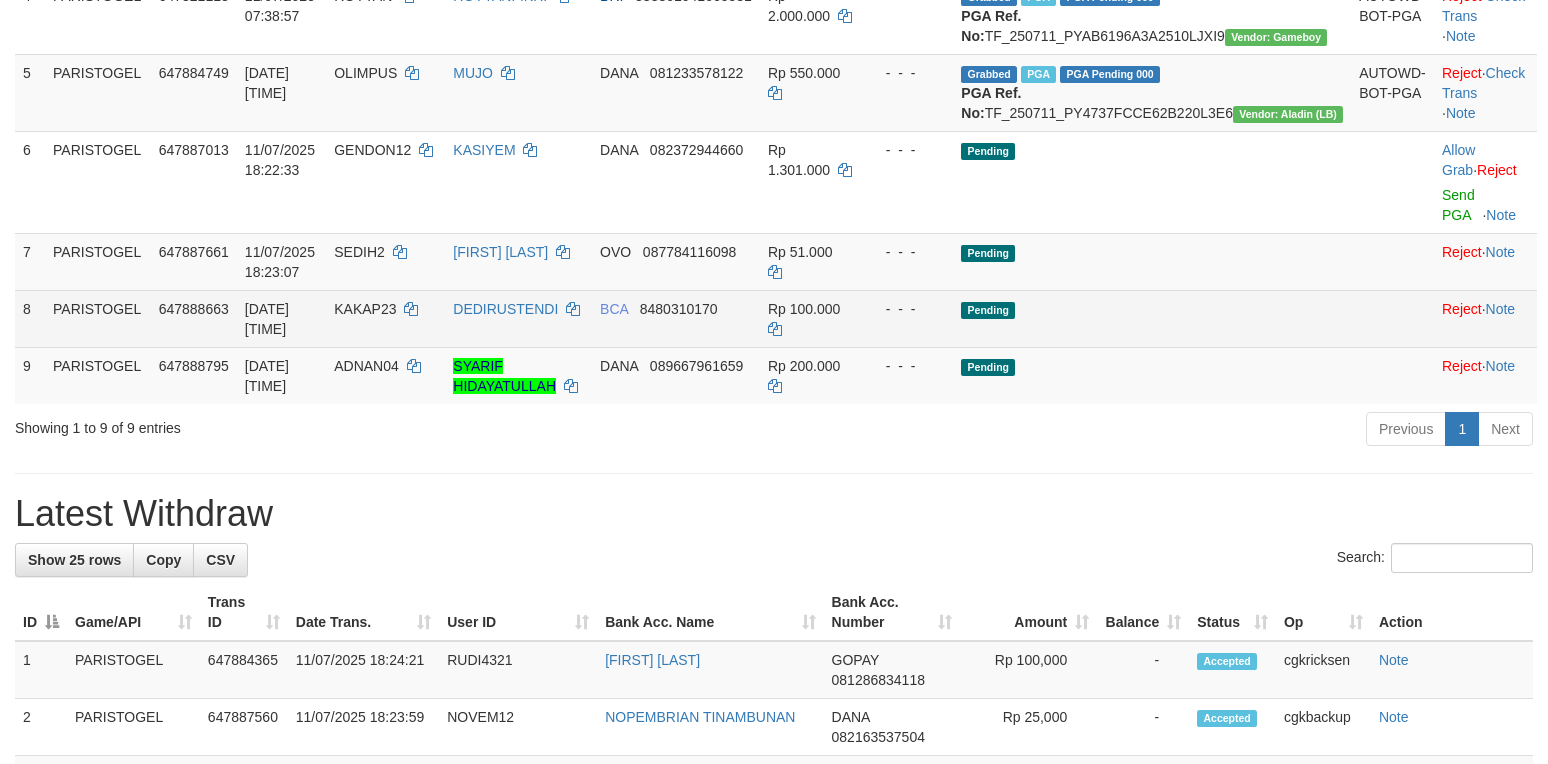 scroll, scrollTop: 533, scrollLeft: 0, axis: vertical 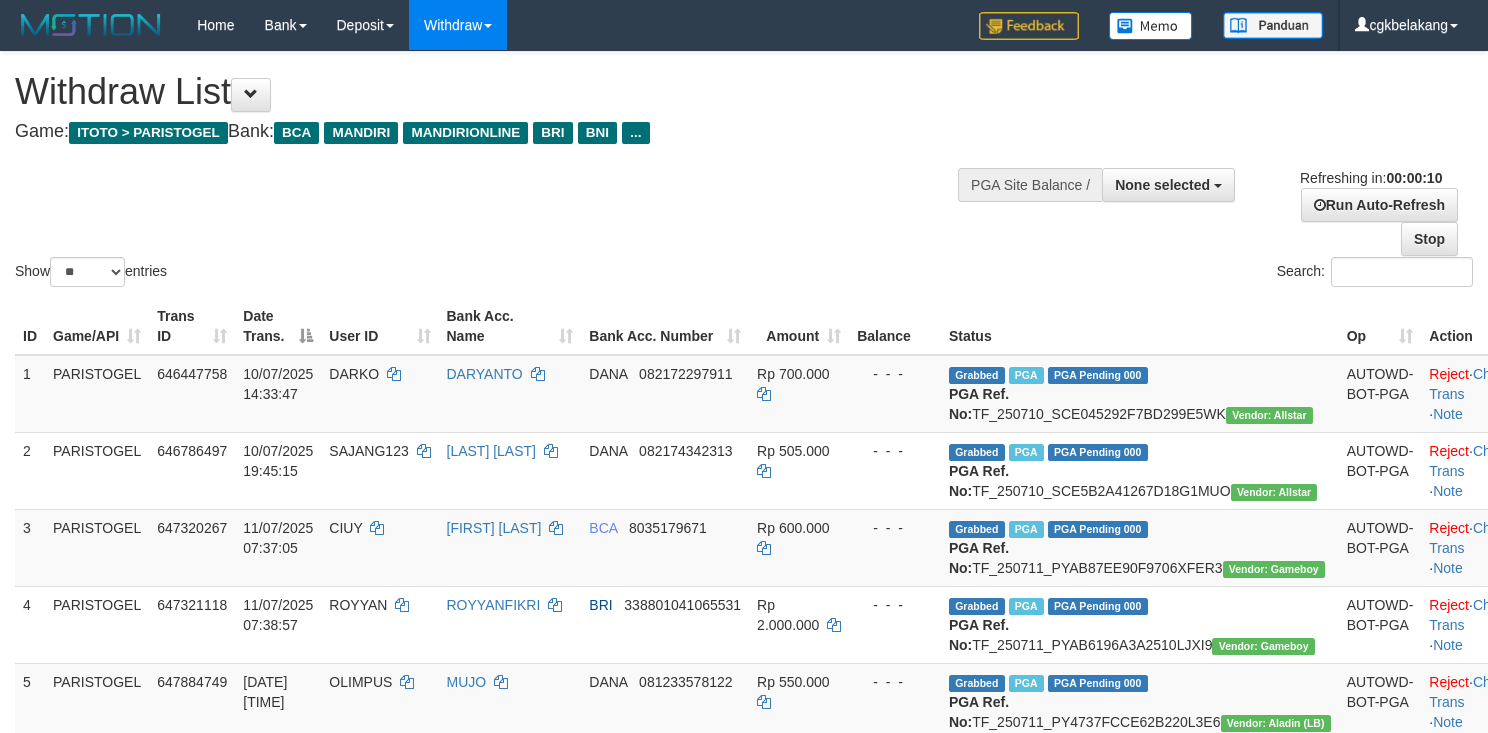 select 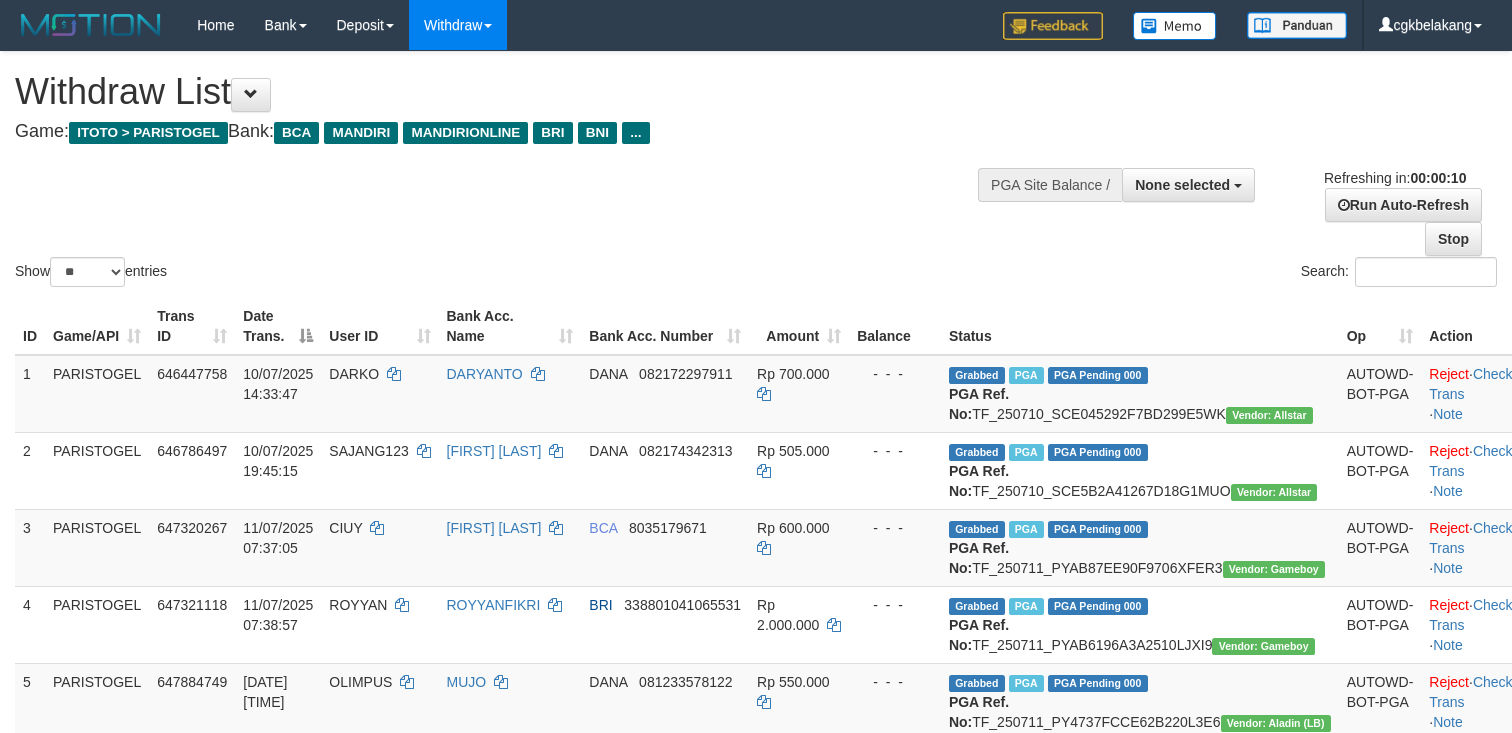 select 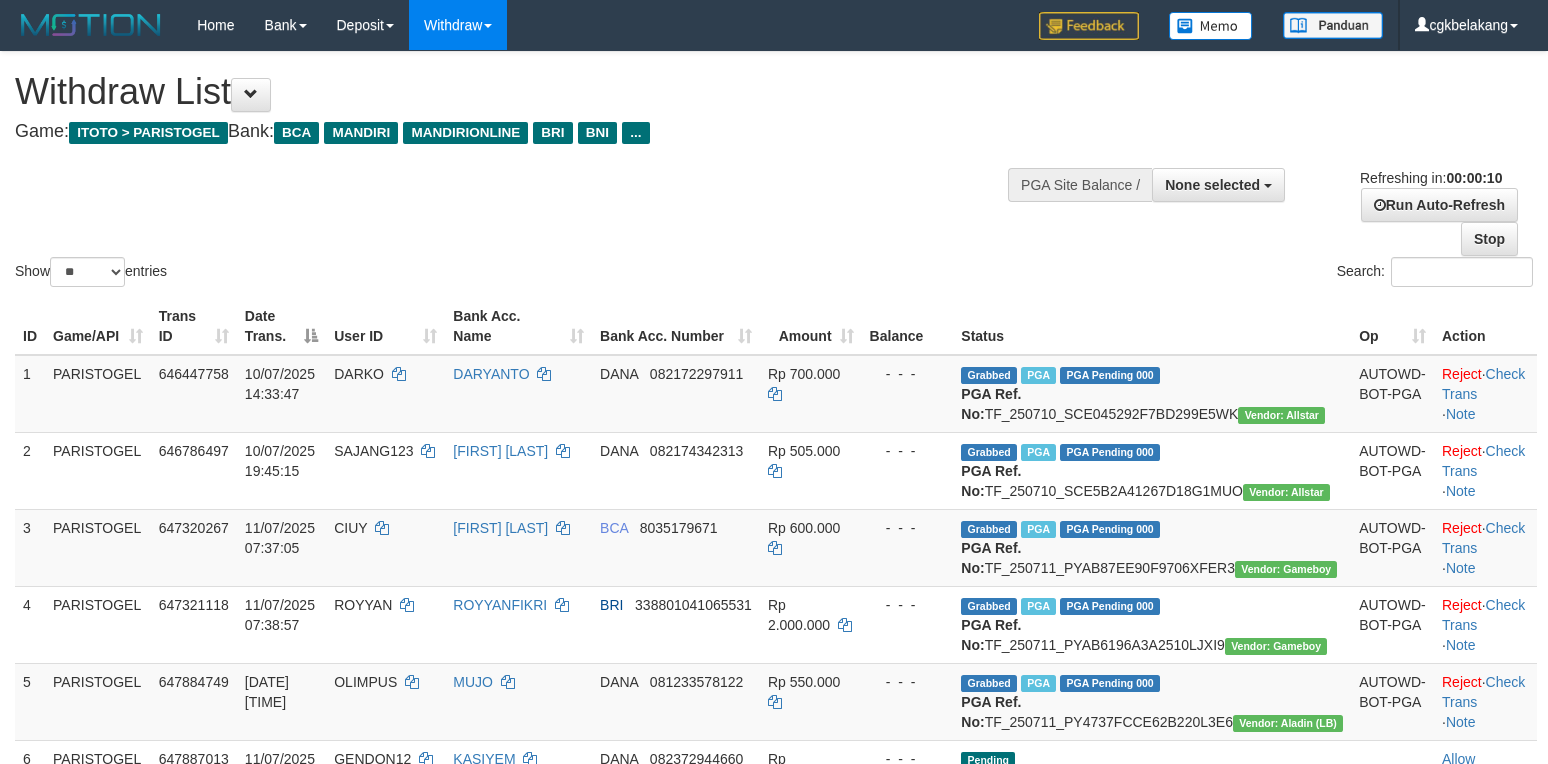 select 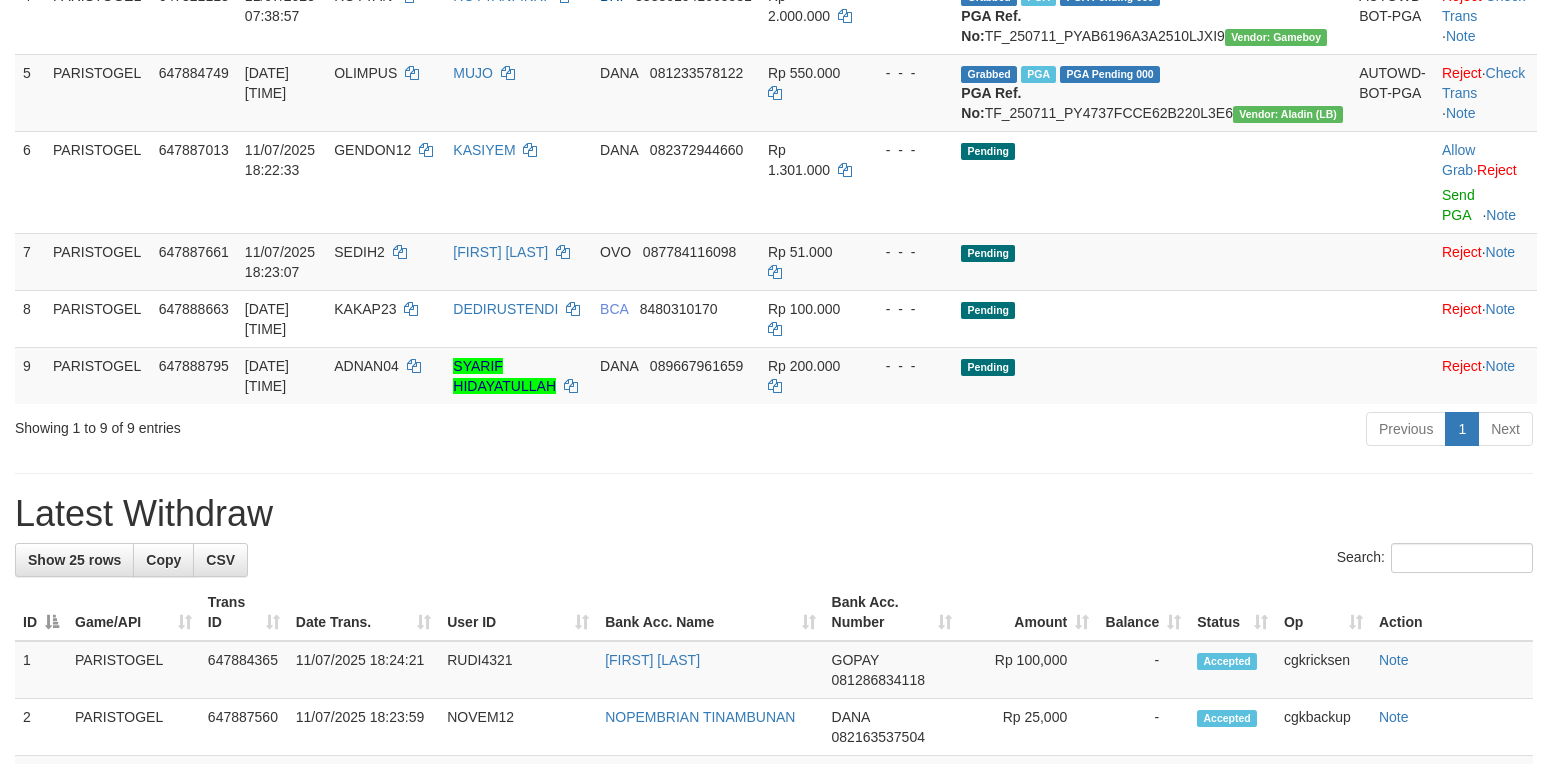 scroll, scrollTop: 533, scrollLeft: 0, axis: vertical 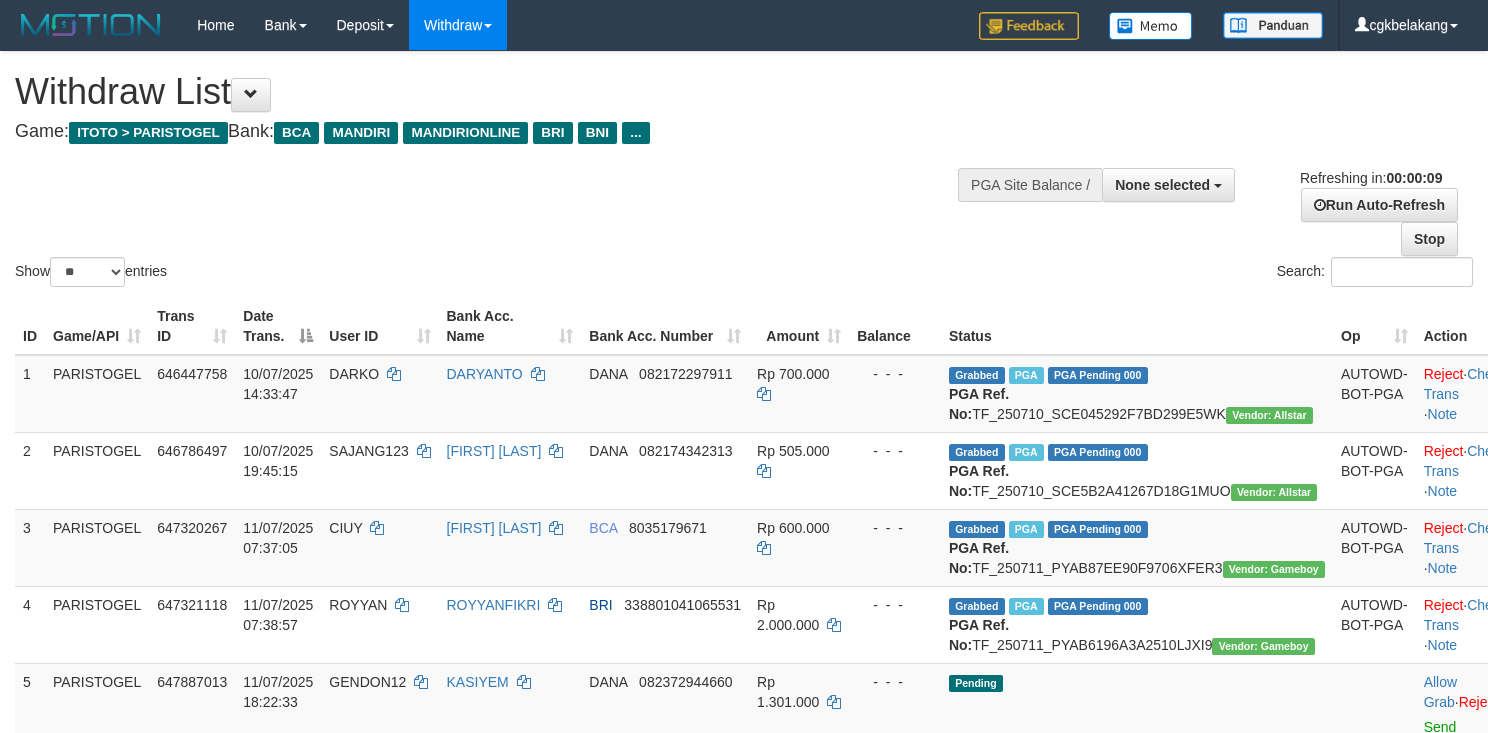 select 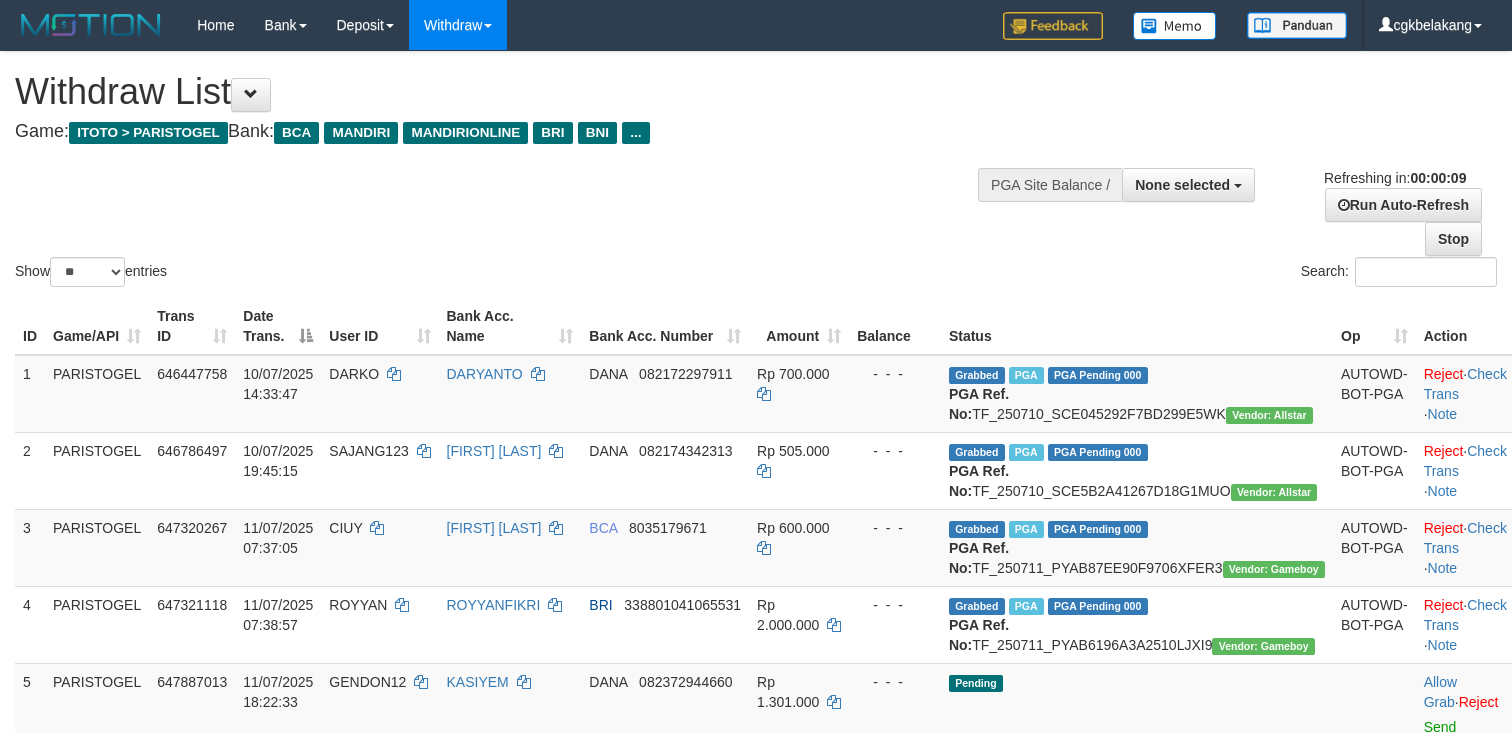 select 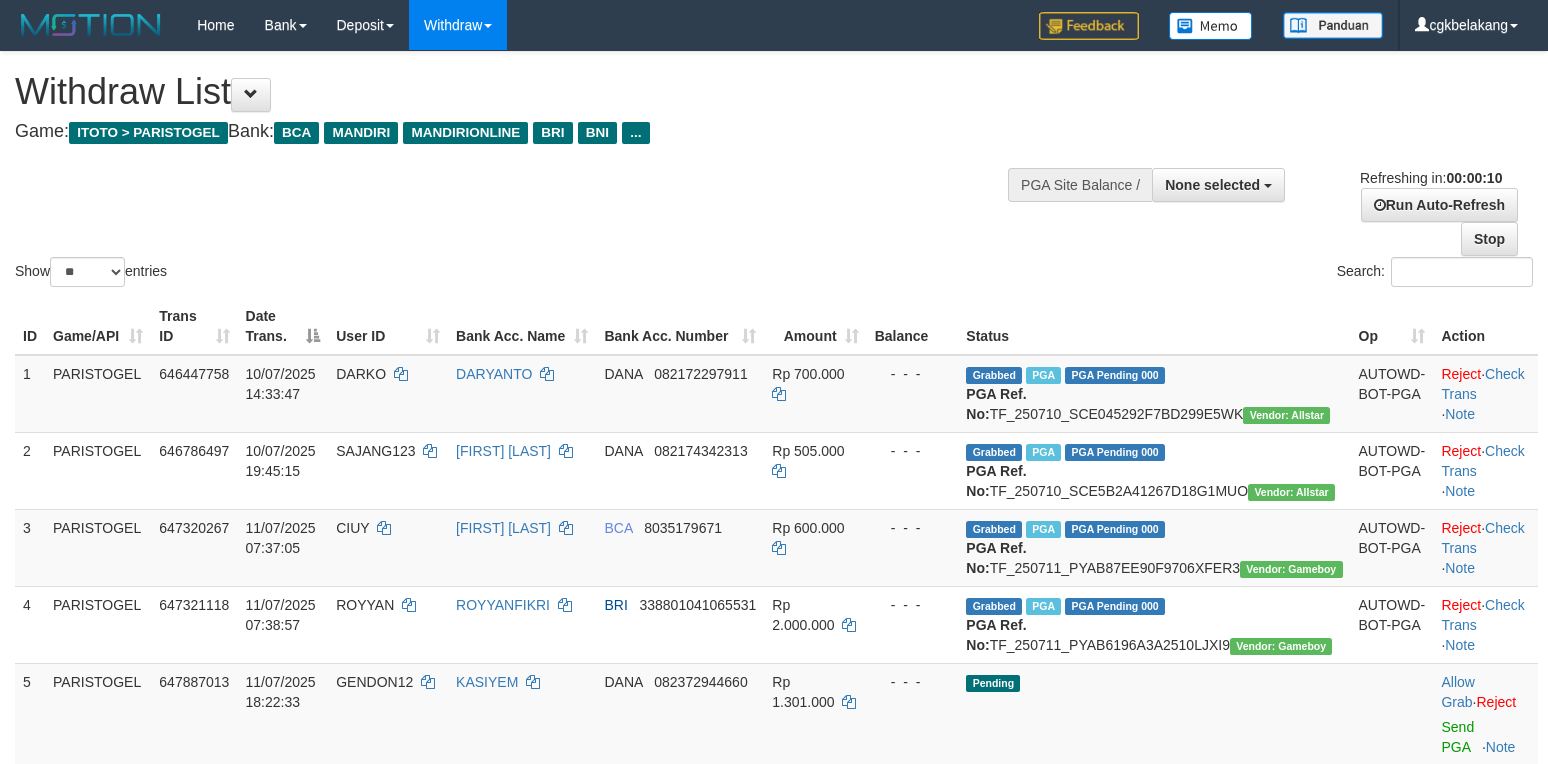select 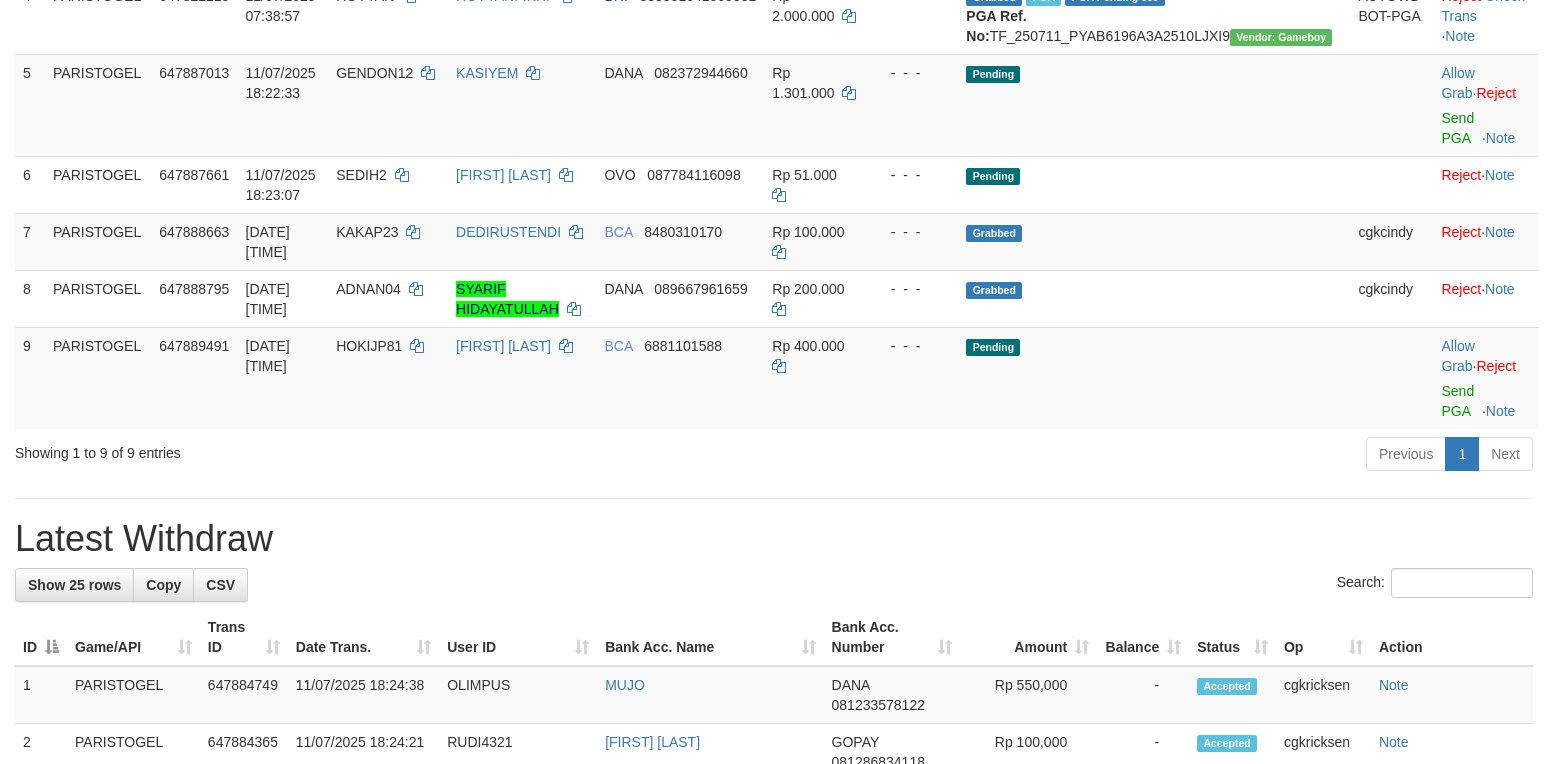 scroll, scrollTop: 533, scrollLeft: 0, axis: vertical 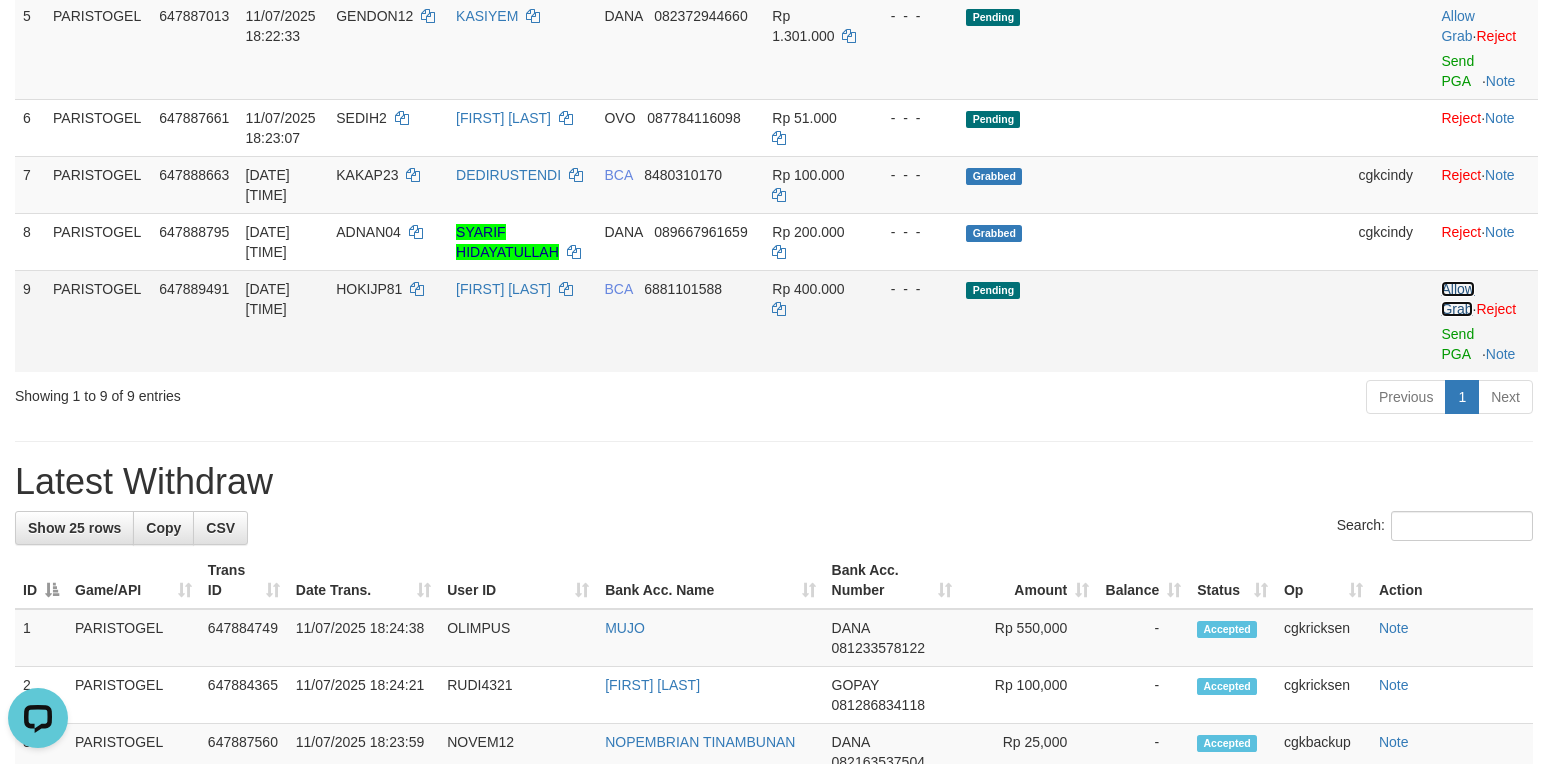 click on "Allow Grab" at bounding box center (1457, 299) 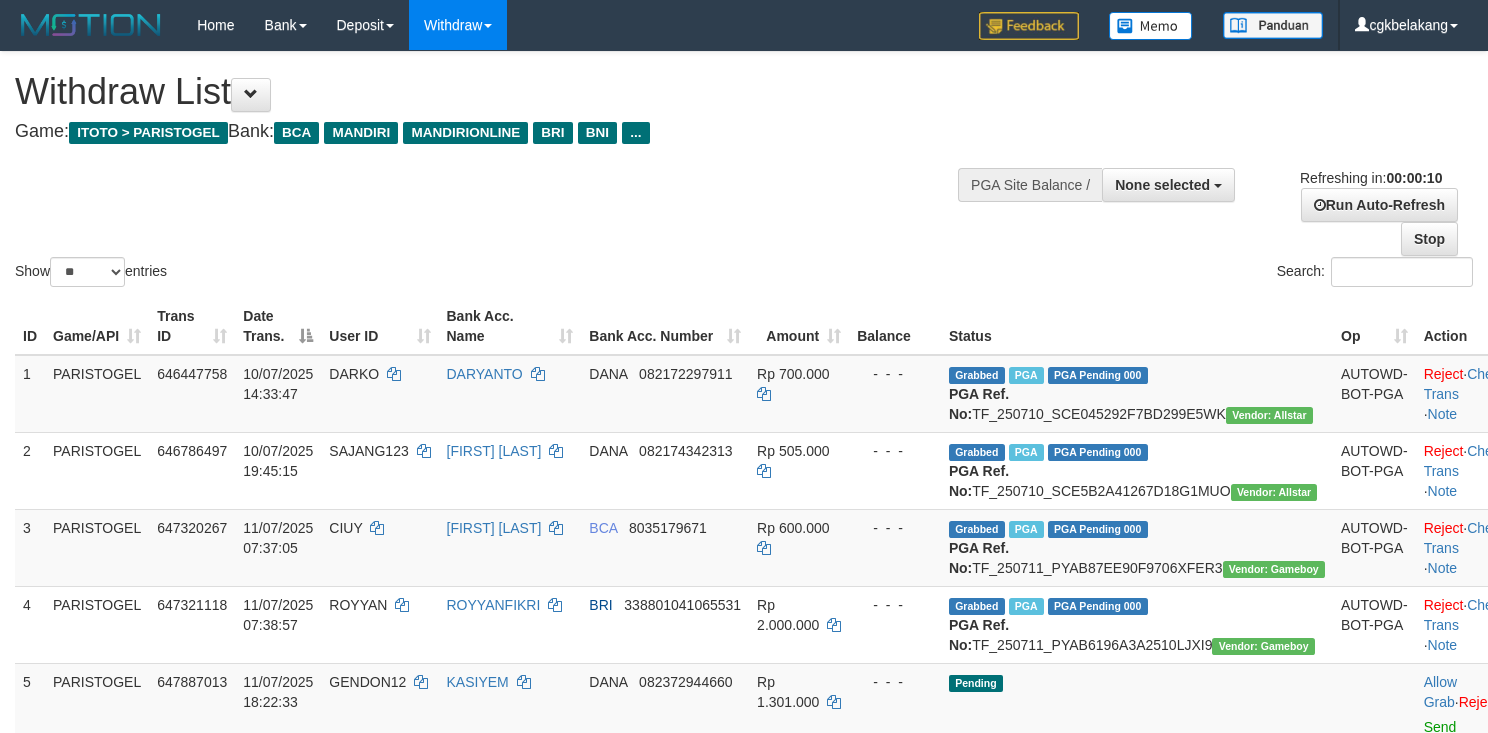 select 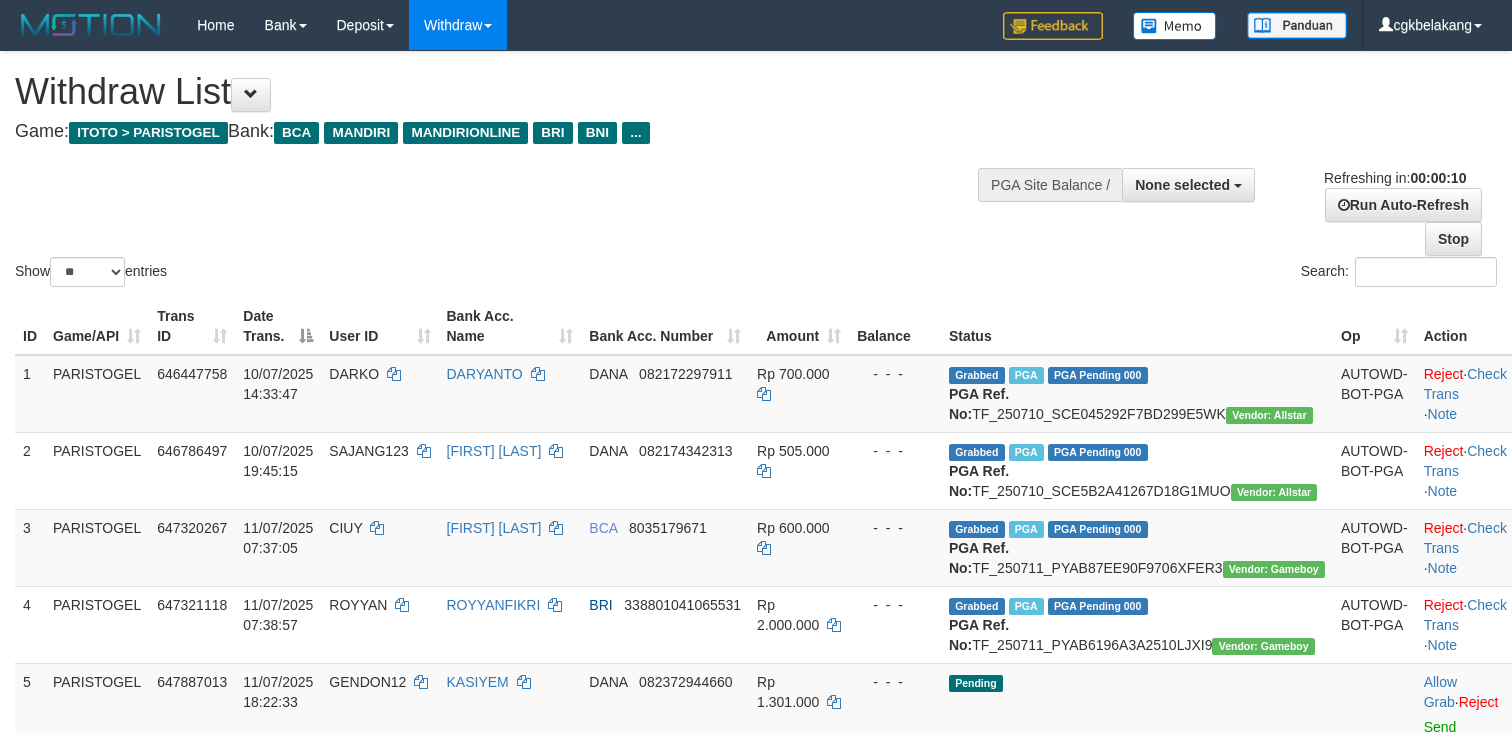 select 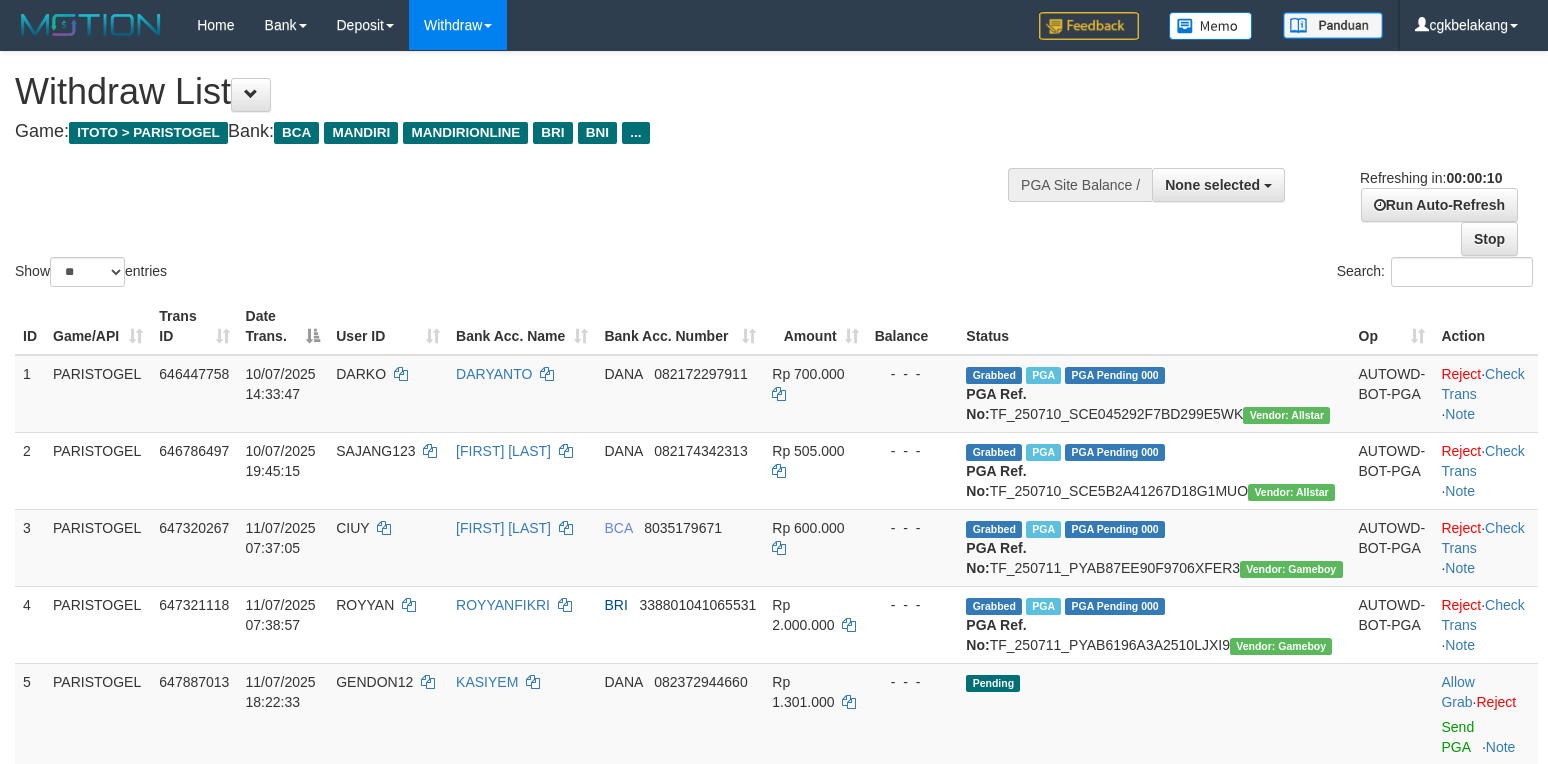 select 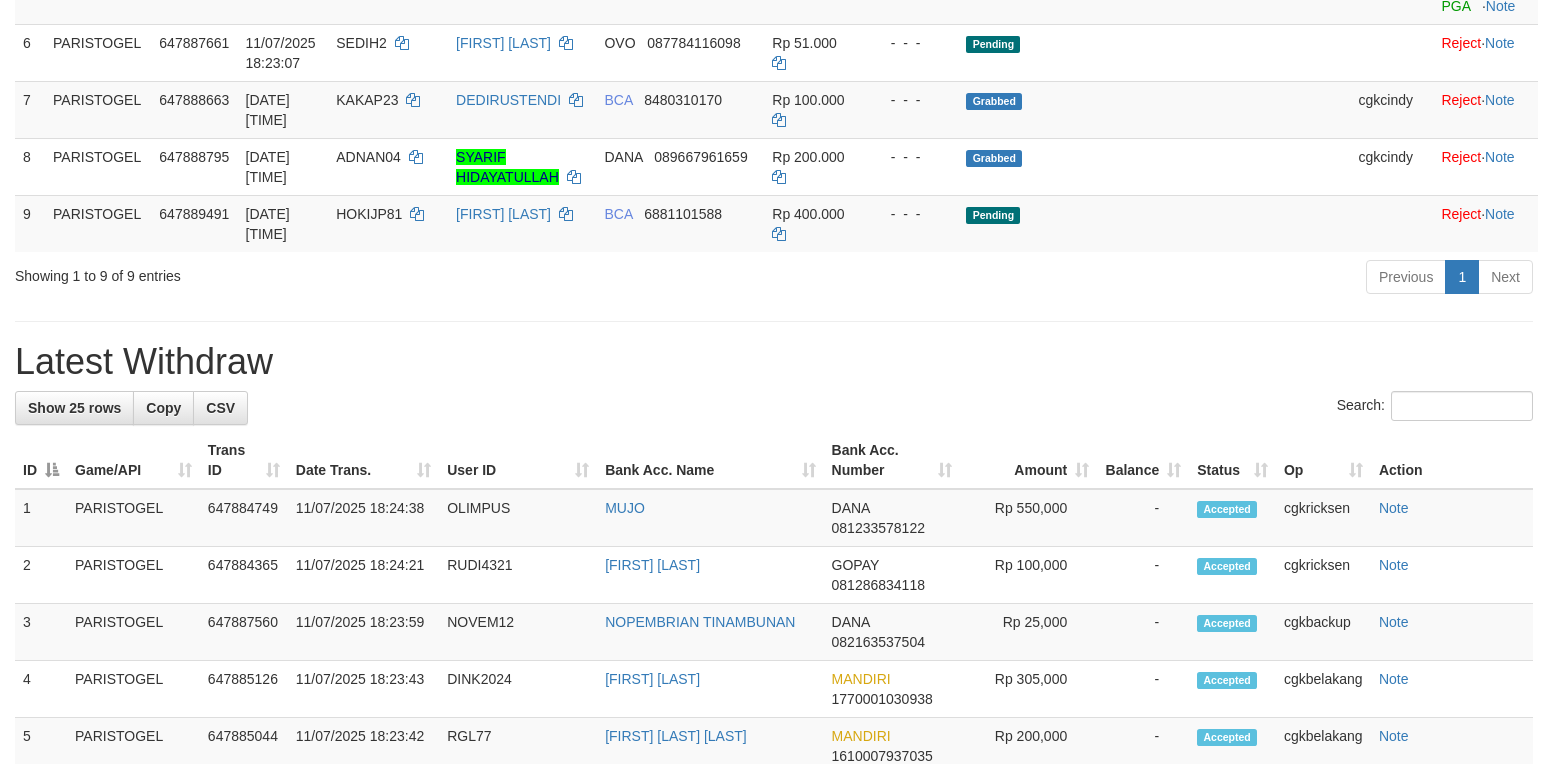 scroll, scrollTop: 666, scrollLeft: 0, axis: vertical 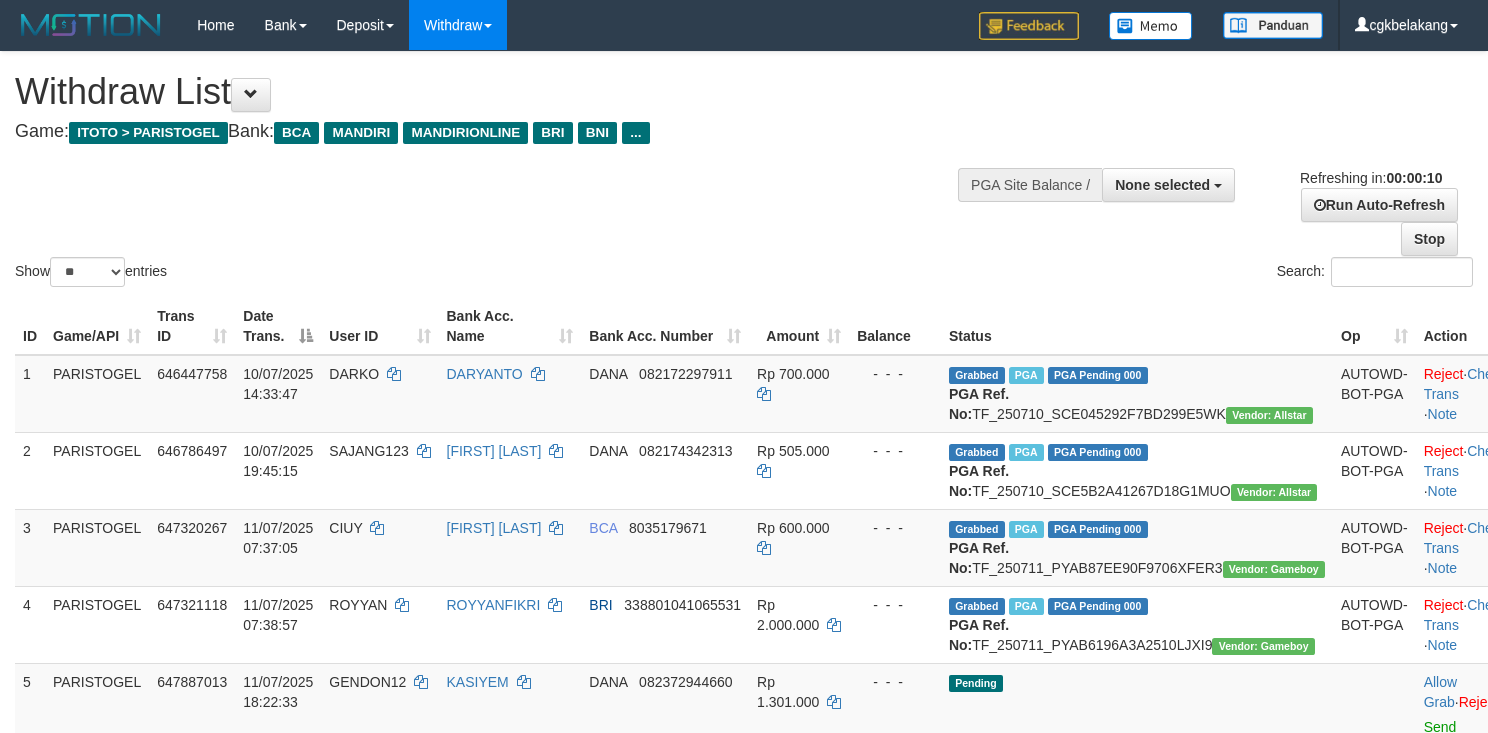 select 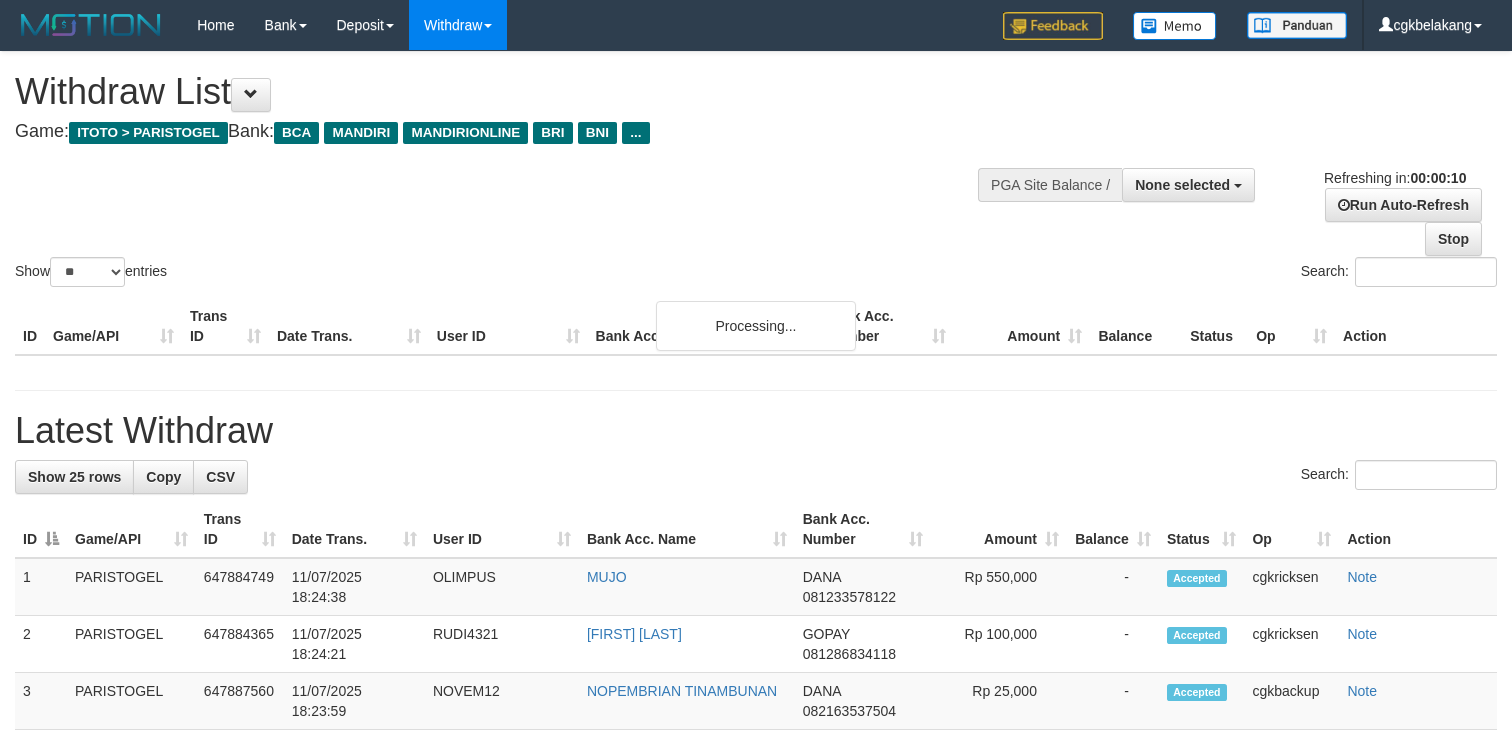 select 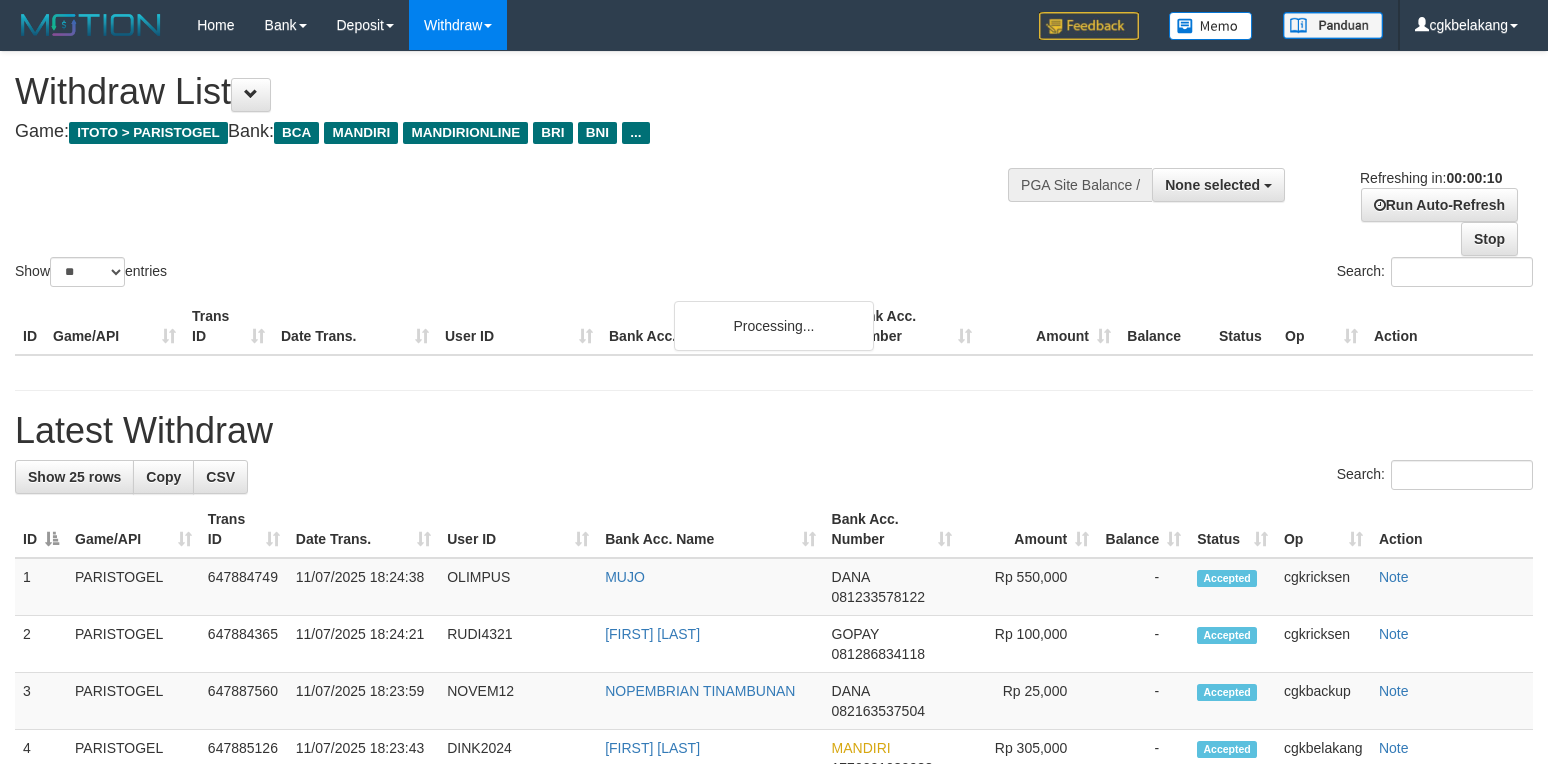 select 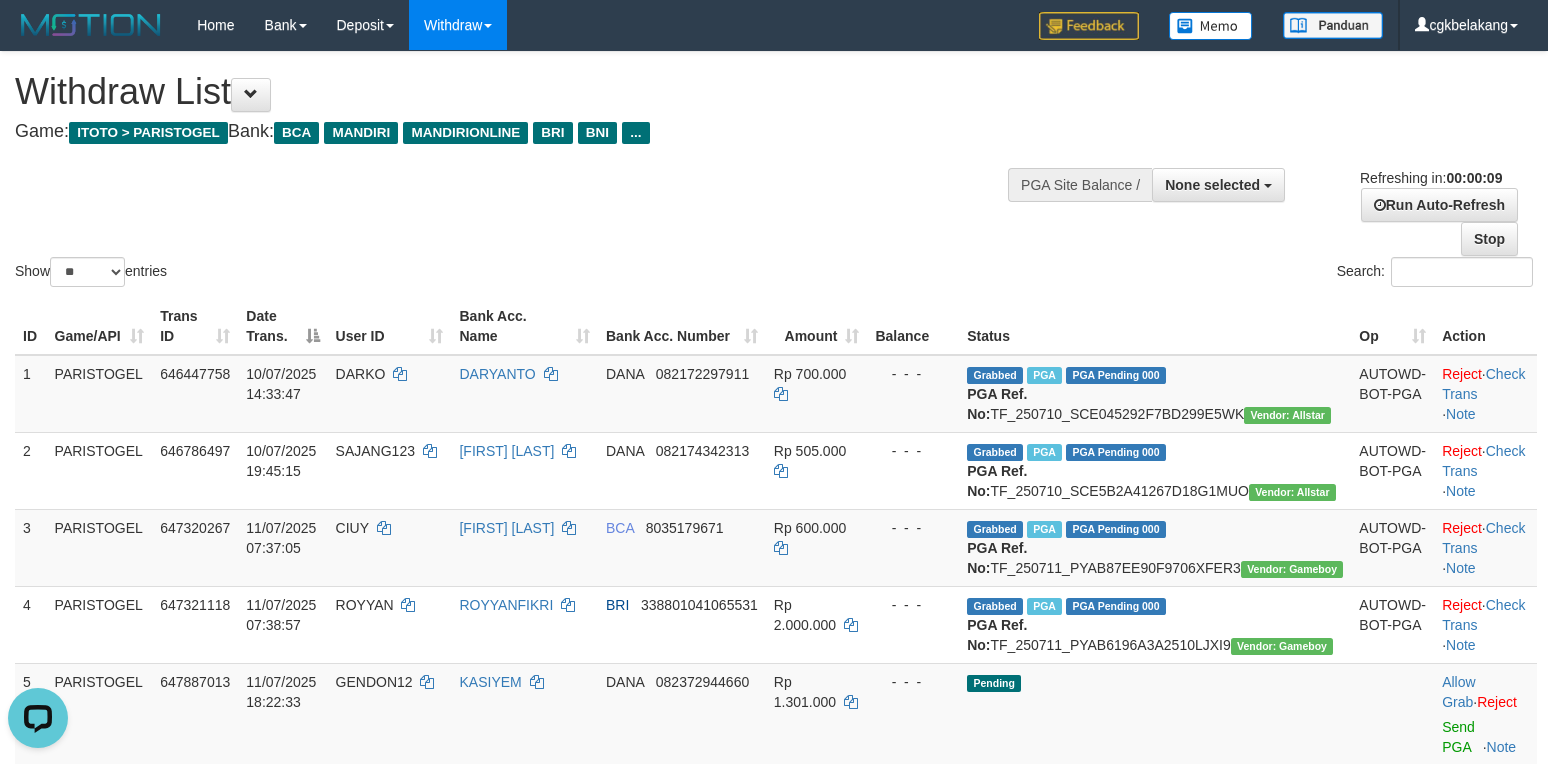 scroll, scrollTop: 0, scrollLeft: 0, axis: both 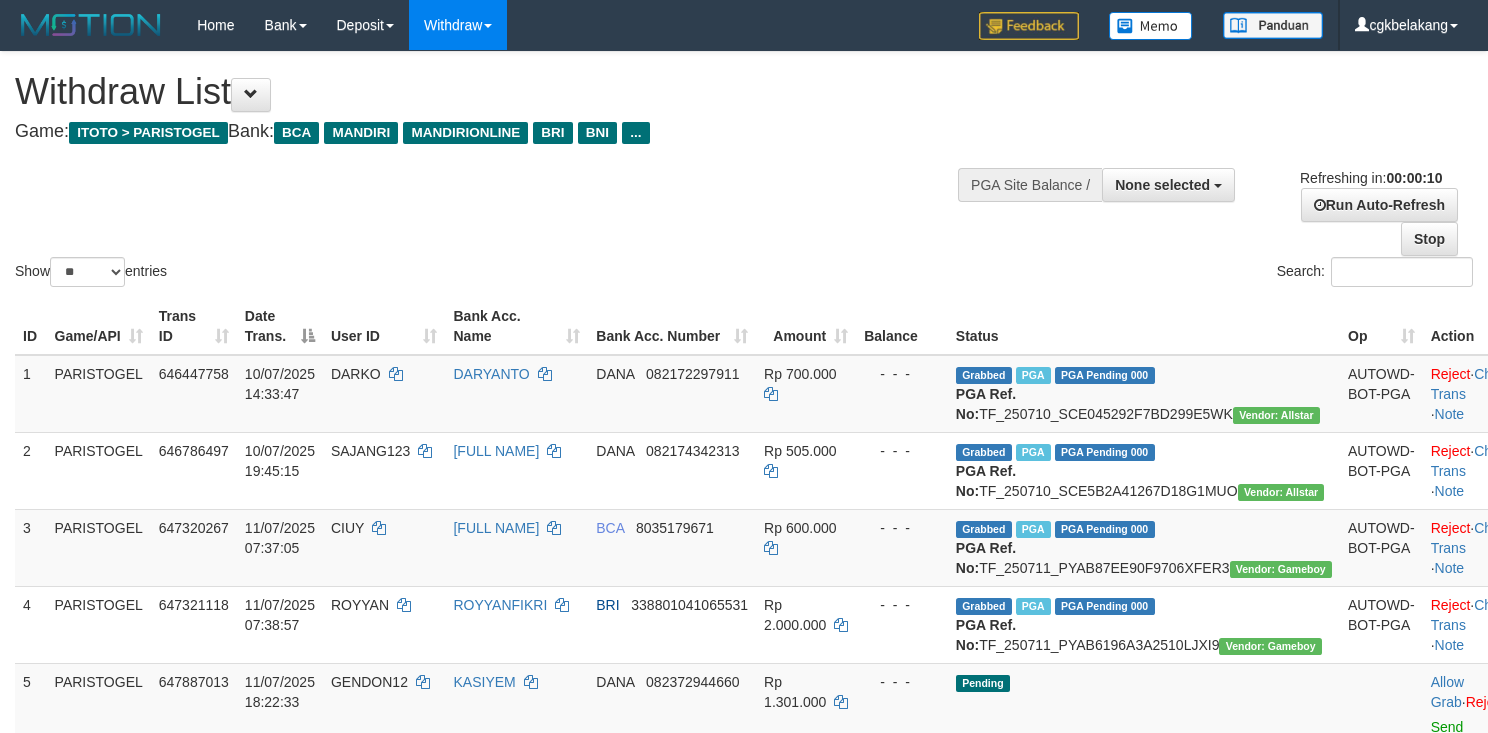select 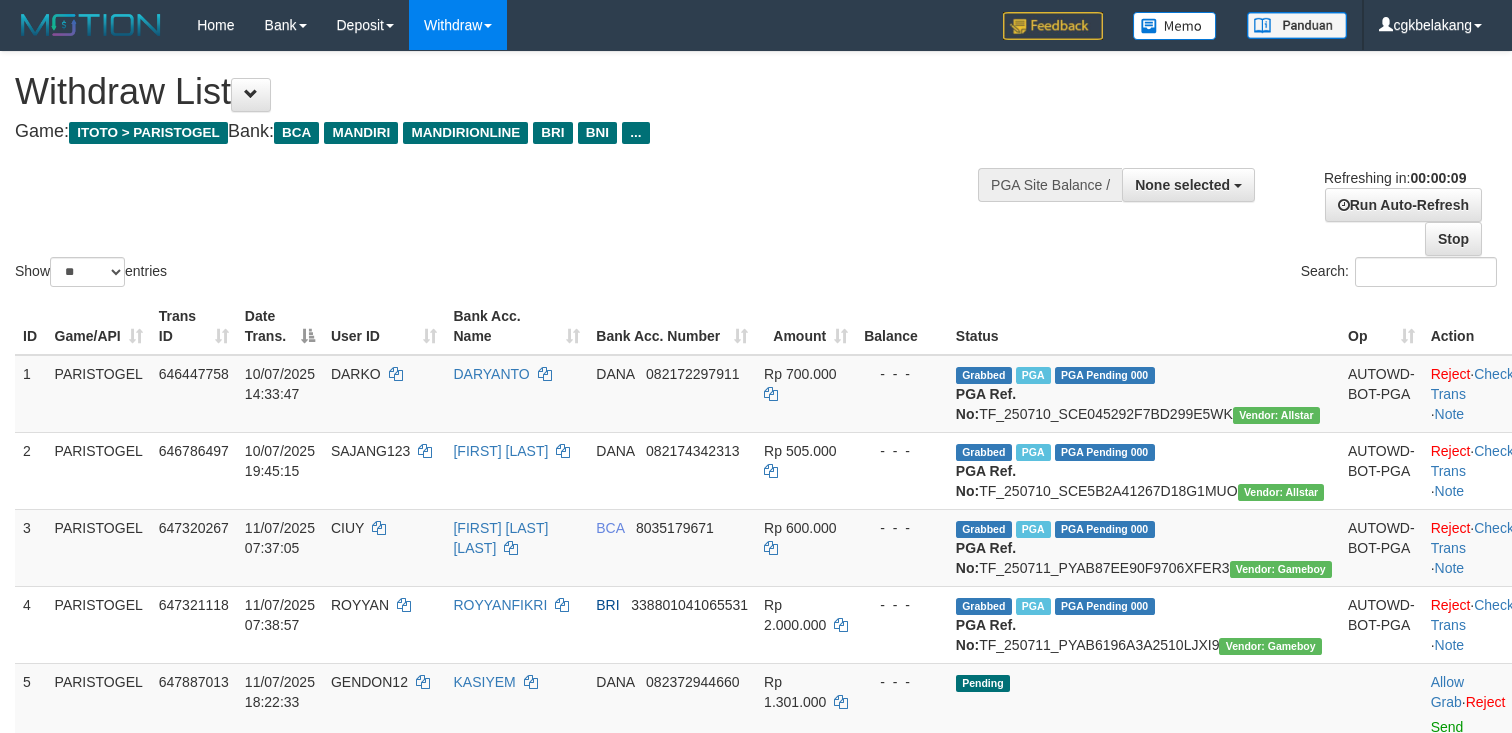 select 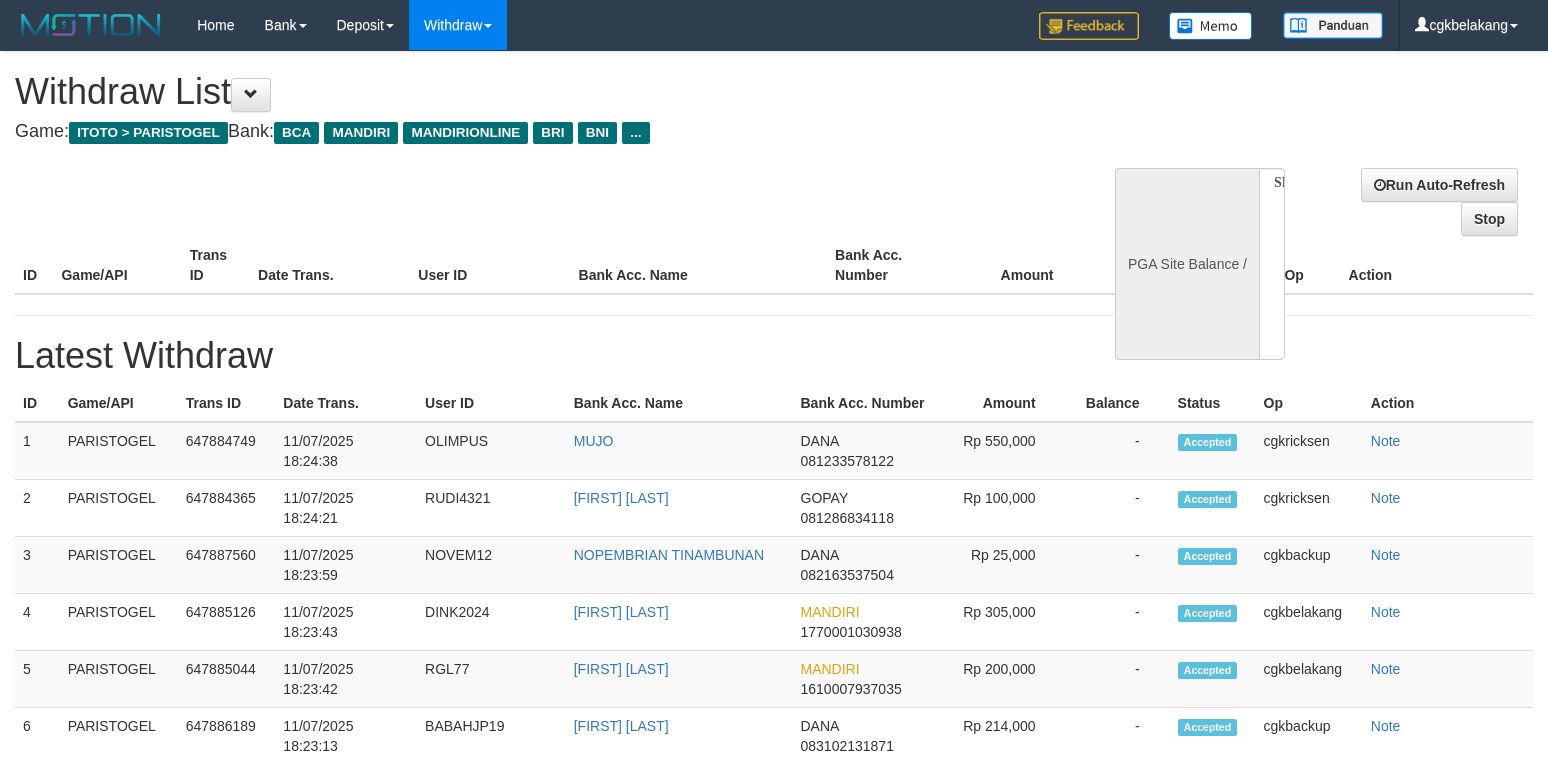 select 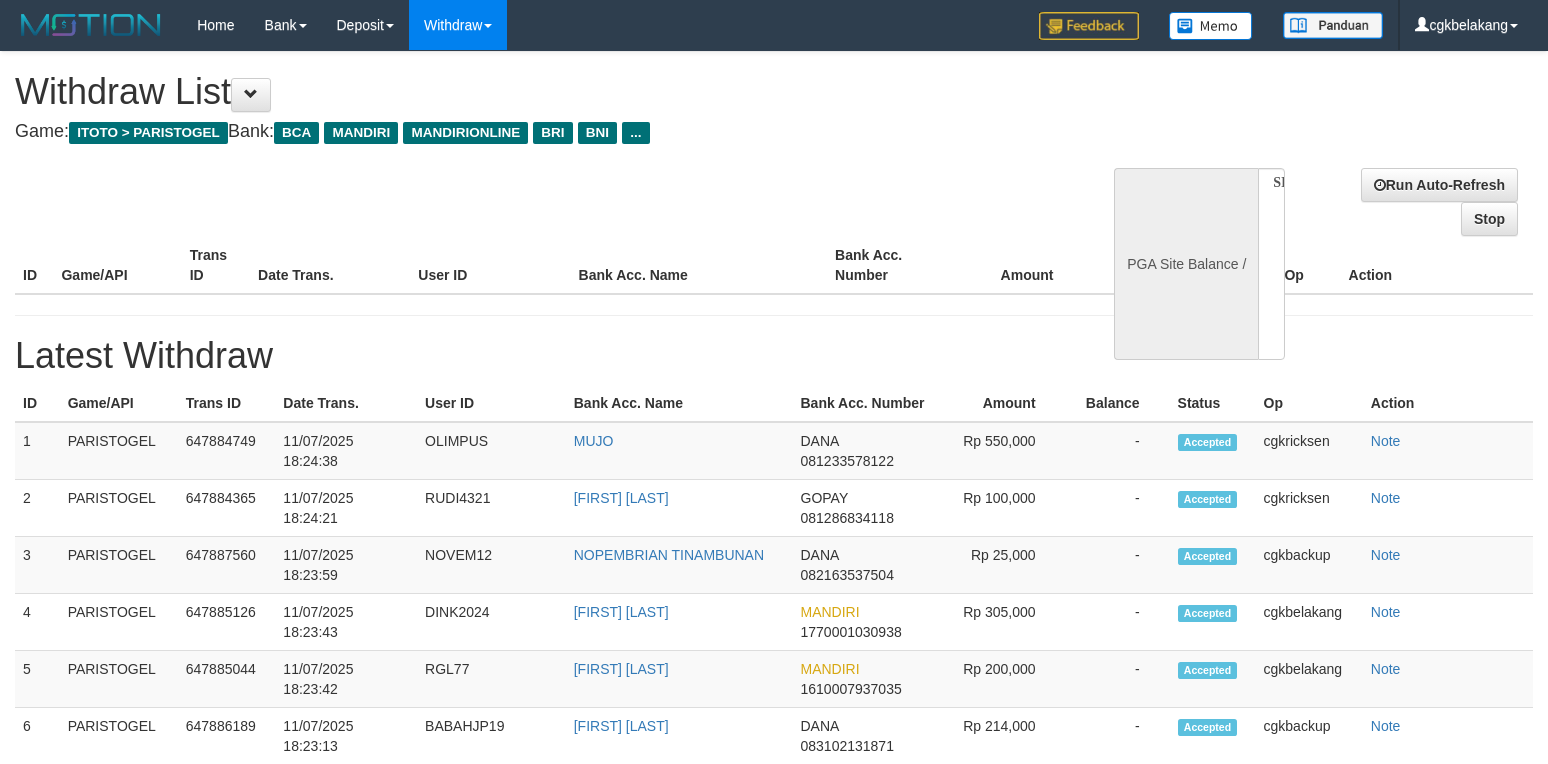 scroll, scrollTop: 0, scrollLeft: 0, axis: both 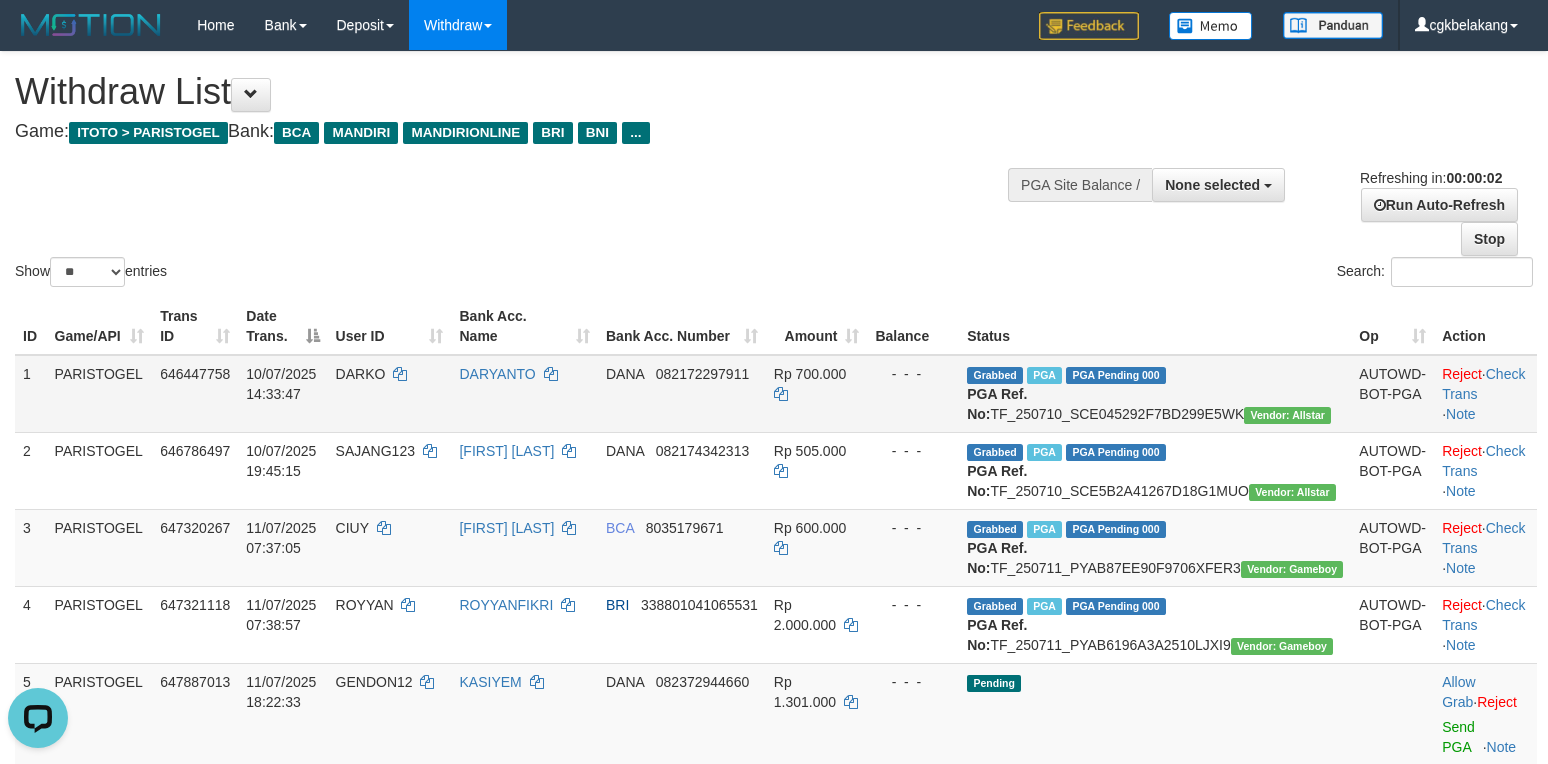 click on "DANA     082172297911" at bounding box center (682, 394) 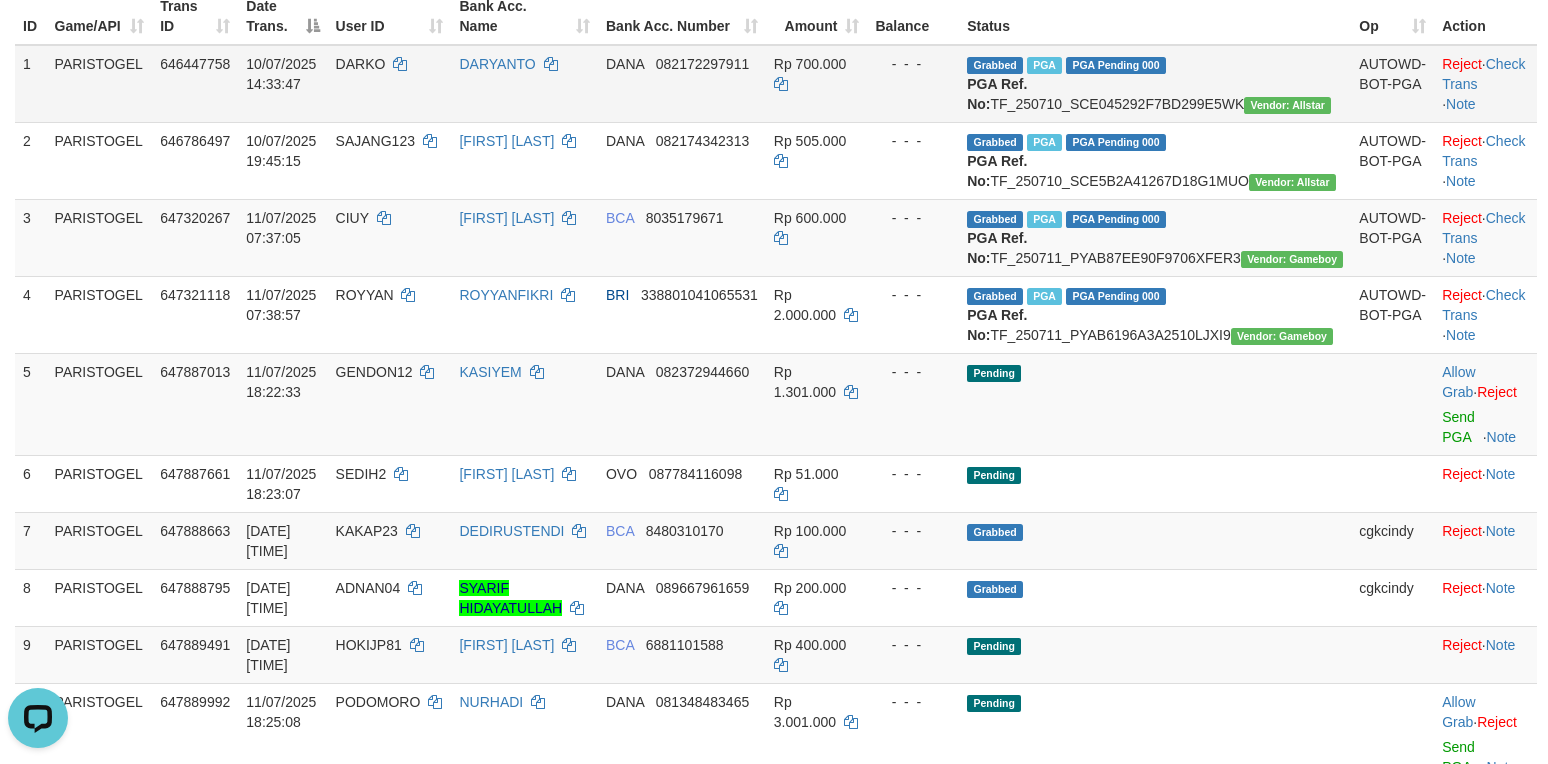 scroll, scrollTop: 400, scrollLeft: 0, axis: vertical 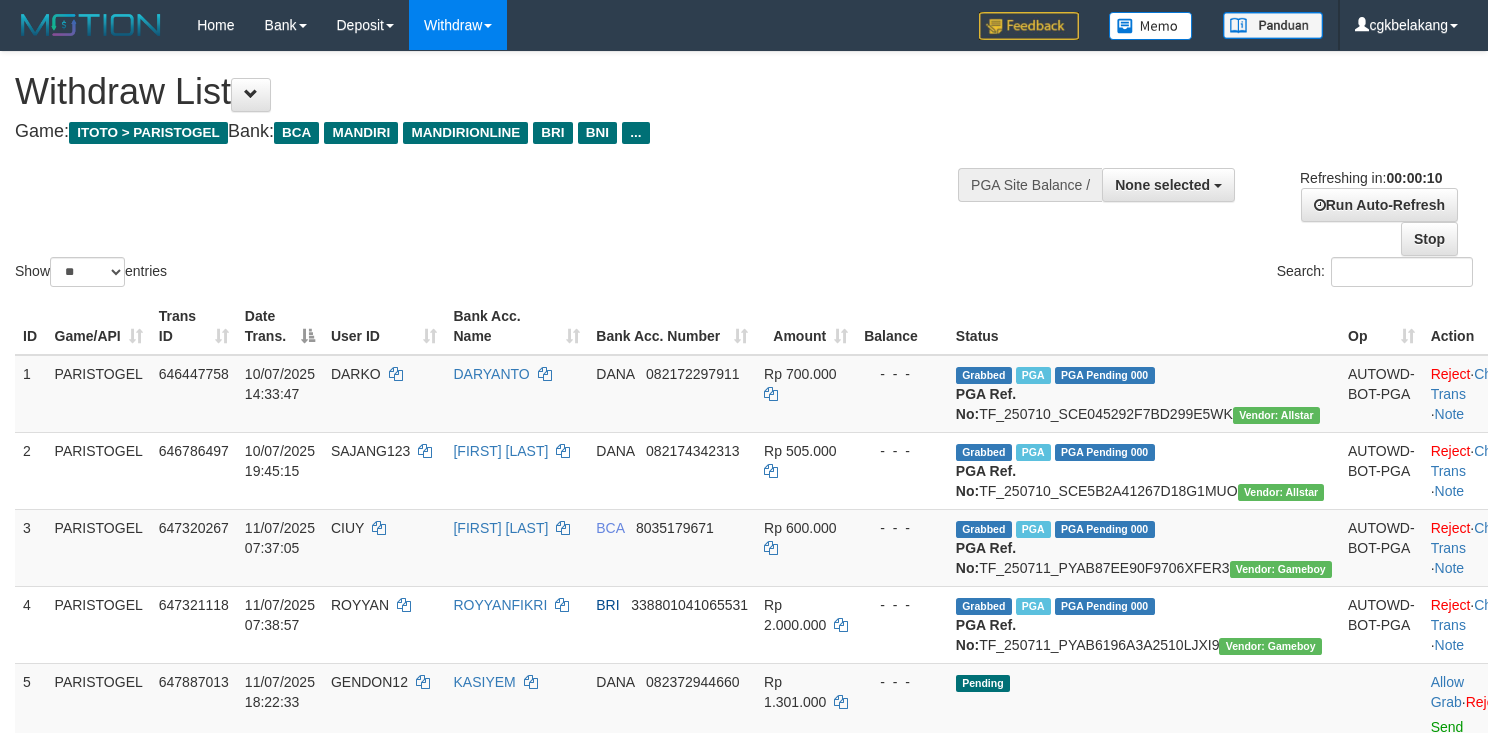 select 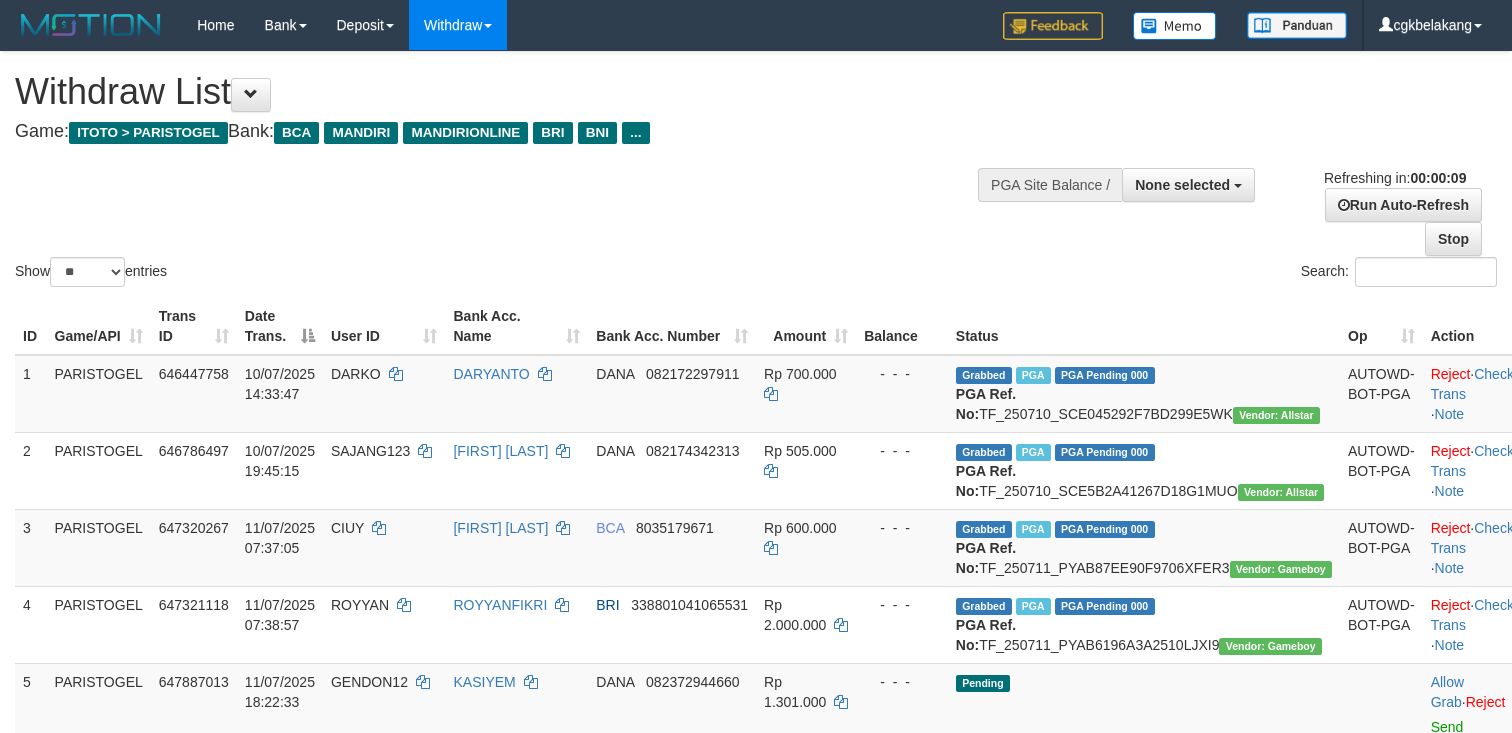 select 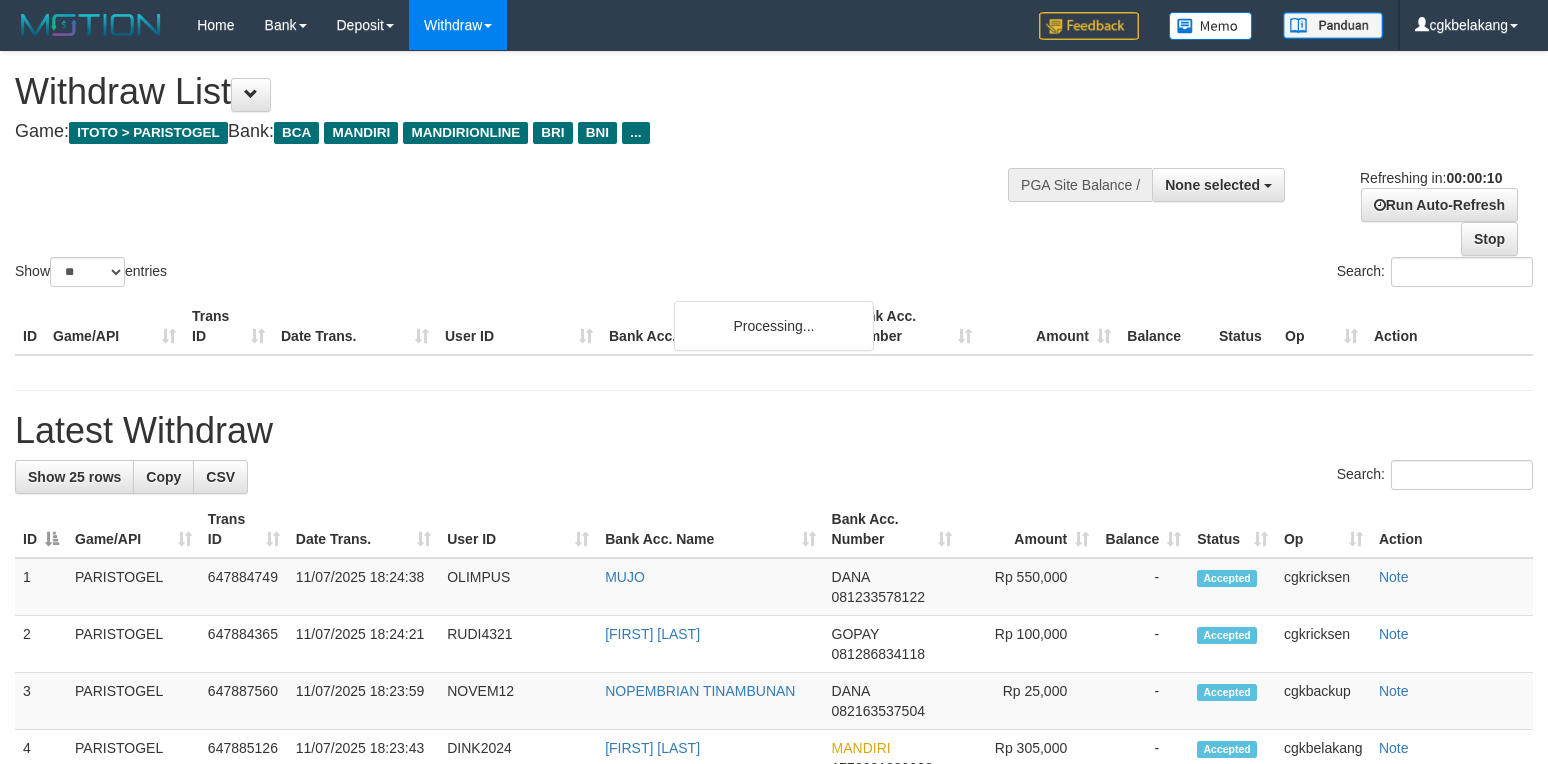 select 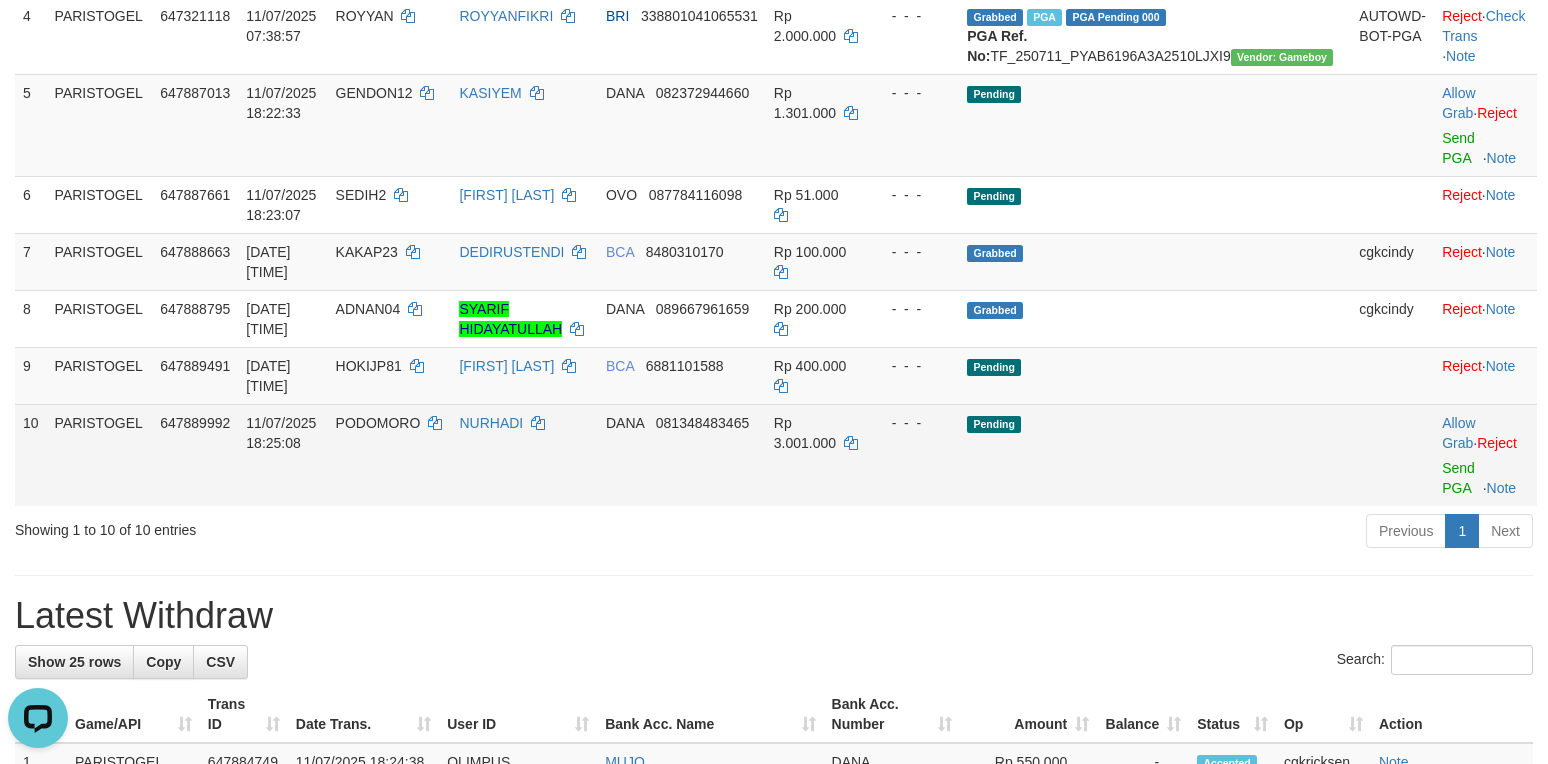 scroll, scrollTop: 0, scrollLeft: 0, axis: both 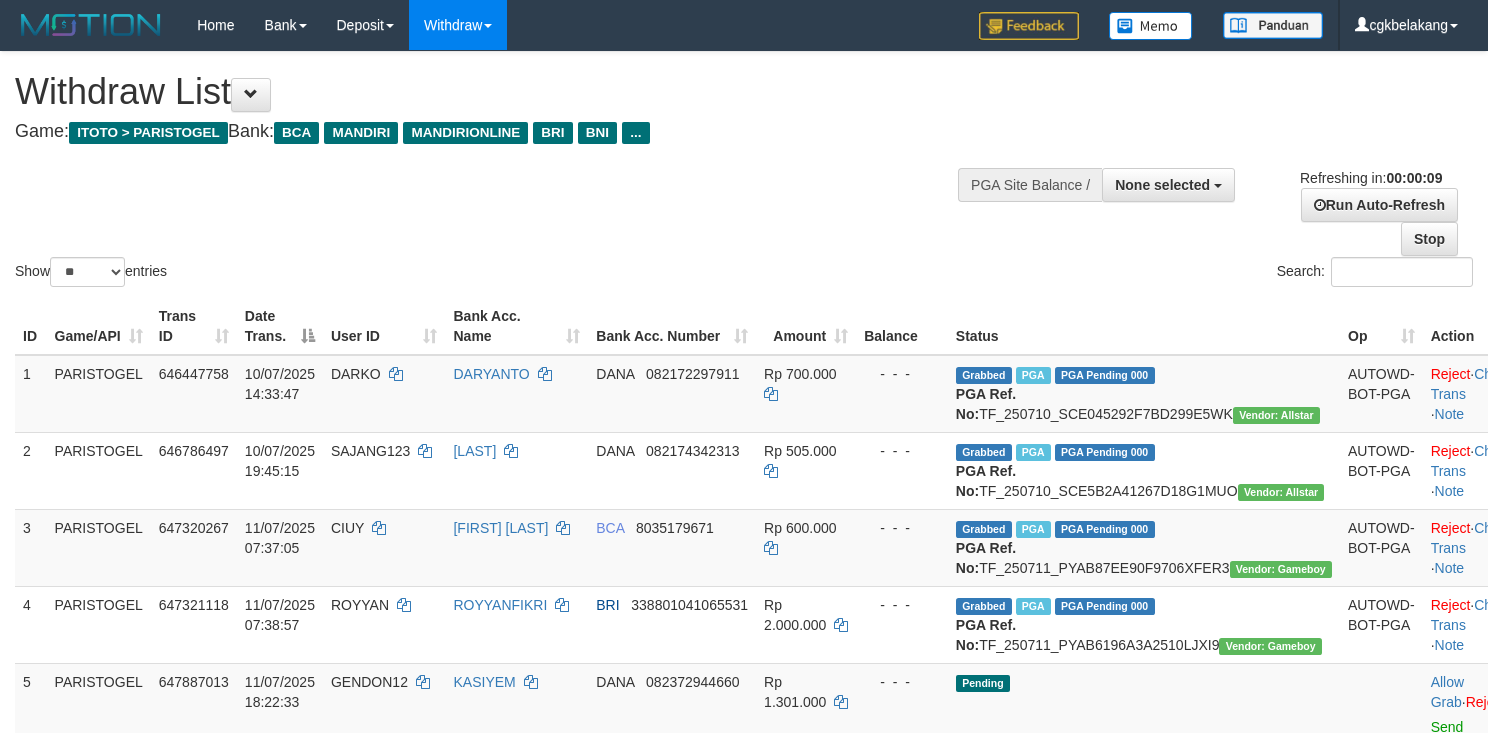 select 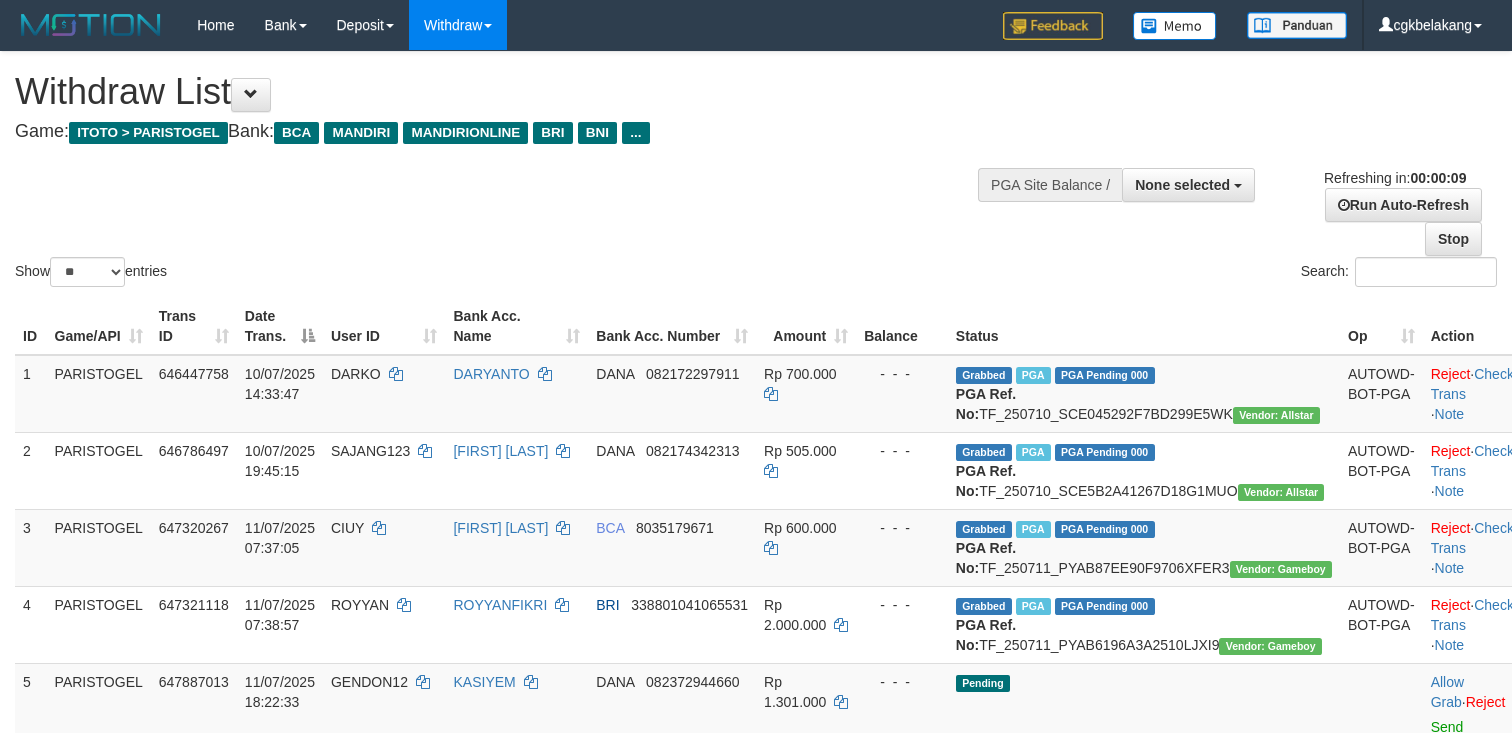 select 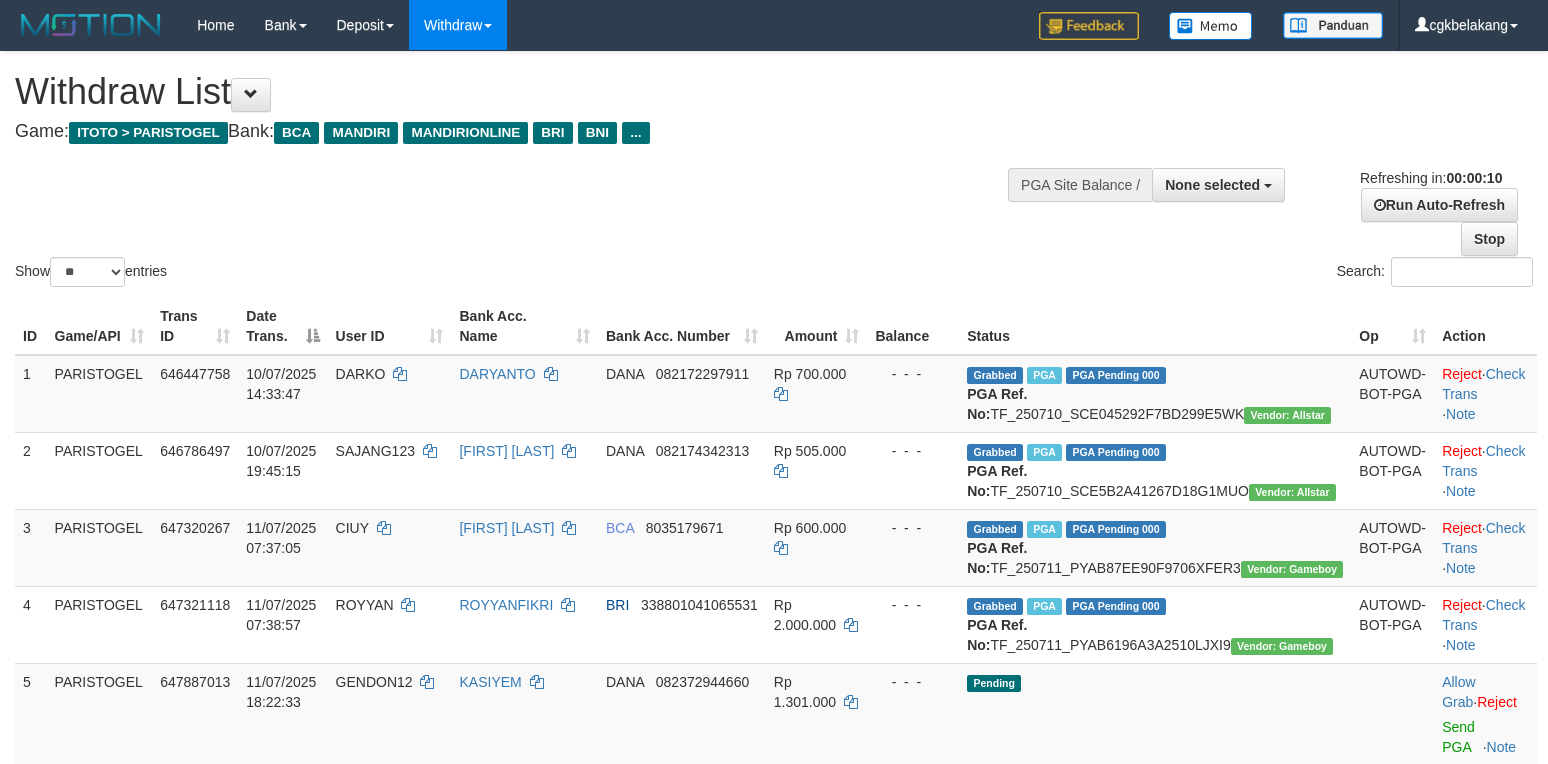 select 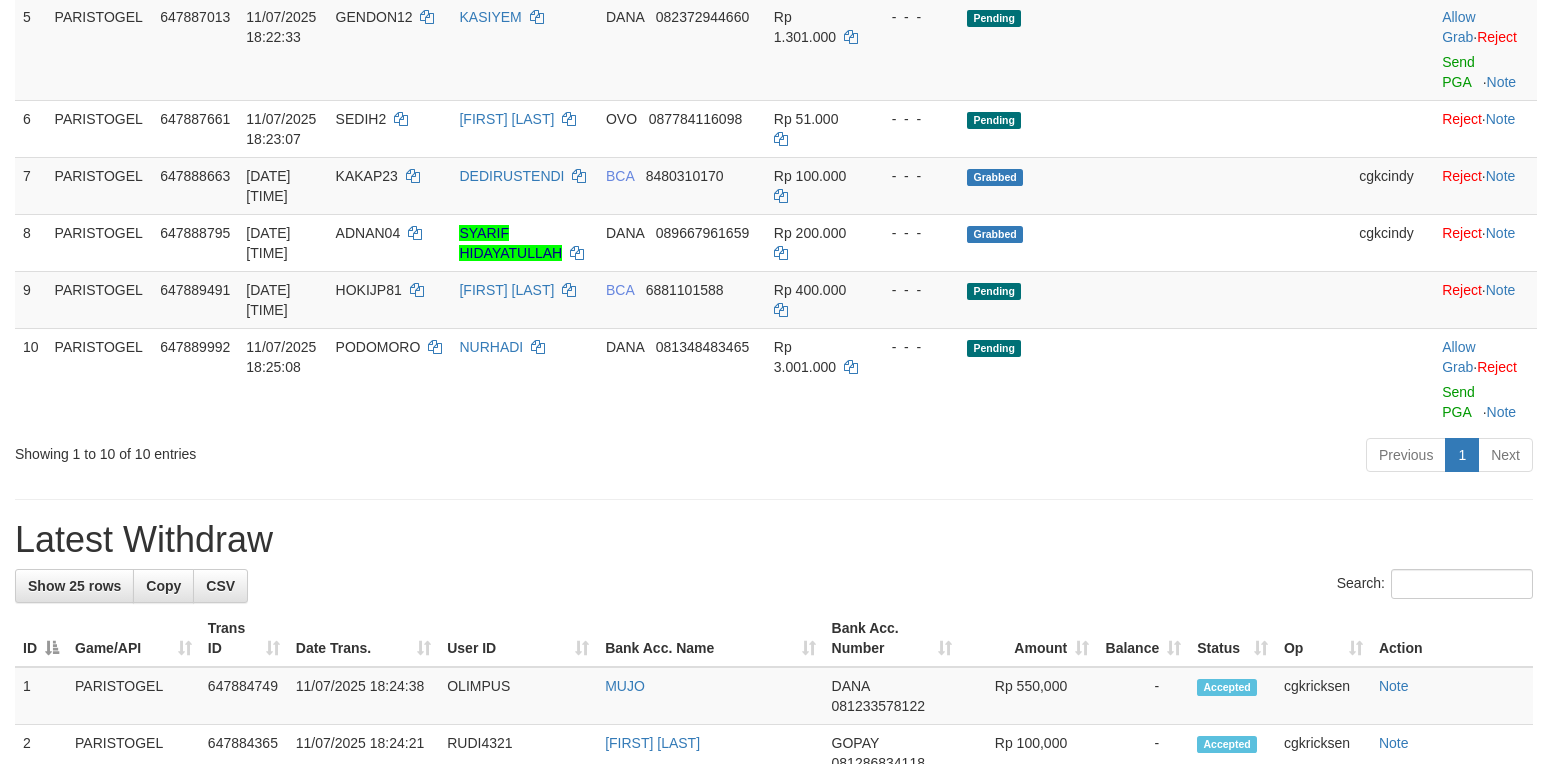 scroll, scrollTop: 589, scrollLeft: 0, axis: vertical 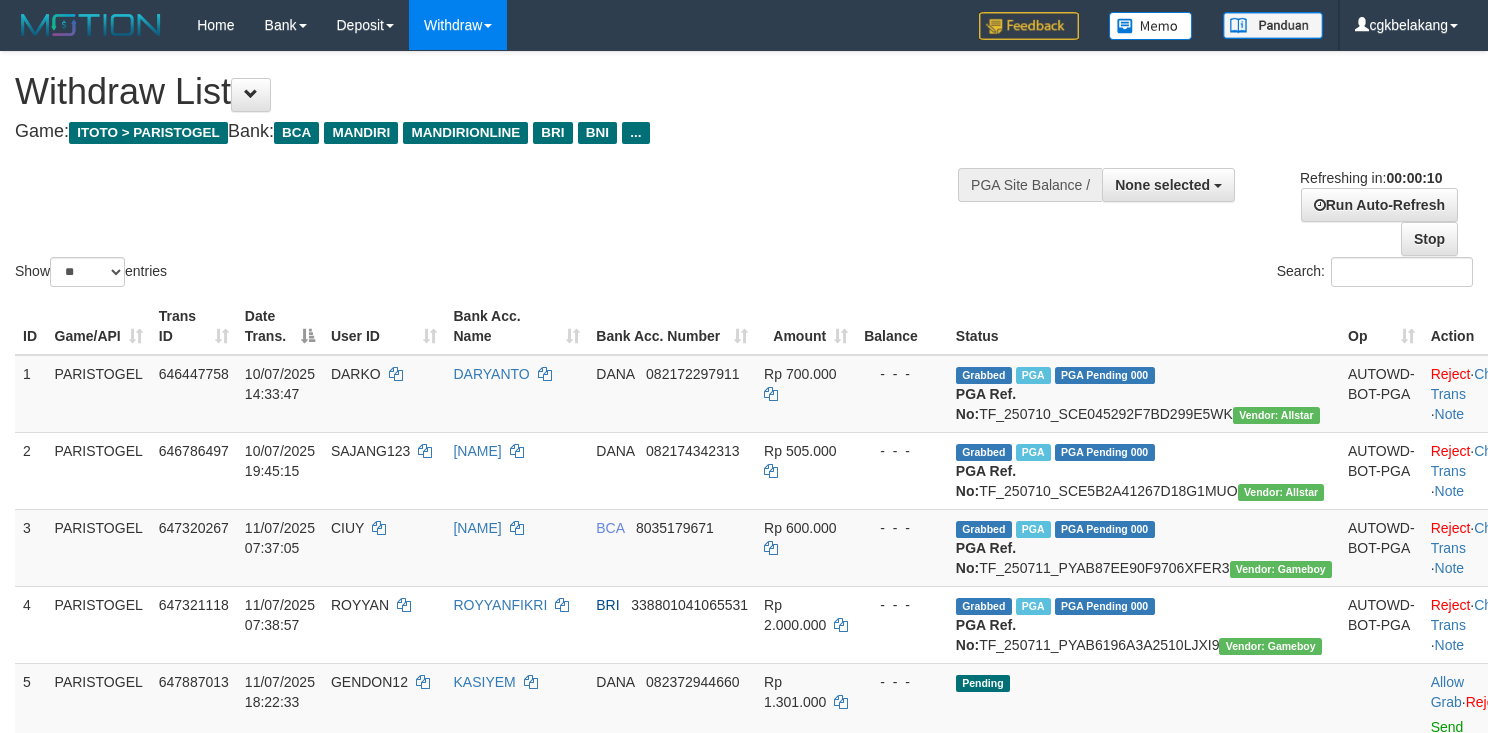 select 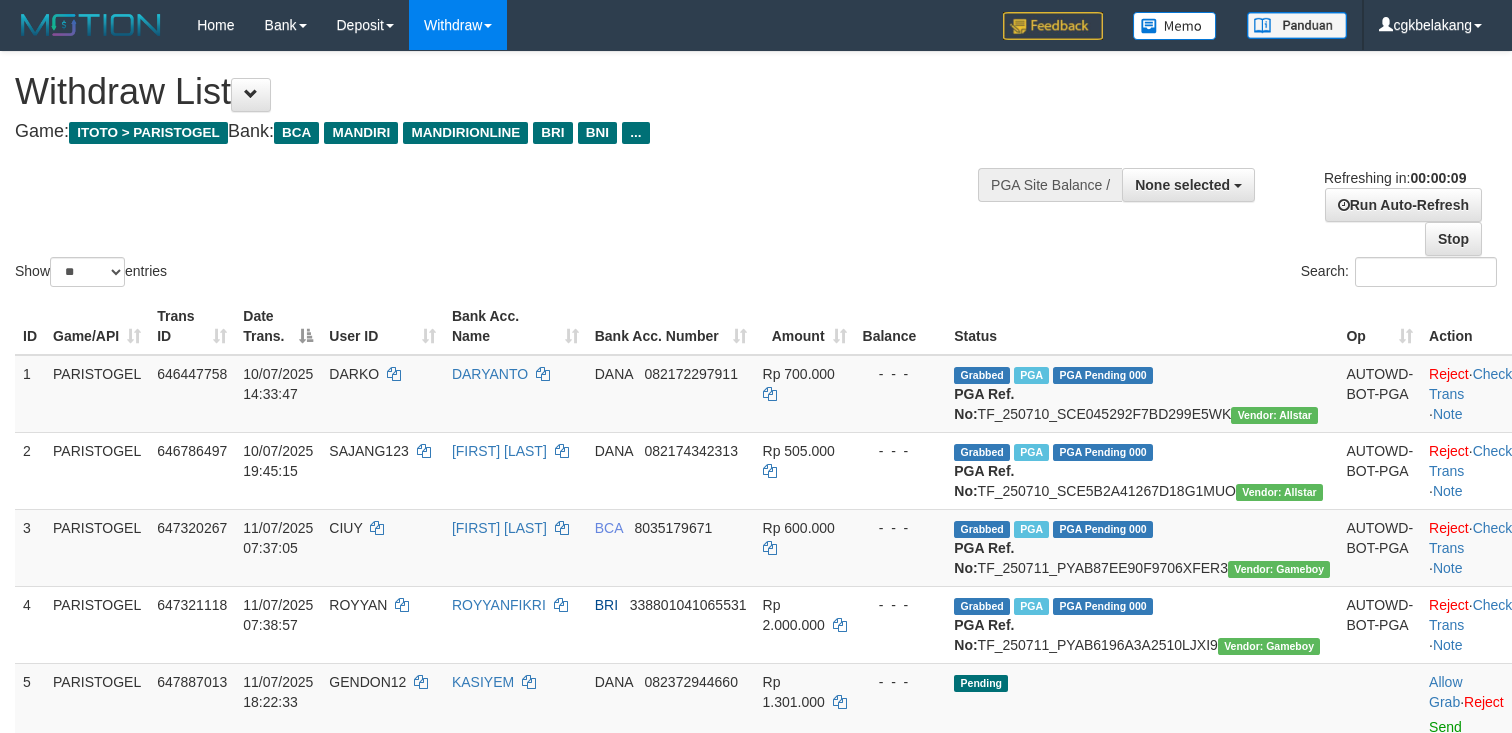 select 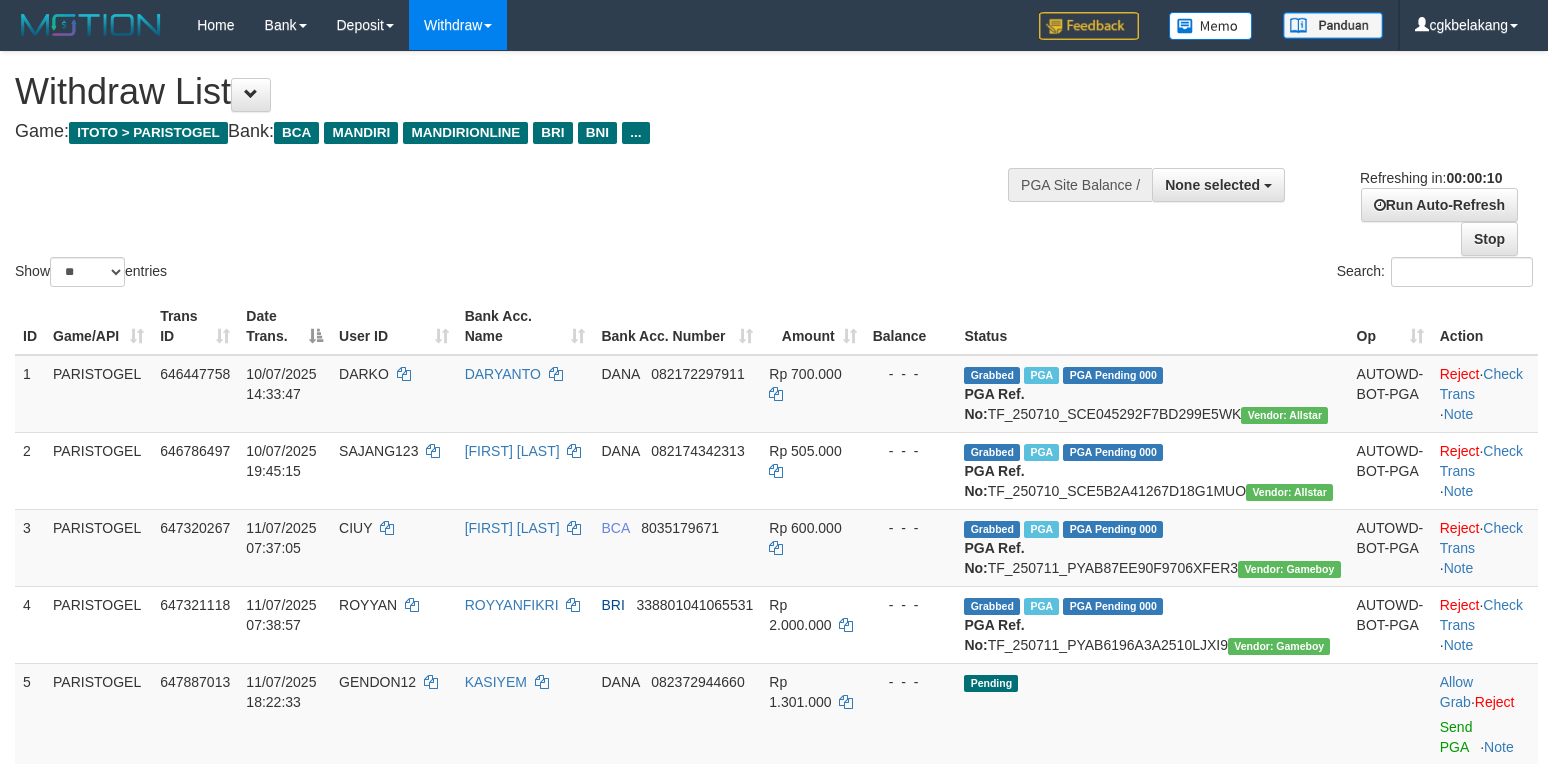 select 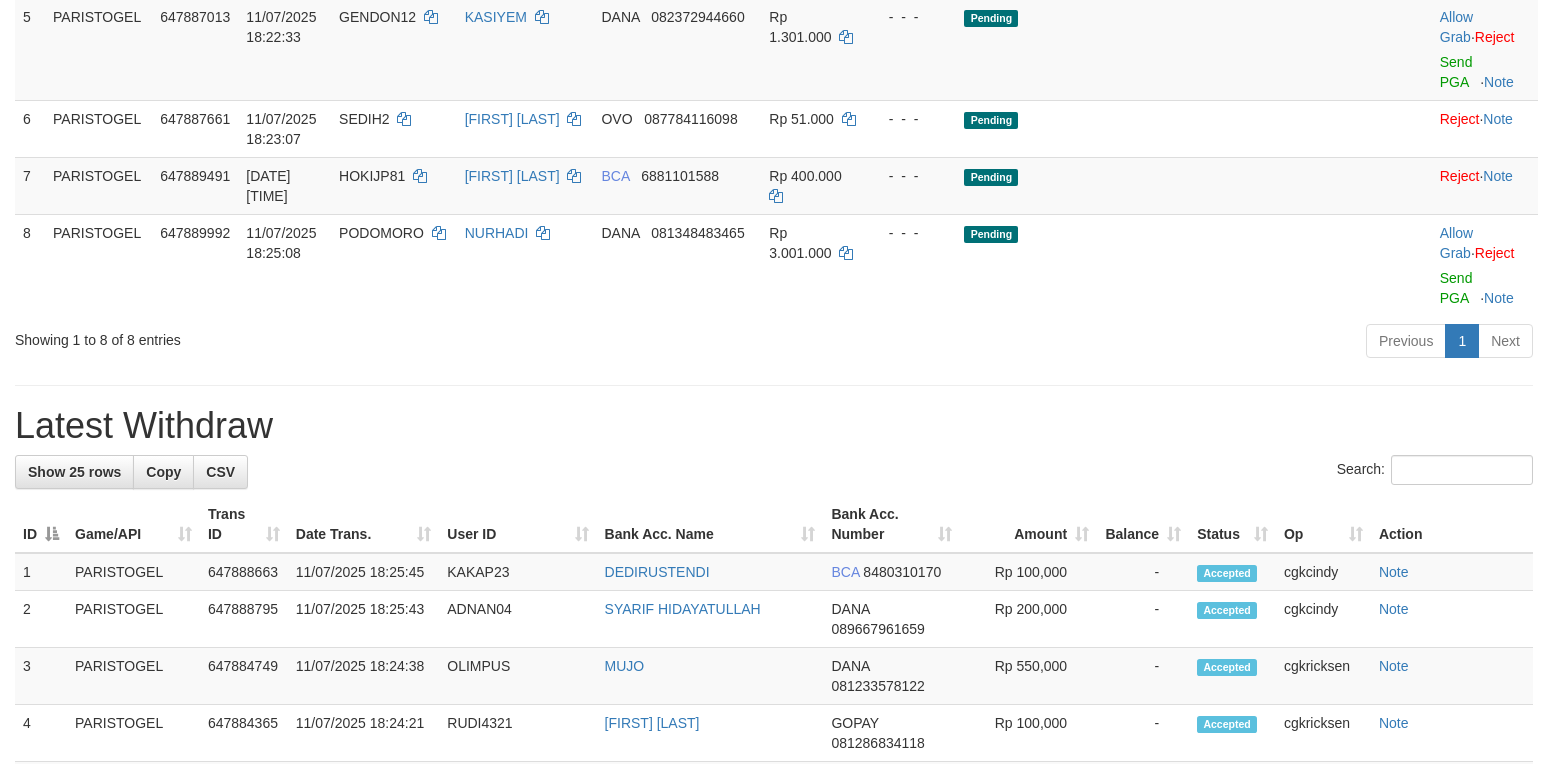 scroll, scrollTop: 589, scrollLeft: 0, axis: vertical 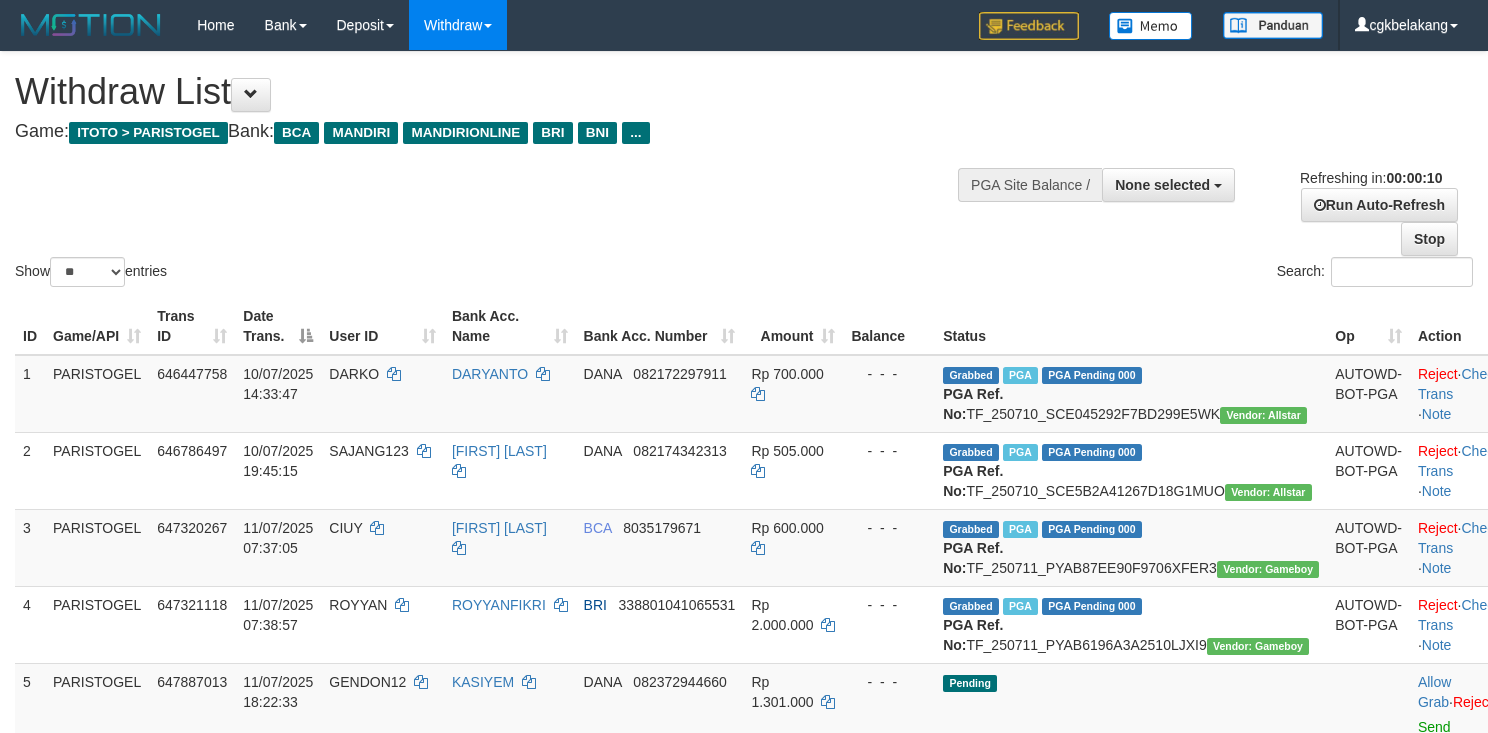 select 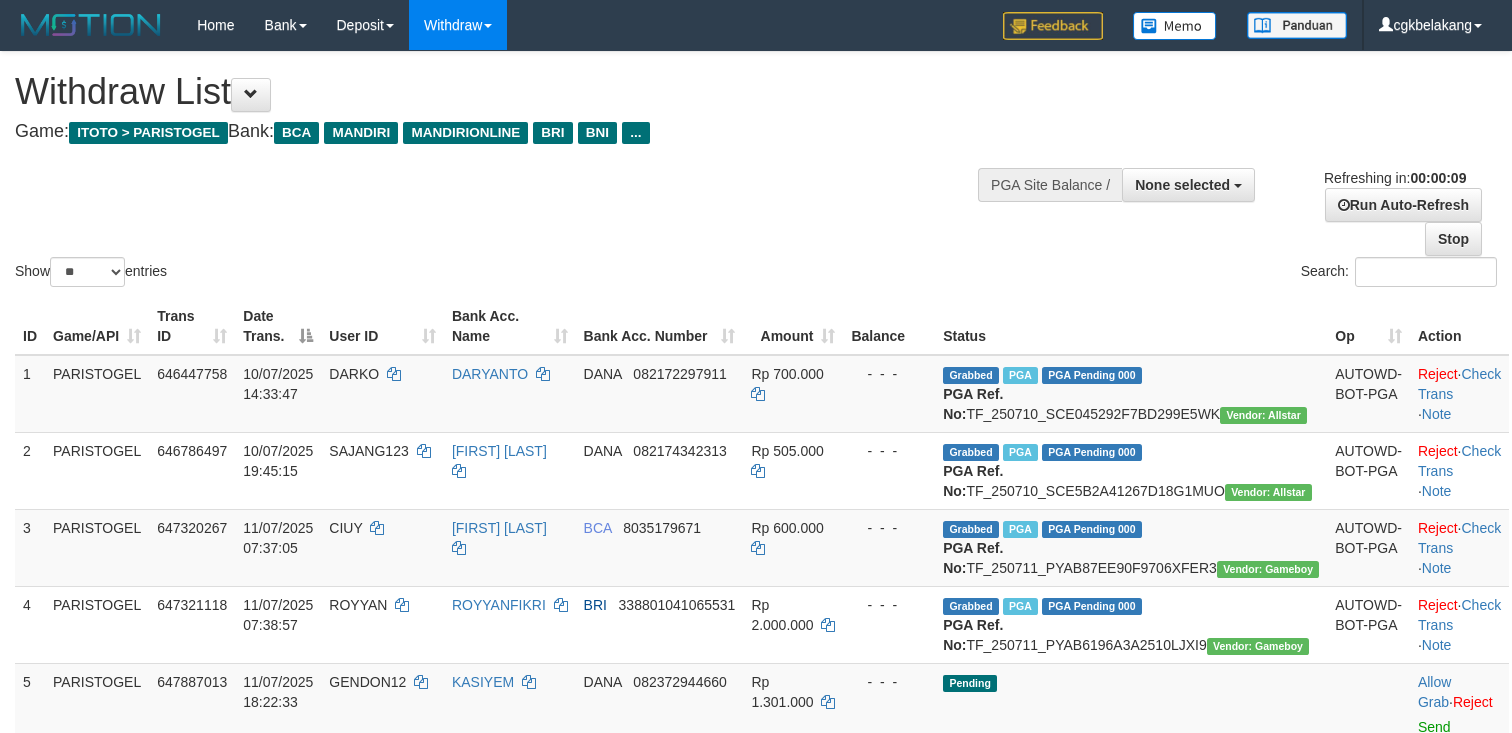 select 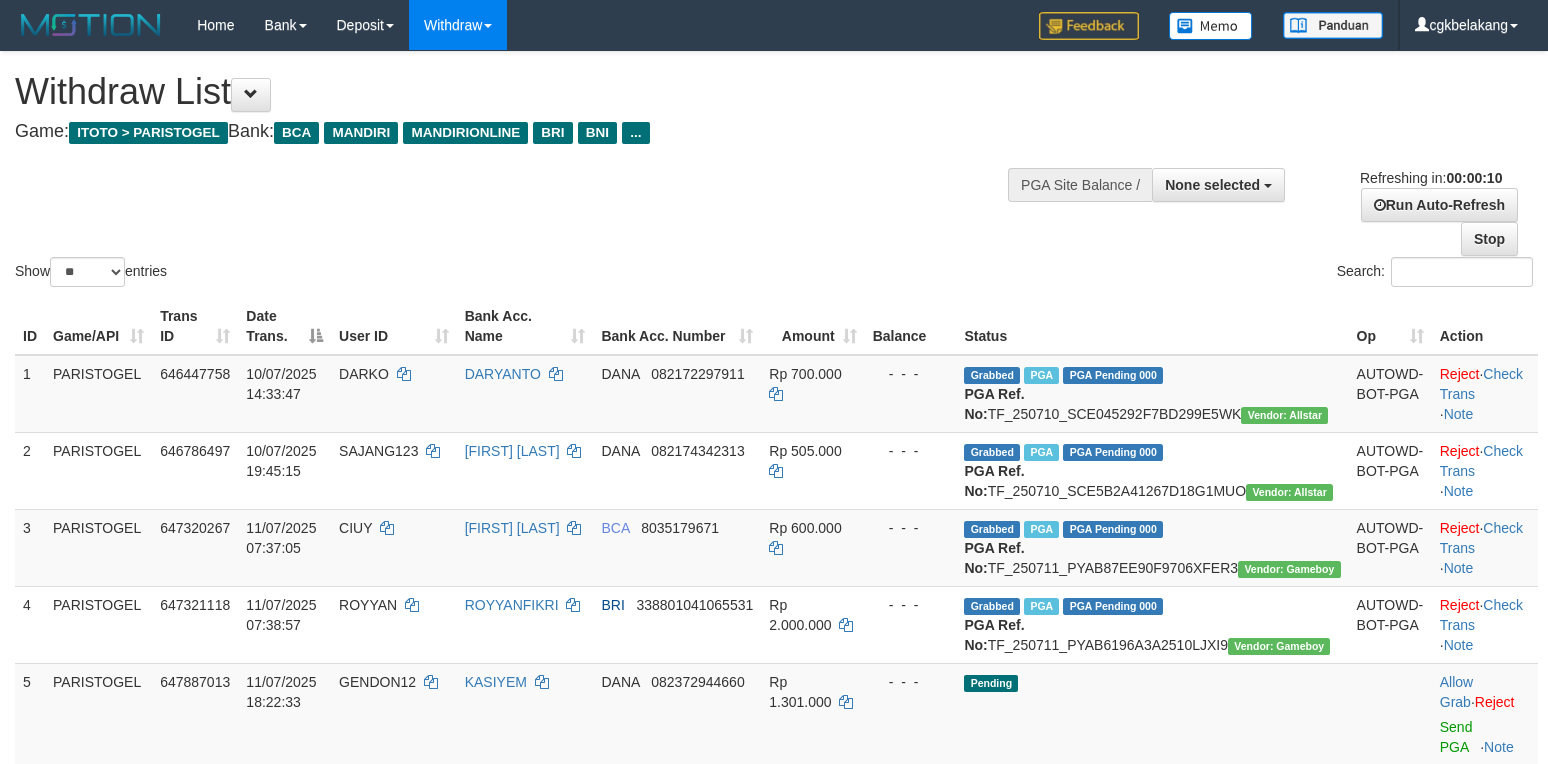 select 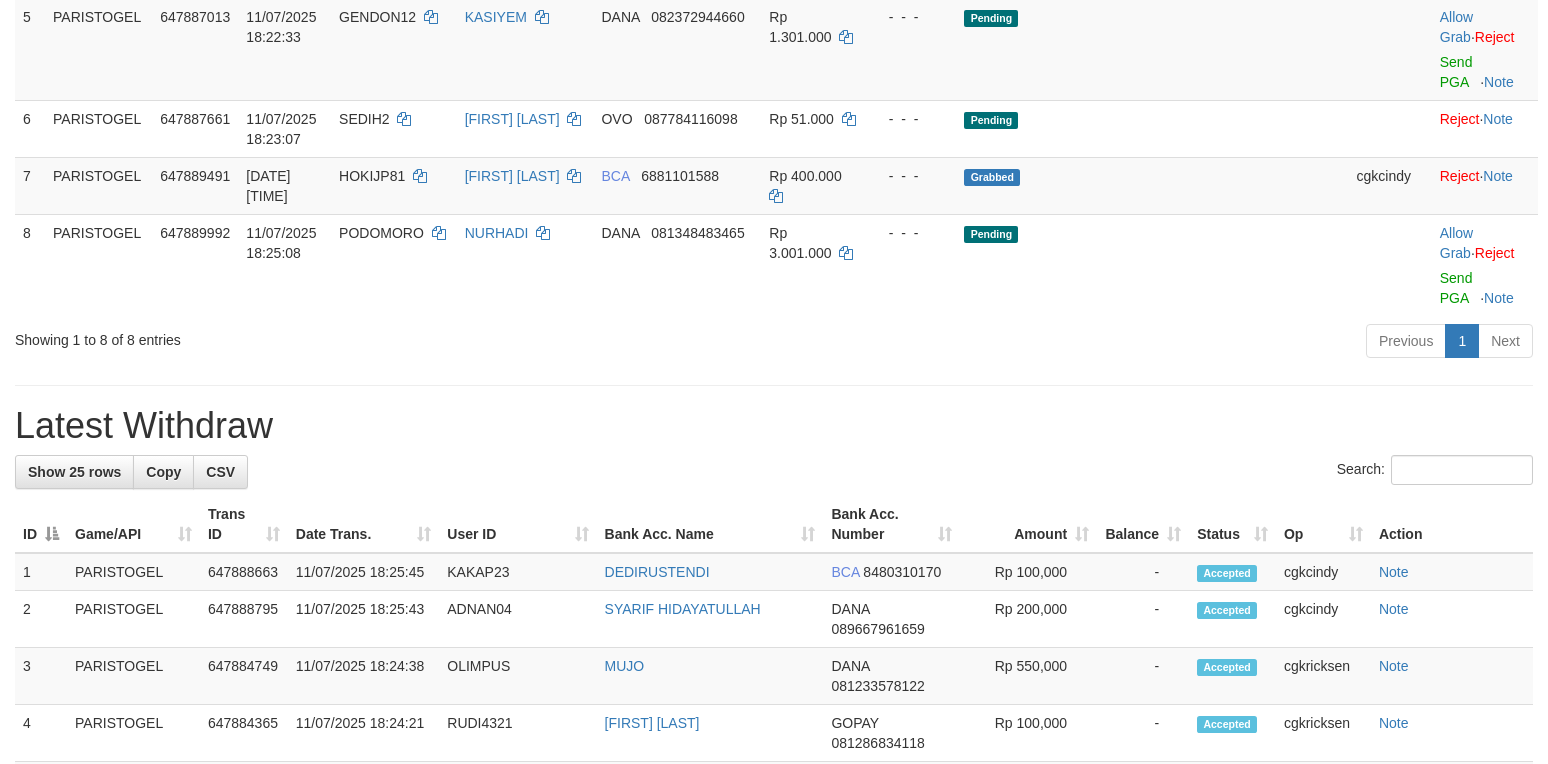 scroll, scrollTop: 589, scrollLeft: 0, axis: vertical 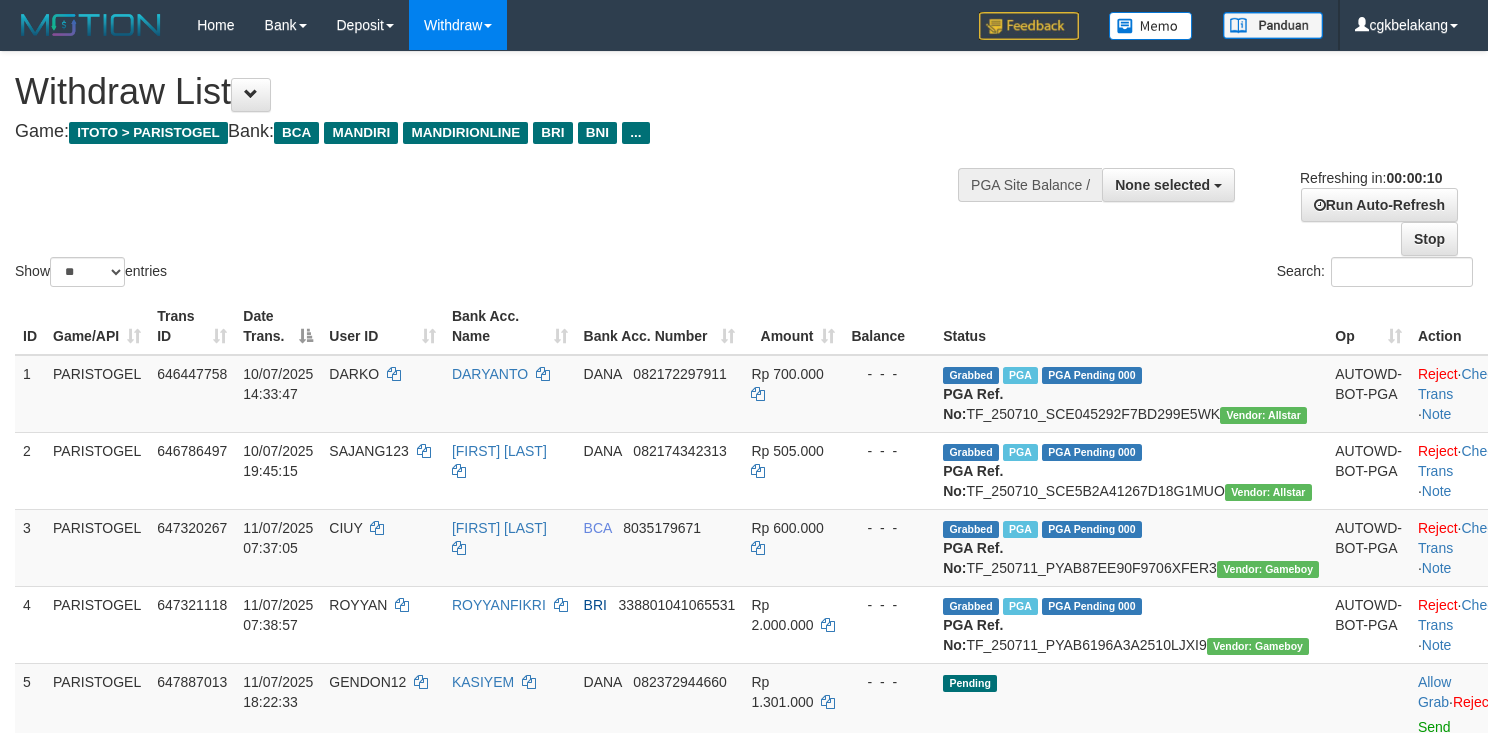 select 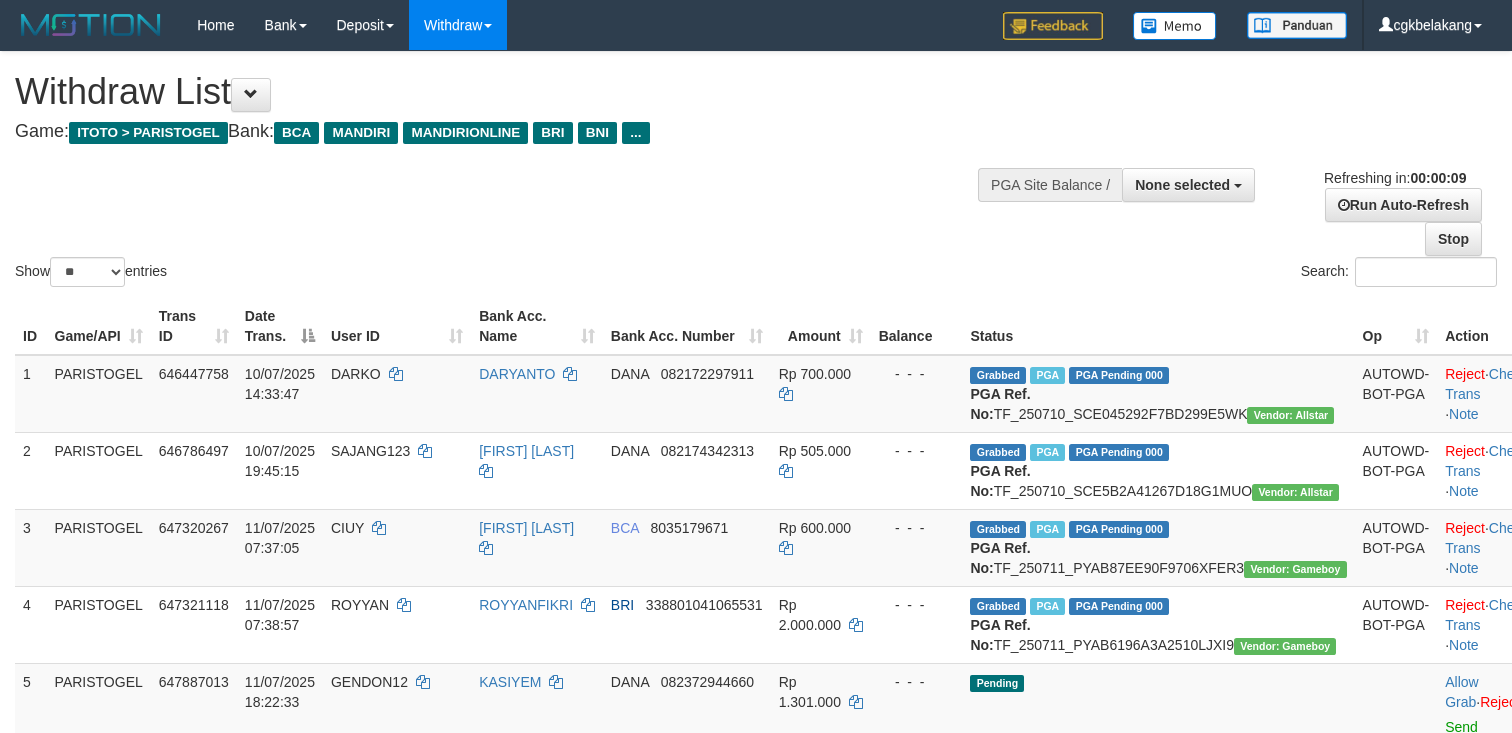 select 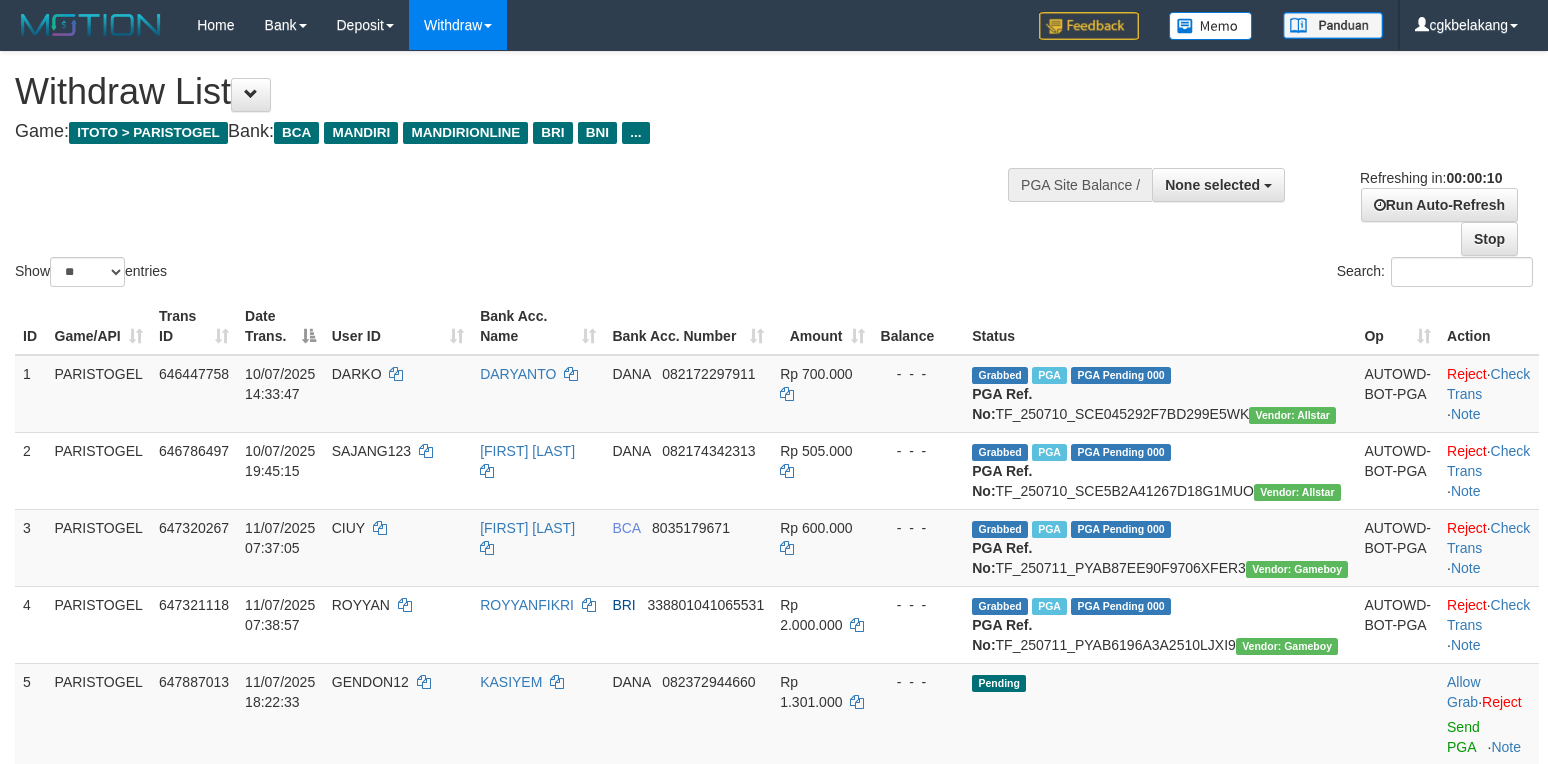 select 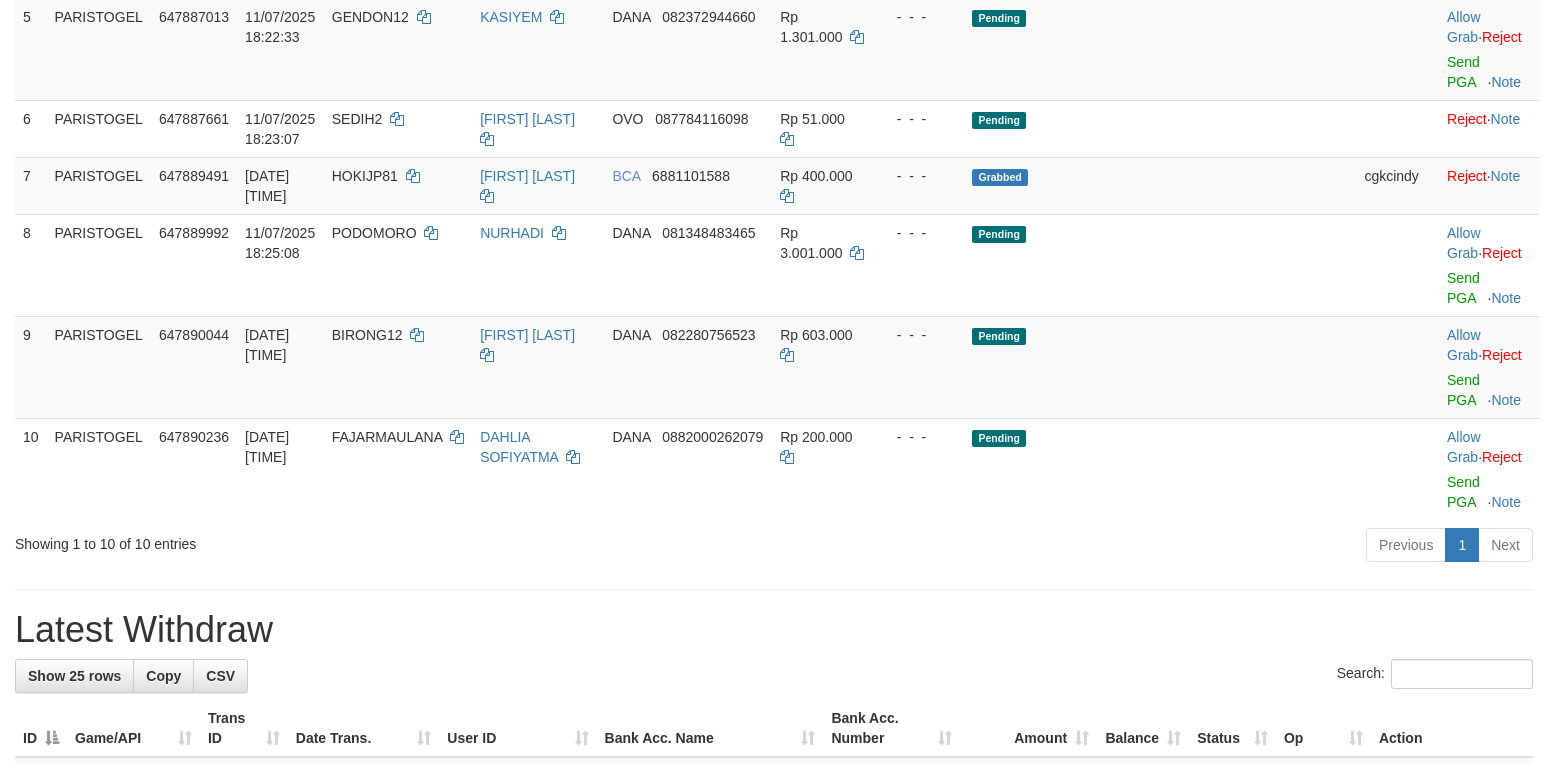 scroll, scrollTop: 589, scrollLeft: 0, axis: vertical 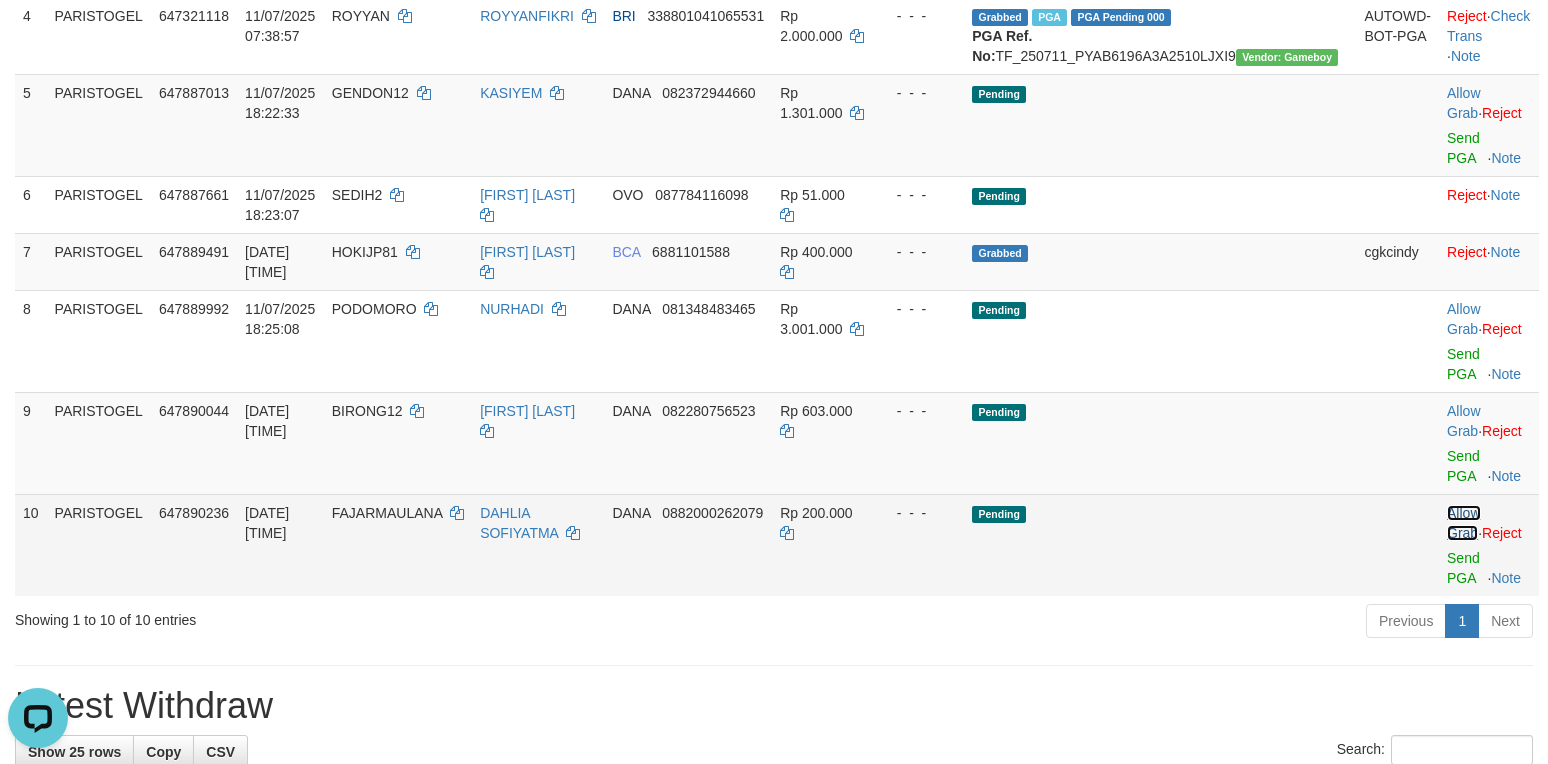 click on "Allow Grab" at bounding box center (1463, 523) 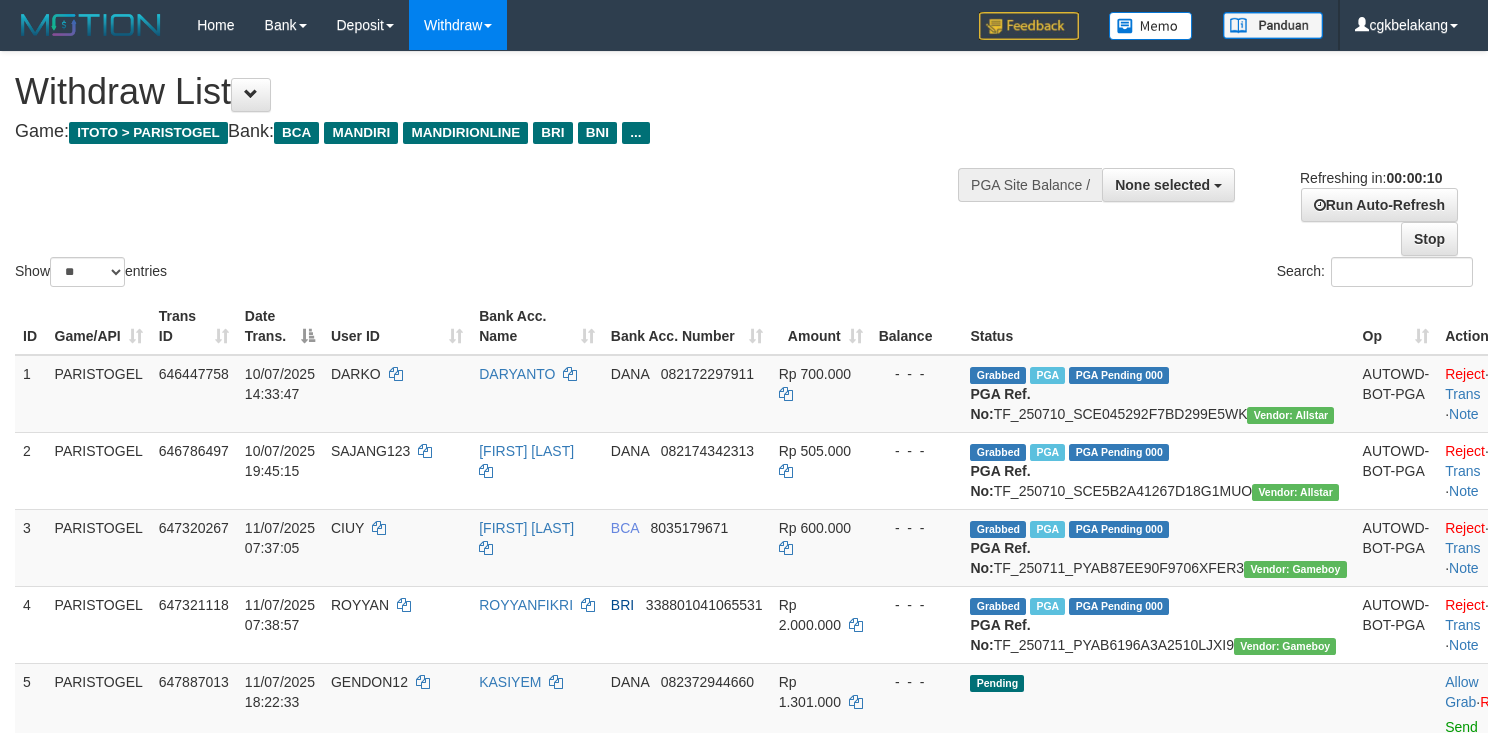 select 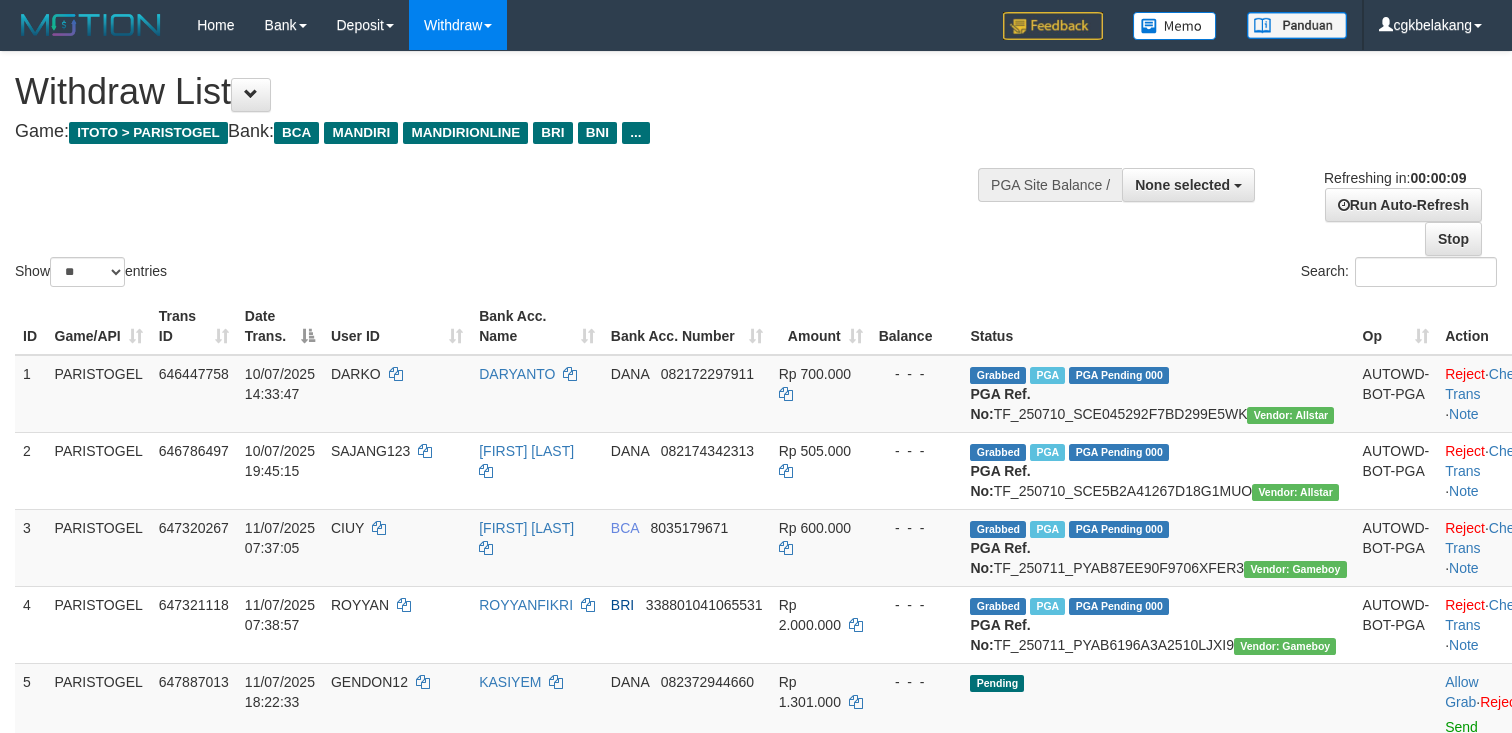 select 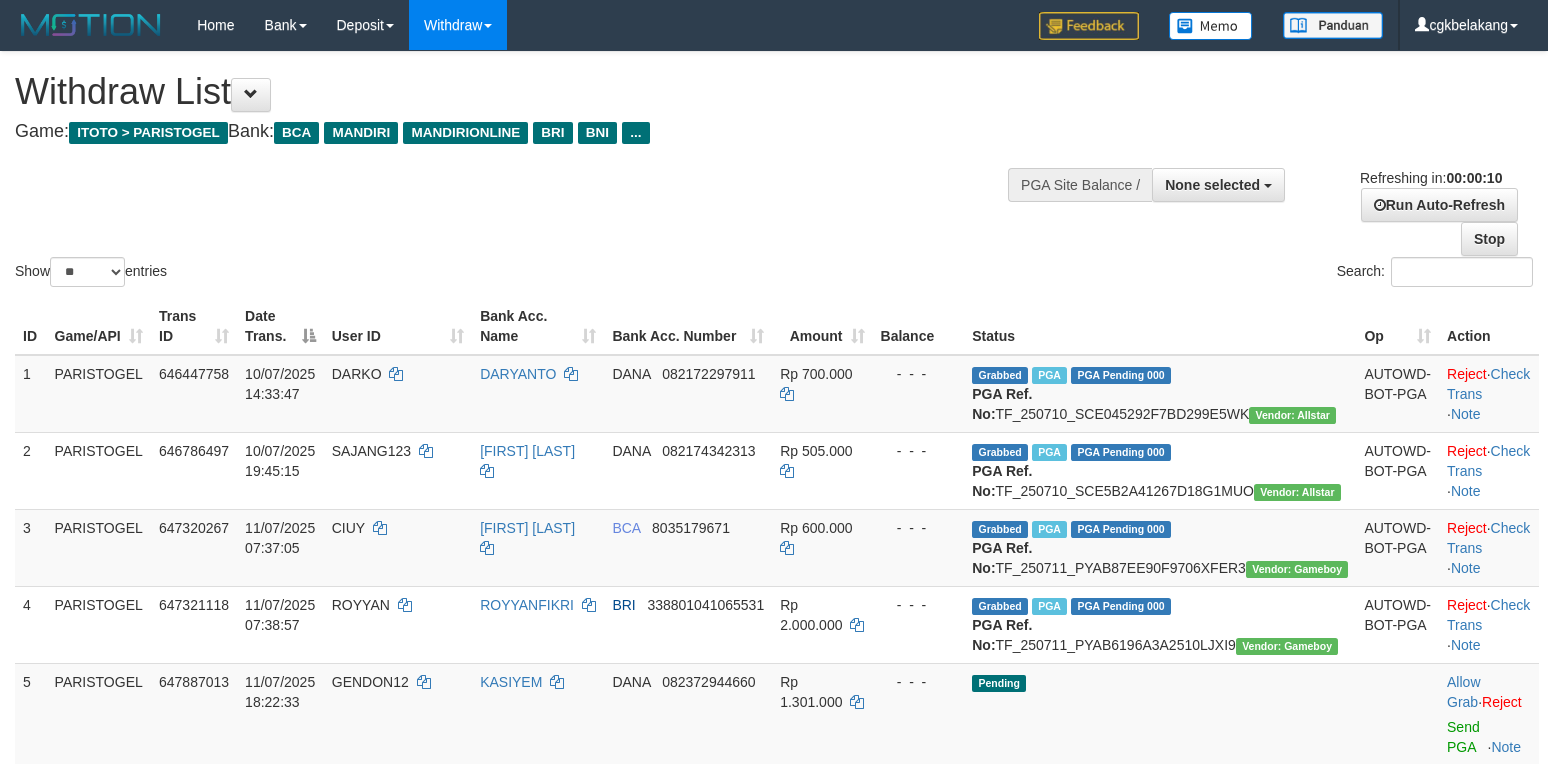 select 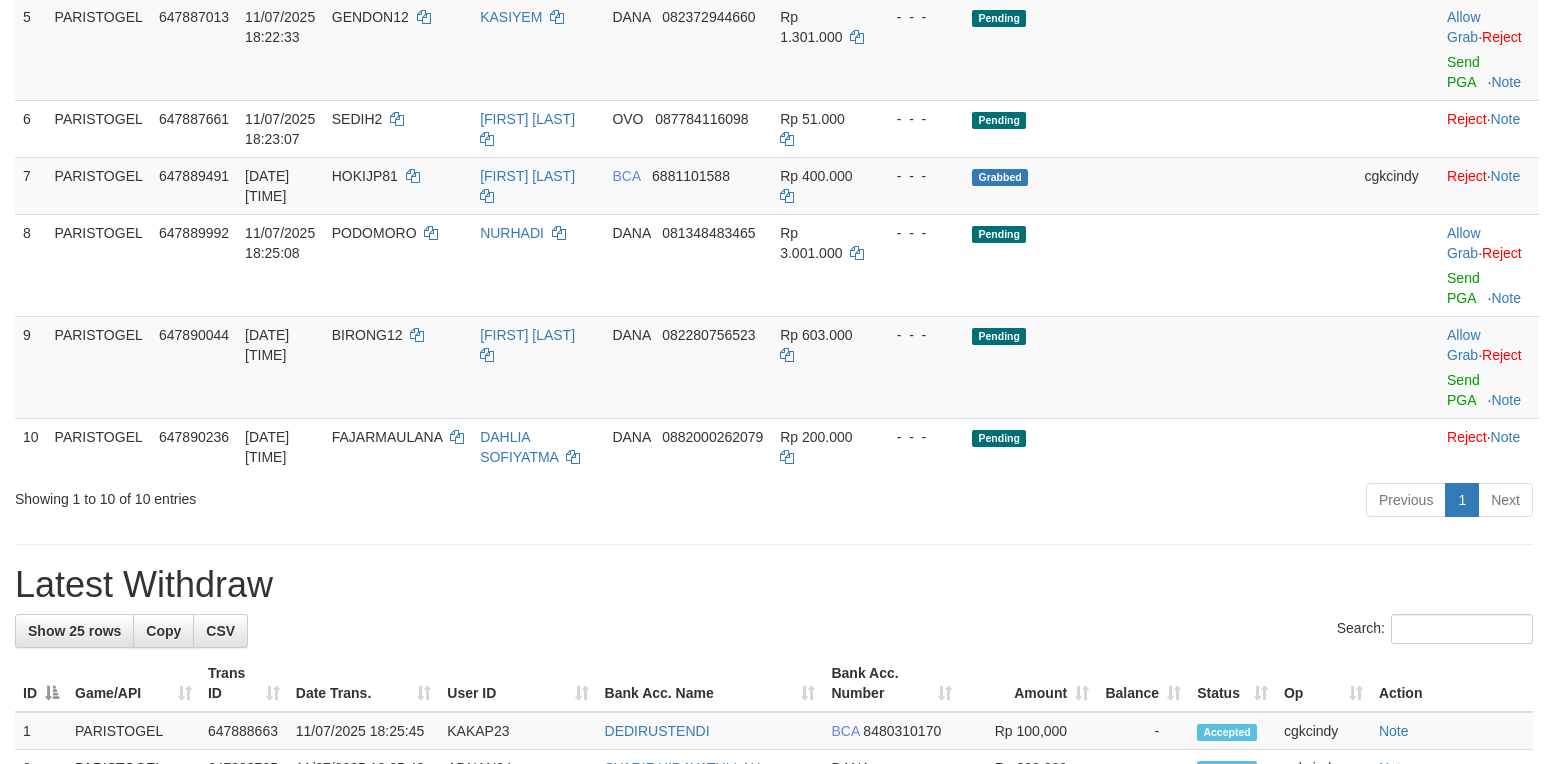 scroll, scrollTop: 589, scrollLeft: 0, axis: vertical 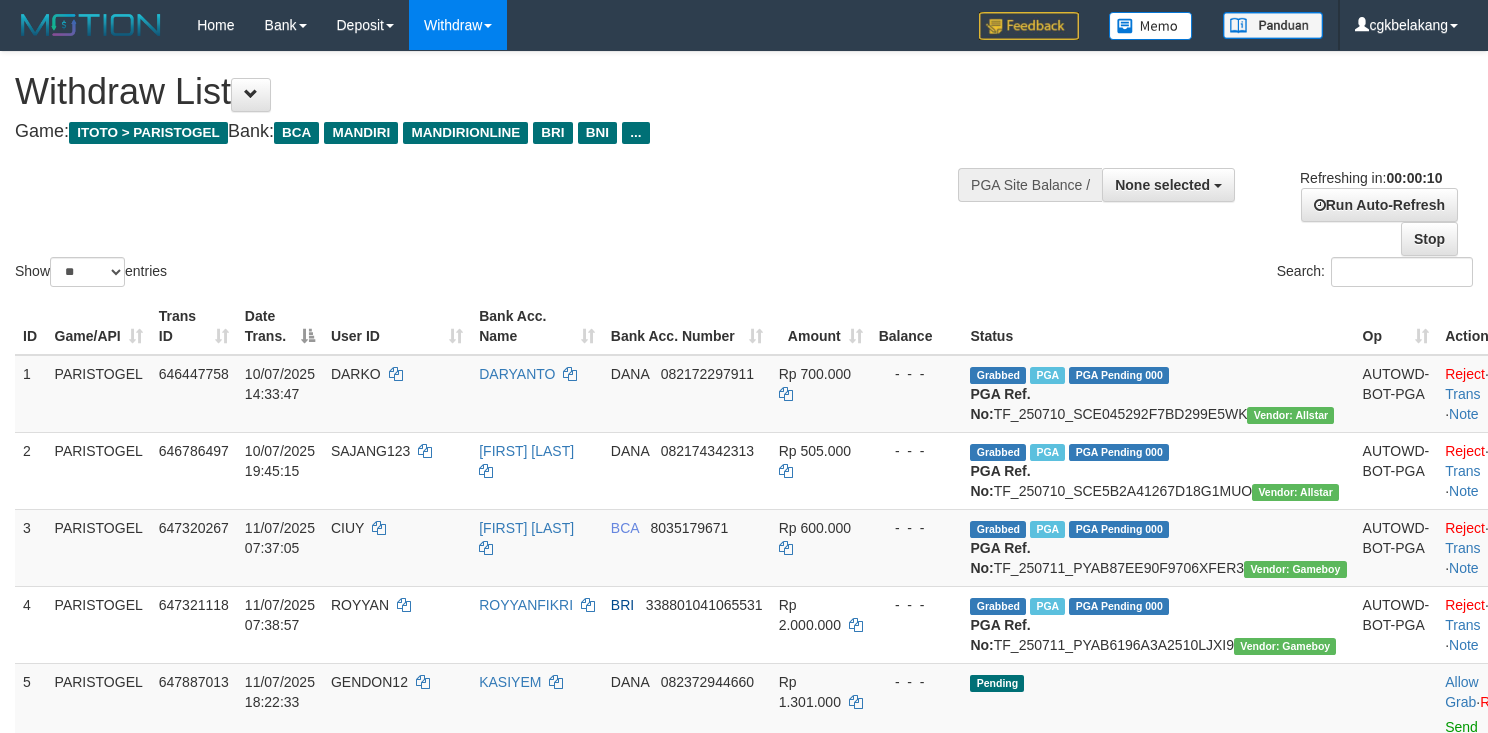 select 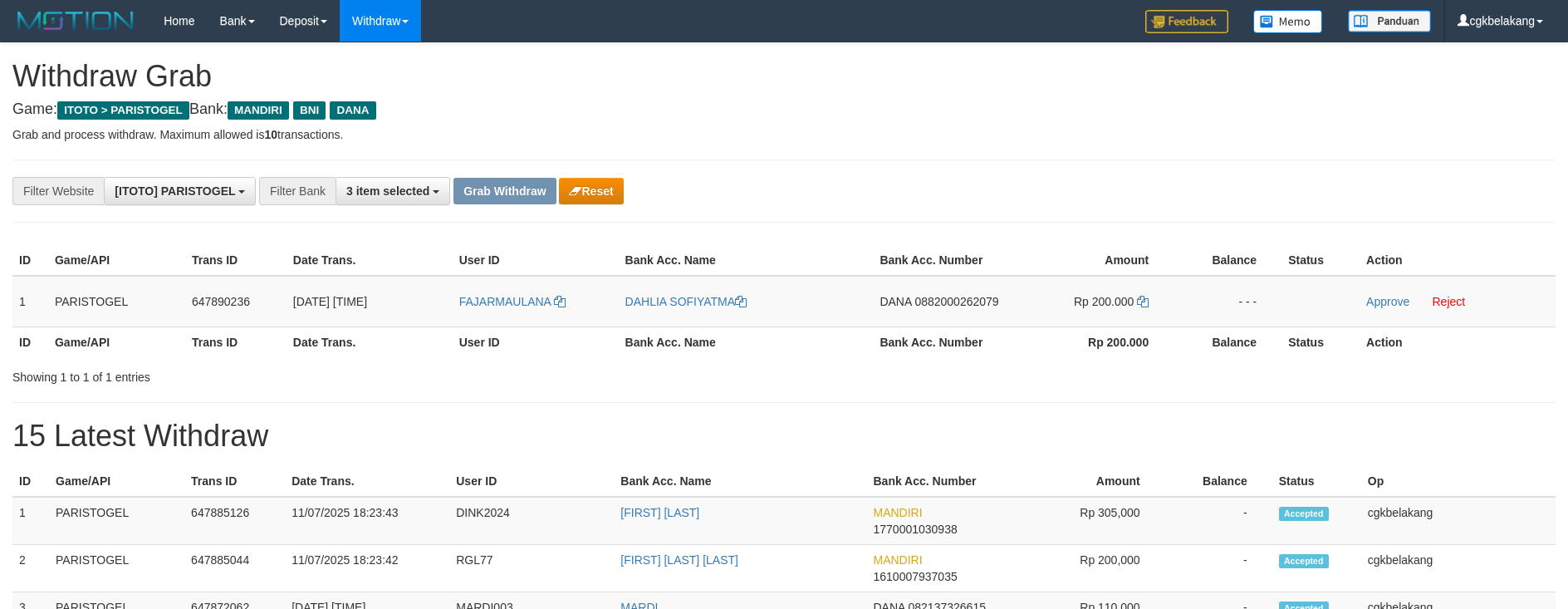 scroll, scrollTop: 0, scrollLeft: 0, axis: both 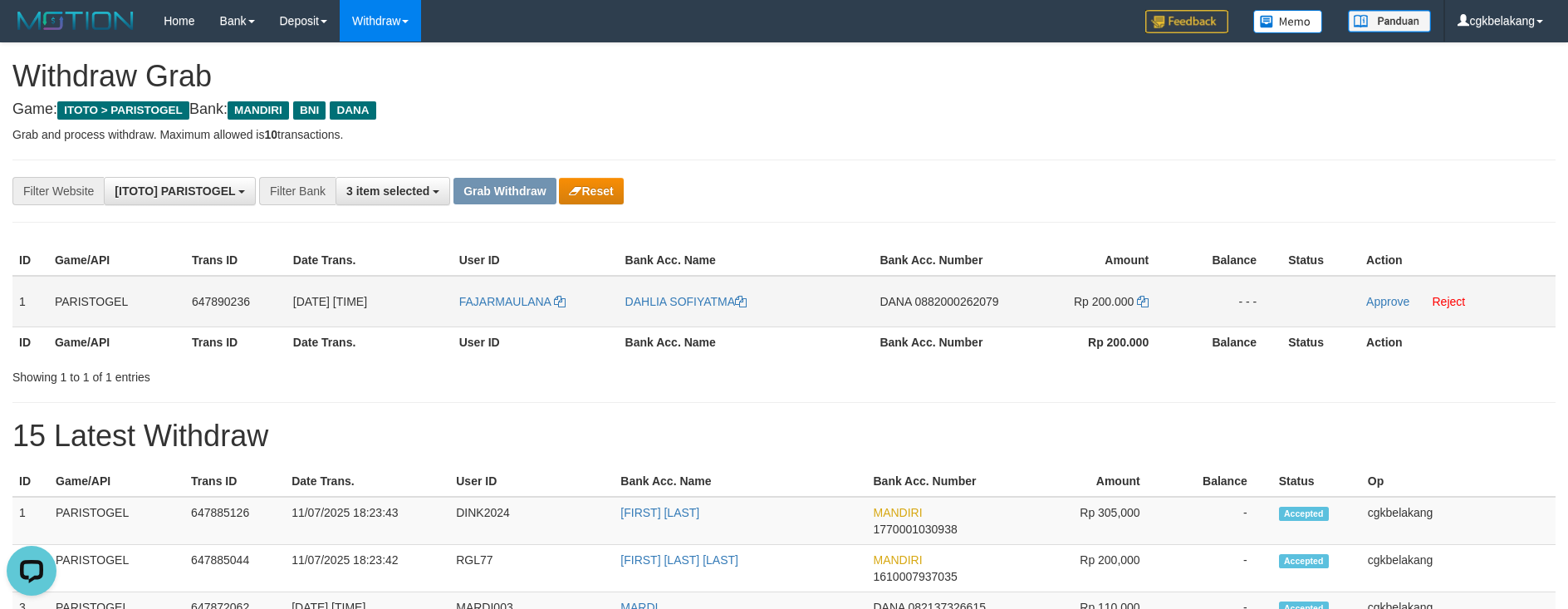 click on "FAJARMAULANA" at bounding box center (536, 302) 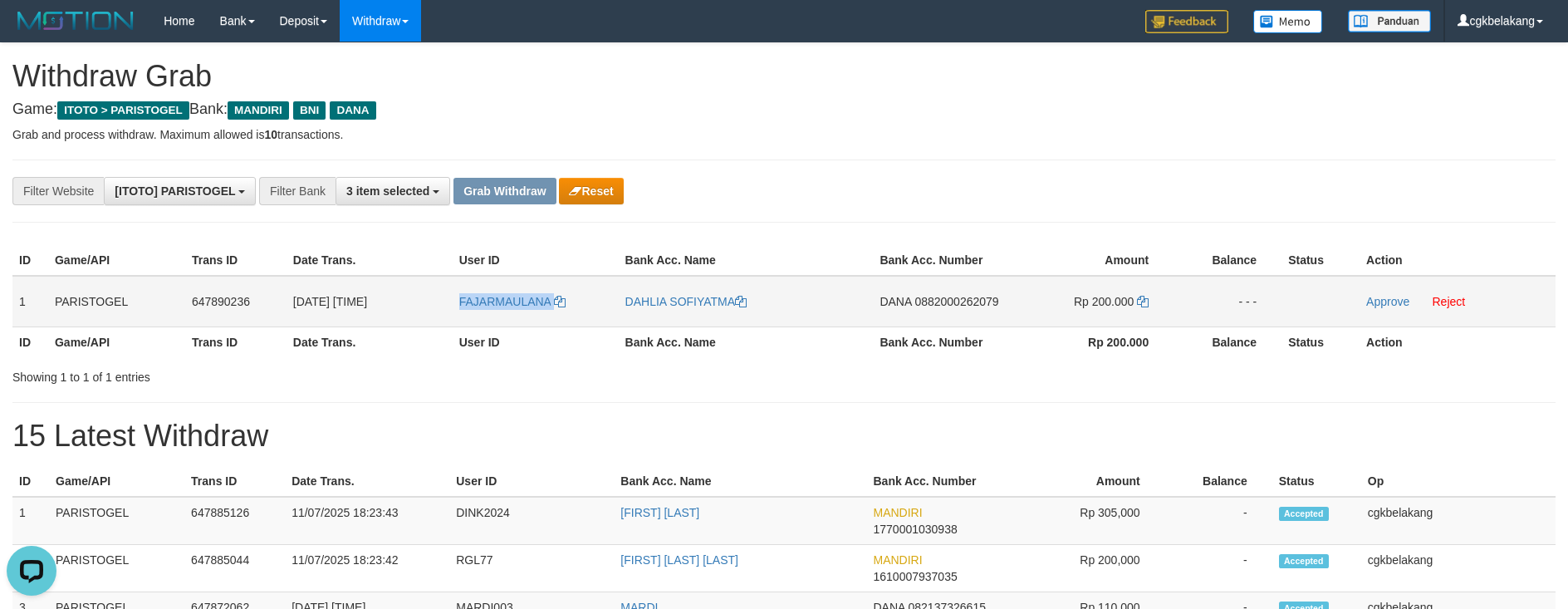 copy on "FAJARMAULANA" 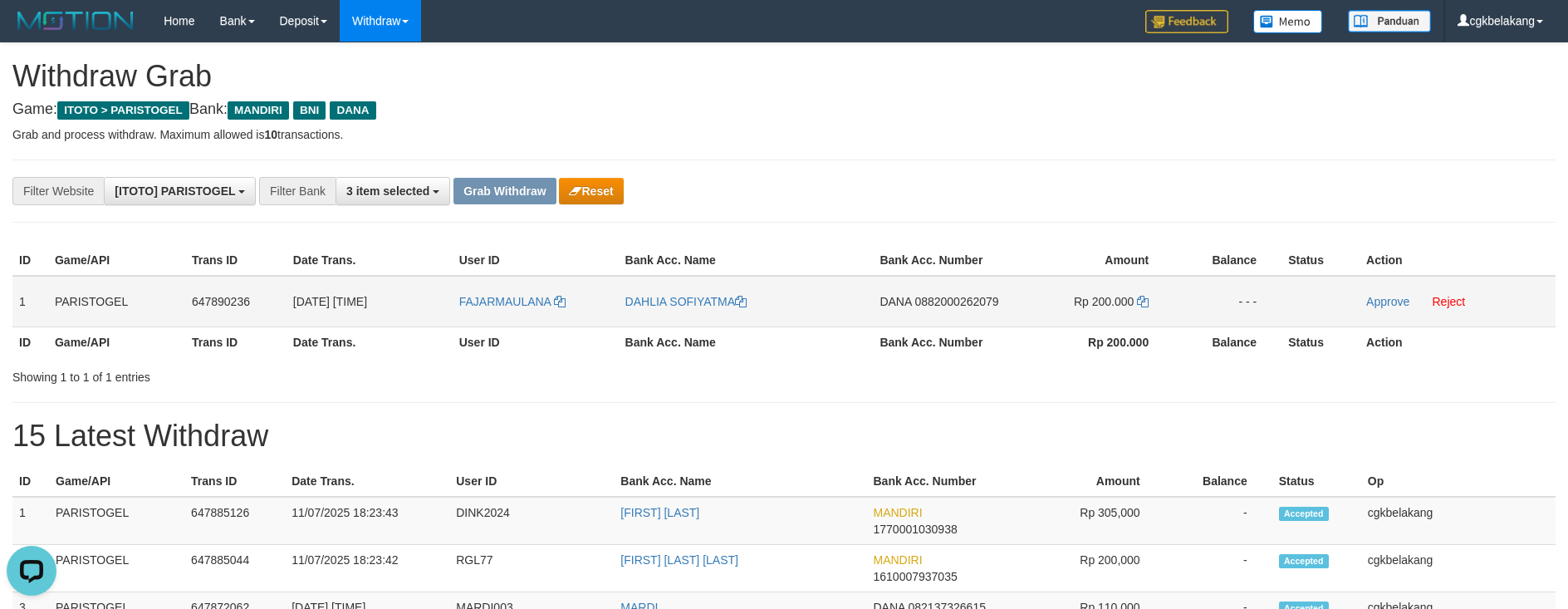 click on "DAHLIA SOFIYATMA" at bounding box center [746, 302] 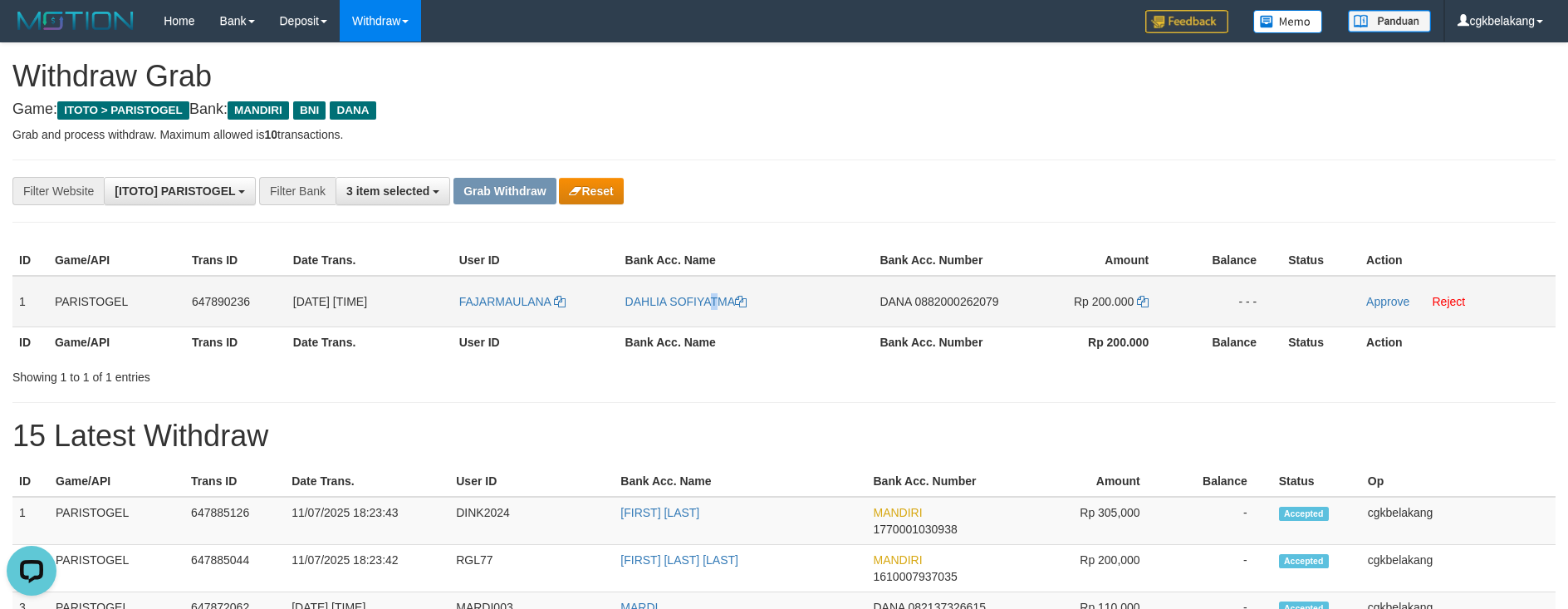 click on "DAHLIA SOFIYATMA" at bounding box center (746, 302) 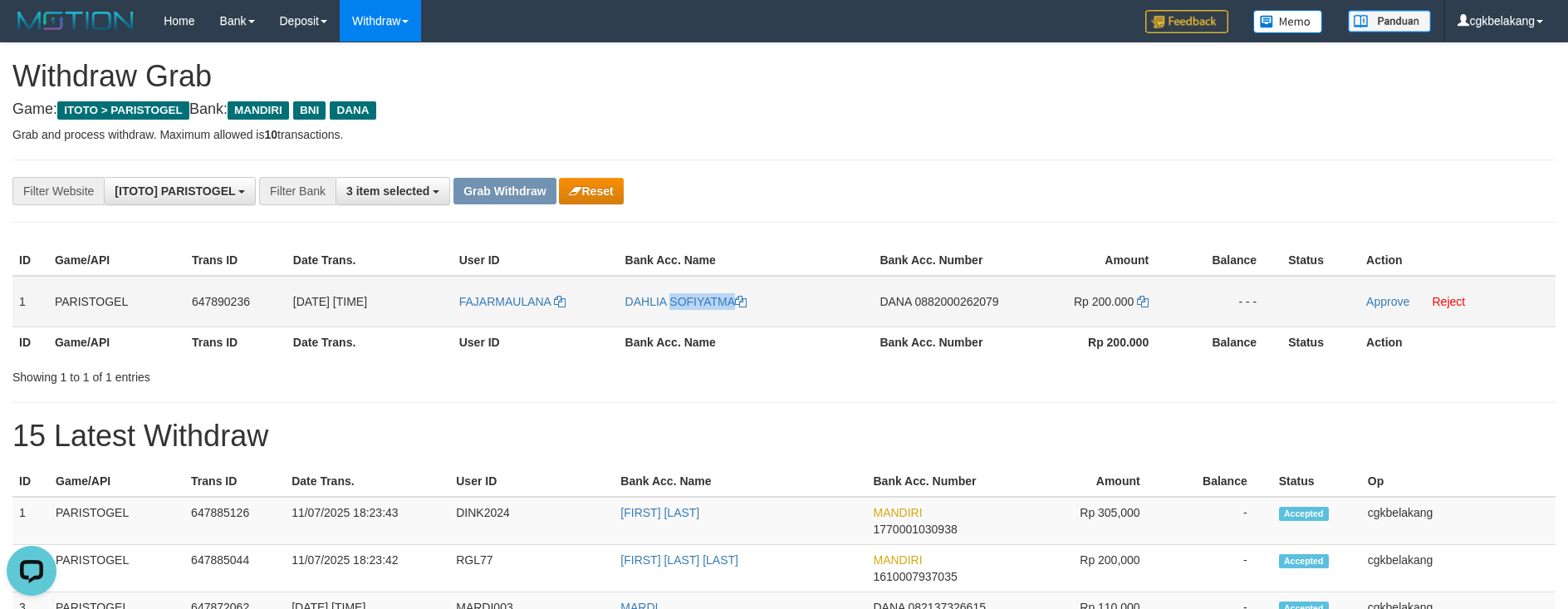 click on "DAHLIA SOFIYATMA" at bounding box center (746, 302) 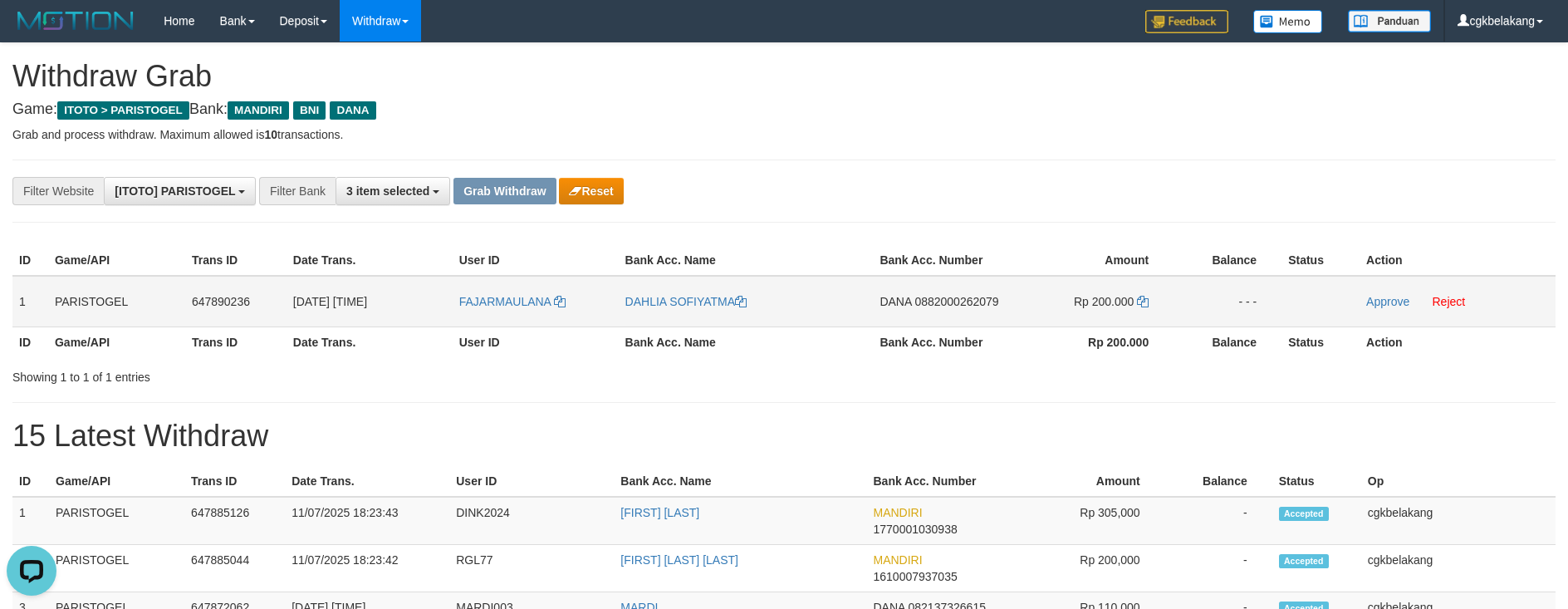 click on "DANA
0882000262079" at bounding box center (942, 302) 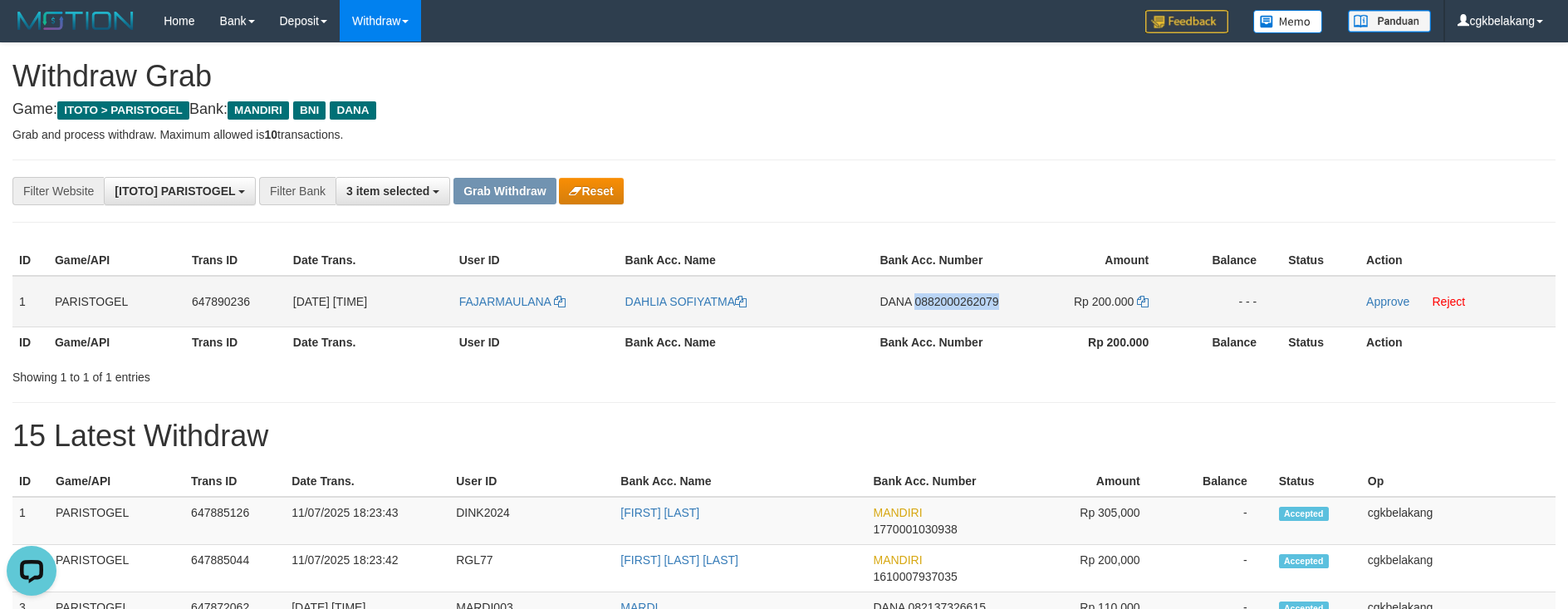copy on "0882000262079" 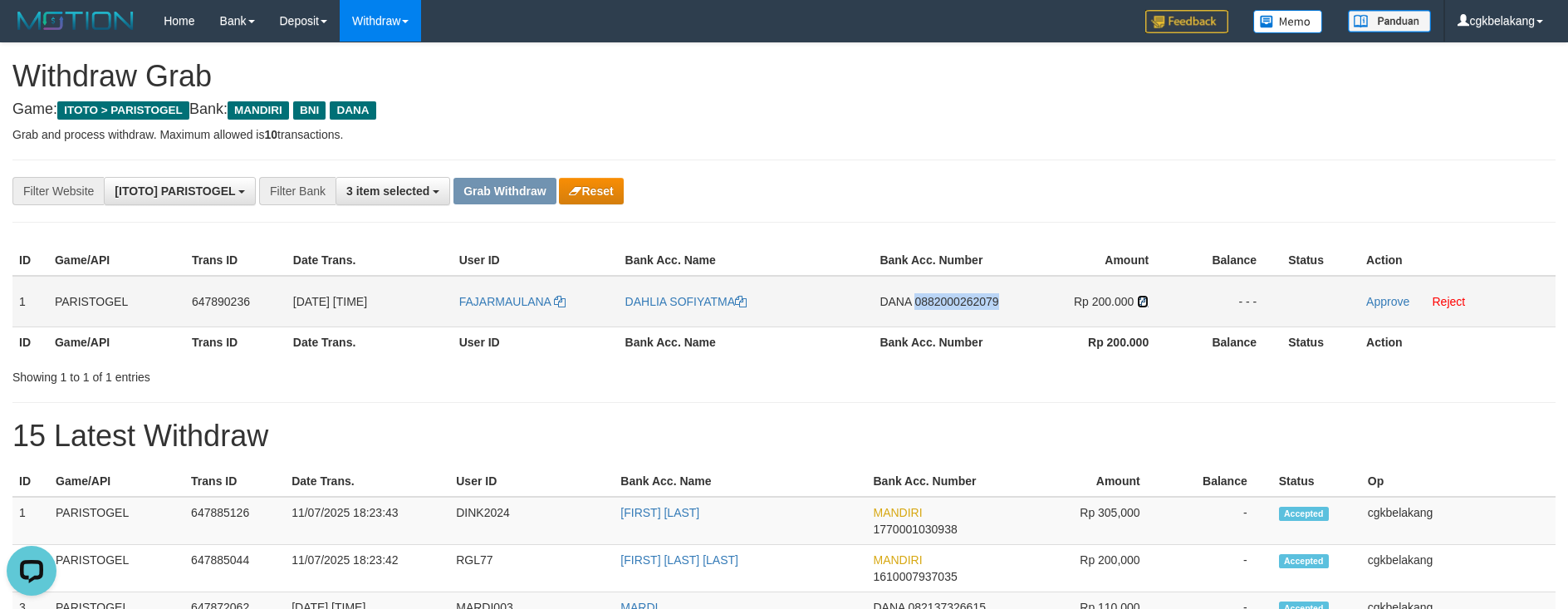 click at bounding box center [1143, 302] 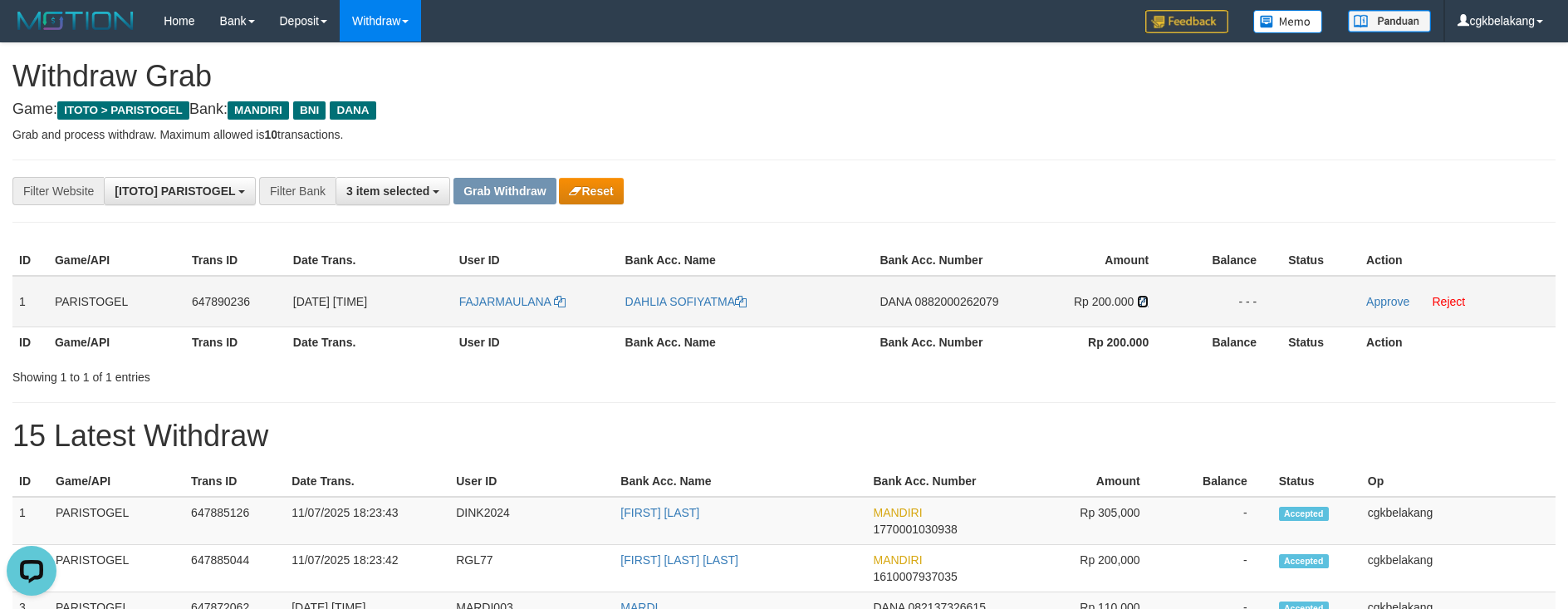 click at bounding box center [1143, 302] 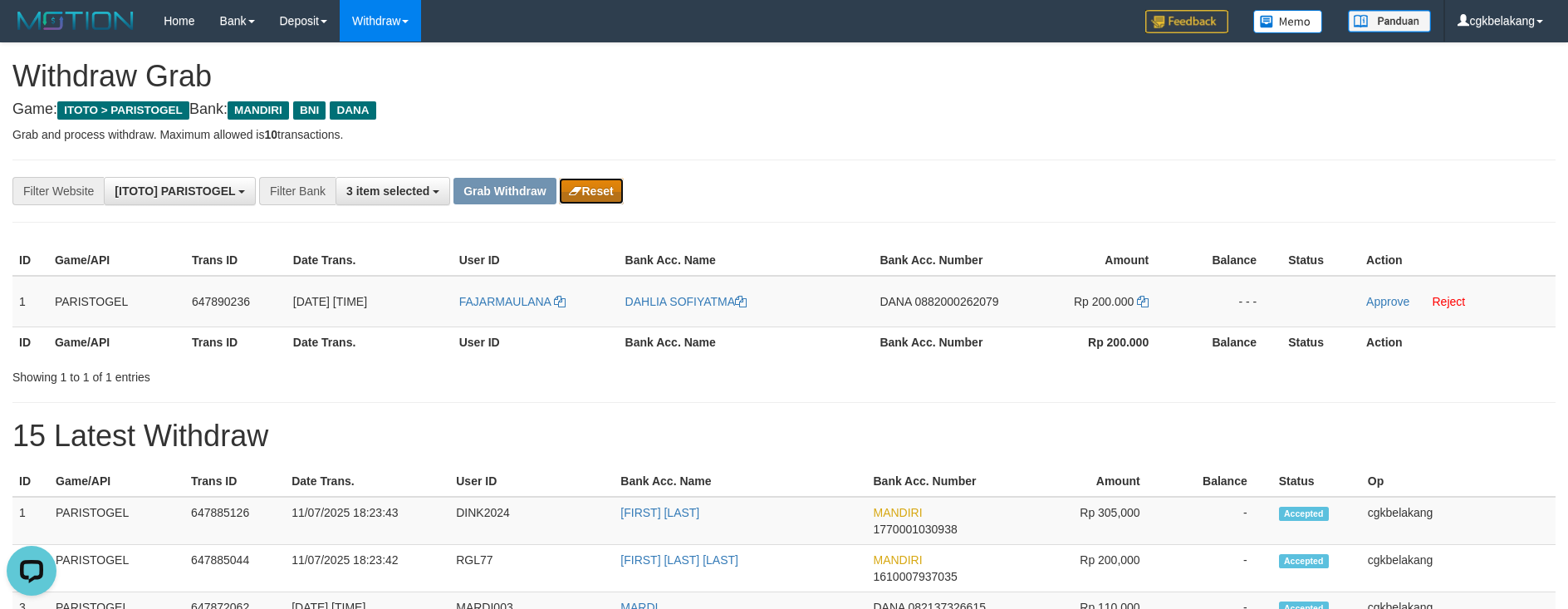 click on "Reset" at bounding box center [590, 191] 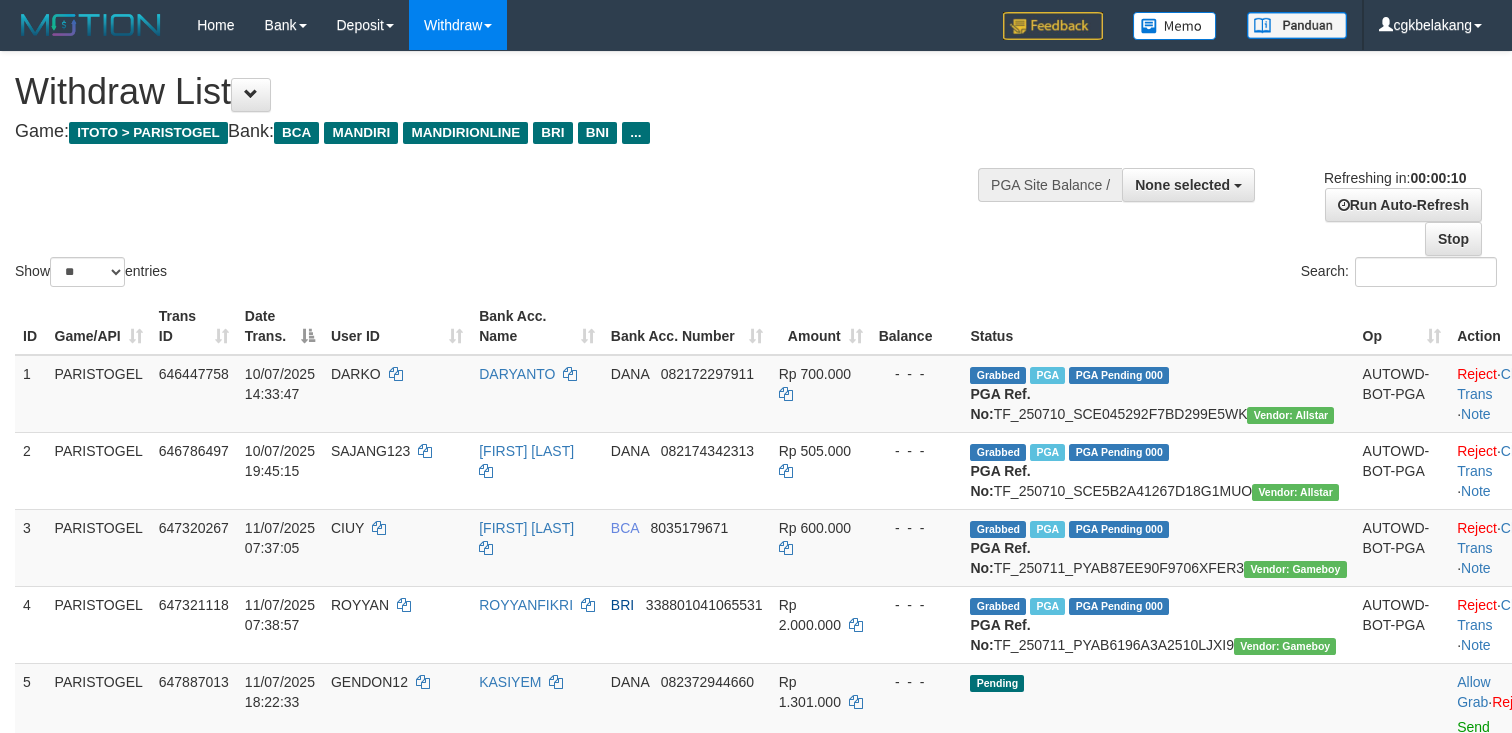 select 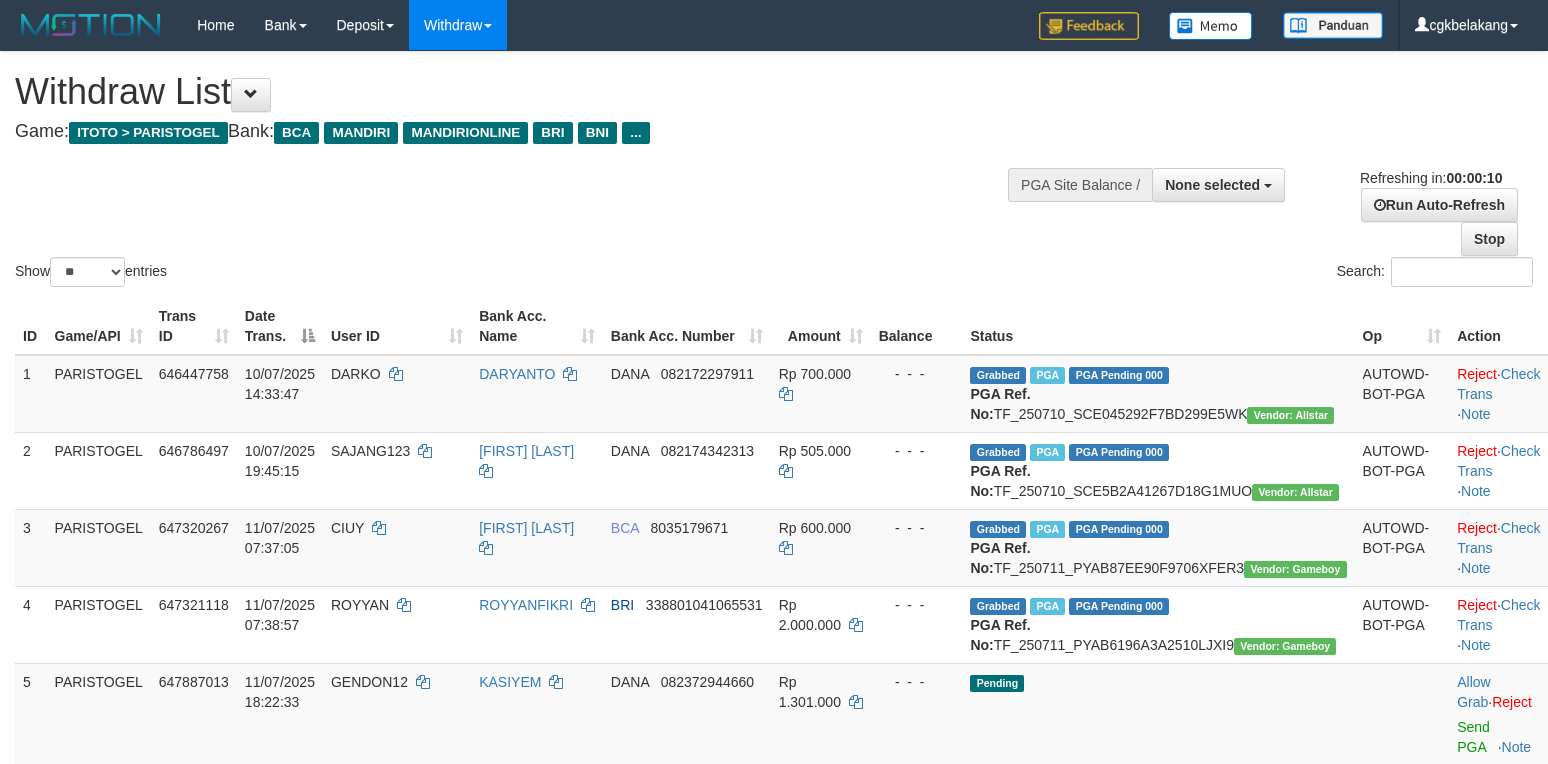 select 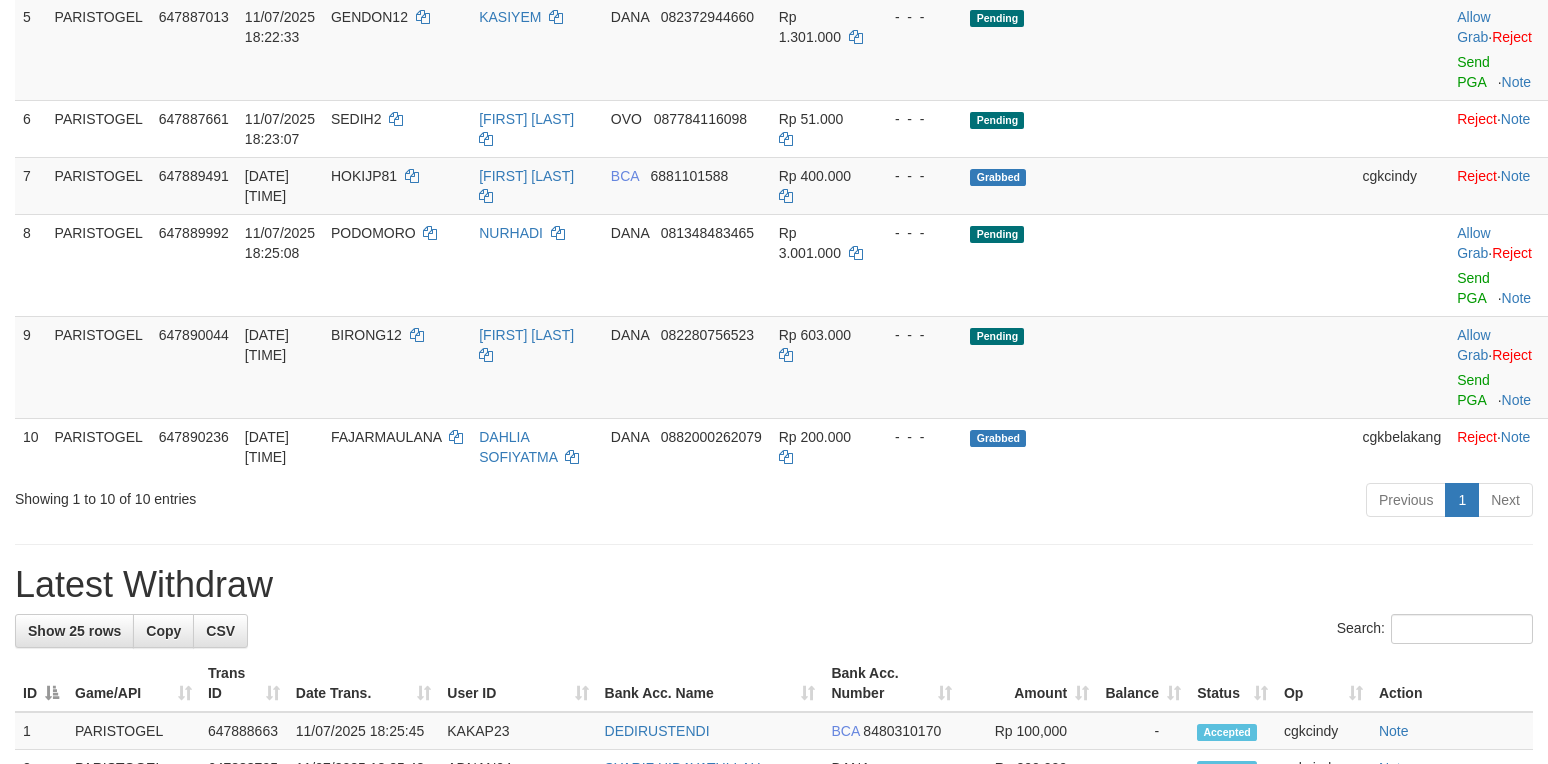 scroll, scrollTop: 589, scrollLeft: 0, axis: vertical 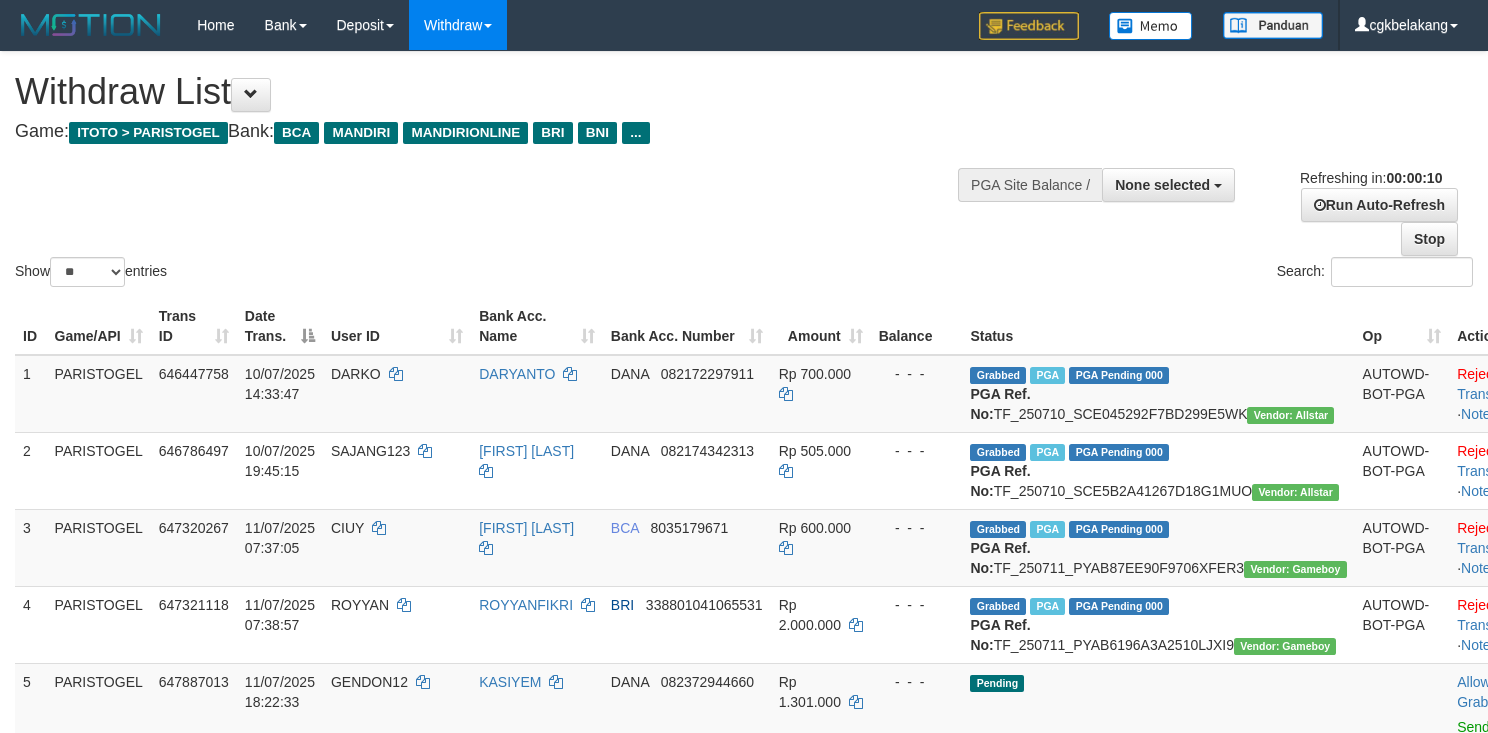 select 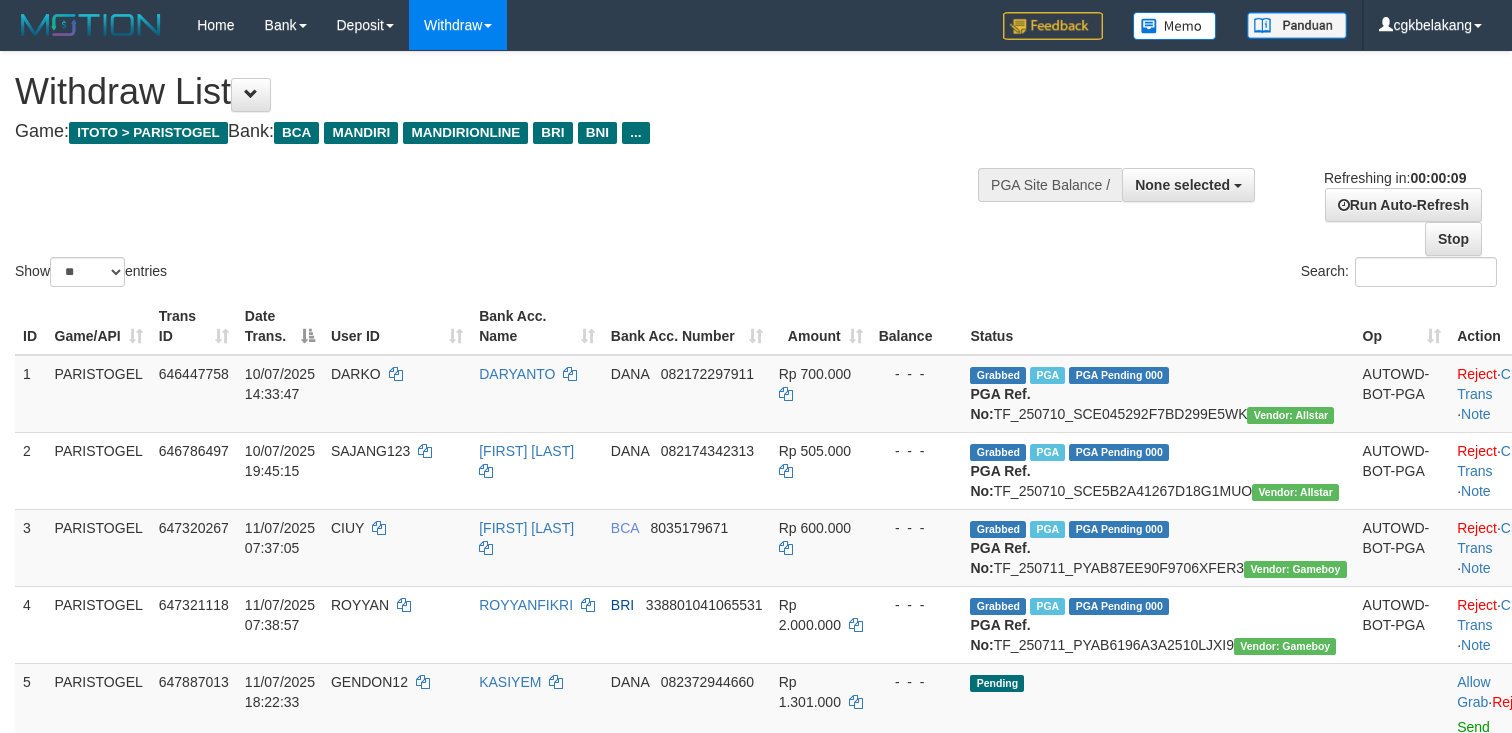 select 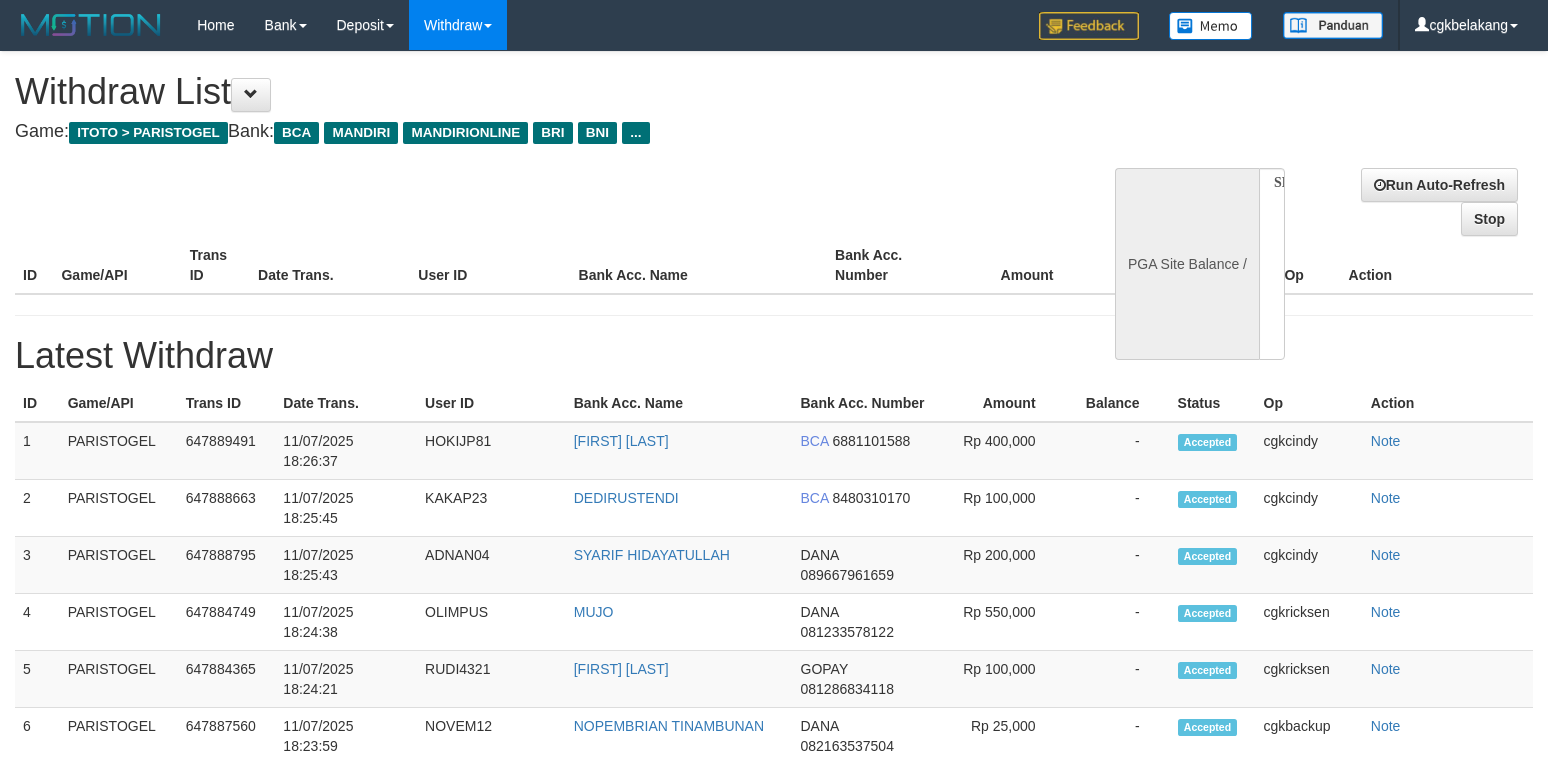 select 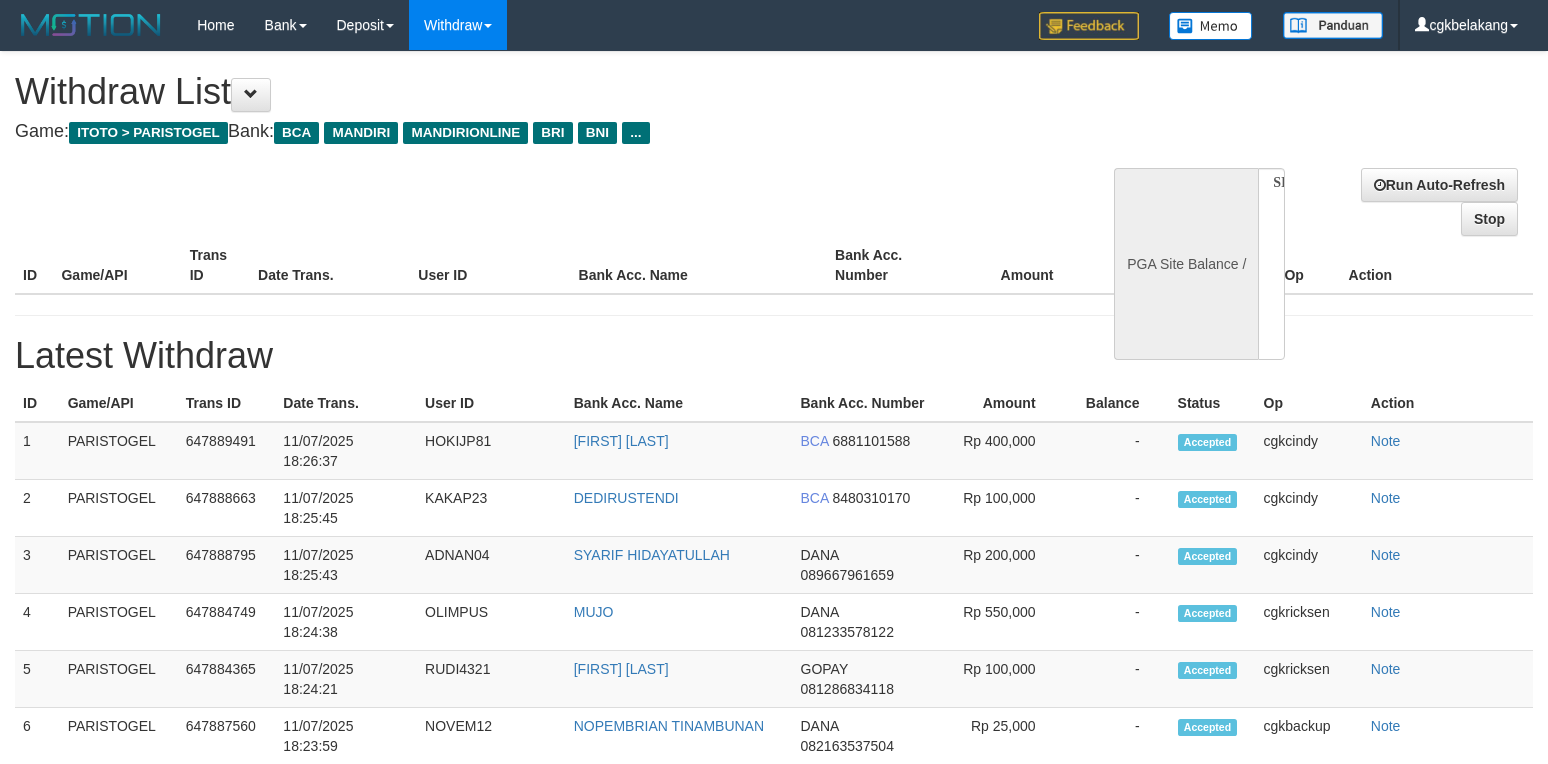 scroll, scrollTop: 0, scrollLeft: 0, axis: both 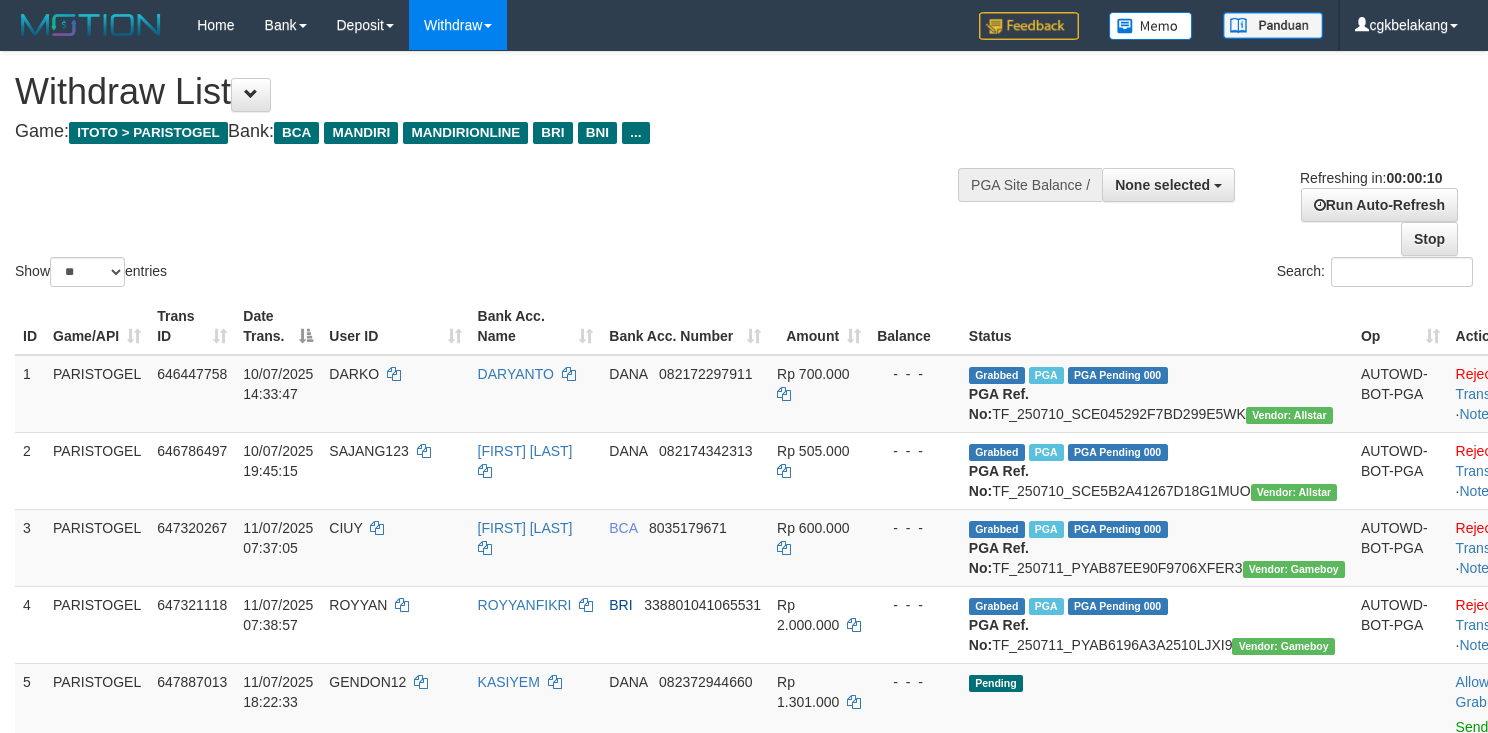 select 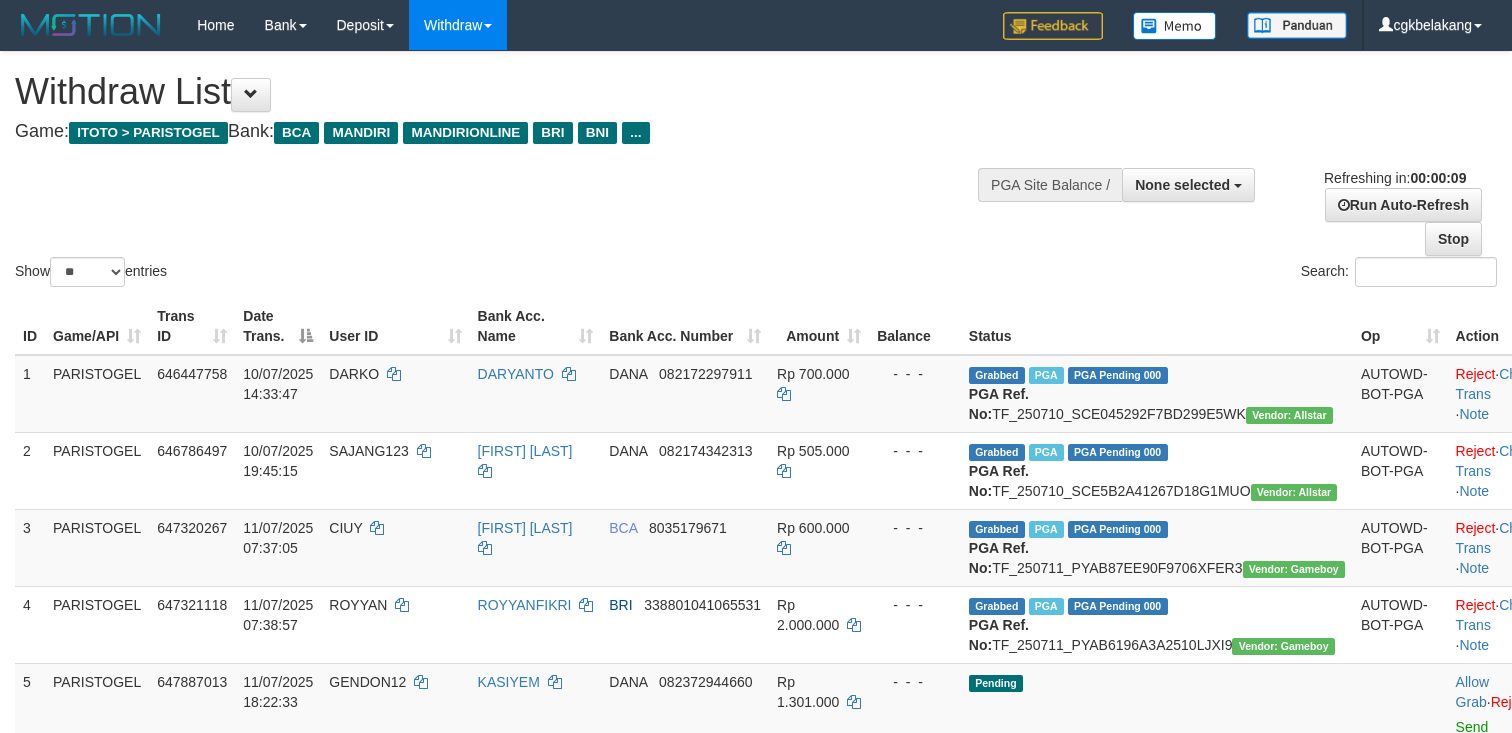 select 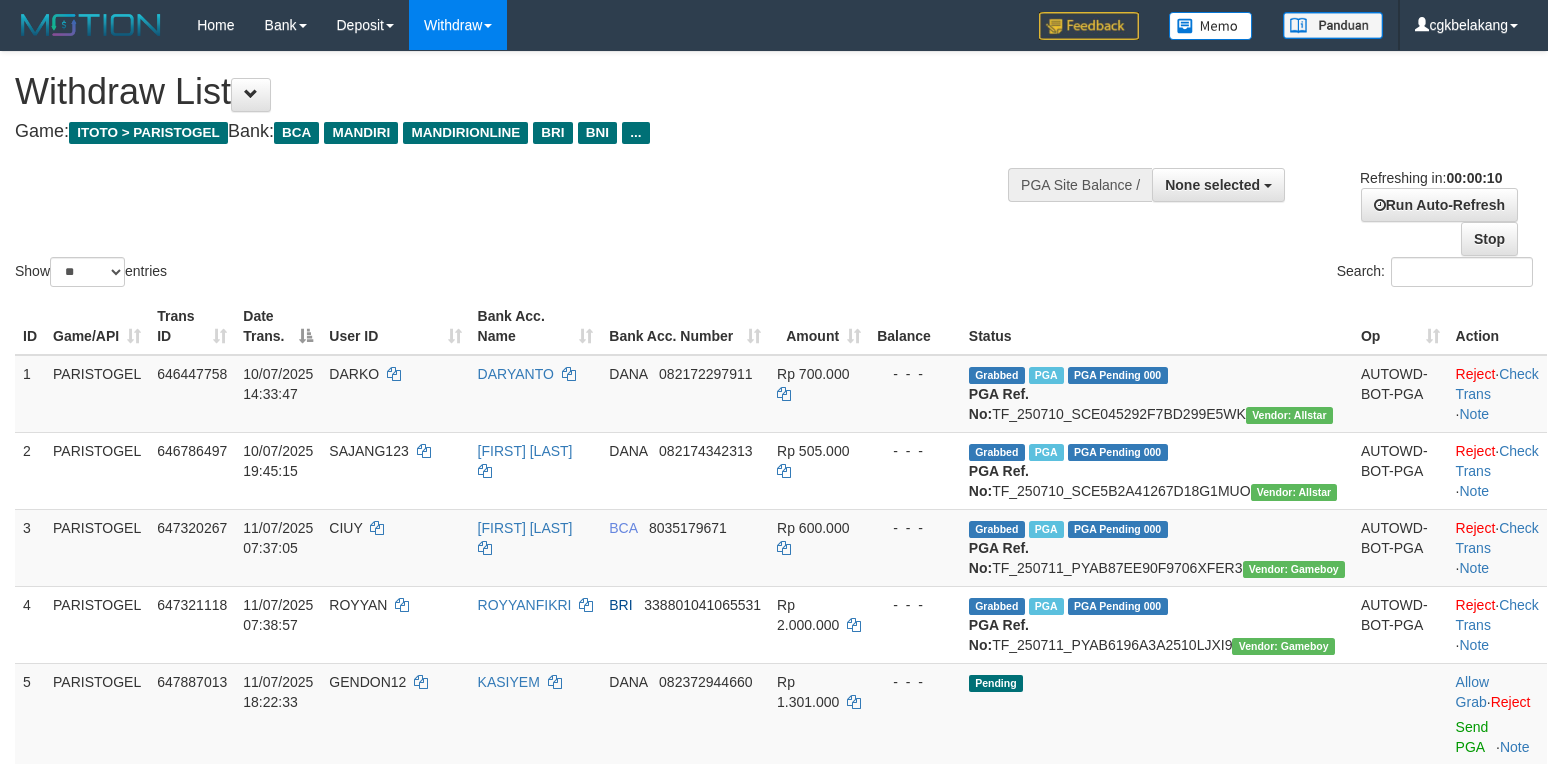 select 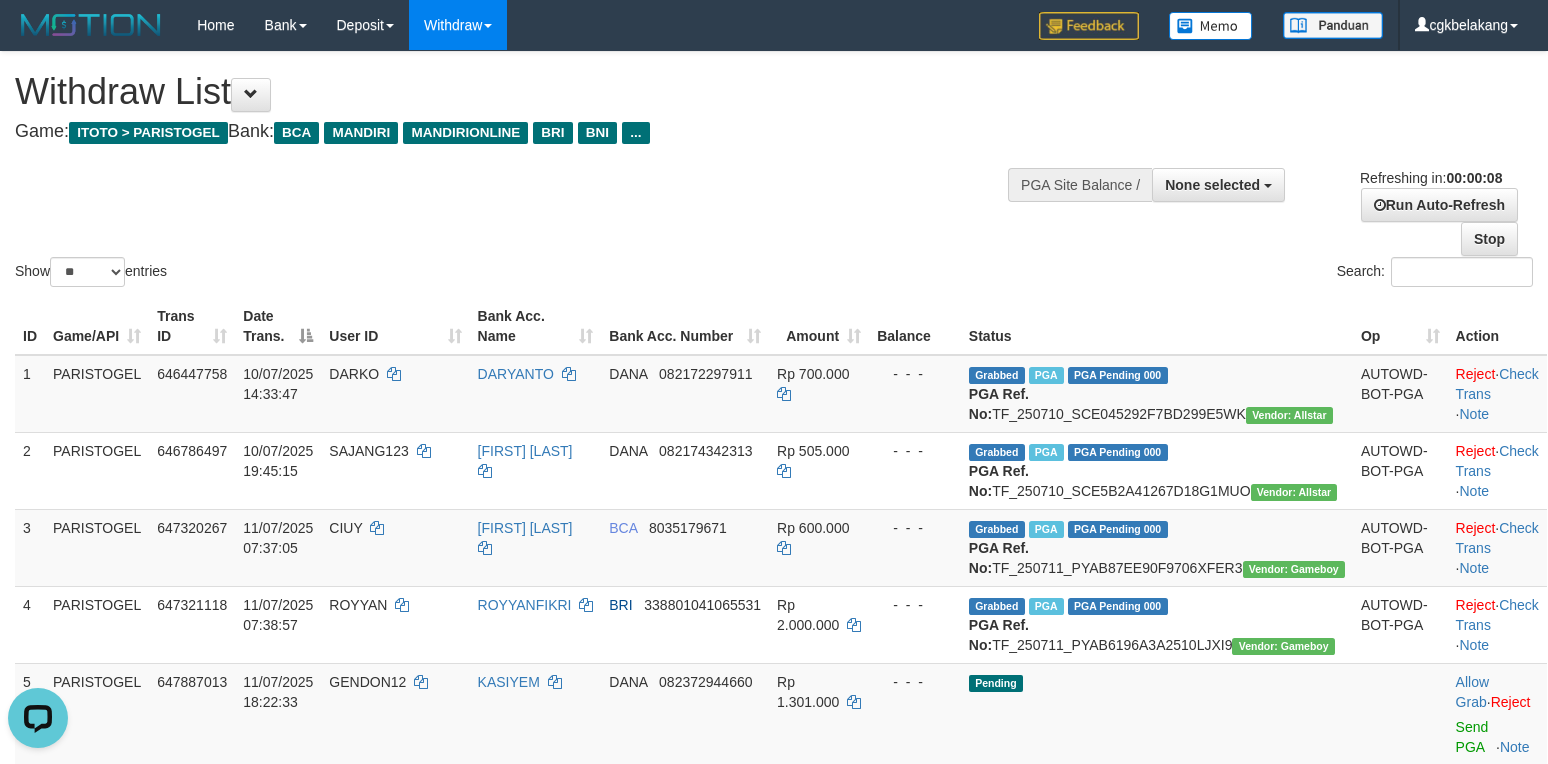 scroll, scrollTop: 0, scrollLeft: 0, axis: both 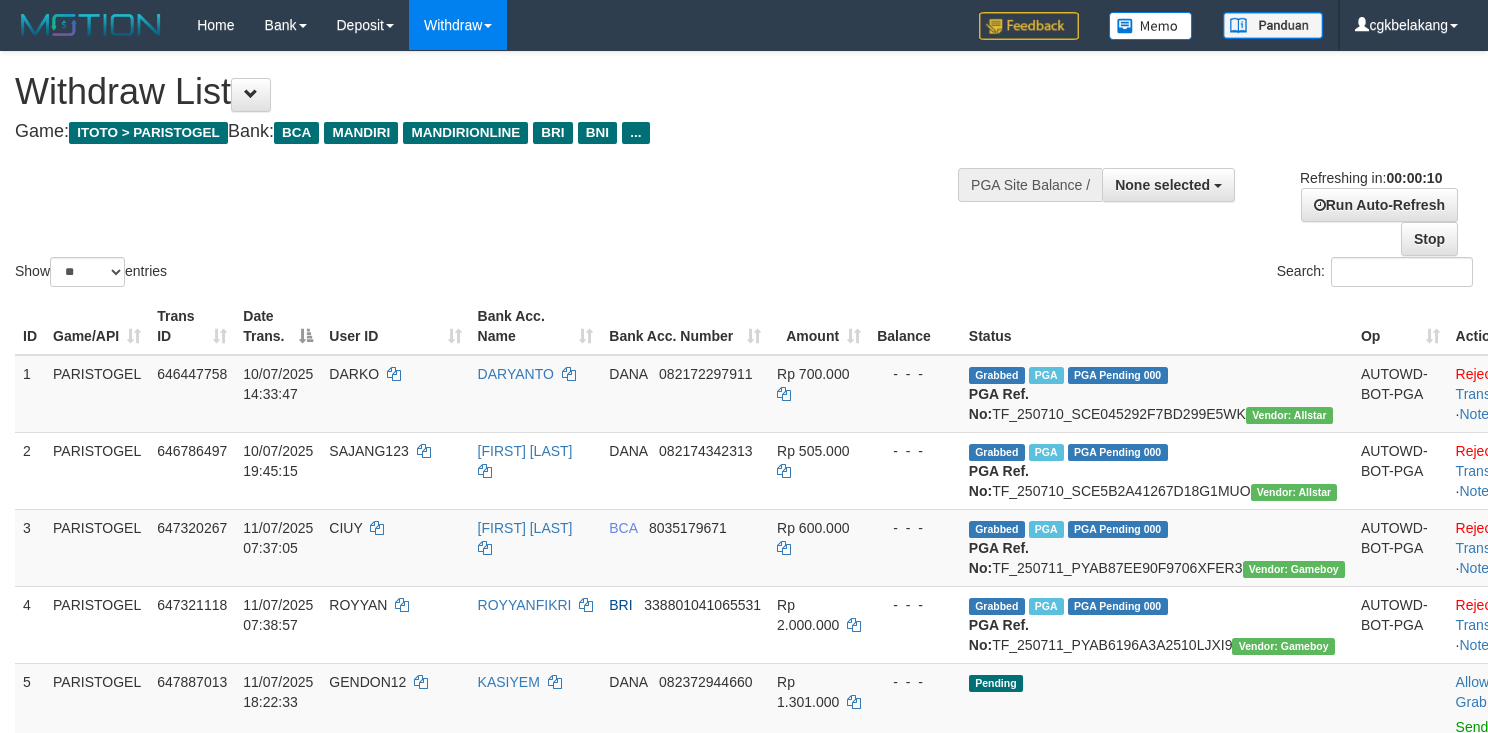 select 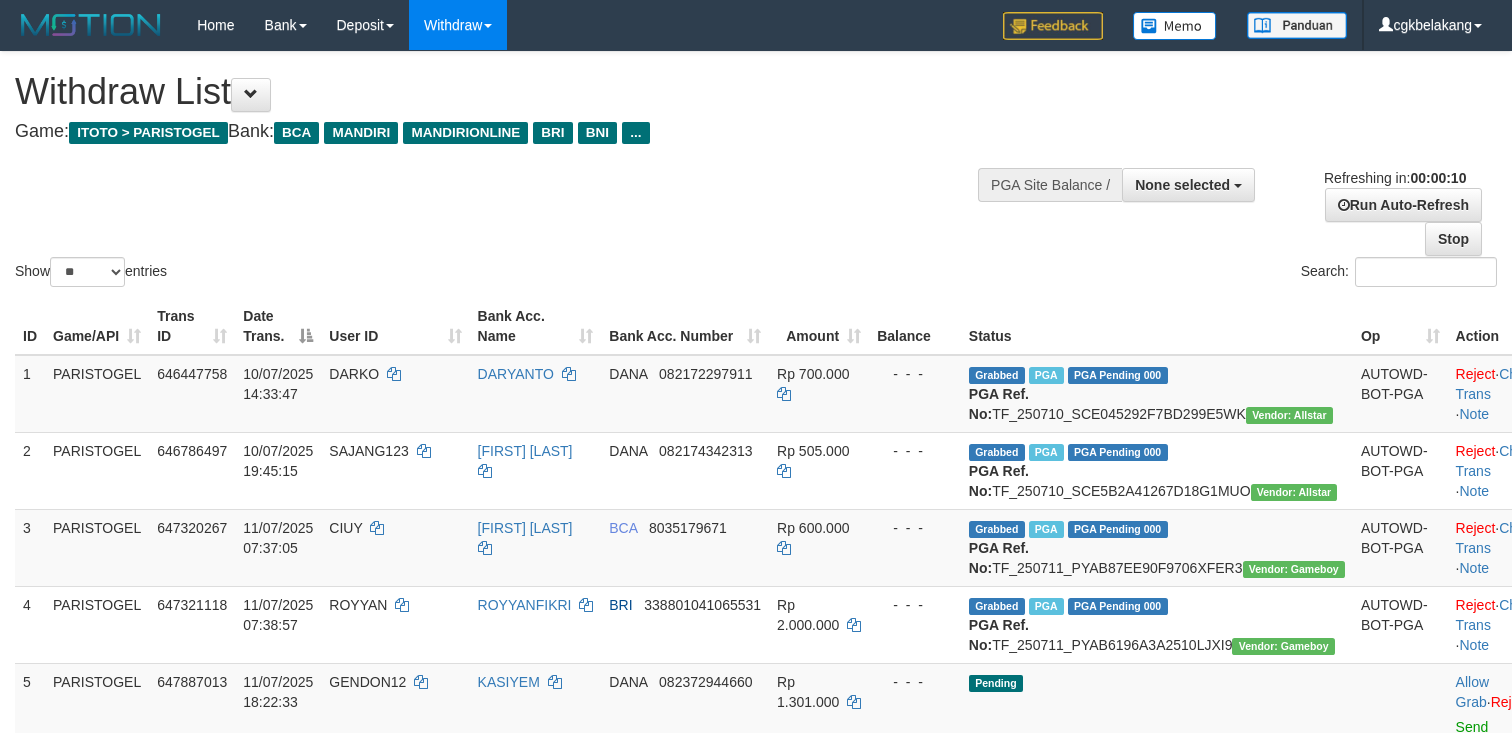 select 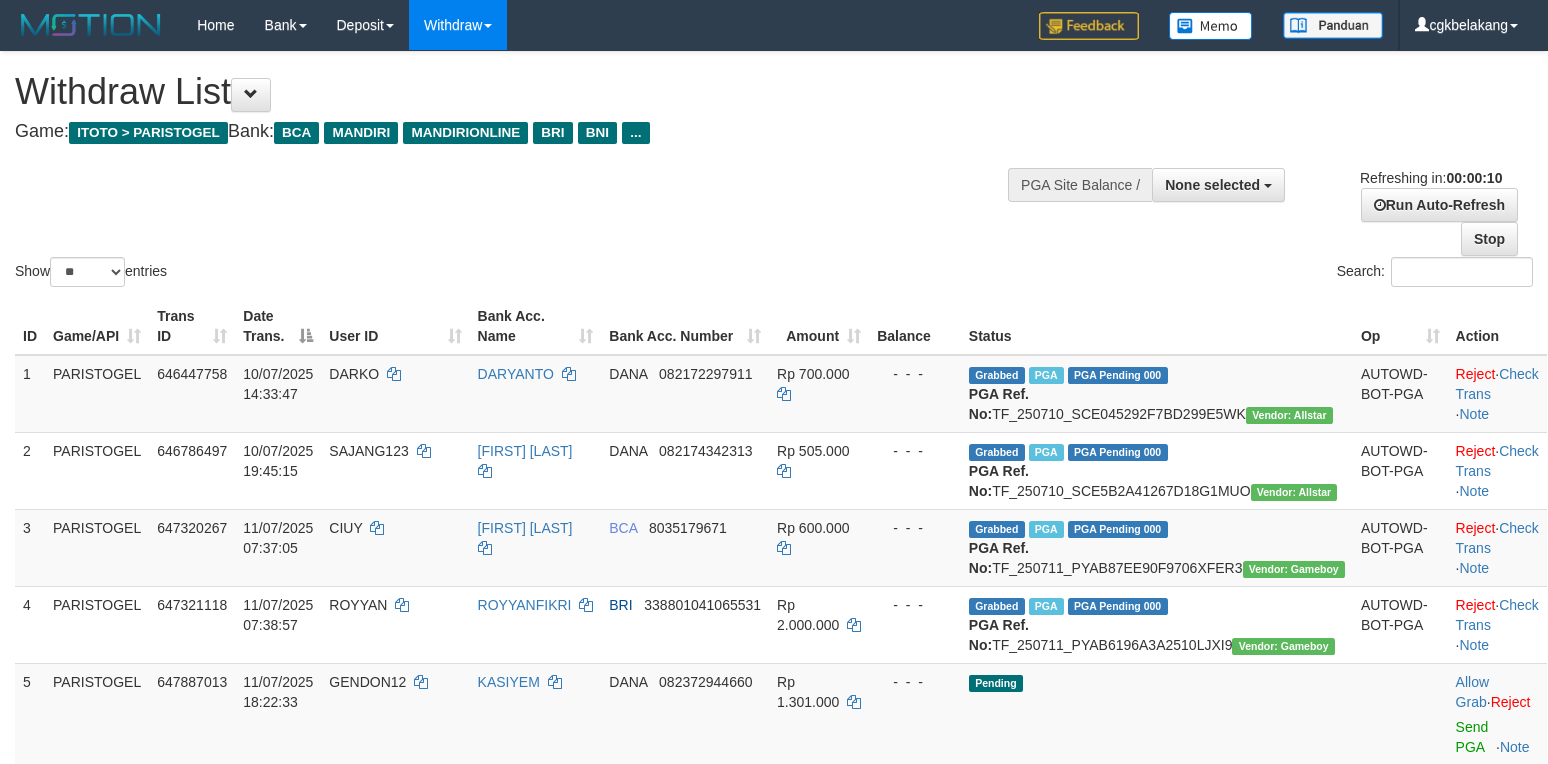 select 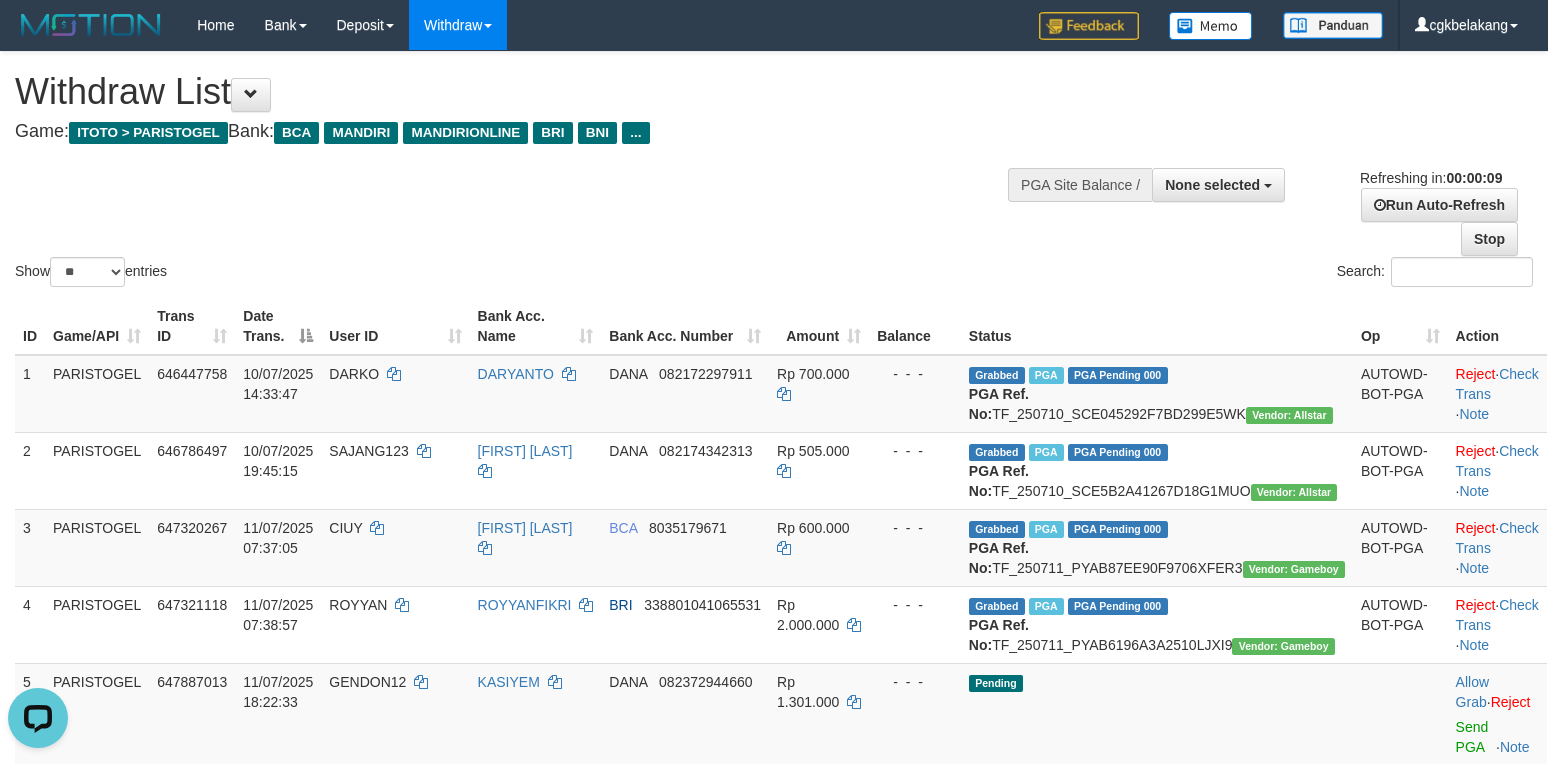 scroll, scrollTop: 0, scrollLeft: 0, axis: both 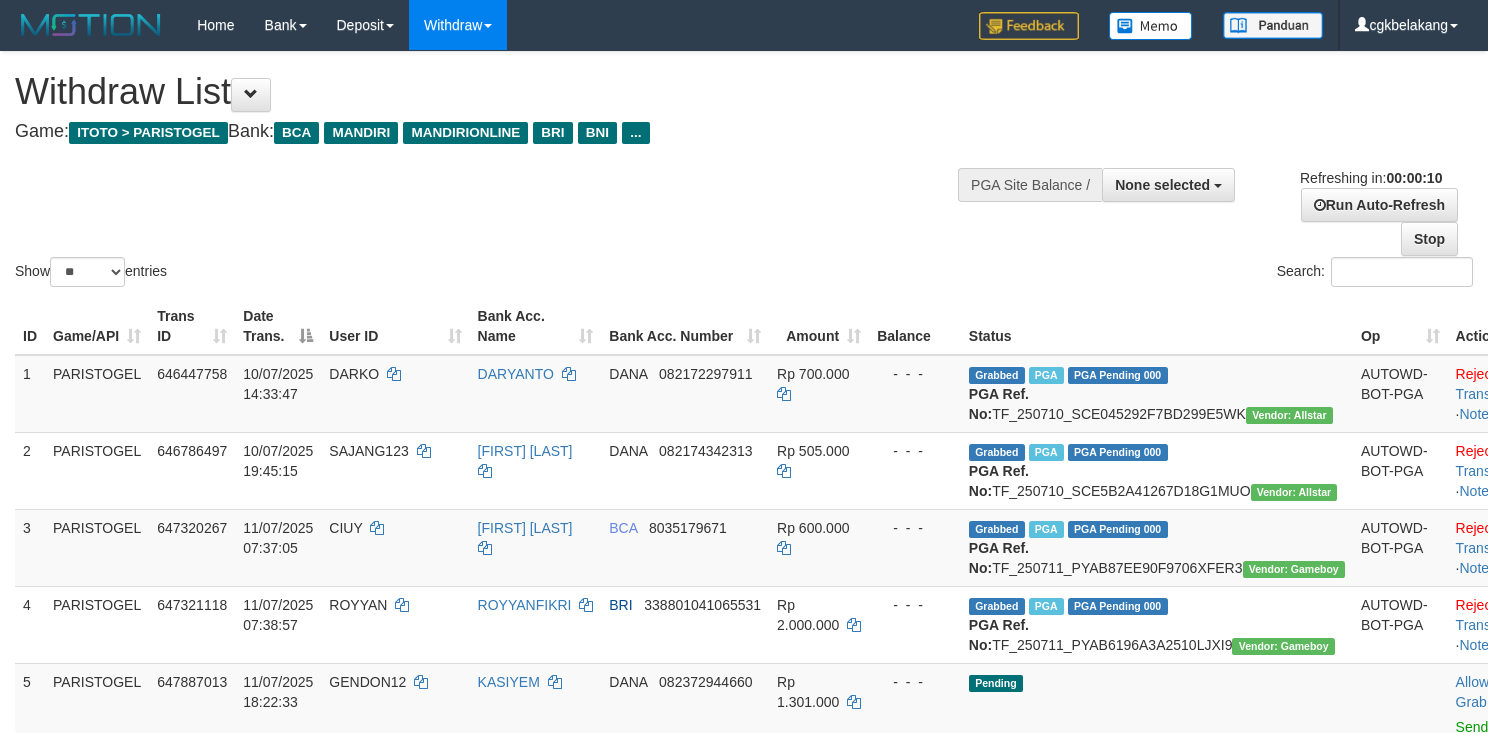 select 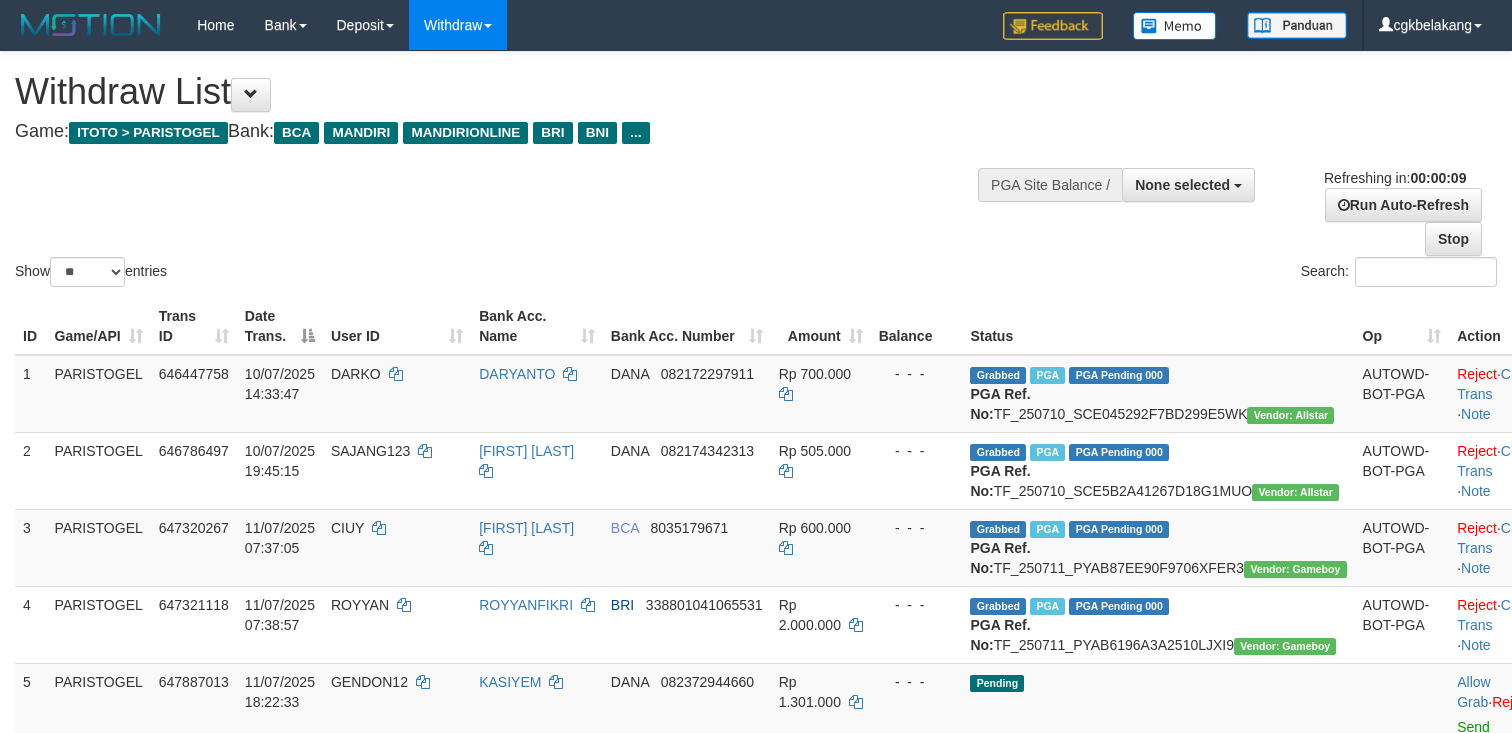 select 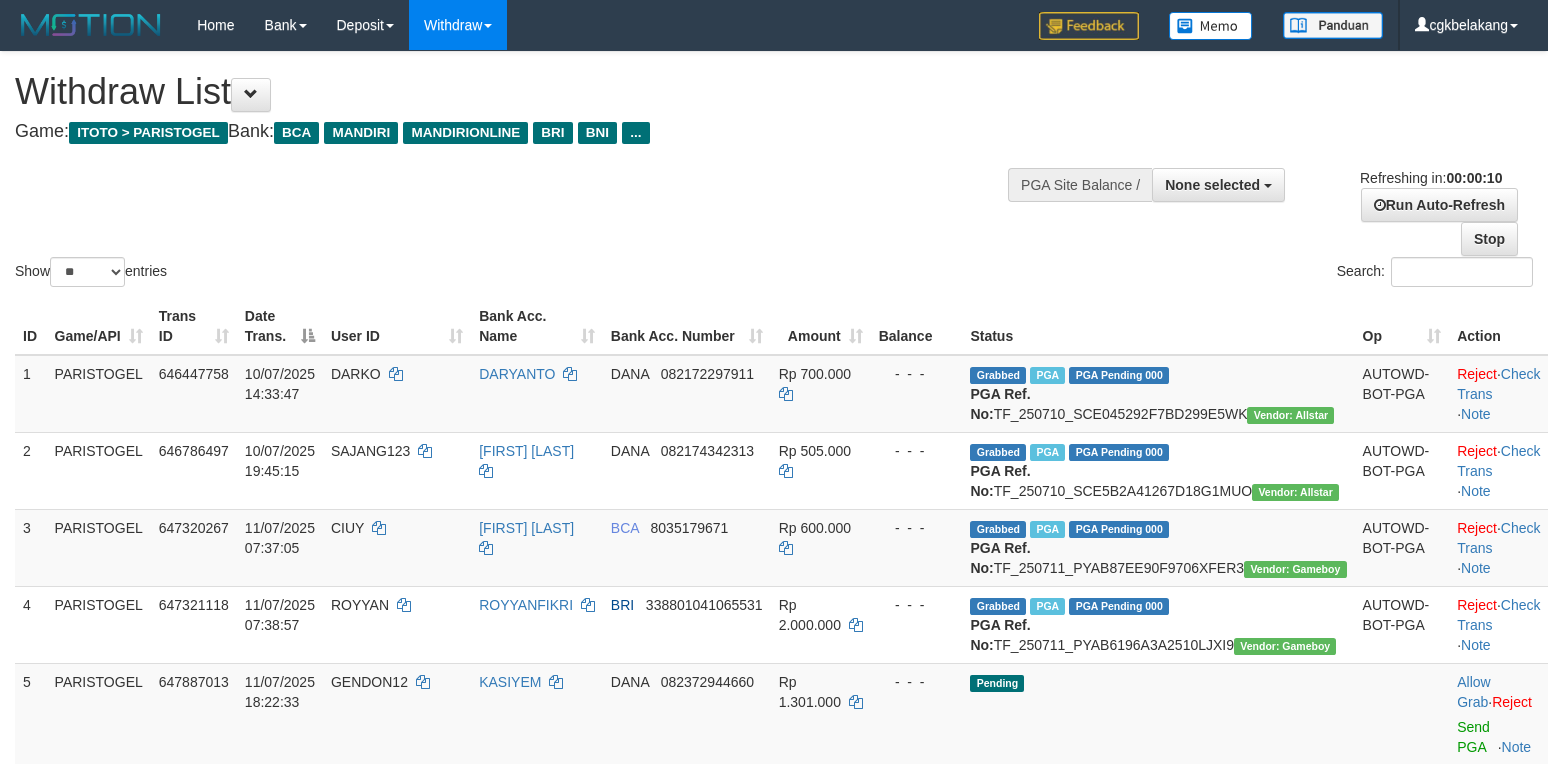 select 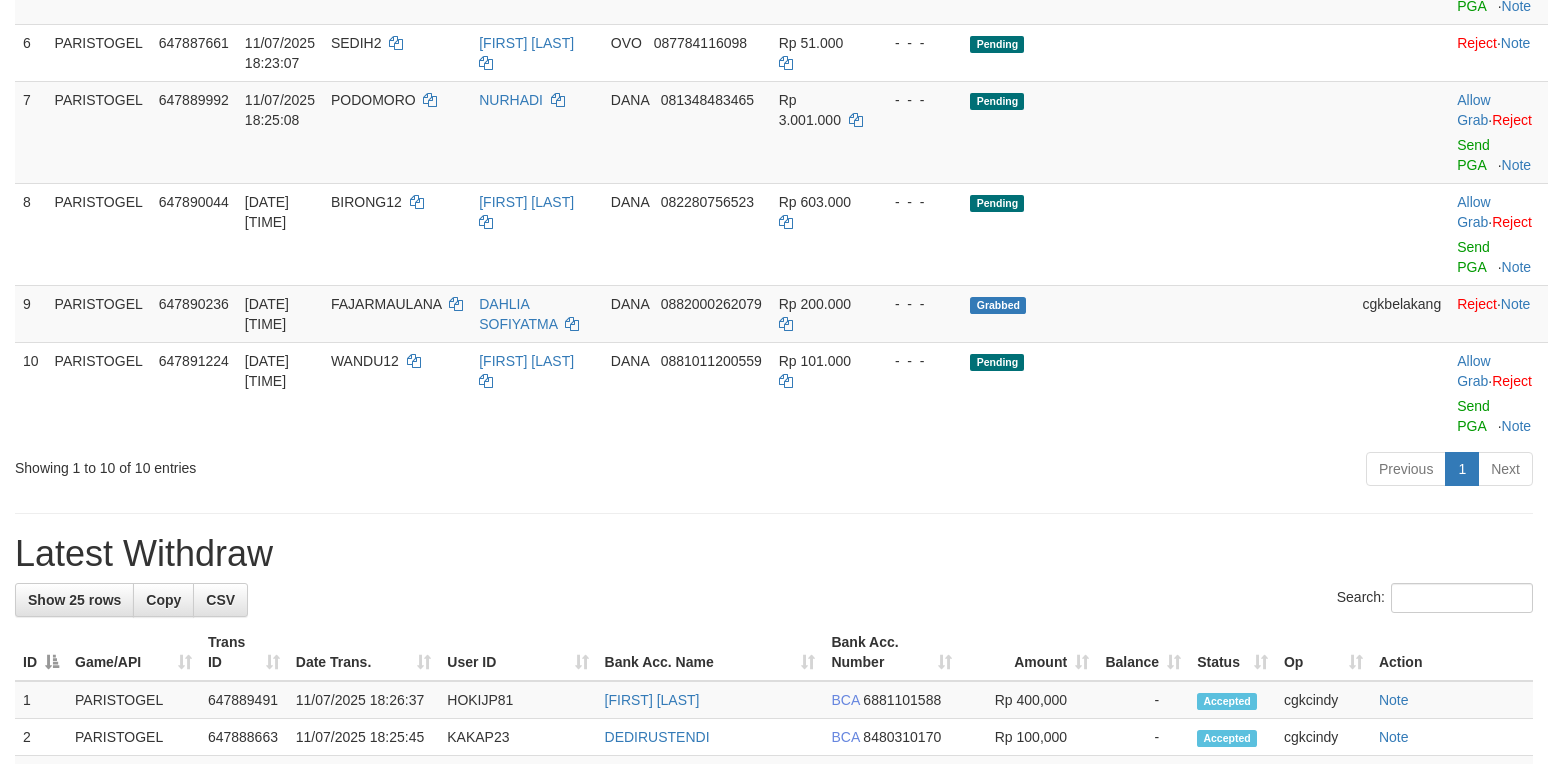 scroll, scrollTop: 666, scrollLeft: 0, axis: vertical 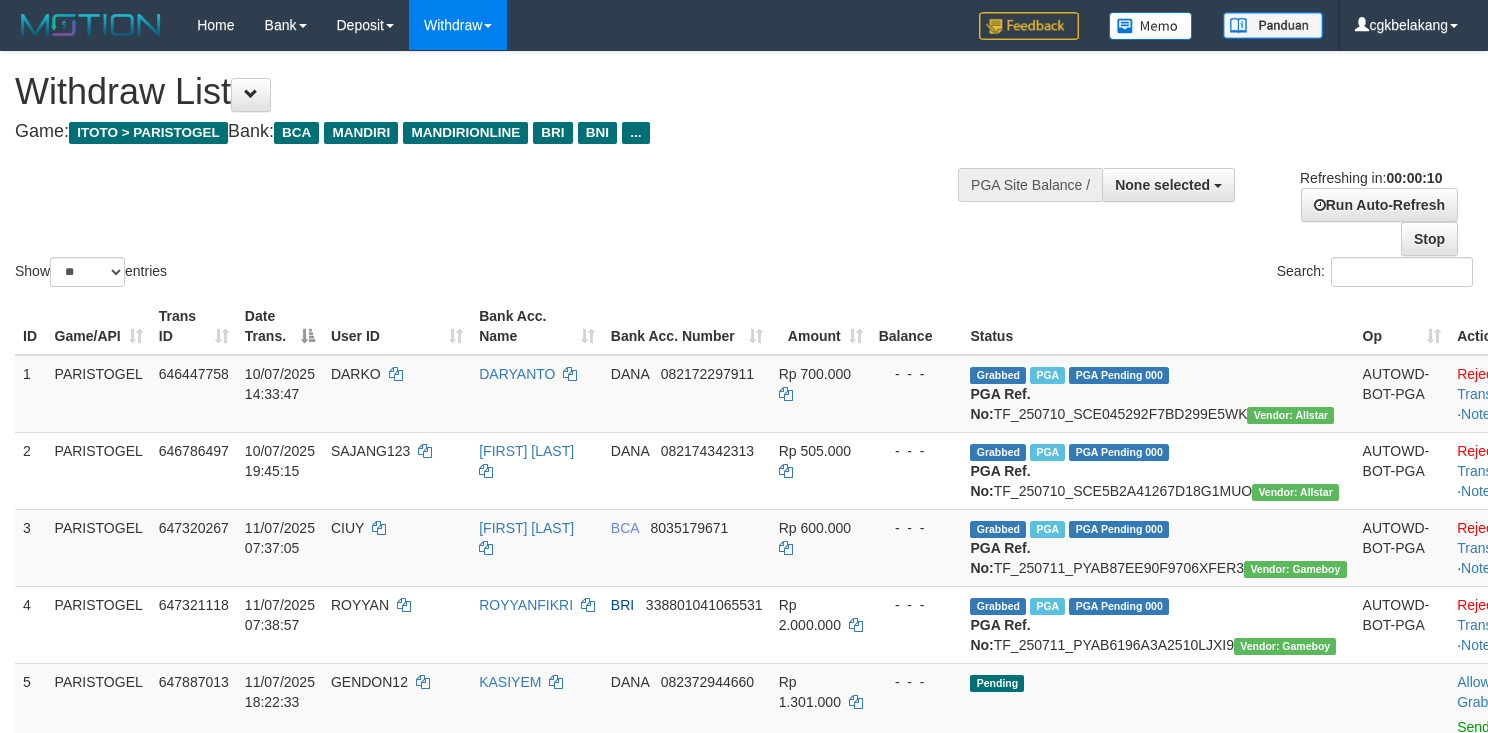 select 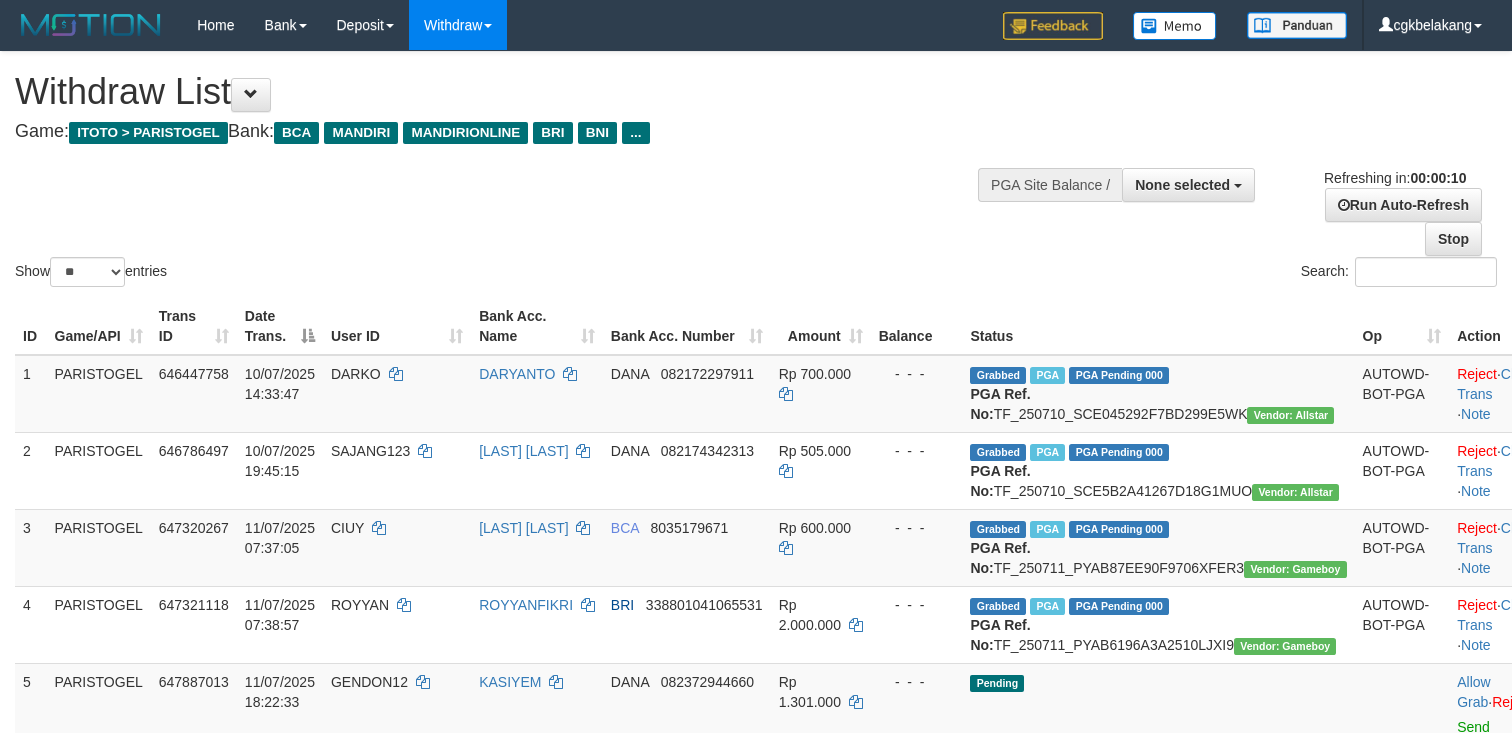 select 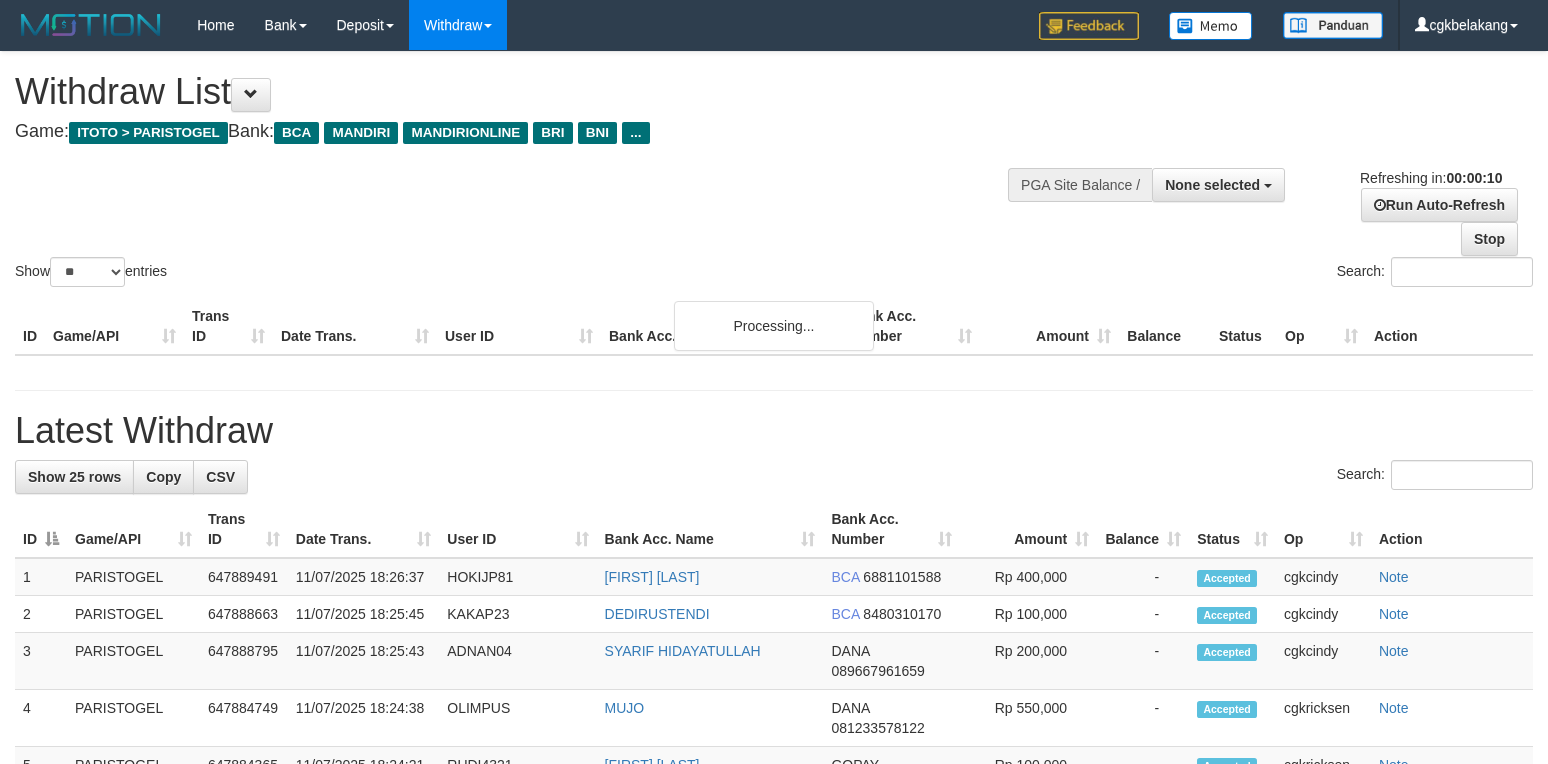 select 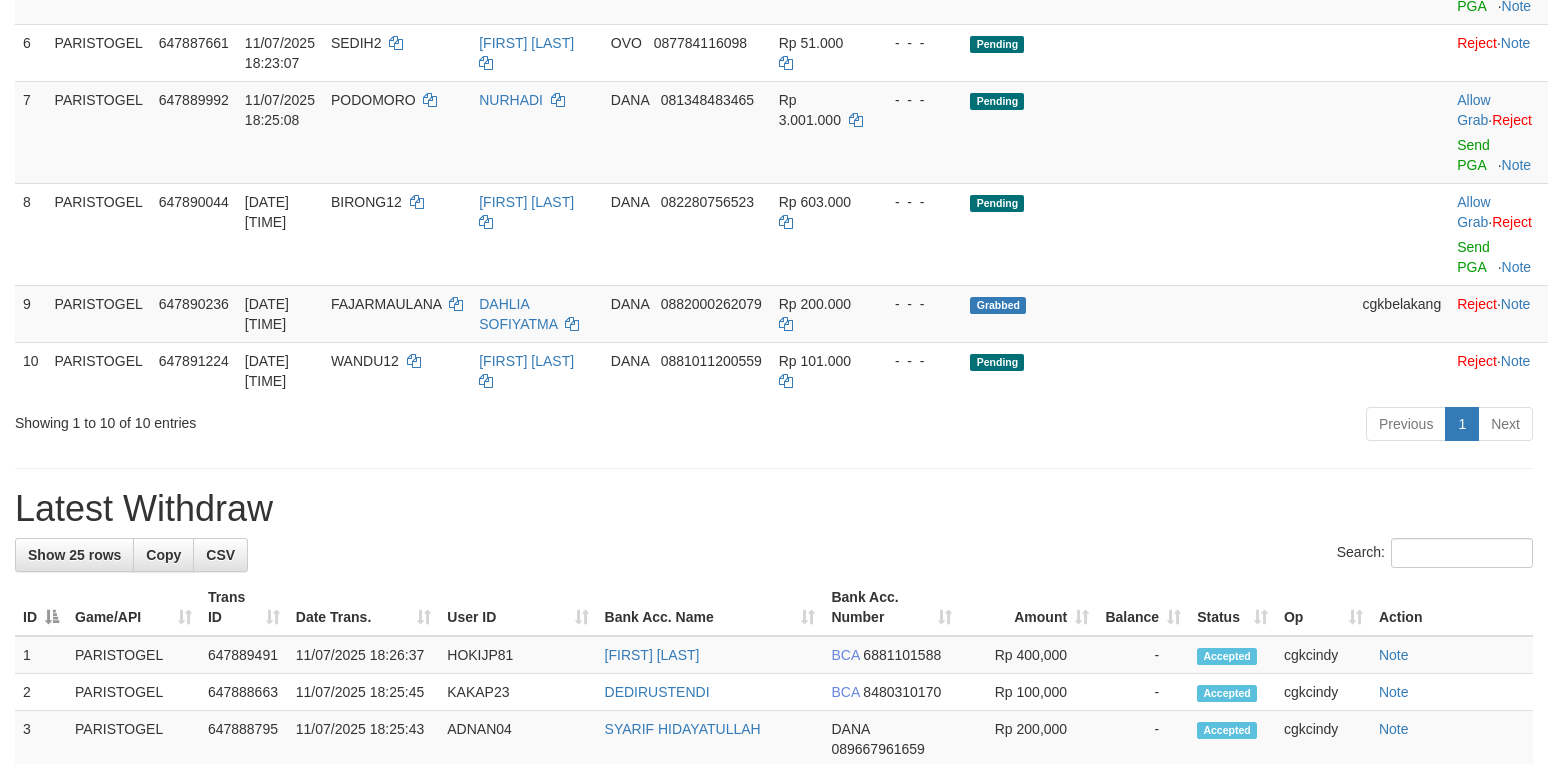 scroll, scrollTop: 666, scrollLeft: 0, axis: vertical 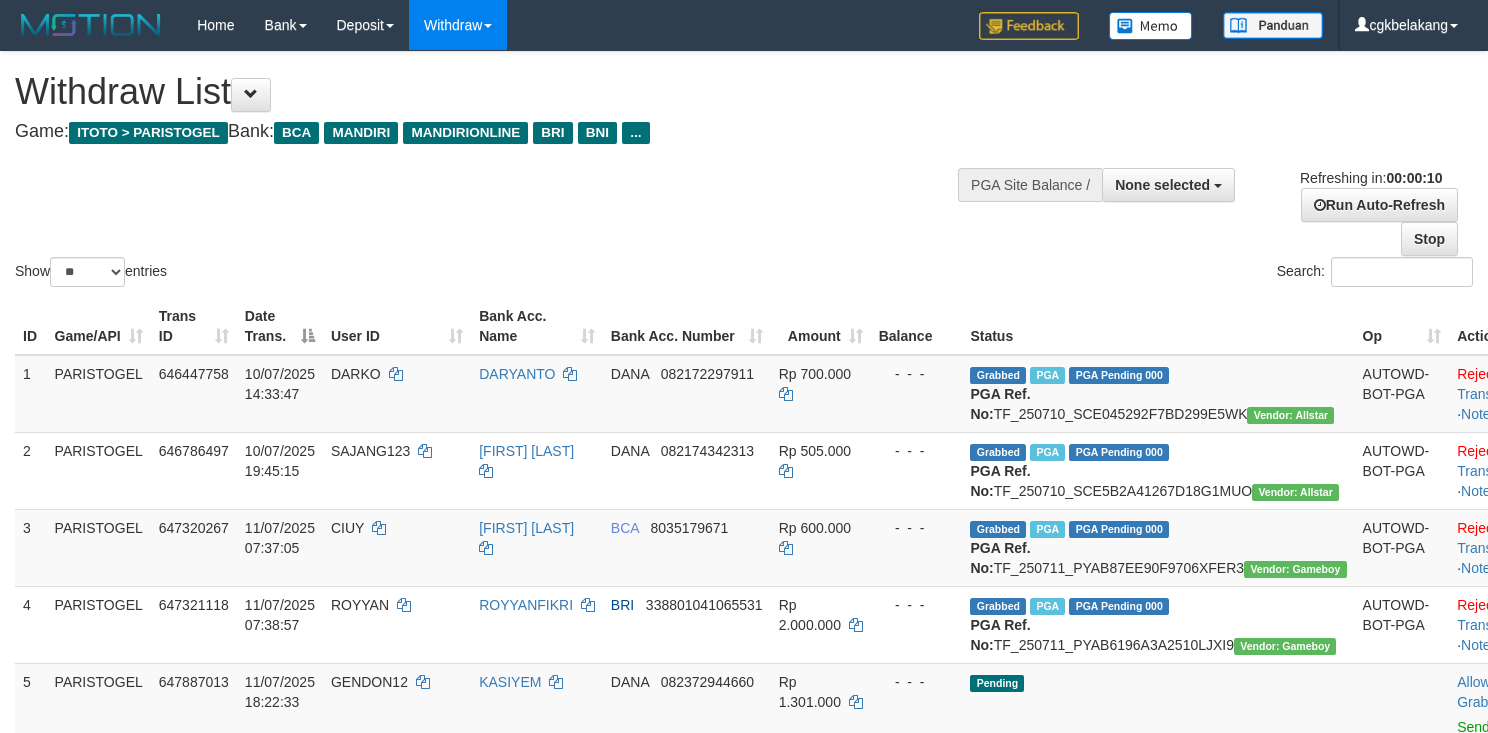 select 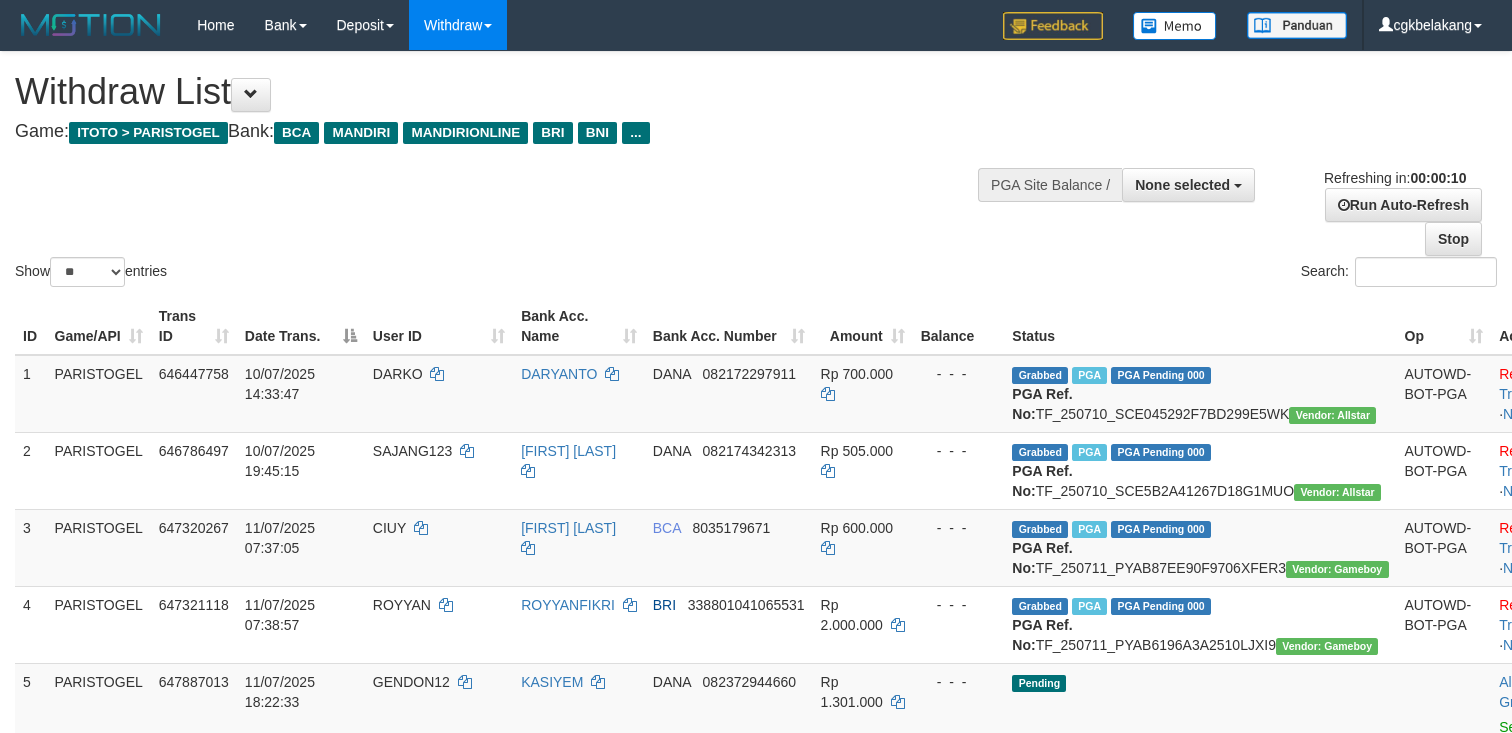 select 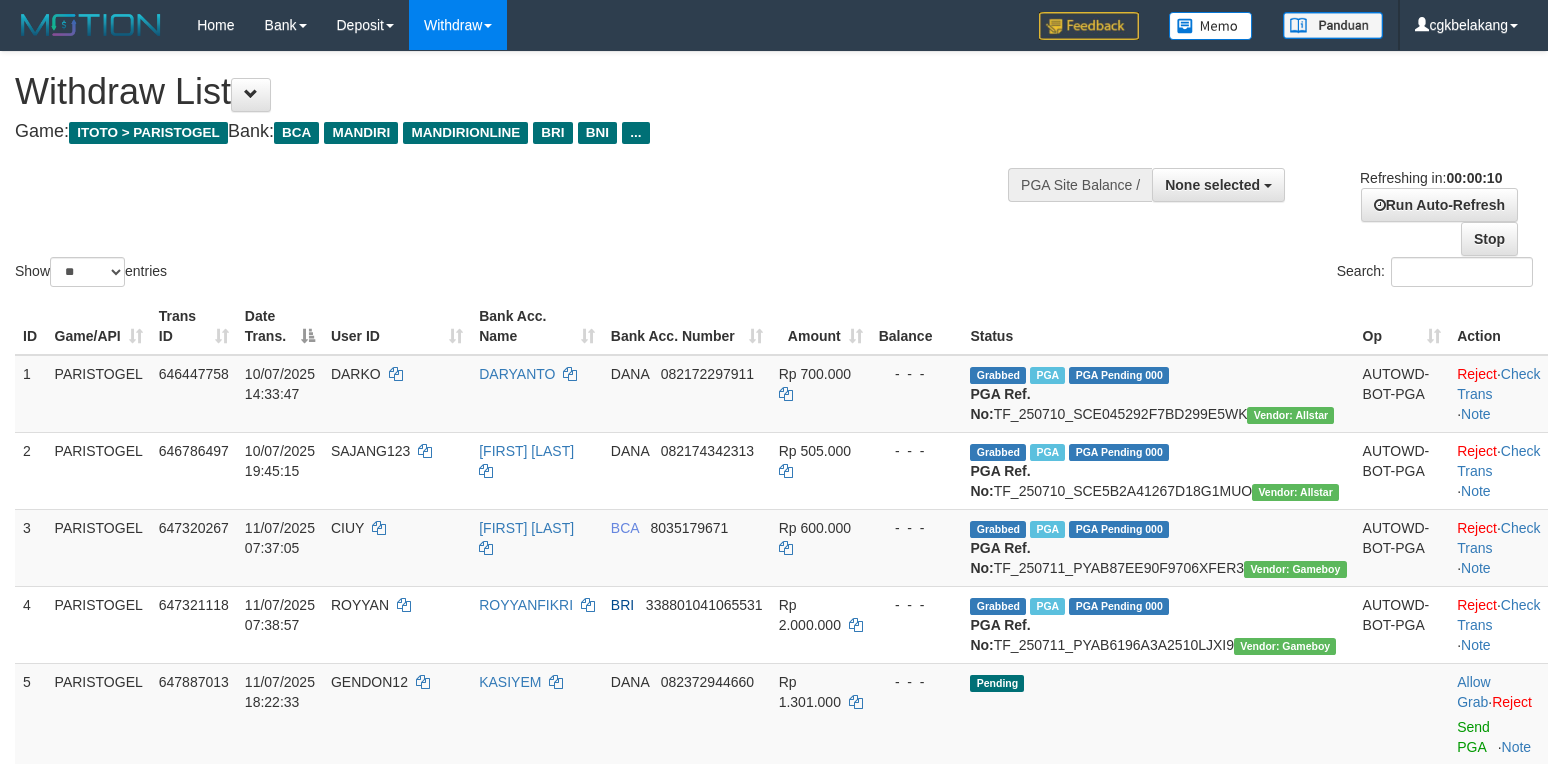 select 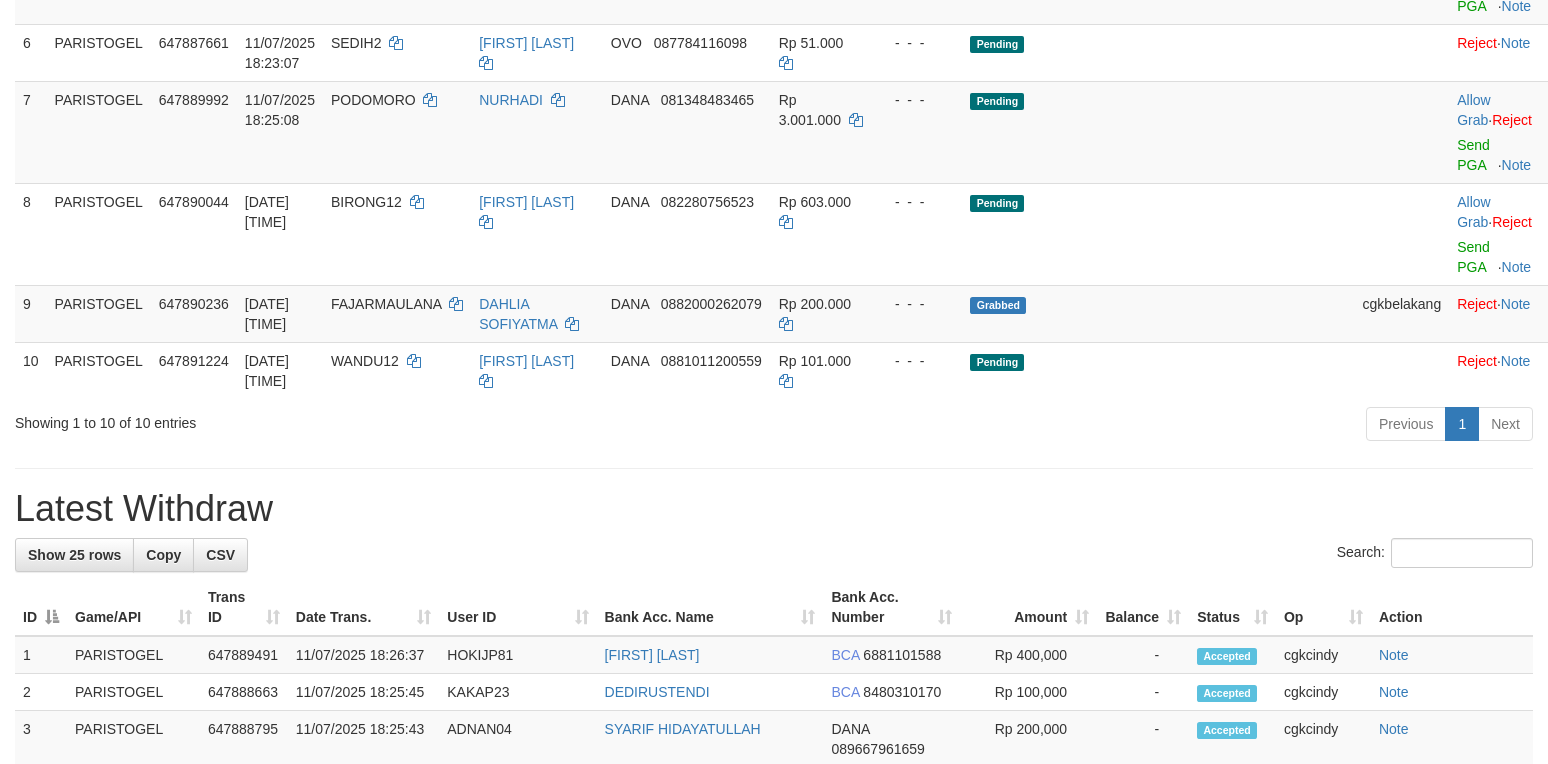scroll, scrollTop: 666, scrollLeft: 0, axis: vertical 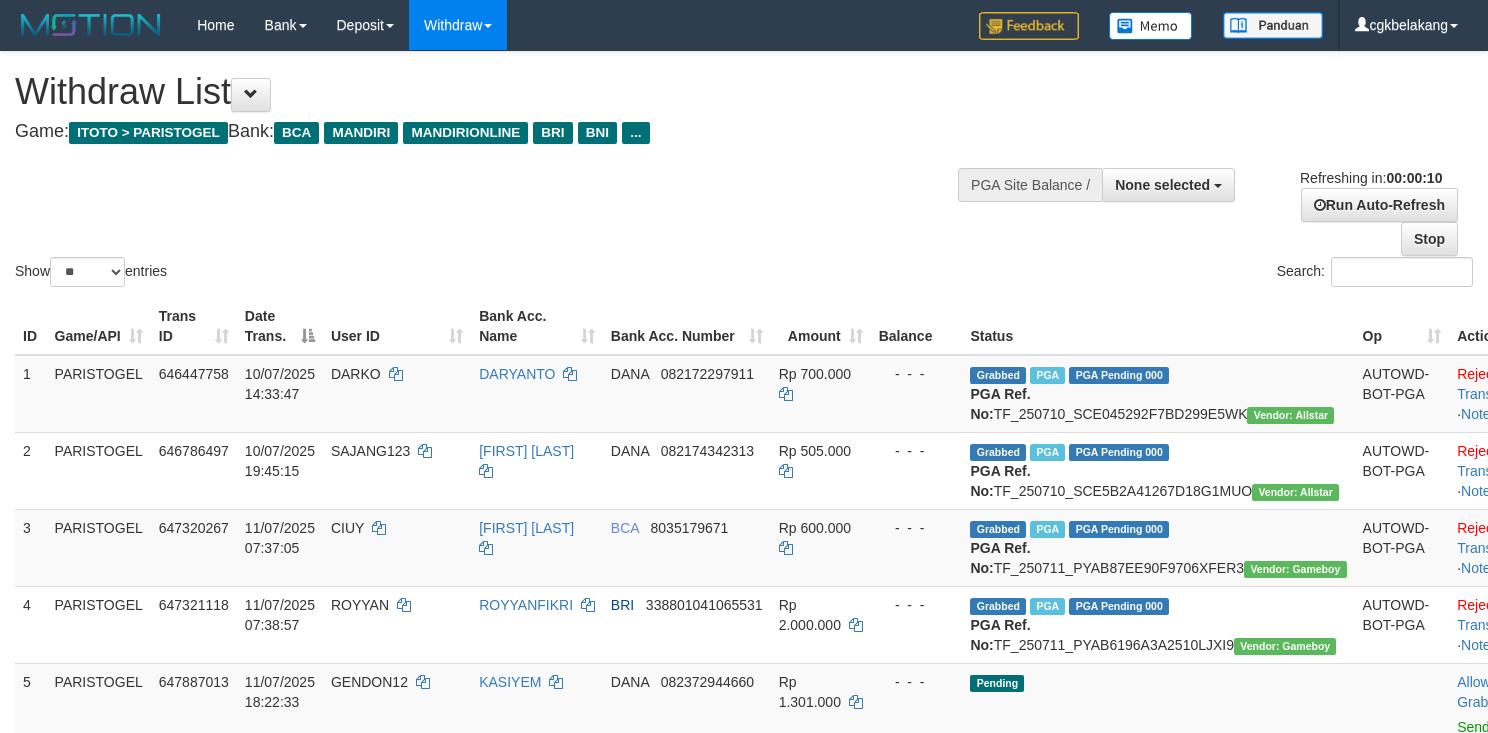 select 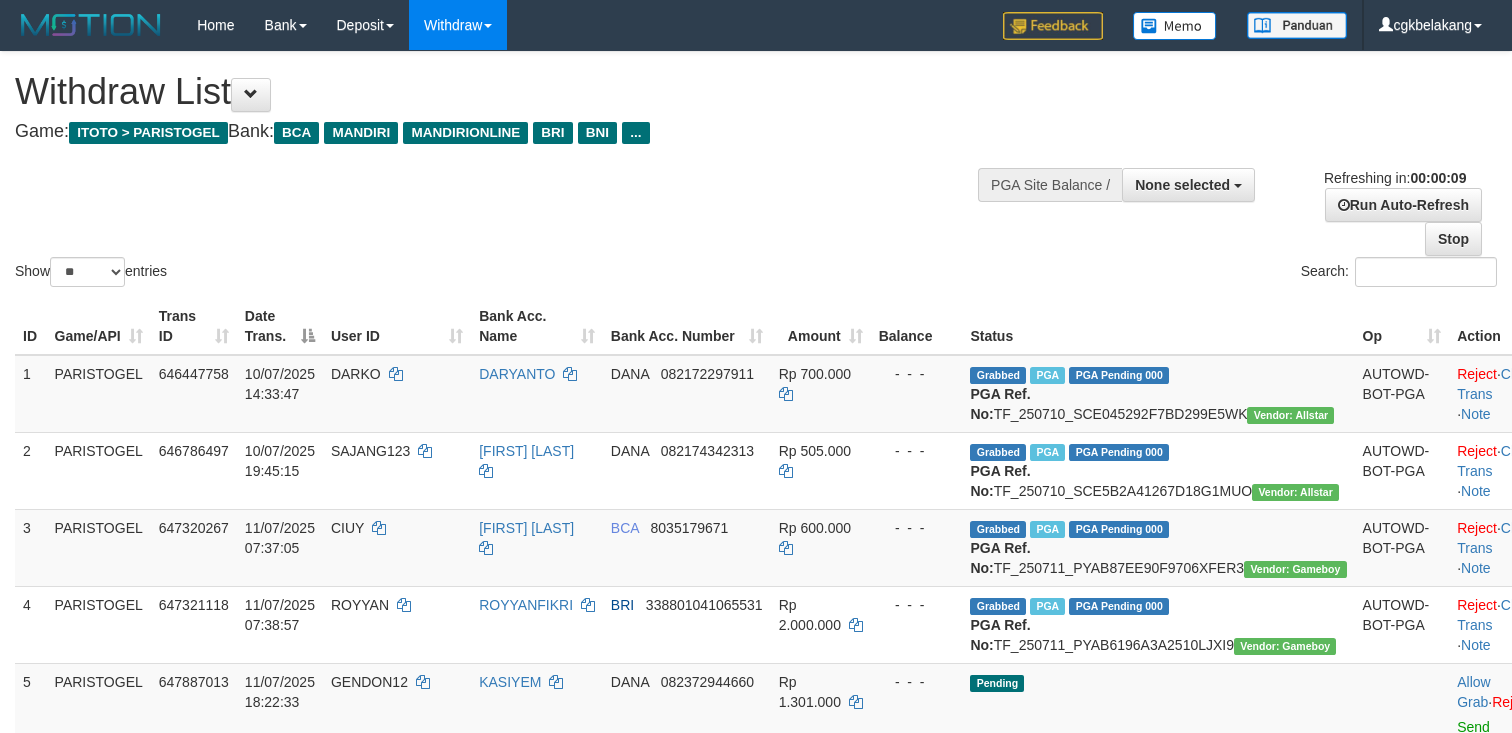 select 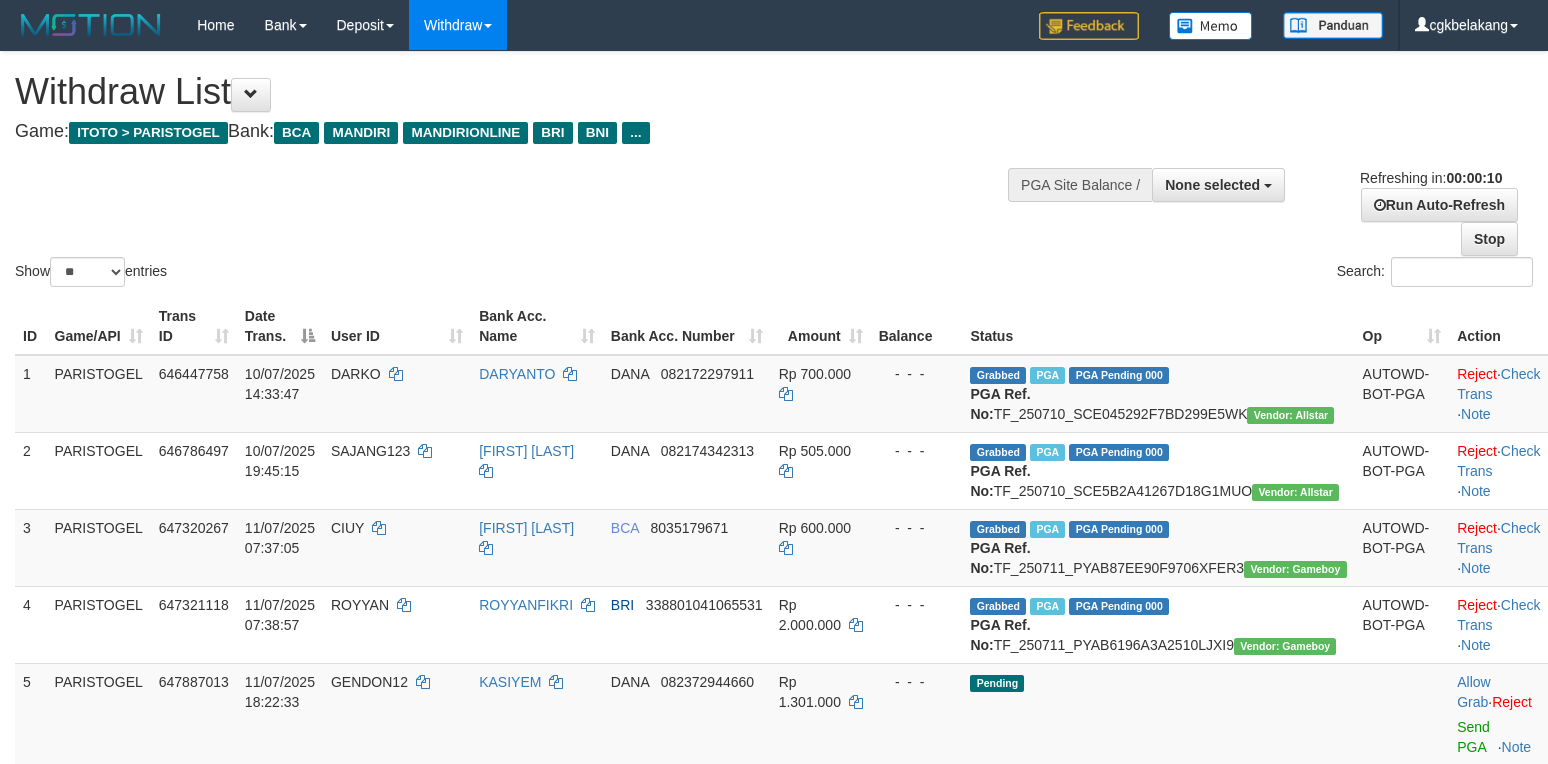 select 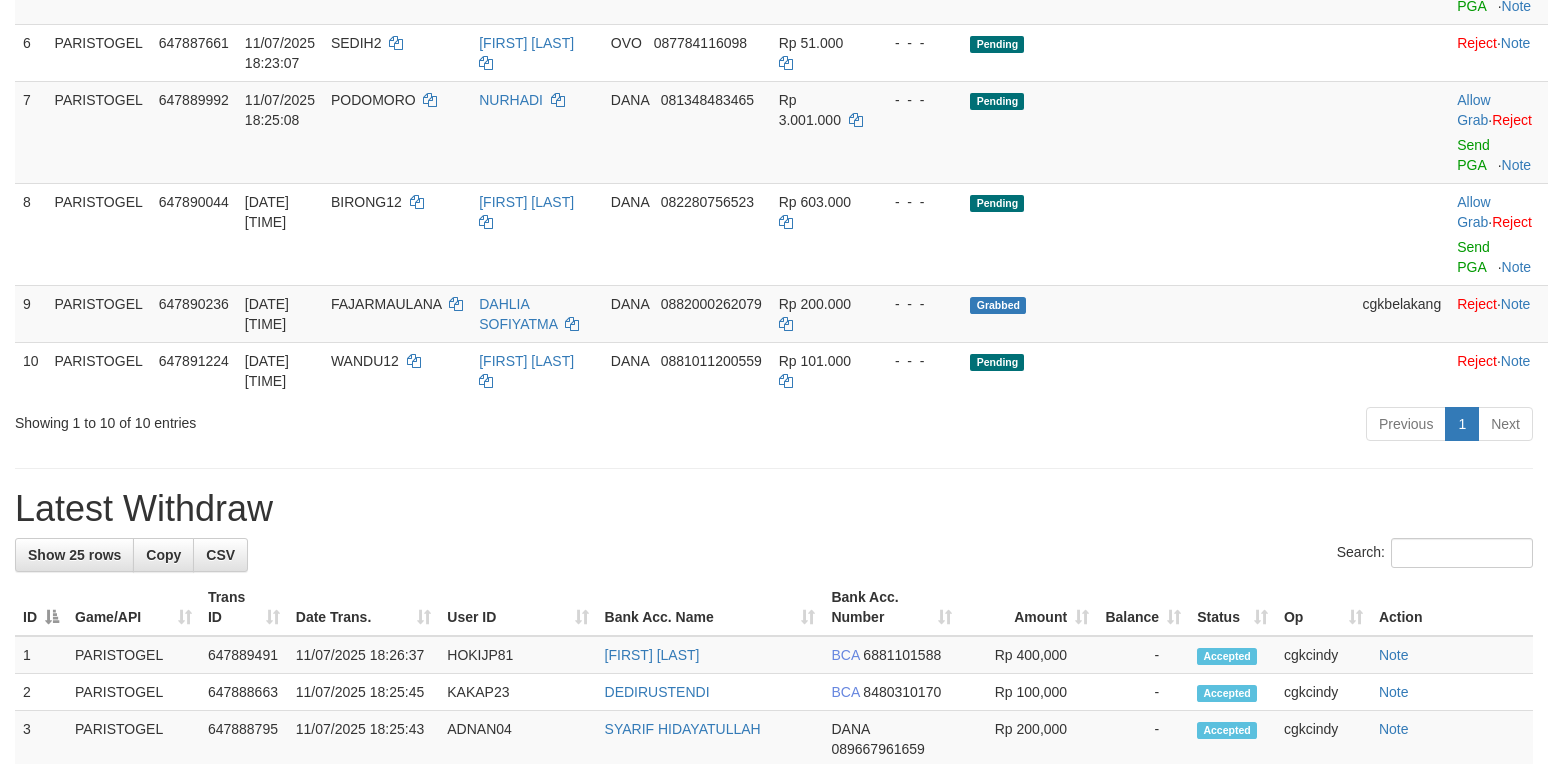 scroll, scrollTop: 666, scrollLeft: 0, axis: vertical 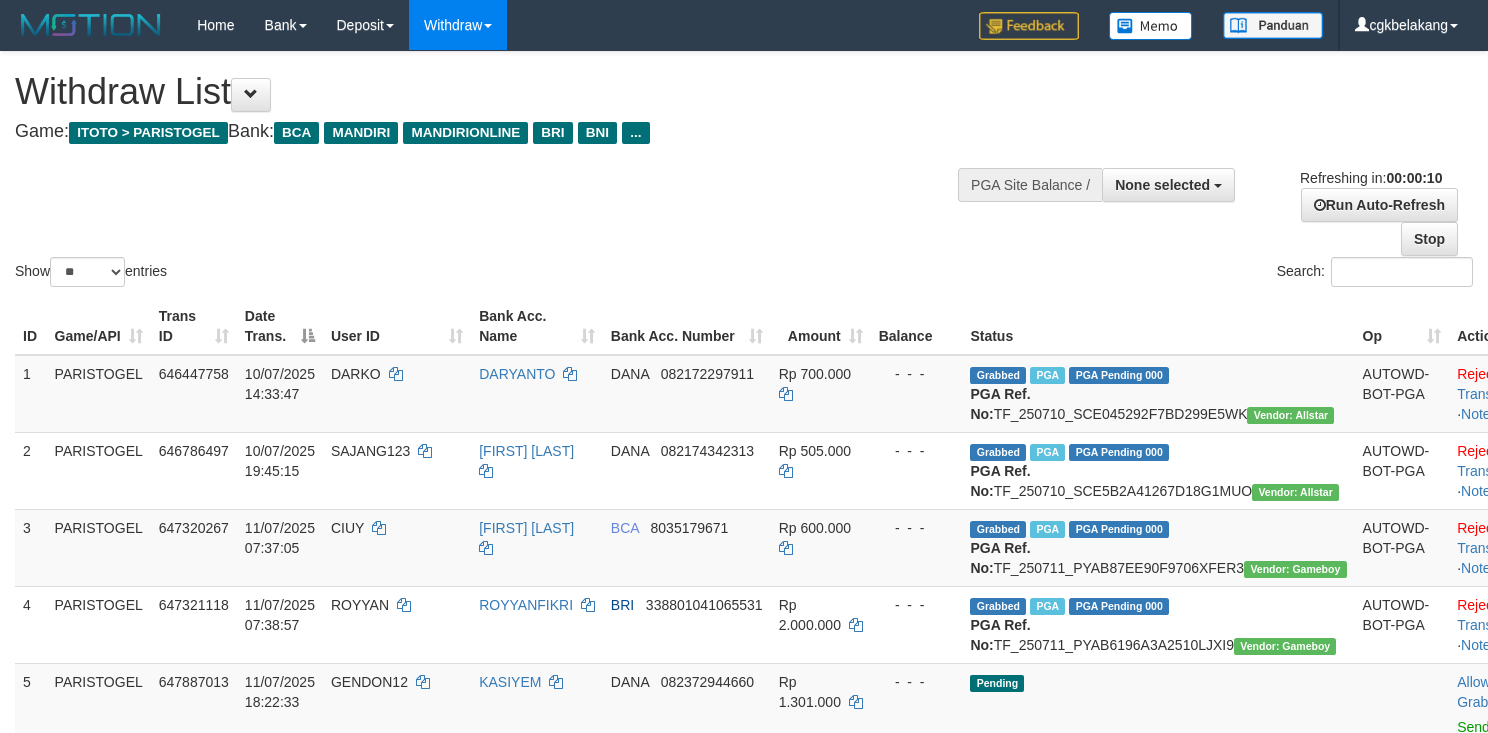 select 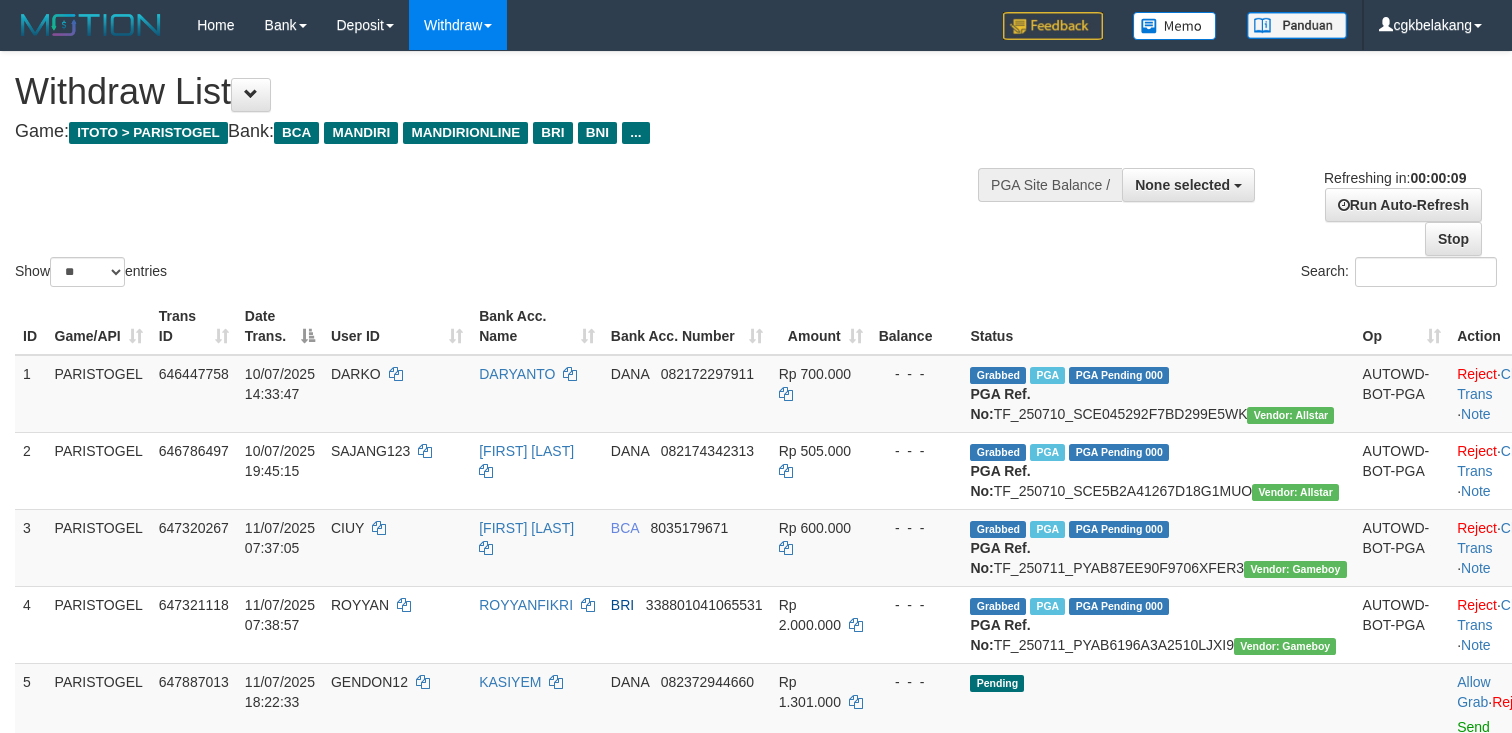 select 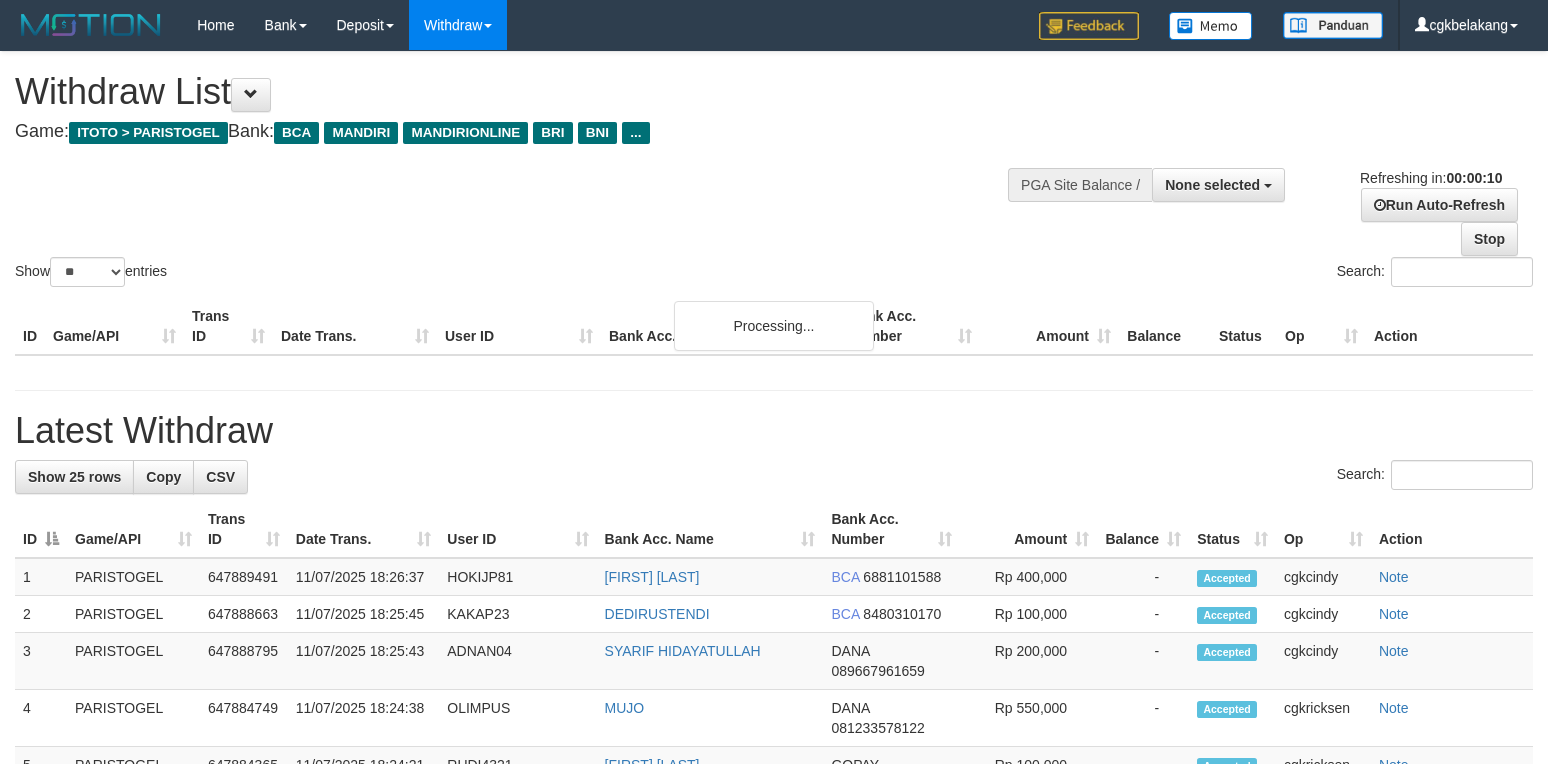 select 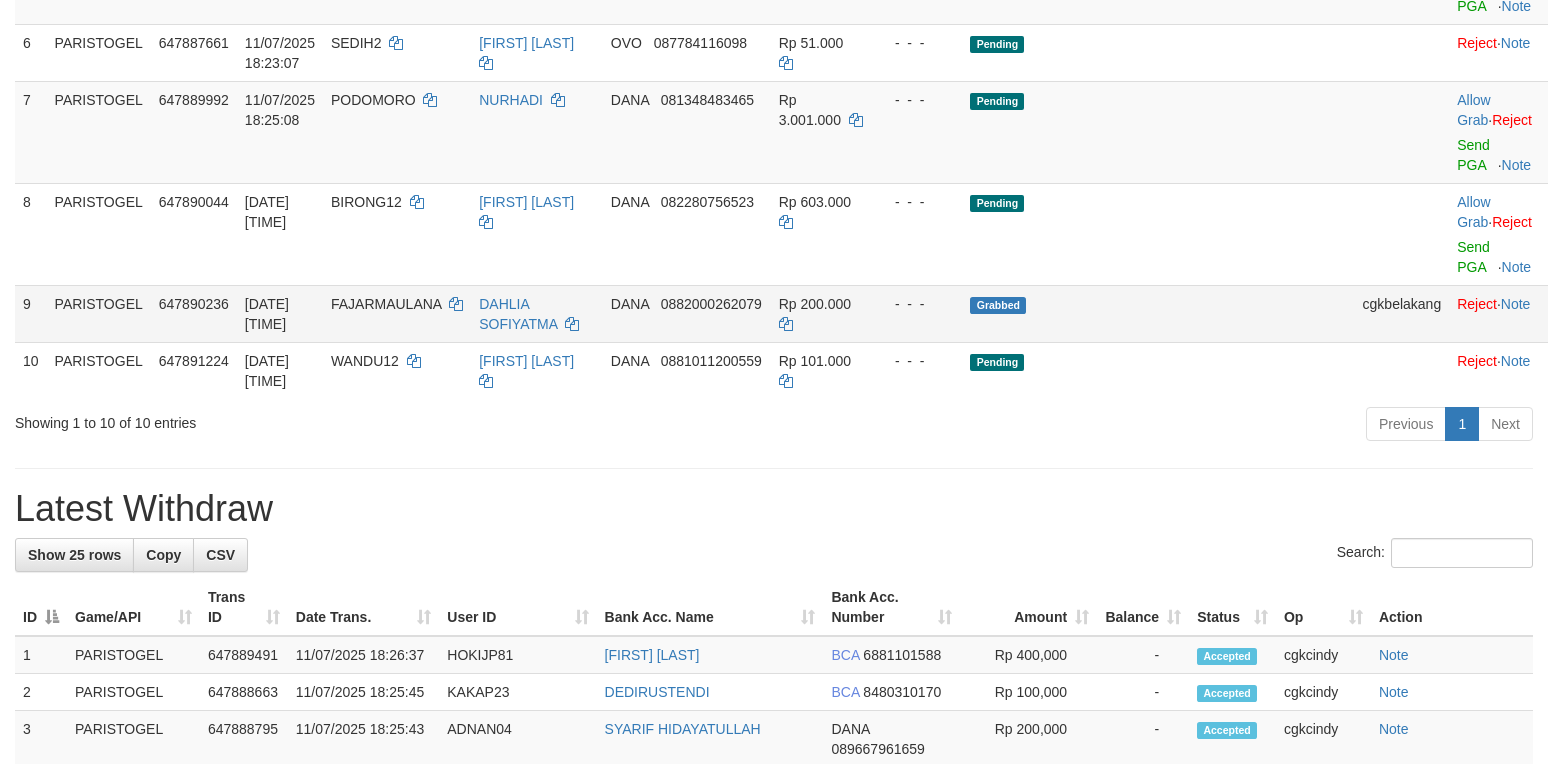 scroll, scrollTop: 666, scrollLeft: 0, axis: vertical 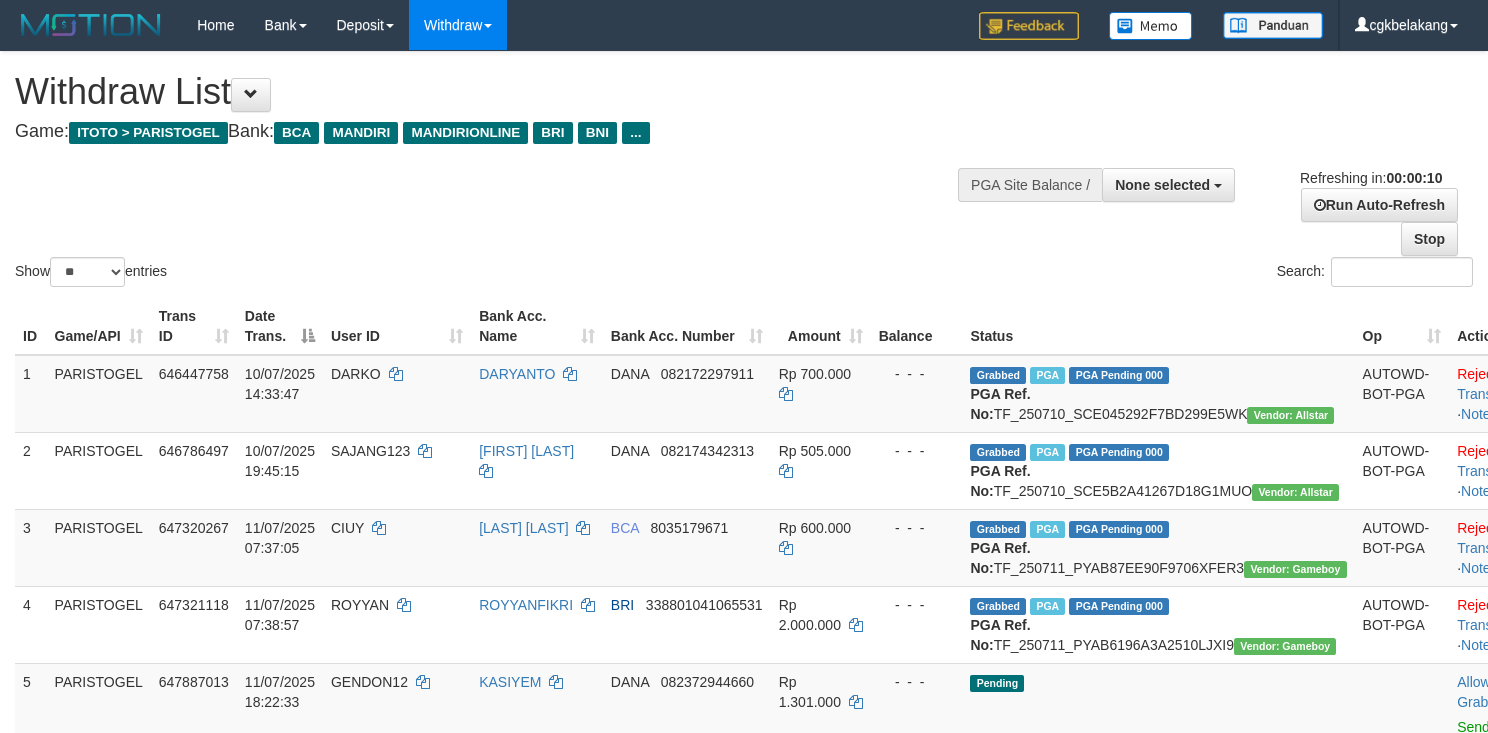 select 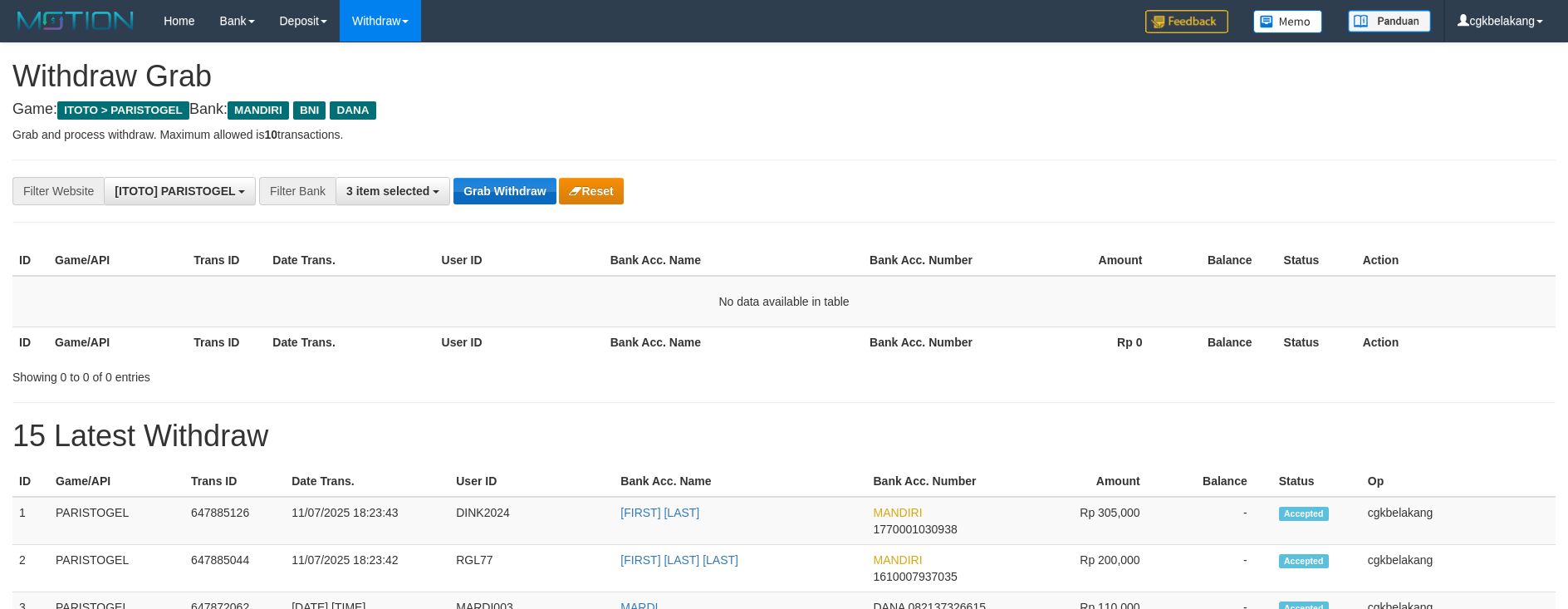 scroll, scrollTop: 0, scrollLeft: 0, axis: both 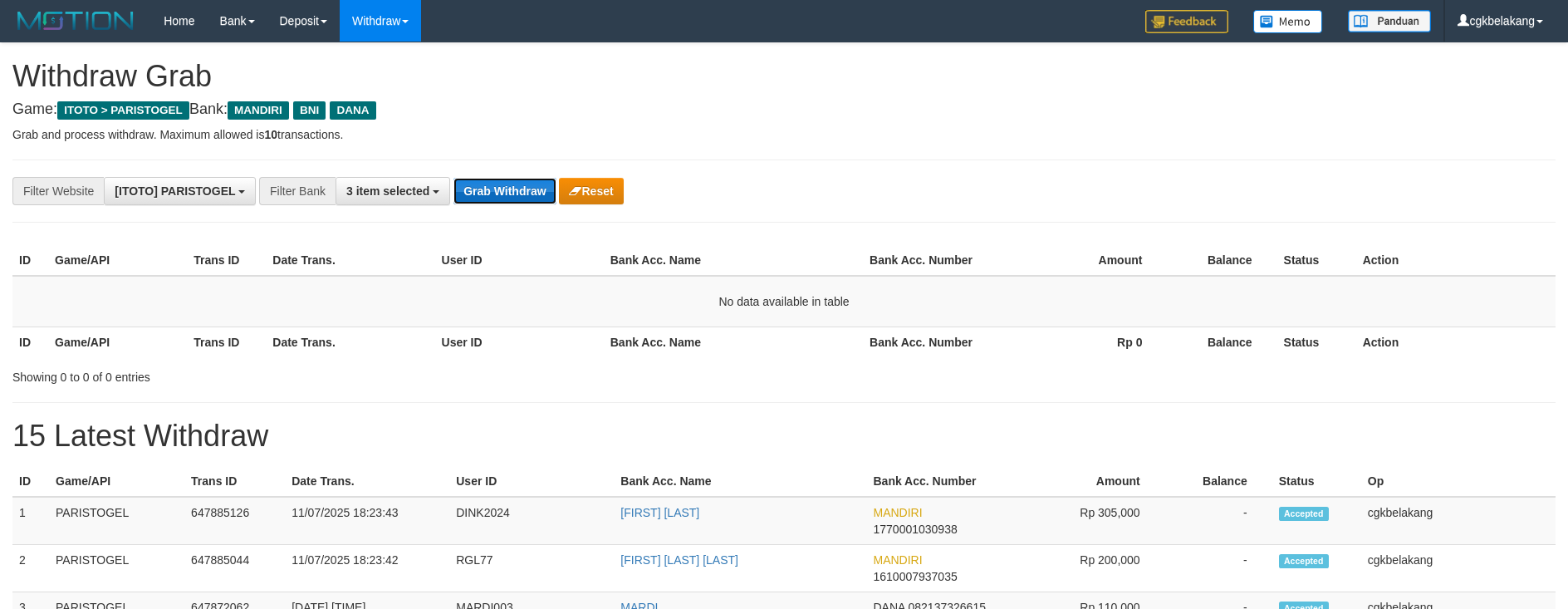 click on "Grab Withdraw" at bounding box center [504, 191] 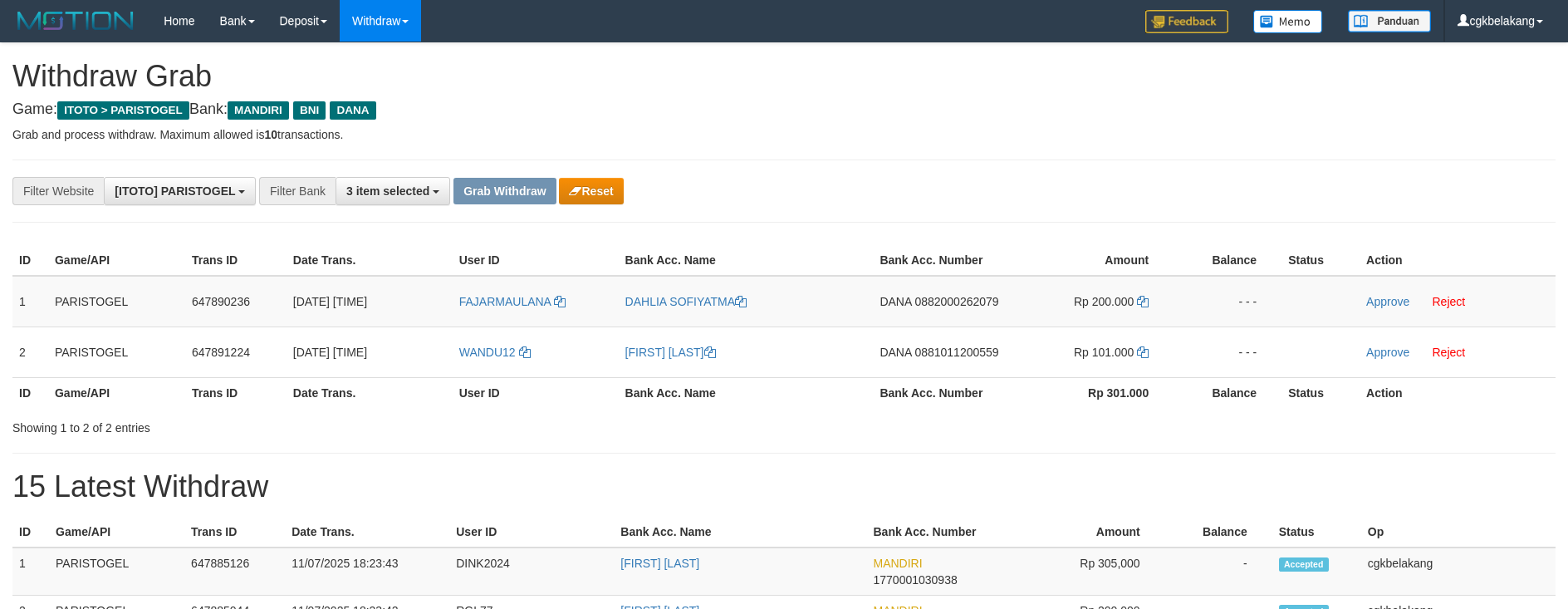 scroll, scrollTop: 0, scrollLeft: 0, axis: both 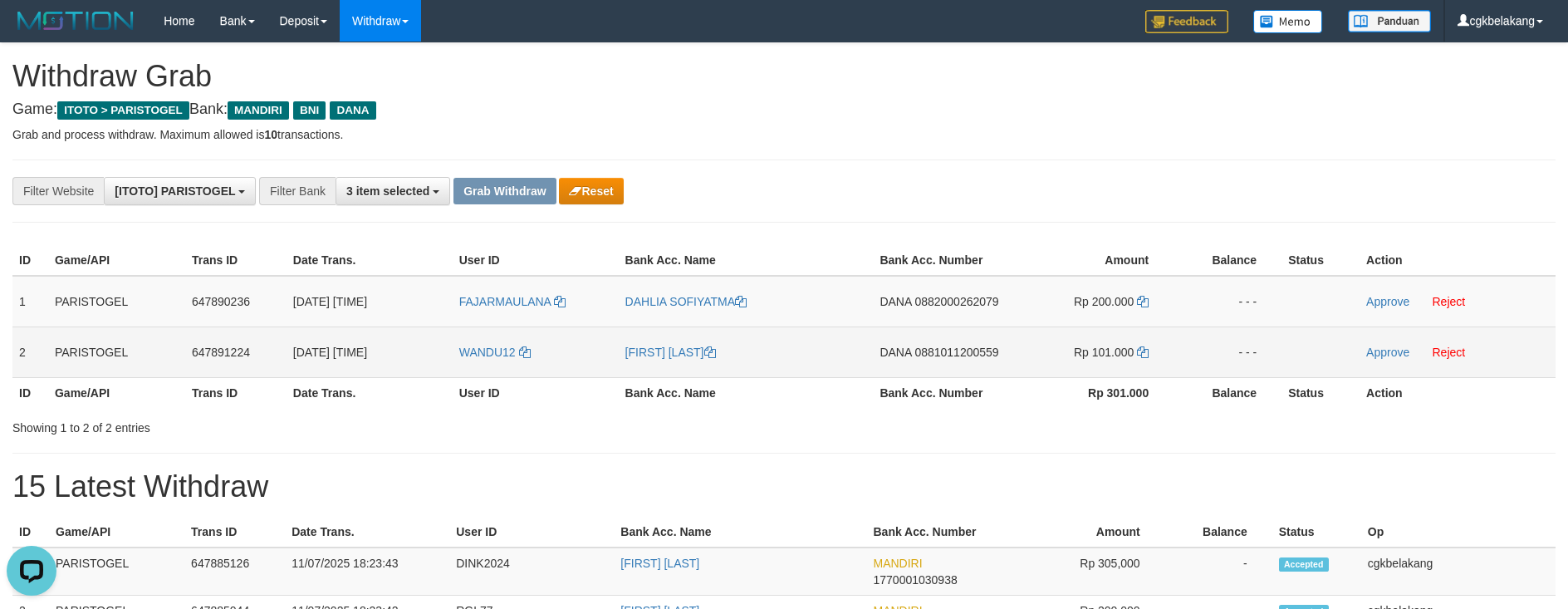 click on "WANDU12" at bounding box center [536, 351] 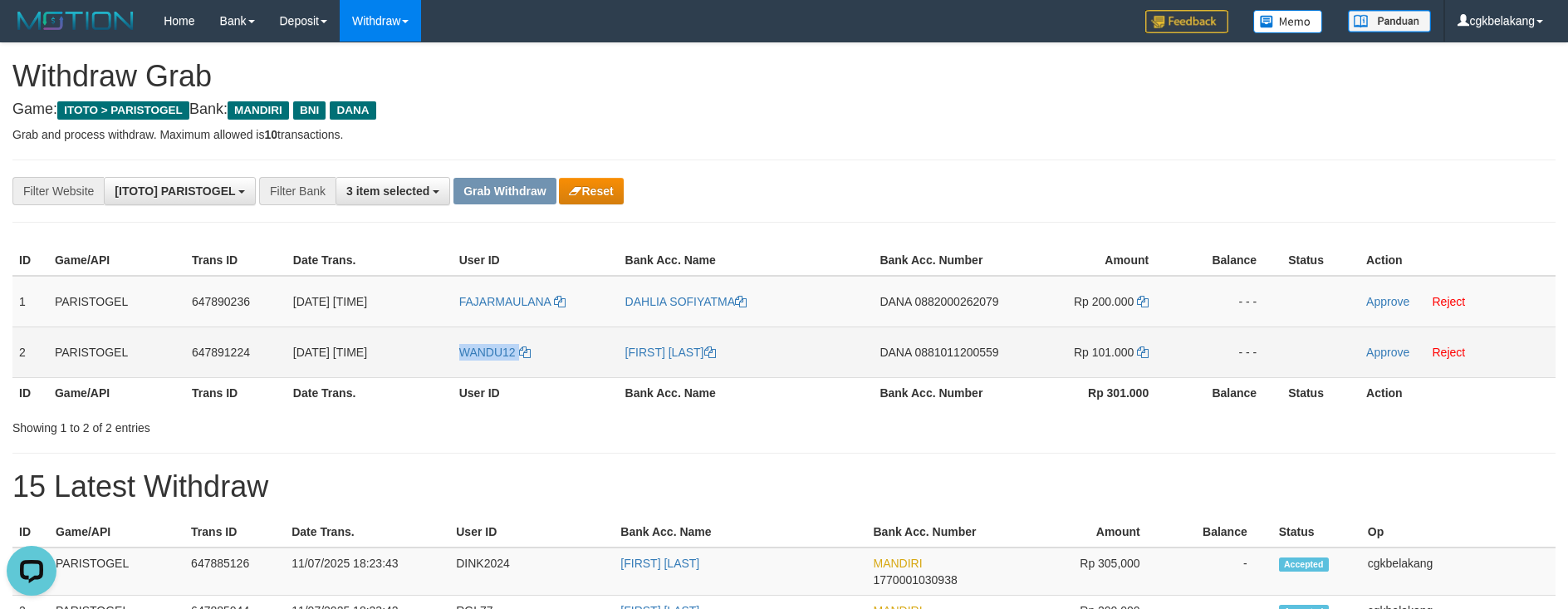 click on "WANDU12" at bounding box center (536, 351) 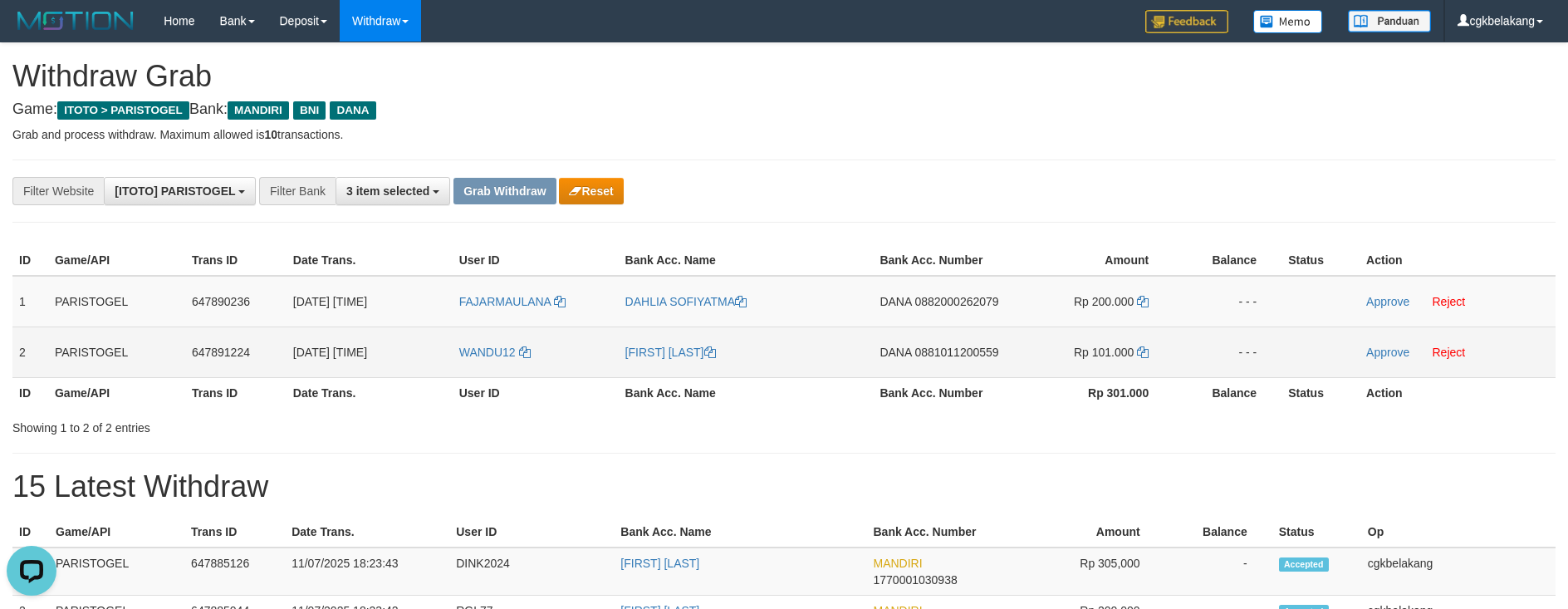 click on "[FIRST] [LAST]" at bounding box center (746, 351) 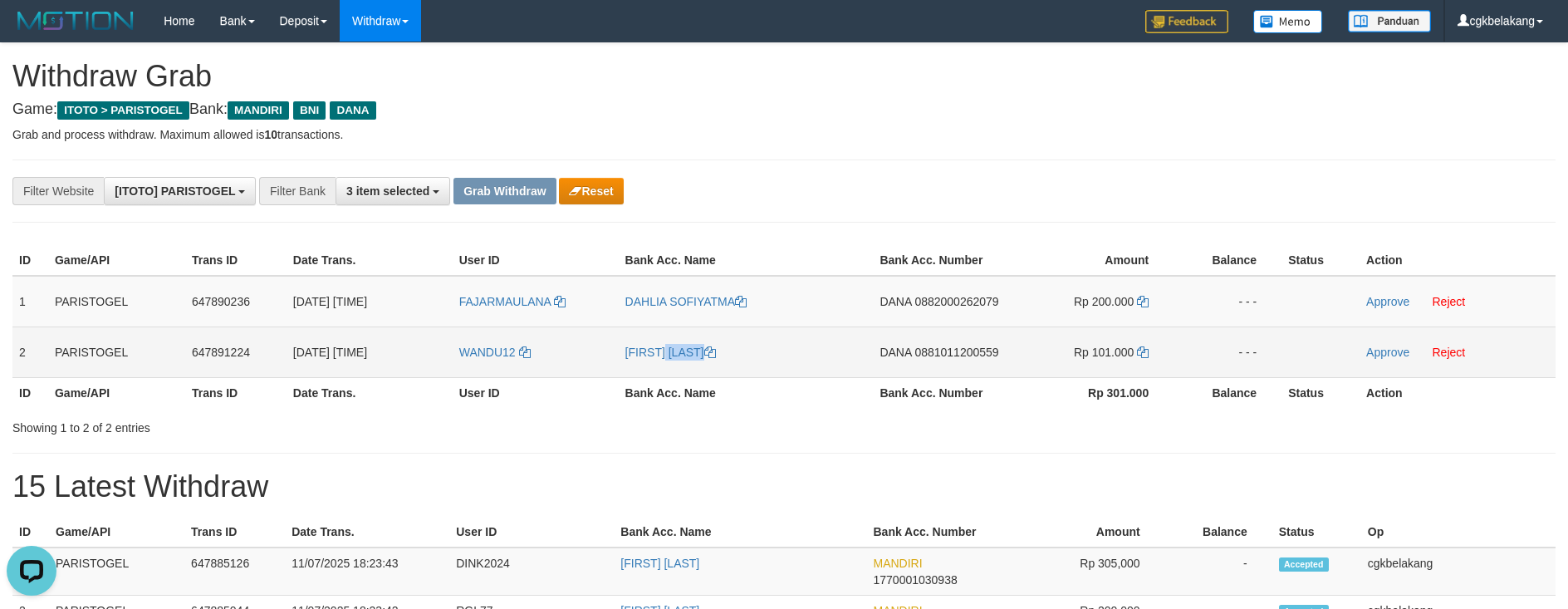 click on "[FIRST] [LAST]" at bounding box center [746, 351] 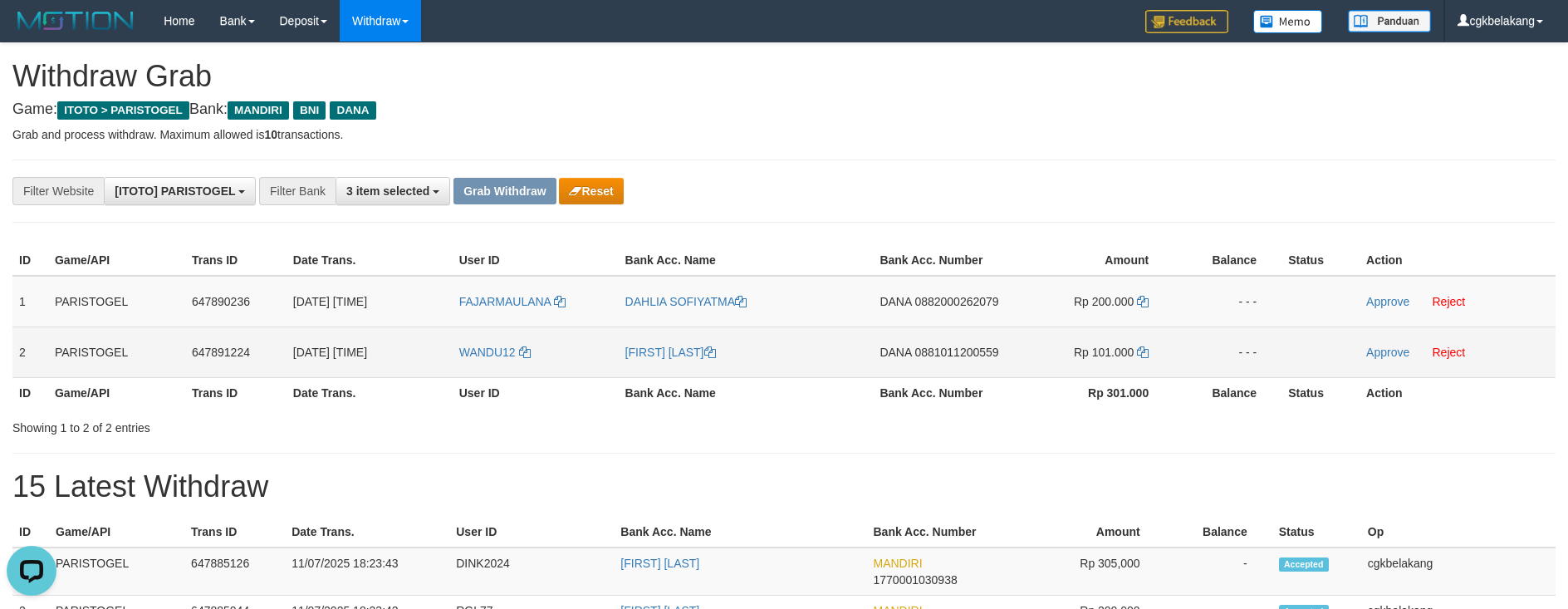 click on "DANA
0881011200559" at bounding box center [942, 351] 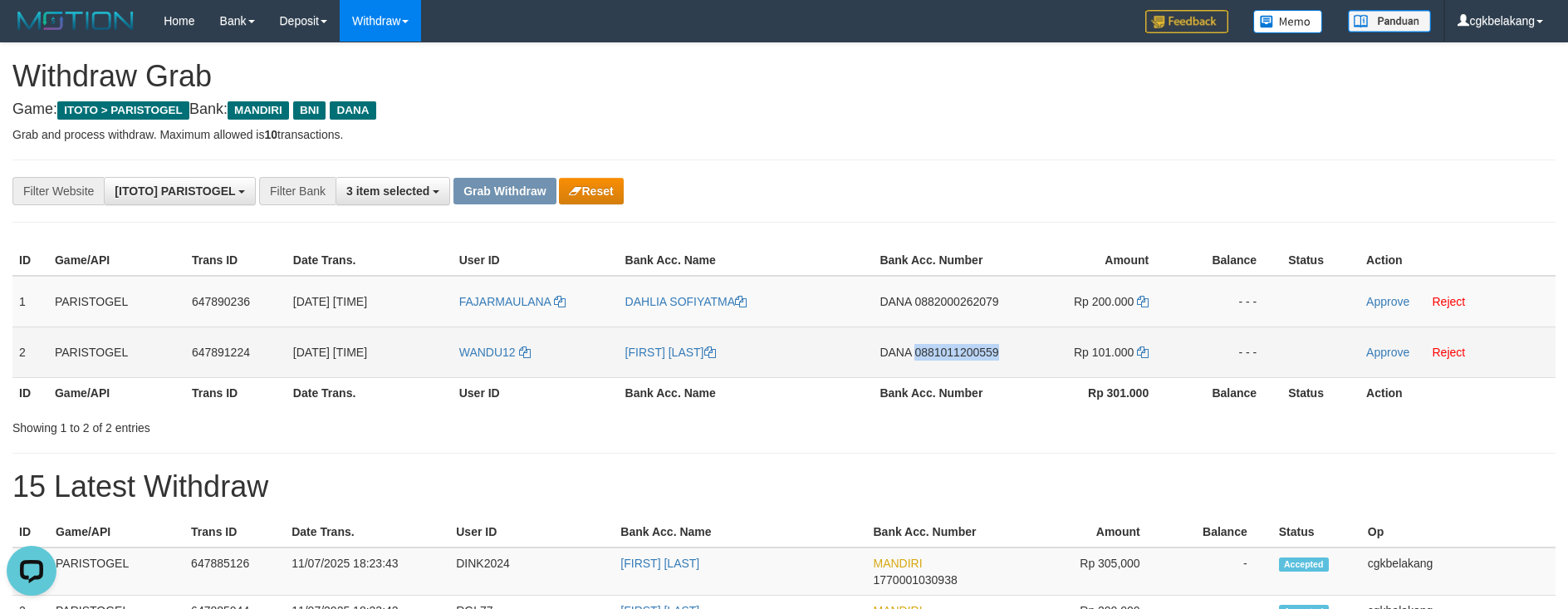 copy on "0881011200559" 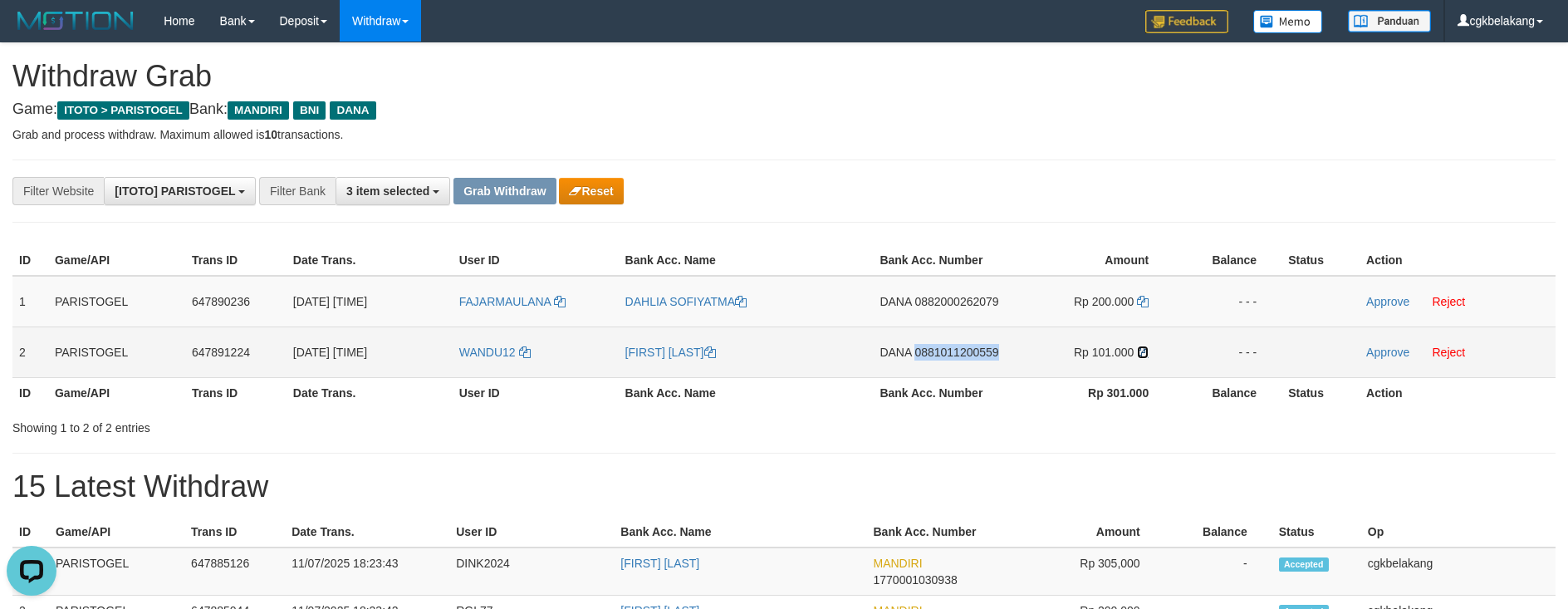 click at bounding box center [1143, 352] 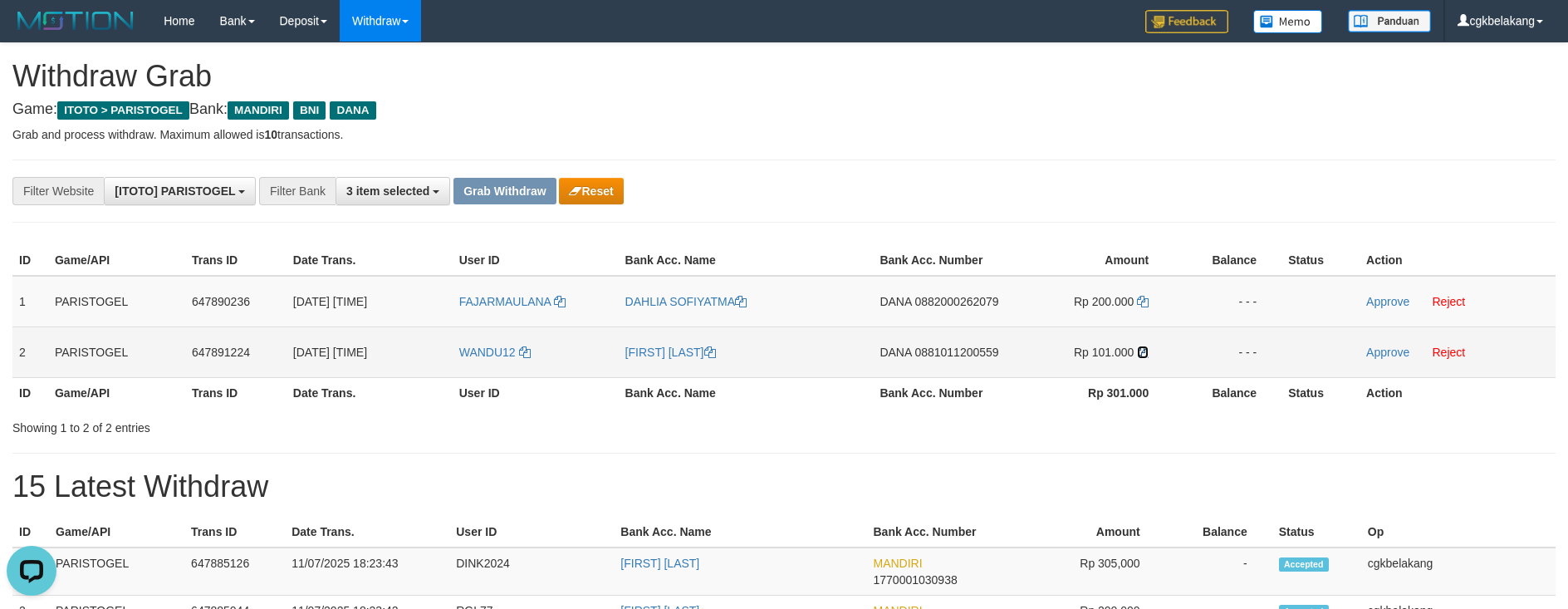 click at bounding box center (1143, 352) 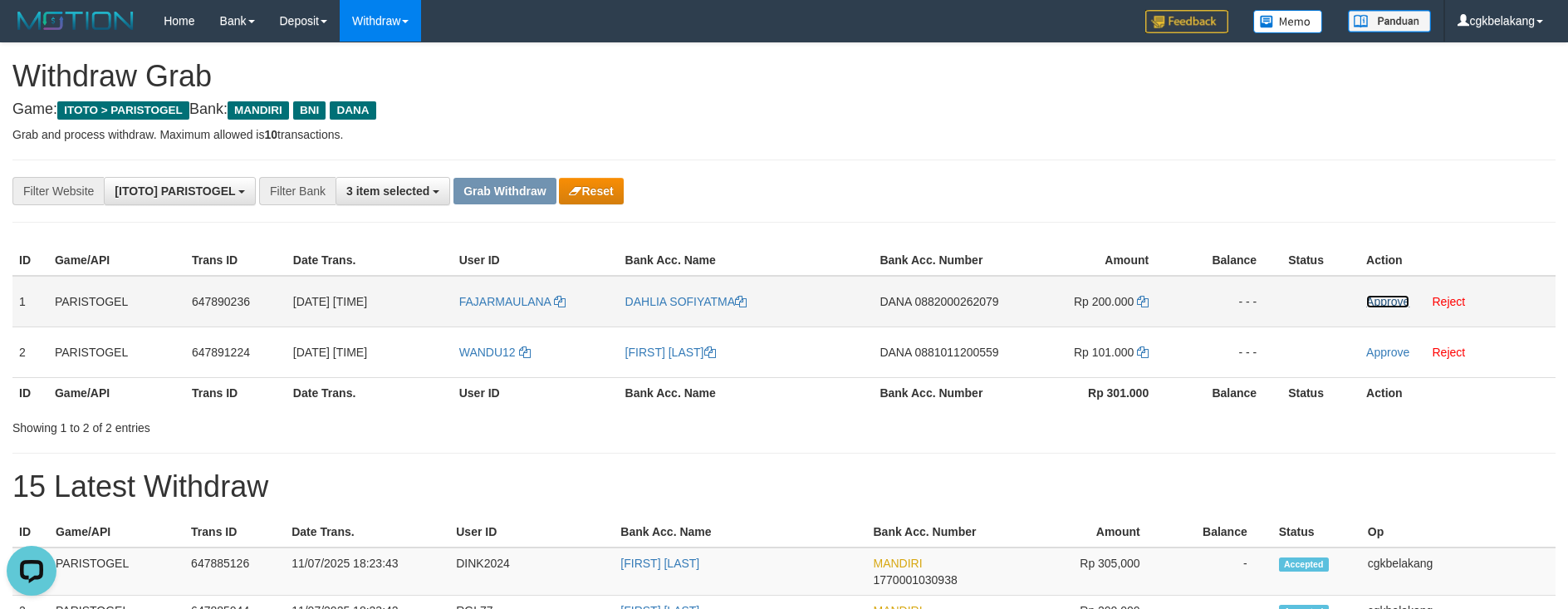 click on "Approve" at bounding box center (1388, 302) 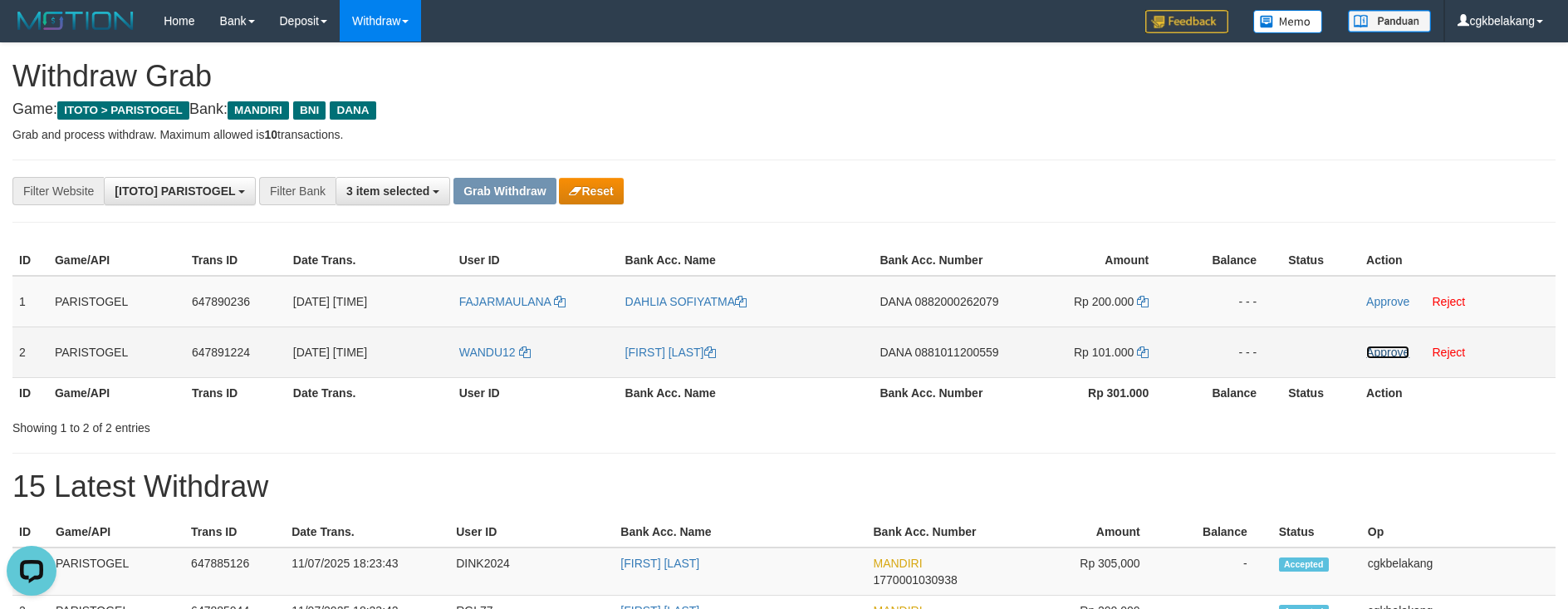 click on "Approve" at bounding box center (1388, 352) 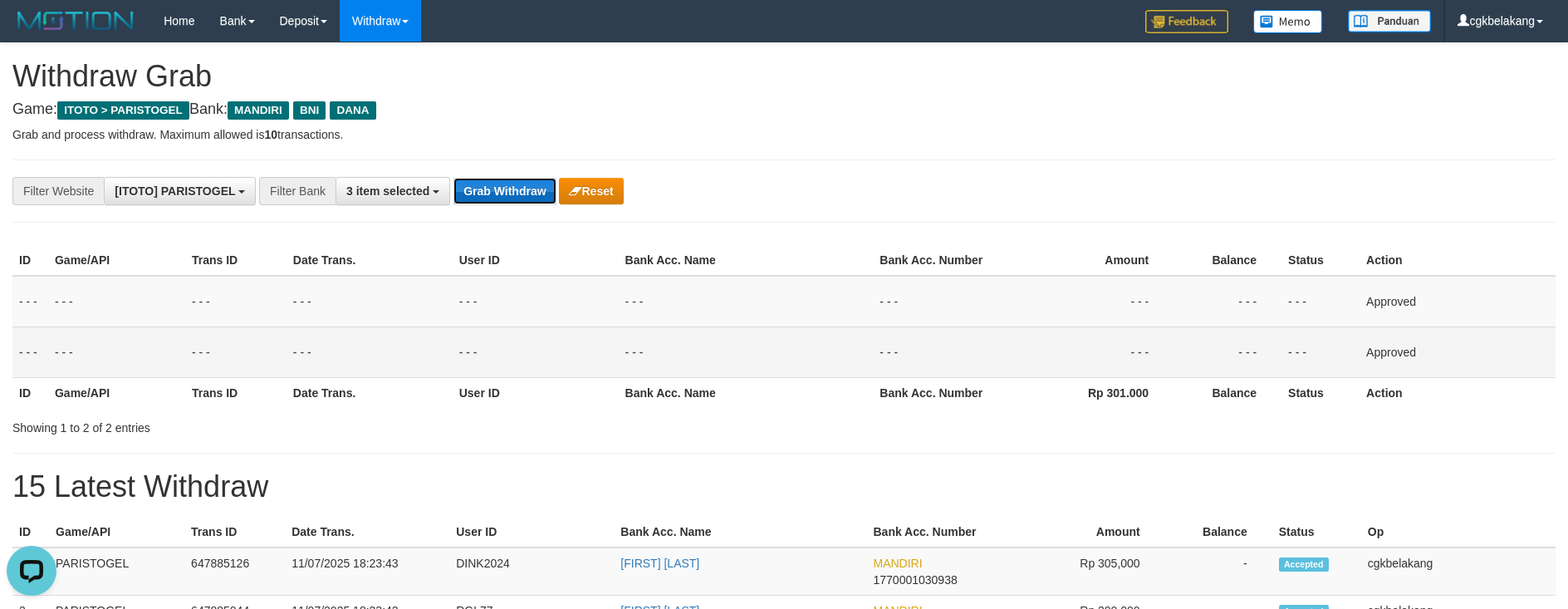 drag, startPoint x: 479, startPoint y: 194, endPoint x: 492, endPoint y: 203, distance: 15.811388 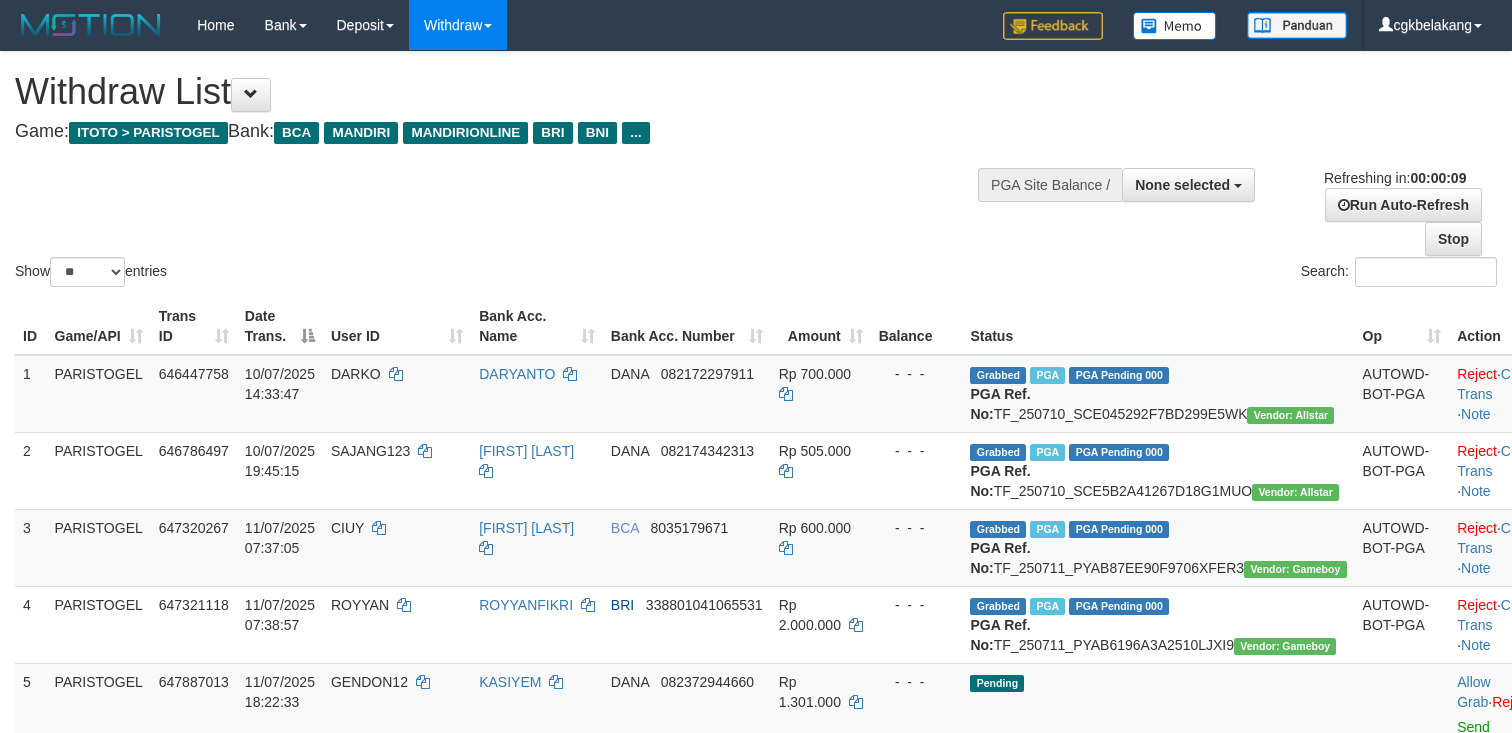 select 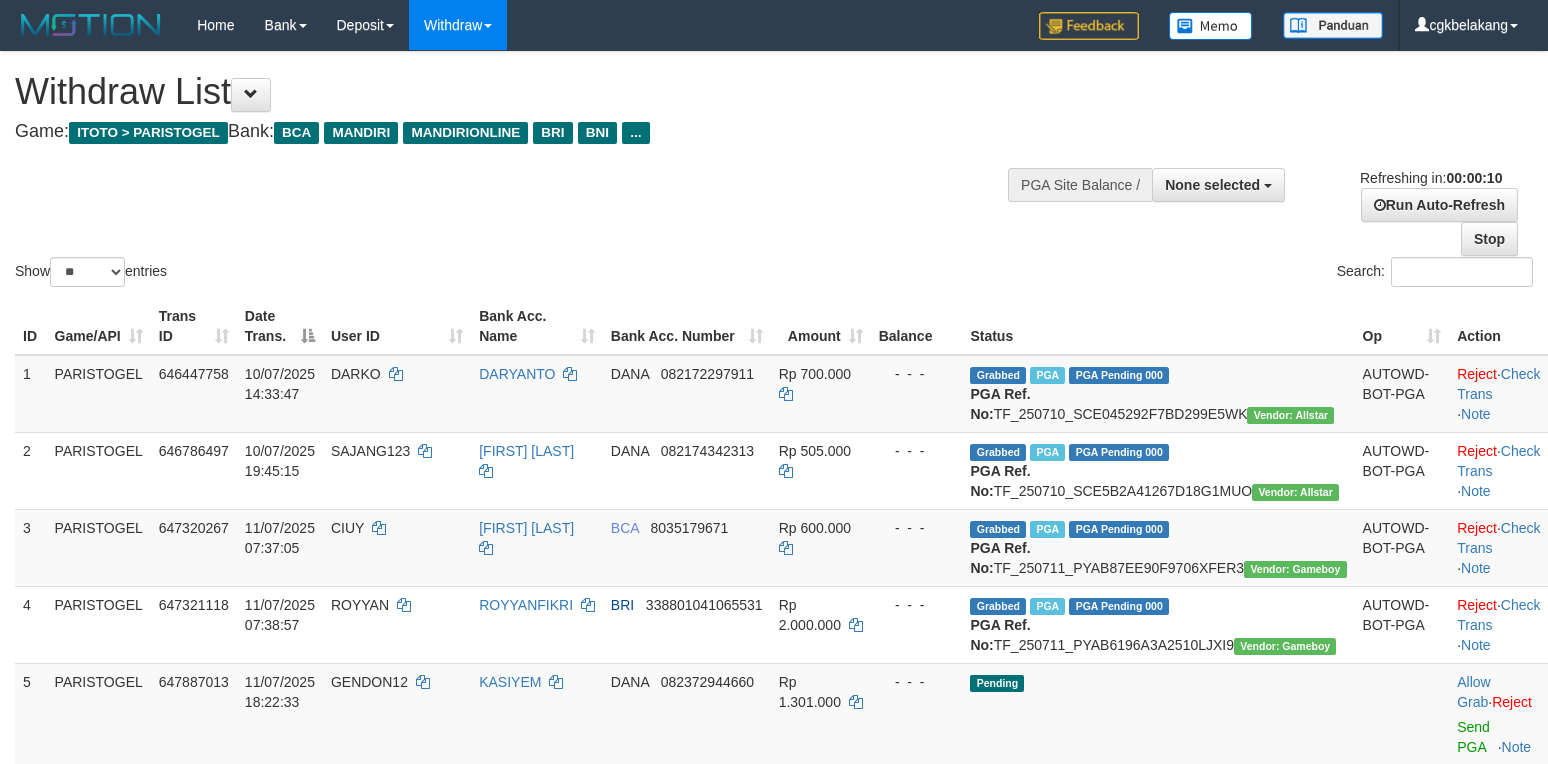 select 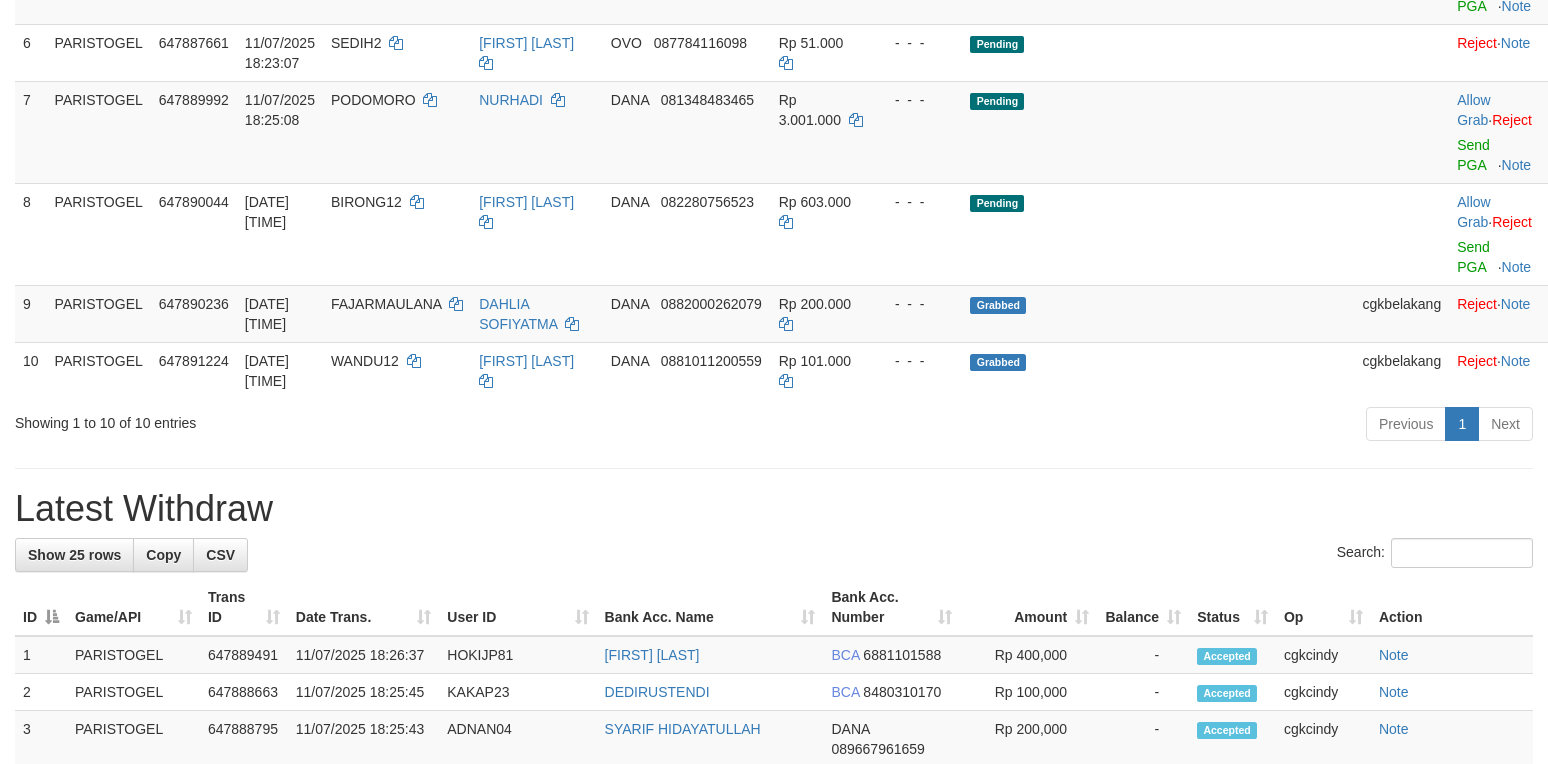 scroll, scrollTop: 666, scrollLeft: 0, axis: vertical 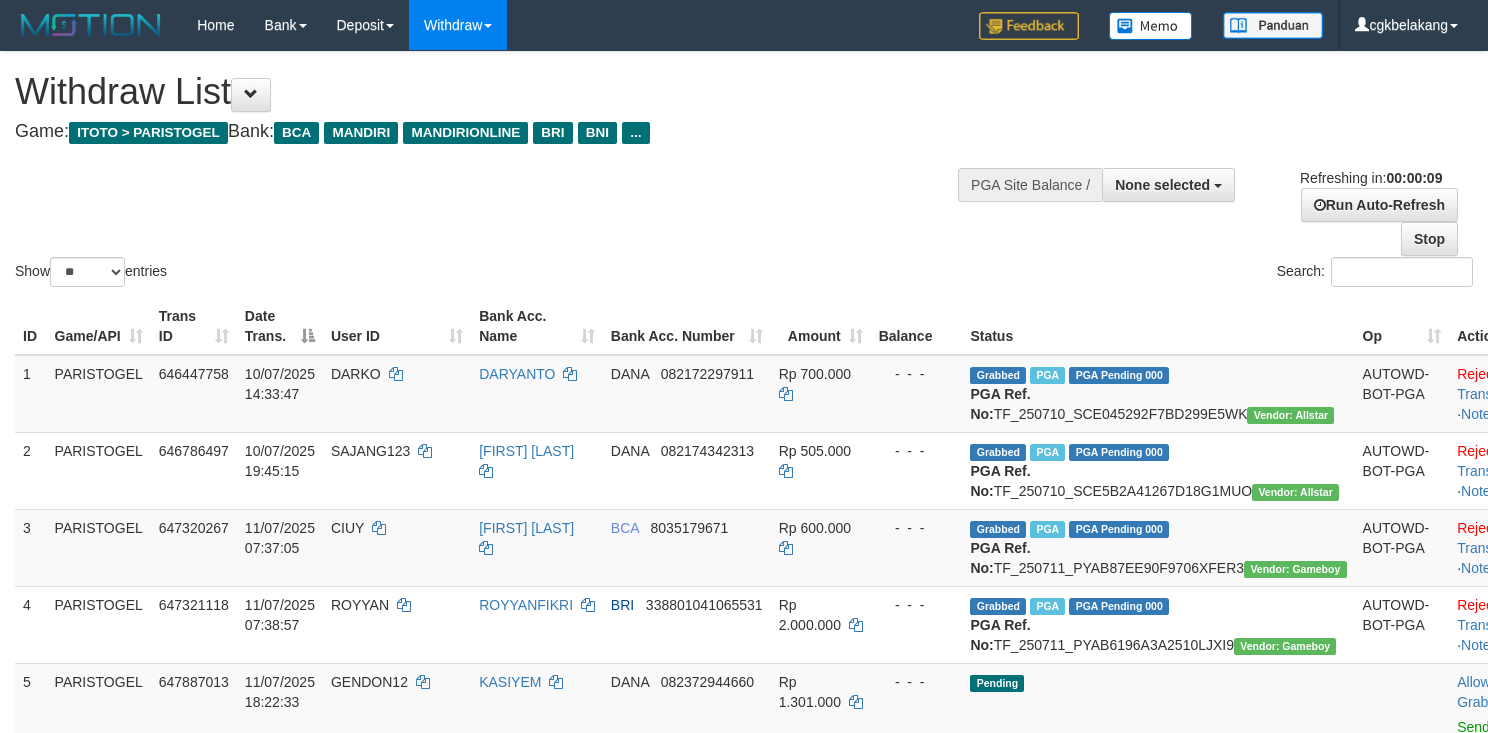 select 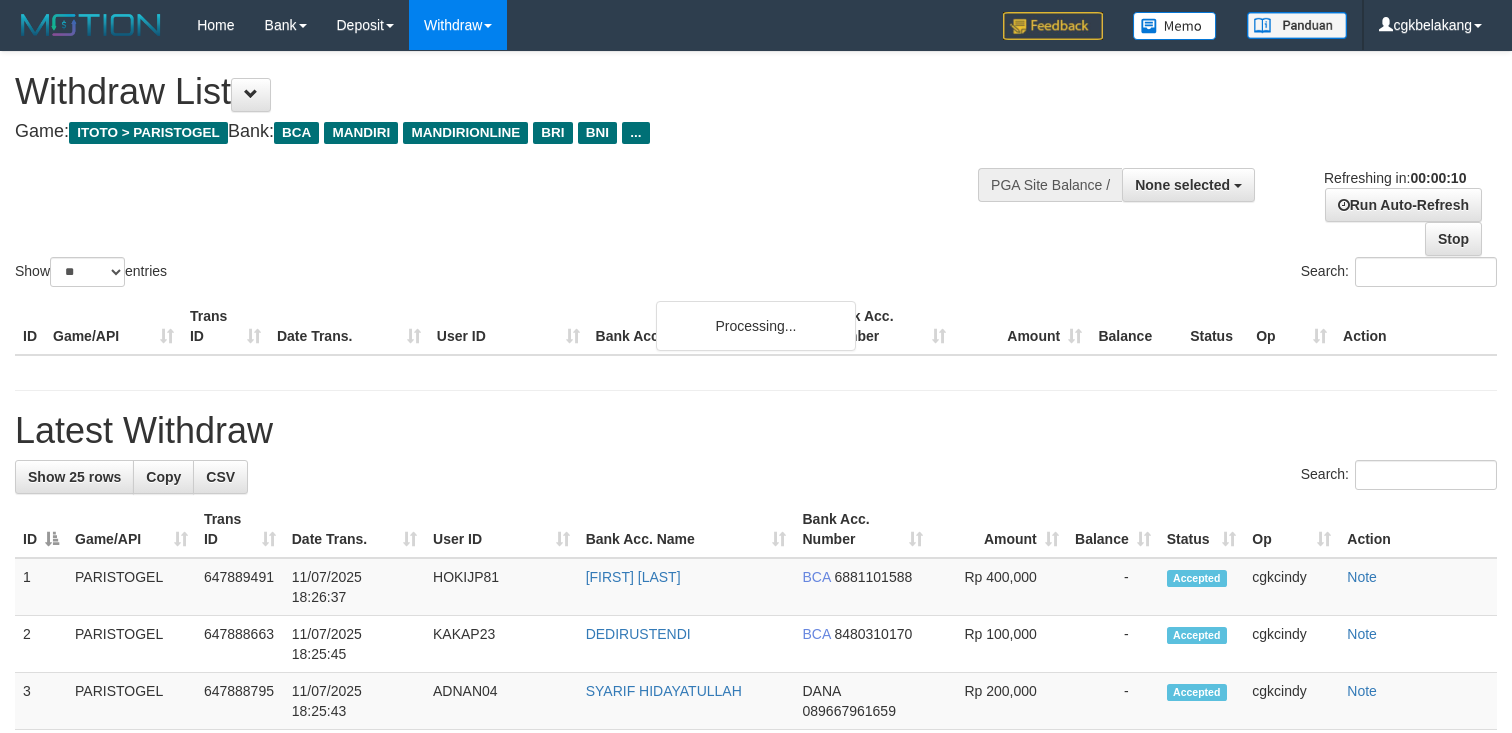 select 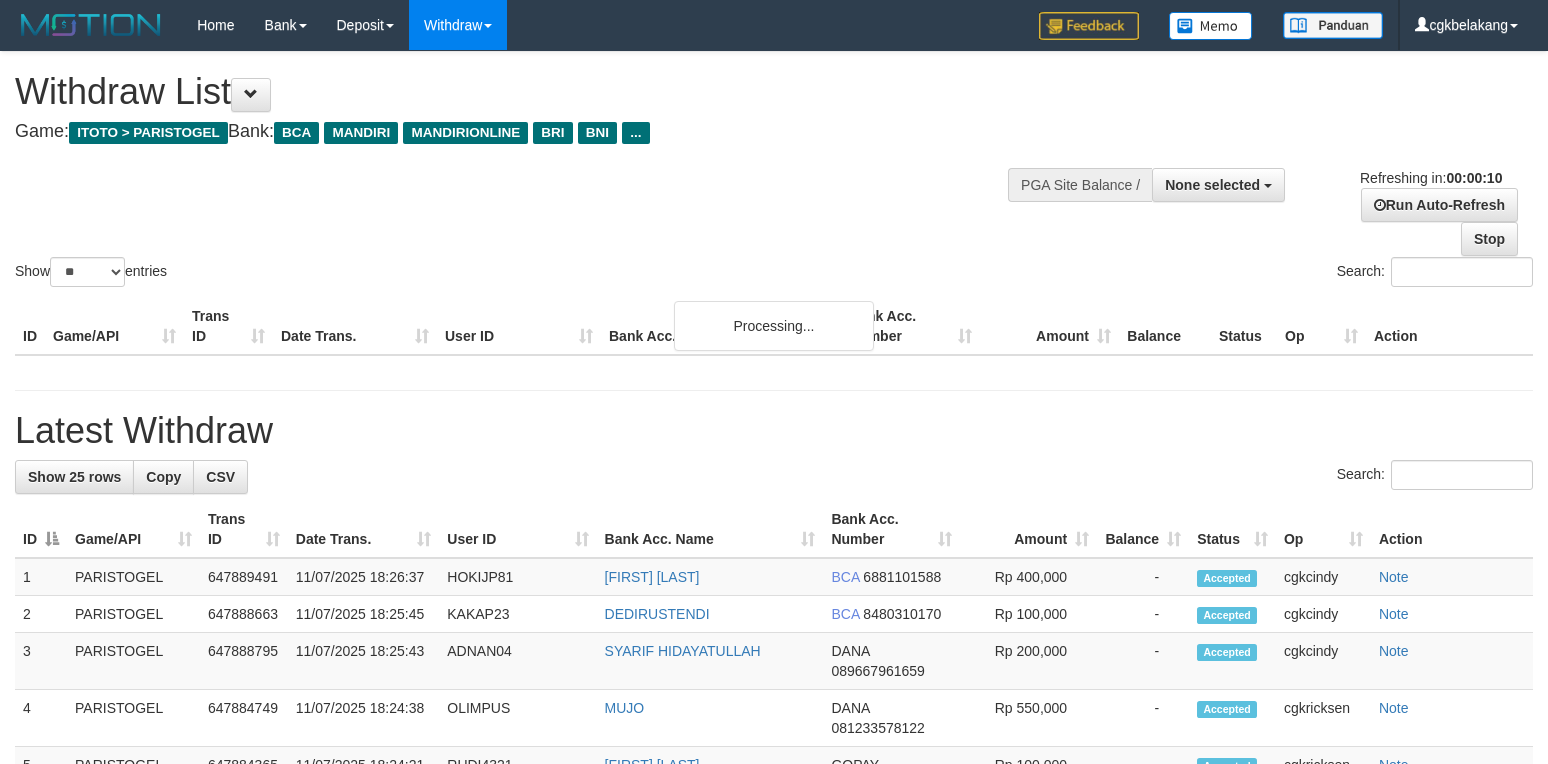 select 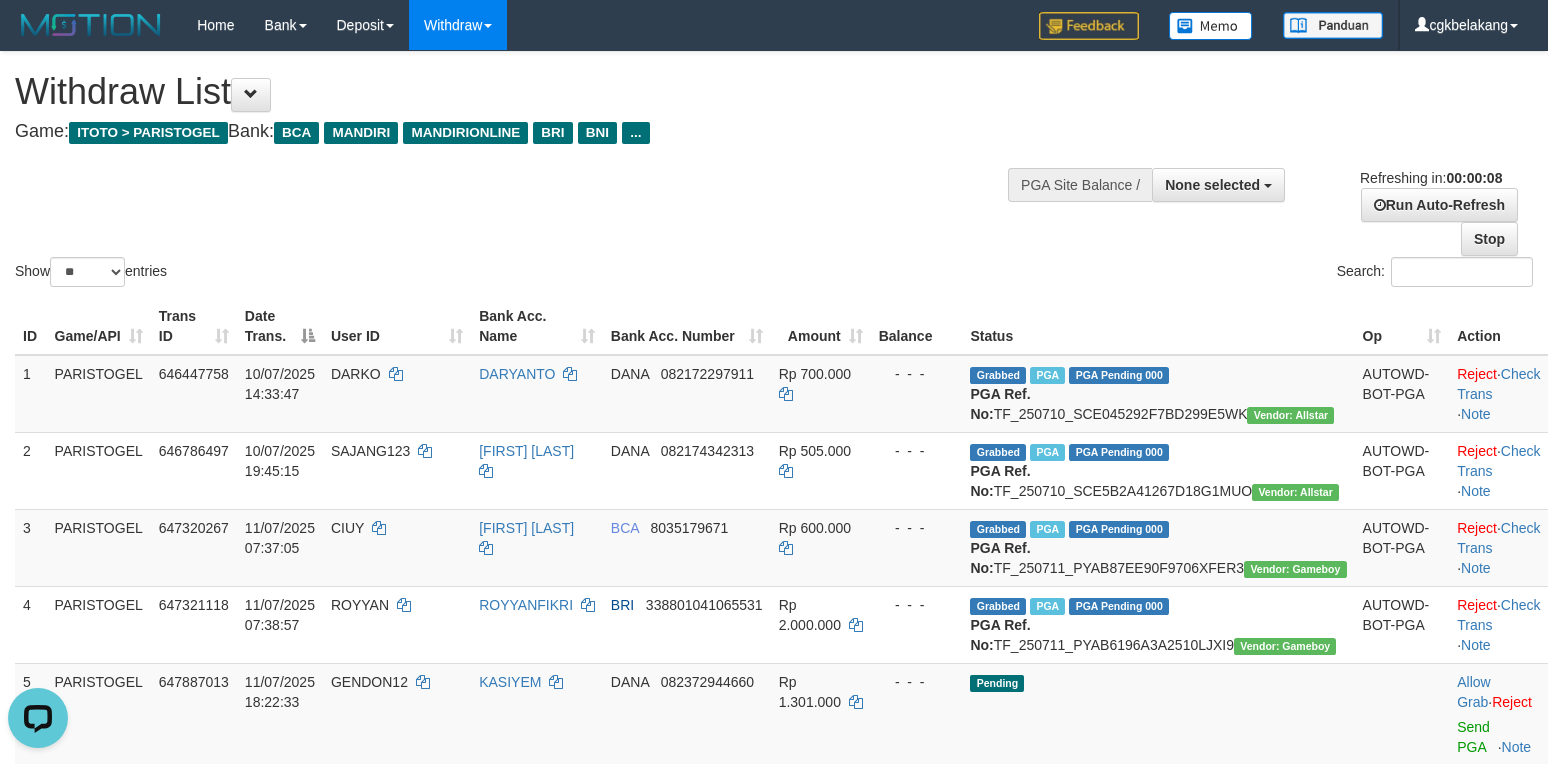 scroll, scrollTop: 0, scrollLeft: 0, axis: both 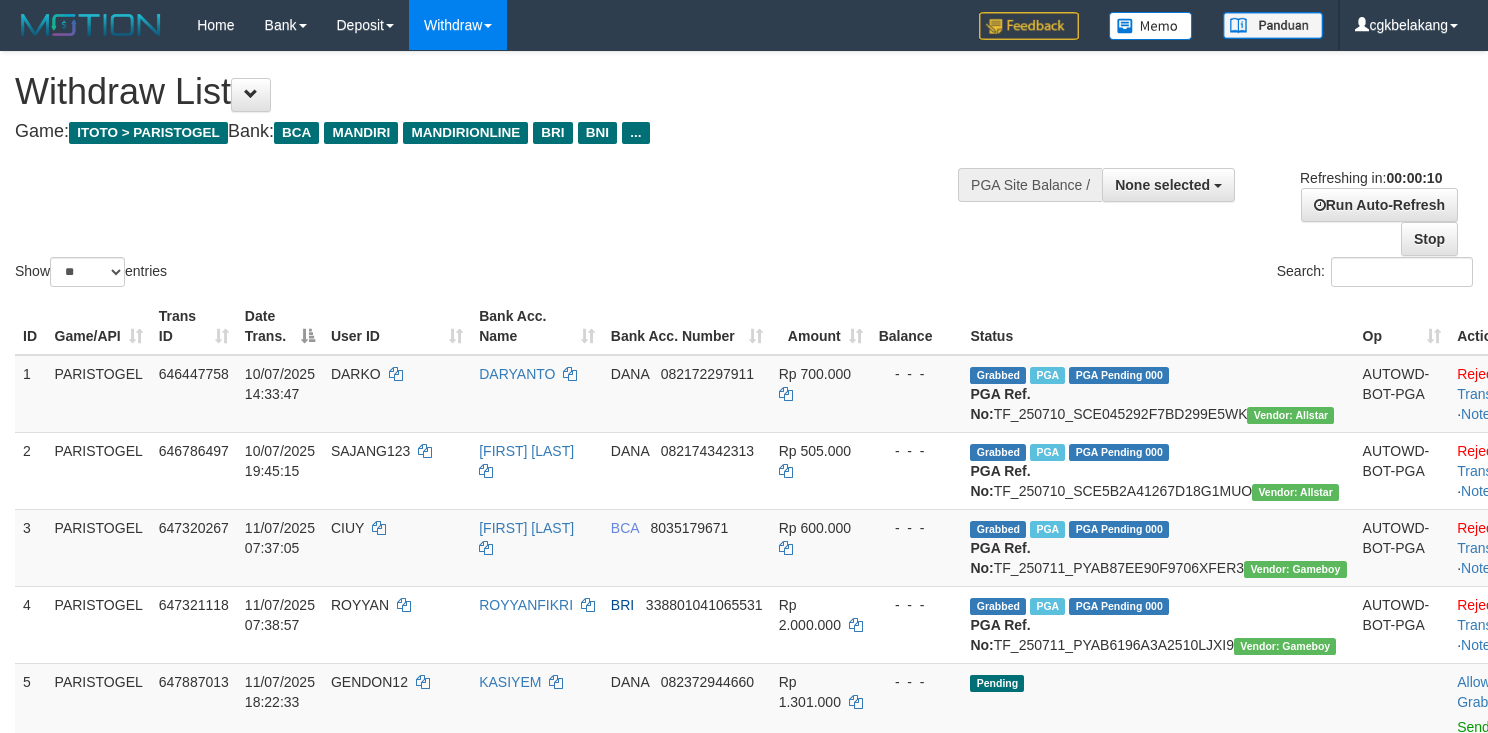 select 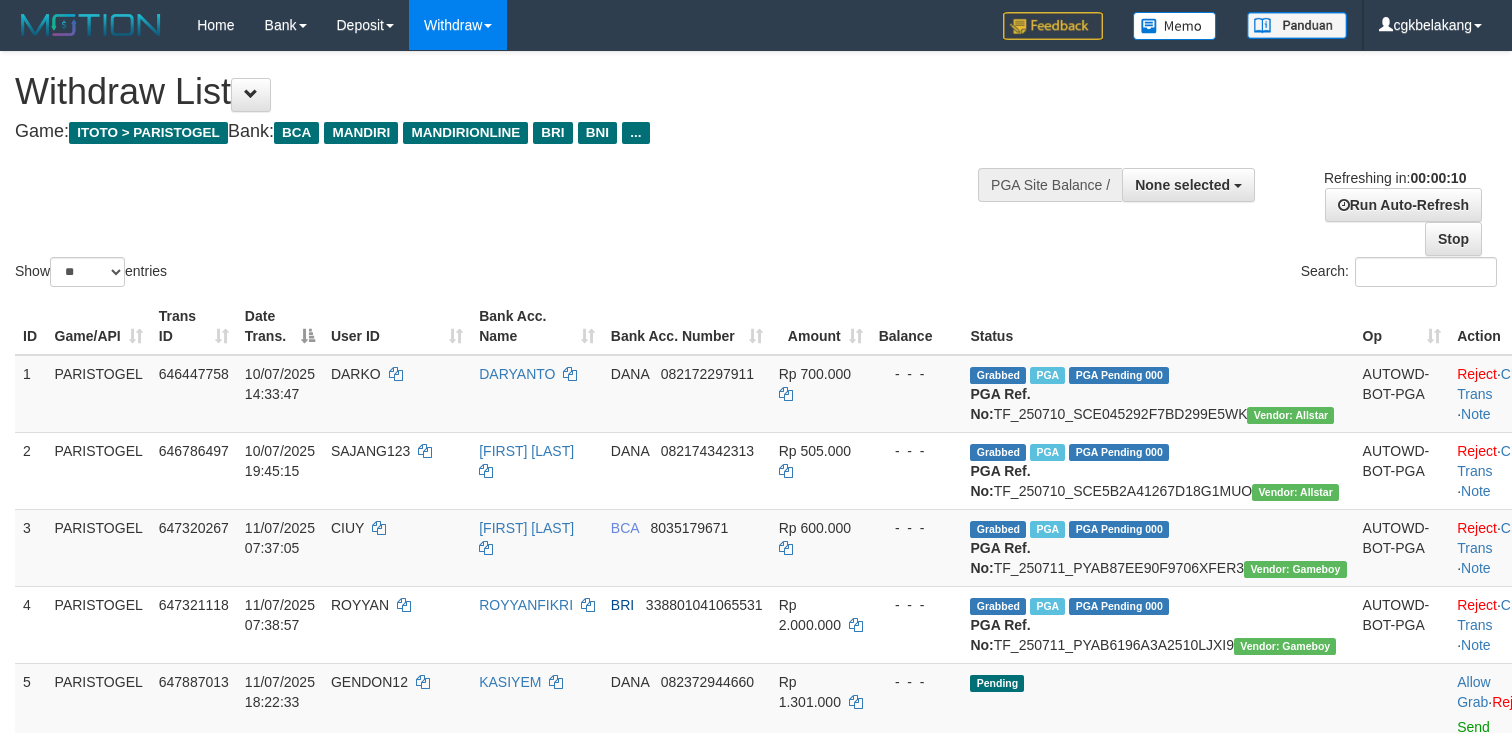 select 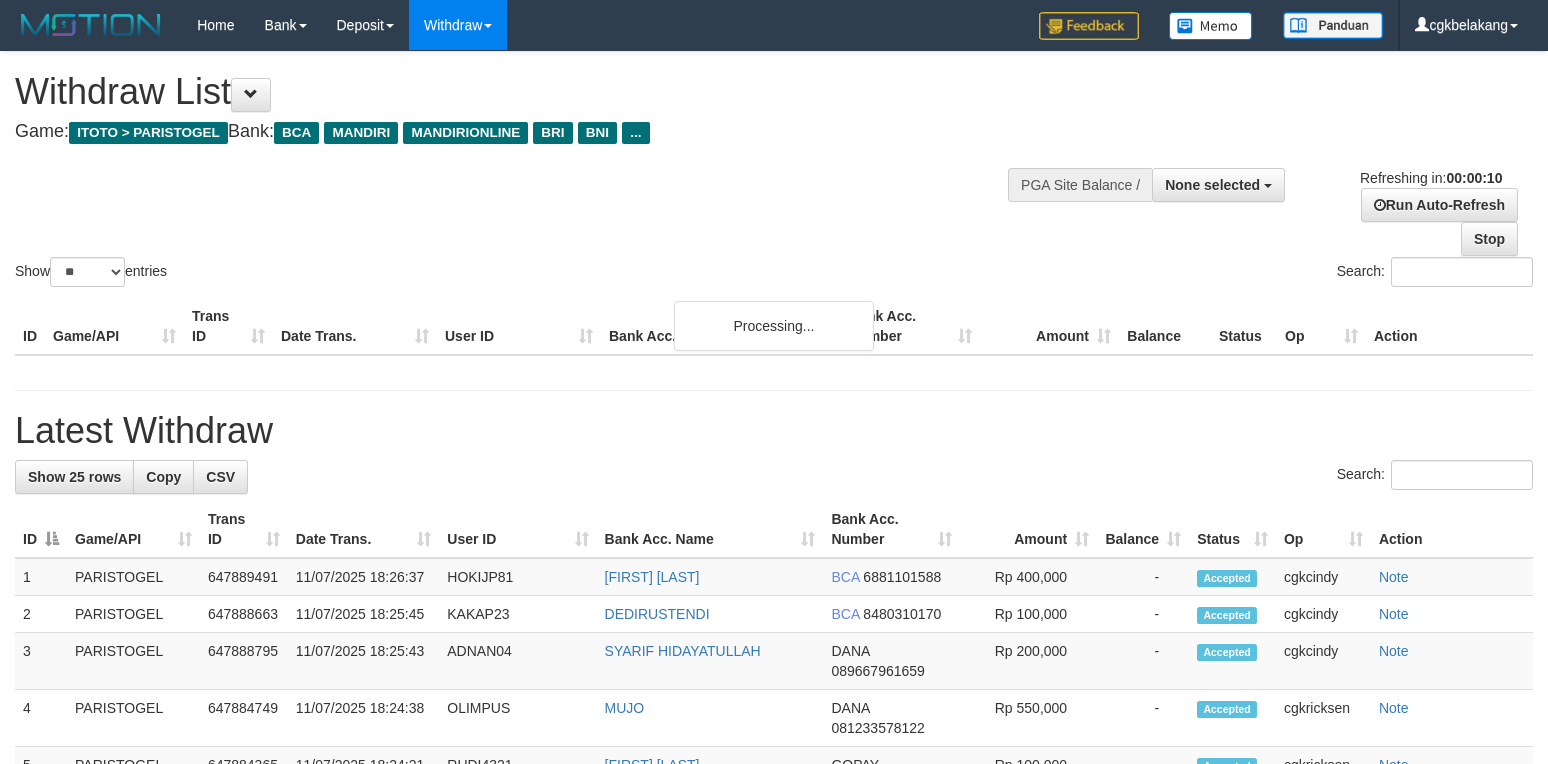 select 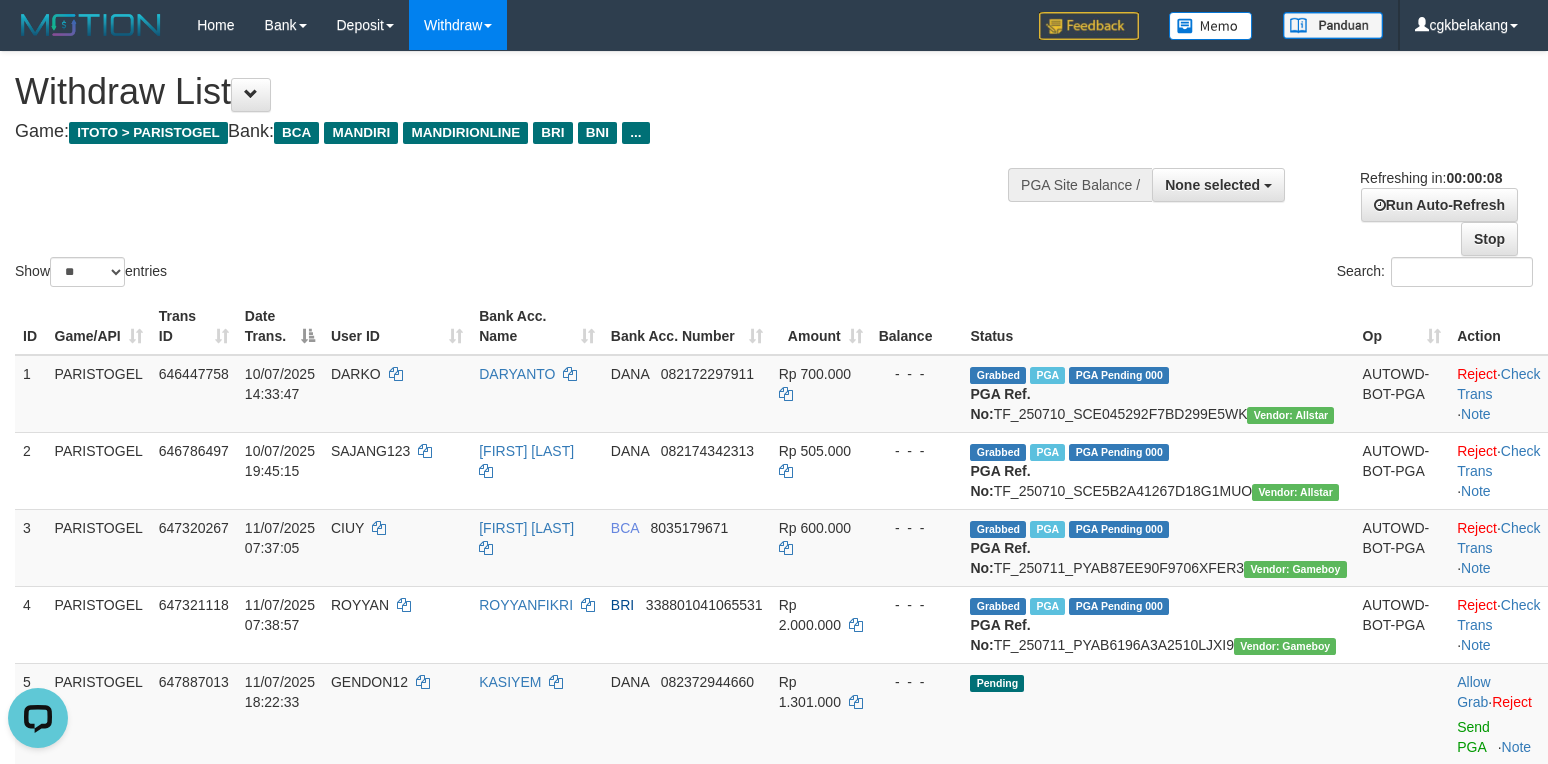 scroll, scrollTop: 0, scrollLeft: 0, axis: both 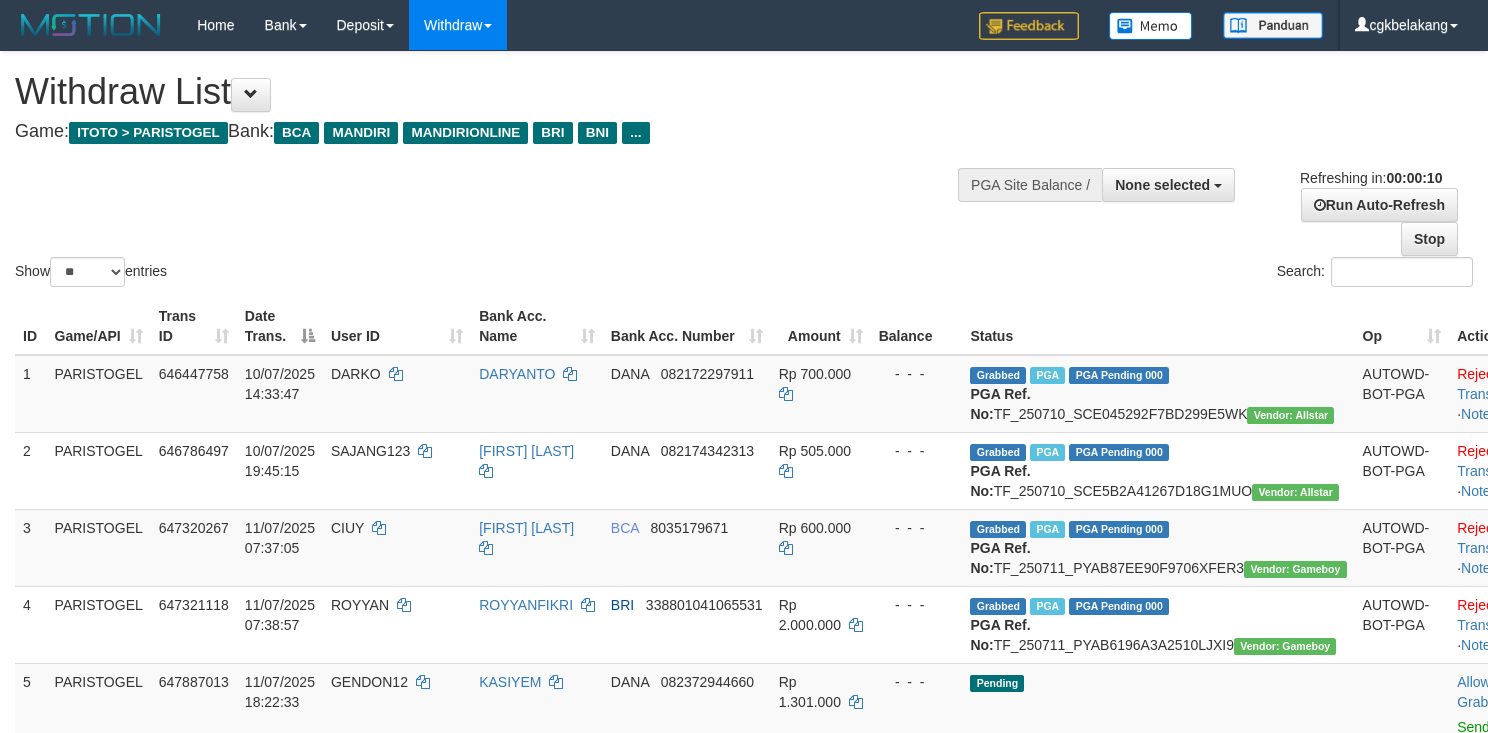 select 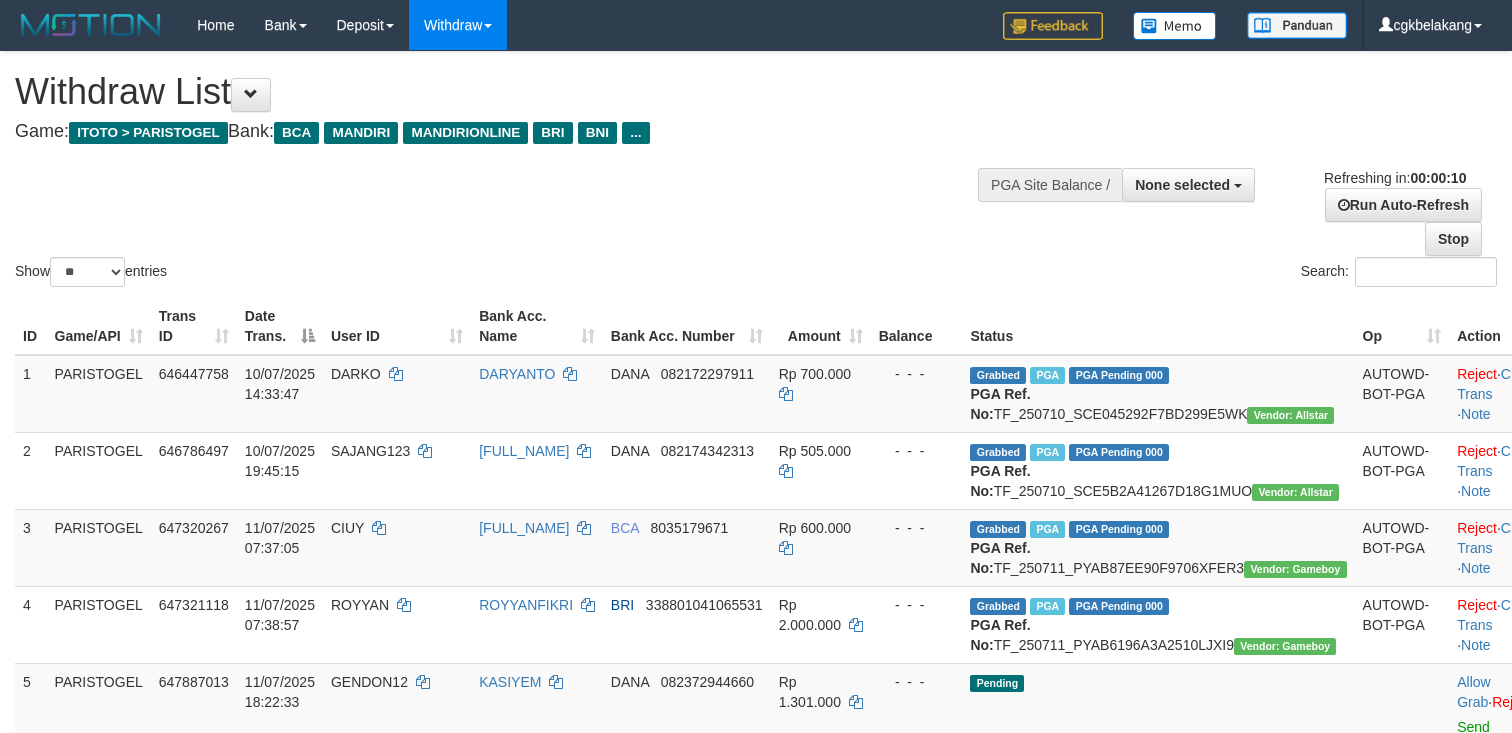 select 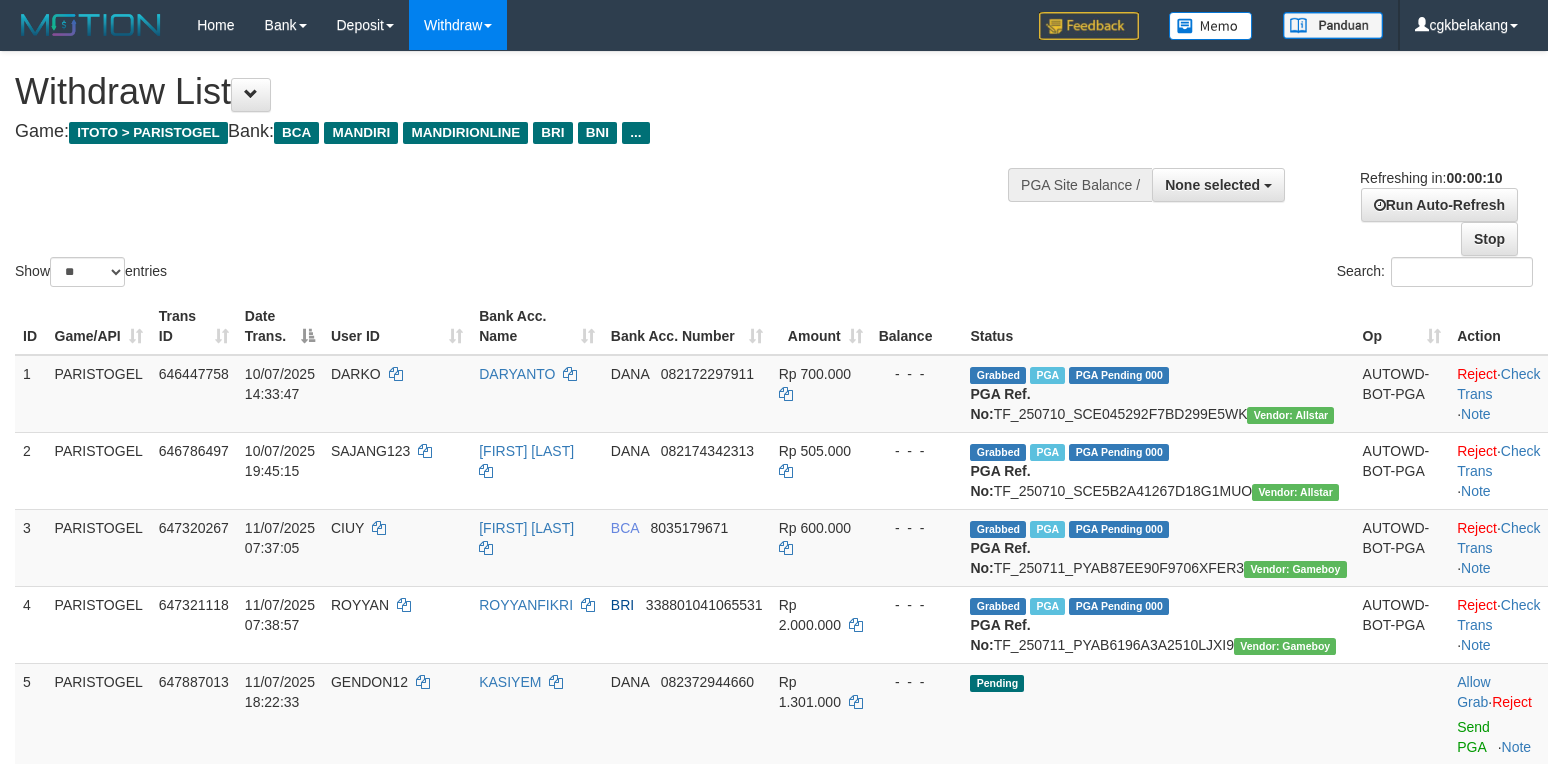 select 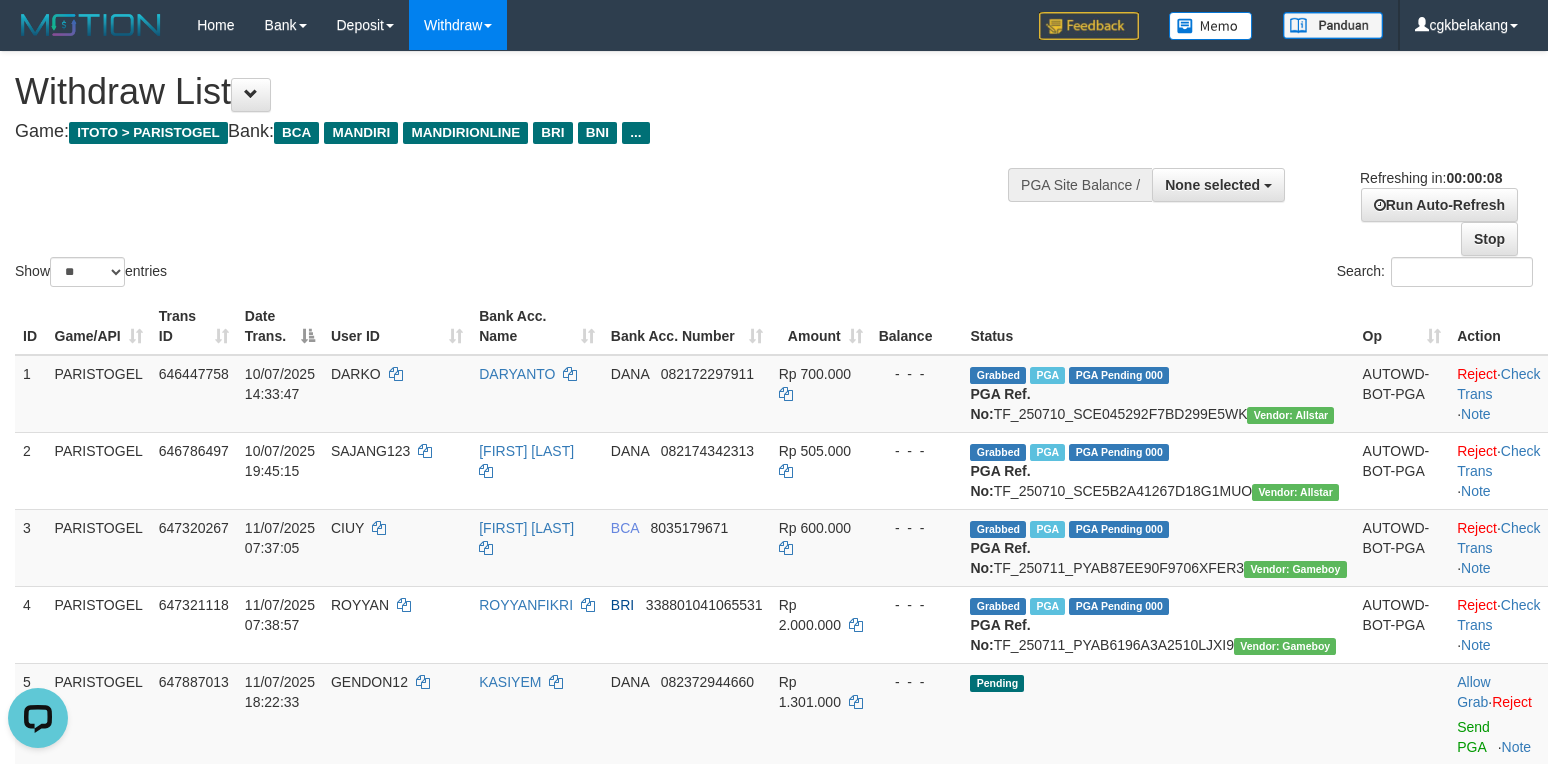 scroll, scrollTop: 0, scrollLeft: 0, axis: both 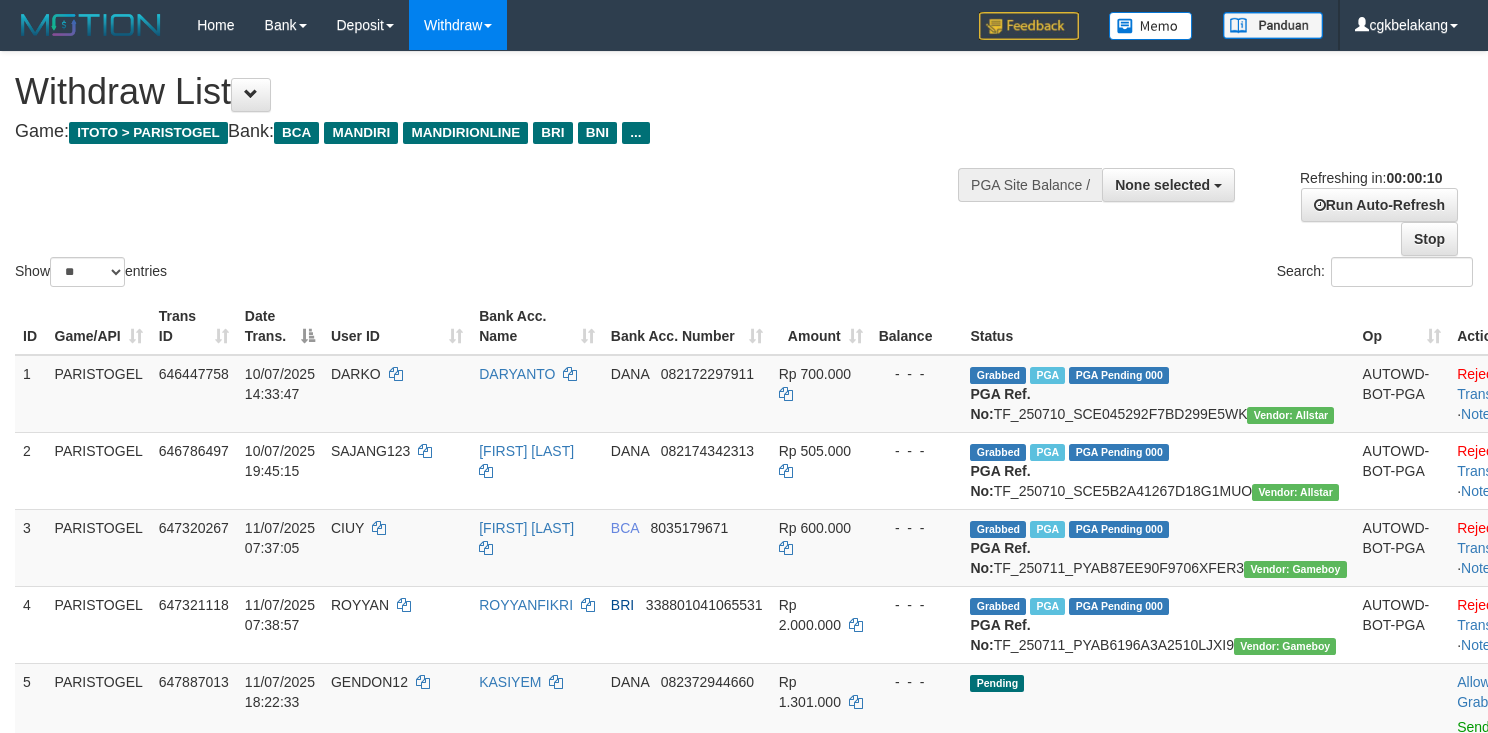 select 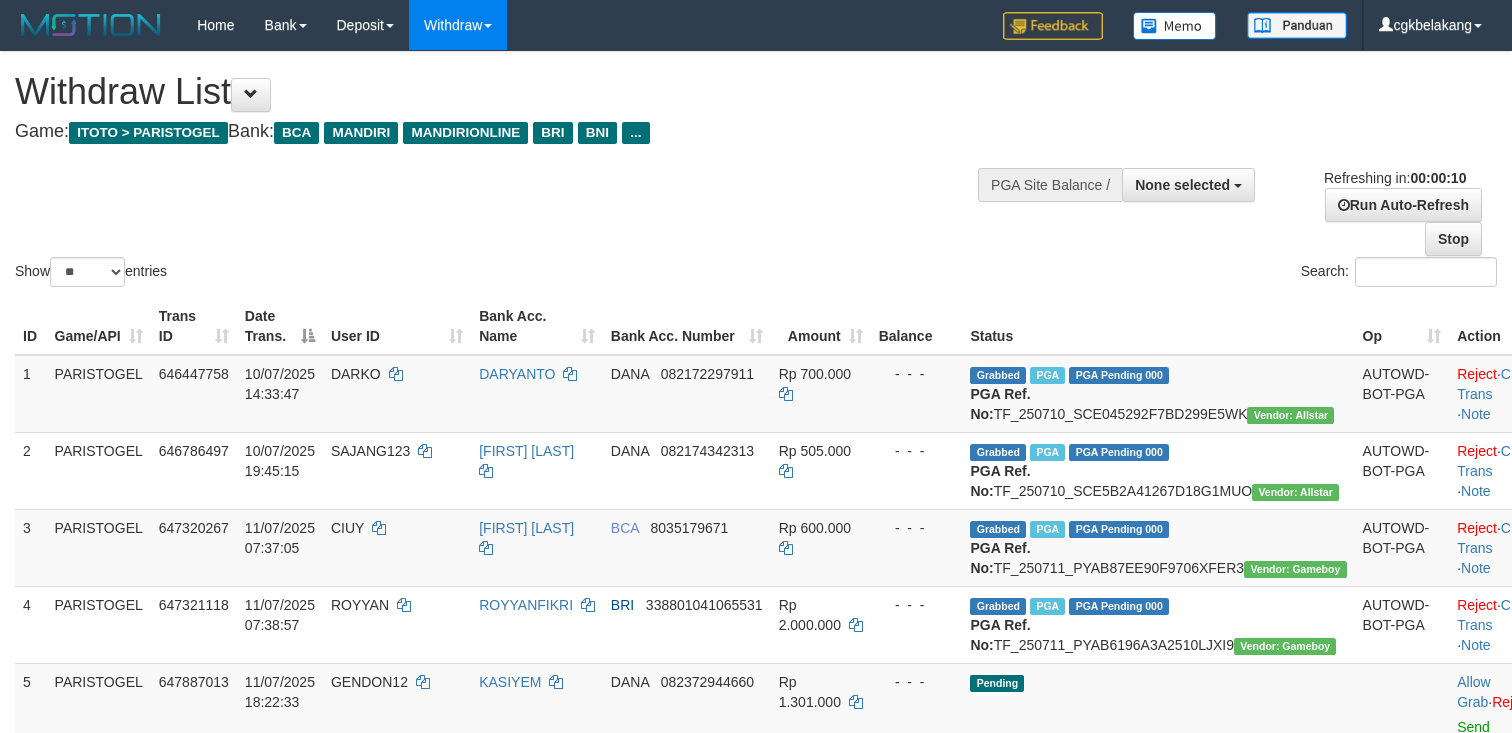 select 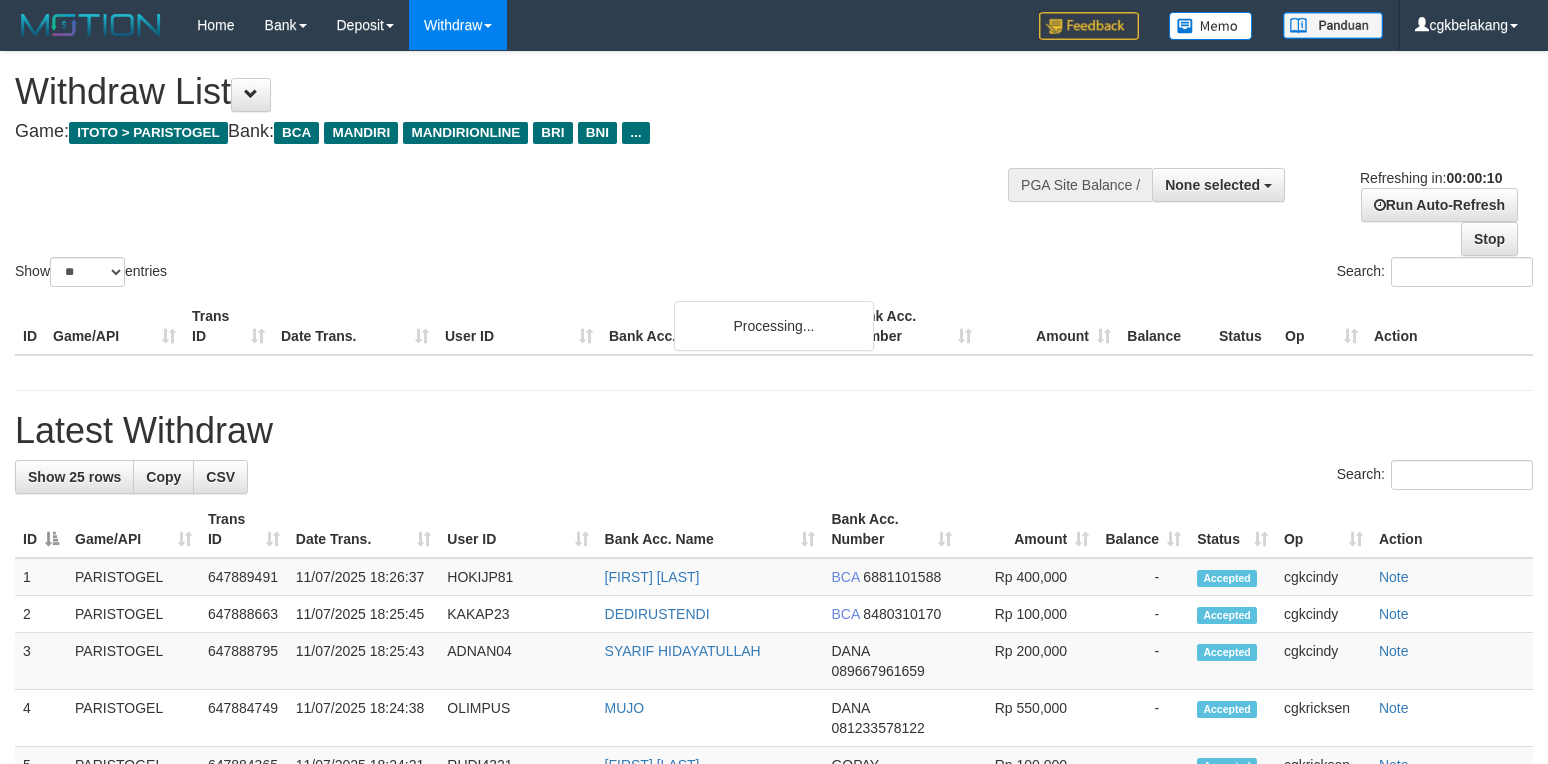 select 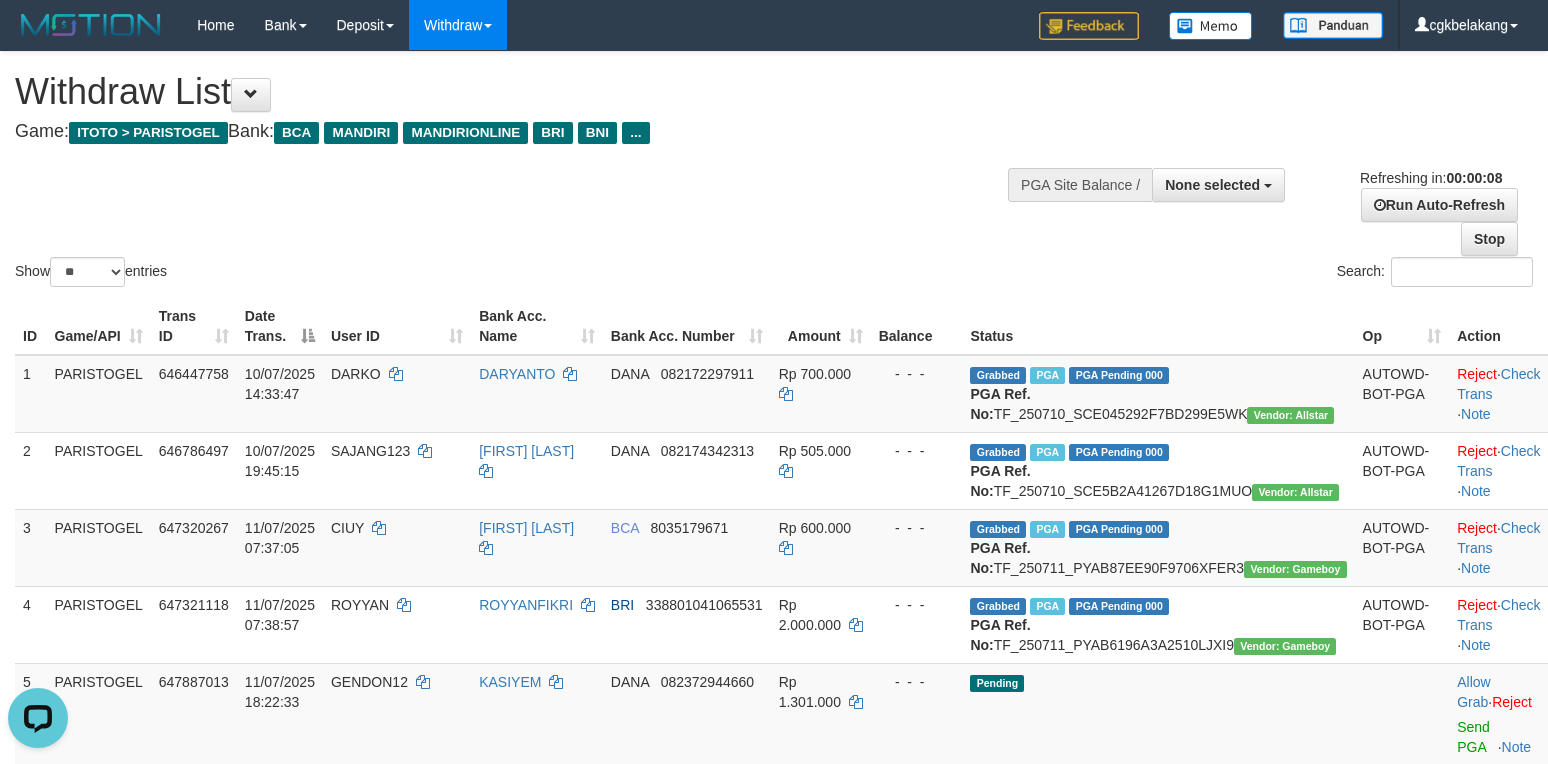 scroll, scrollTop: 0, scrollLeft: 0, axis: both 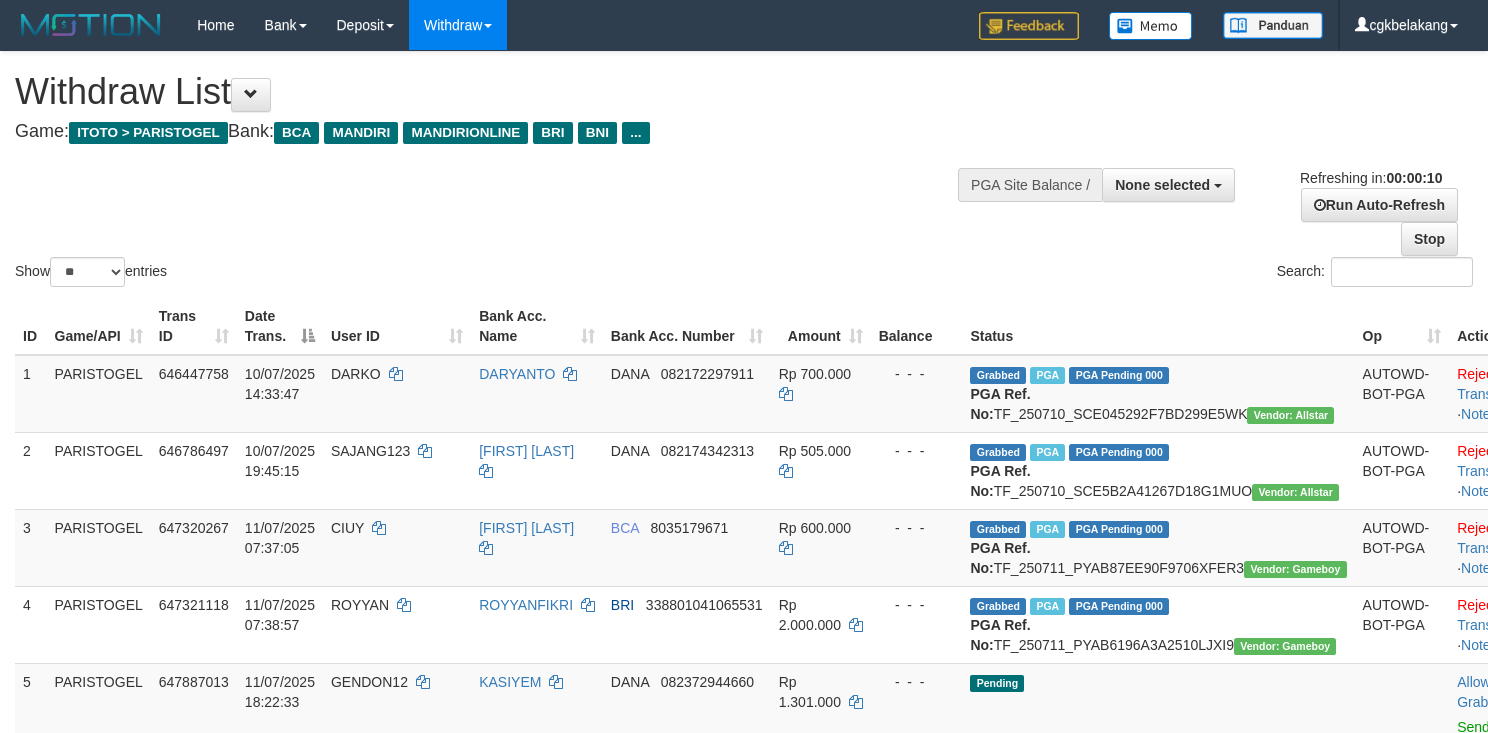 select 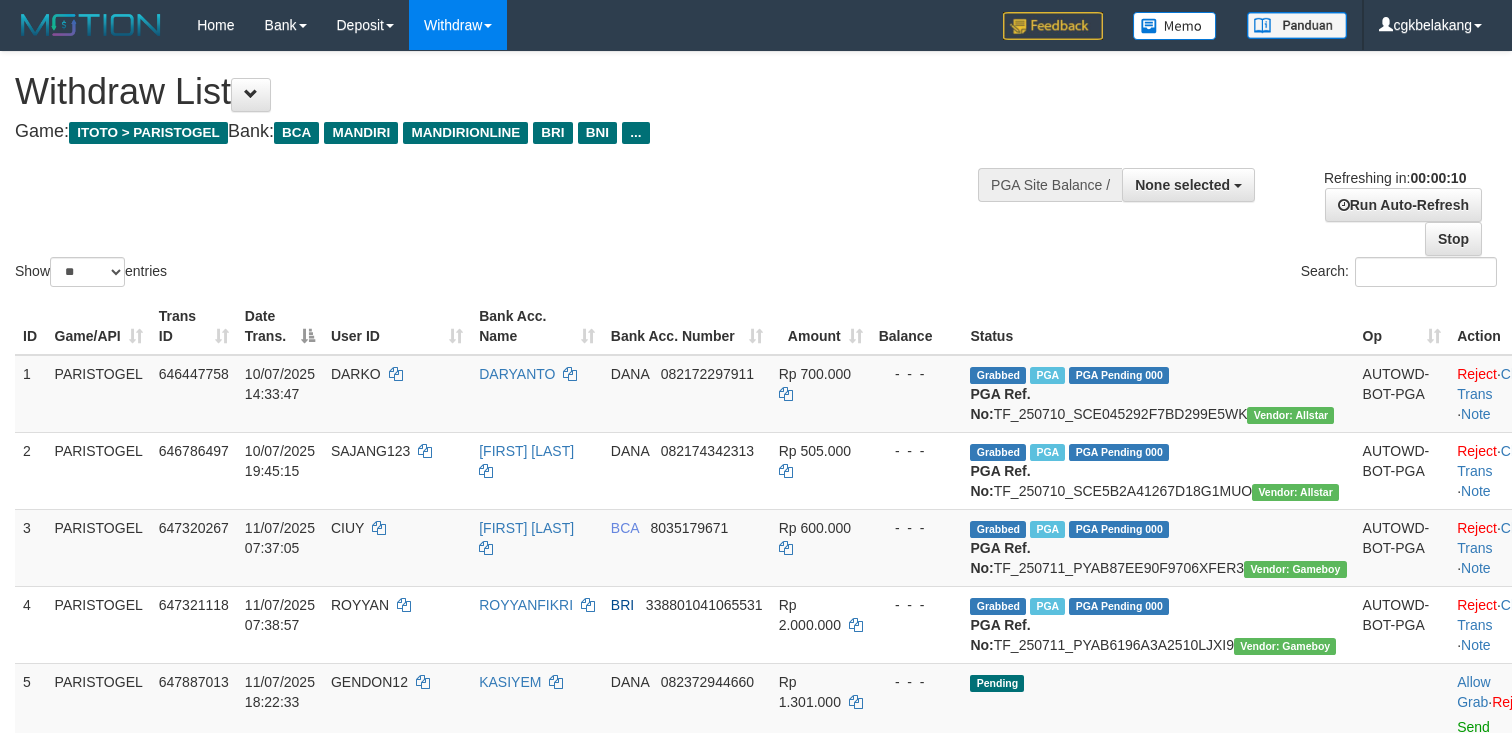 select 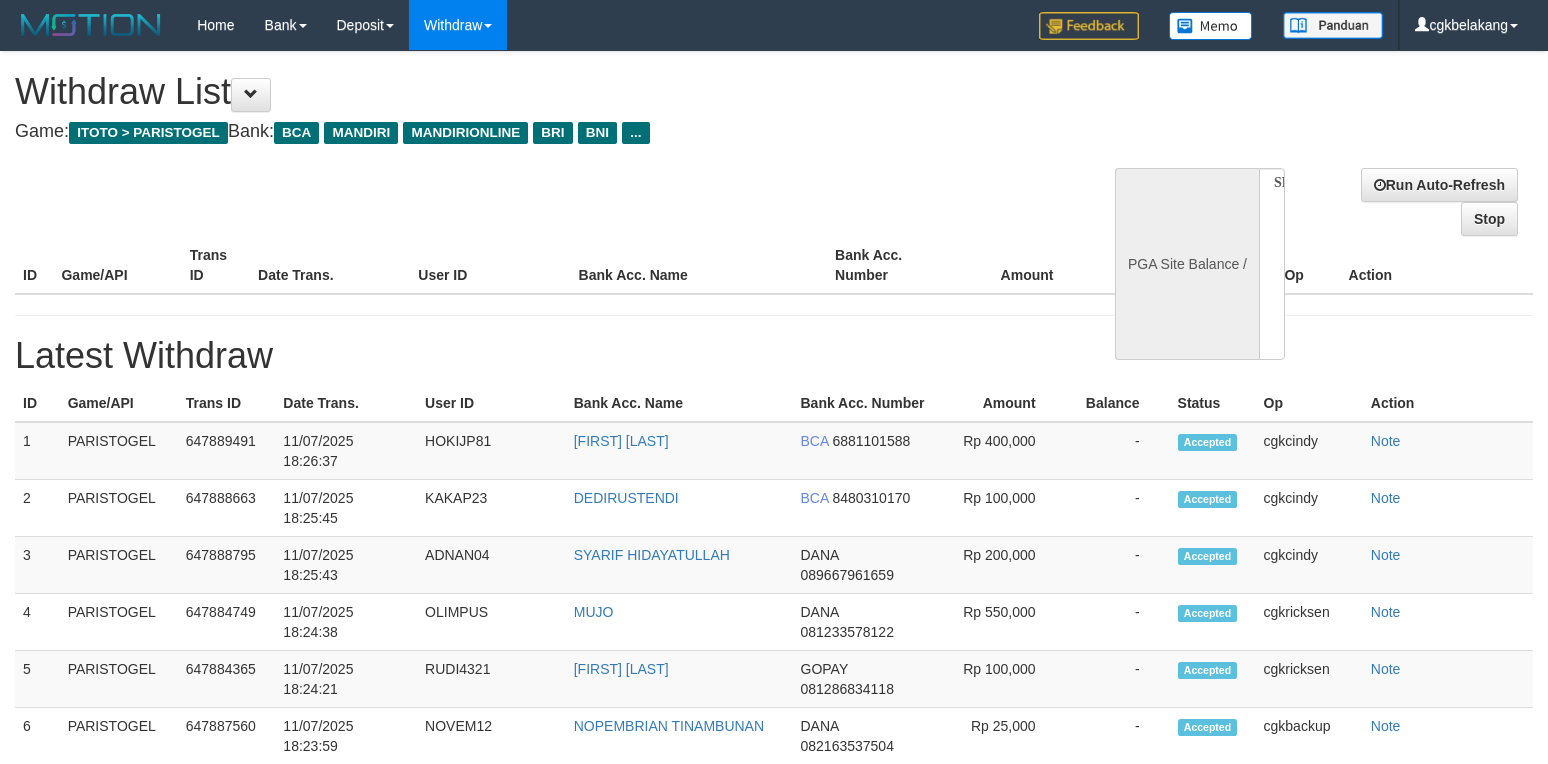 select 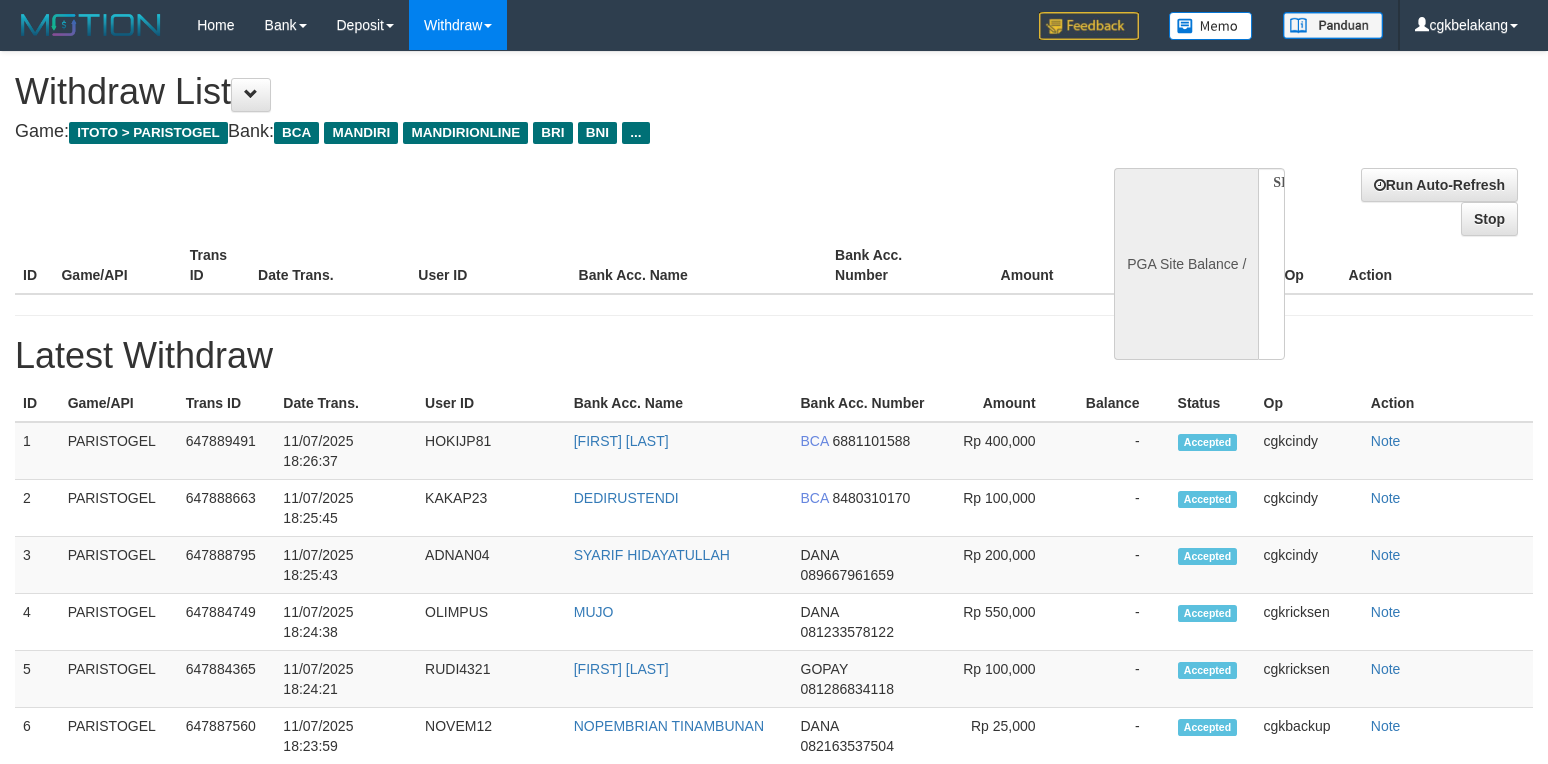 scroll, scrollTop: 0, scrollLeft: 0, axis: both 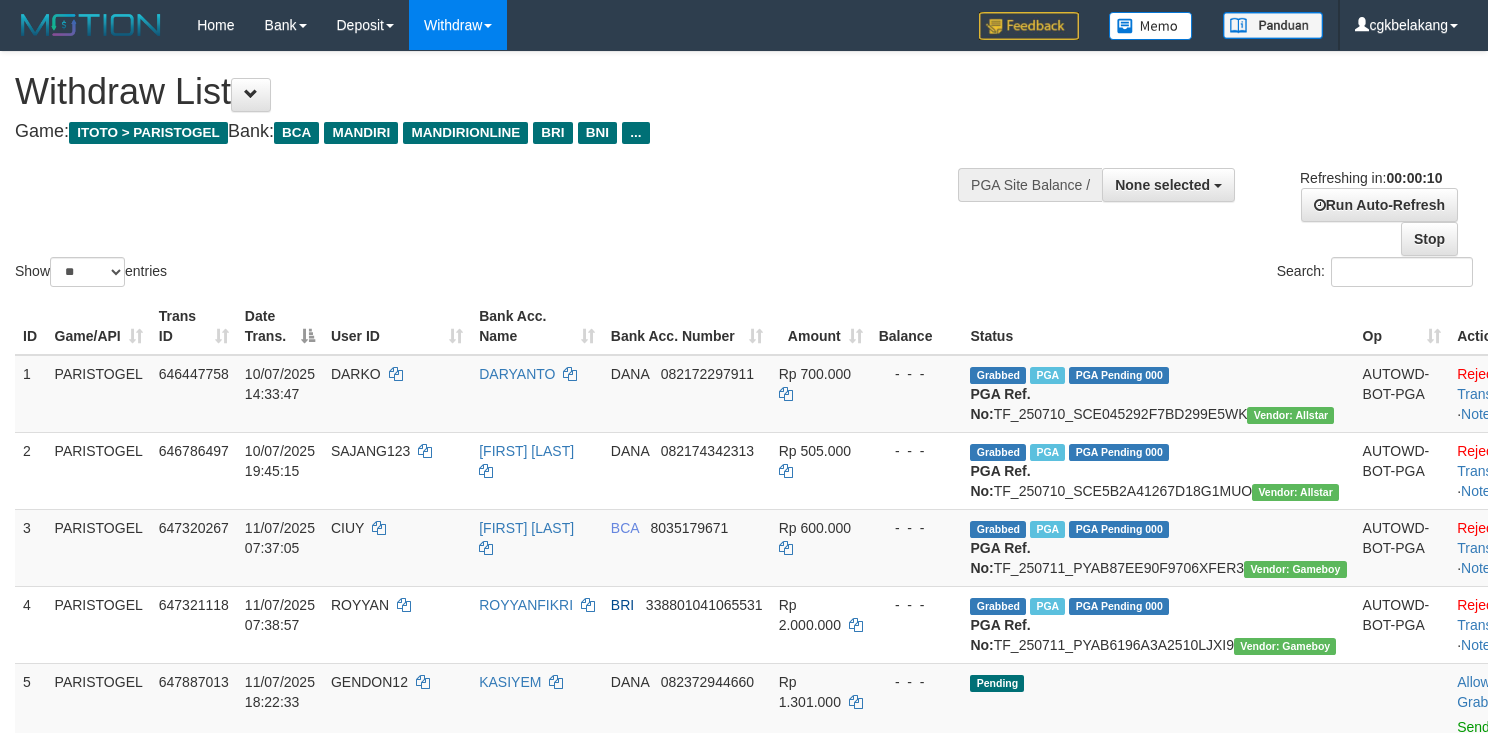 select 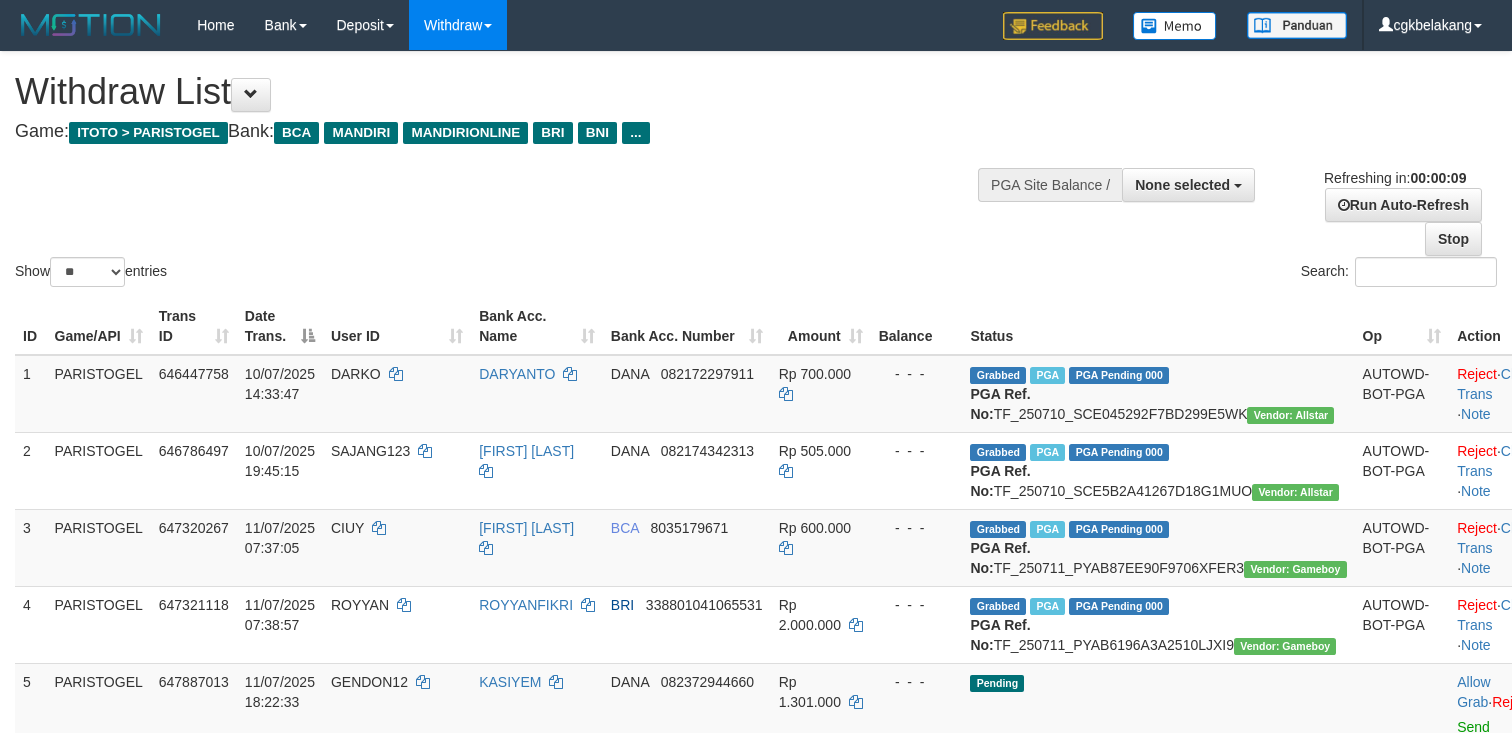 select 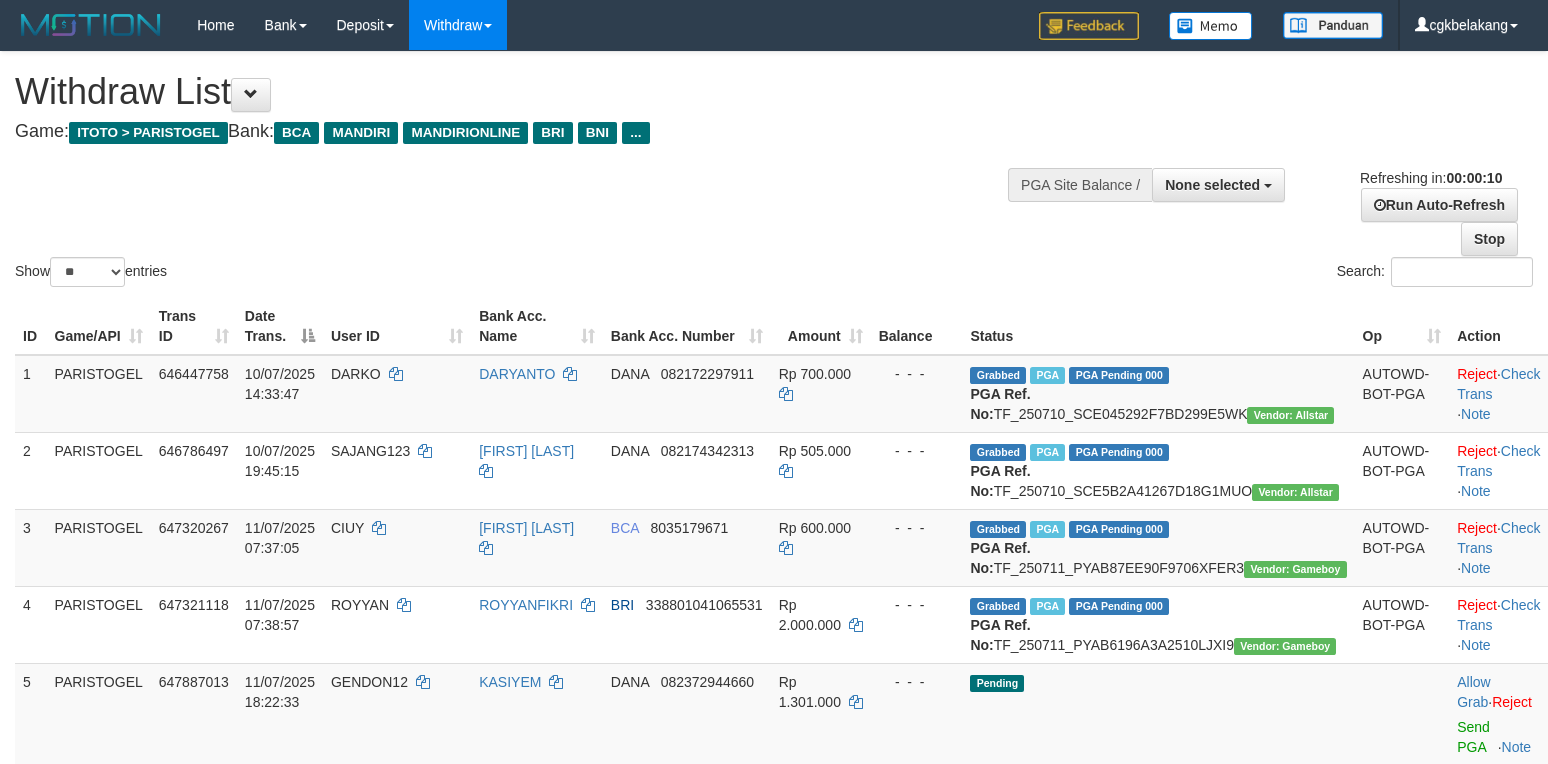 select 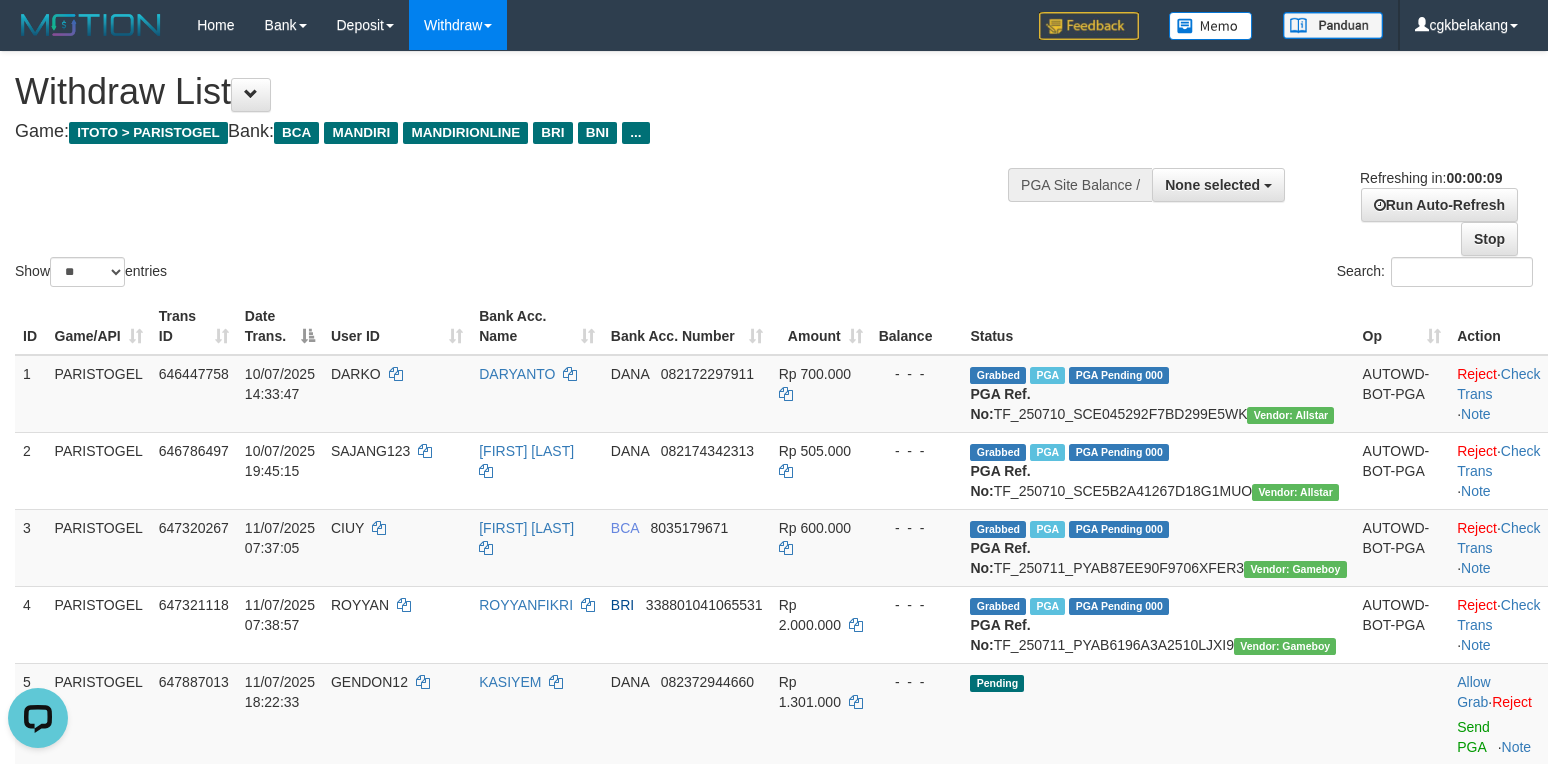 scroll, scrollTop: 0, scrollLeft: 0, axis: both 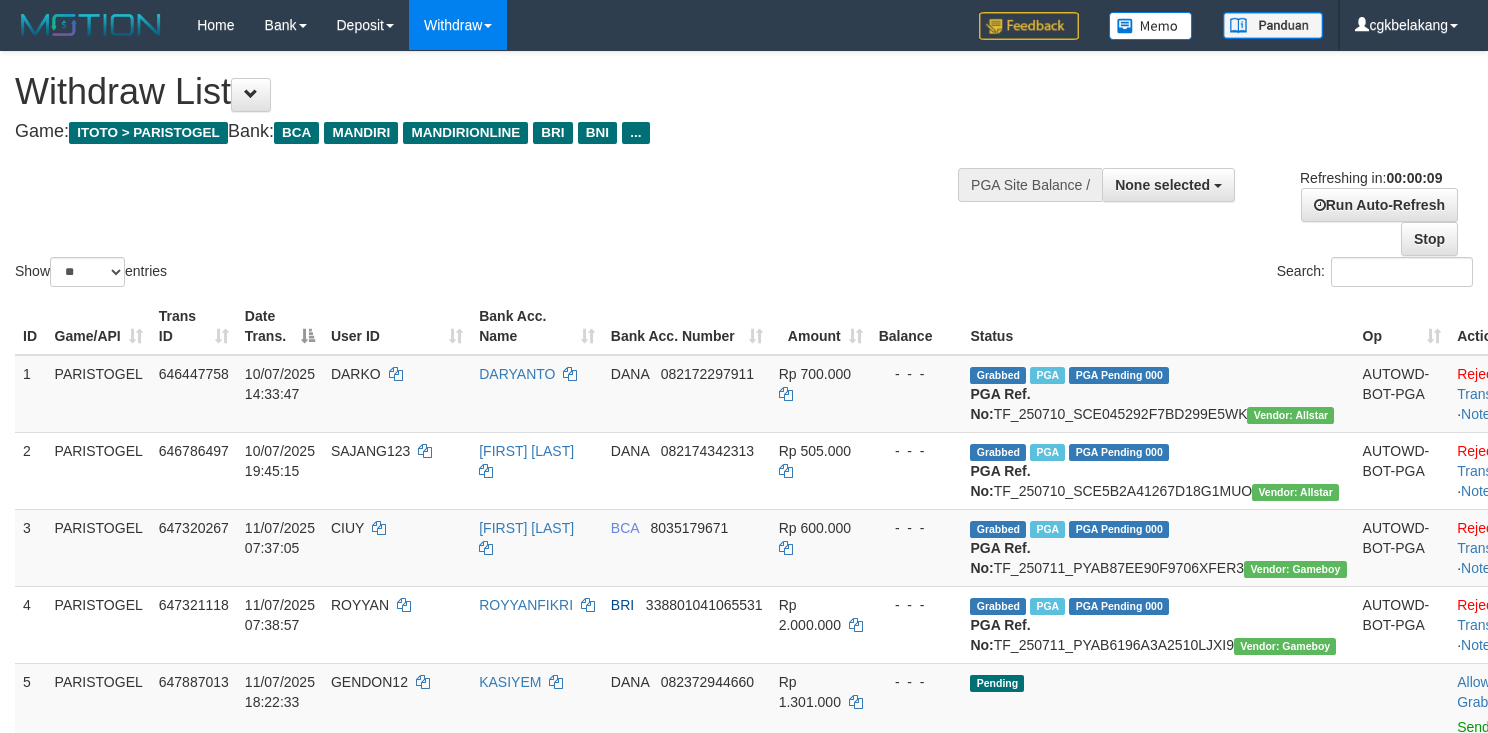 select 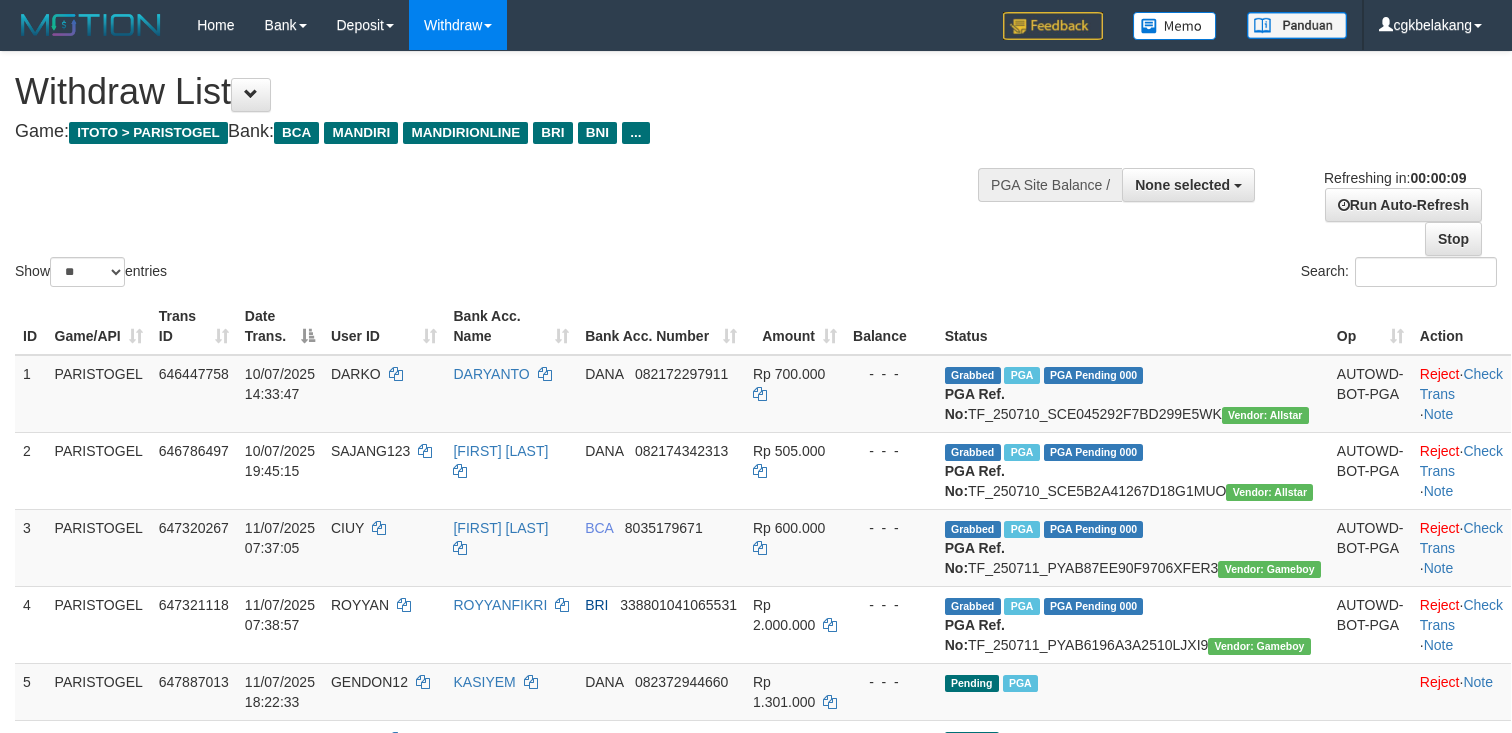 select 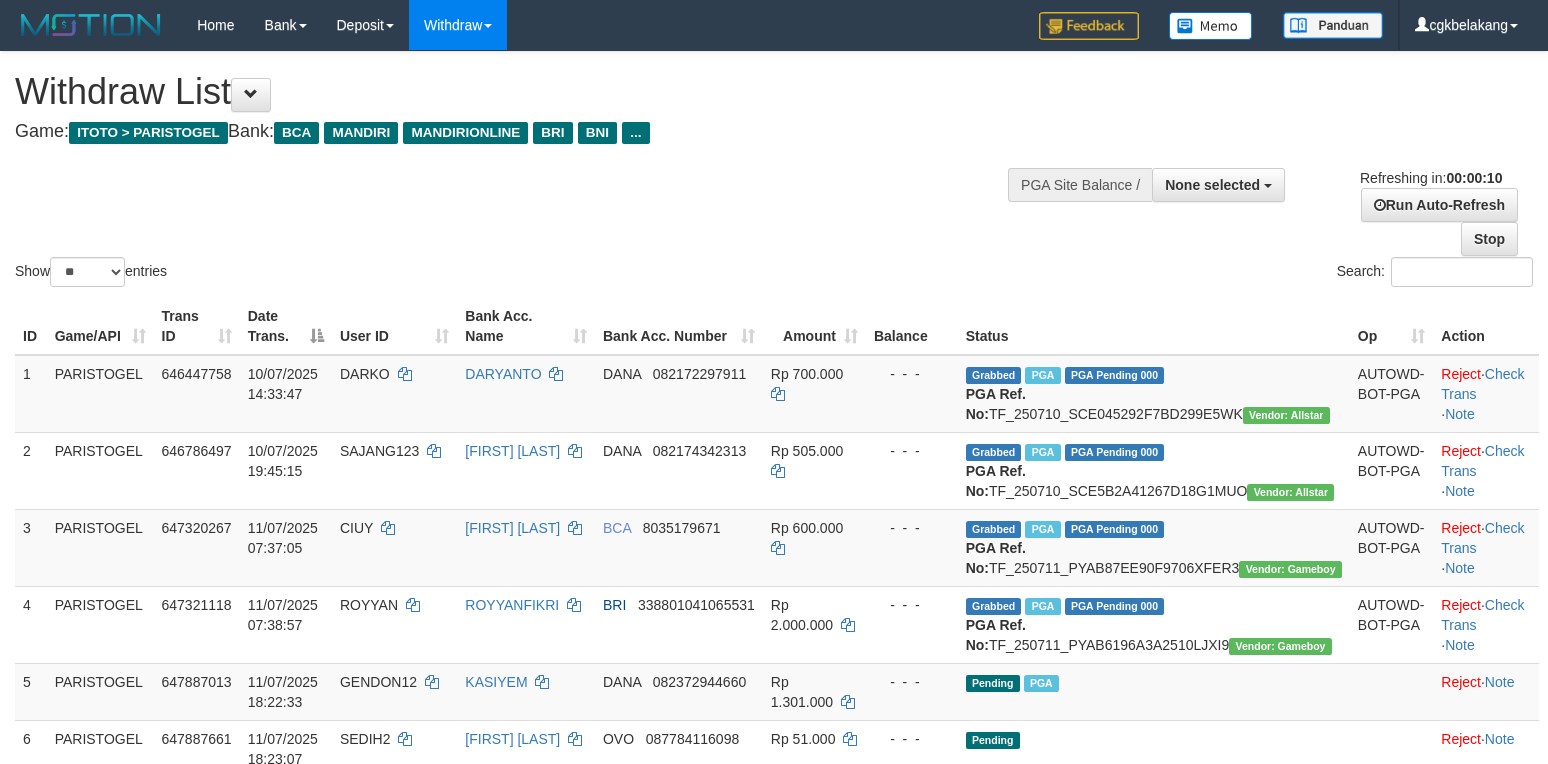 select 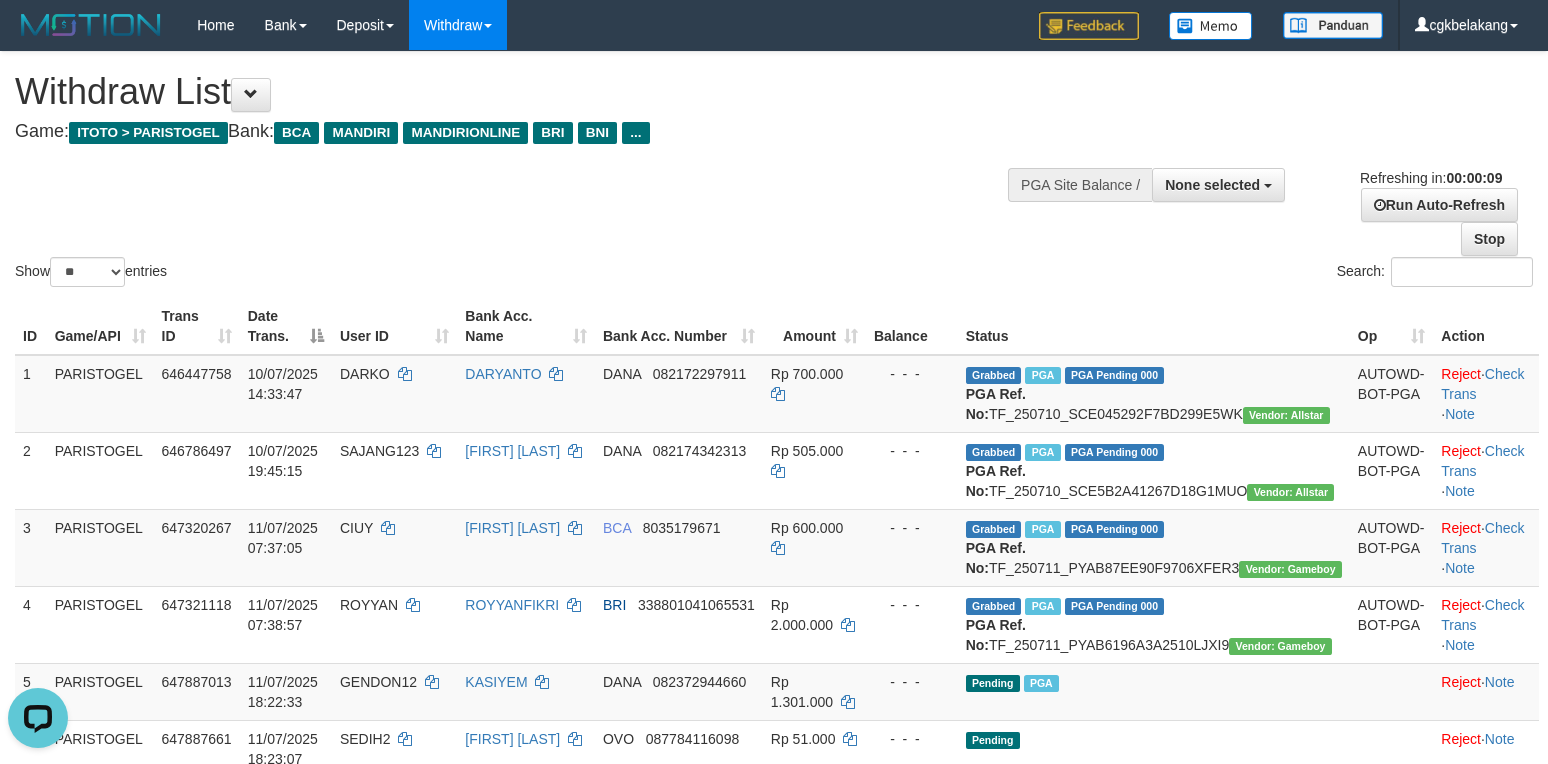 scroll, scrollTop: 0, scrollLeft: 0, axis: both 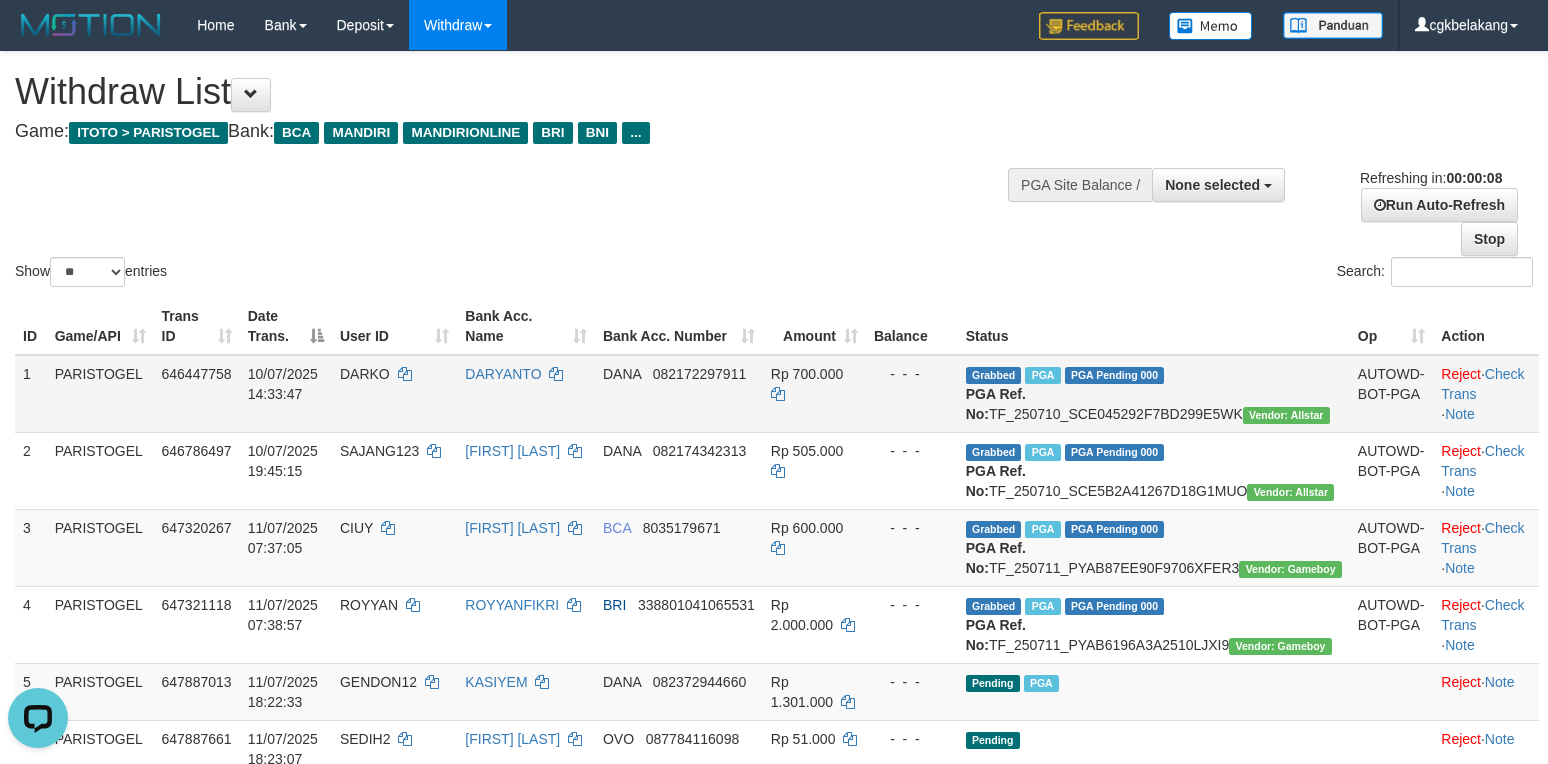 drag, startPoint x: 822, startPoint y: 394, endPoint x: 846, endPoint y: 402, distance: 25.298222 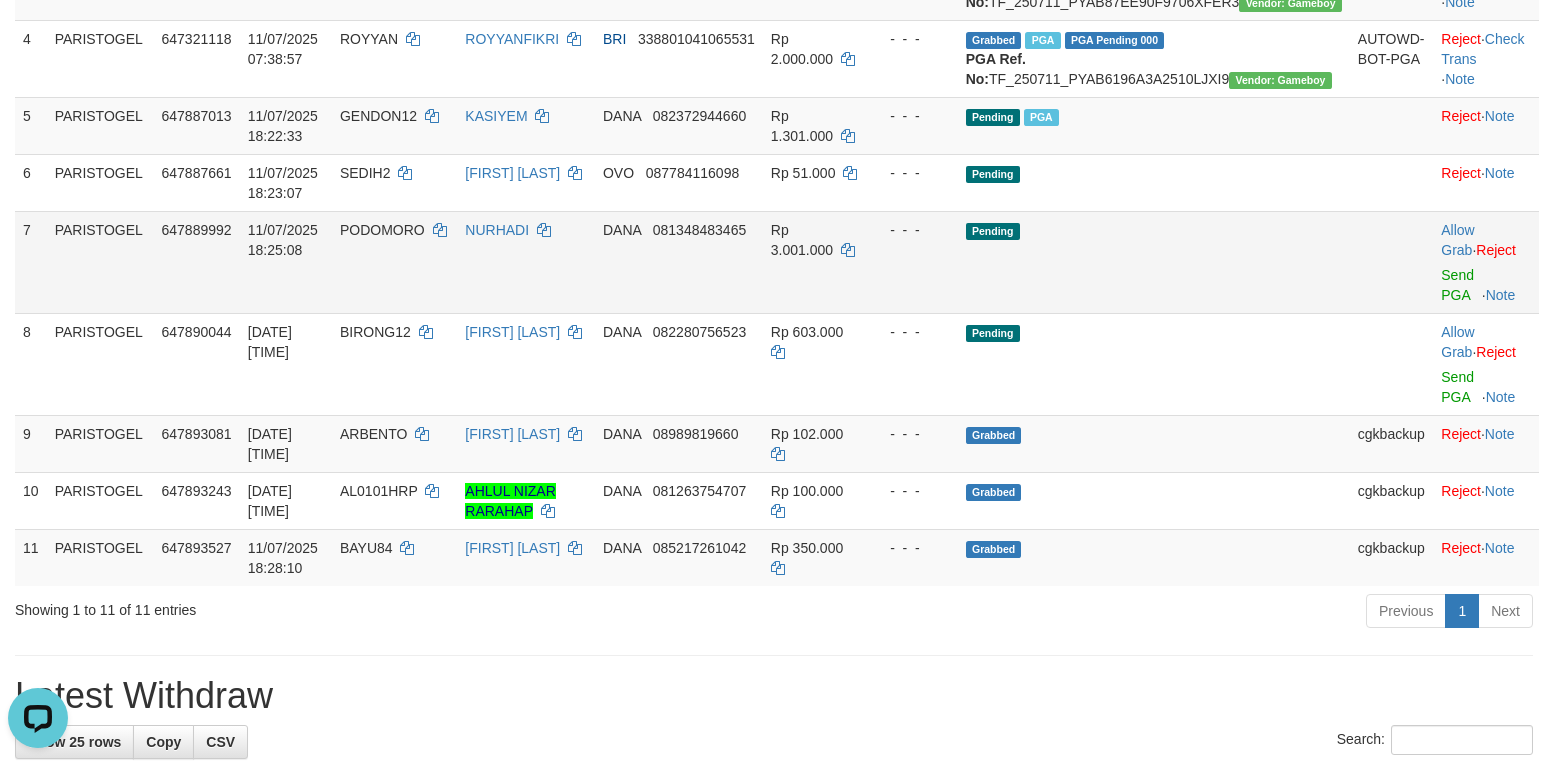 scroll, scrollTop: 666, scrollLeft: 0, axis: vertical 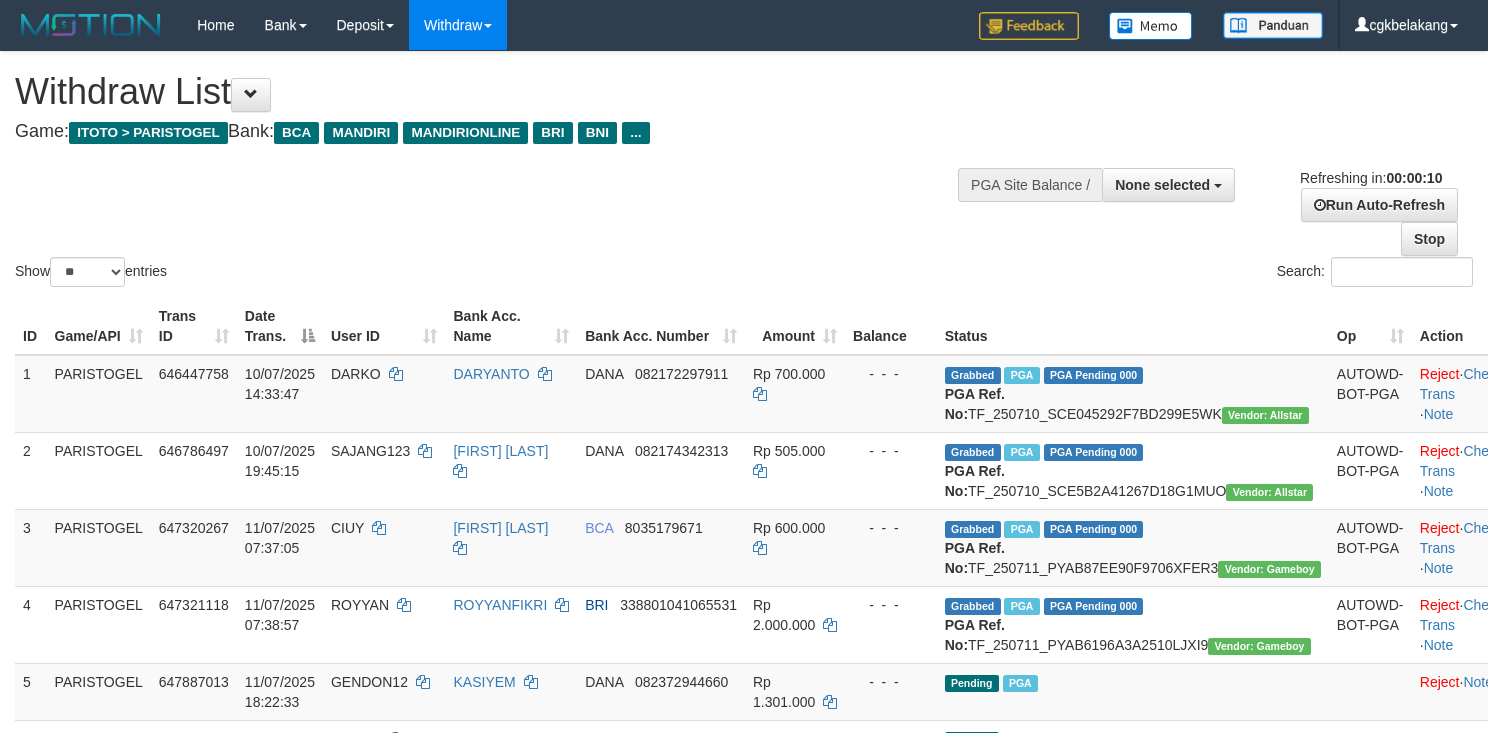 select 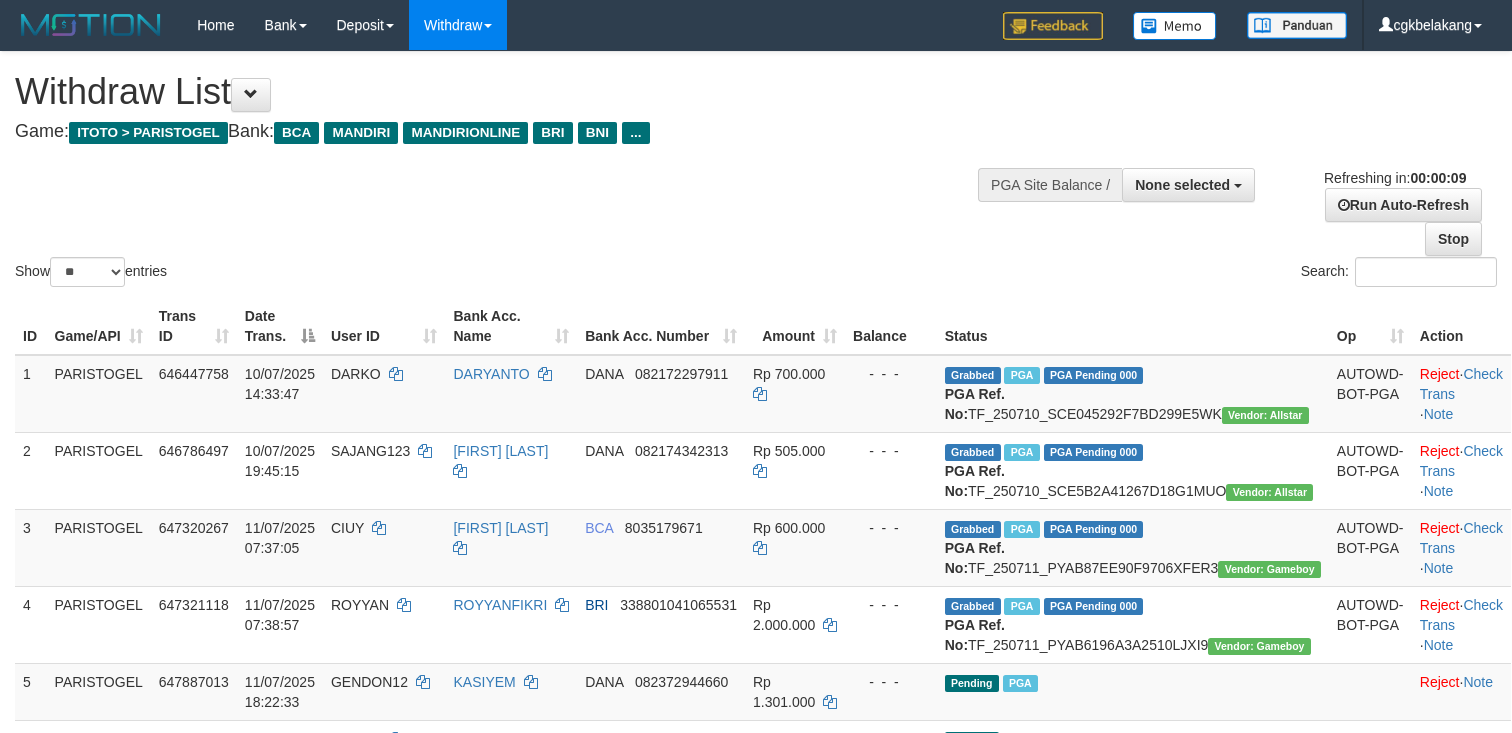 select 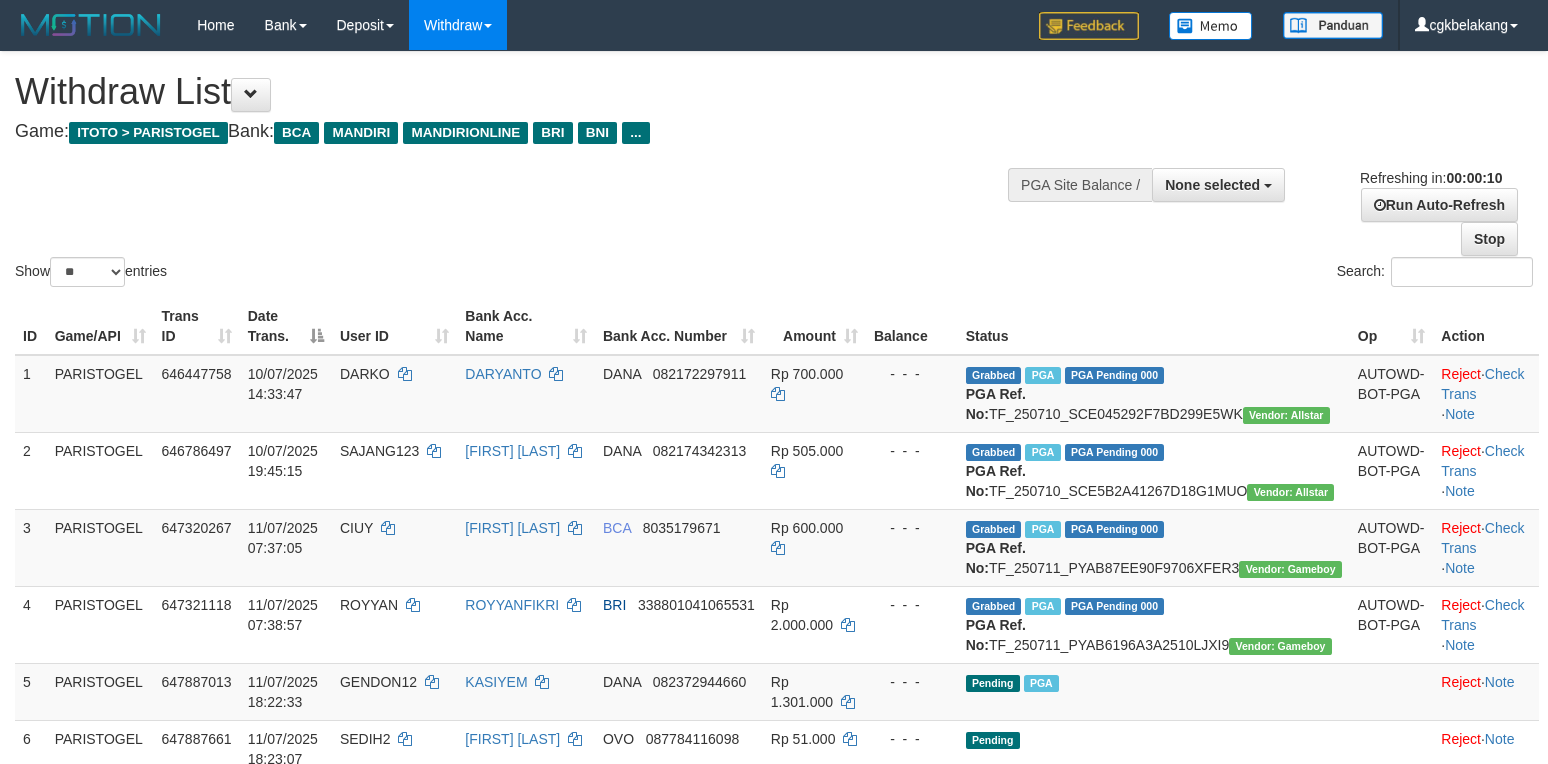 select 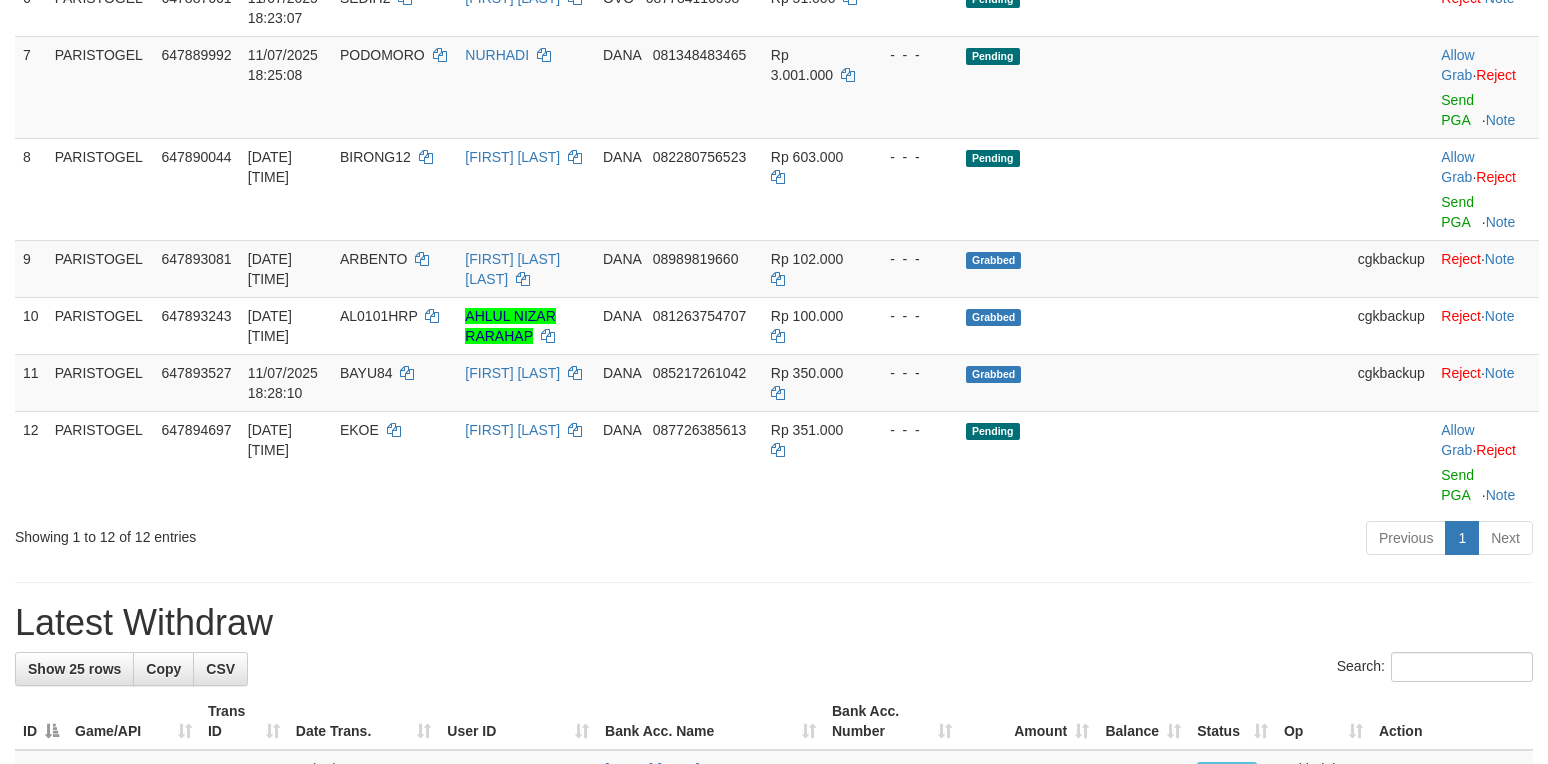 scroll, scrollTop: 666, scrollLeft: 0, axis: vertical 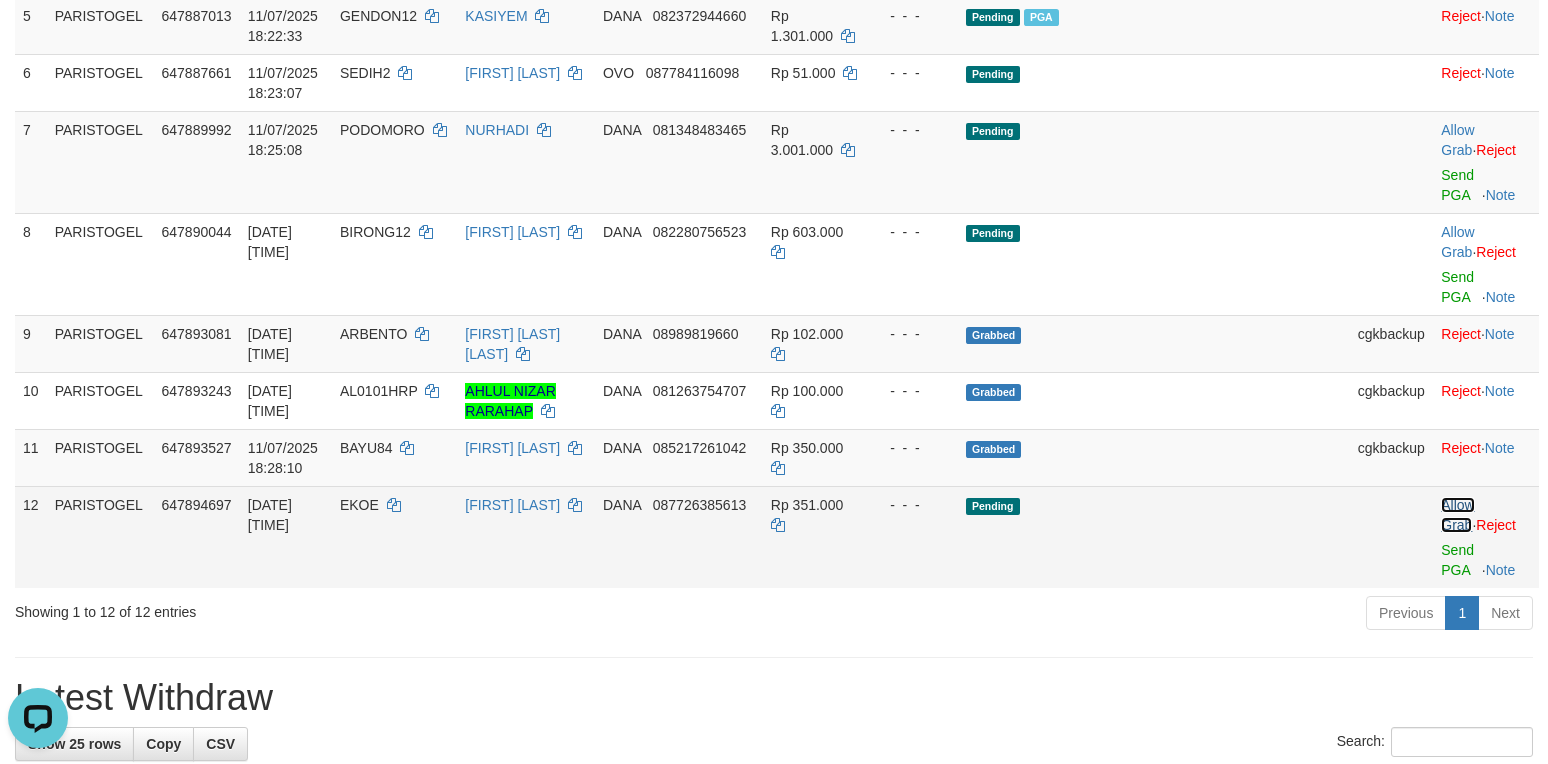 click on "Allow Grab" at bounding box center [1457, 515] 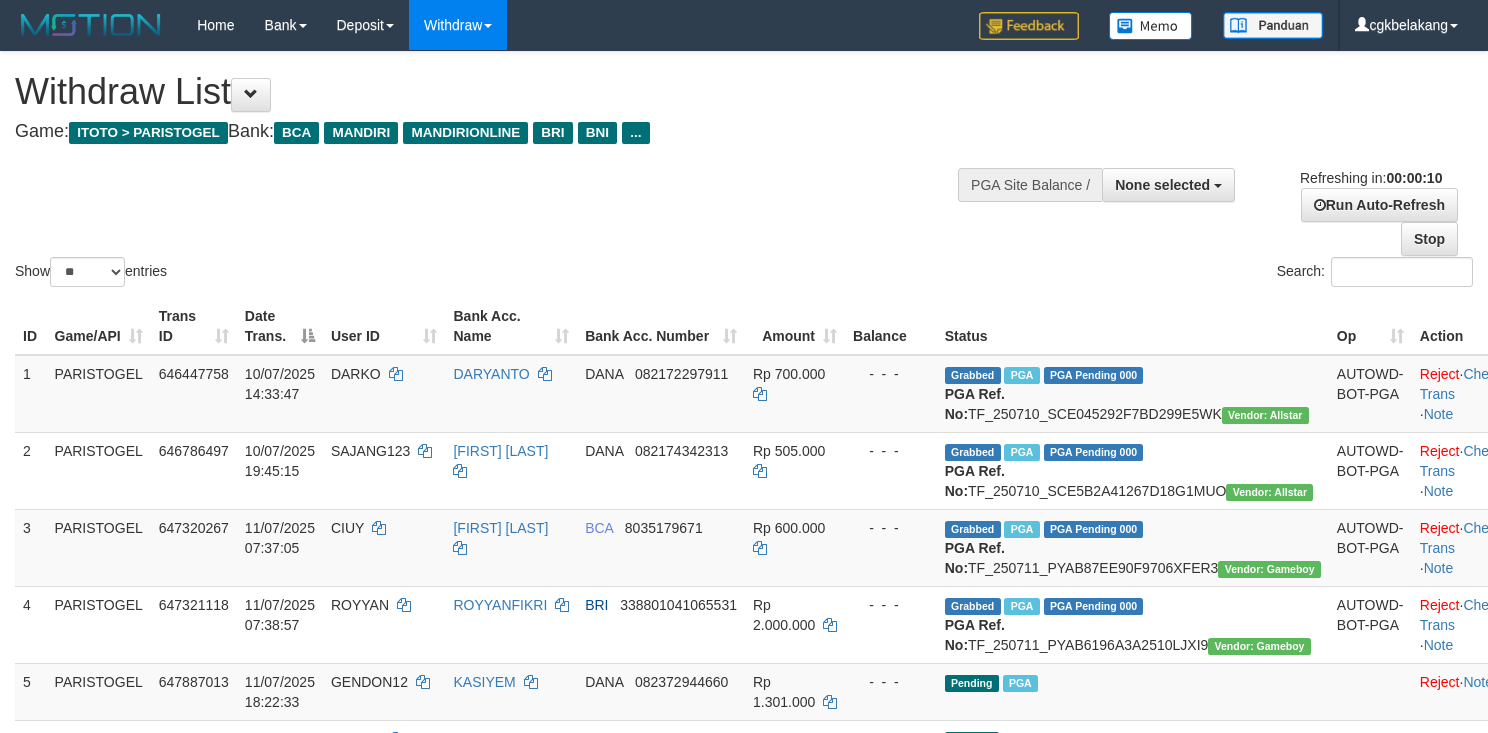 select 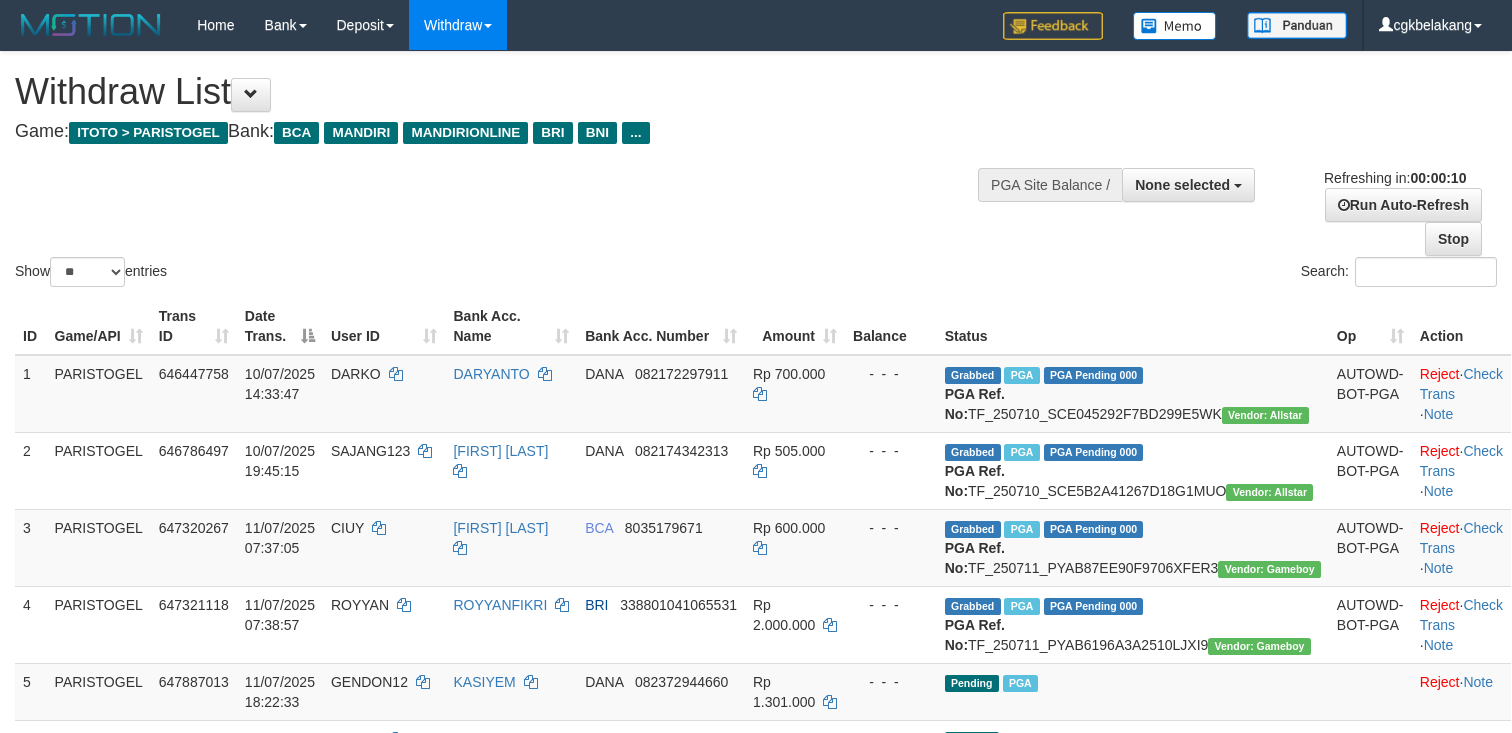 select 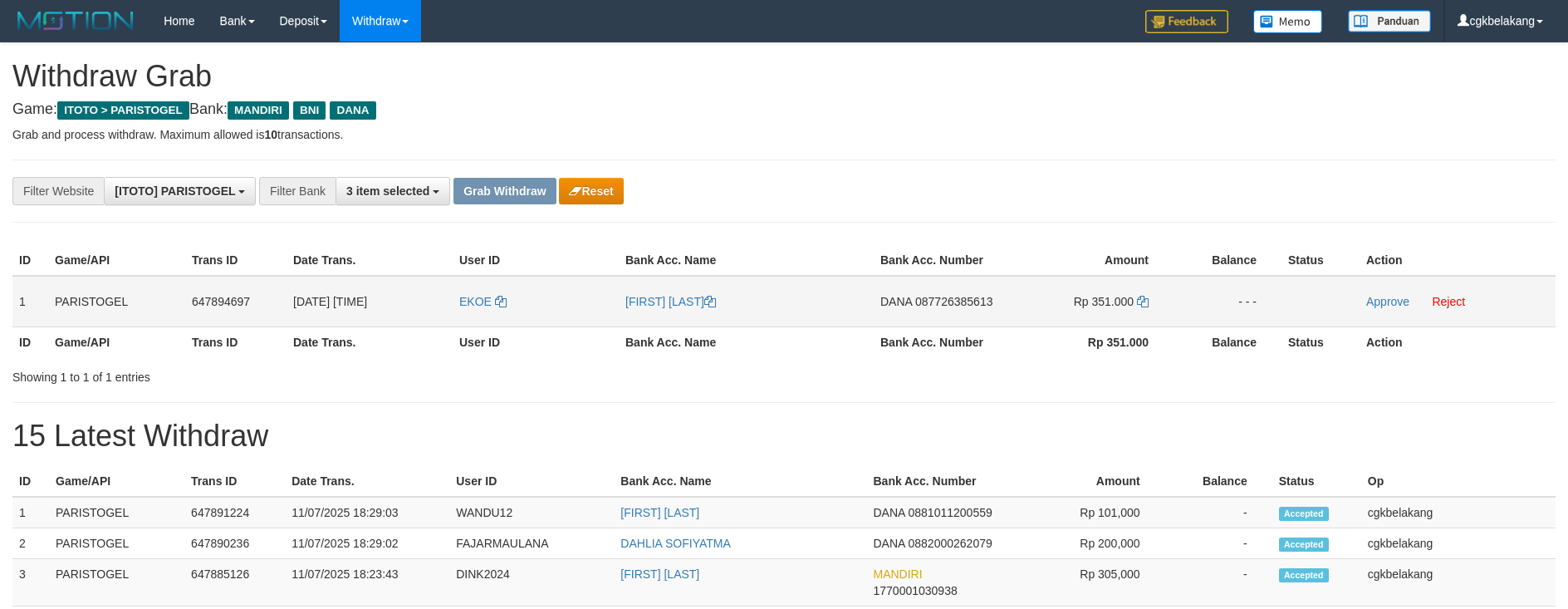 scroll, scrollTop: 0, scrollLeft: 0, axis: both 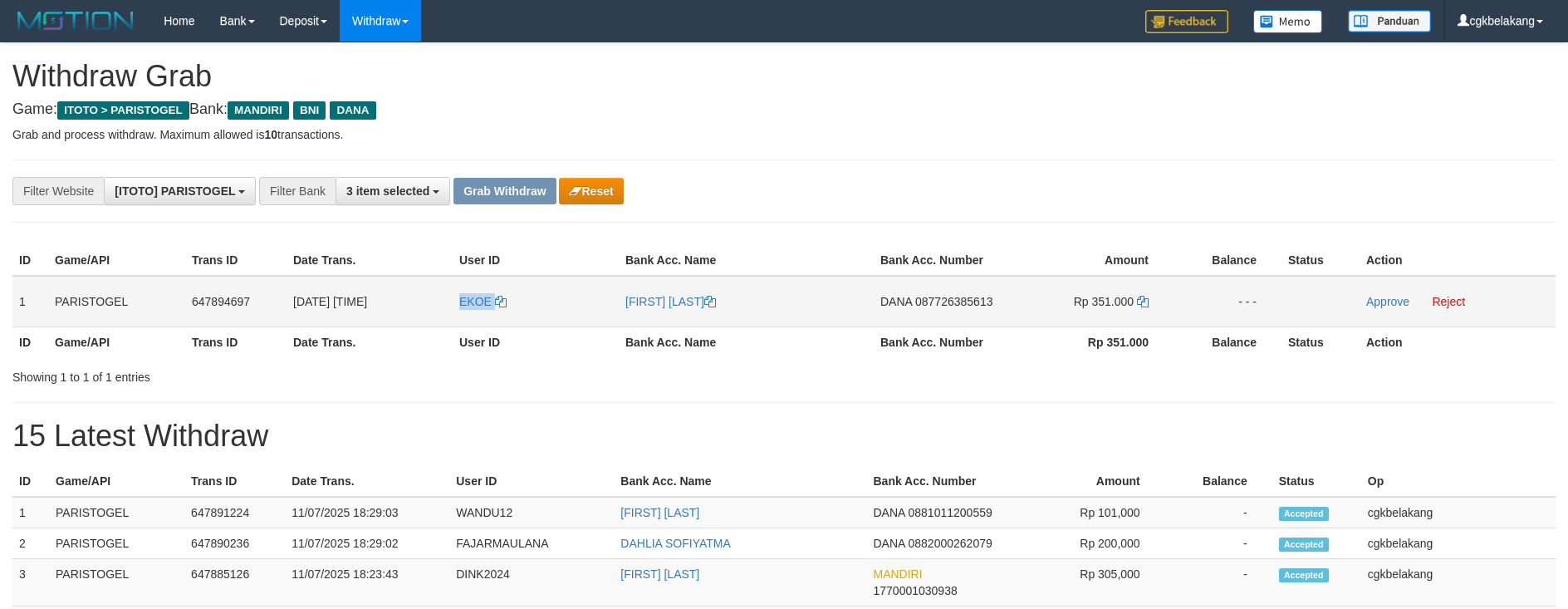 copy on "EKOE" 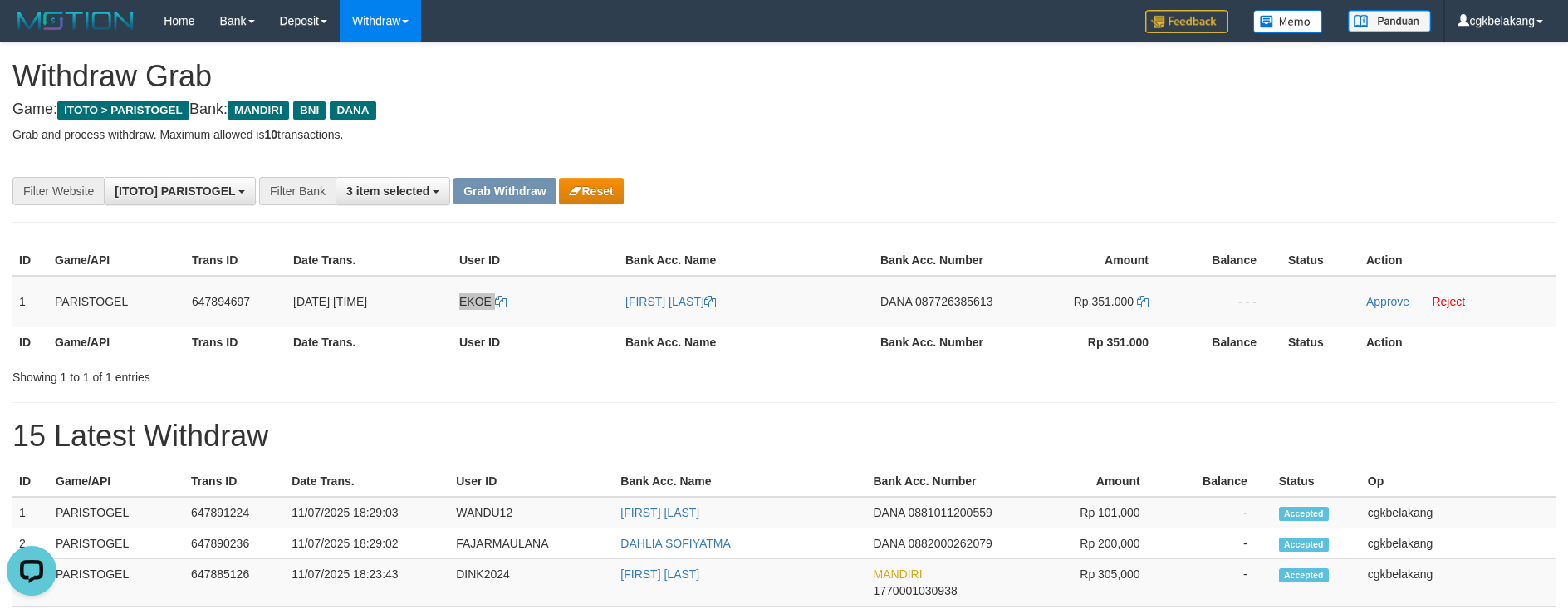 scroll, scrollTop: 0, scrollLeft: 0, axis: both 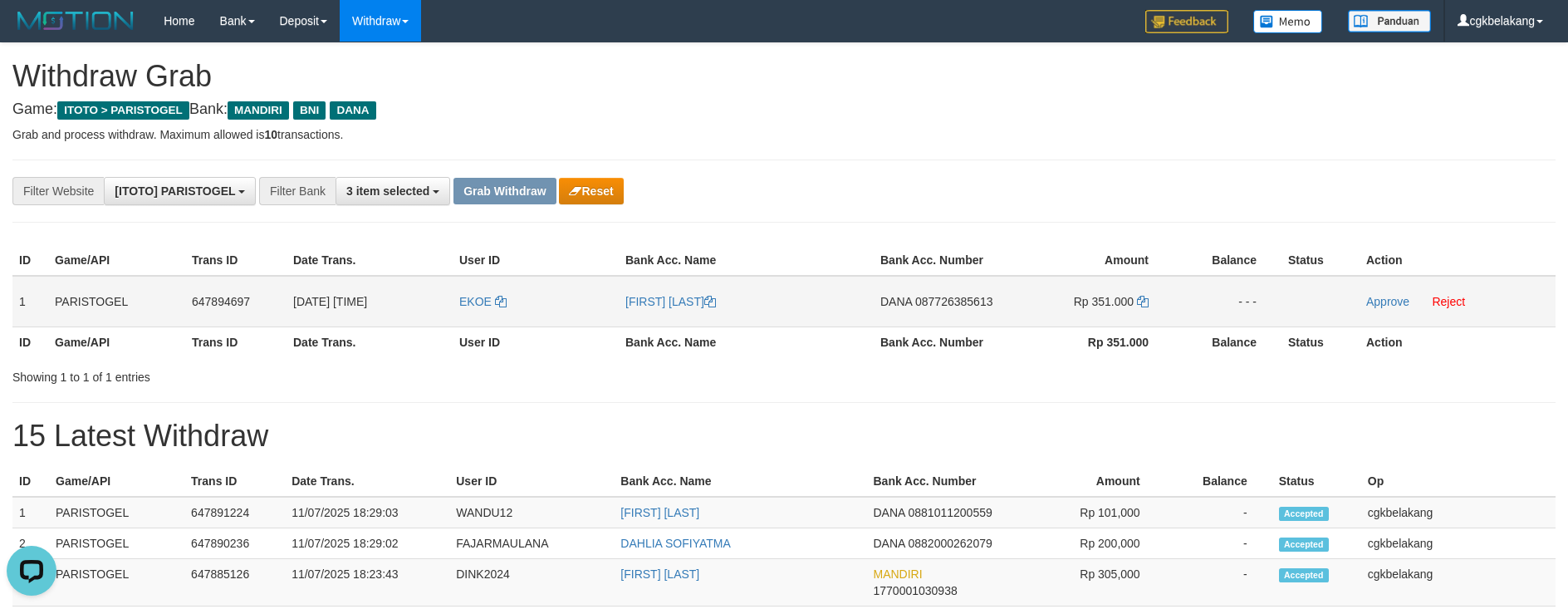 click on "[FIRST] [LAST]" at bounding box center (746, 302) 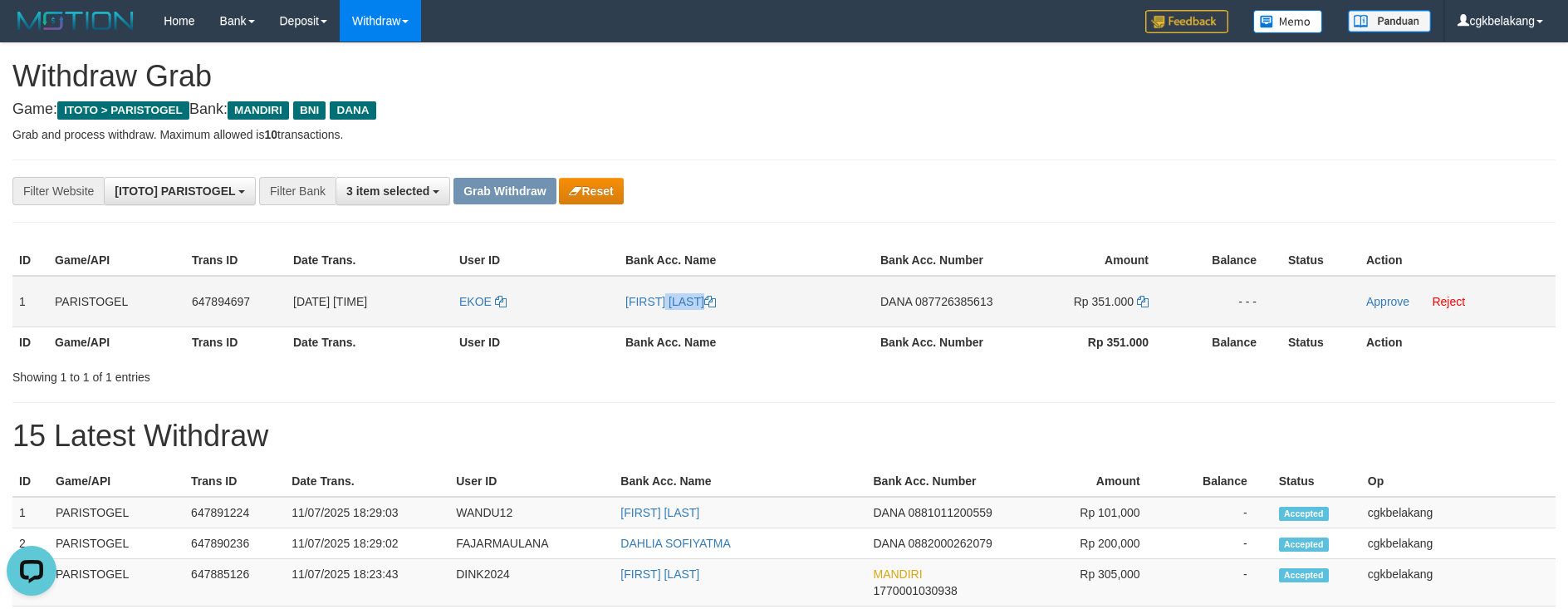 click on "[FIRST] [LAST]" at bounding box center (746, 302) 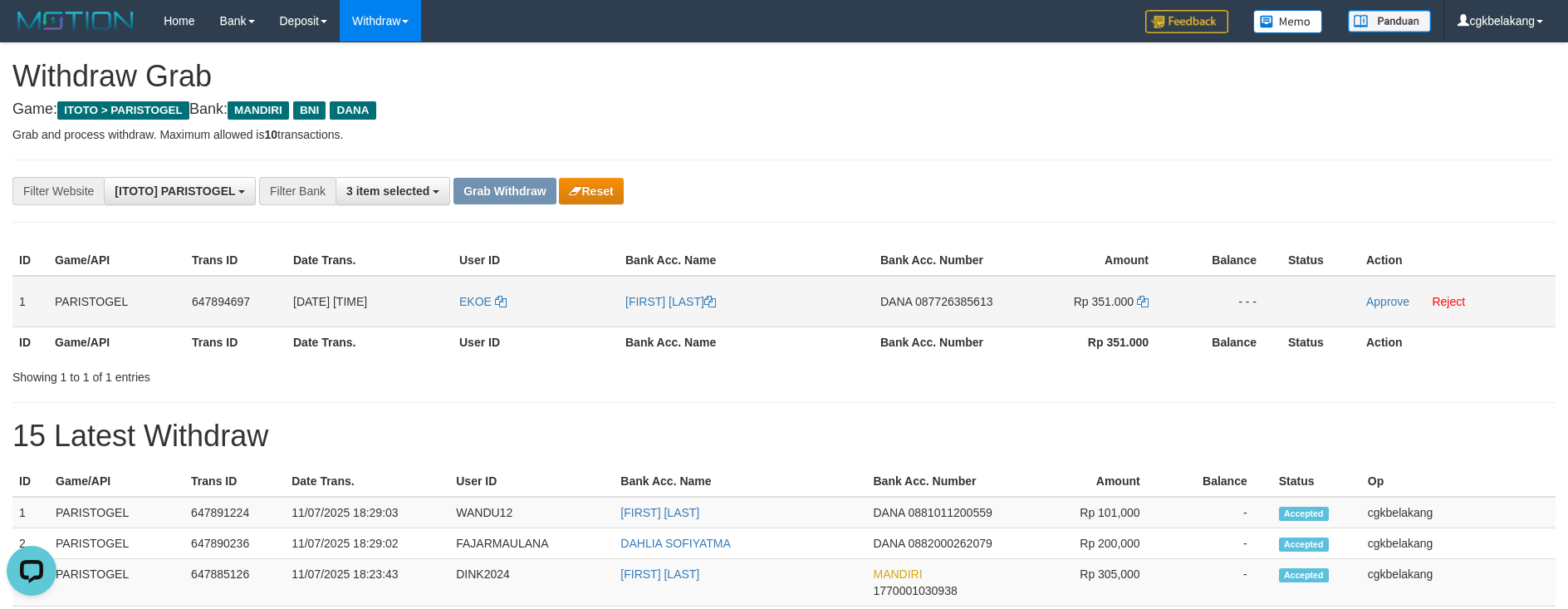 click on "DANA
087726385613" at bounding box center [942, 302] 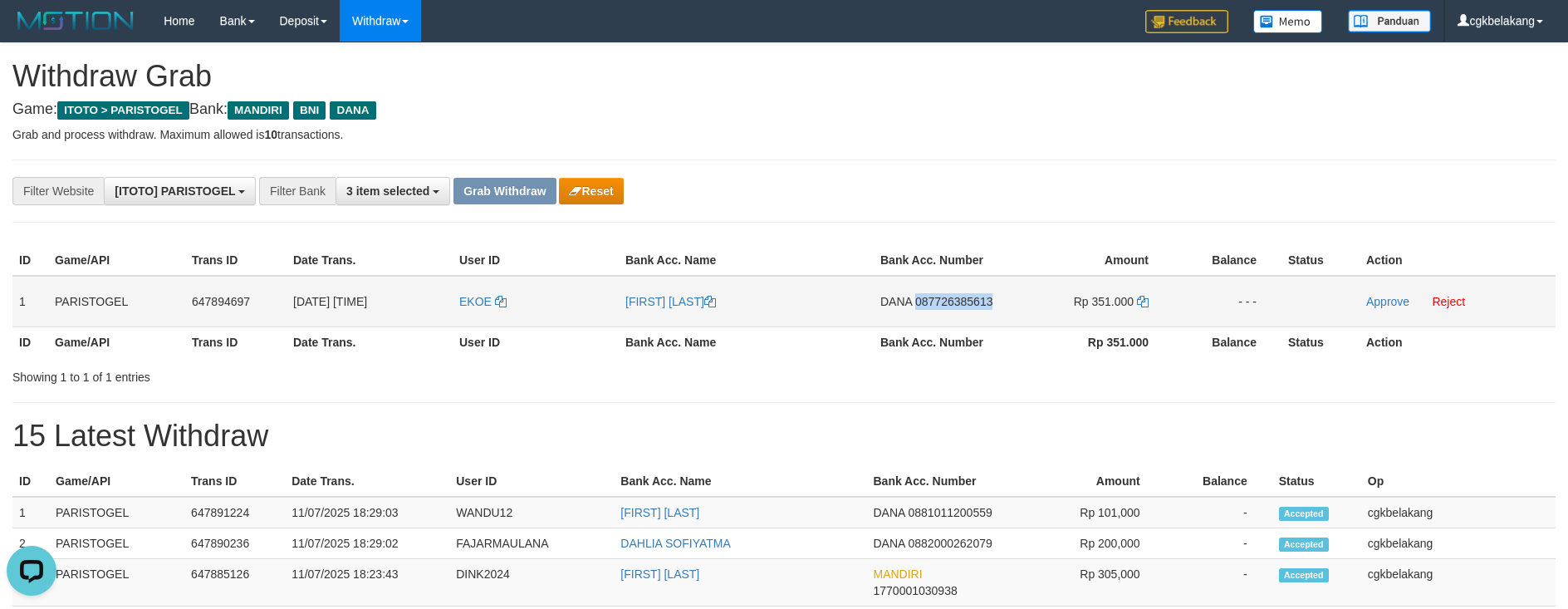 click on "DANA
087726385613" at bounding box center (942, 302) 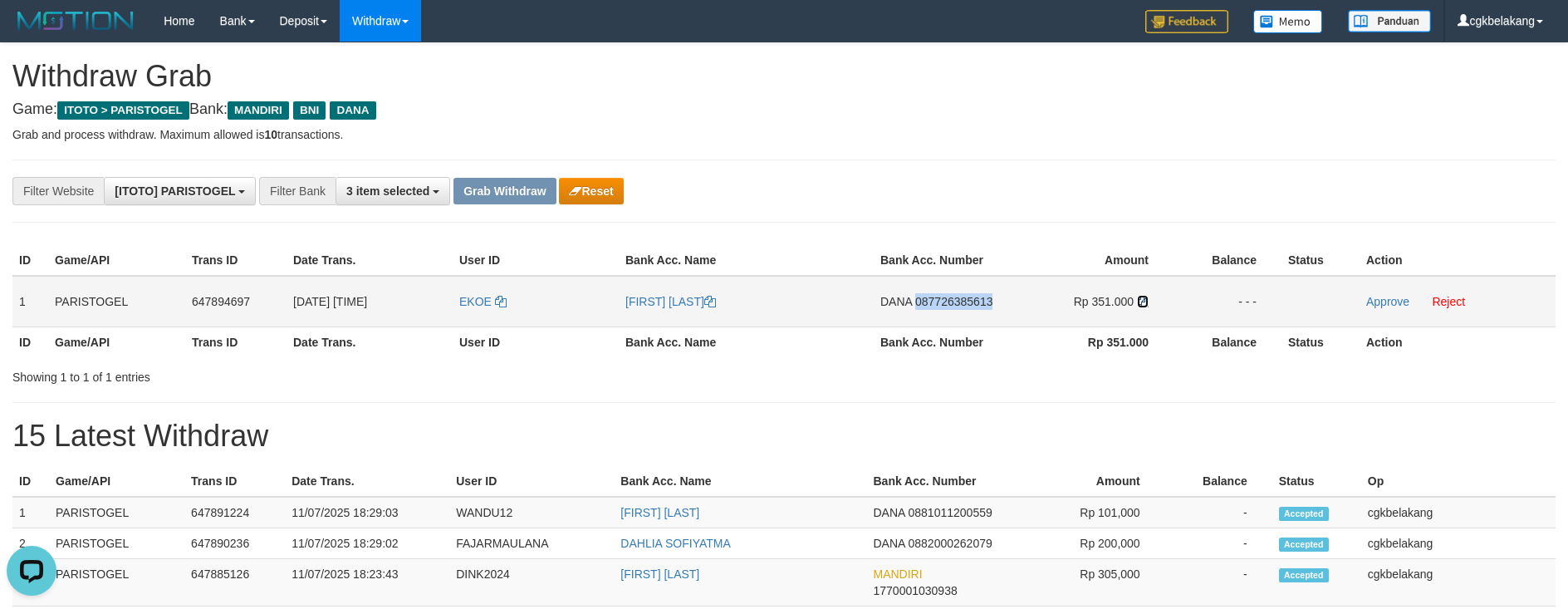 click at bounding box center [1143, 302] 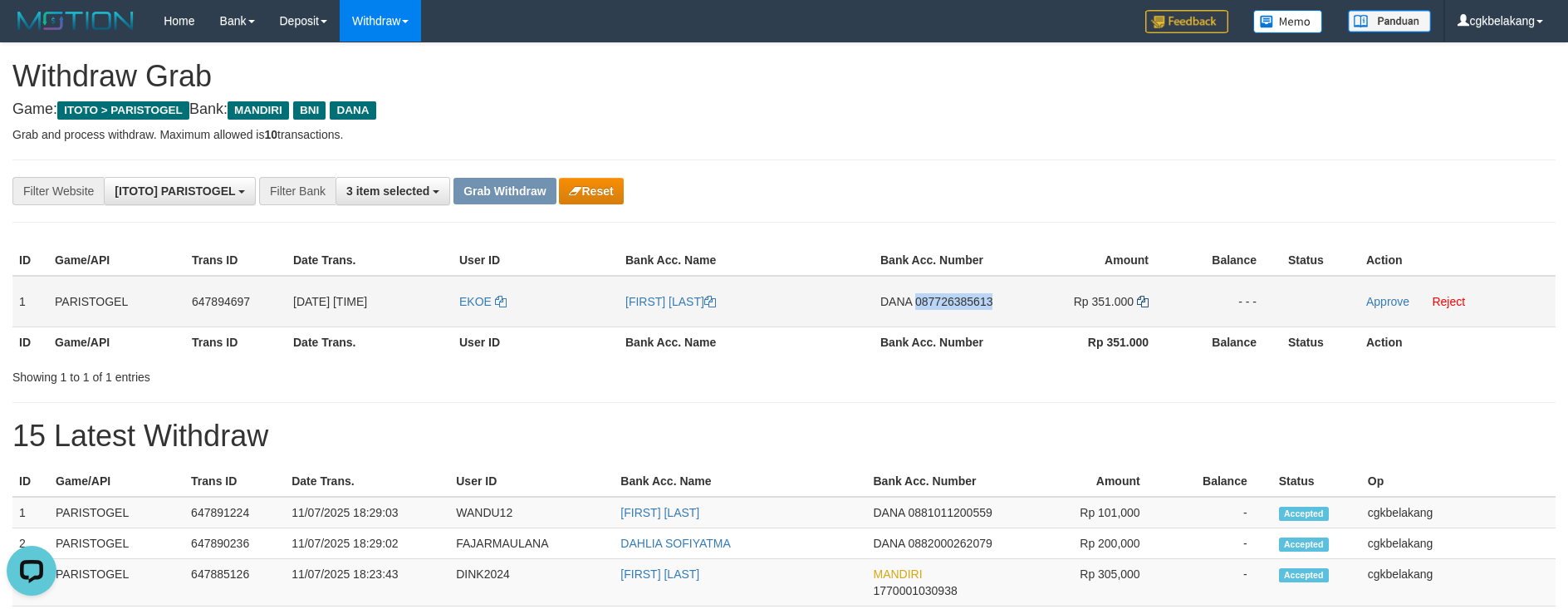 copy on "087726385613" 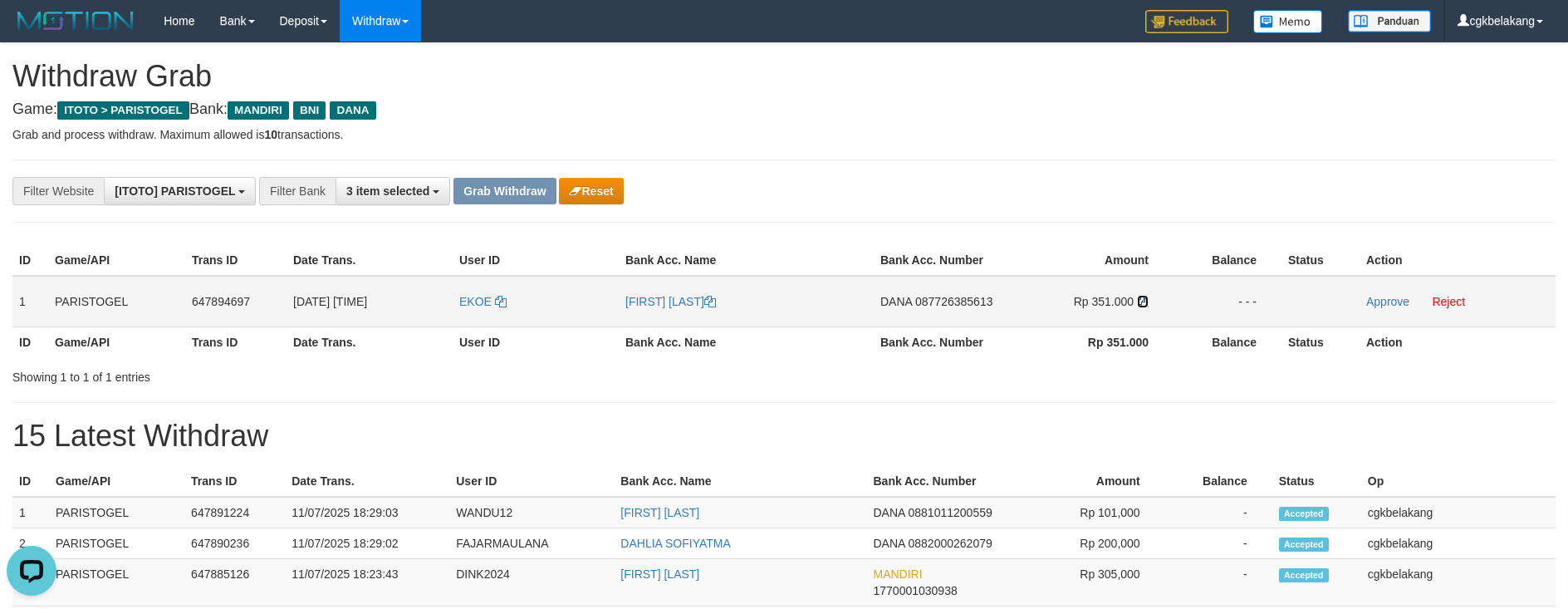 click at bounding box center (1143, 302) 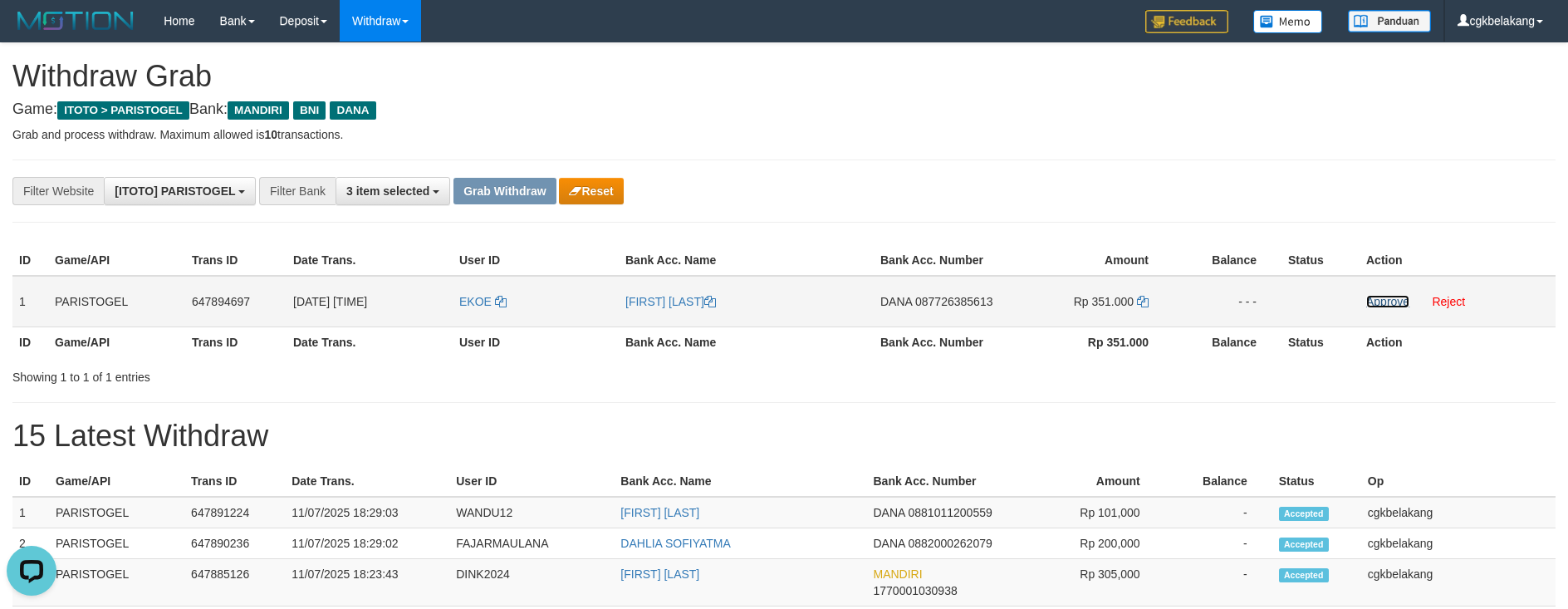 click on "Approve" at bounding box center (1388, 302) 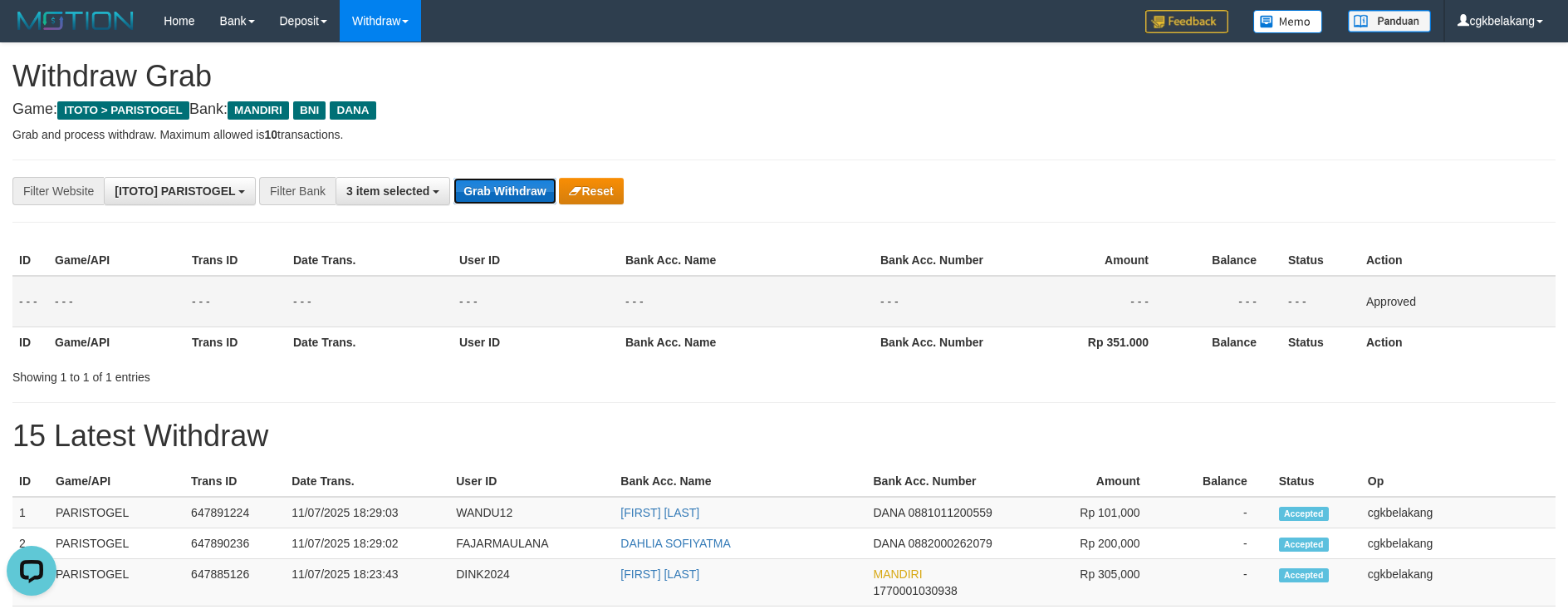 click on "Grab Withdraw" at bounding box center (504, 191) 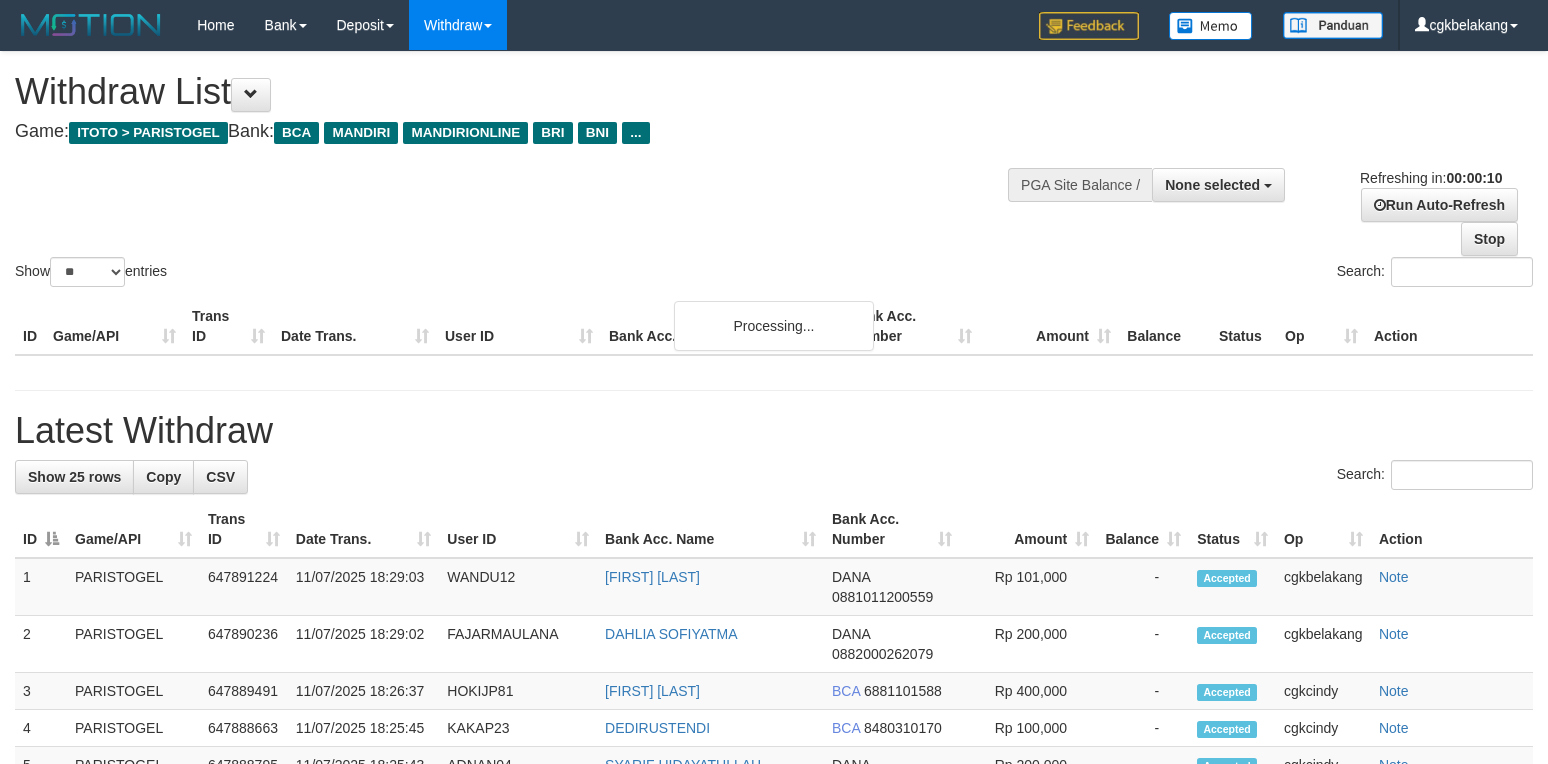 select 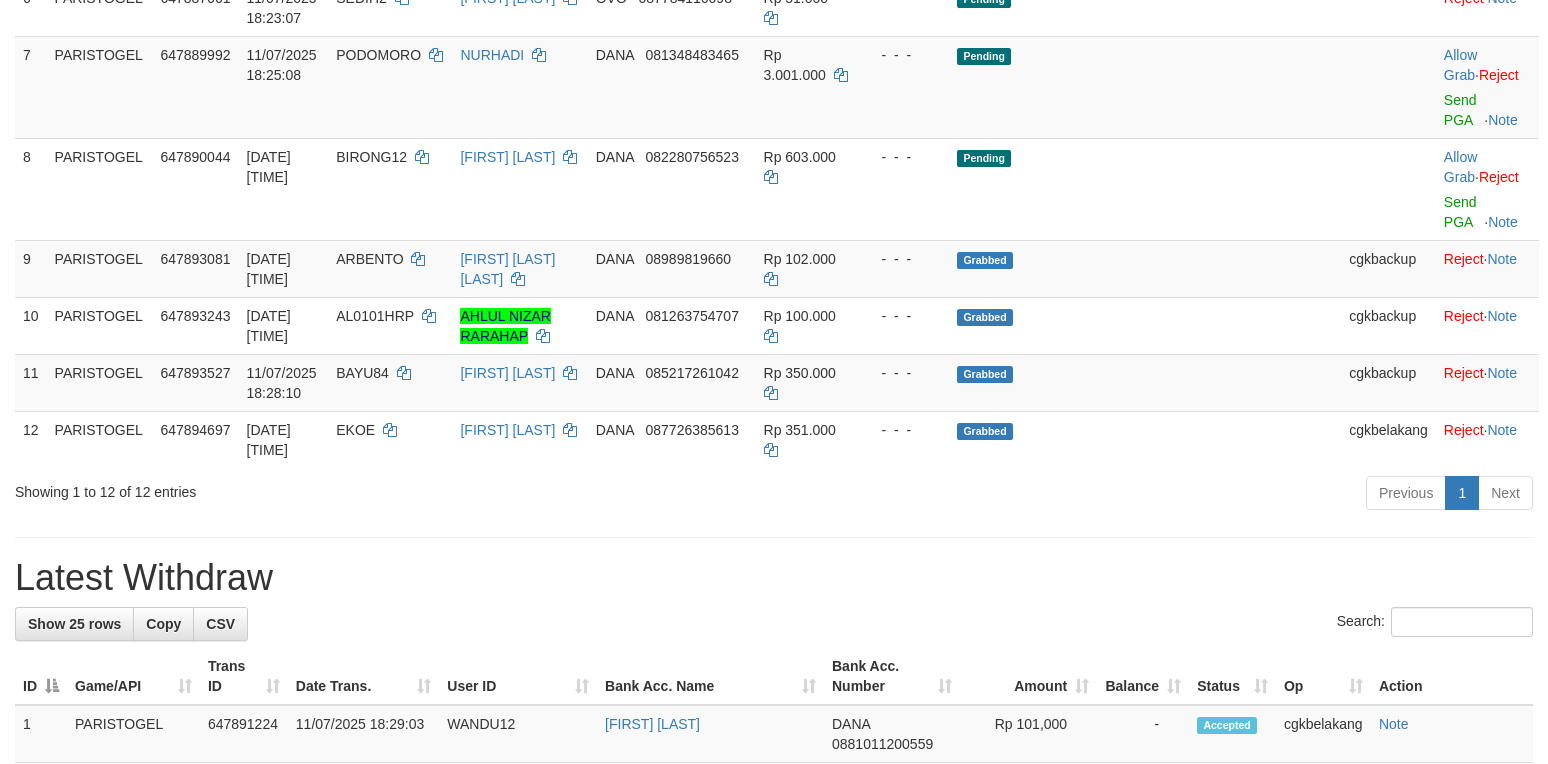 scroll, scrollTop: 666, scrollLeft: 0, axis: vertical 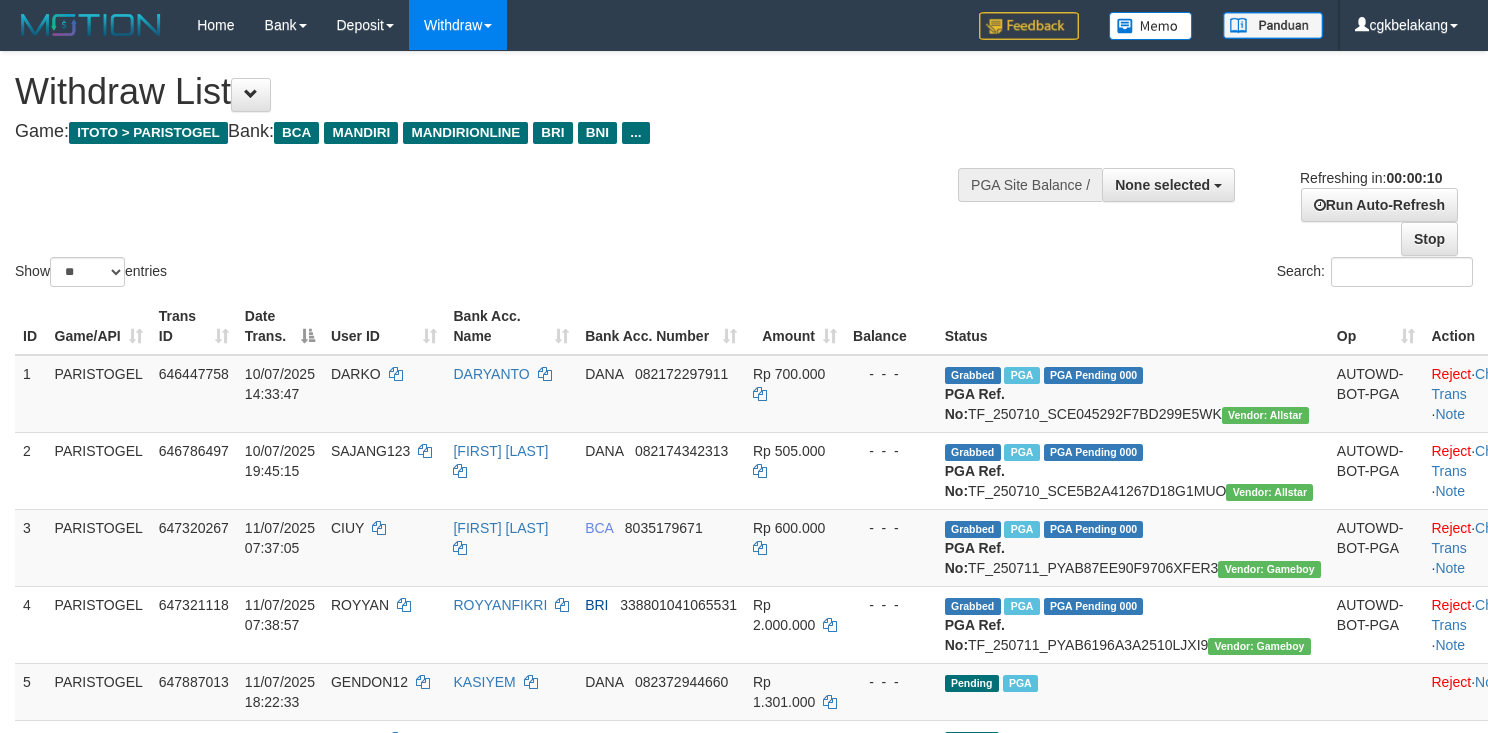 select 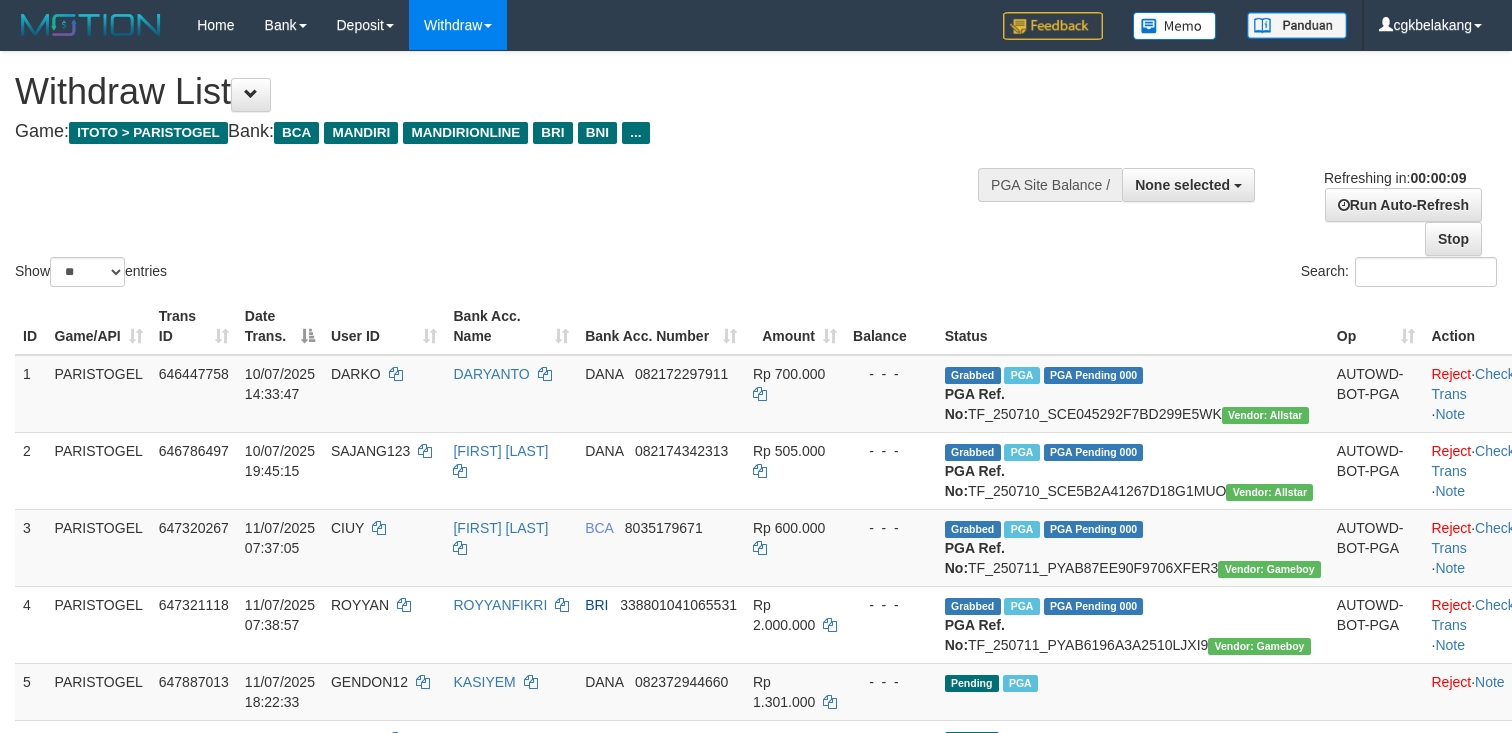 select 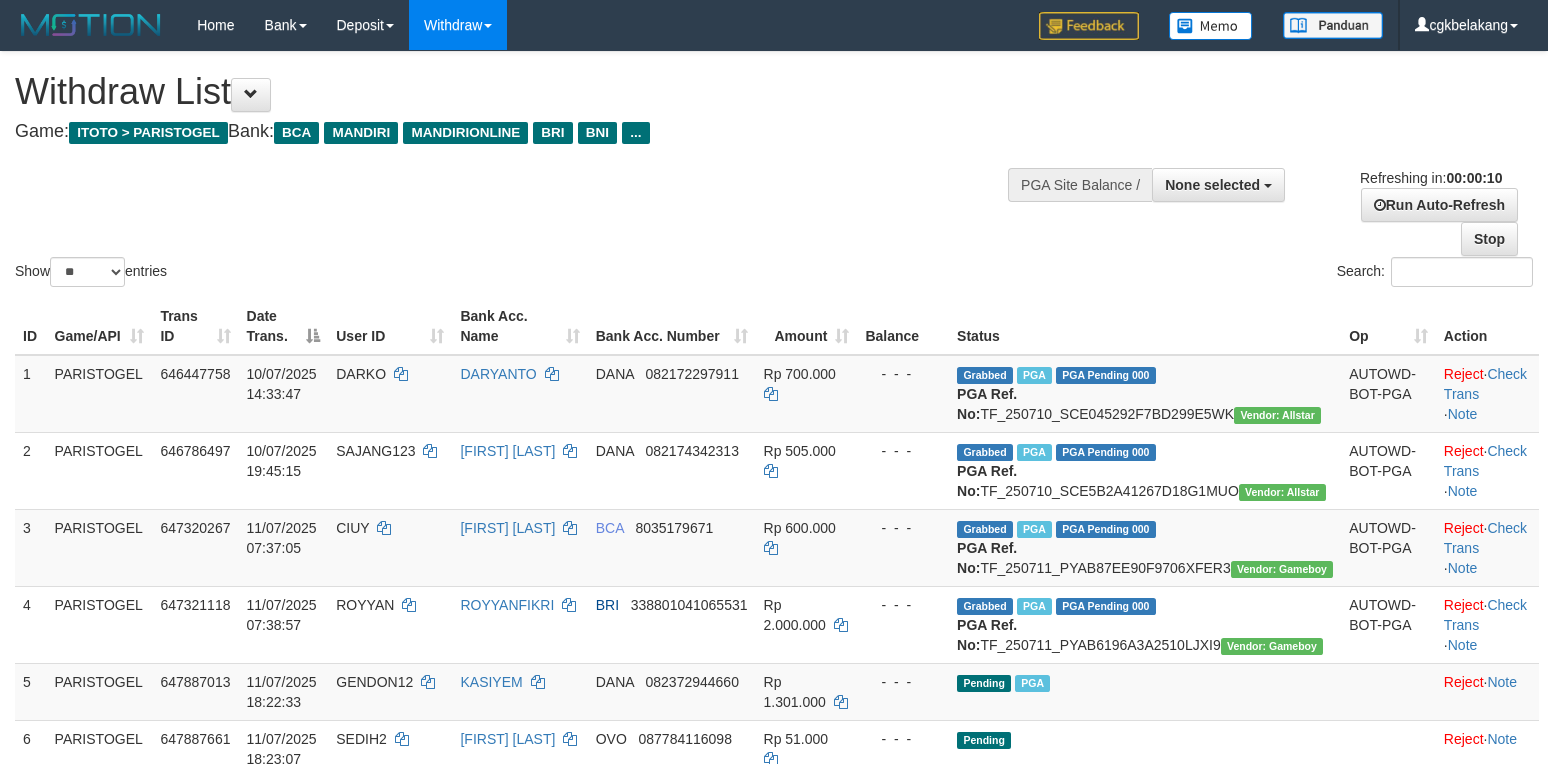 select 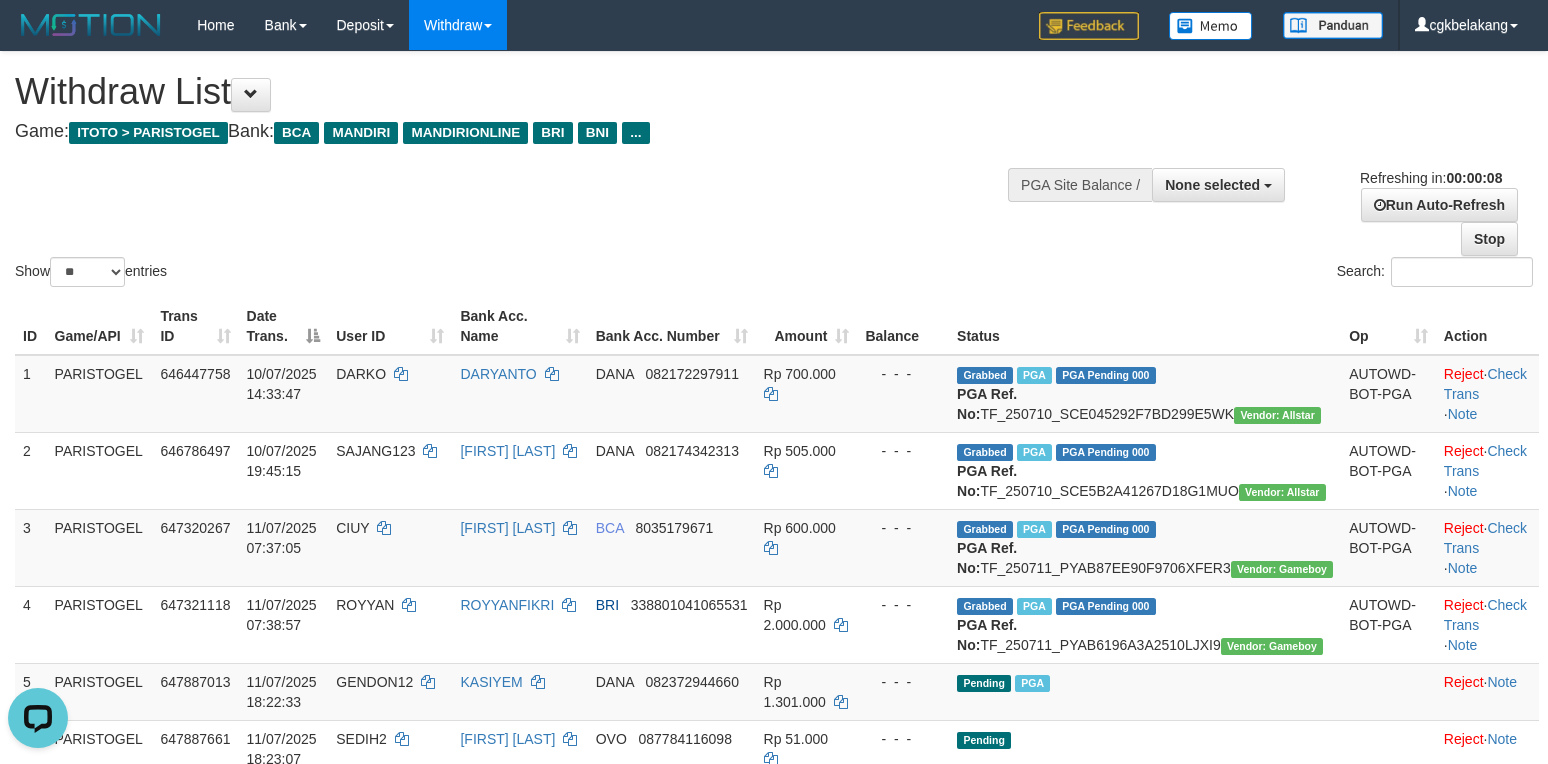 scroll, scrollTop: 0, scrollLeft: 0, axis: both 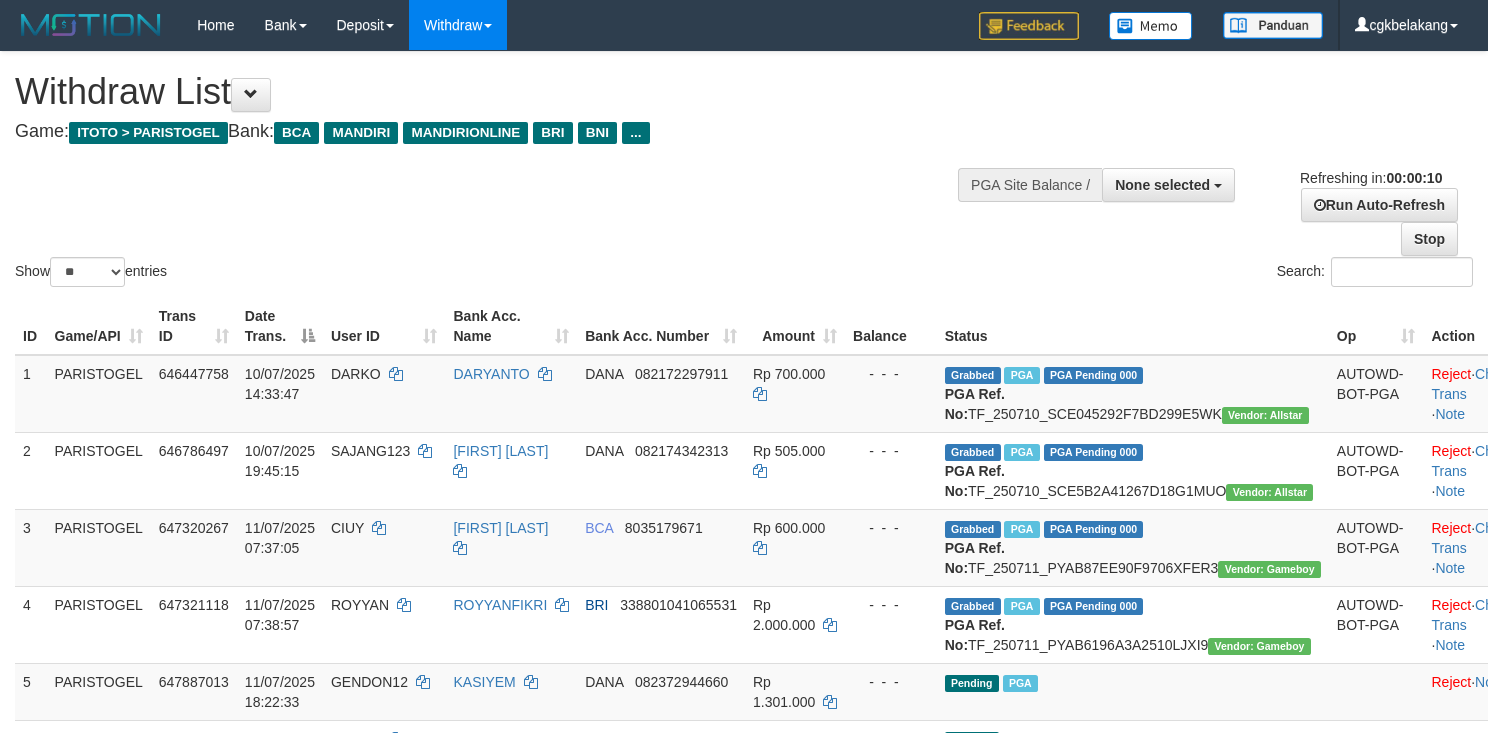 select 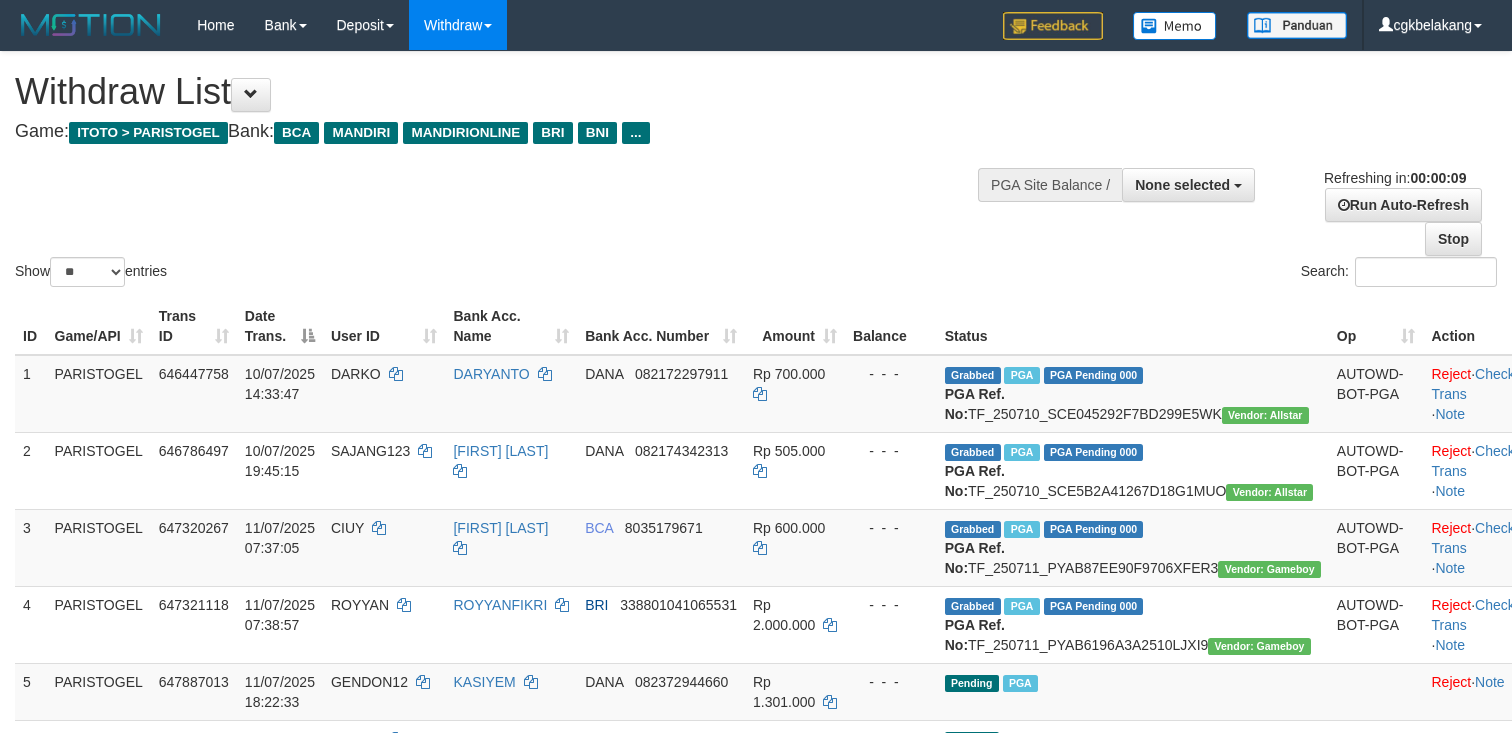 select 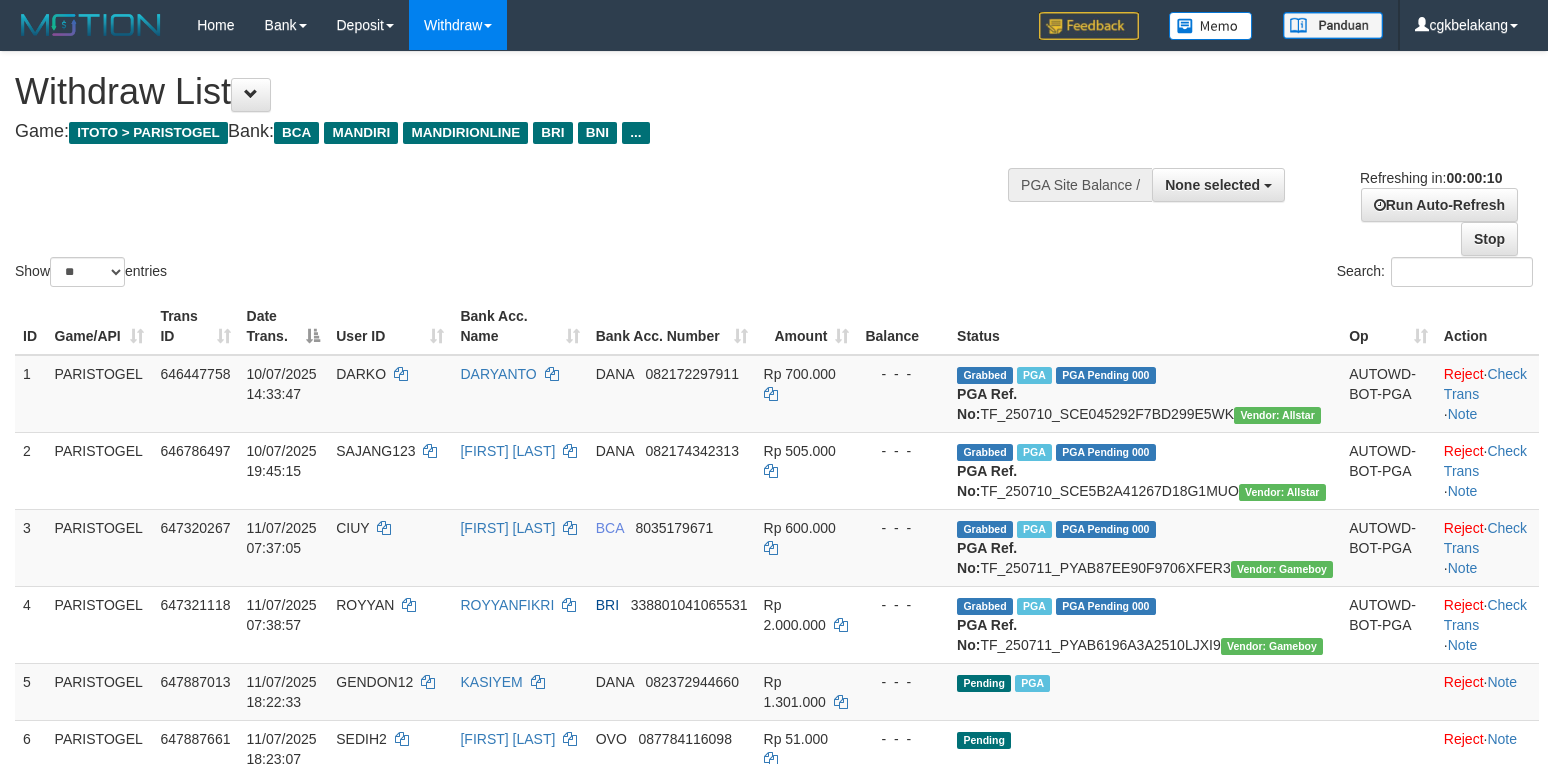 select 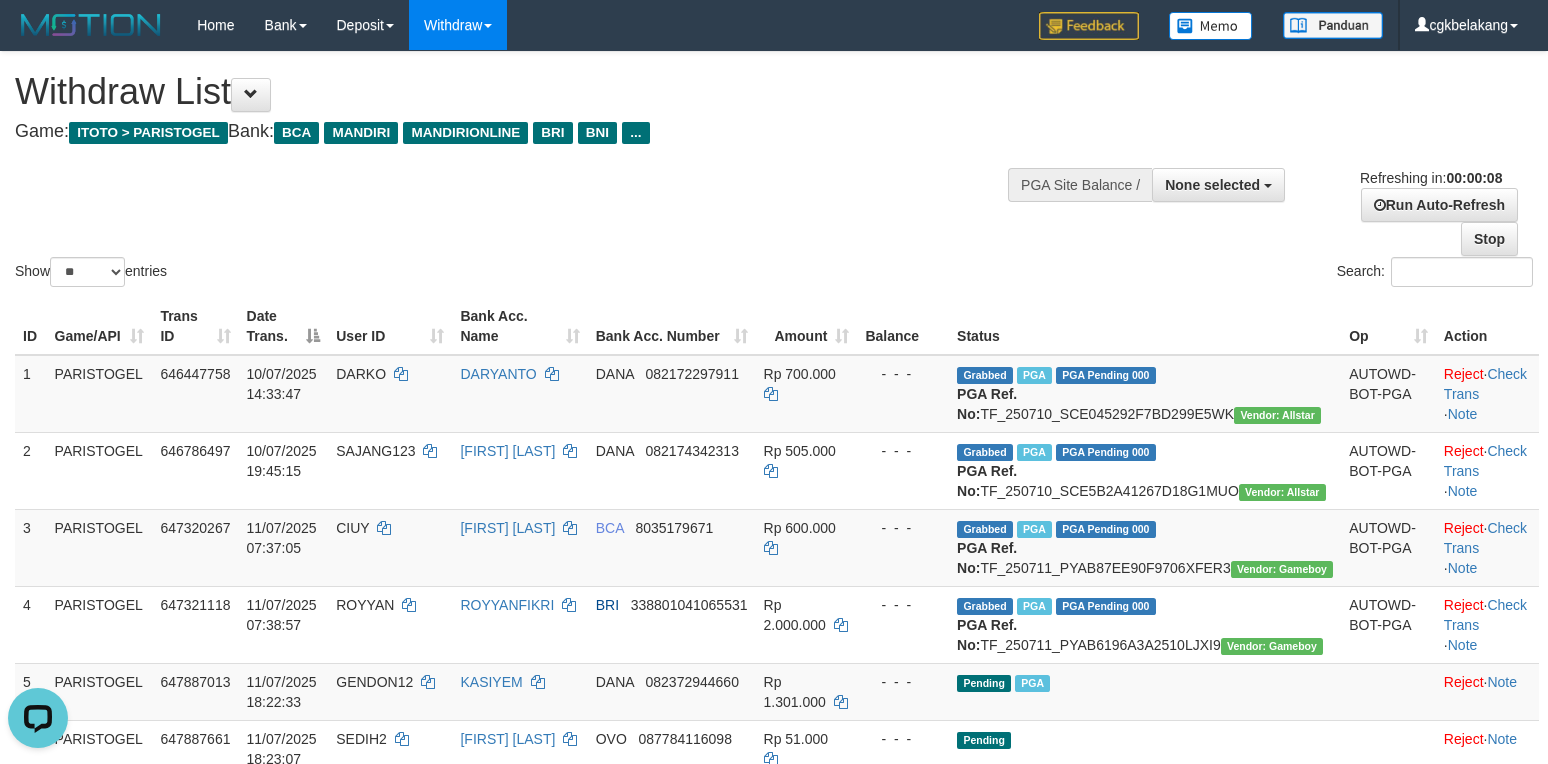 scroll, scrollTop: 0, scrollLeft: 0, axis: both 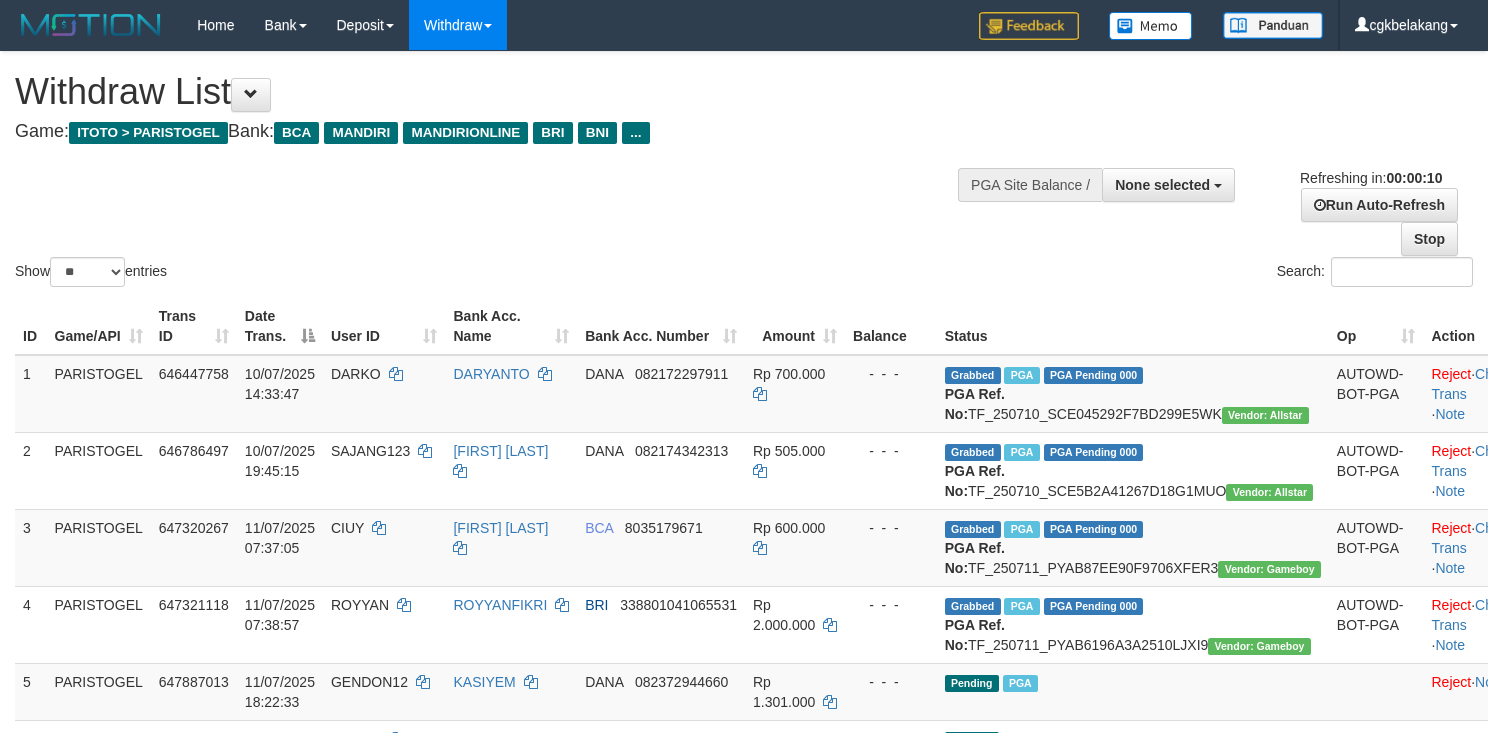 select 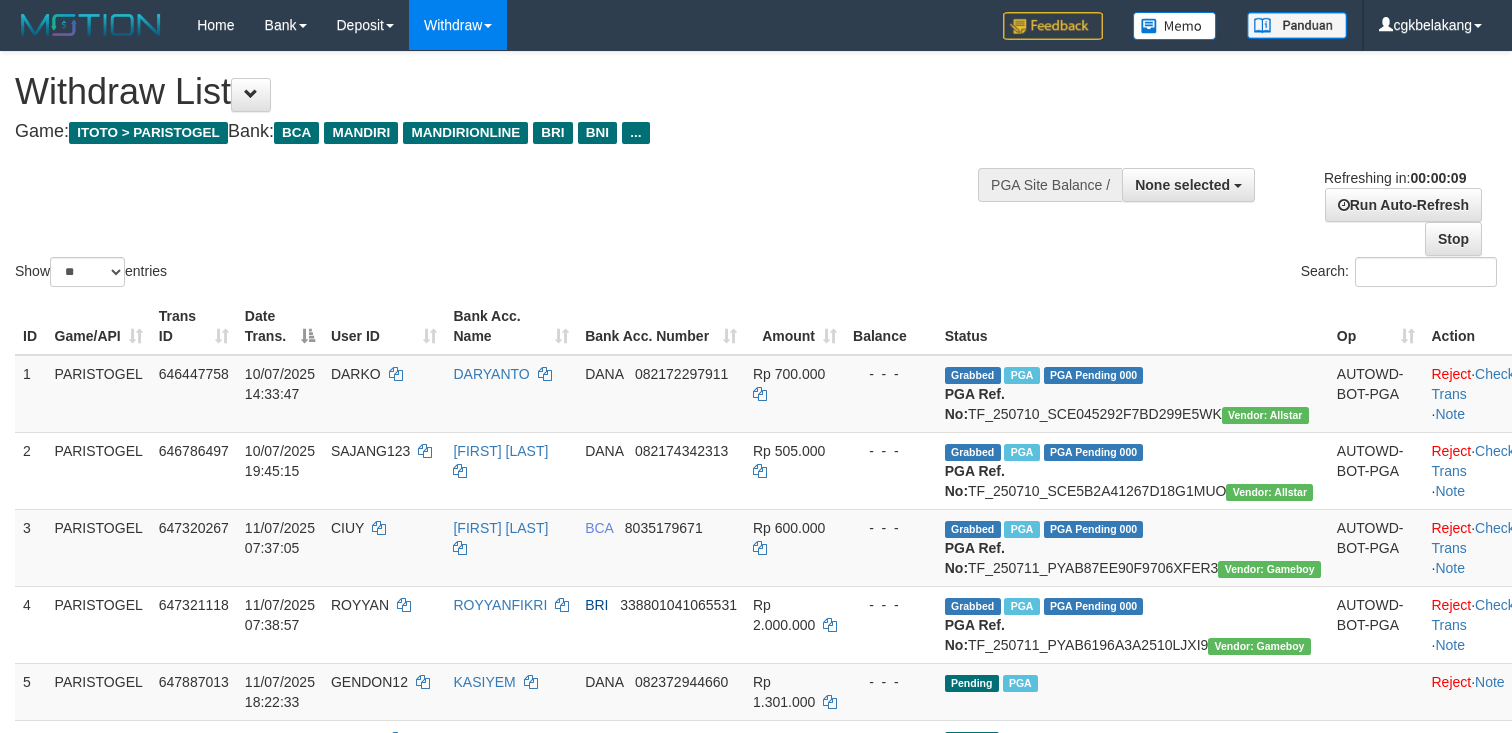 select 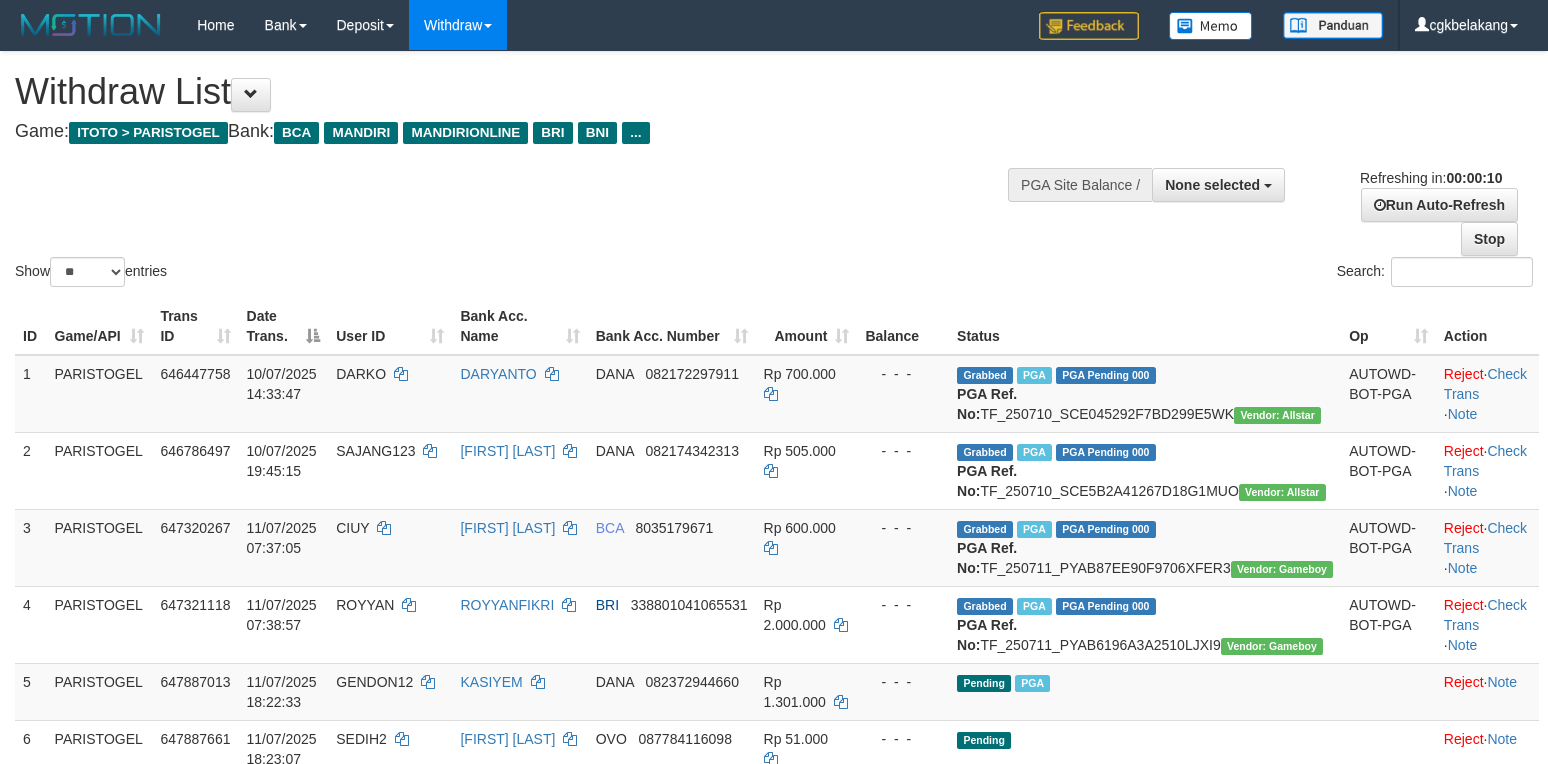 select 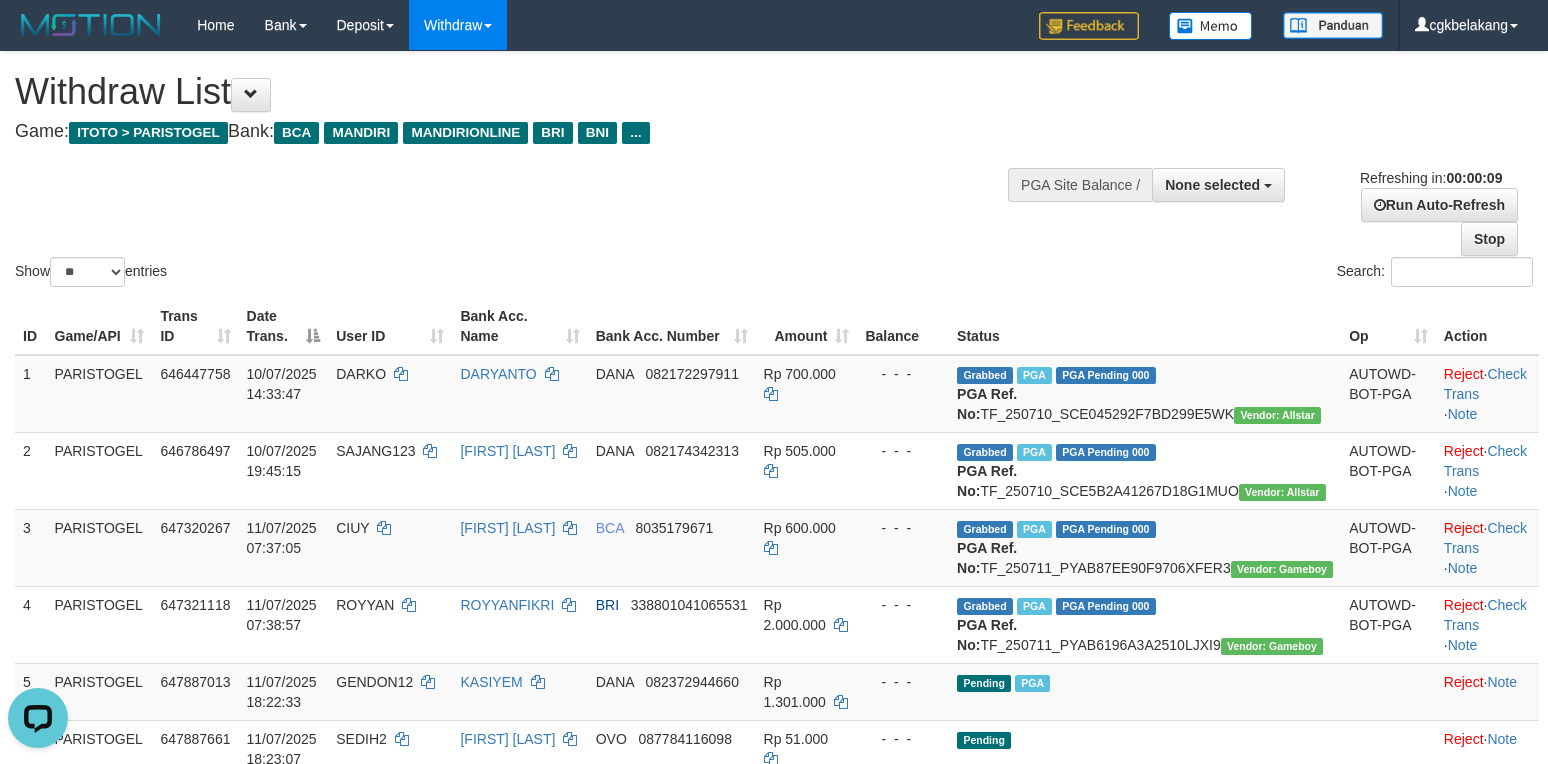 scroll, scrollTop: 0, scrollLeft: 0, axis: both 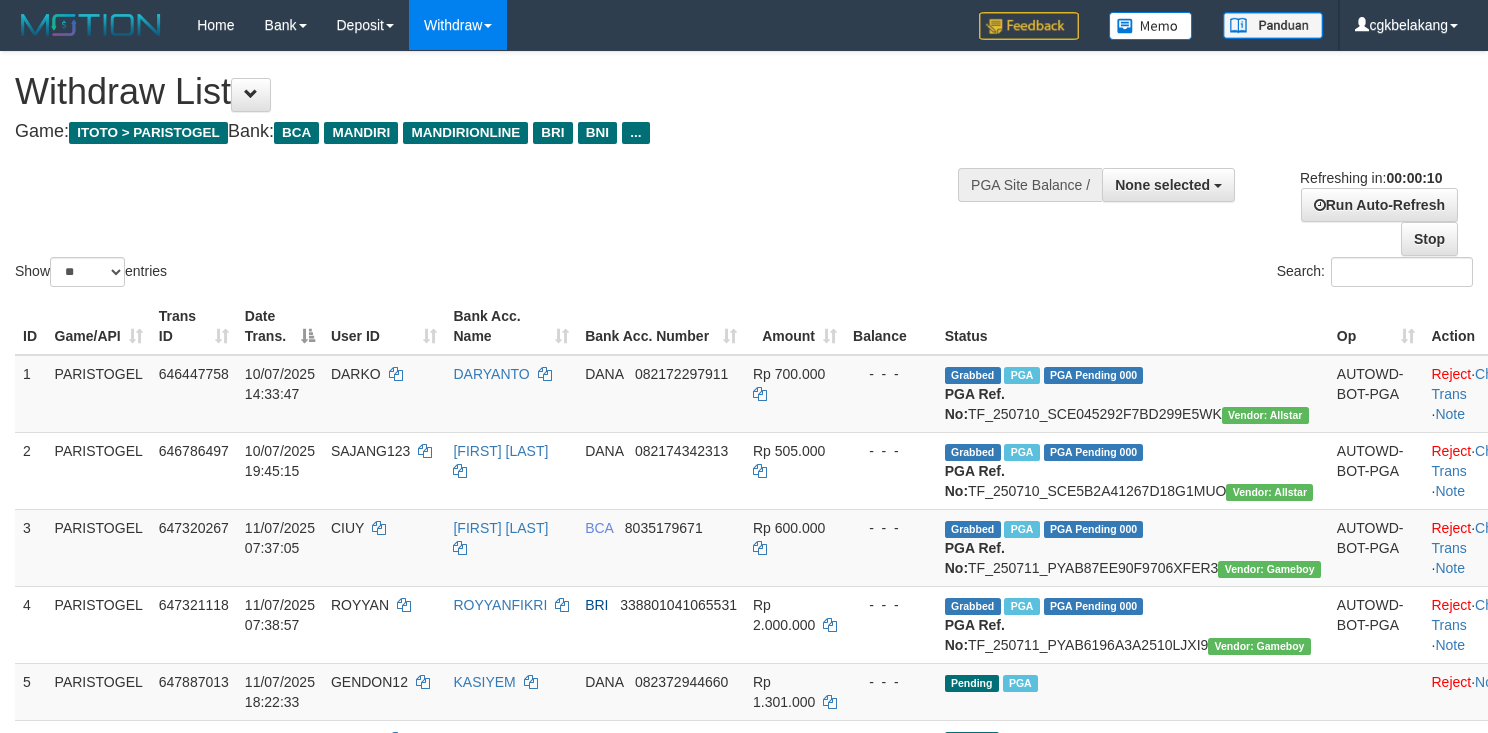 select 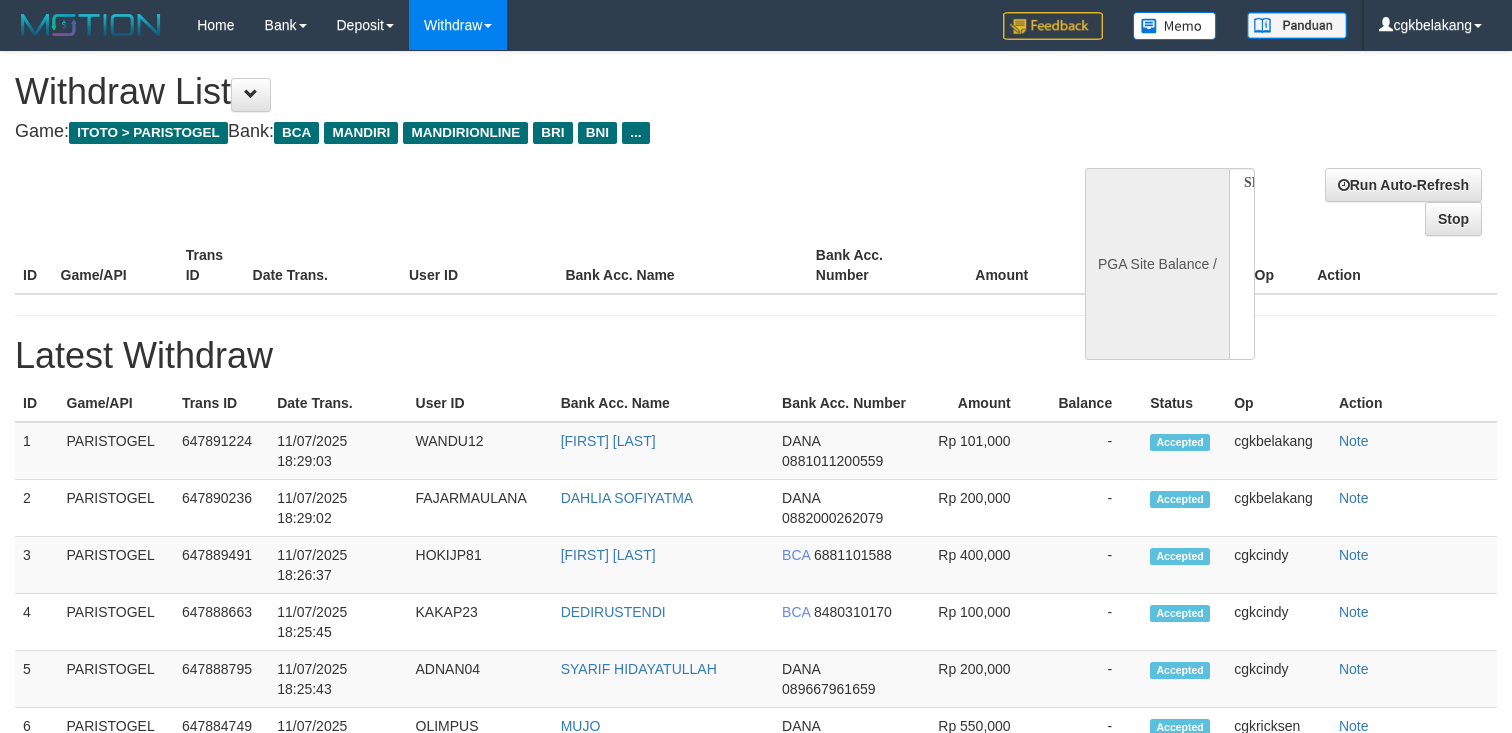 select 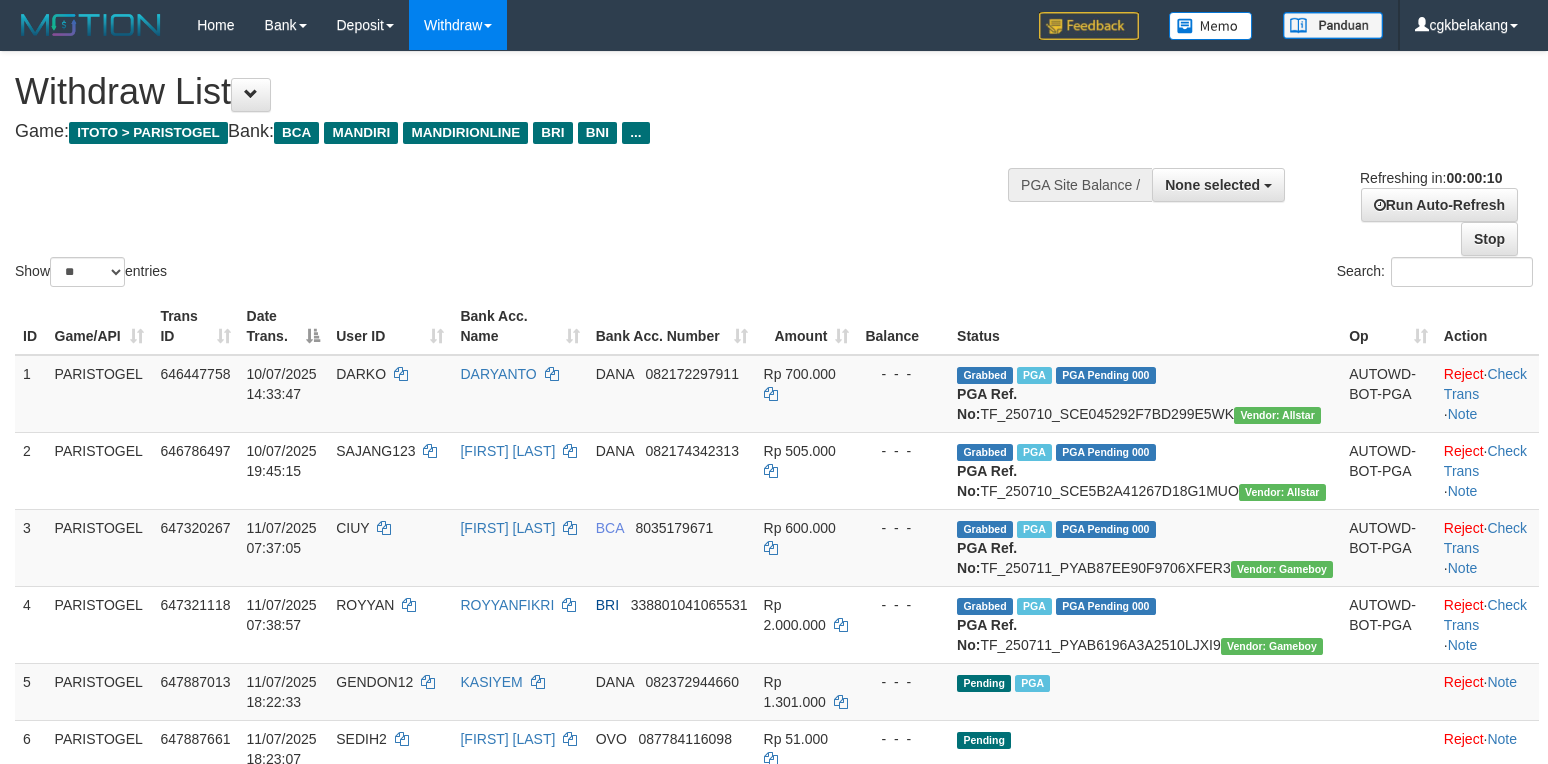 select 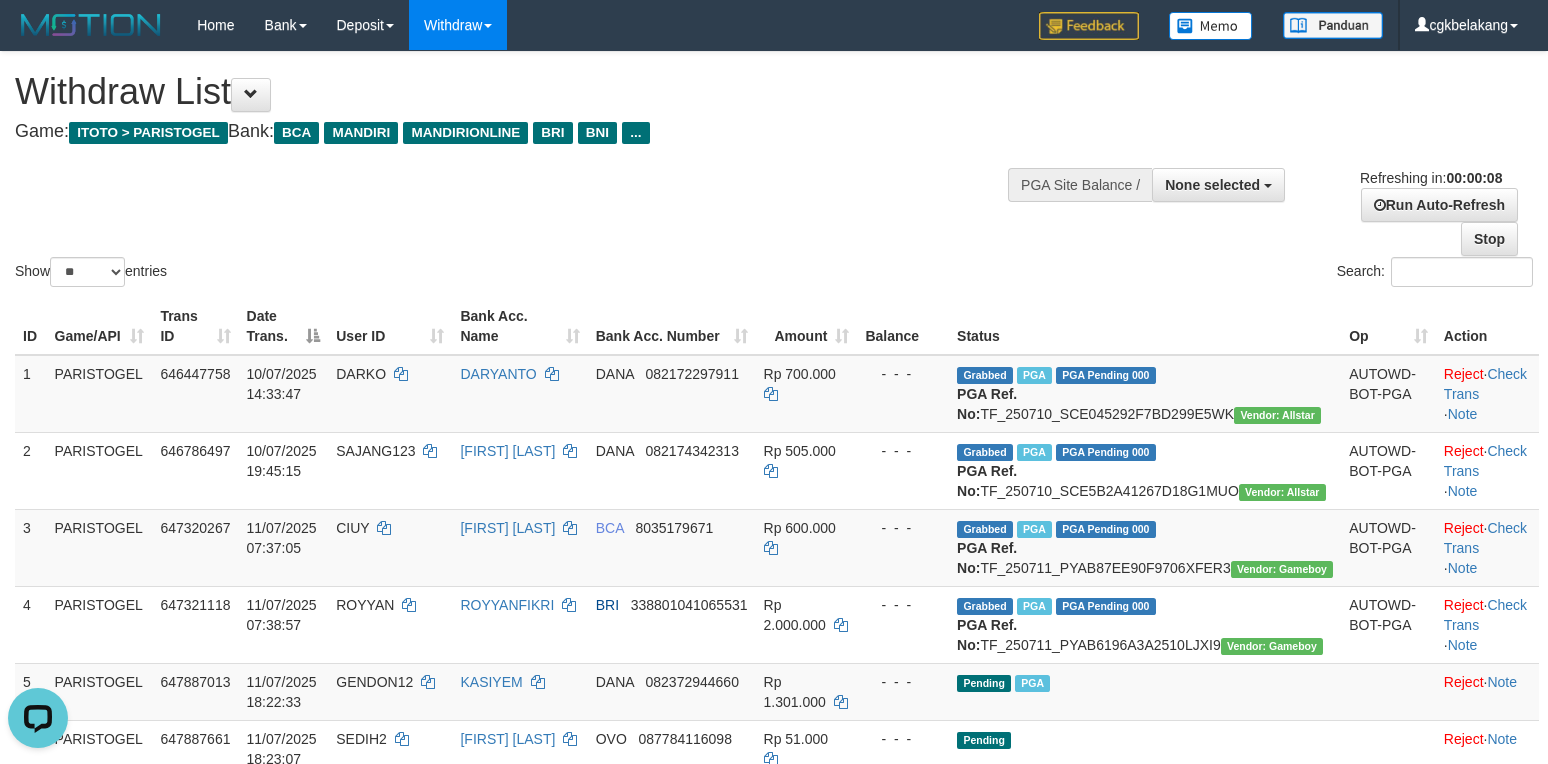 scroll, scrollTop: 0, scrollLeft: 0, axis: both 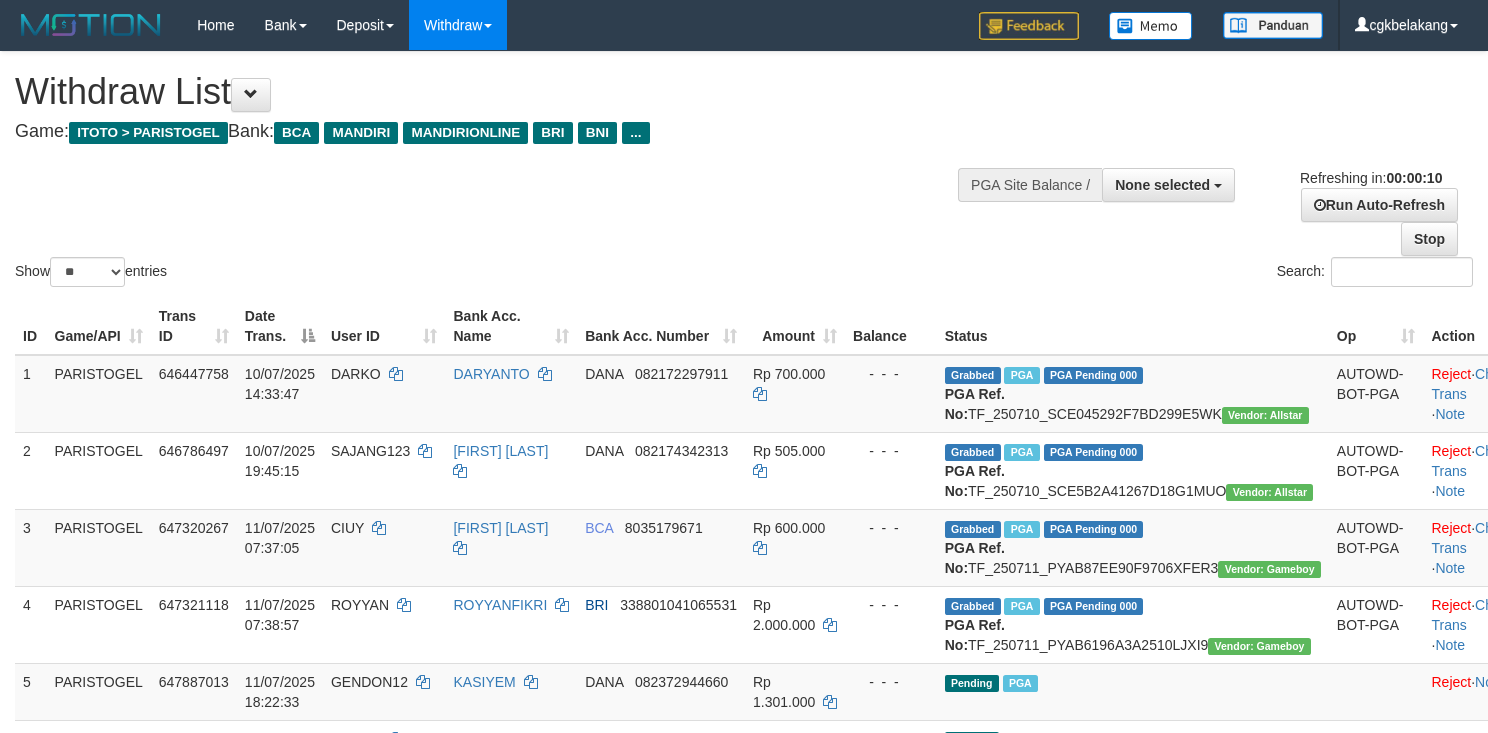 select 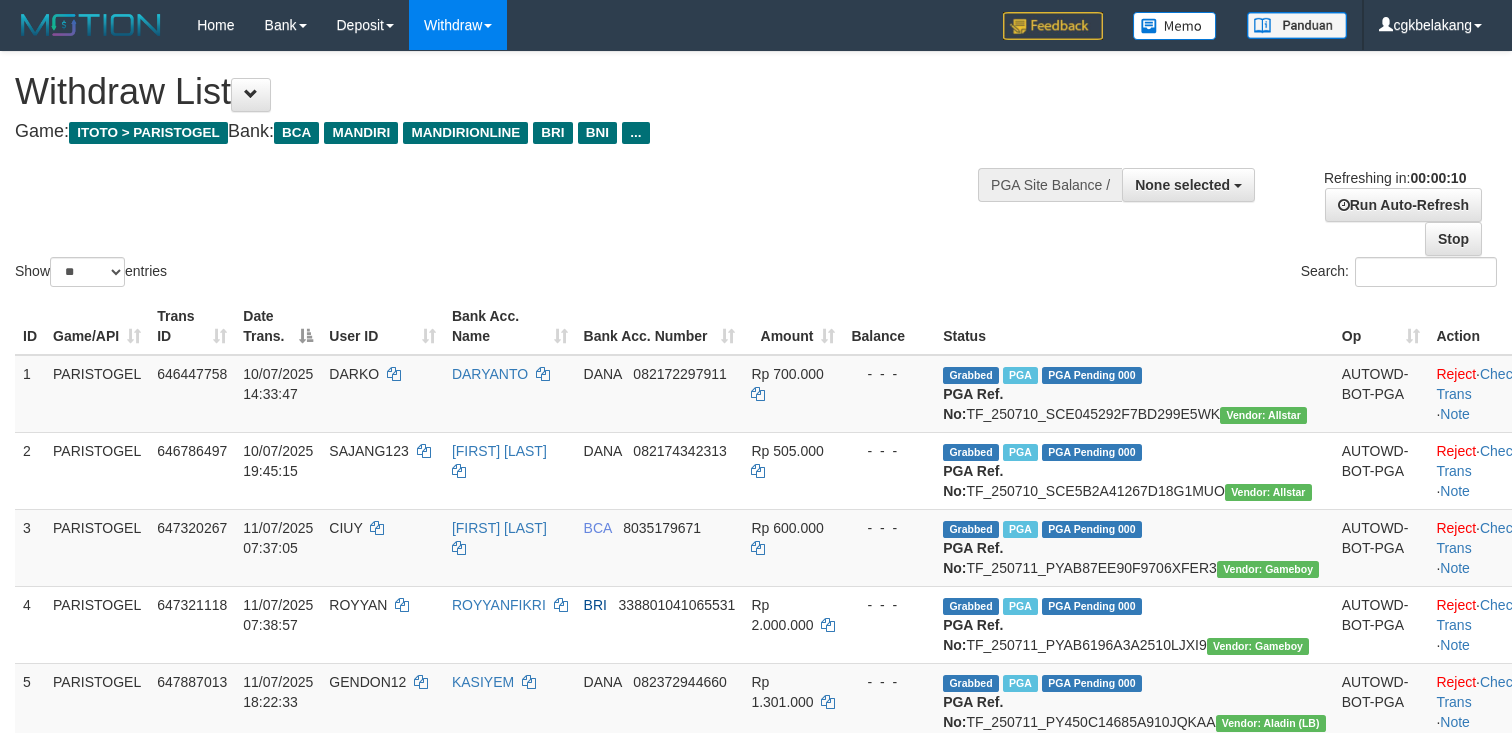 select 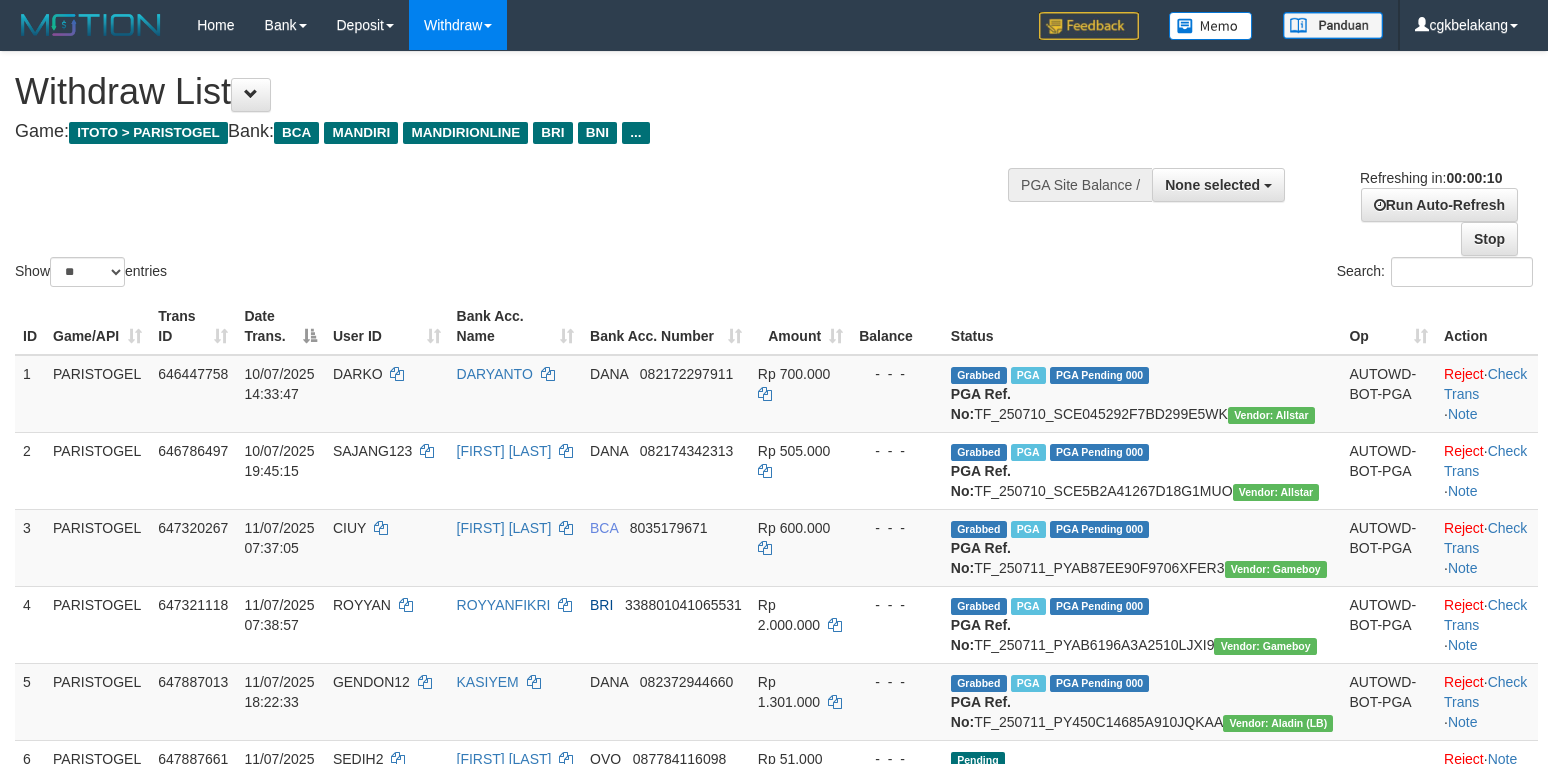 select 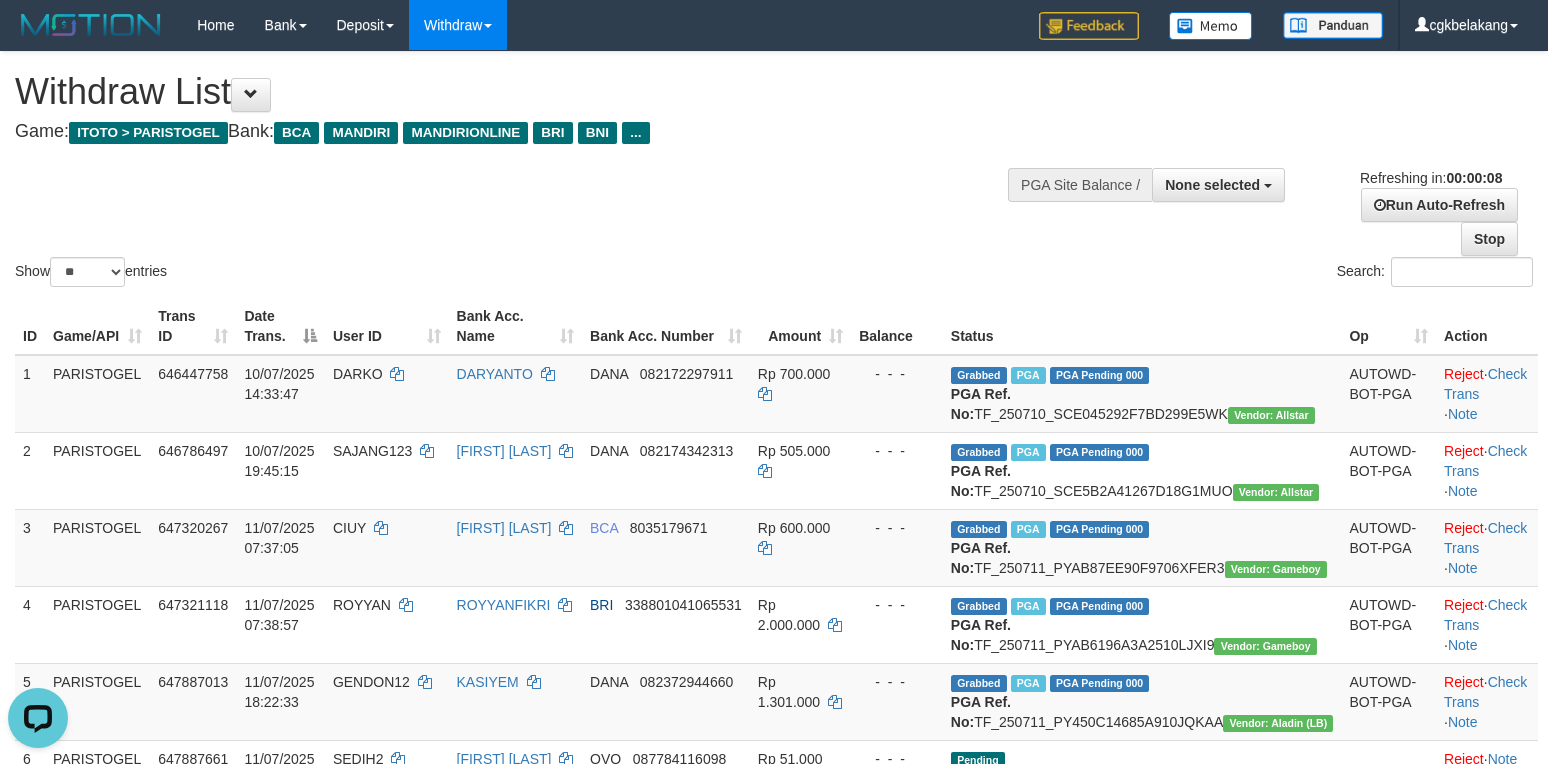 scroll, scrollTop: 0, scrollLeft: 0, axis: both 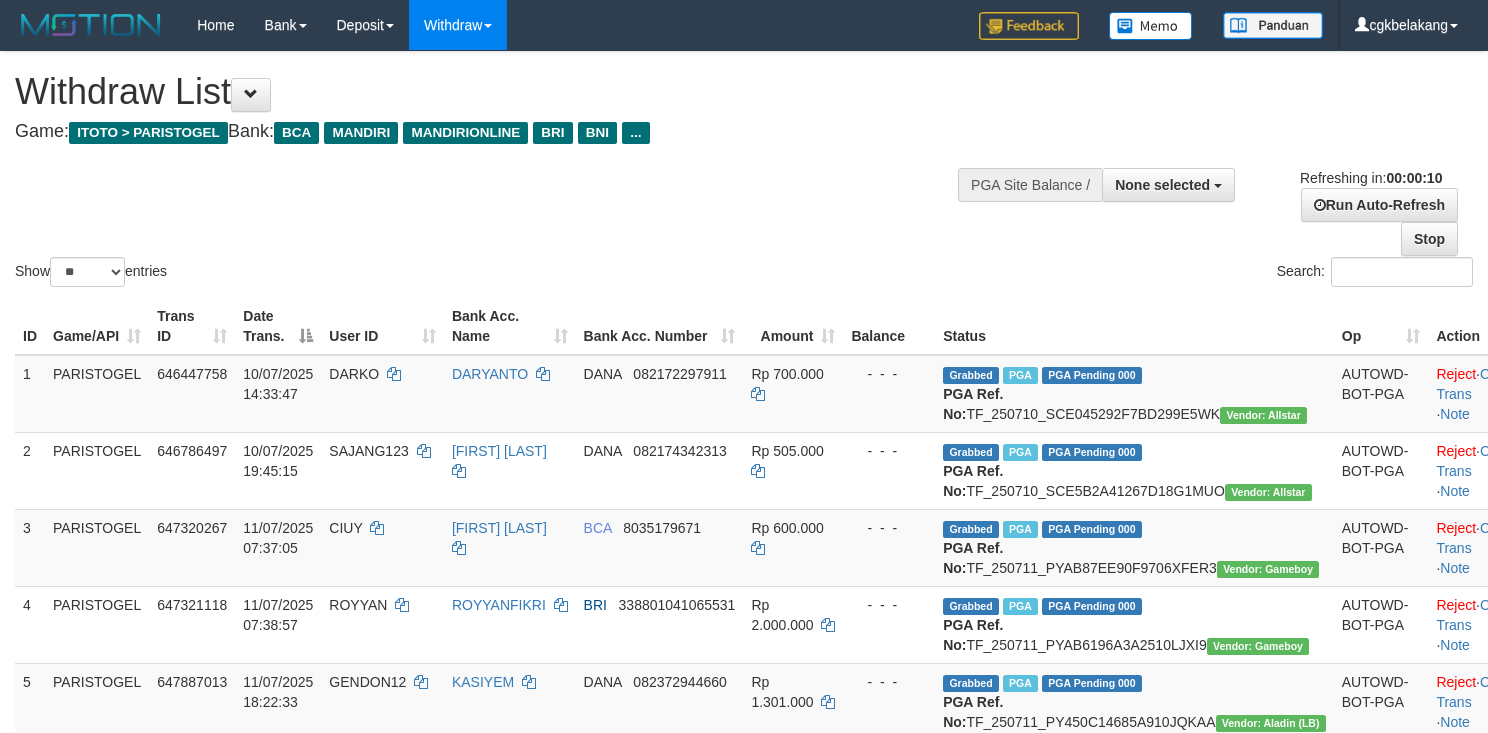 select 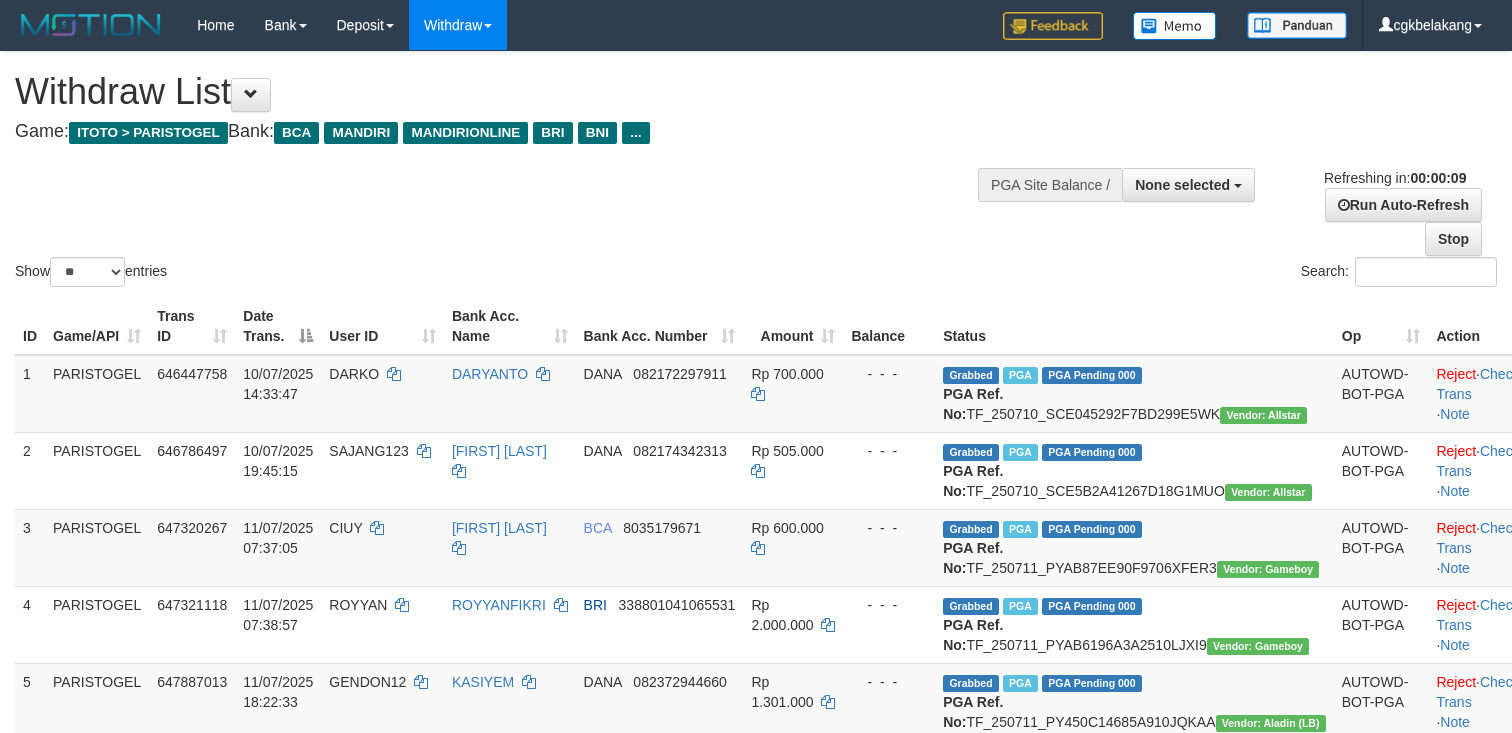 select 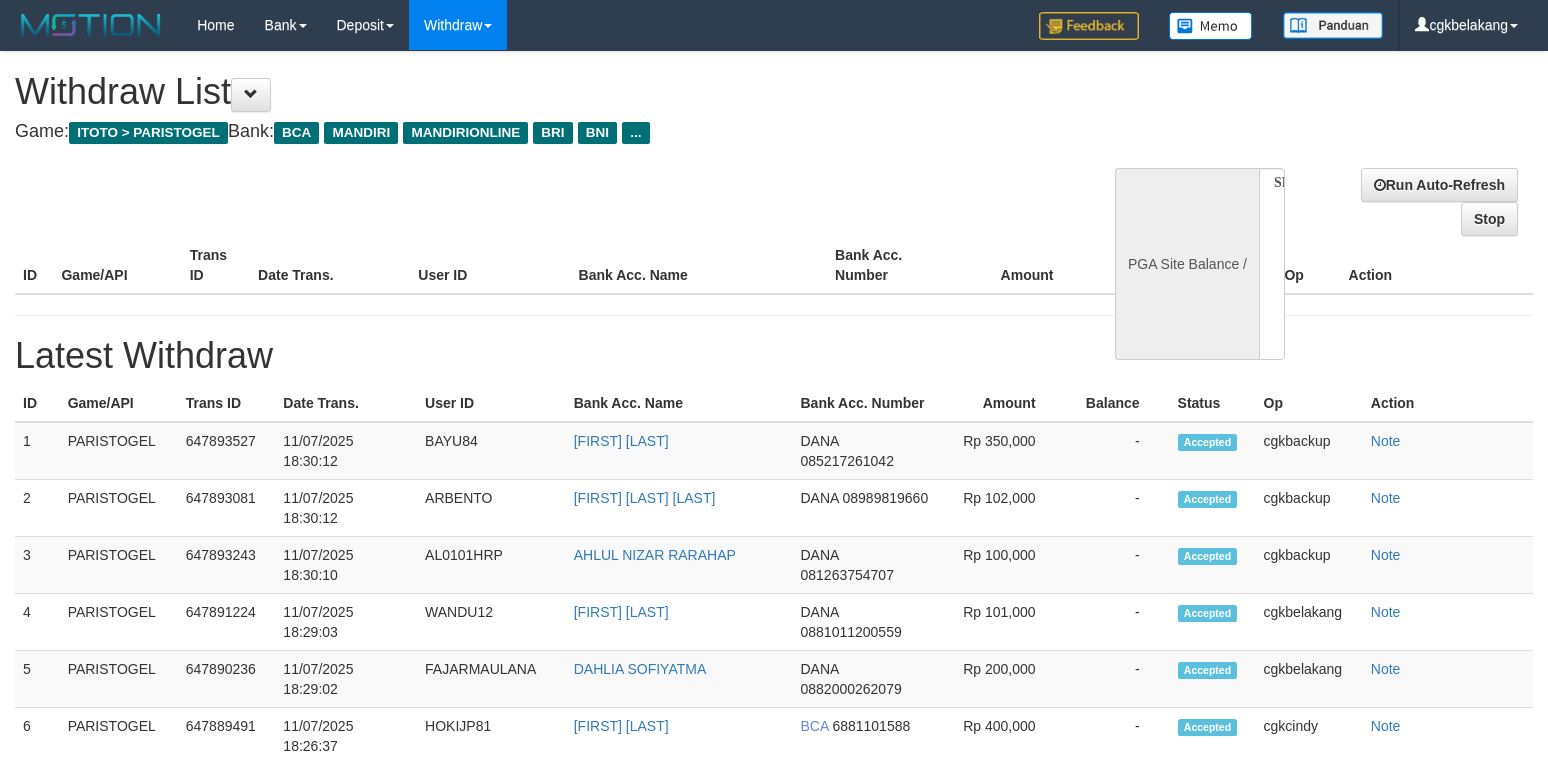 select 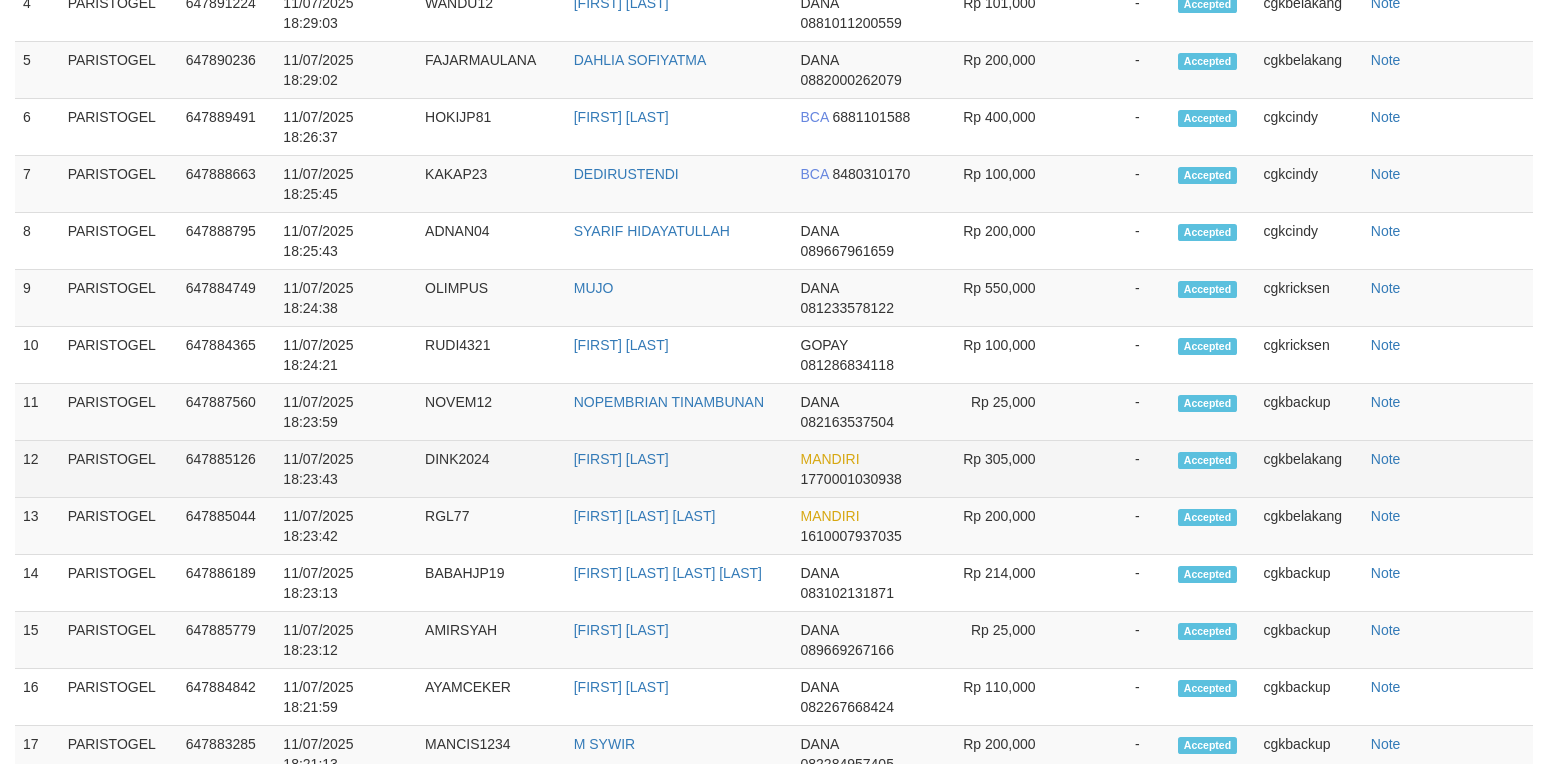 select on "**" 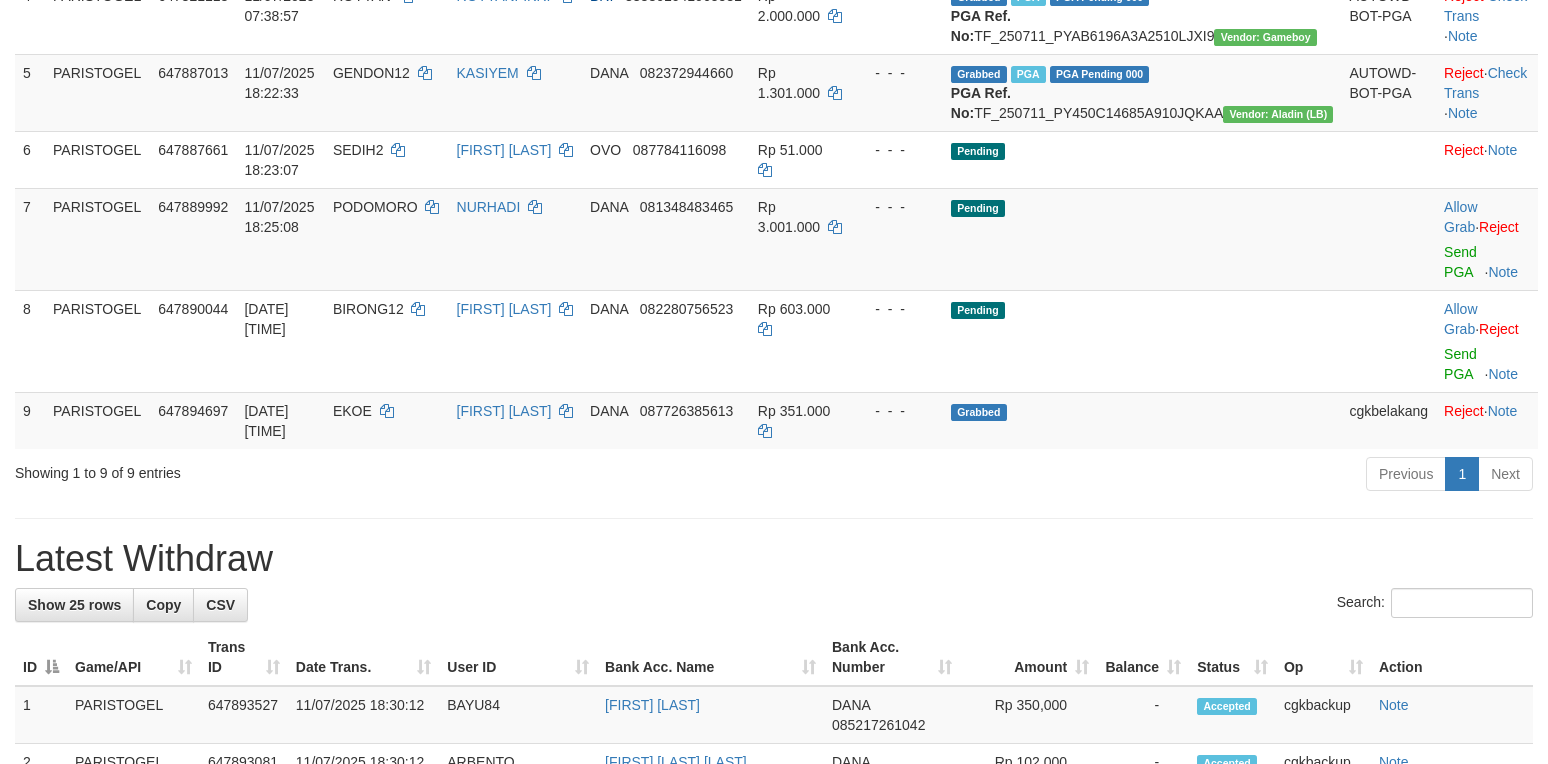scroll, scrollTop: 533, scrollLeft: 0, axis: vertical 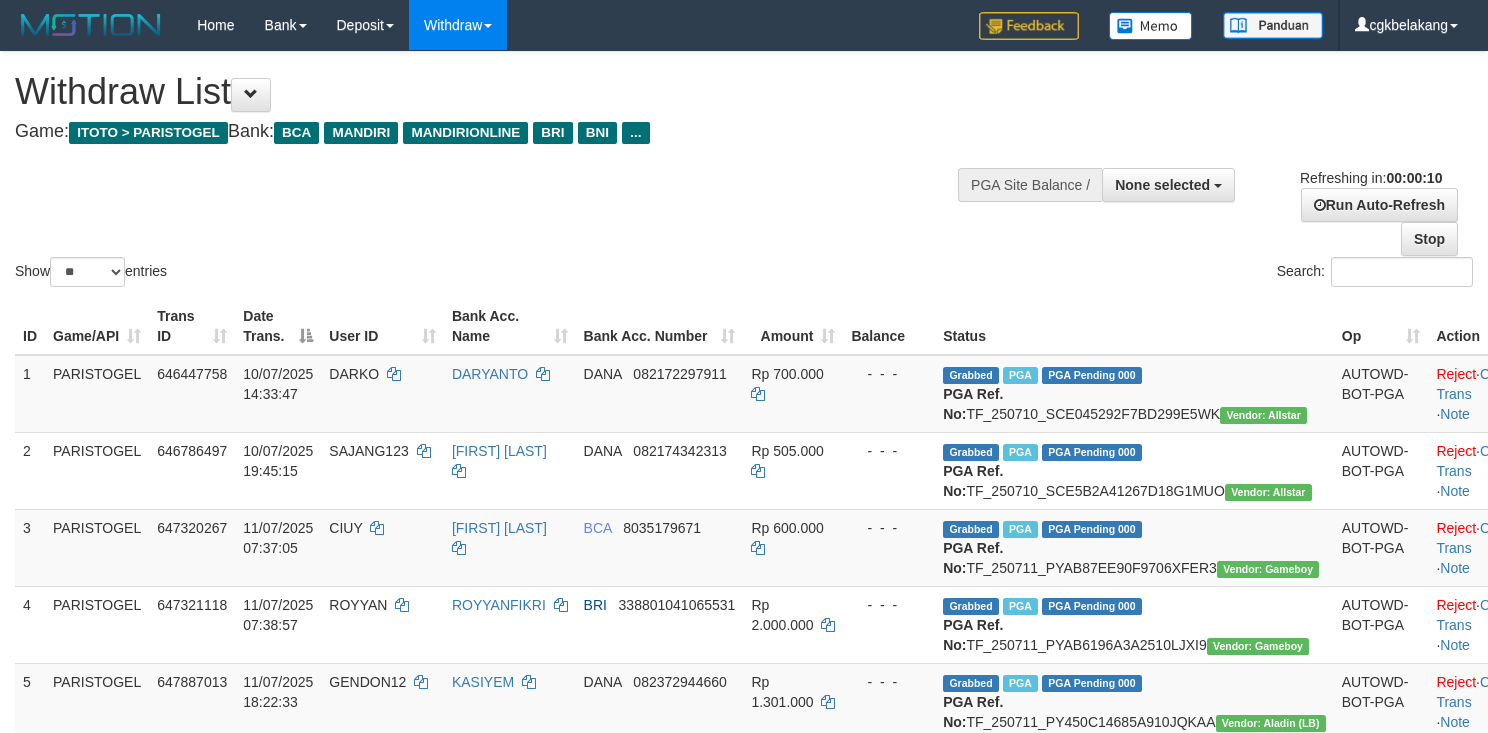 select 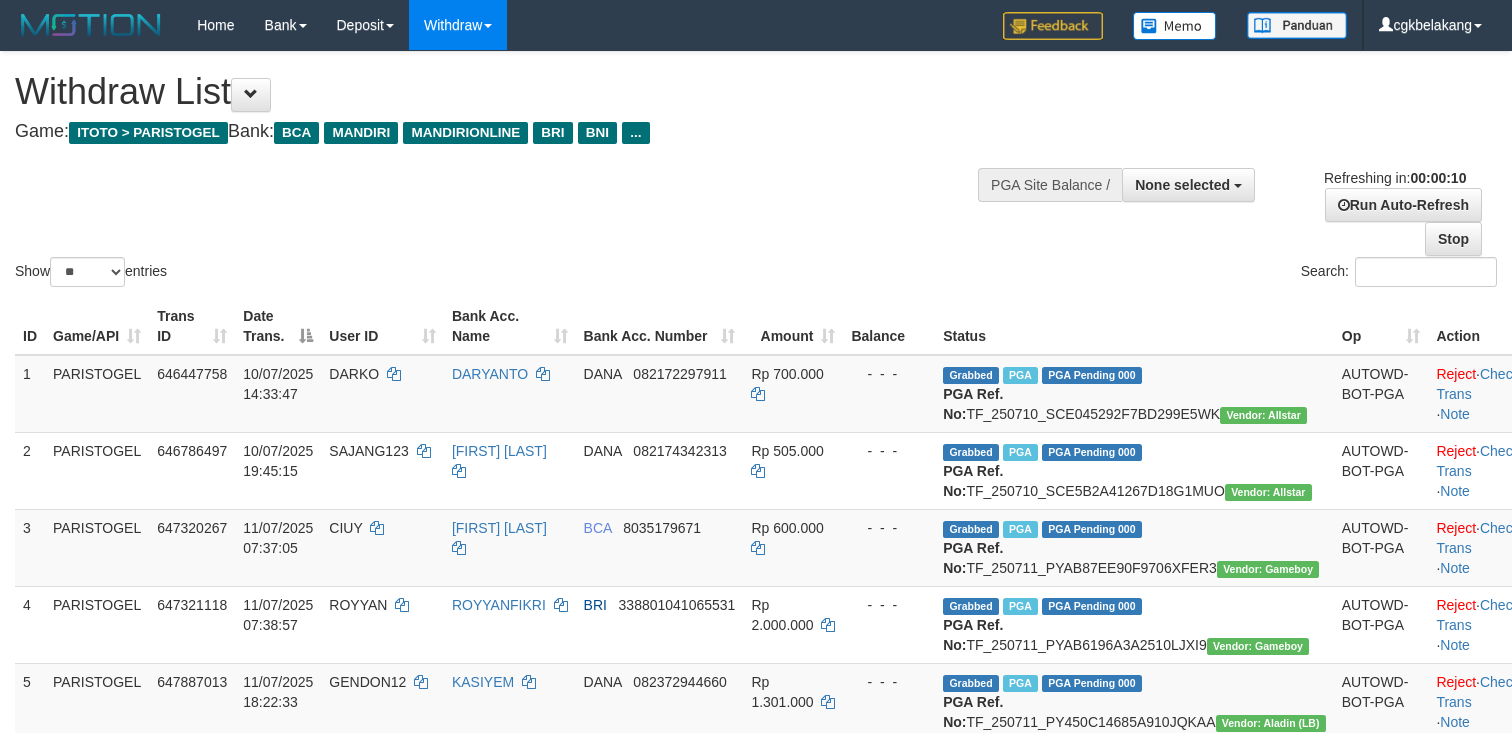 select 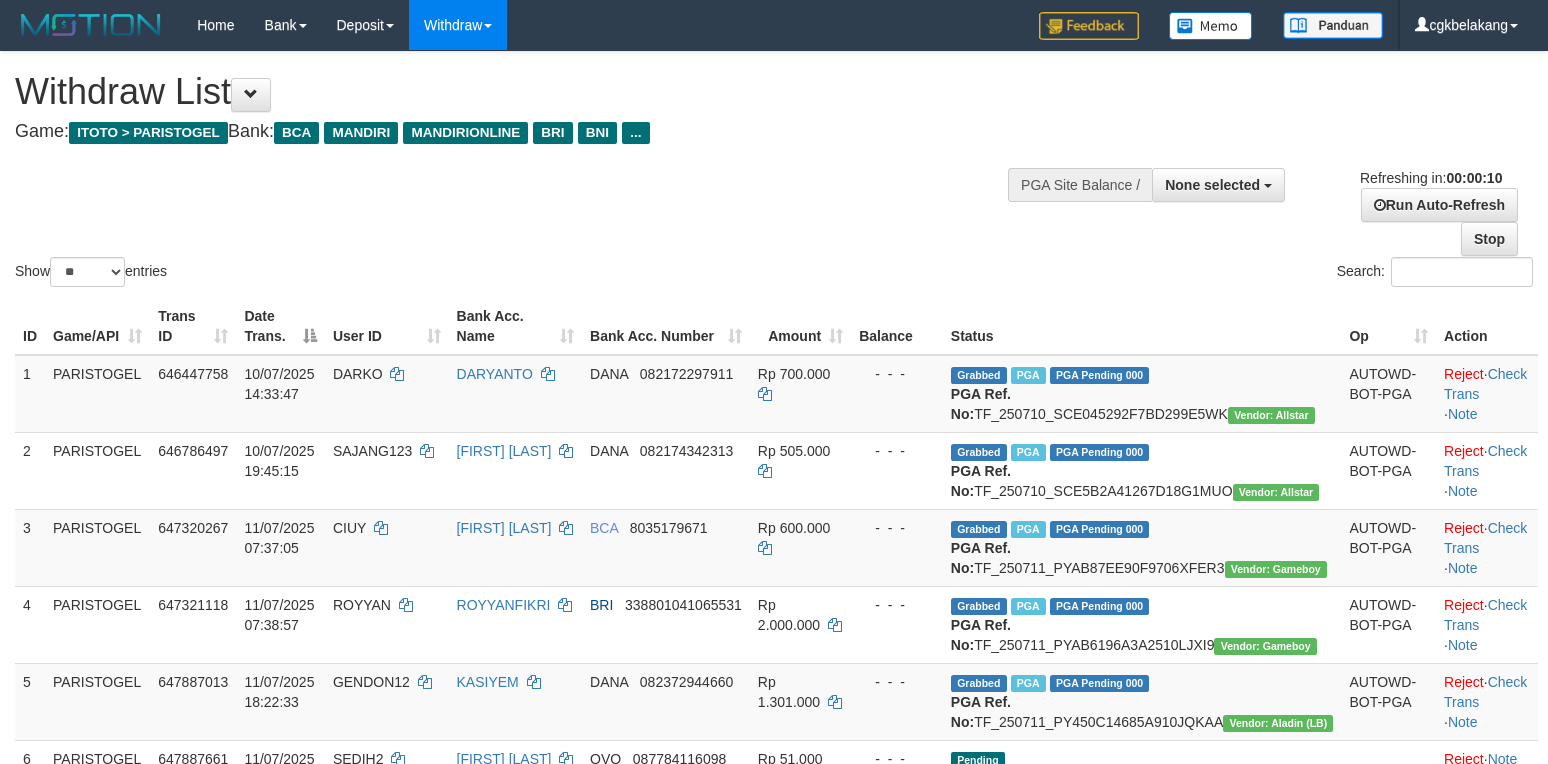 select 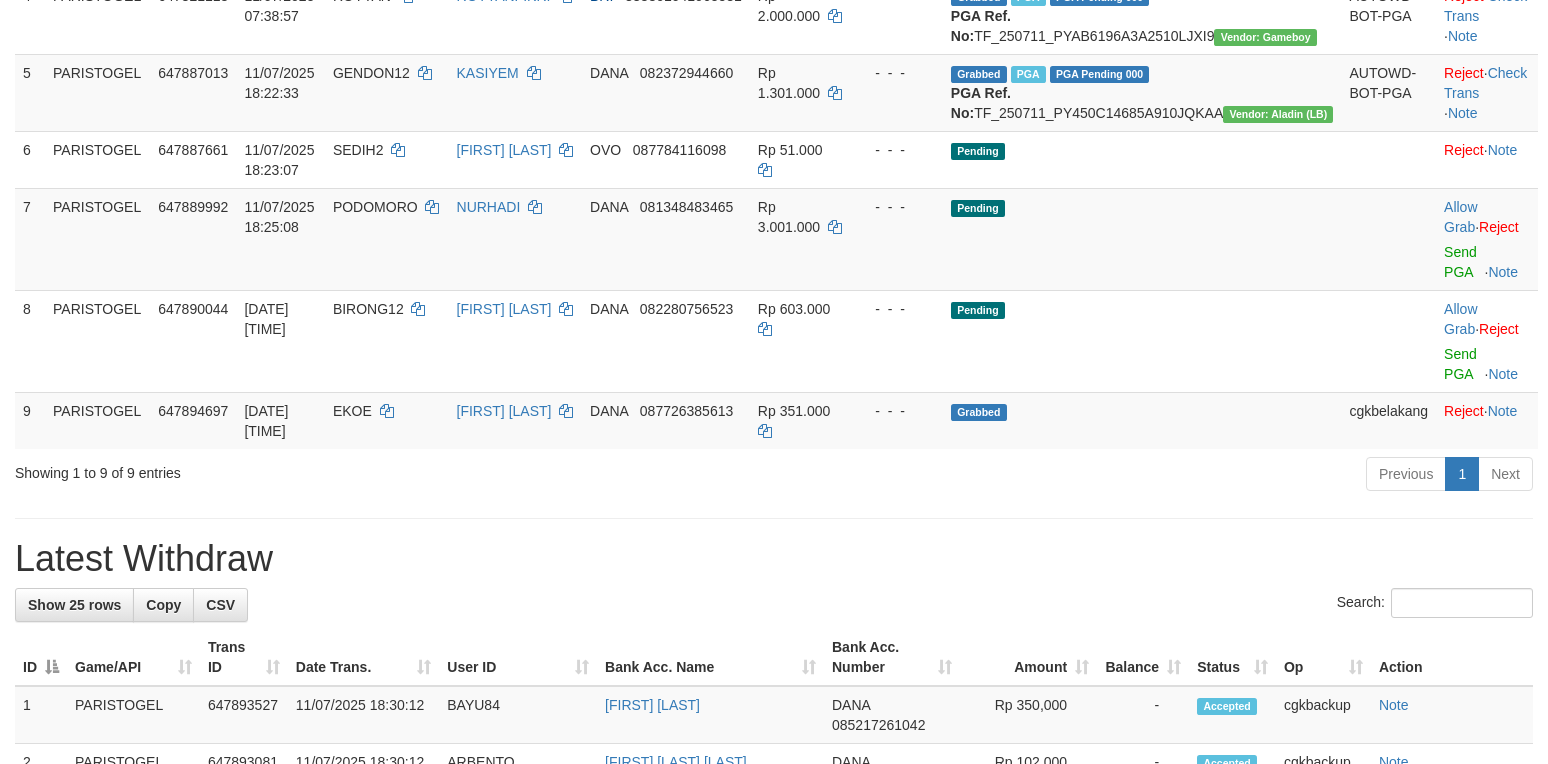 scroll, scrollTop: 533, scrollLeft: 0, axis: vertical 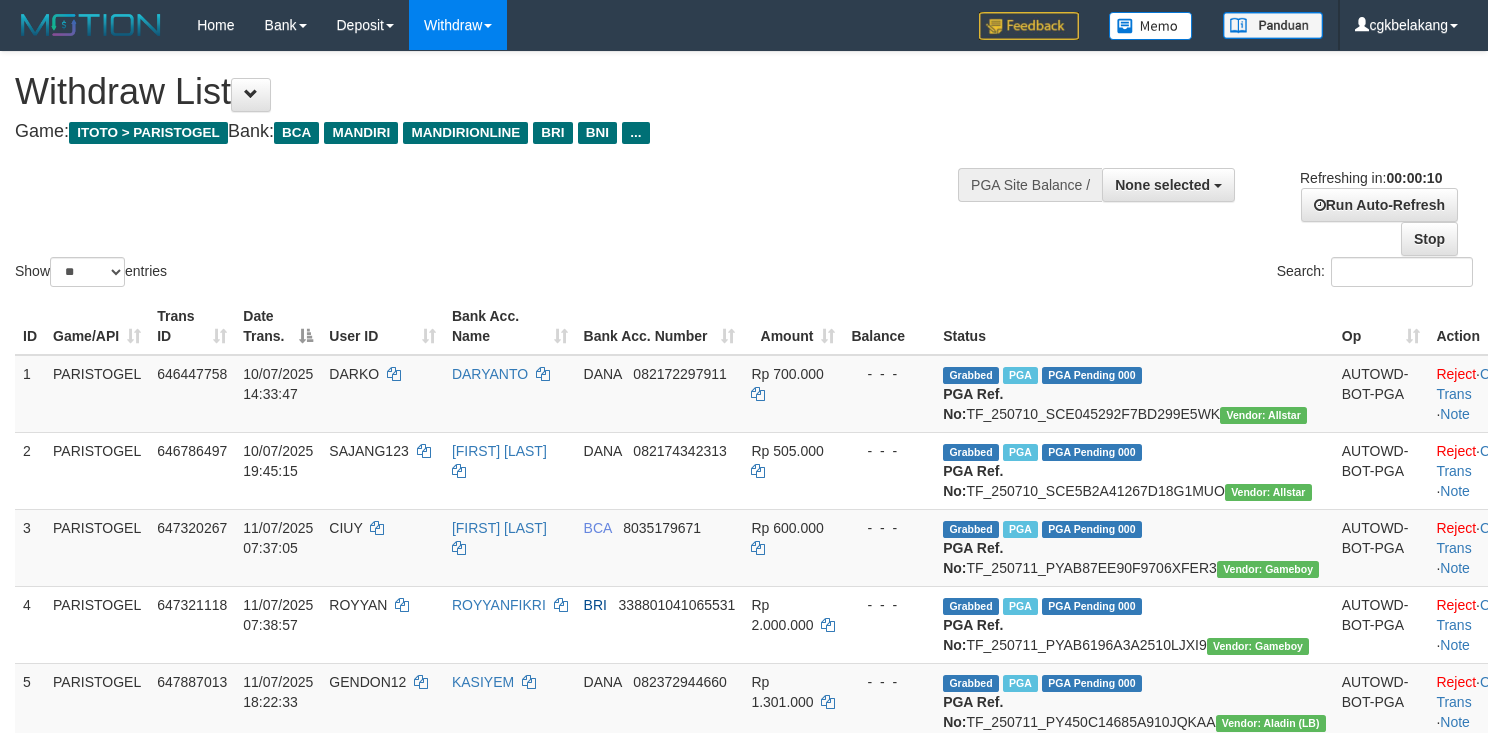 select 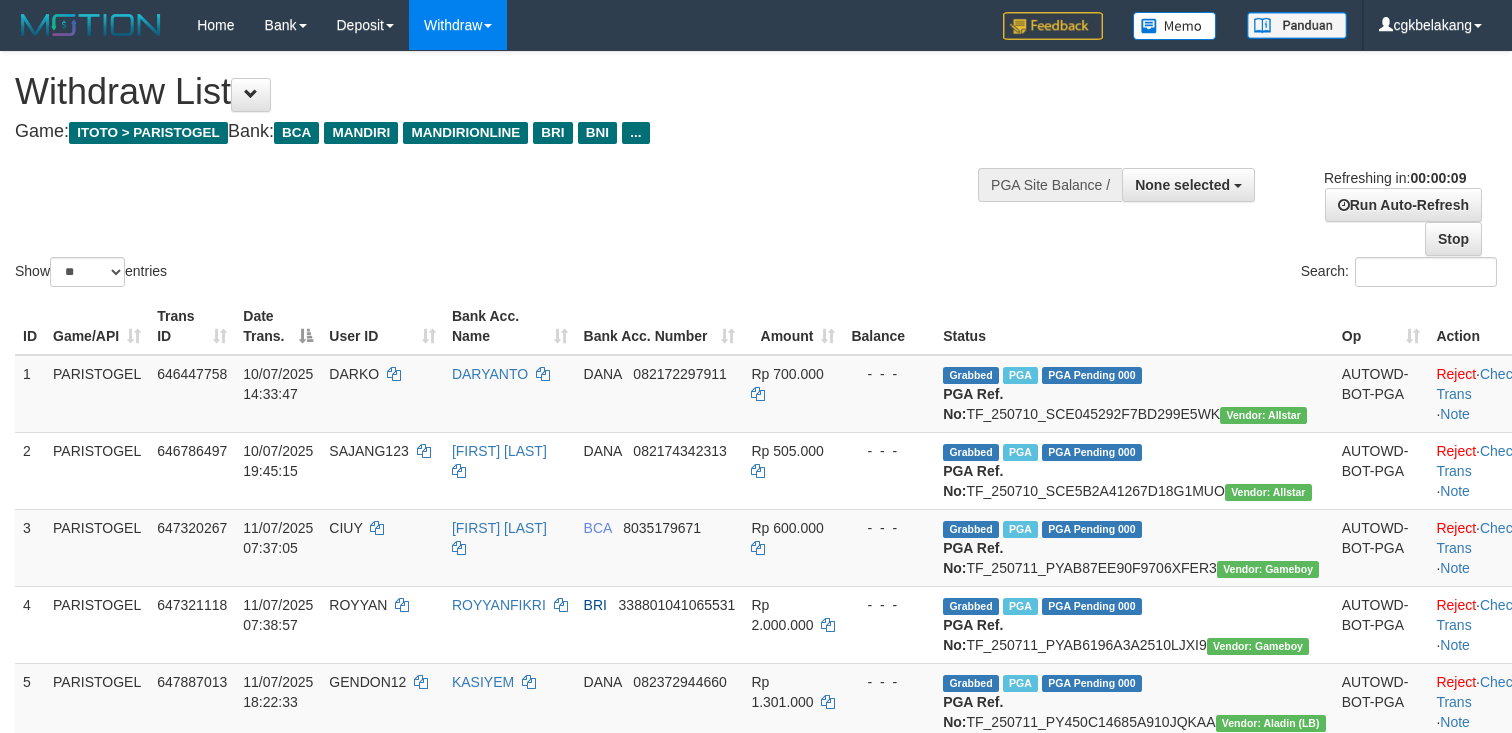 select 